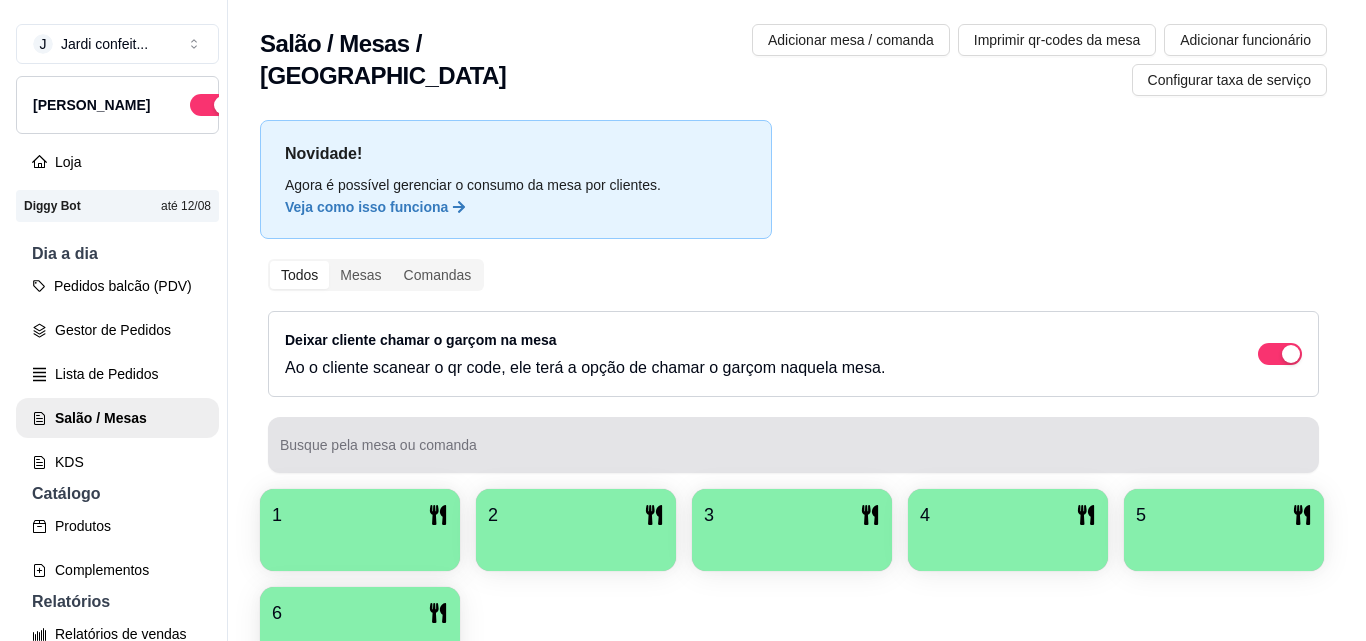 scroll, scrollTop: 0, scrollLeft: 0, axis: both 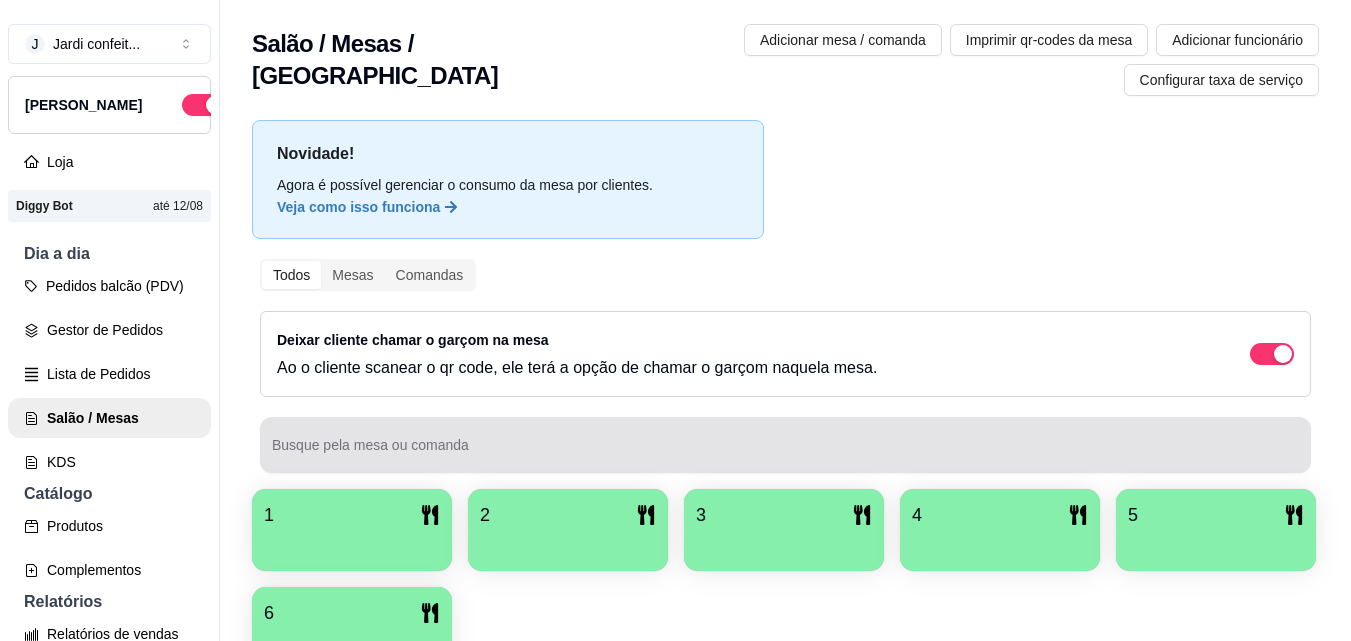 click on "1" at bounding box center [352, 515] 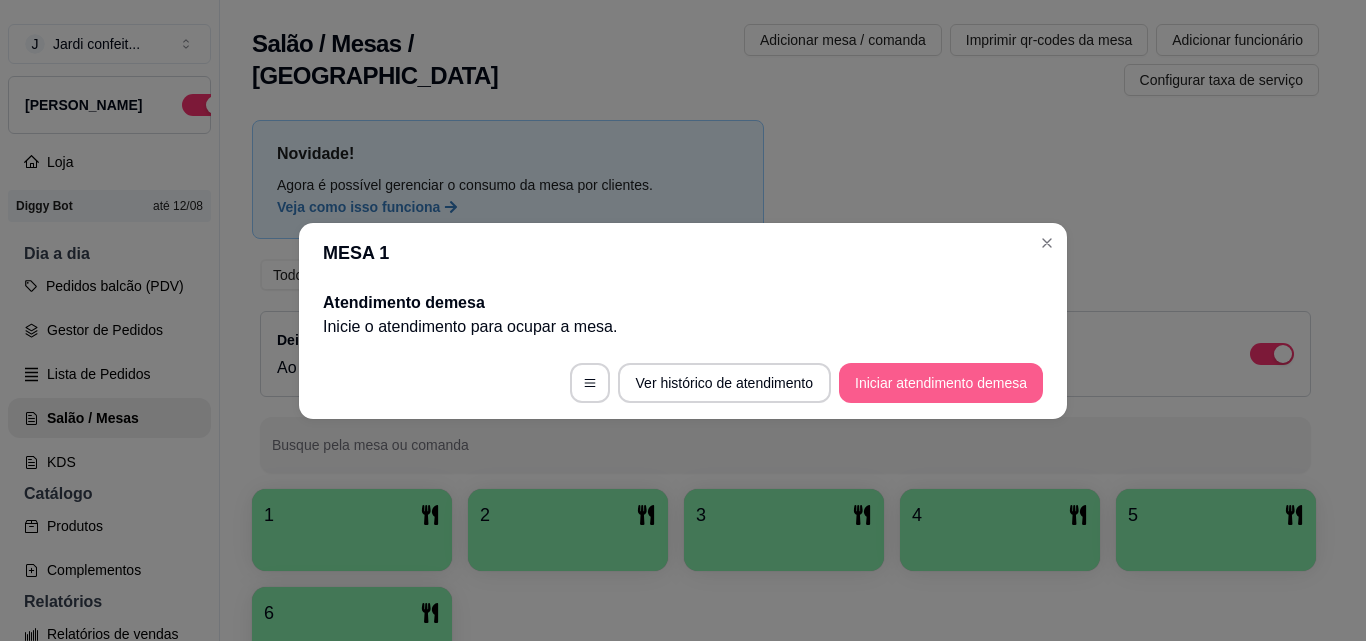 click on "Iniciar atendimento de  mesa" at bounding box center [941, 383] 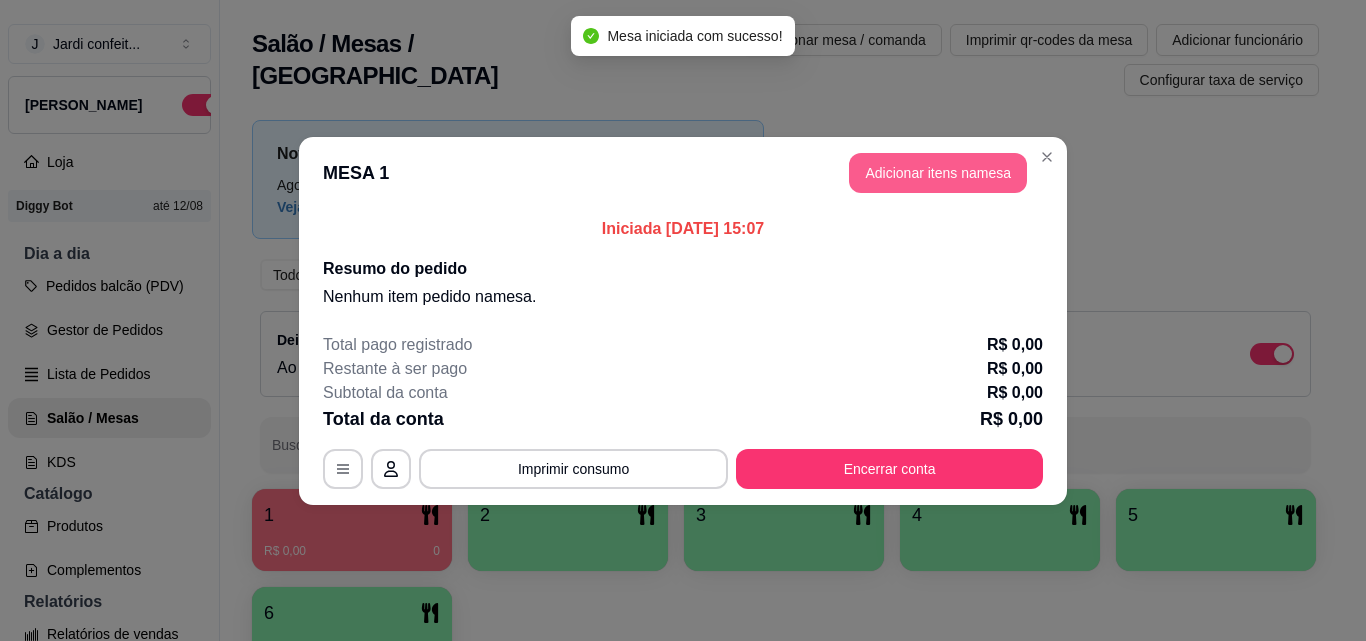click on "Adicionar itens na  mesa" at bounding box center [938, 173] 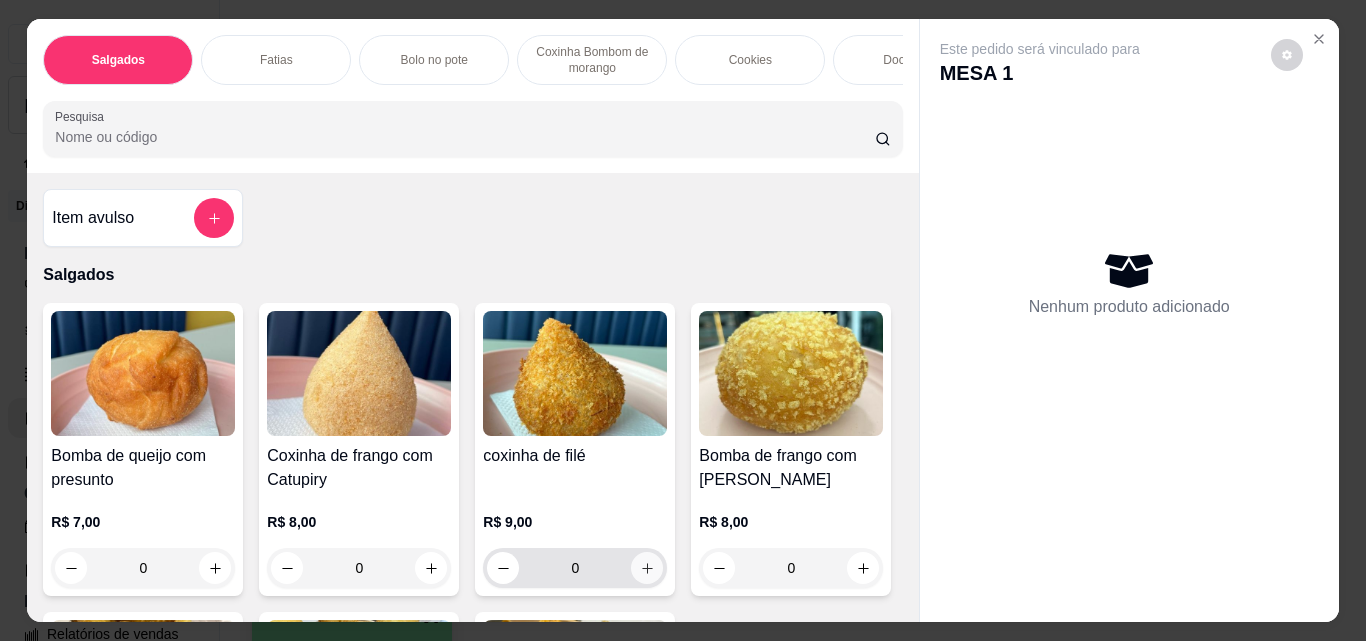 click 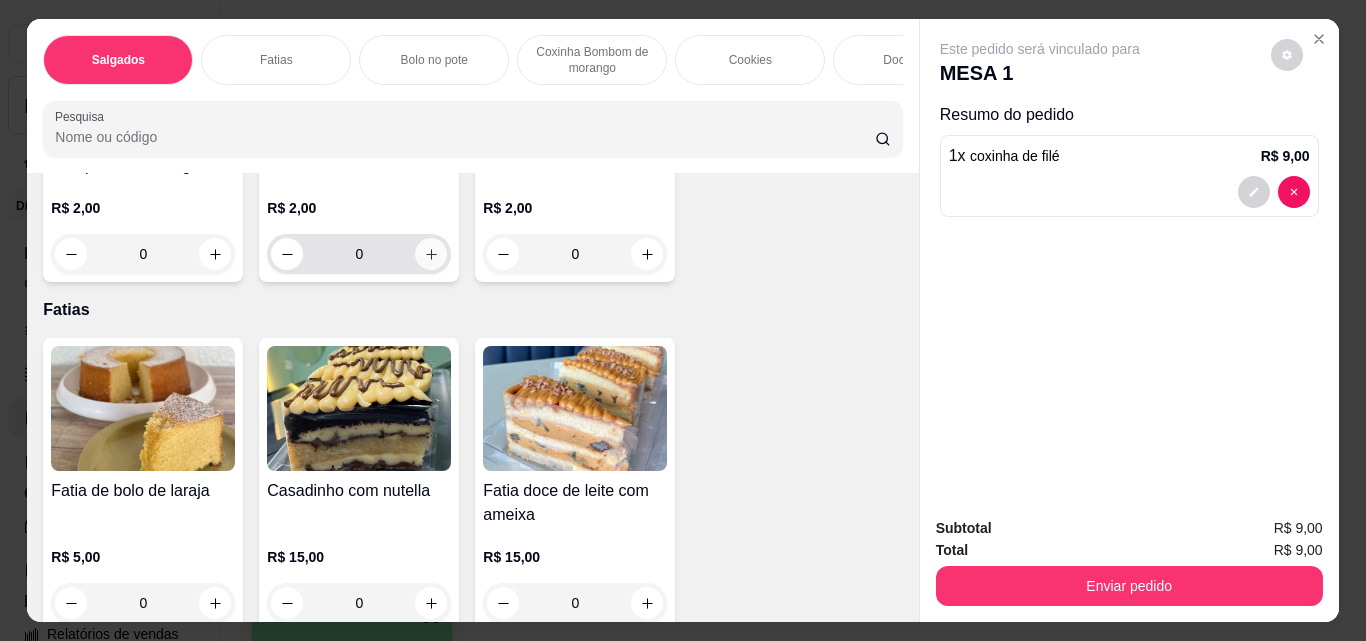 scroll, scrollTop: 600, scrollLeft: 0, axis: vertical 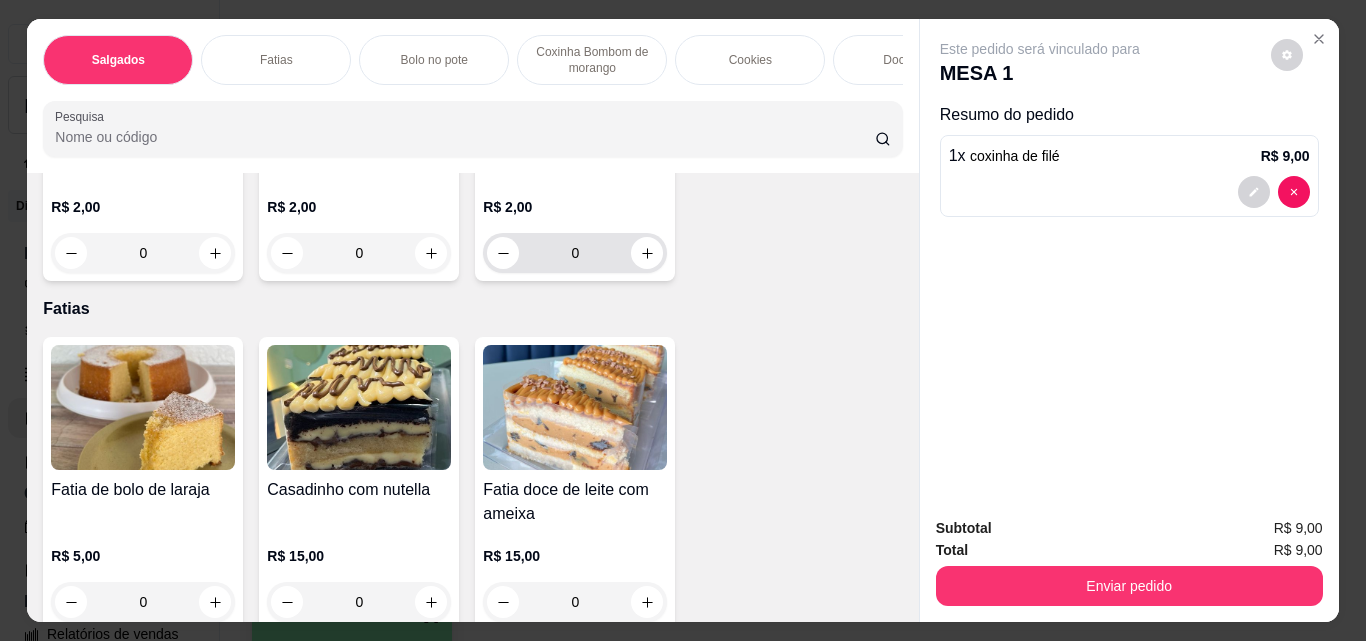 click at bounding box center [647, 253] 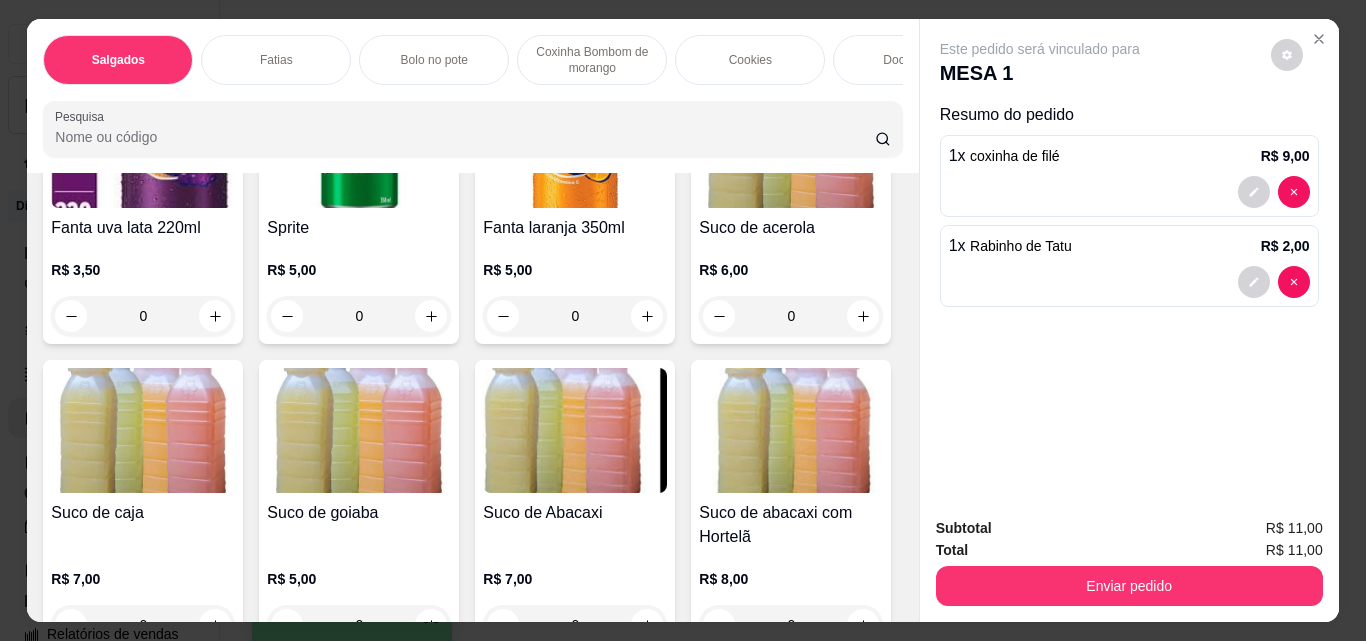 scroll, scrollTop: 3800, scrollLeft: 0, axis: vertical 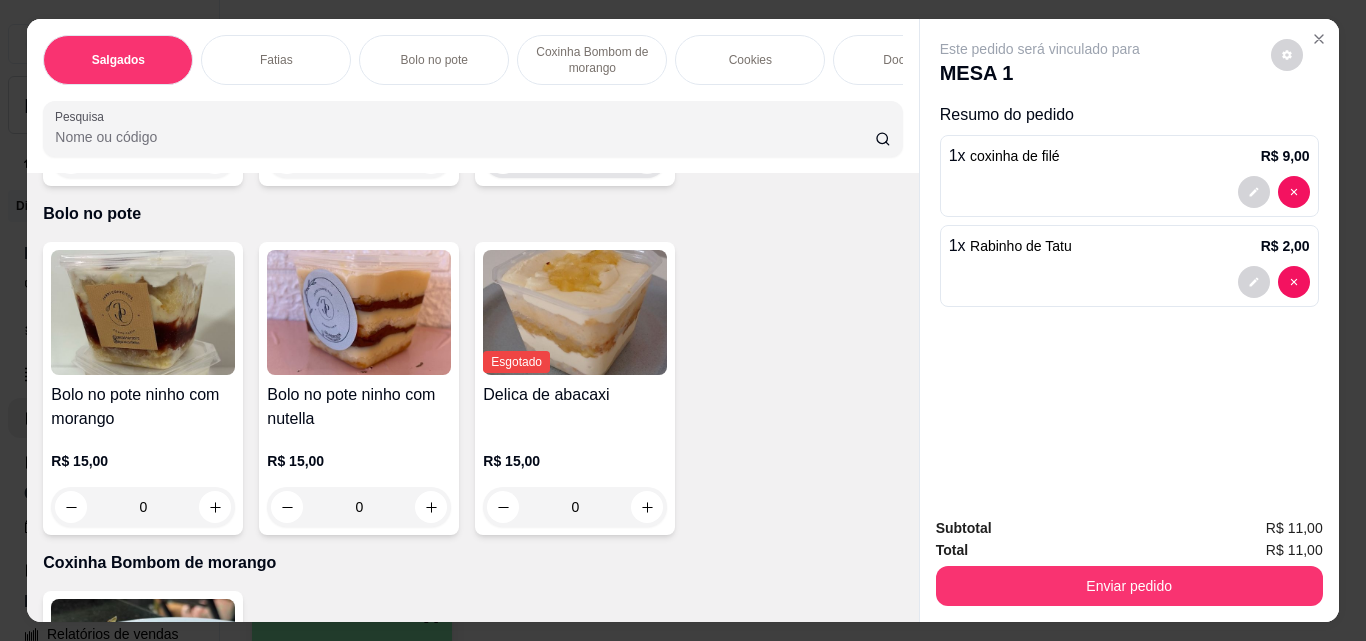 click 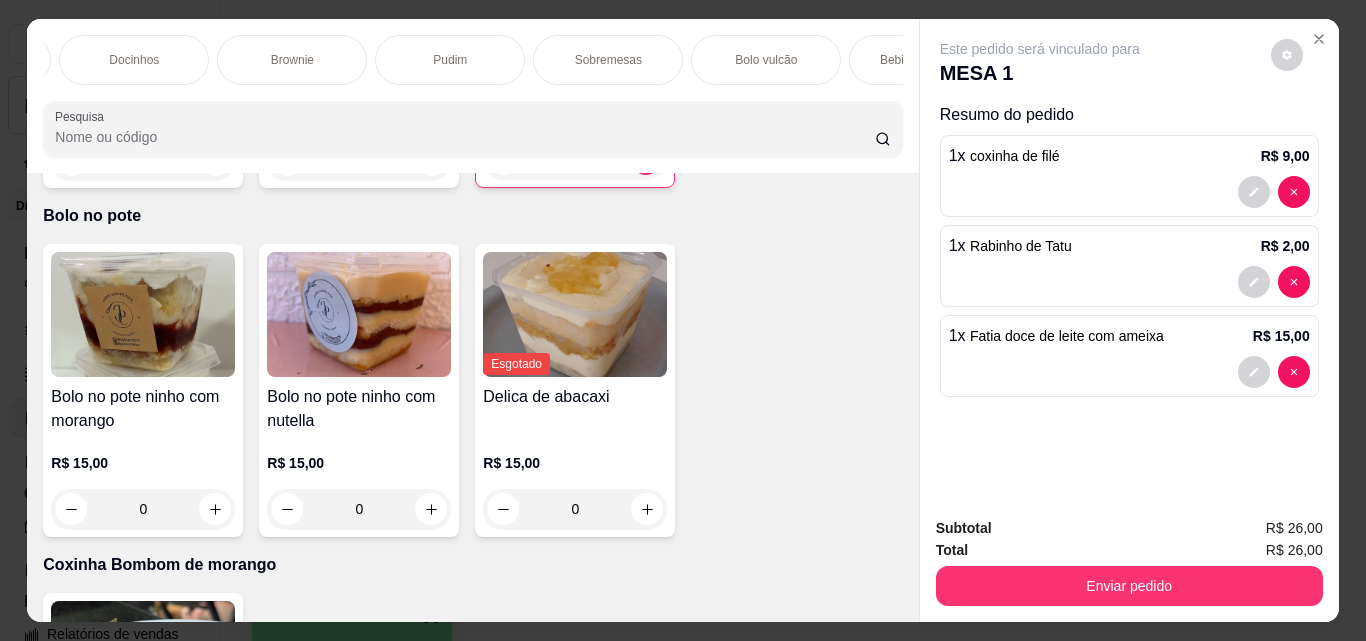 scroll, scrollTop: 0, scrollLeft: 781, axis: horizontal 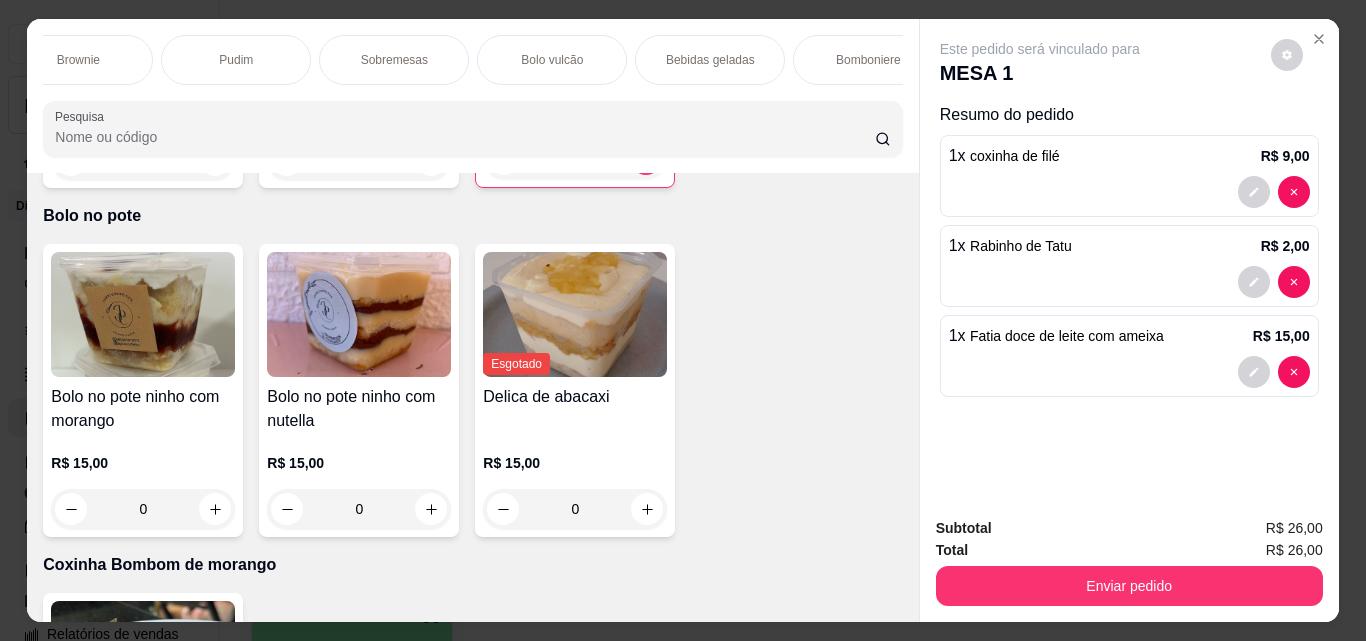 click on "Bebidas geladas" at bounding box center (710, 60) 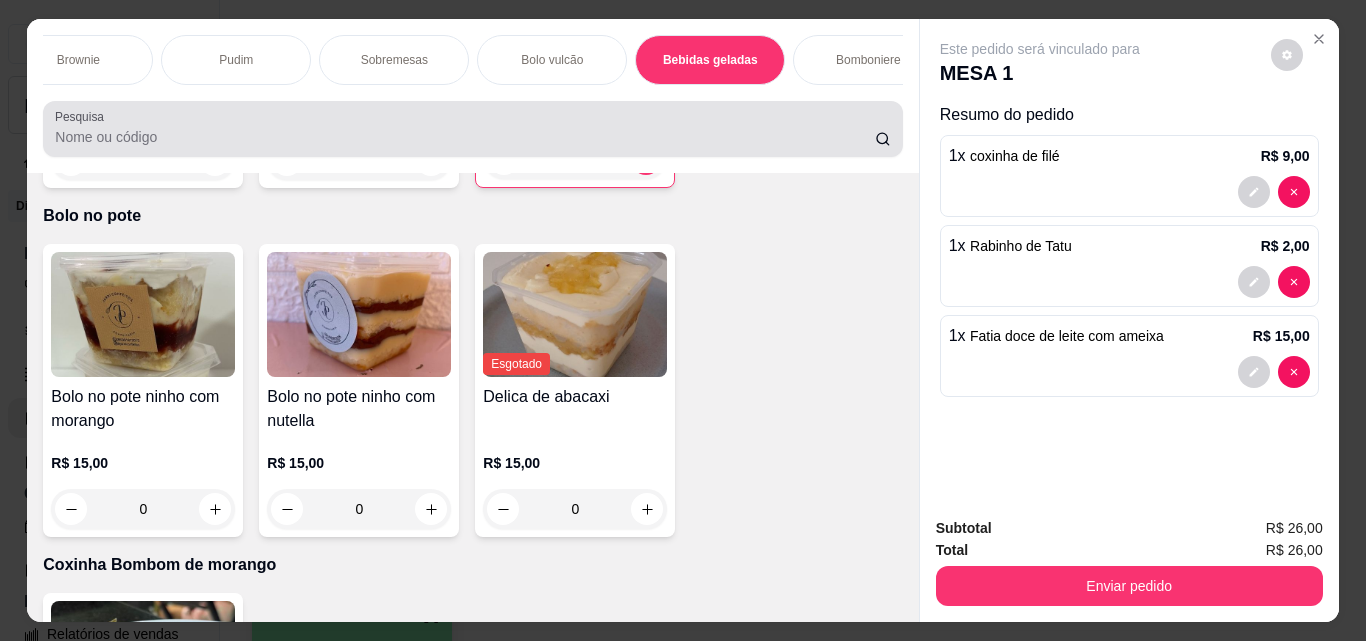 scroll, scrollTop: 4431, scrollLeft: 0, axis: vertical 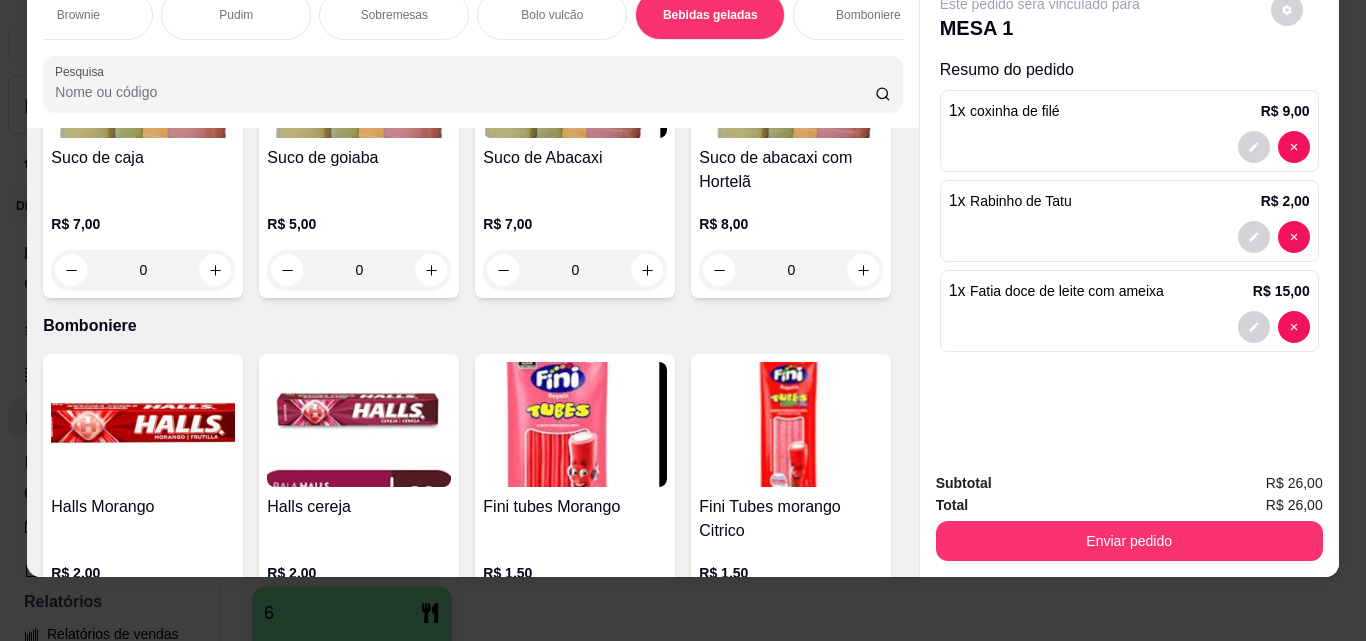 click on "0" at bounding box center [359, -324] 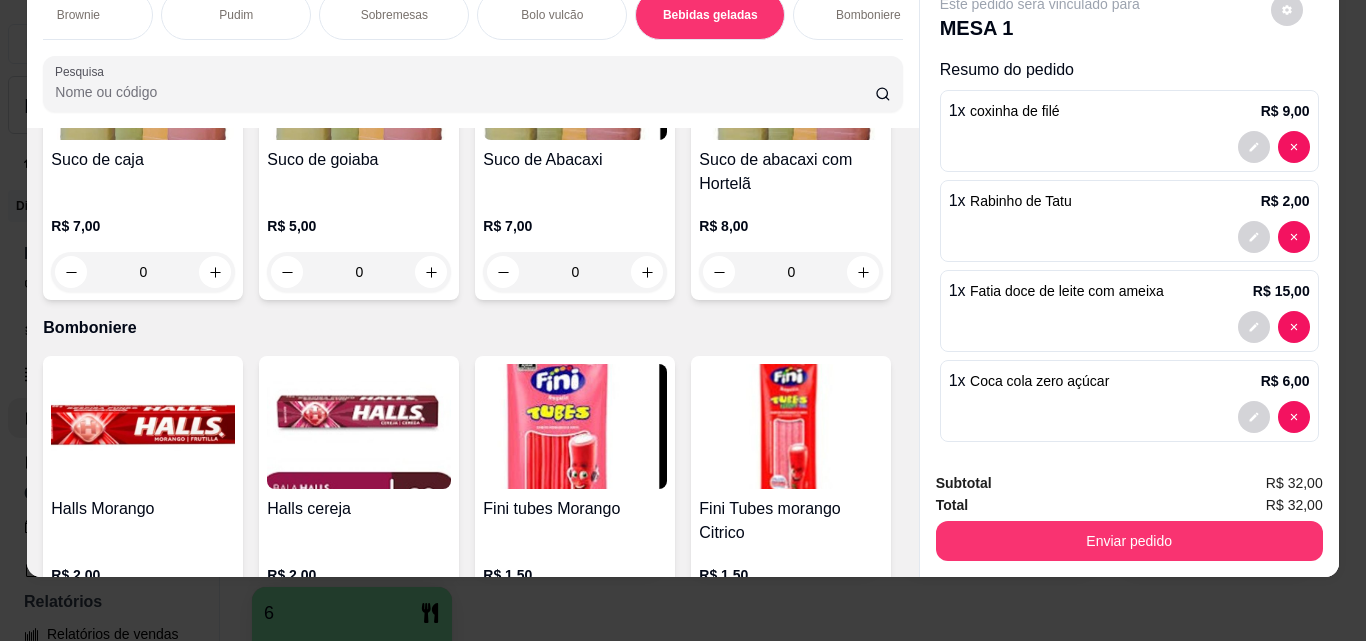 type on "1" 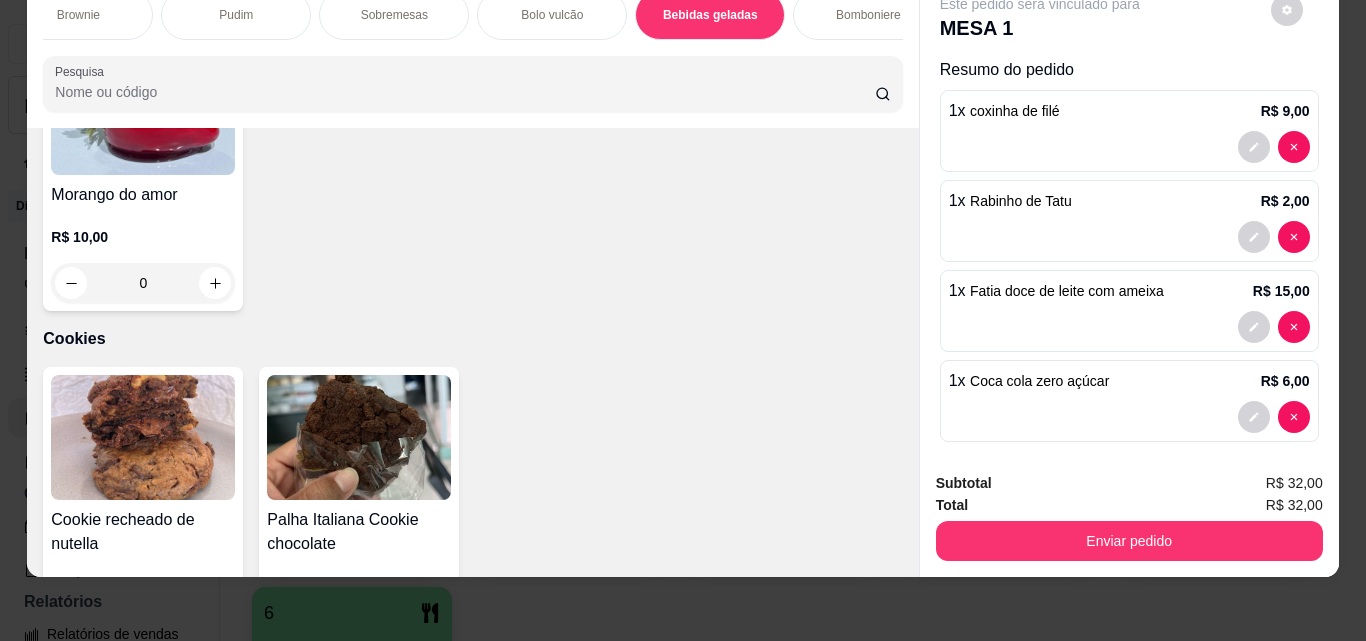 scroll, scrollTop: 1769, scrollLeft: 0, axis: vertical 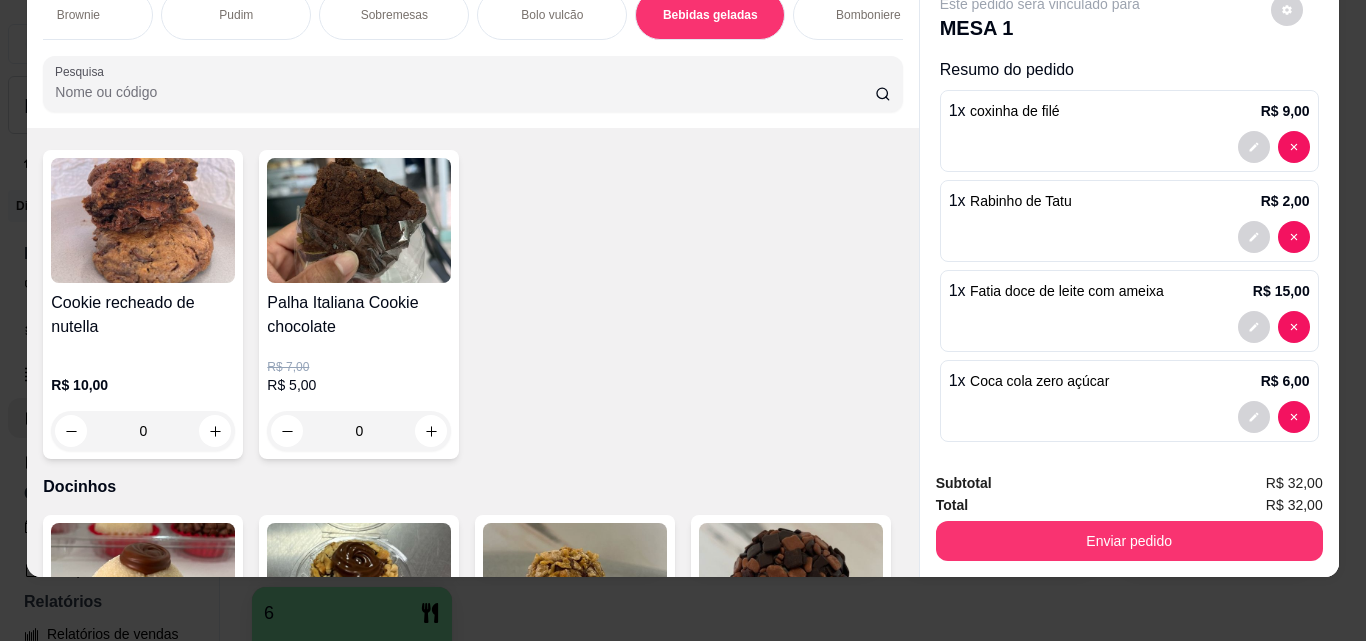 click 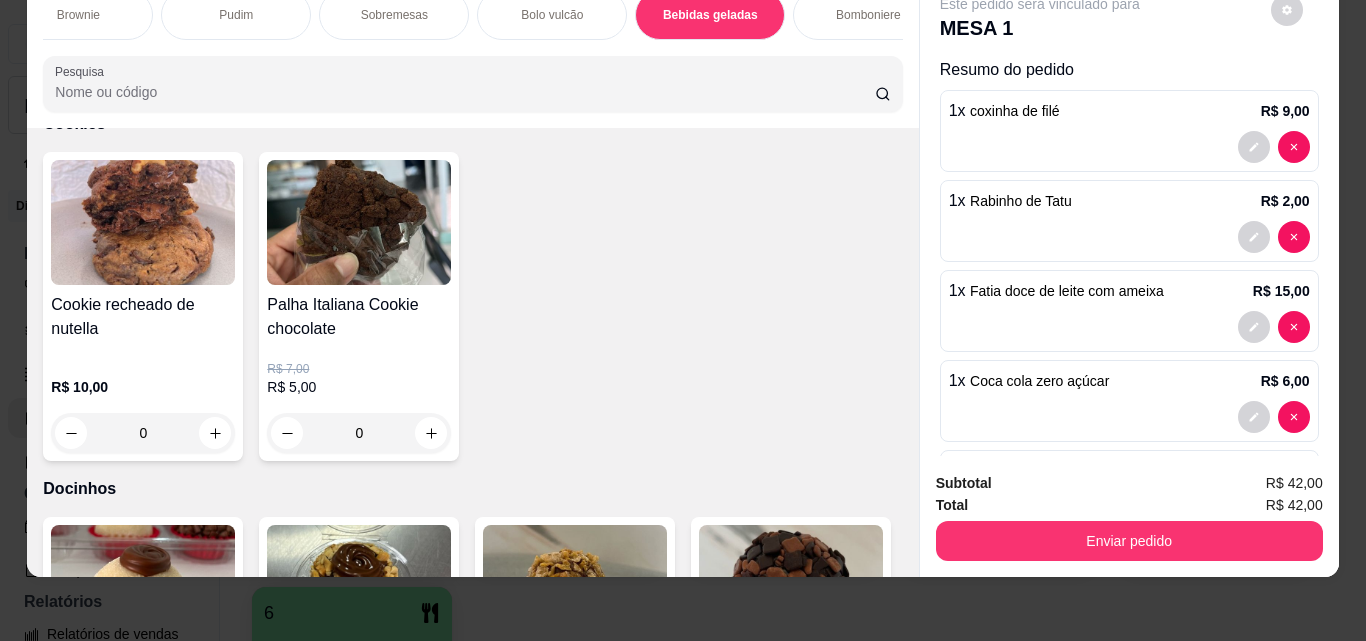type on "1" 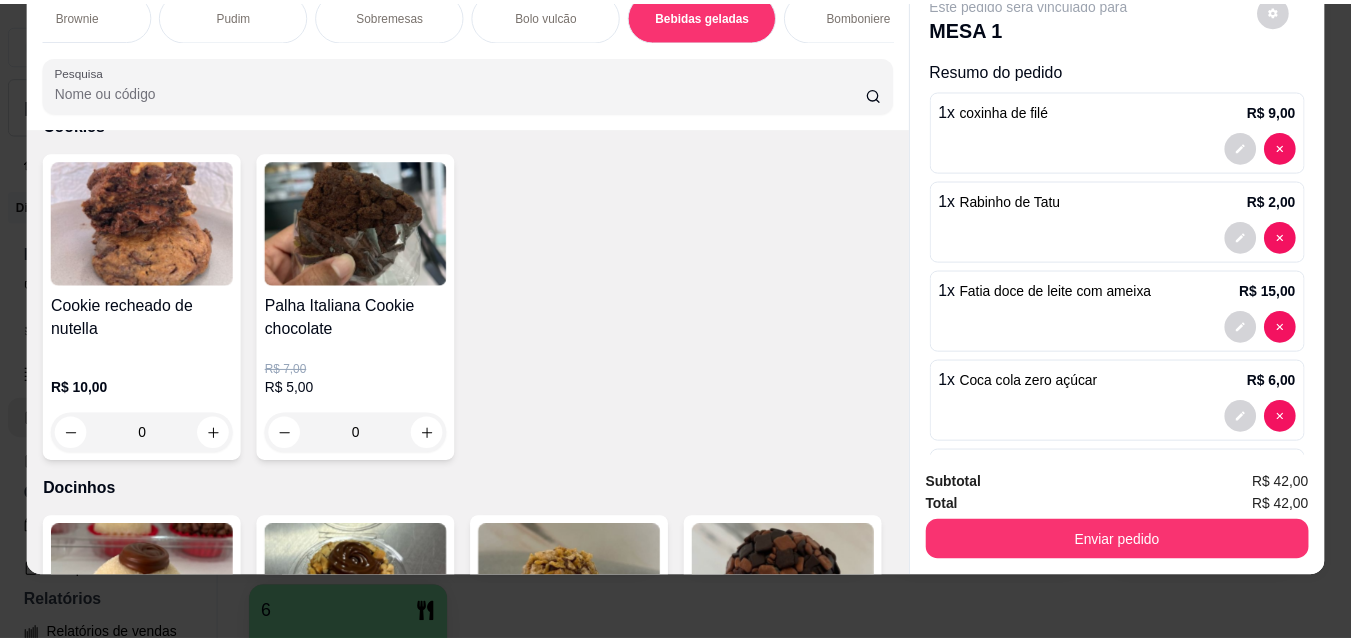 scroll, scrollTop: 104, scrollLeft: 0, axis: vertical 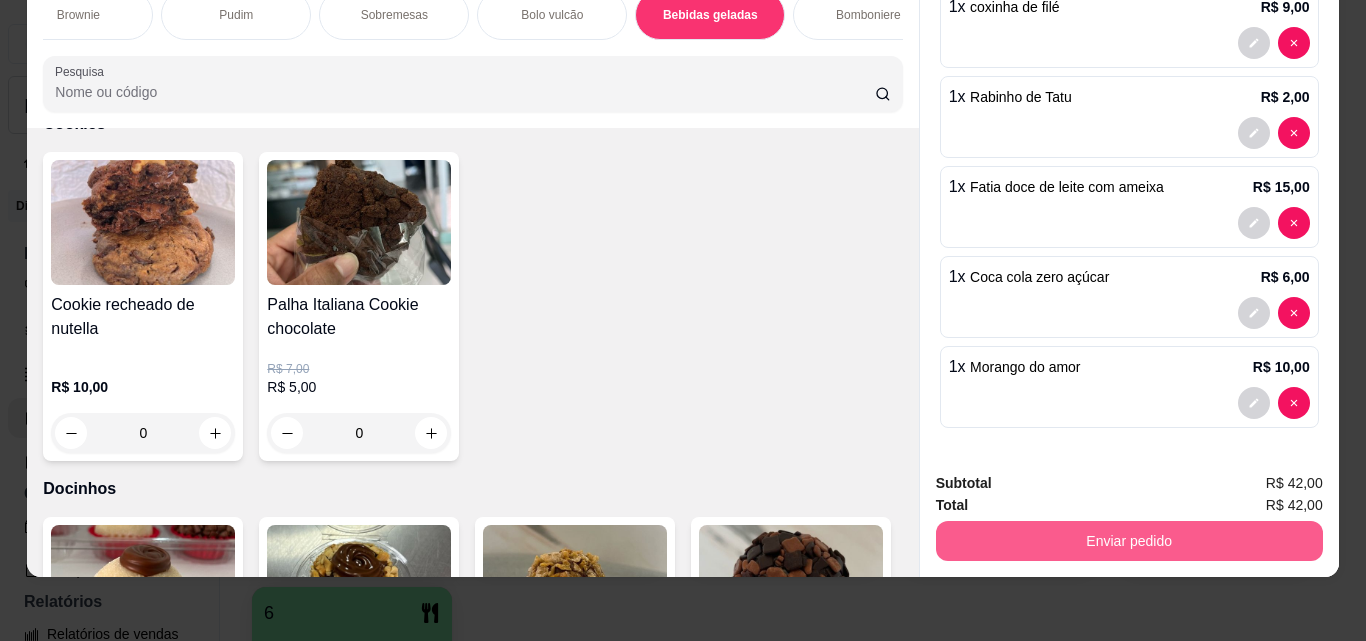 click on "Enviar pedido" at bounding box center [1129, 541] 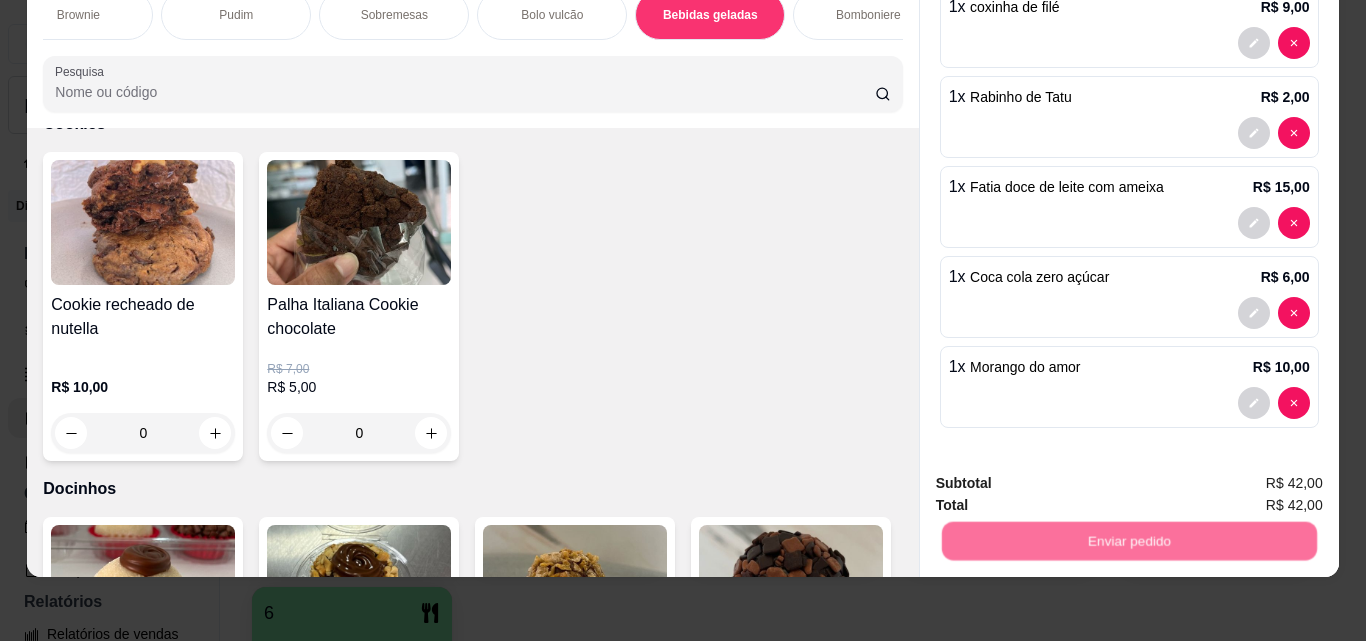 click on "Não registrar e enviar pedido" at bounding box center (1063, 476) 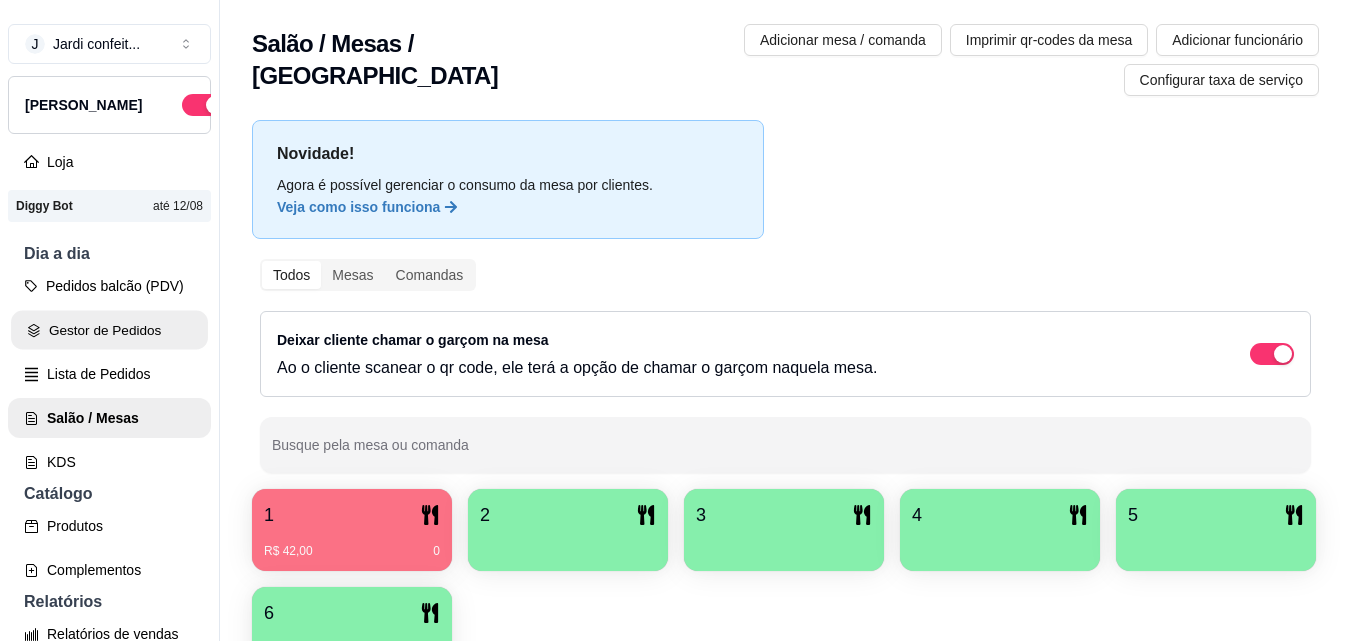 click on "Gestor de Pedidos" at bounding box center (109, 330) 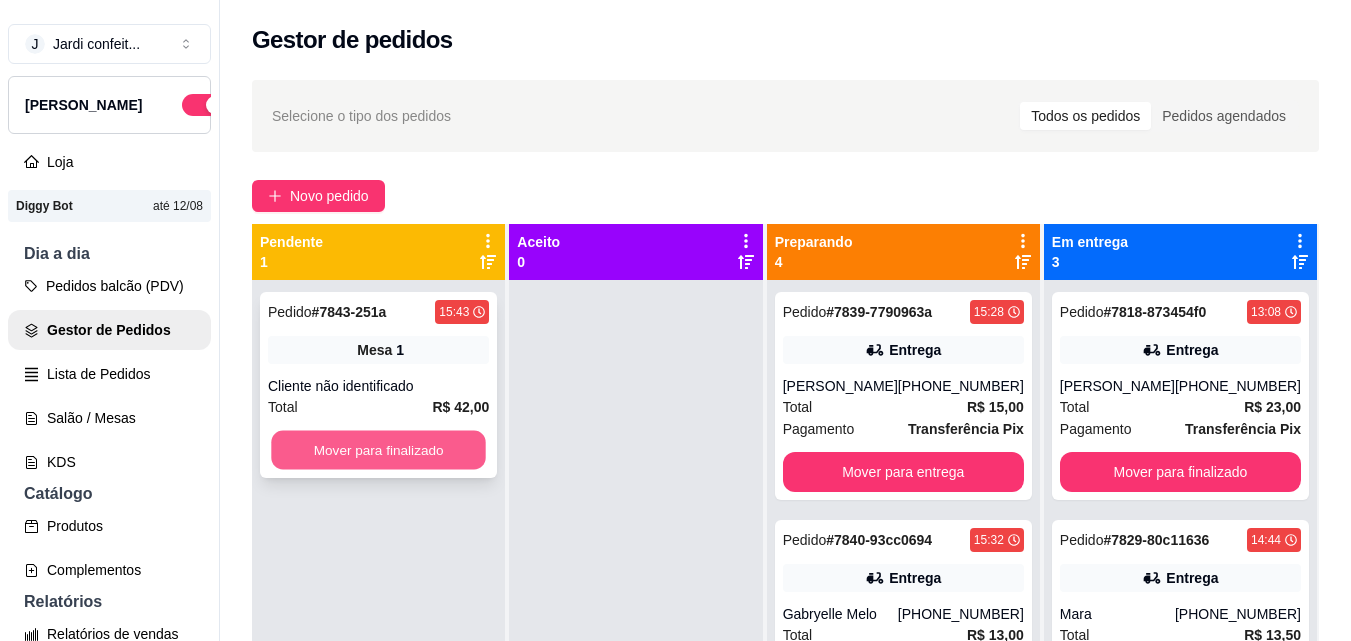 click on "Mover para finalizado" at bounding box center [378, 450] 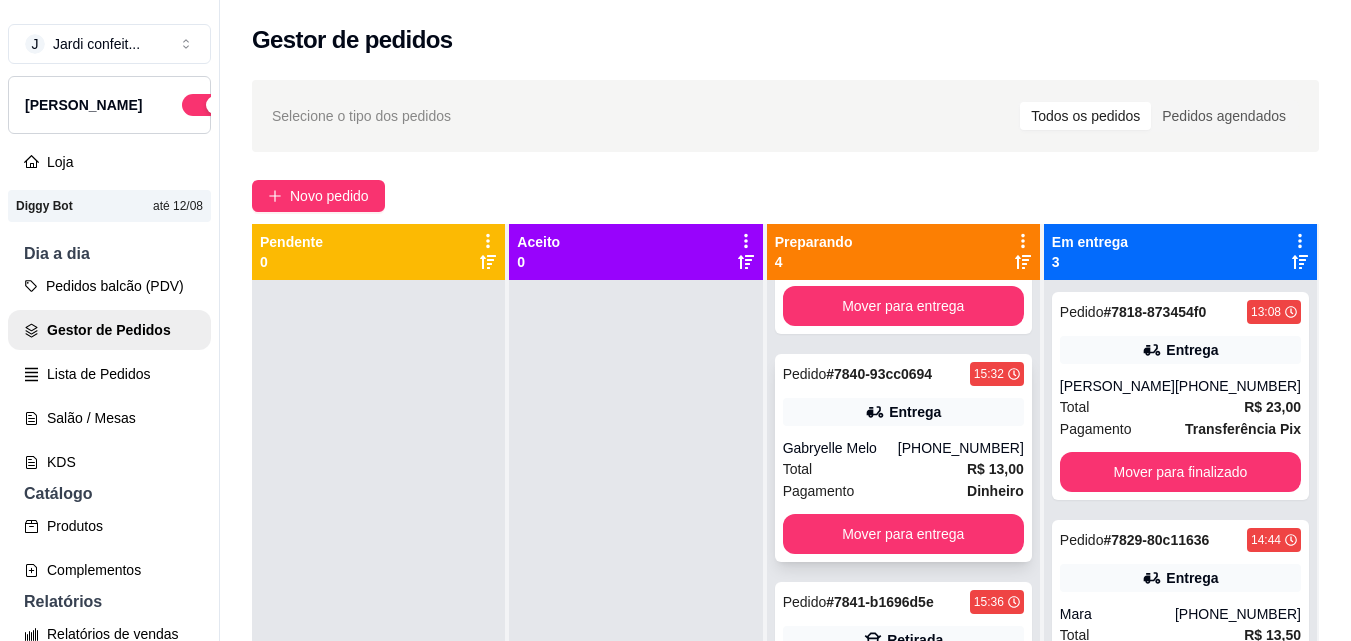 scroll, scrollTop: 291, scrollLeft: 0, axis: vertical 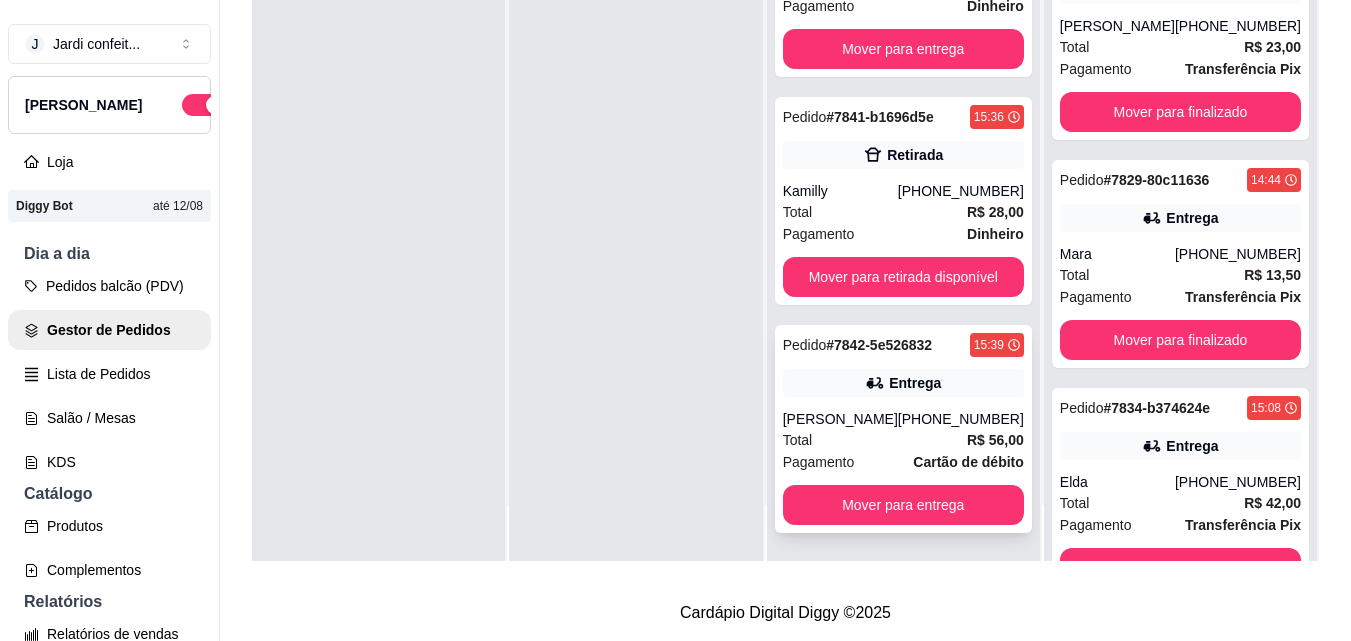 click on "Pedido  # 7842-5e526832 15:39 [GEOGRAPHIC_DATA][PERSON_NAME]  [PHONE_NUMBER] Total R$ 56,00 Pagamento Cartão de débito Mover para entrega" at bounding box center (903, 429) 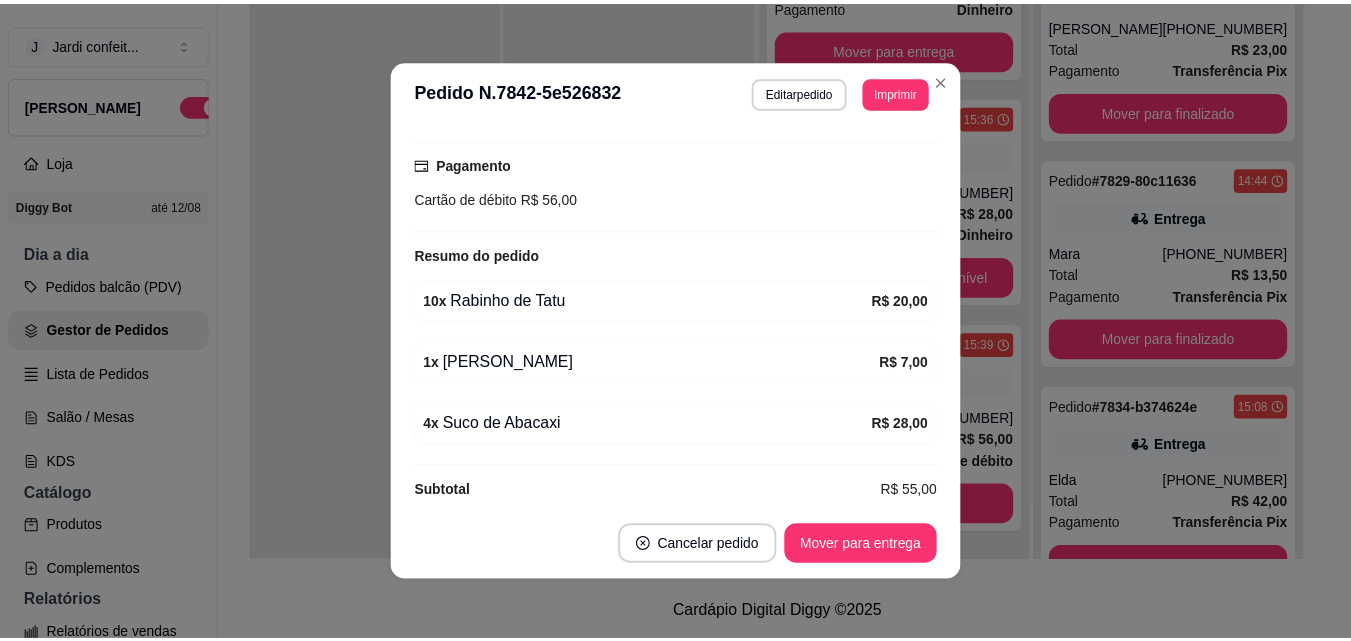 scroll, scrollTop: 532, scrollLeft: 0, axis: vertical 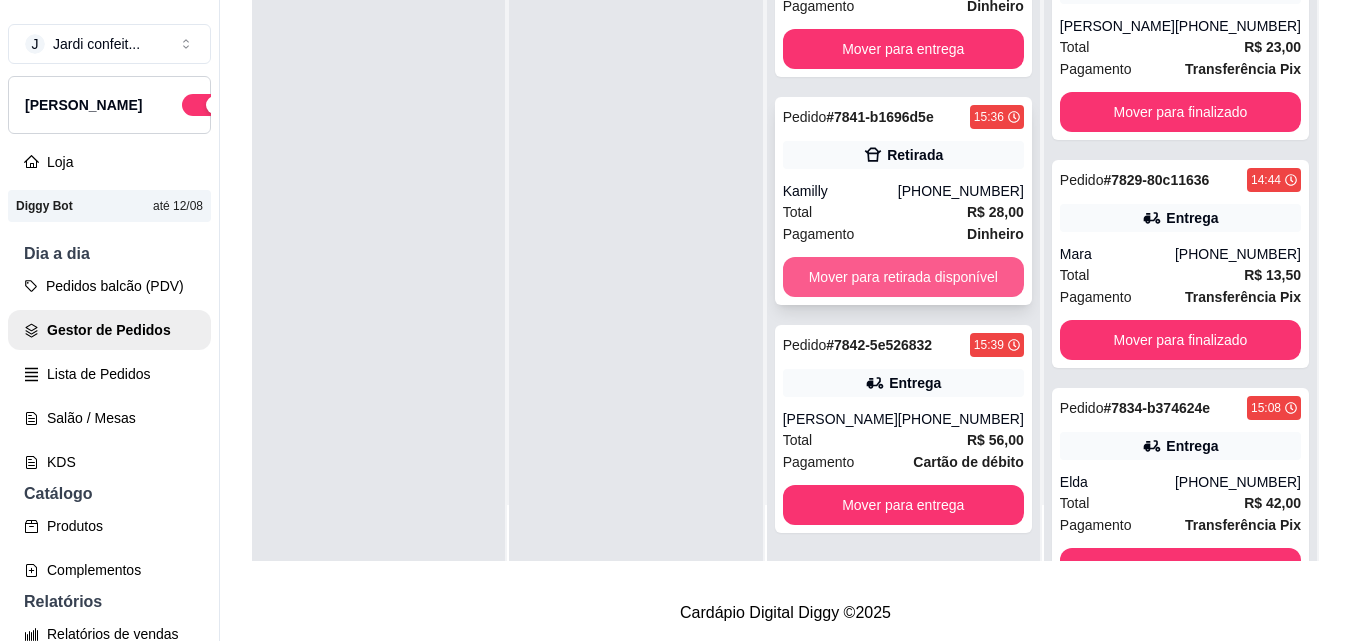 click on "Mover para retirada disponível" at bounding box center [903, 277] 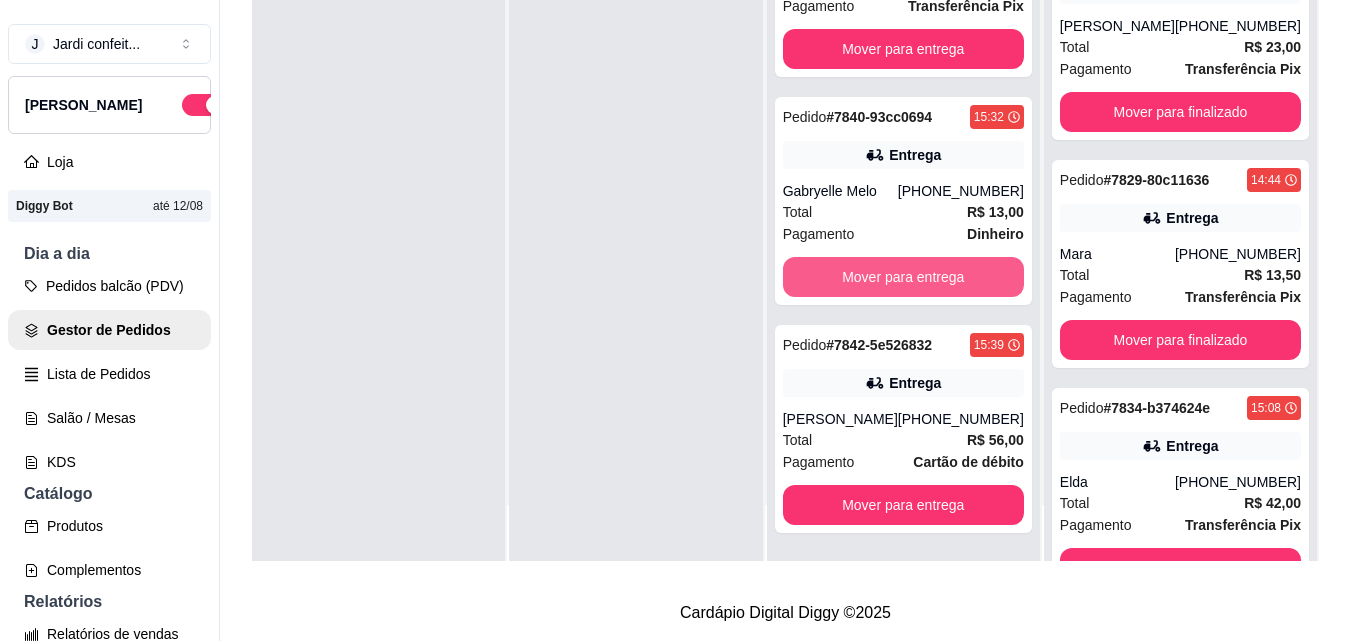 scroll, scrollTop: 63, scrollLeft: 0, axis: vertical 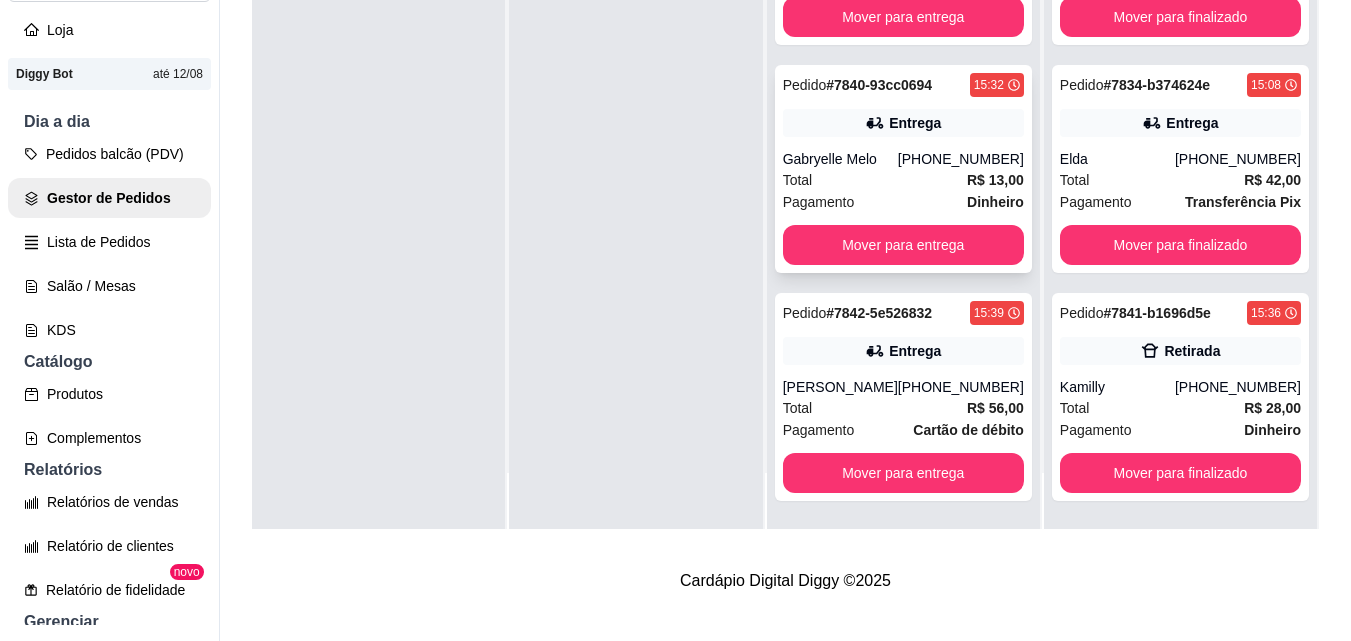 click on "Pagamento Dinheiro" at bounding box center [903, 202] 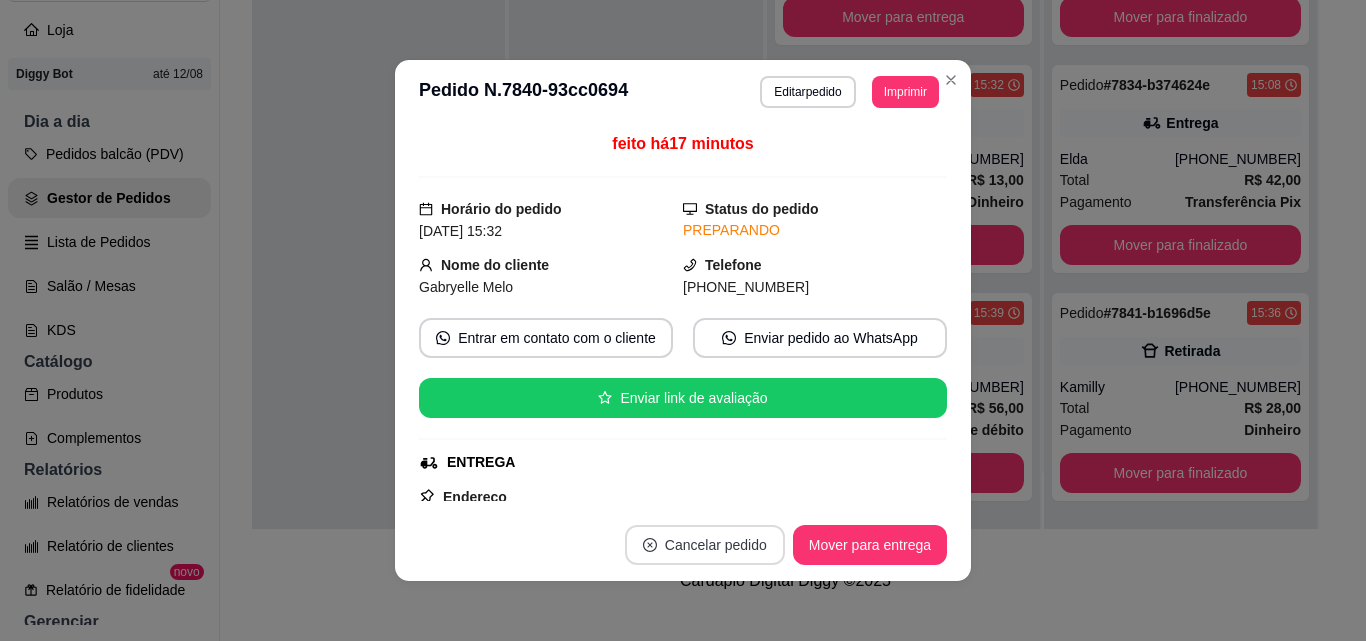 click 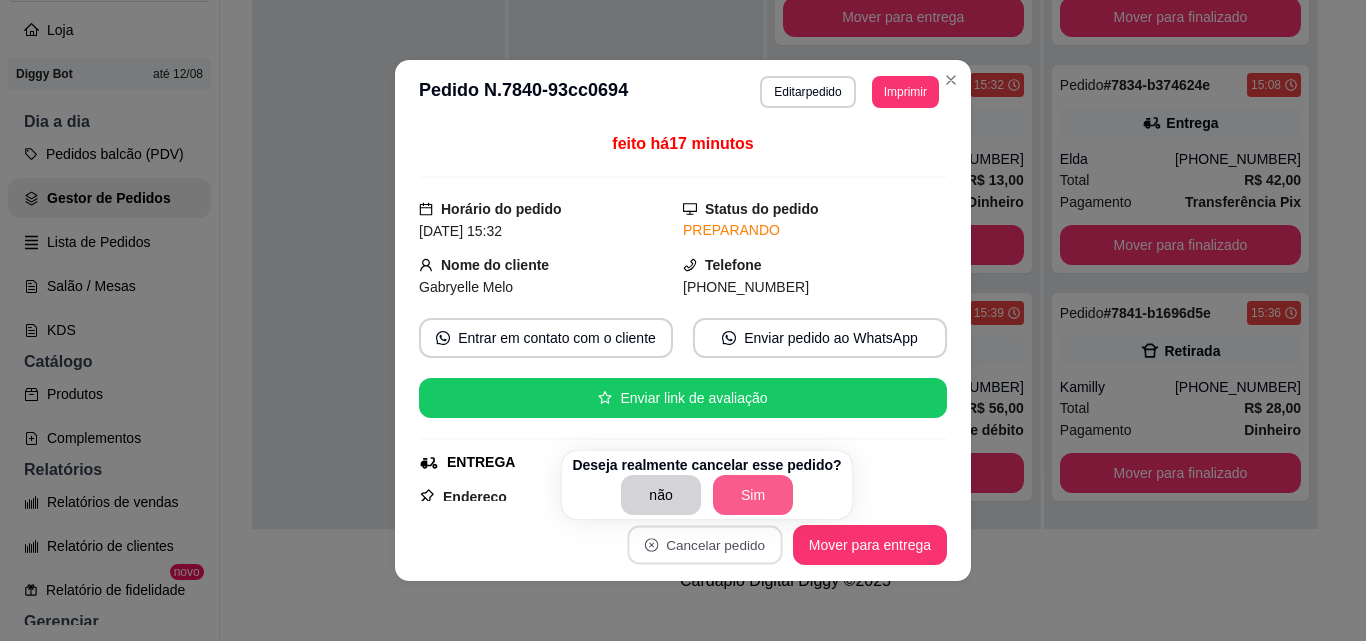 click on "Sim" at bounding box center (753, 495) 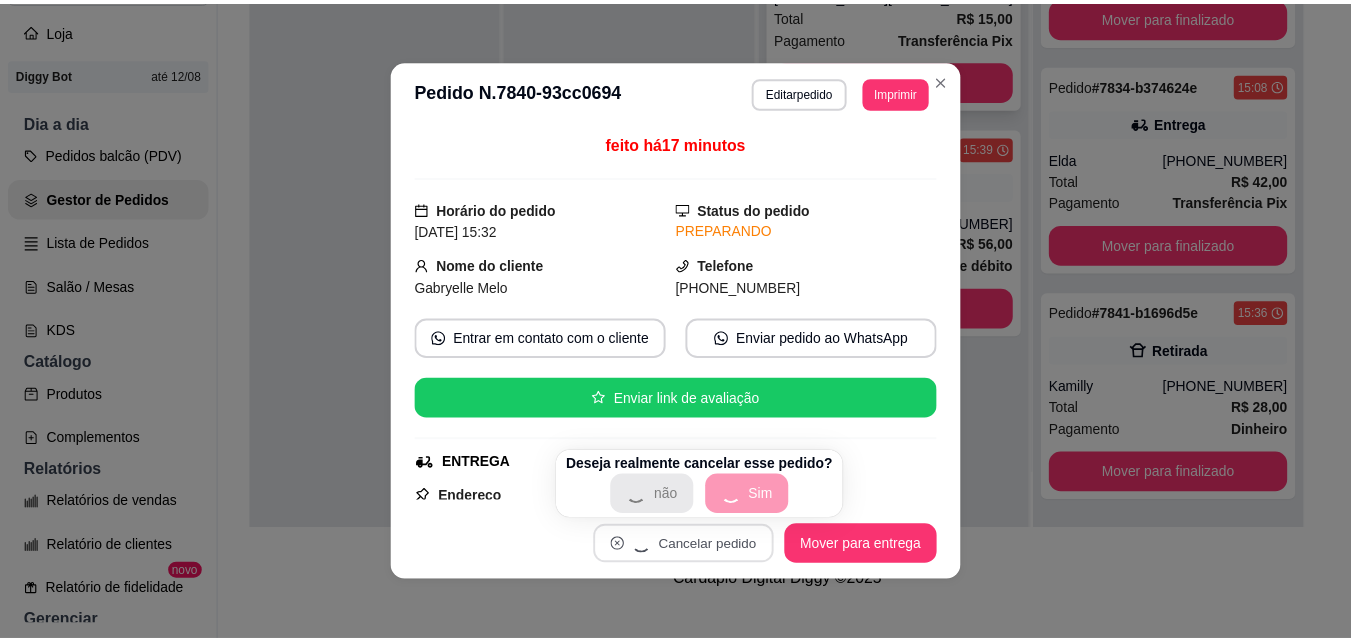 scroll, scrollTop: 0, scrollLeft: 0, axis: both 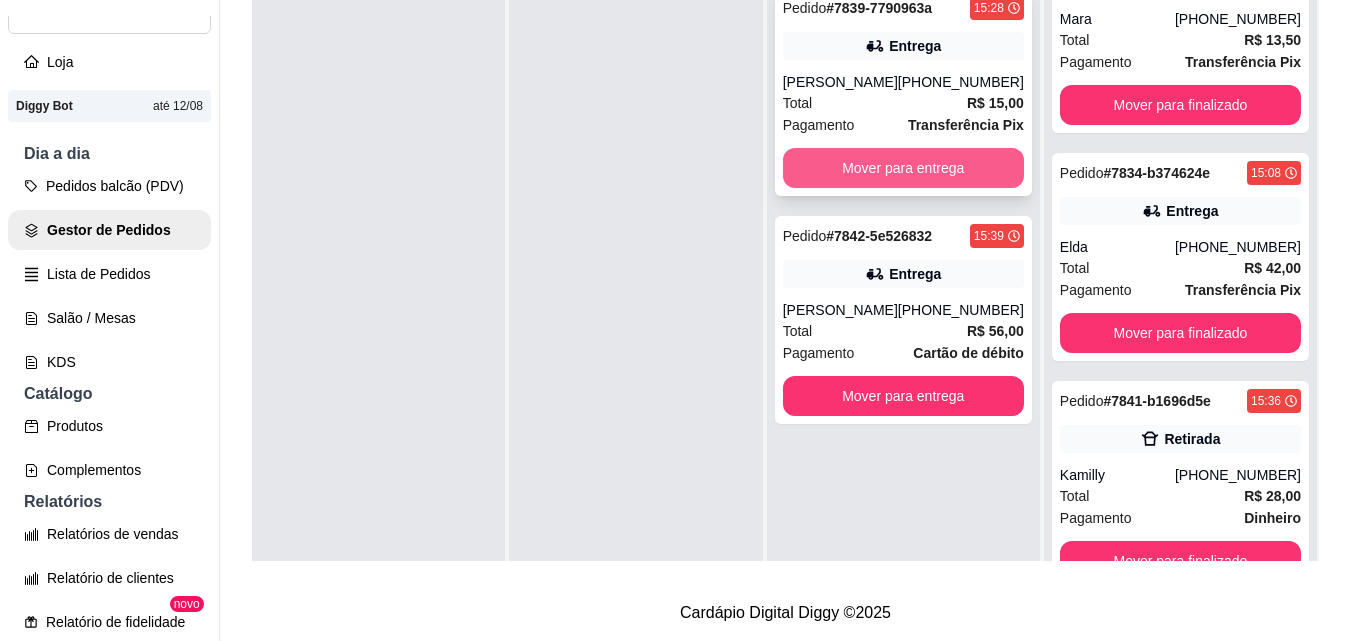 click on "Mover para entrega" at bounding box center (903, 168) 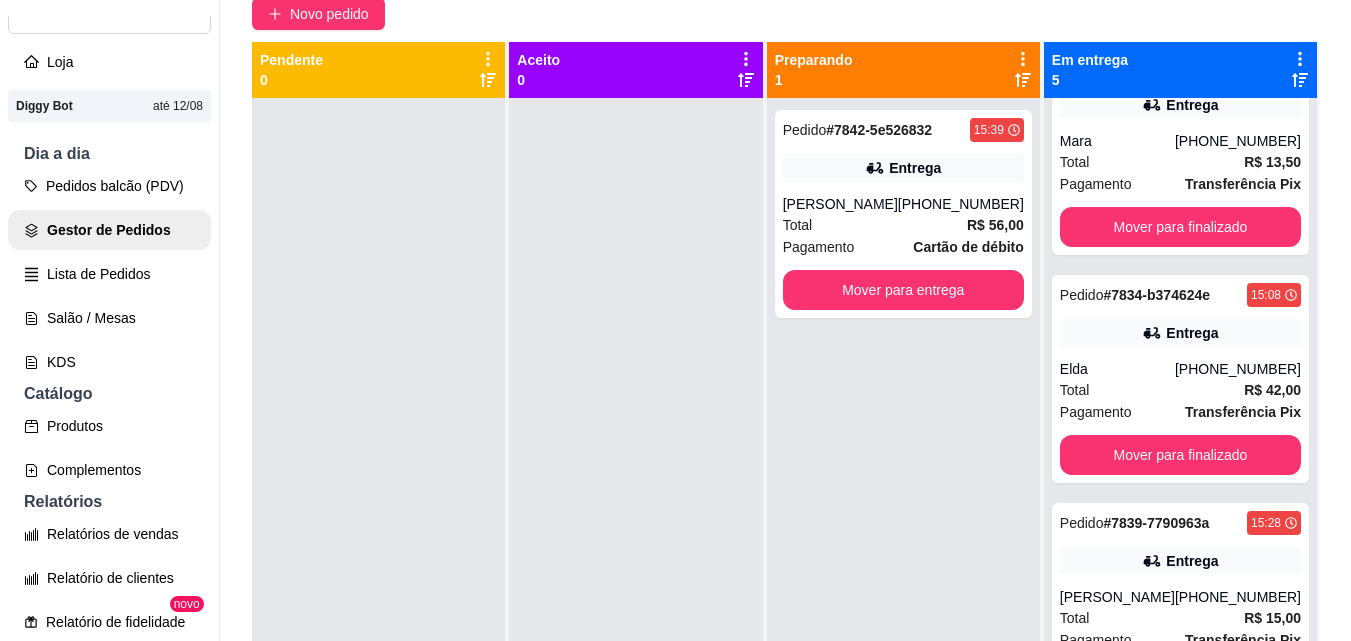 scroll, scrollTop: 0, scrollLeft: 0, axis: both 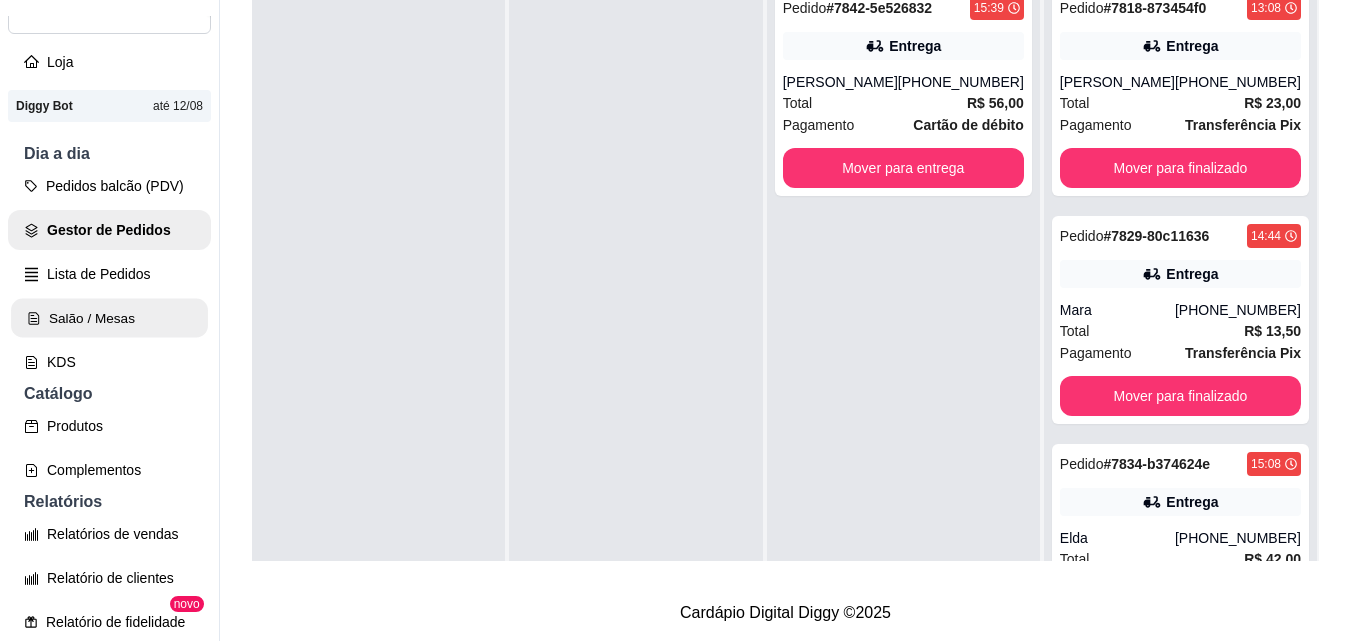 click on "Salão / Mesas" at bounding box center [109, 318] 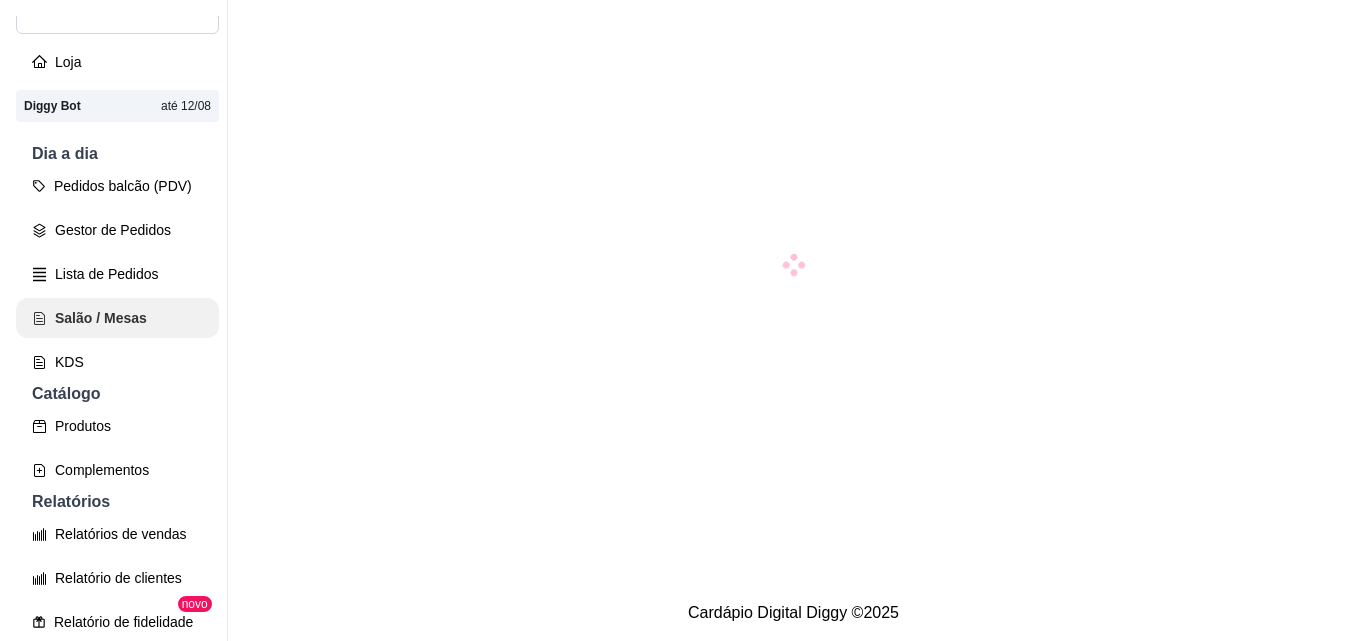 scroll, scrollTop: 0, scrollLeft: 0, axis: both 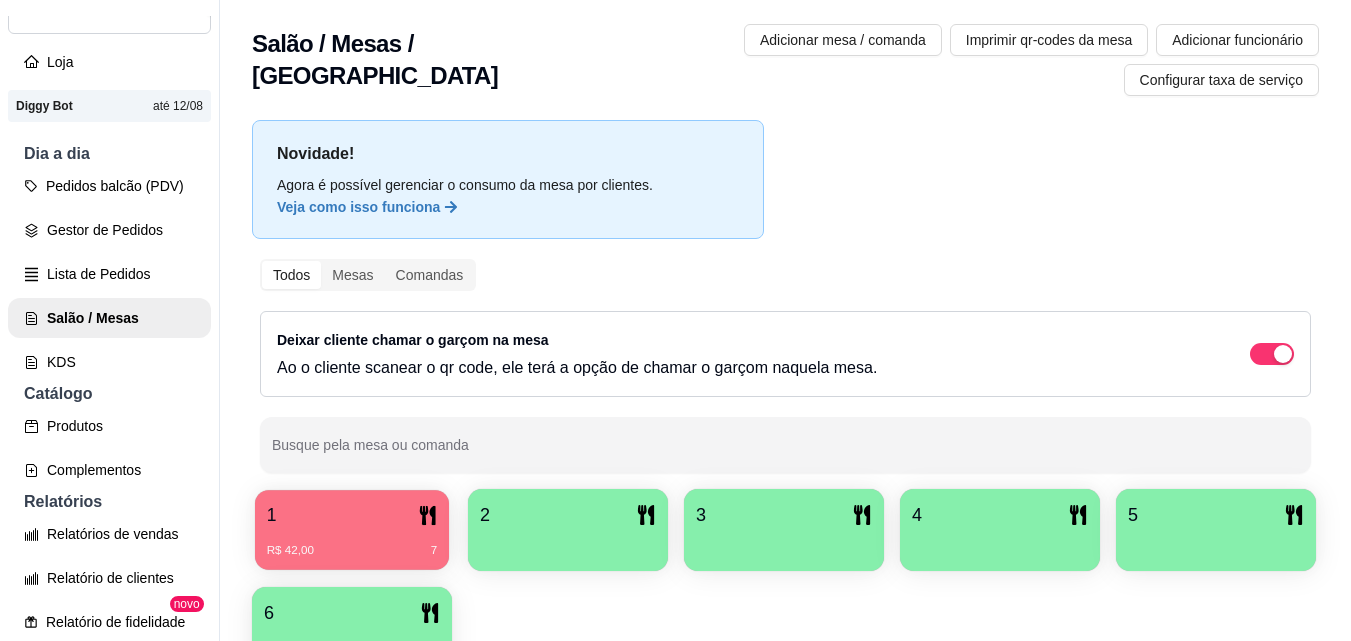 click on "1" at bounding box center [352, 515] 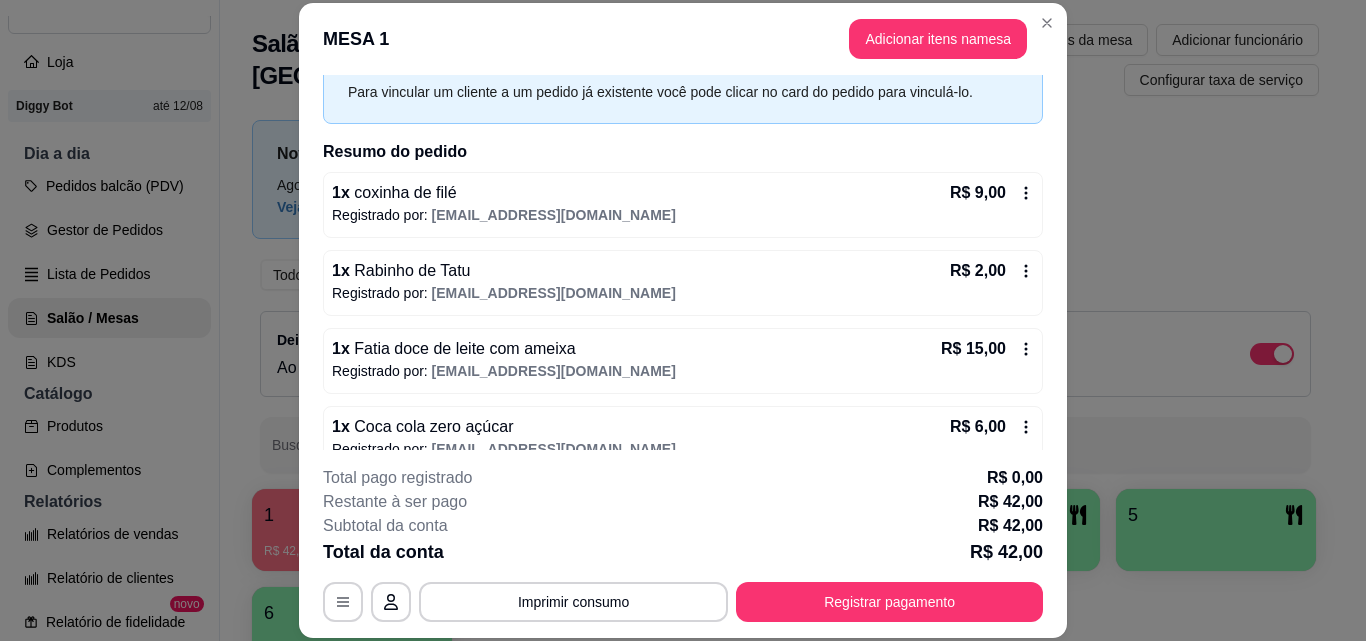scroll, scrollTop: 200, scrollLeft: 0, axis: vertical 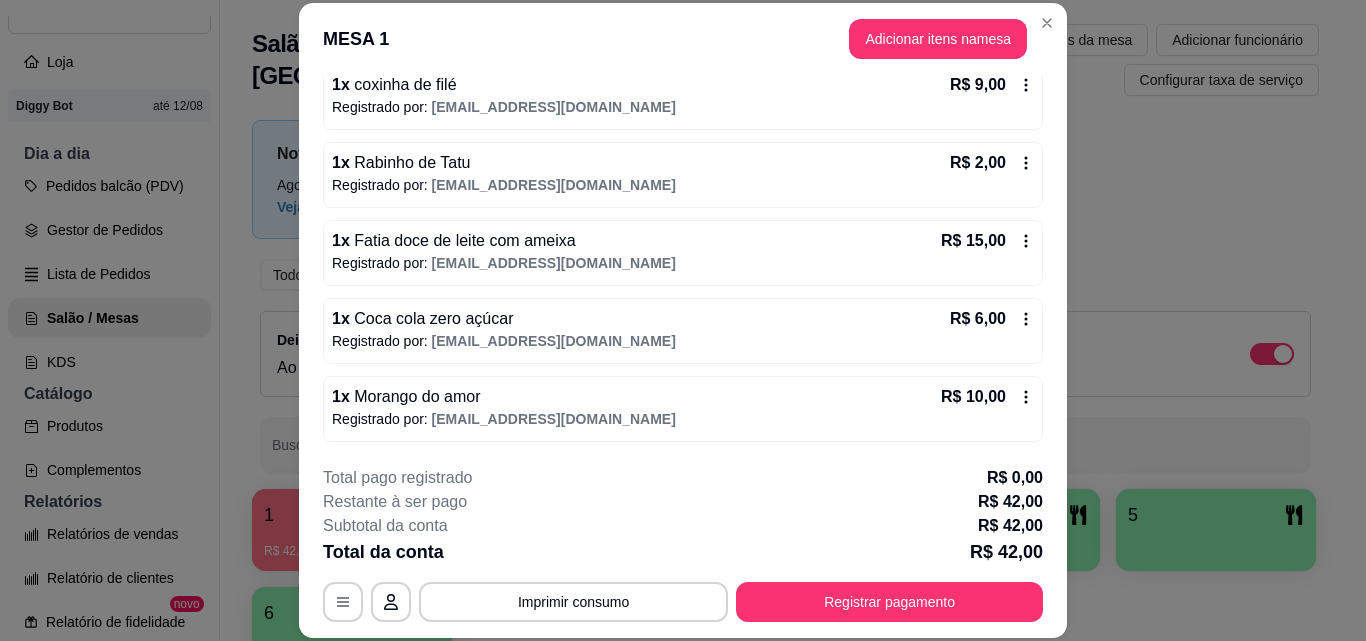 click on "Registrar pagamento" at bounding box center (889, 602) 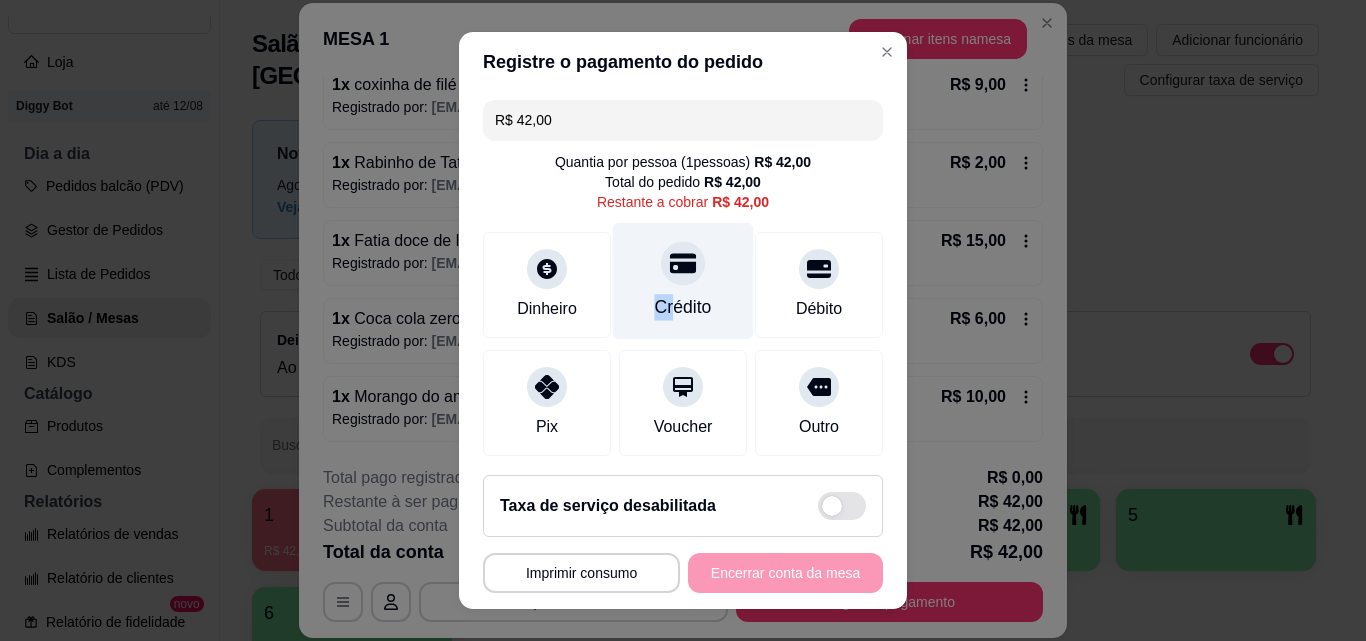 click on "Crédito" at bounding box center [683, 281] 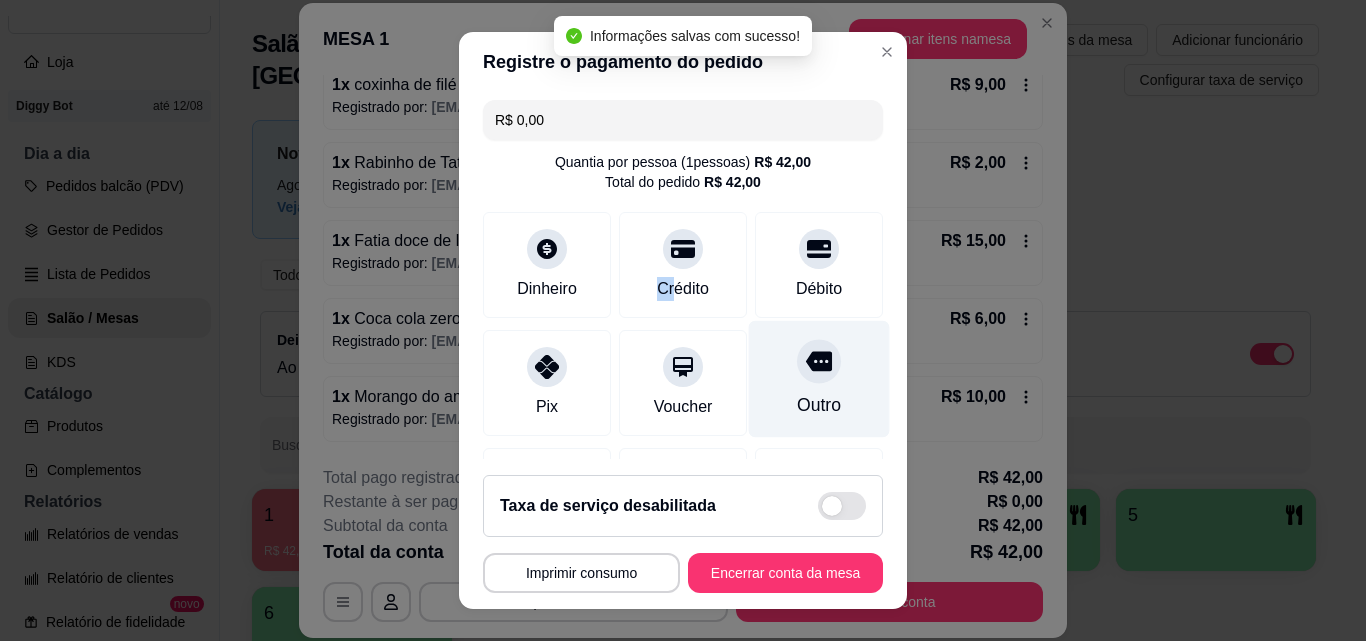 type on "R$ 0,00" 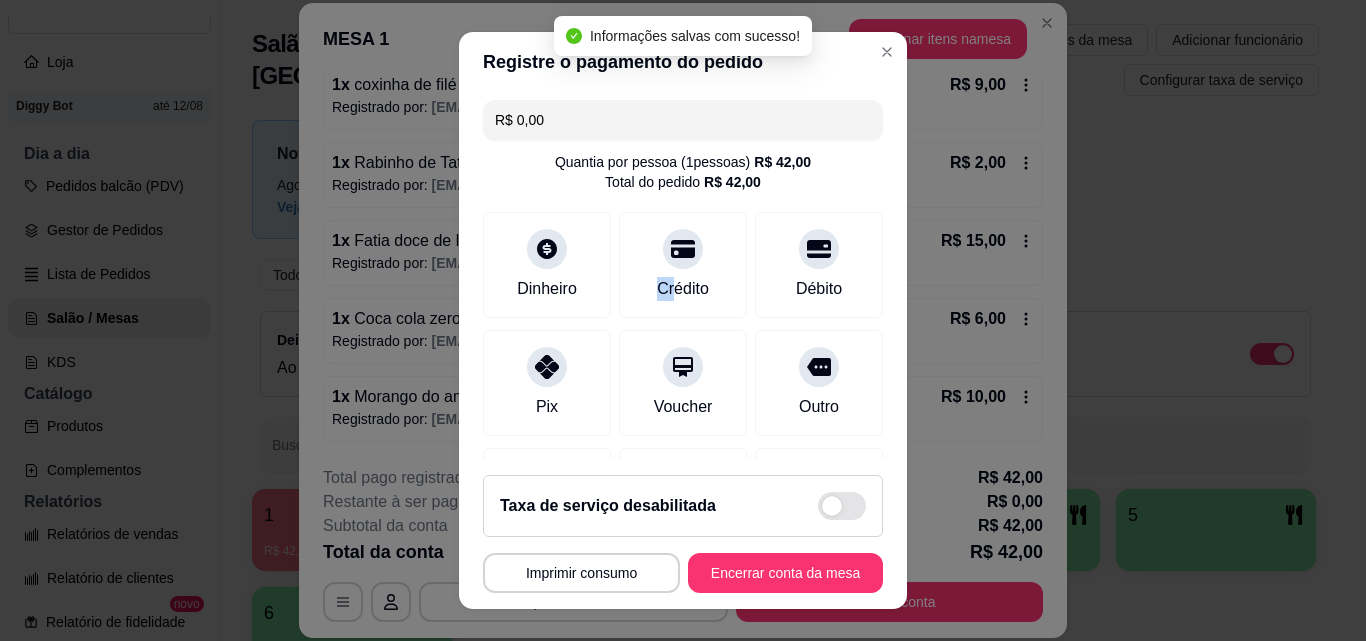 scroll, scrollTop: 231, scrollLeft: 0, axis: vertical 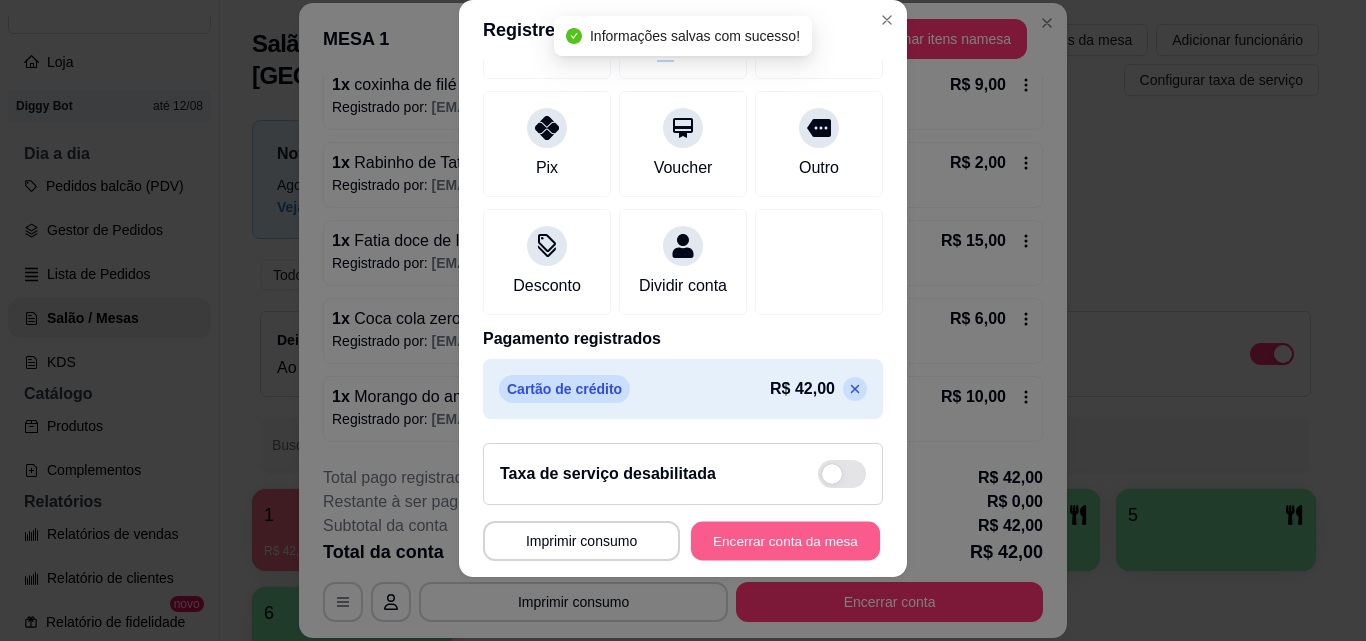 click on "Encerrar conta da mesa" at bounding box center (785, 541) 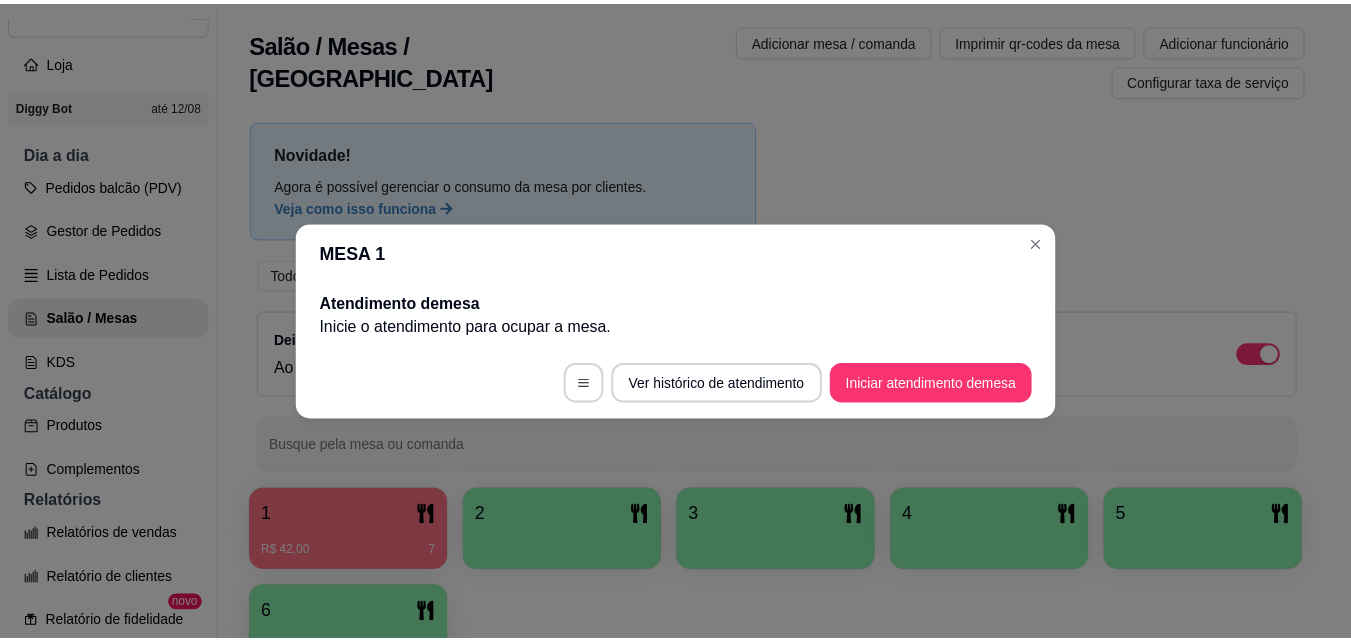 scroll, scrollTop: 0, scrollLeft: 0, axis: both 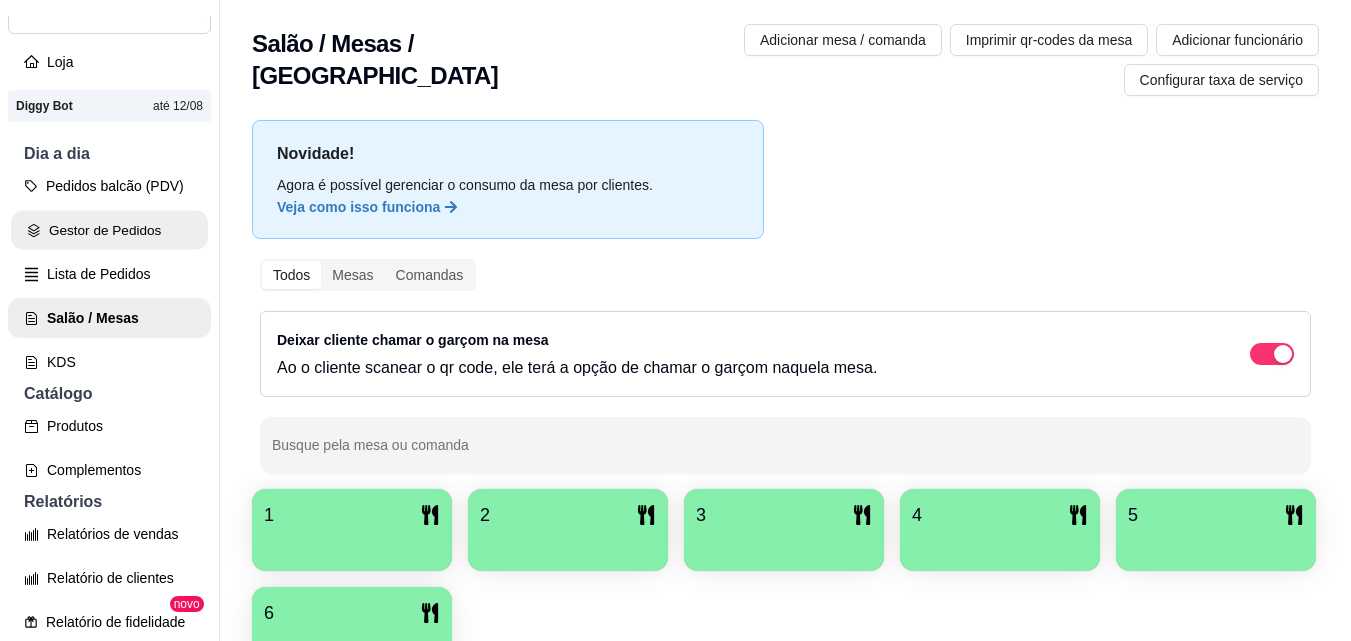 click on "Gestor de Pedidos" at bounding box center (109, 230) 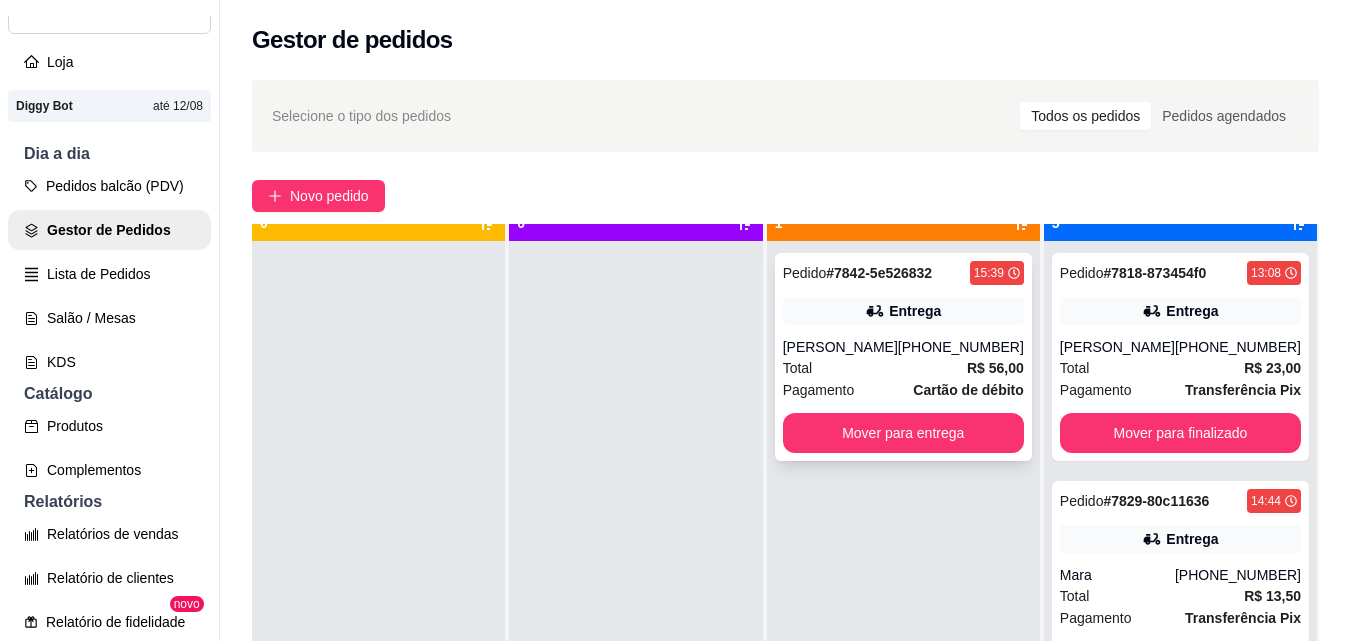 scroll, scrollTop: 56, scrollLeft: 0, axis: vertical 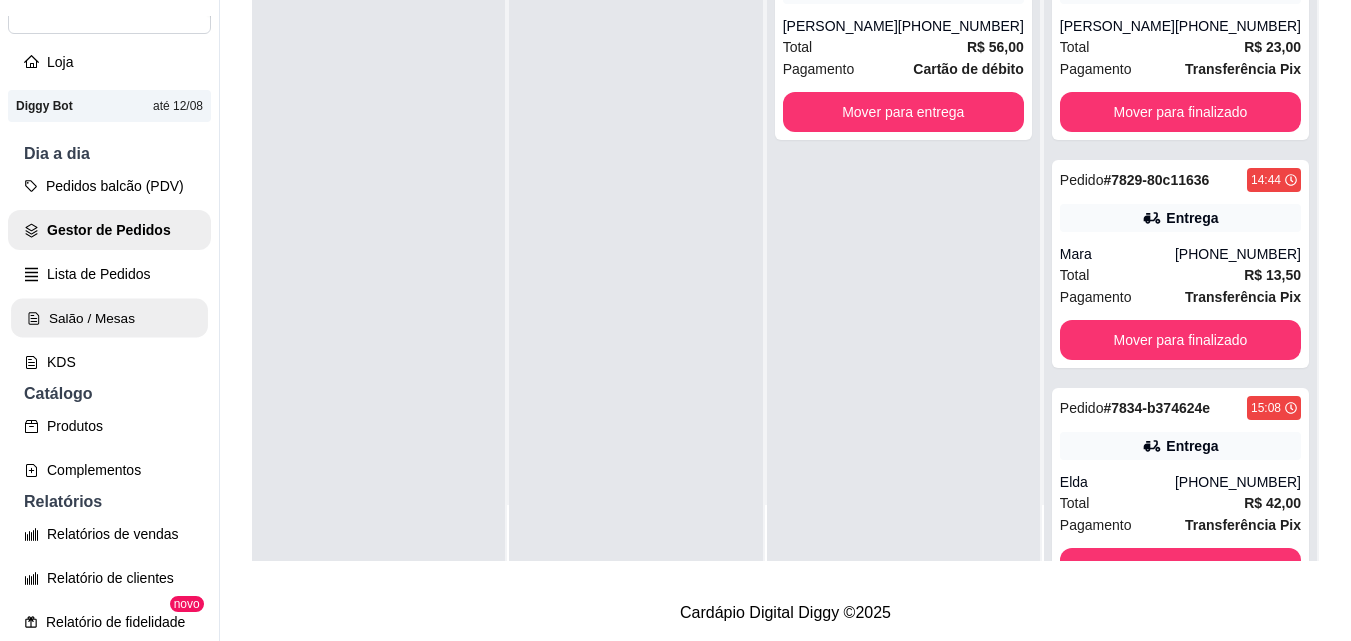 click on "Salão / Mesas" at bounding box center [109, 318] 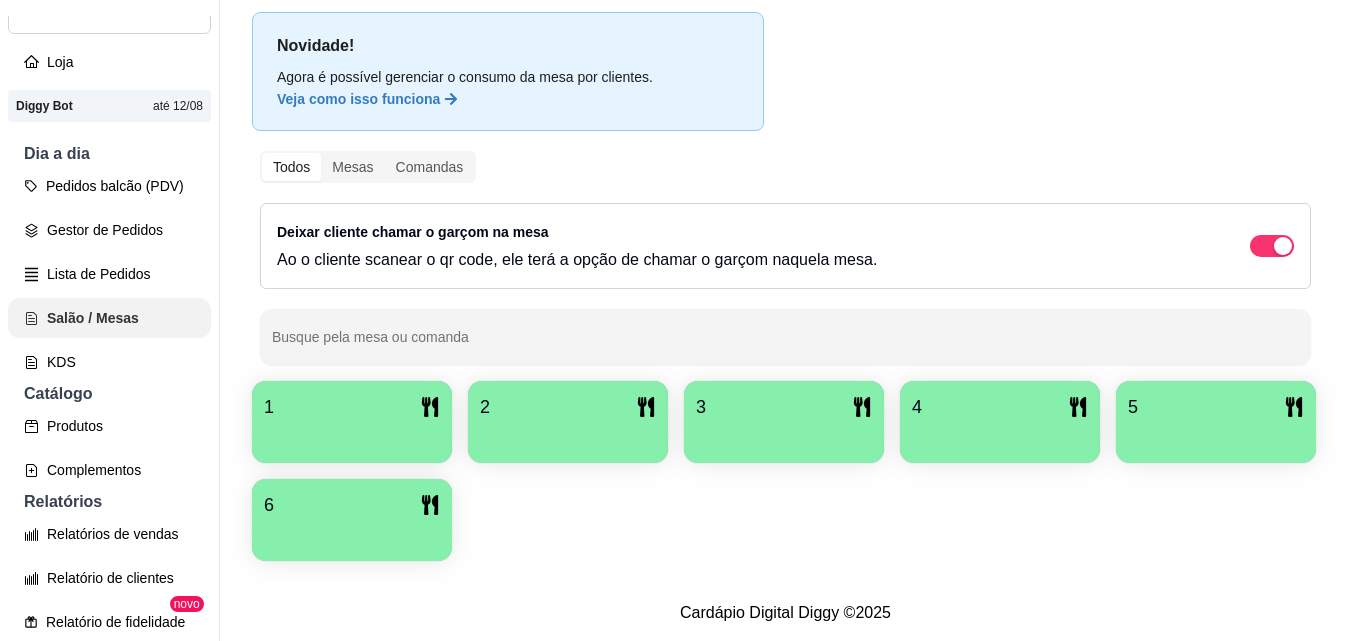 scroll, scrollTop: 0, scrollLeft: 0, axis: both 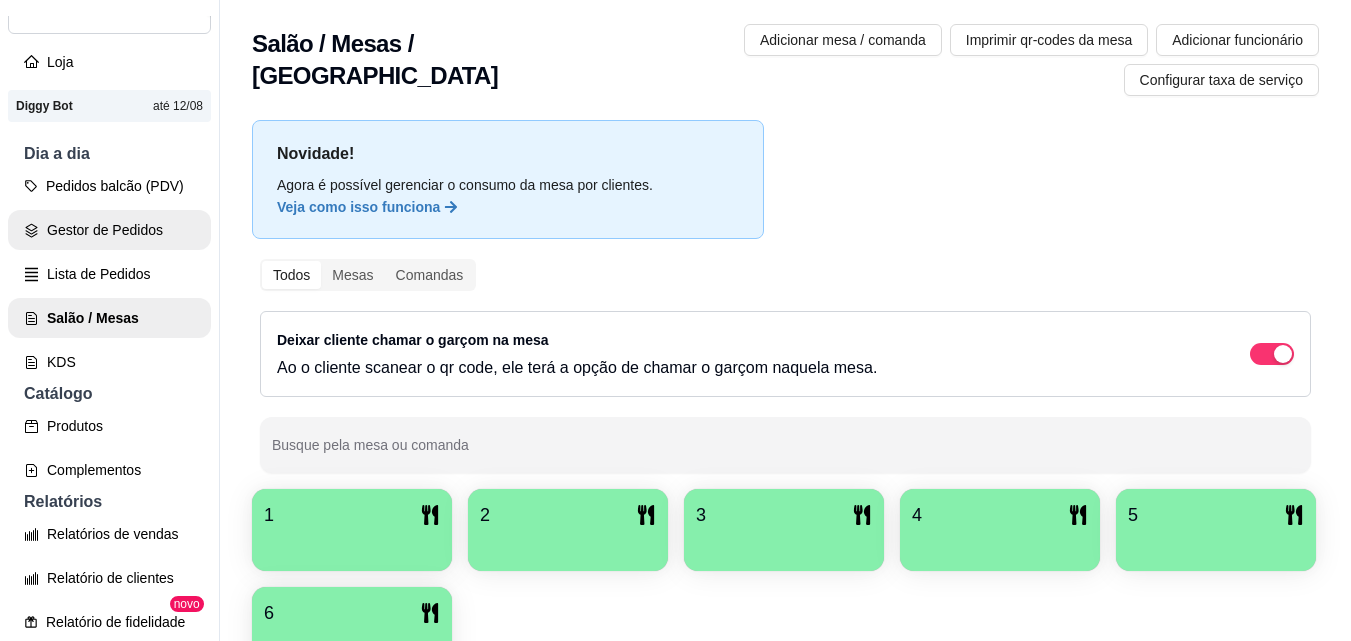 click on "Gestor de Pedidos" at bounding box center (109, 230) 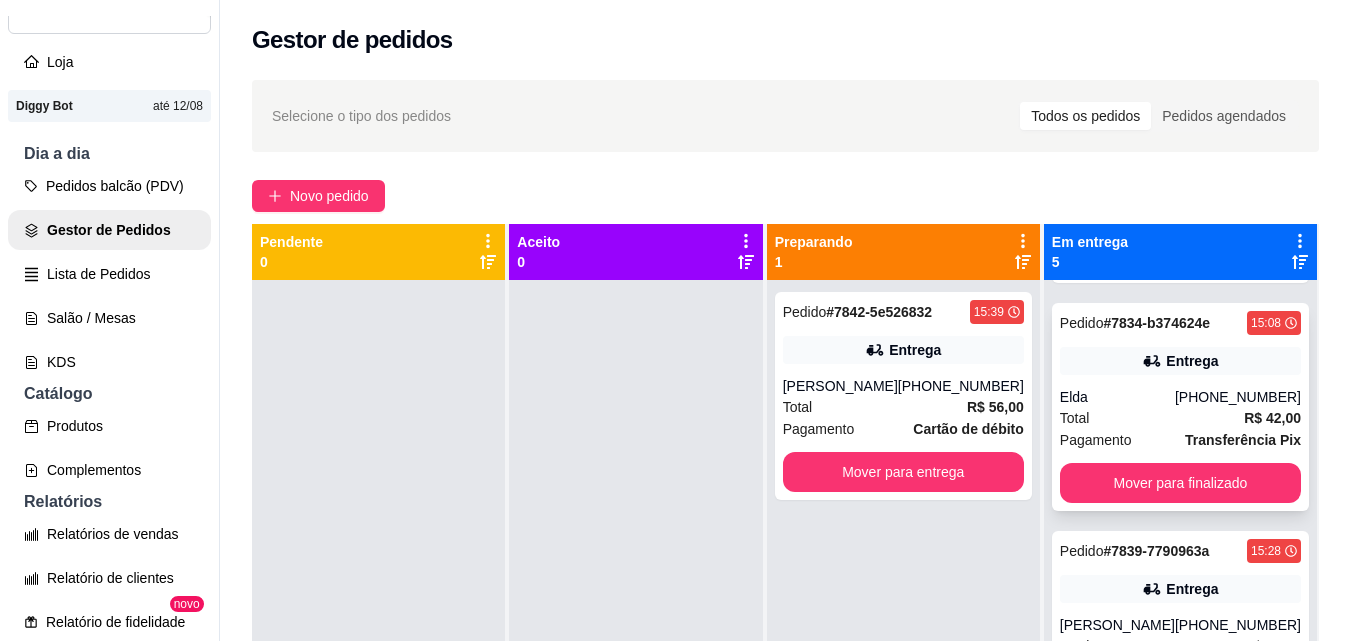 scroll, scrollTop: 519, scrollLeft: 0, axis: vertical 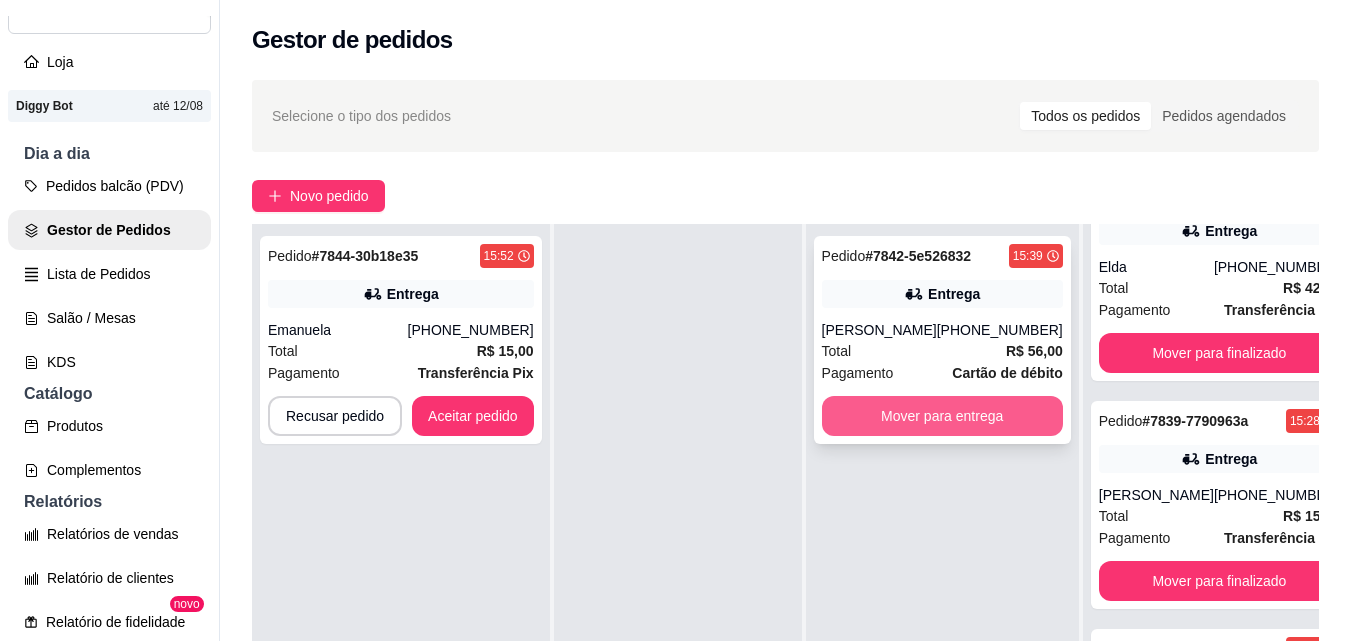 click on "Mover para entrega" at bounding box center (942, 416) 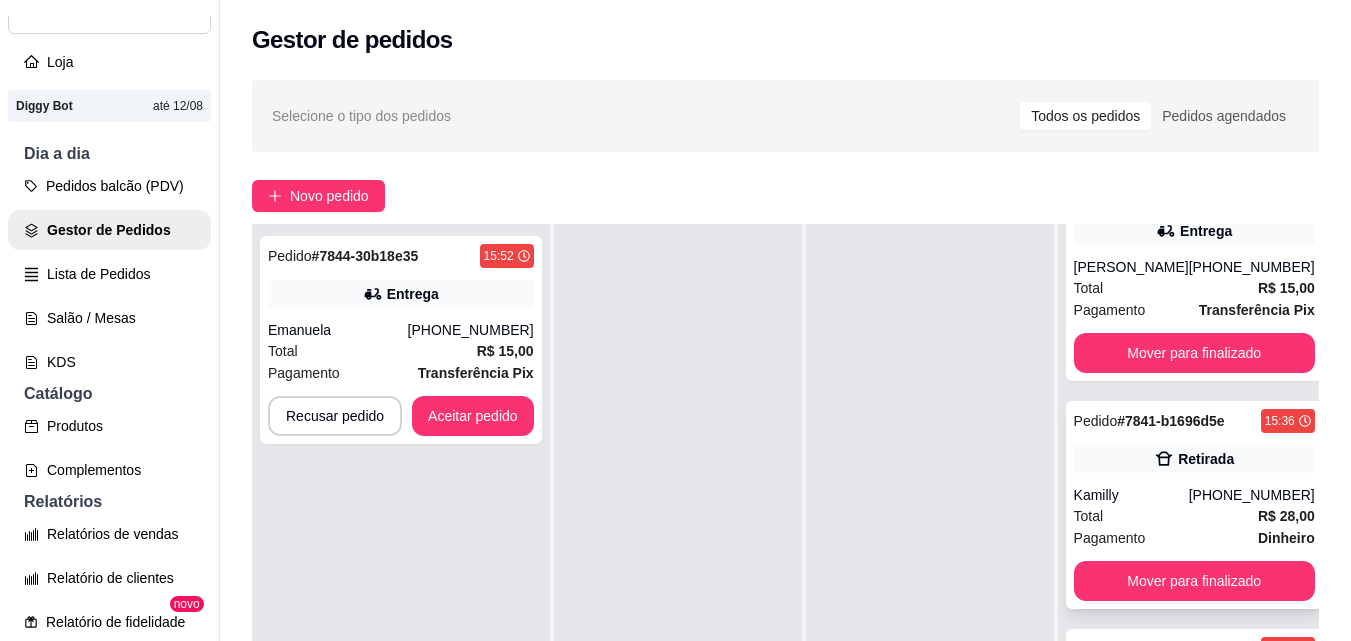 scroll, scrollTop: 887, scrollLeft: 0, axis: vertical 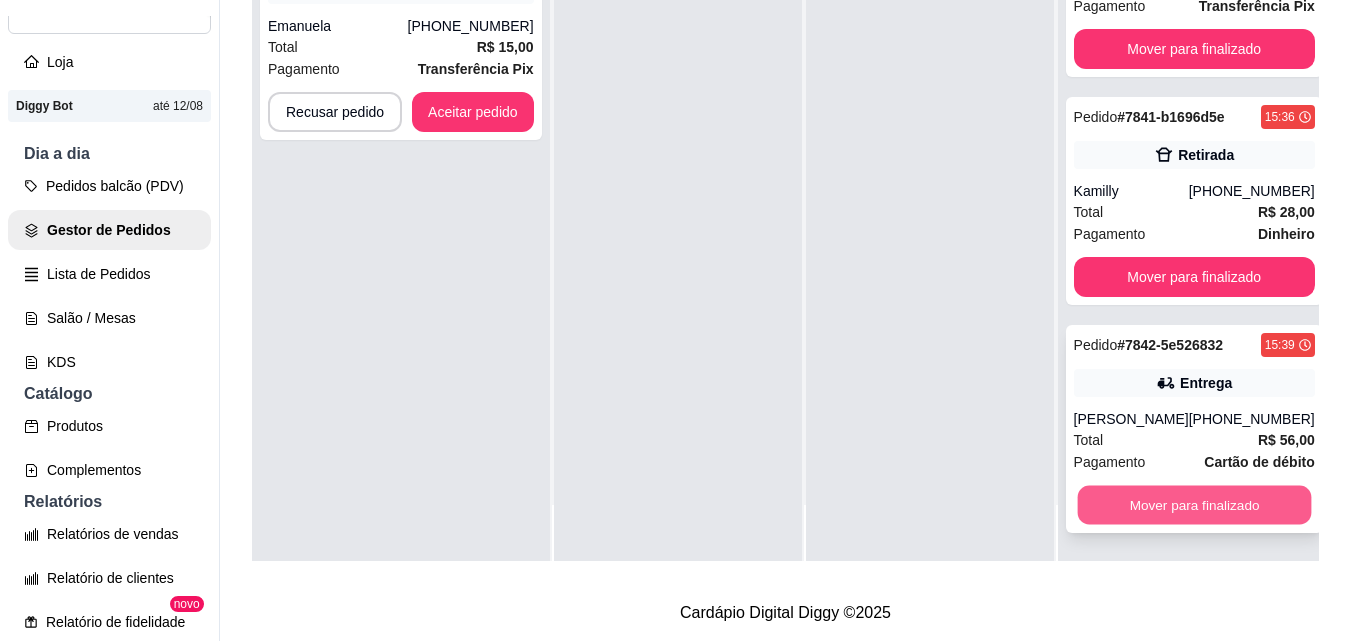 click on "Mover para finalizado" at bounding box center (1194, 505) 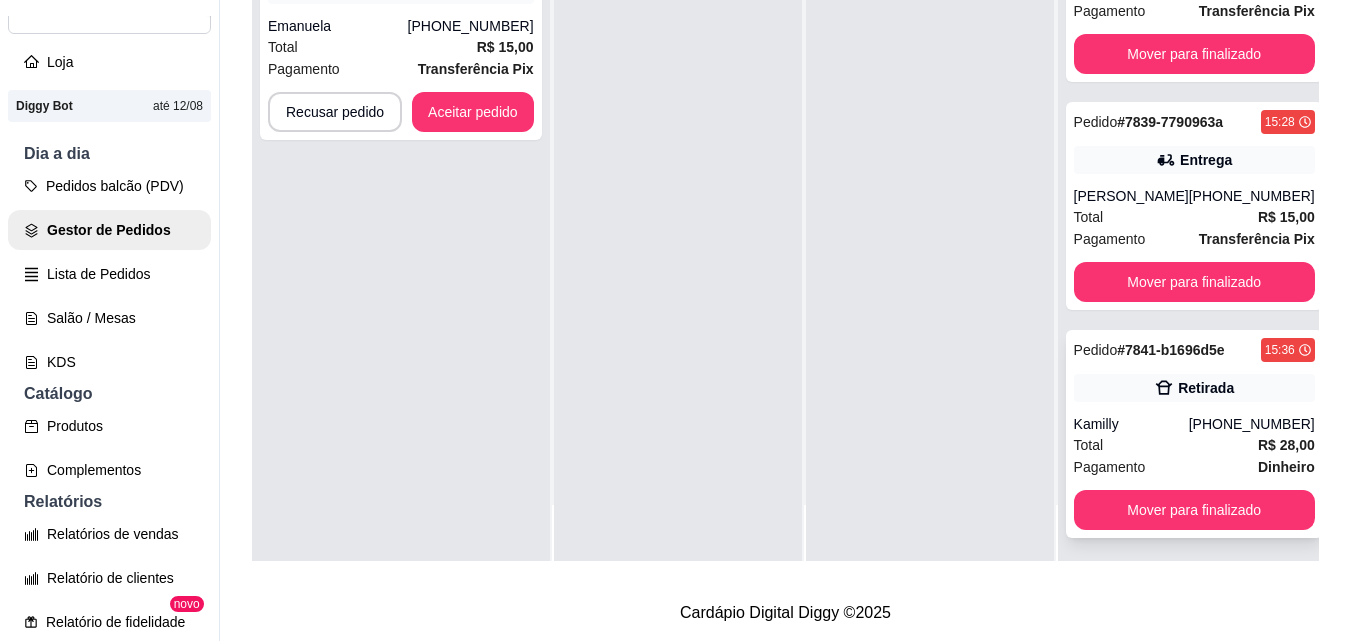 scroll, scrollTop: 415, scrollLeft: 0, axis: vertical 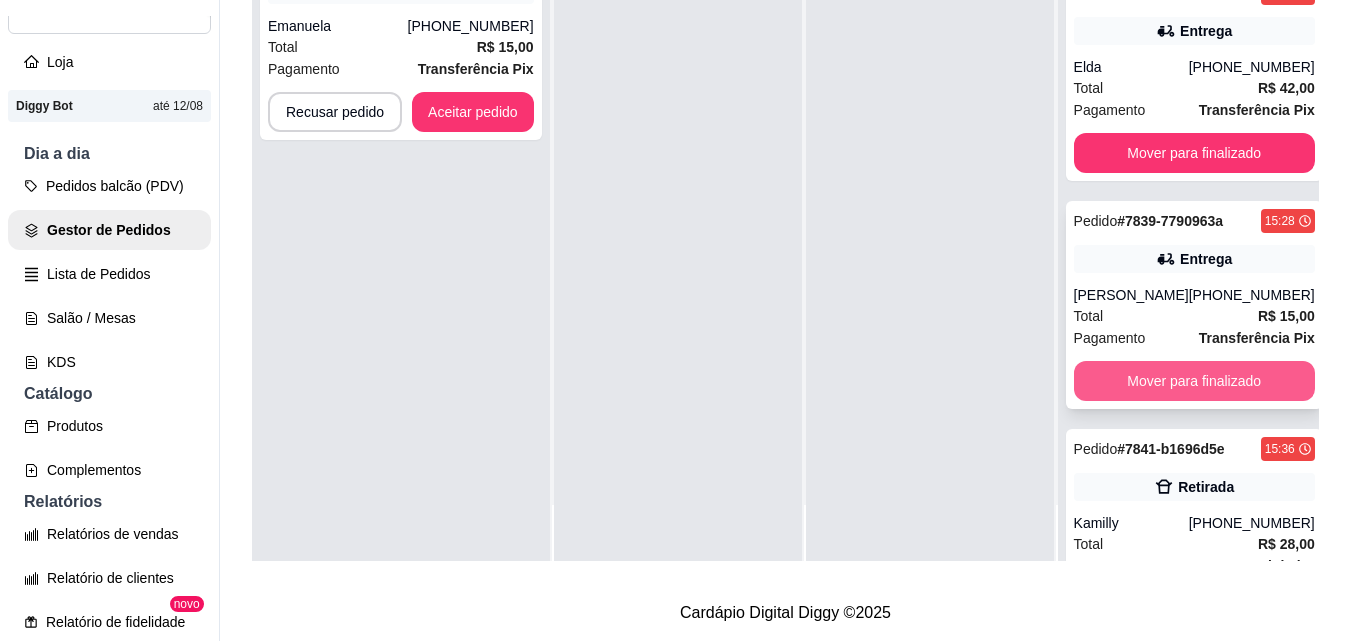 click on "Mover para finalizado" at bounding box center (1194, 381) 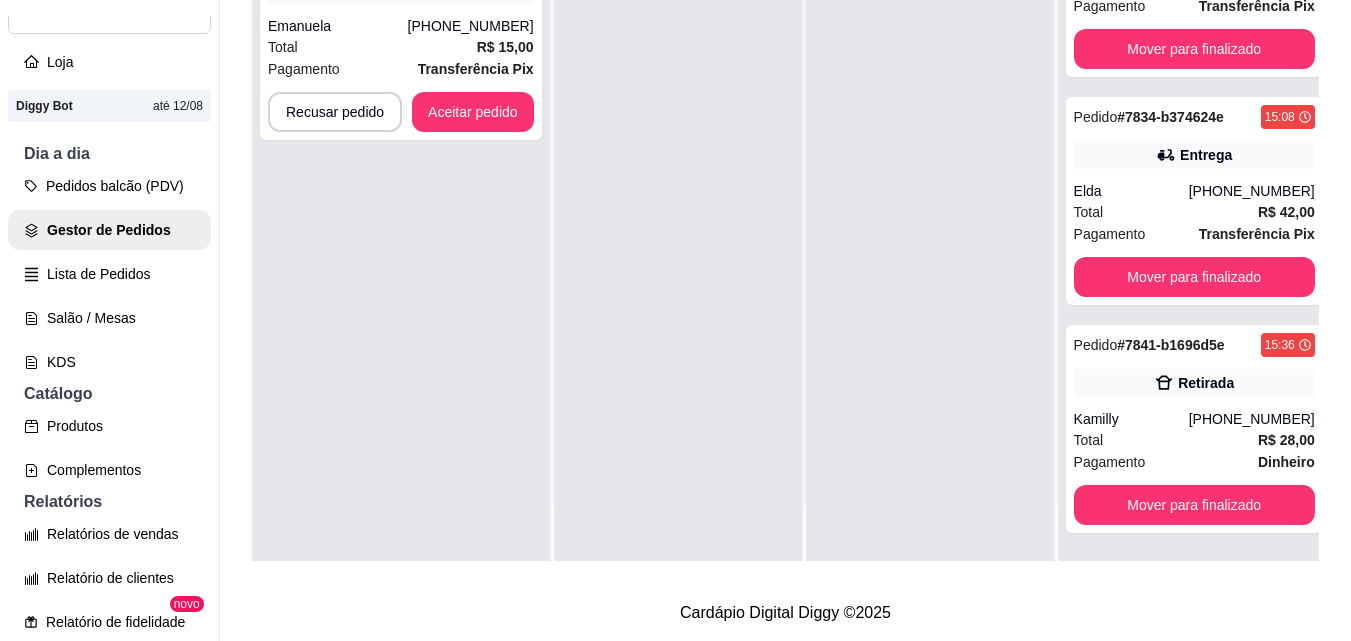 scroll, scrollTop: 363, scrollLeft: 0, axis: vertical 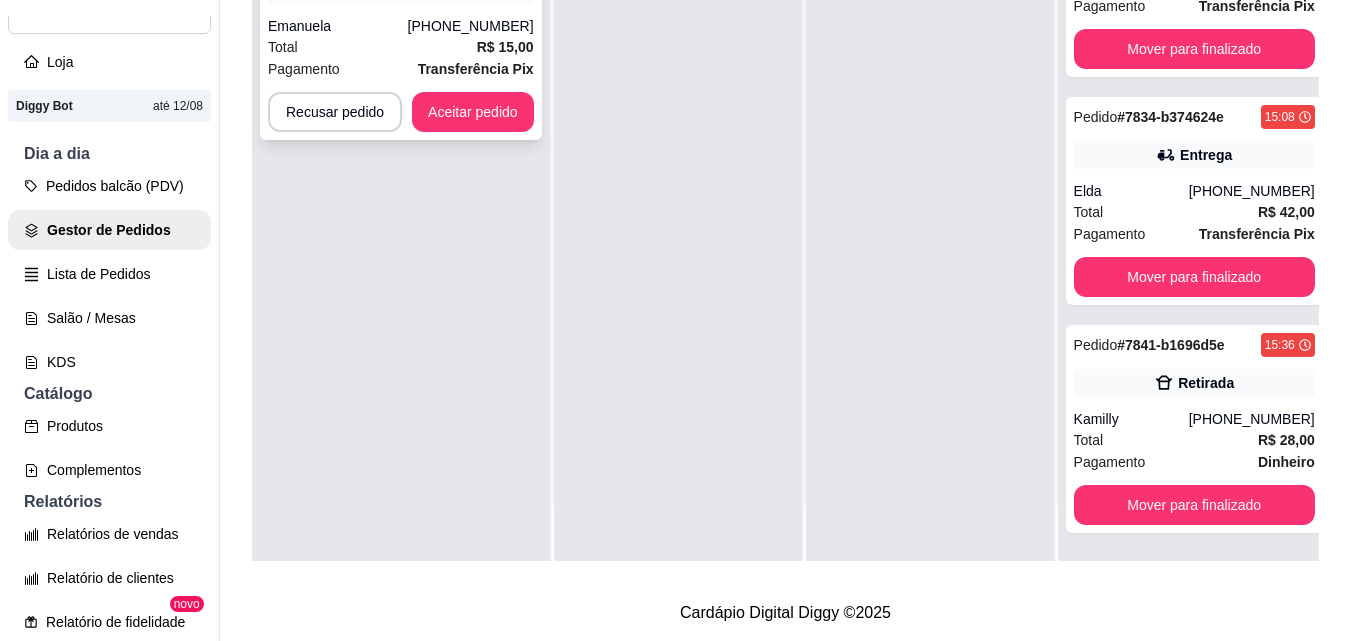 click on "Aceitar pedido" at bounding box center (473, 112) 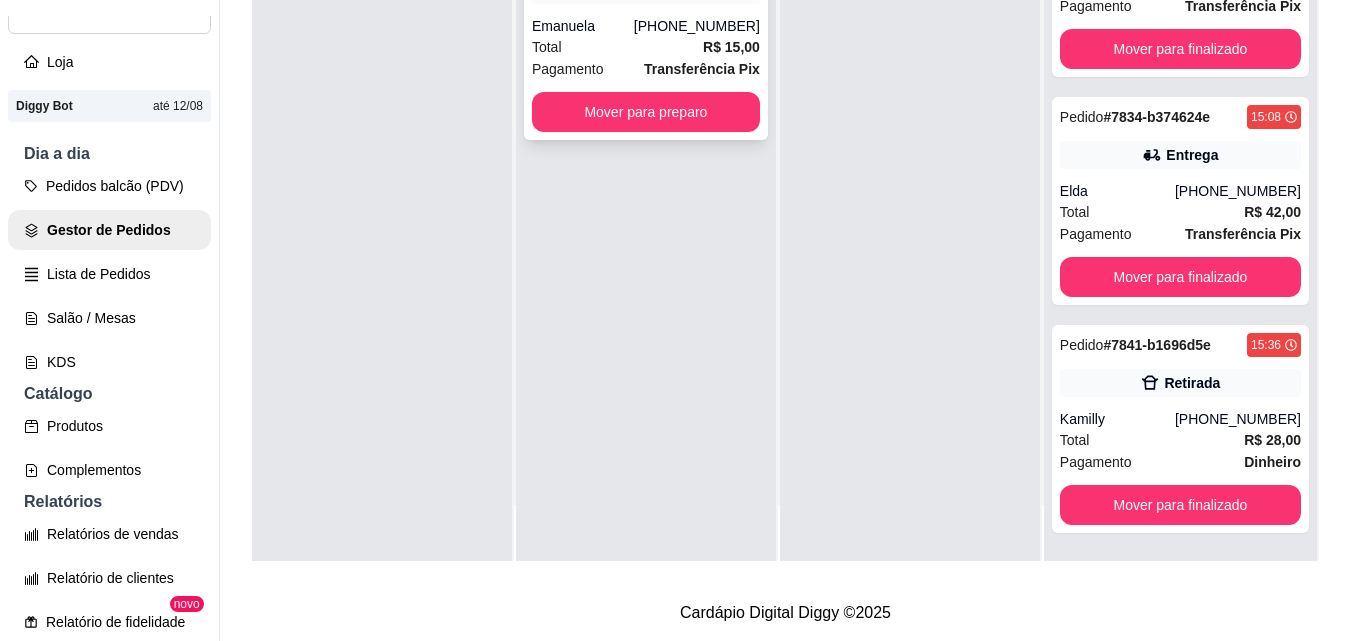 scroll, scrollTop: 291, scrollLeft: 0, axis: vertical 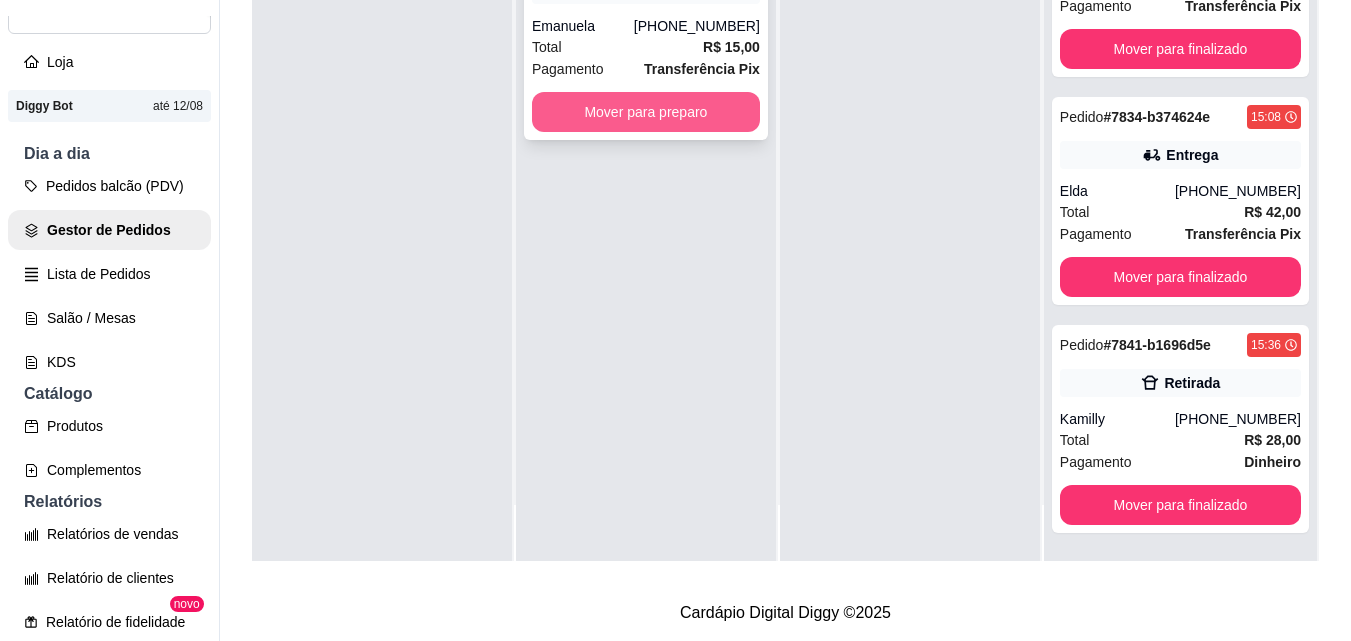 click on "Mover para preparo" at bounding box center [646, 112] 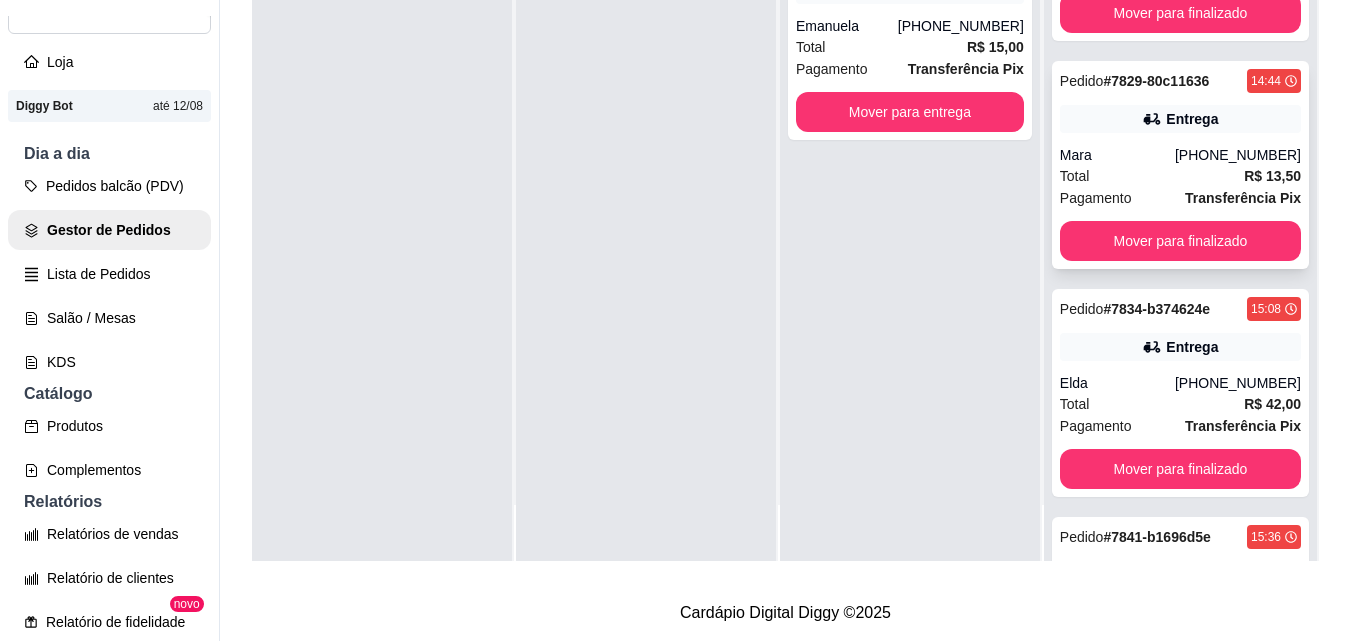 scroll, scrollTop: 0, scrollLeft: 0, axis: both 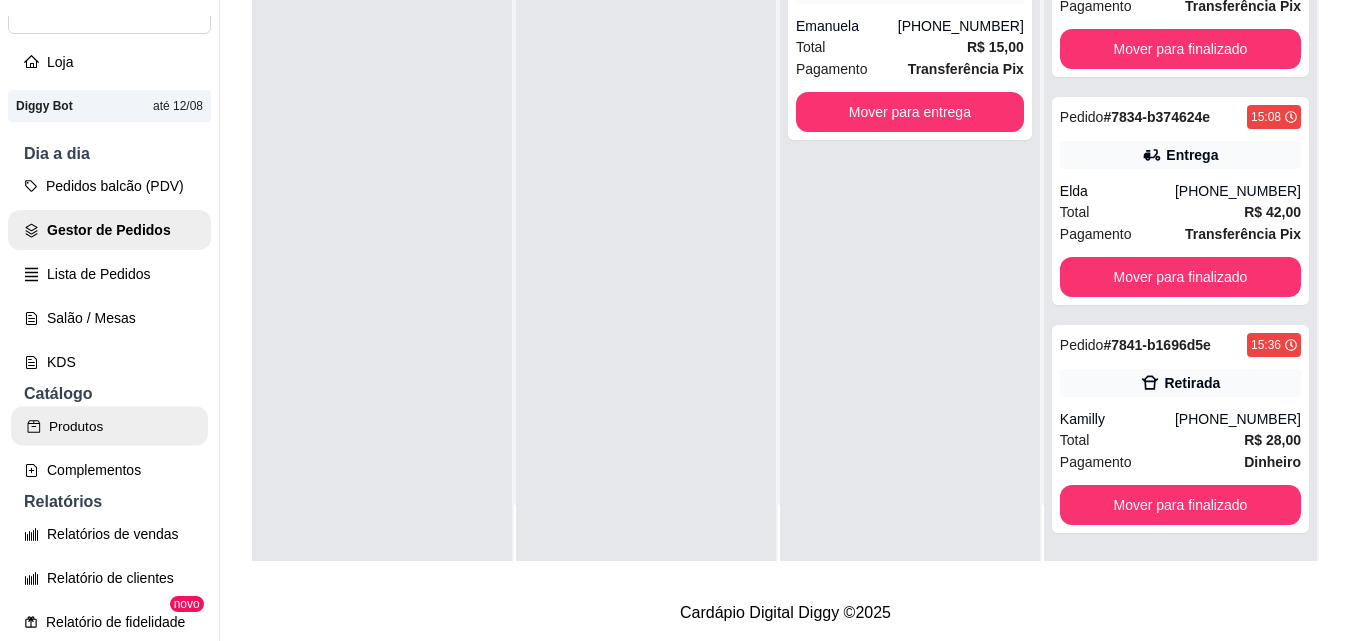 click on "Produtos" at bounding box center (109, 426) 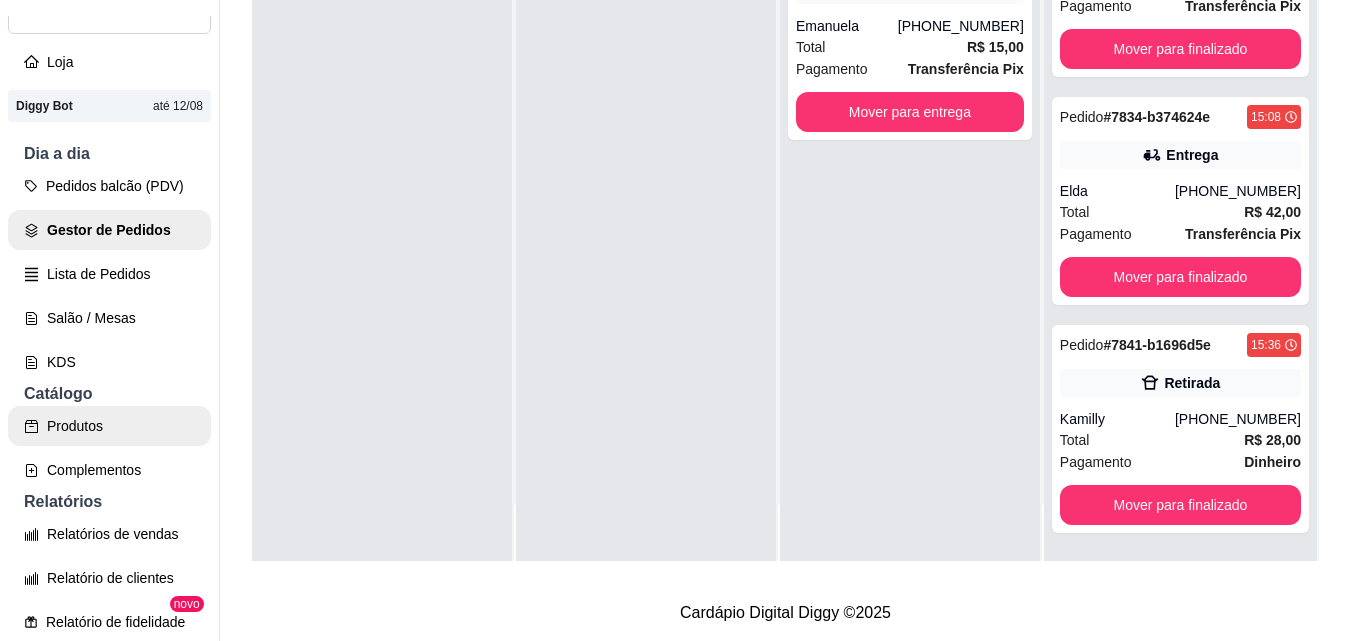 click on "Produtos" at bounding box center [109, 426] 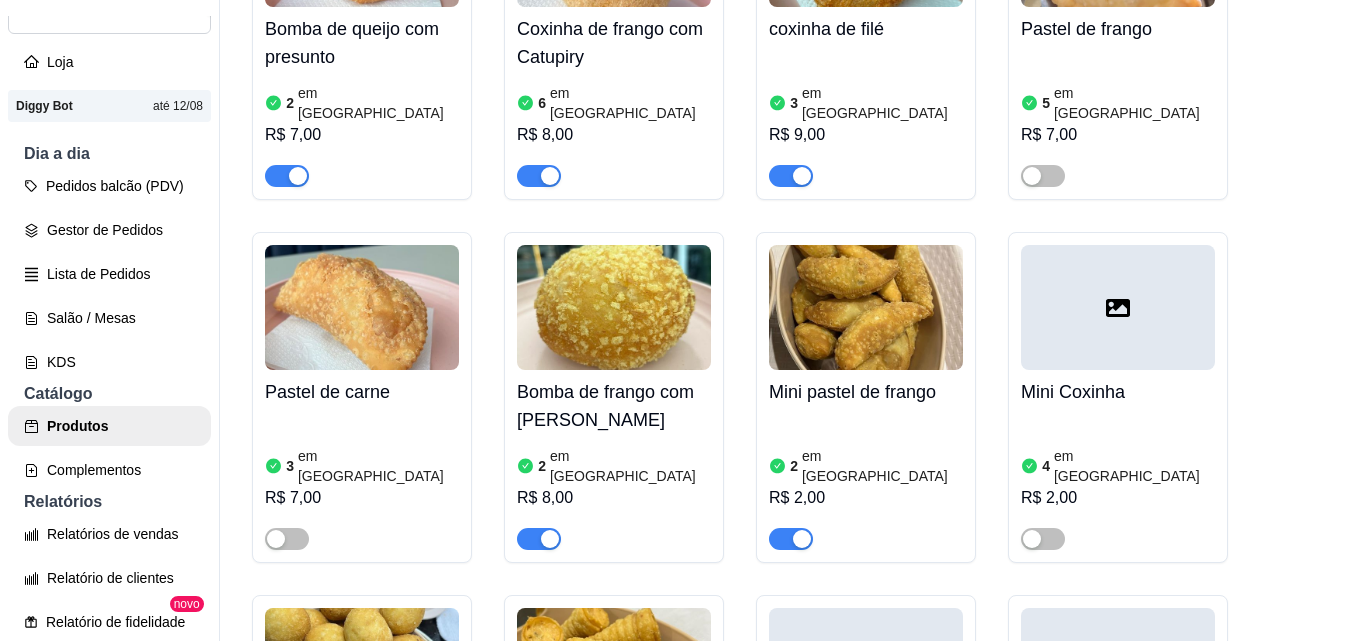 scroll, scrollTop: 1500, scrollLeft: 0, axis: vertical 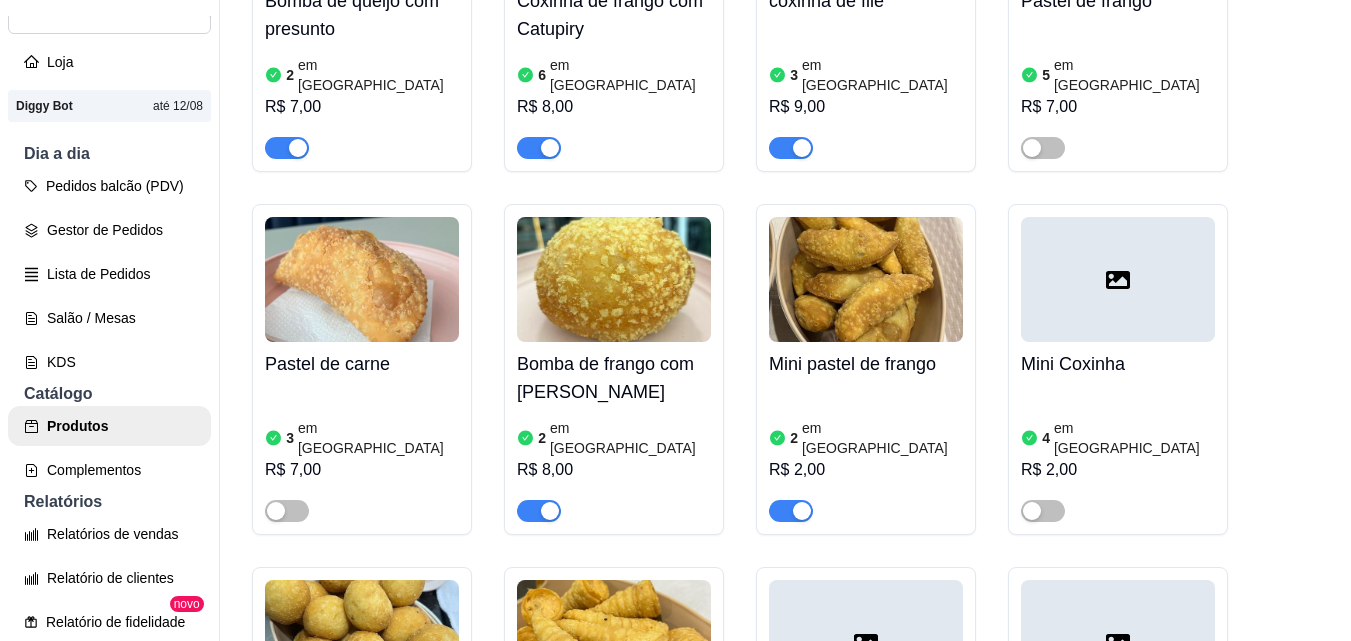 drag, startPoint x: 776, startPoint y: 420, endPoint x: 807, endPoint y: 423, distance: 31.144823 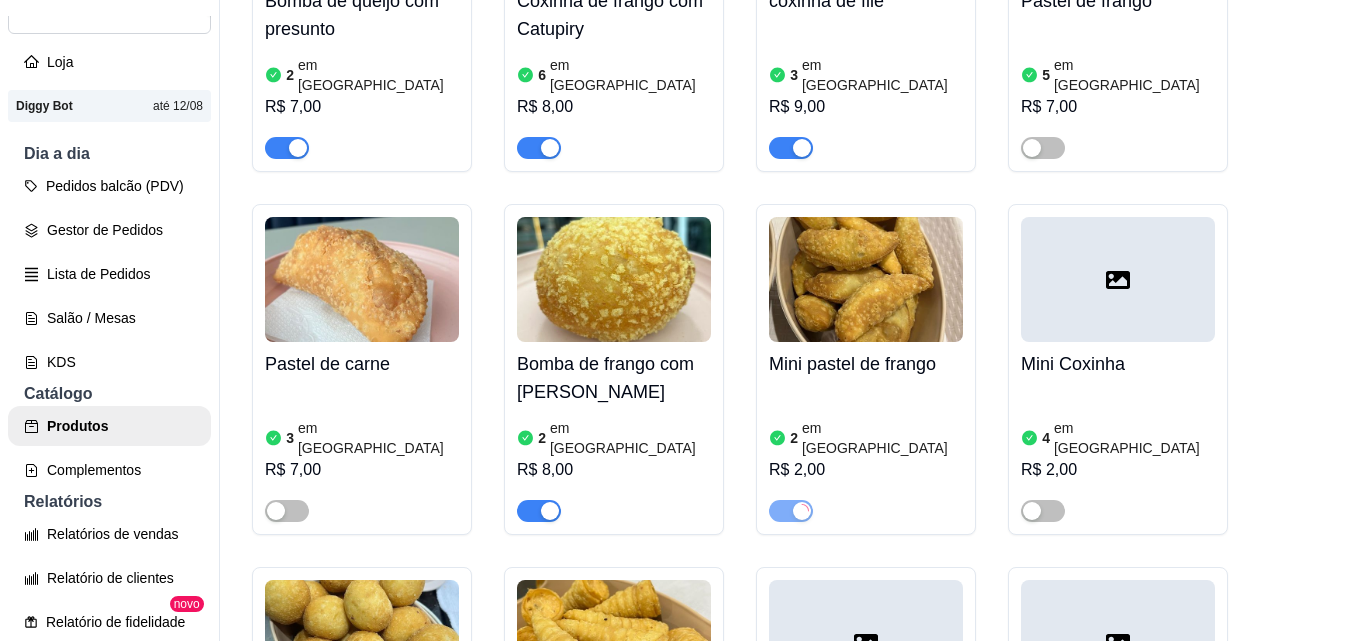 click at bounding box center (539, 874) 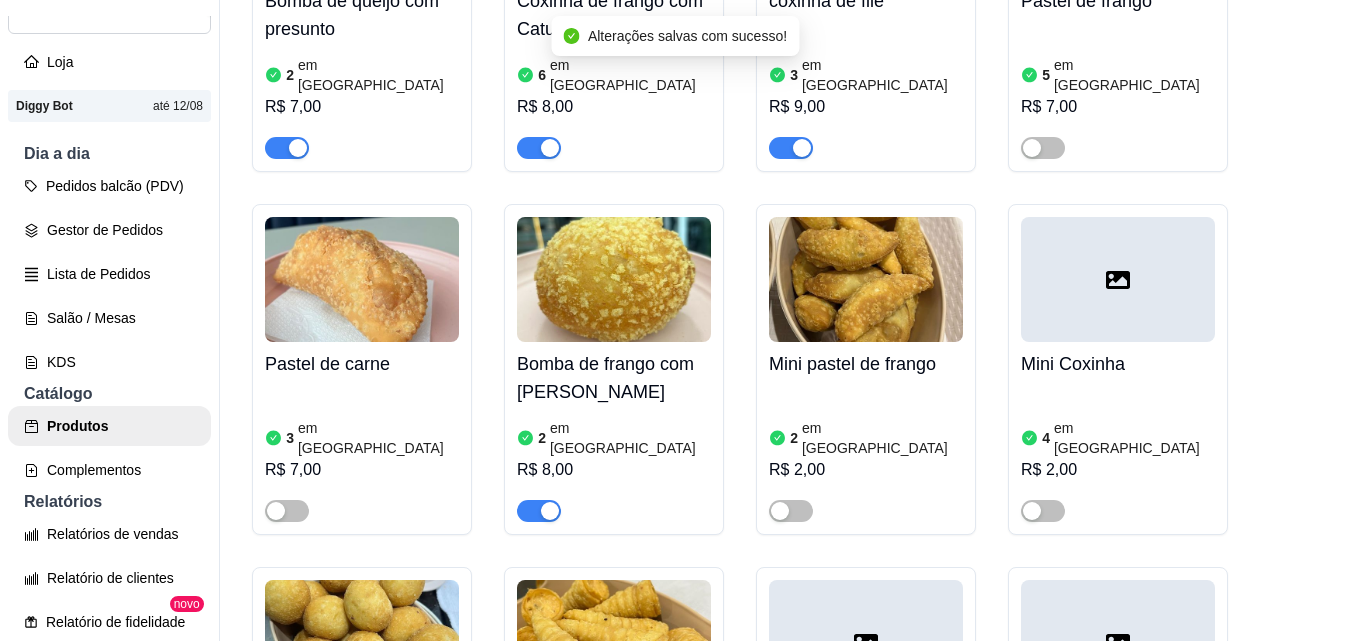scroll, scrollTop: 1800, scrollLeft: 0, axis: vertical 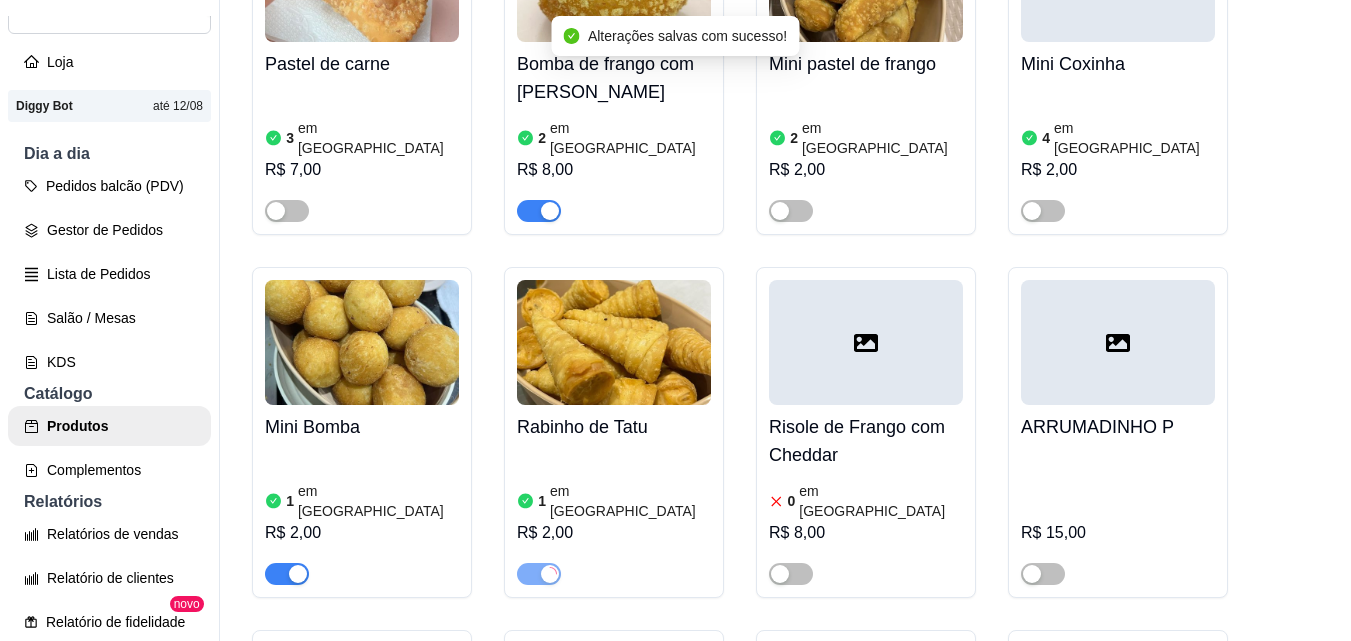 click at bounding box center (287, 574) 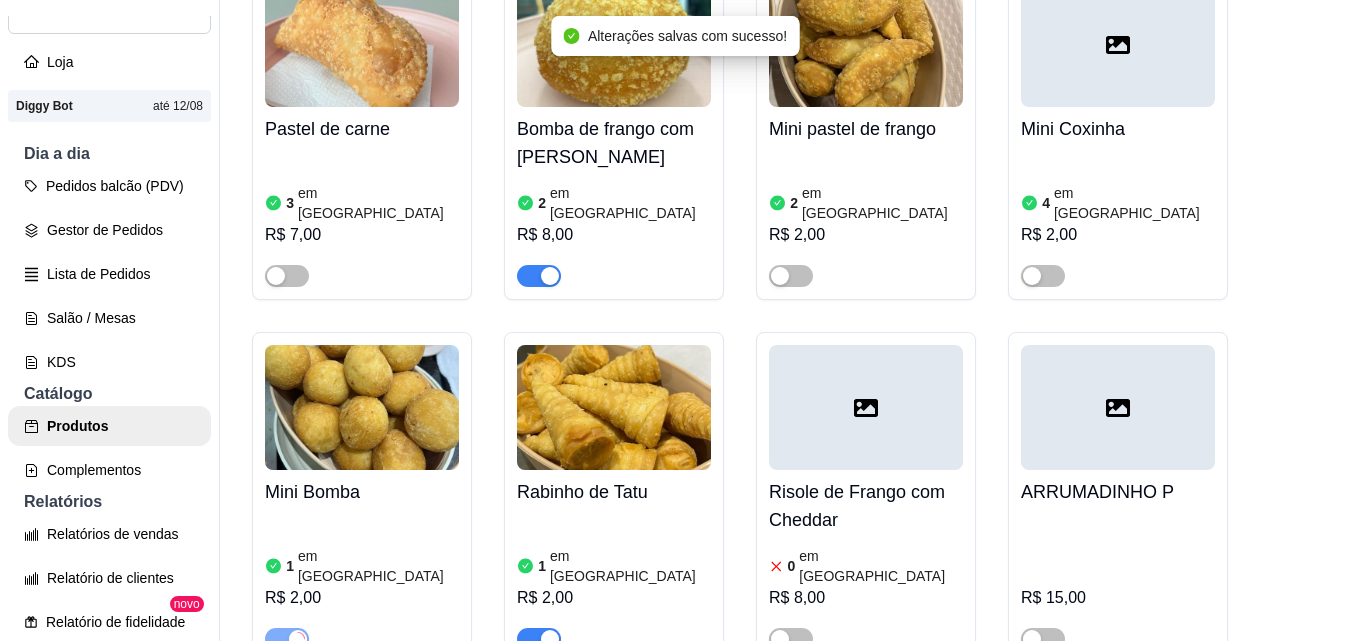 scroll, scrollTop: 1700, scrollLeft: 0, axis: vertical 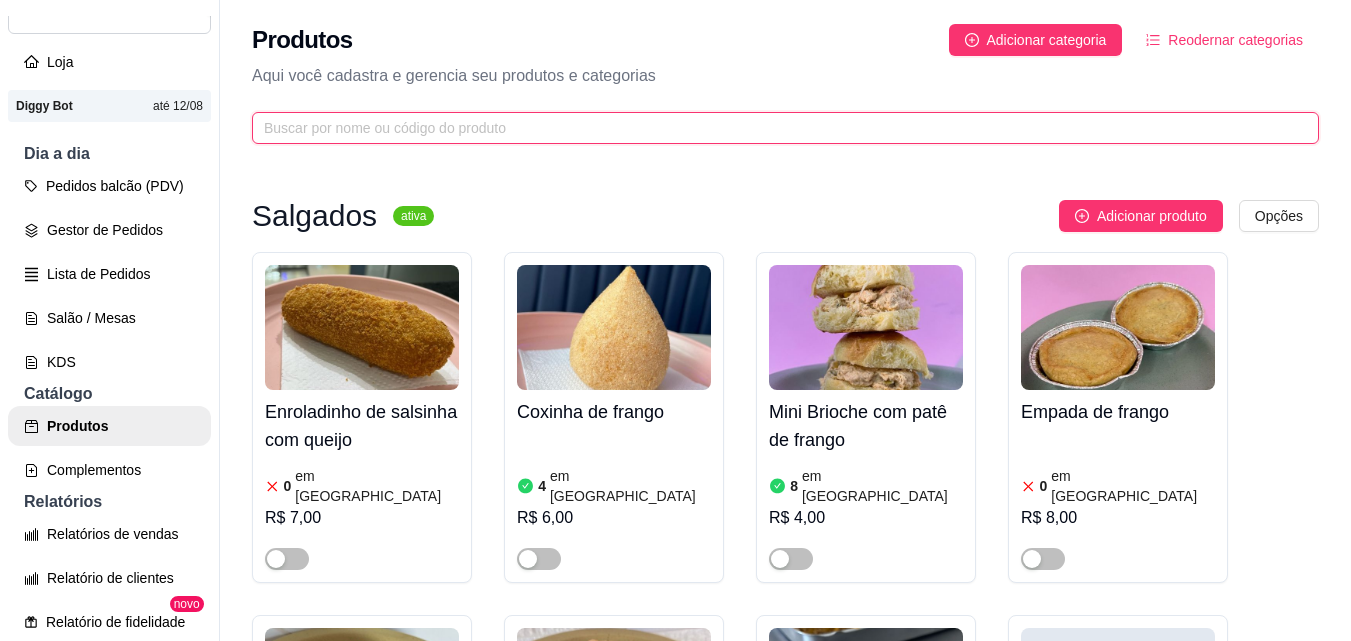 click at bounding box center [777, 128] 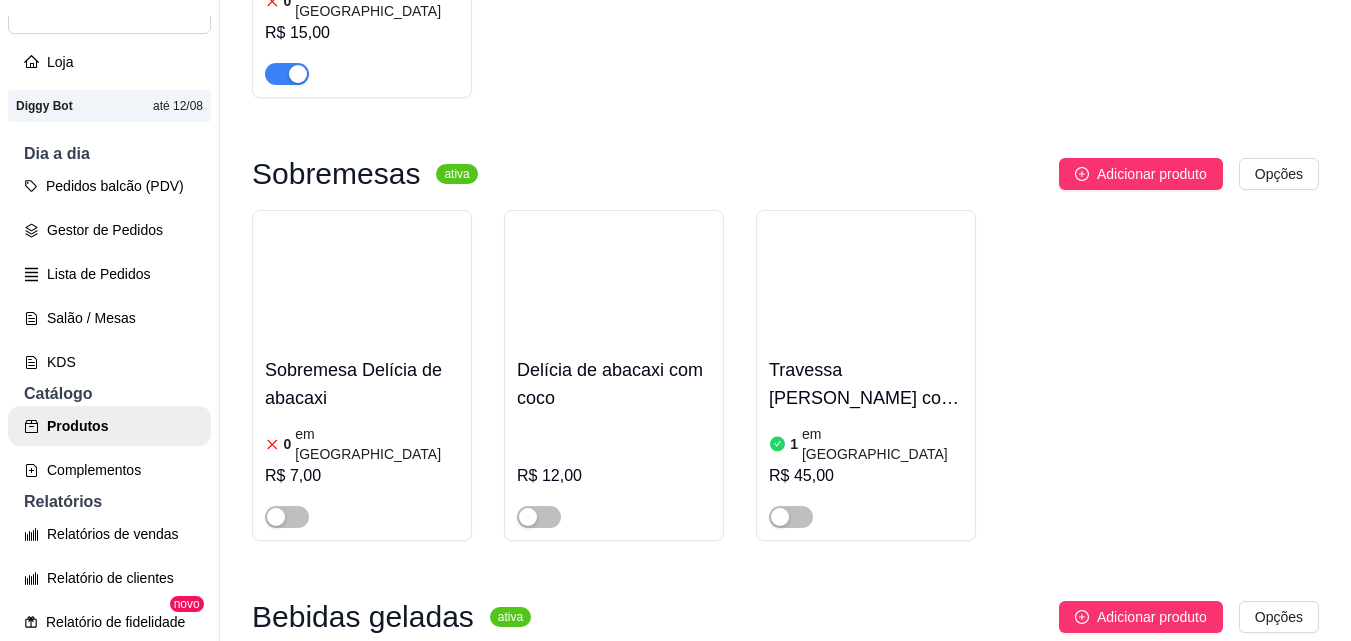 scroll, scrollTop: 500, scrollLeft: 0, axis: vertical 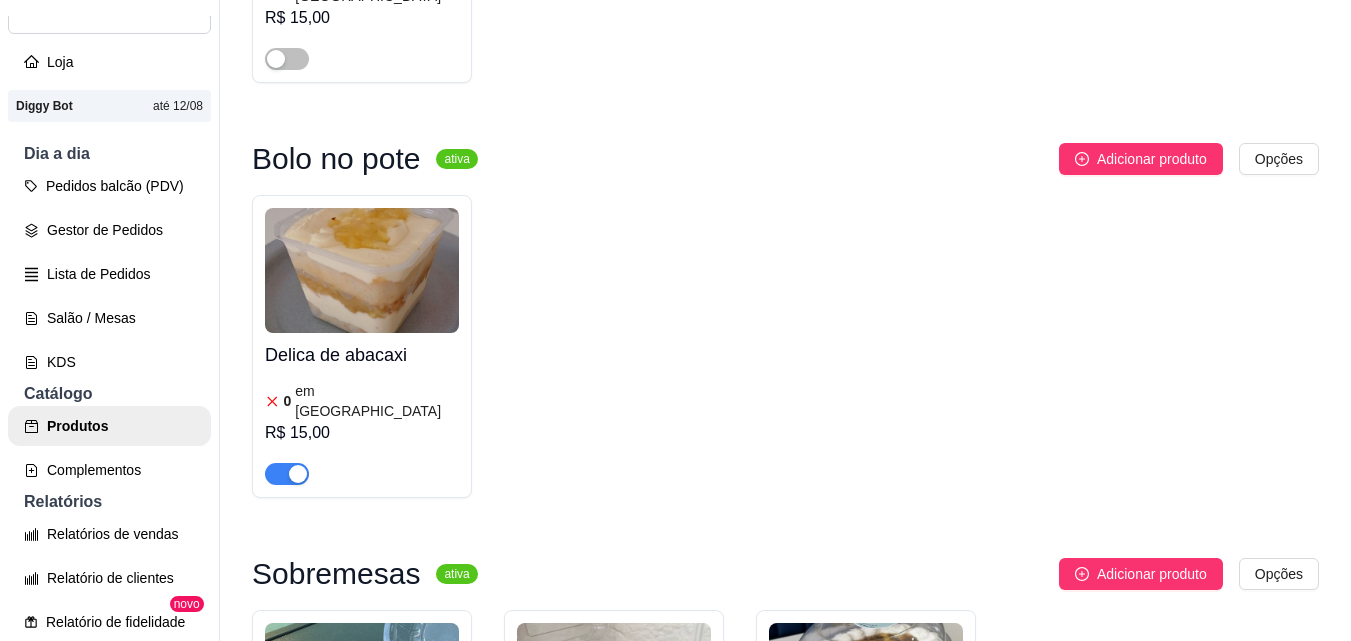 type on "abaca" 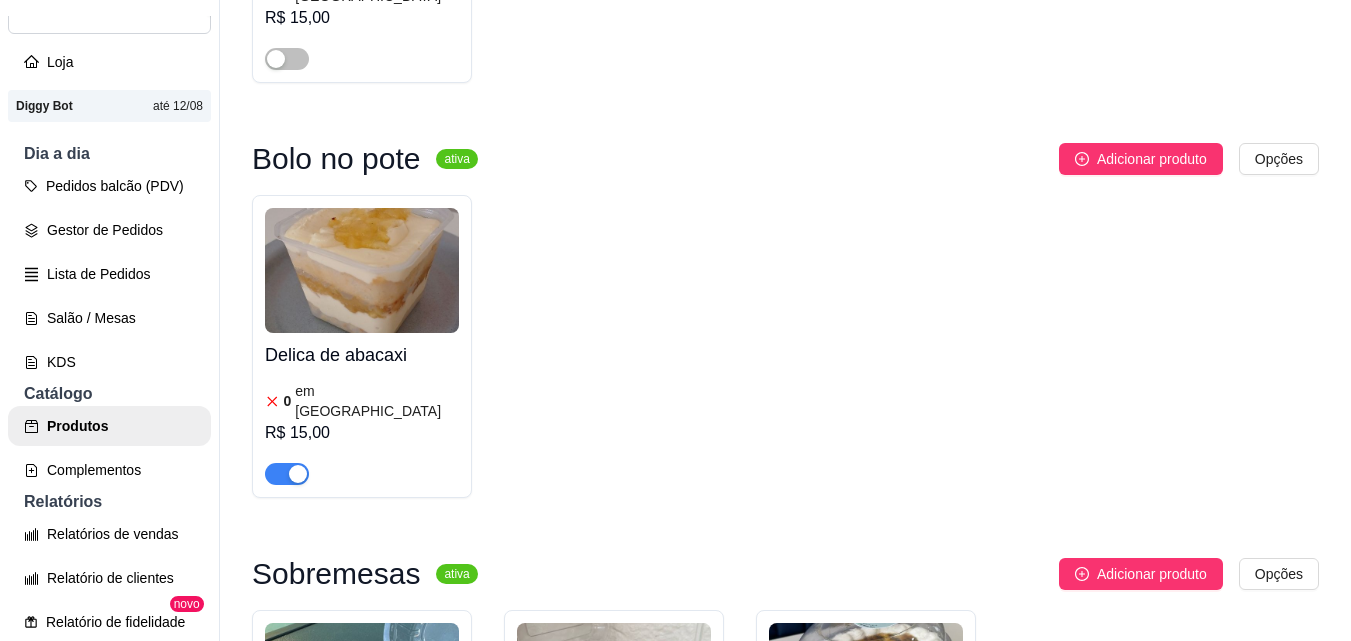click at bounding box center (287, 474) 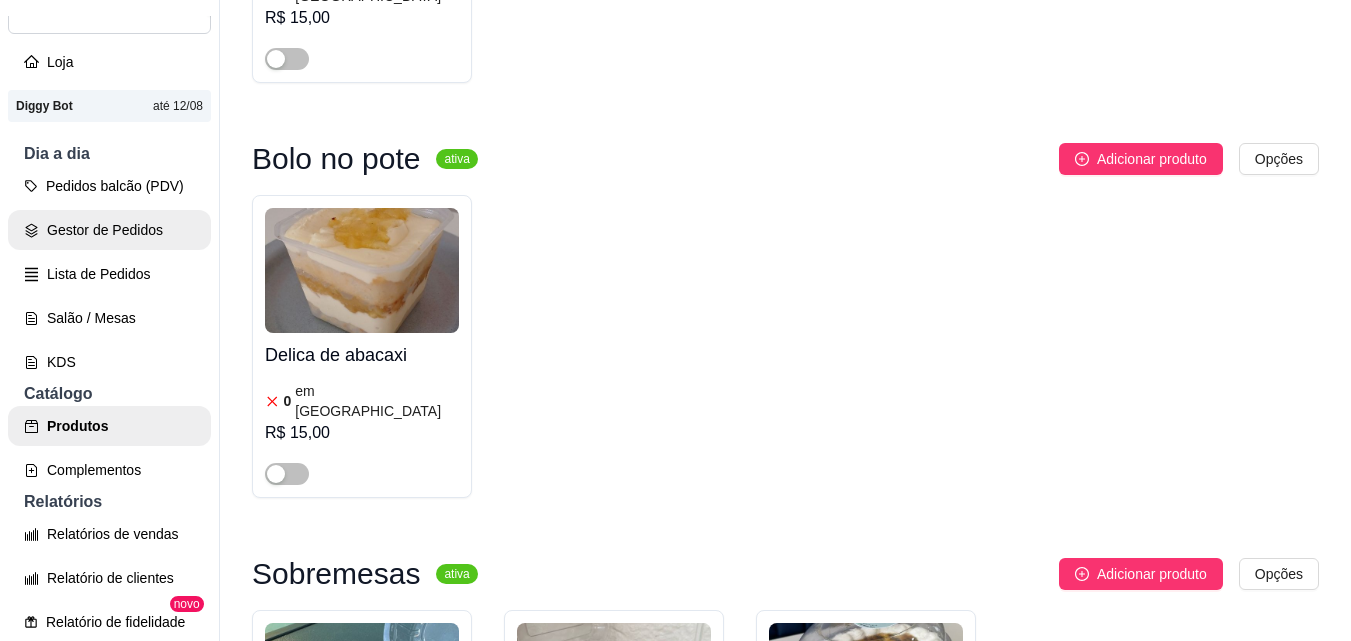 click on "Gestor de Pedidos" at bounding box center [109, 230] 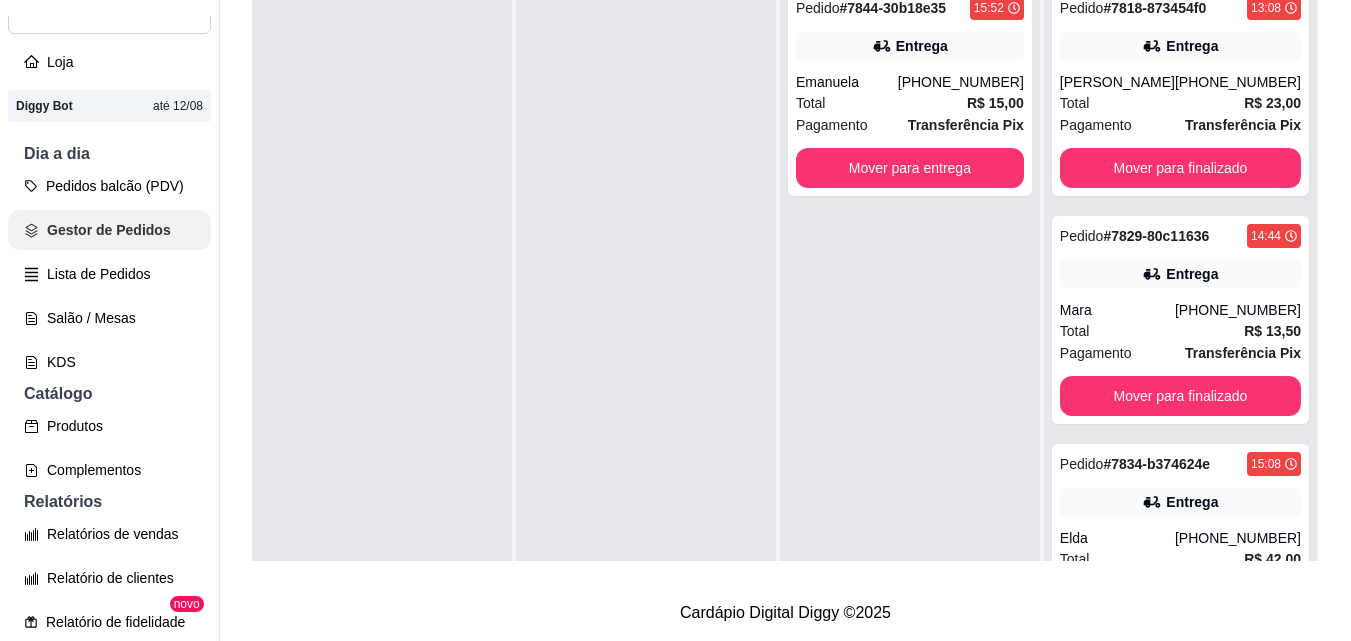 scroll, scrollTop: 0, scrollLeft: 0, axis: both 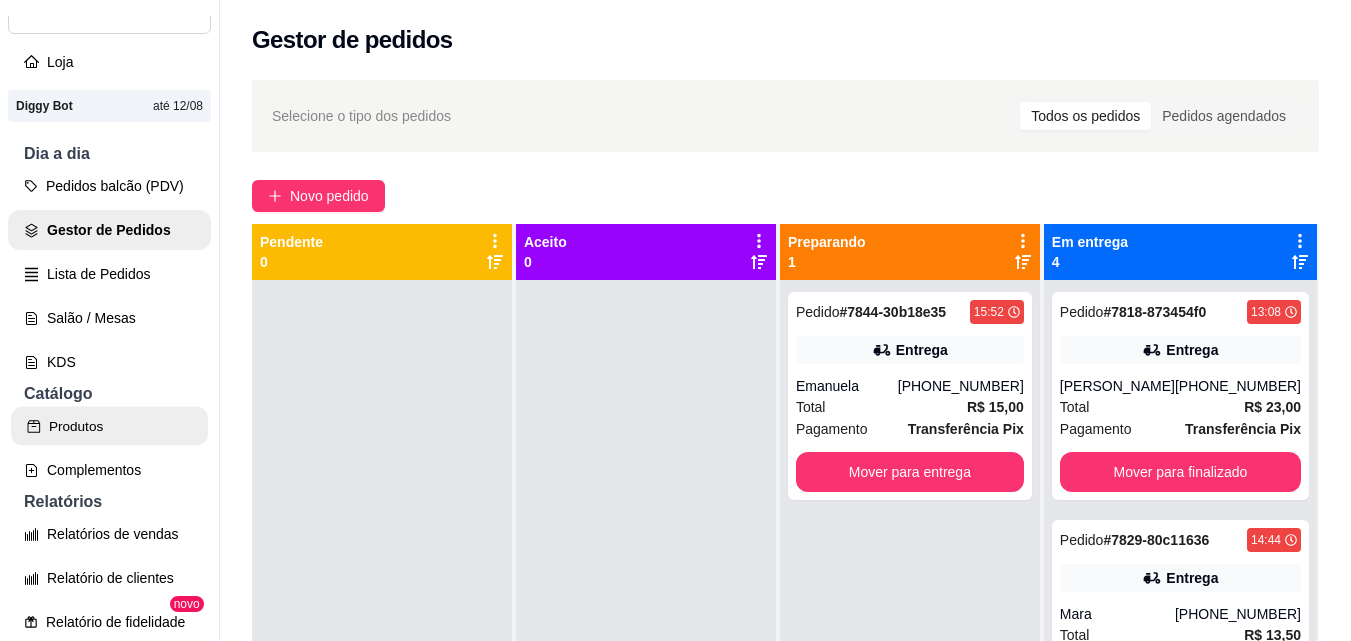 click on "Produtos" at bounding box center [109, 426] 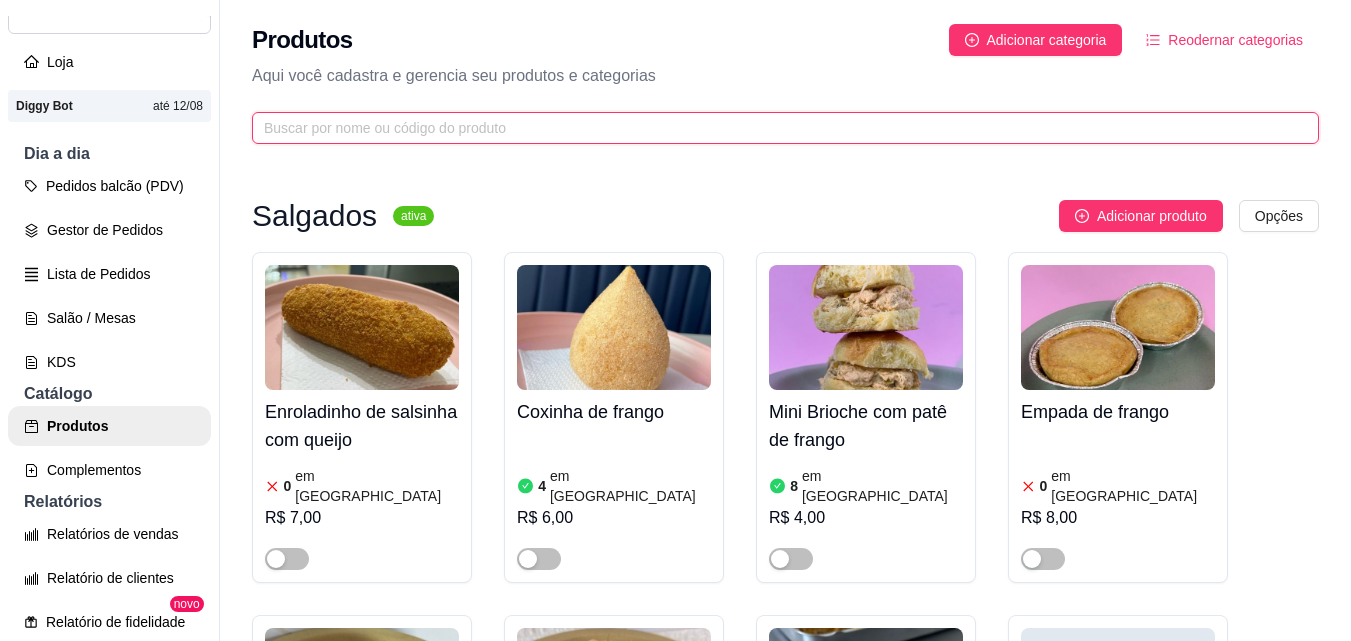 click at bounding box center [777, 128] 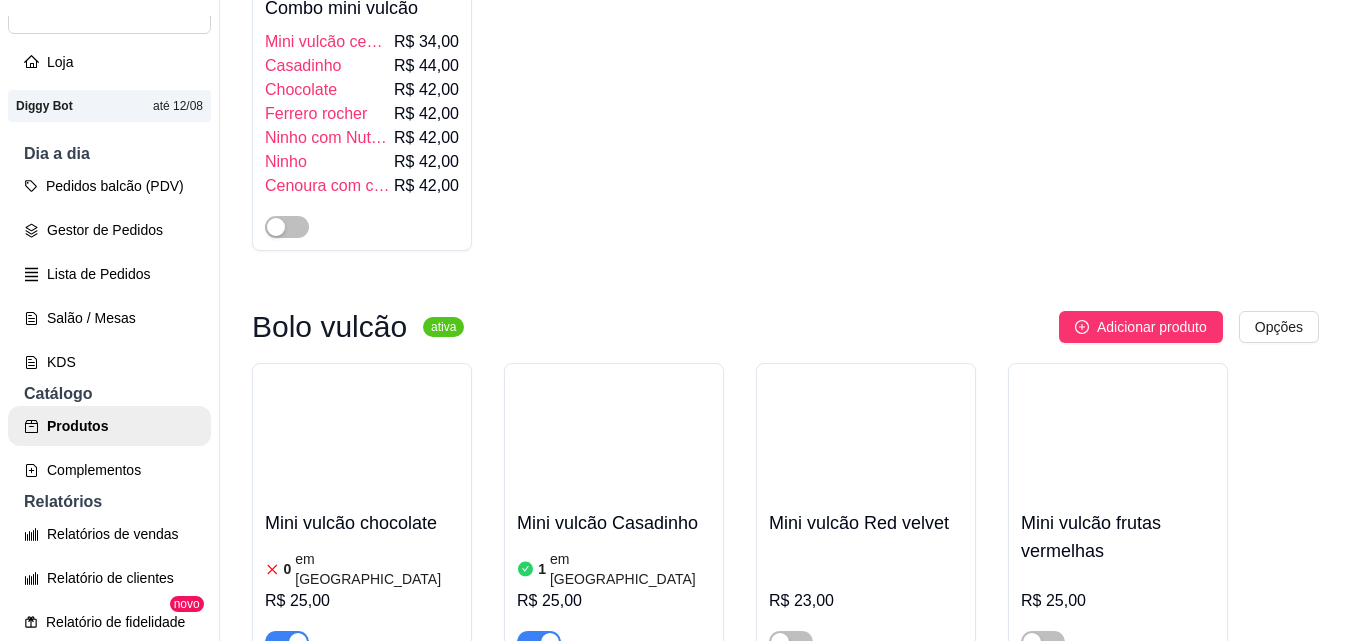 scroll, scrollTop: 600, scrollLeft: 0, axis: vertical 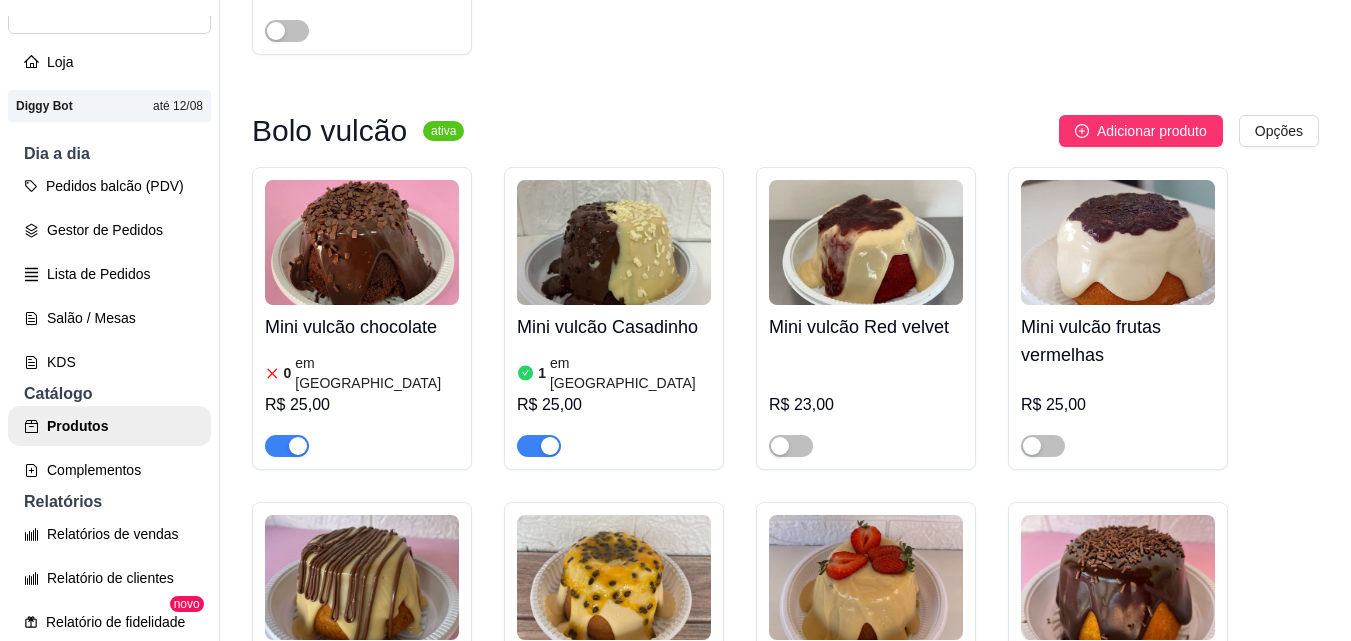 type on "vul" 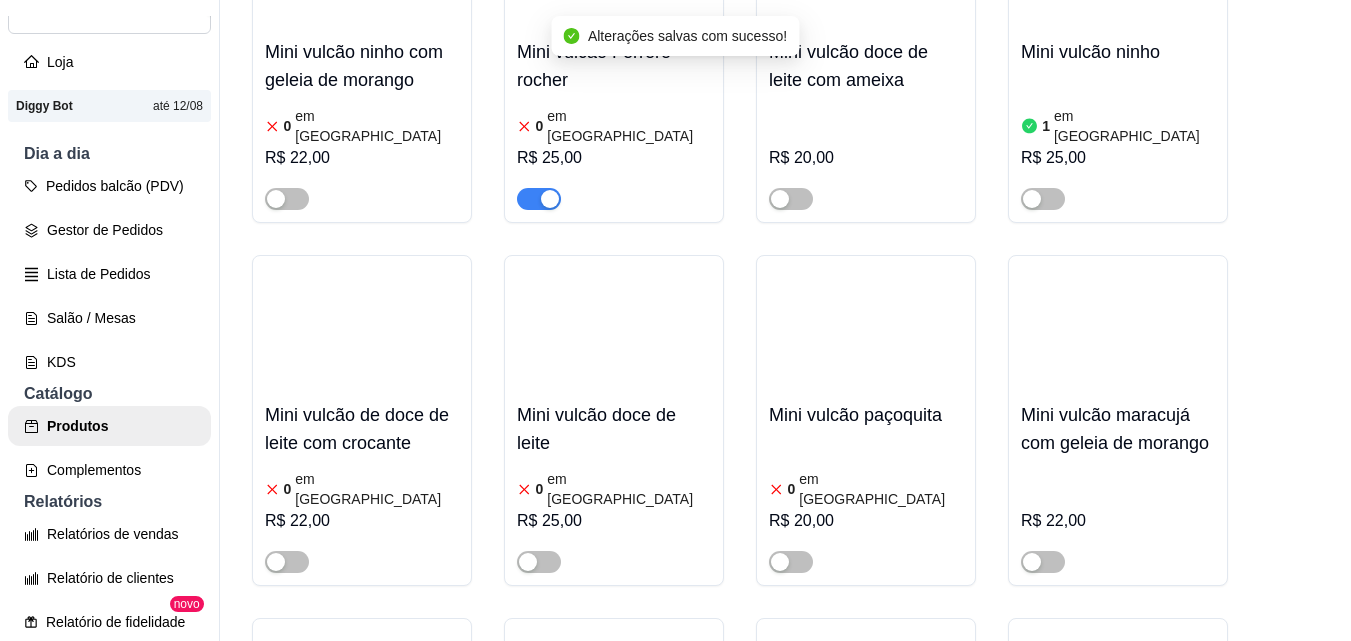 scroll, scrollTop: 1600, scrollLeft: 0, axis: vertical 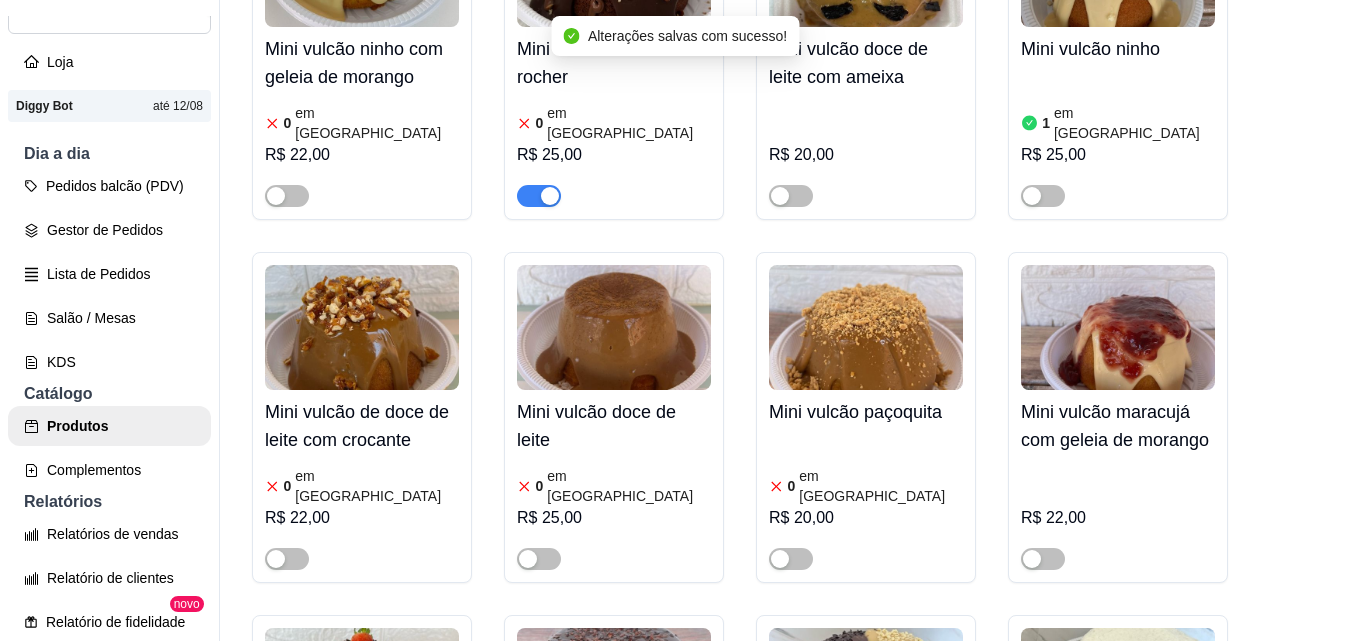 click at bounding box center (539, 196) 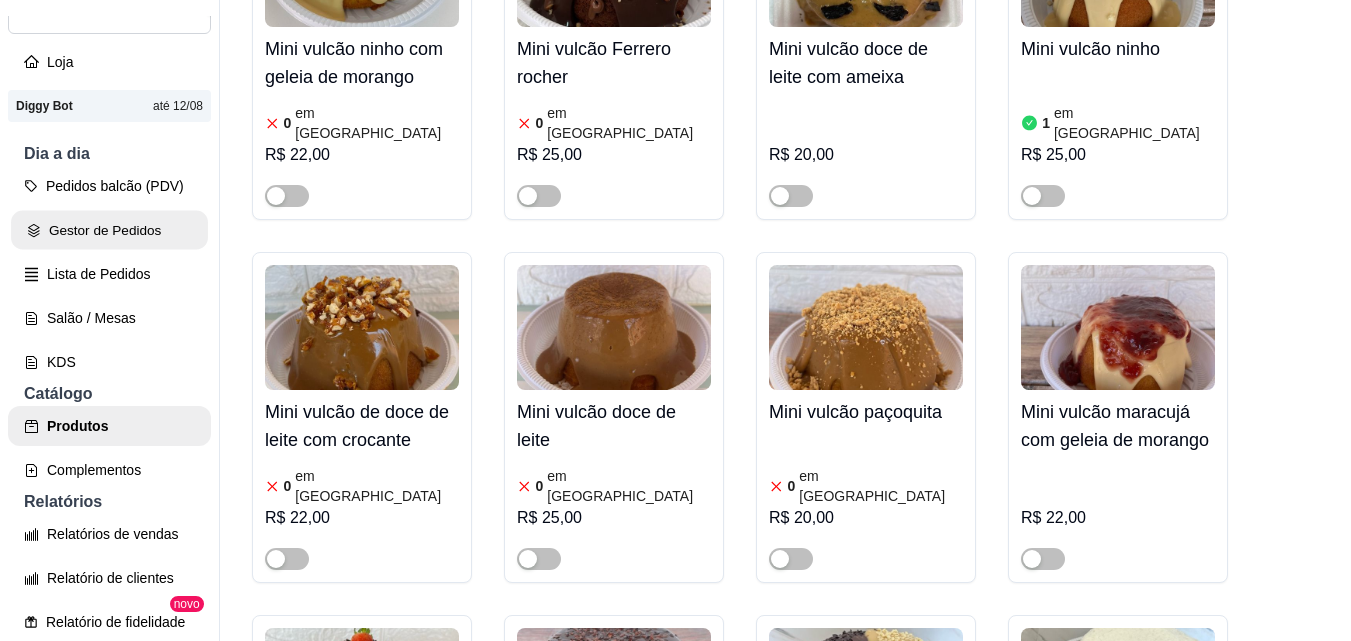 click on "Gestor de Pedidos" at bounding box center [109, 230] 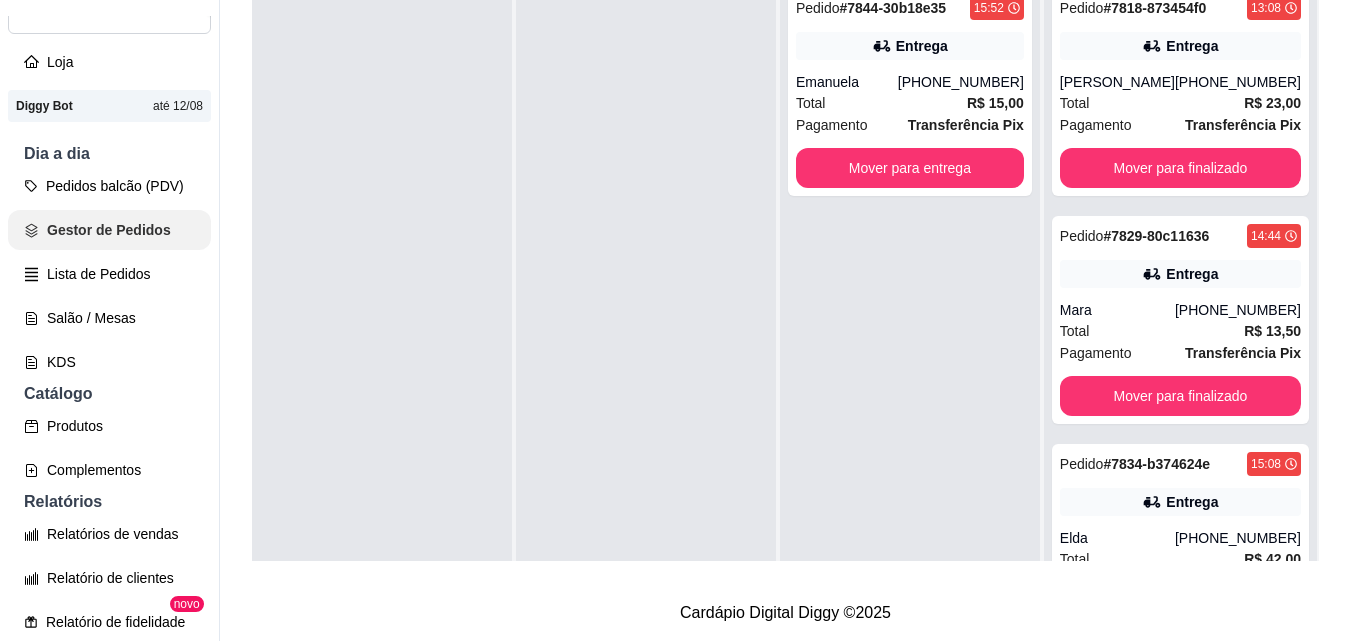 scroll, scrollTop: 0, scrollLeft: 0, axis: both 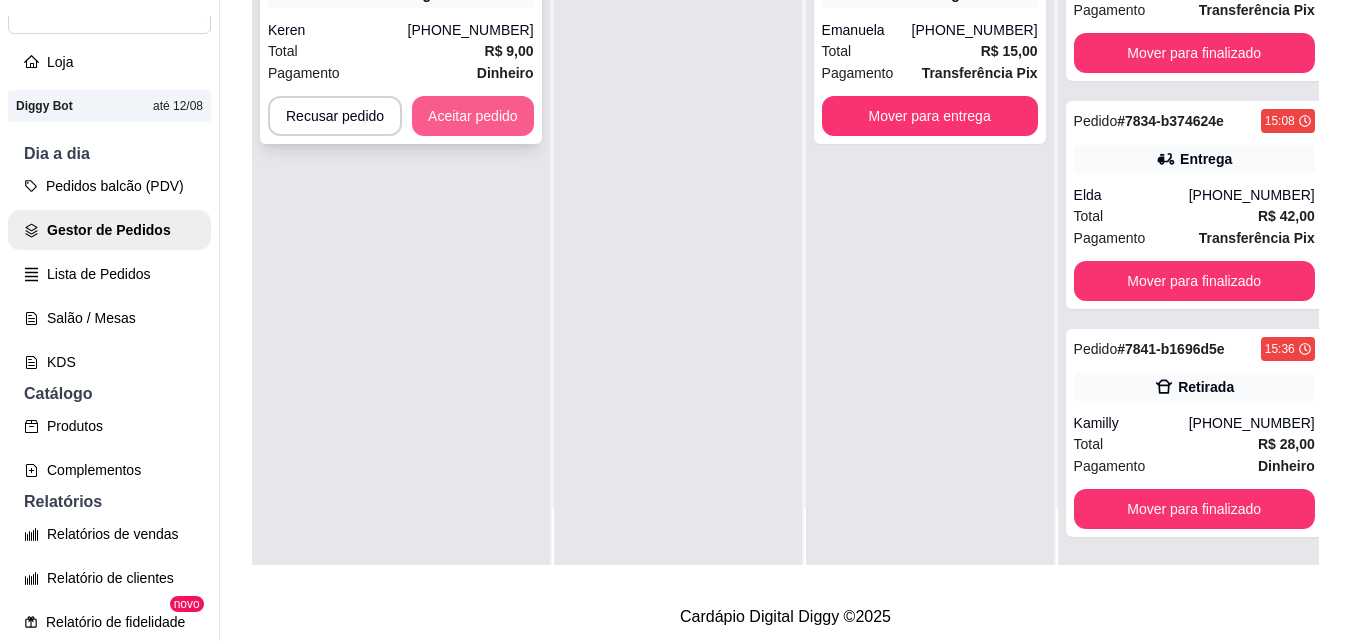 click on "Pedido  # 7845-94cf7038 15:57 Entrega Keren [PHONE_NUMBER] Total R$ 9,00 Pagamento Dinheiro Recusar pedido Aceitar pedido" at bounding box center [401, 40] 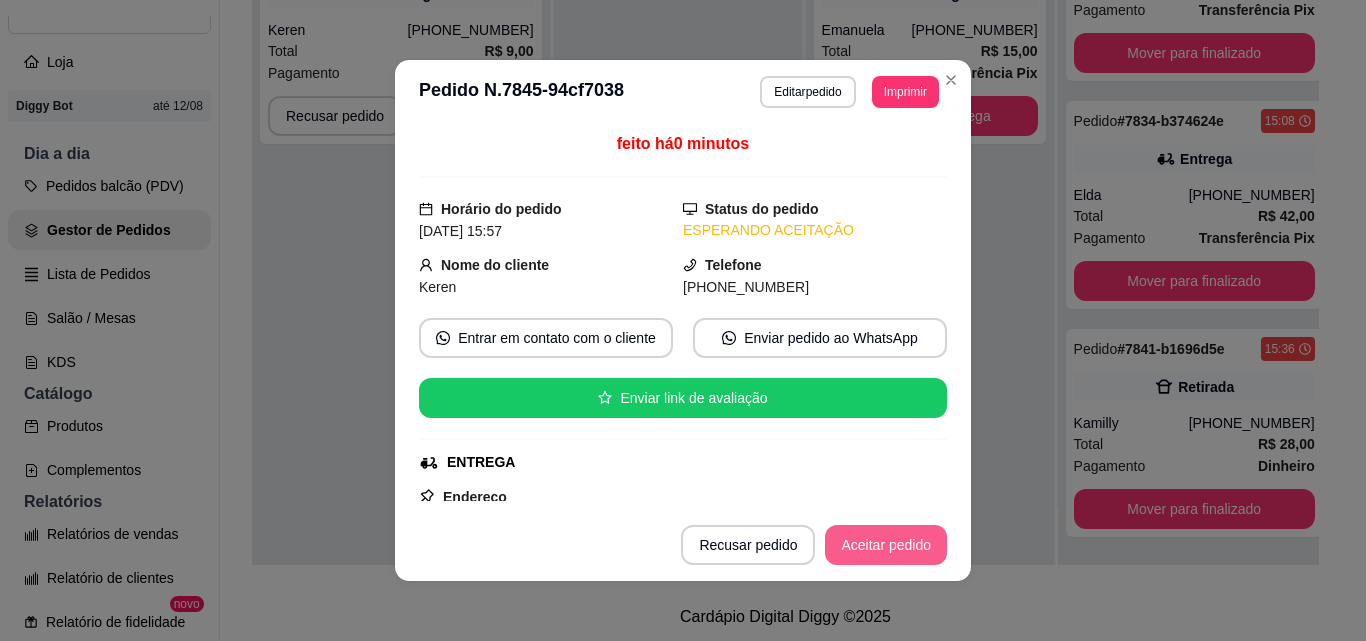 click on "Aceitar pedido" at bounding box center (886, 545) 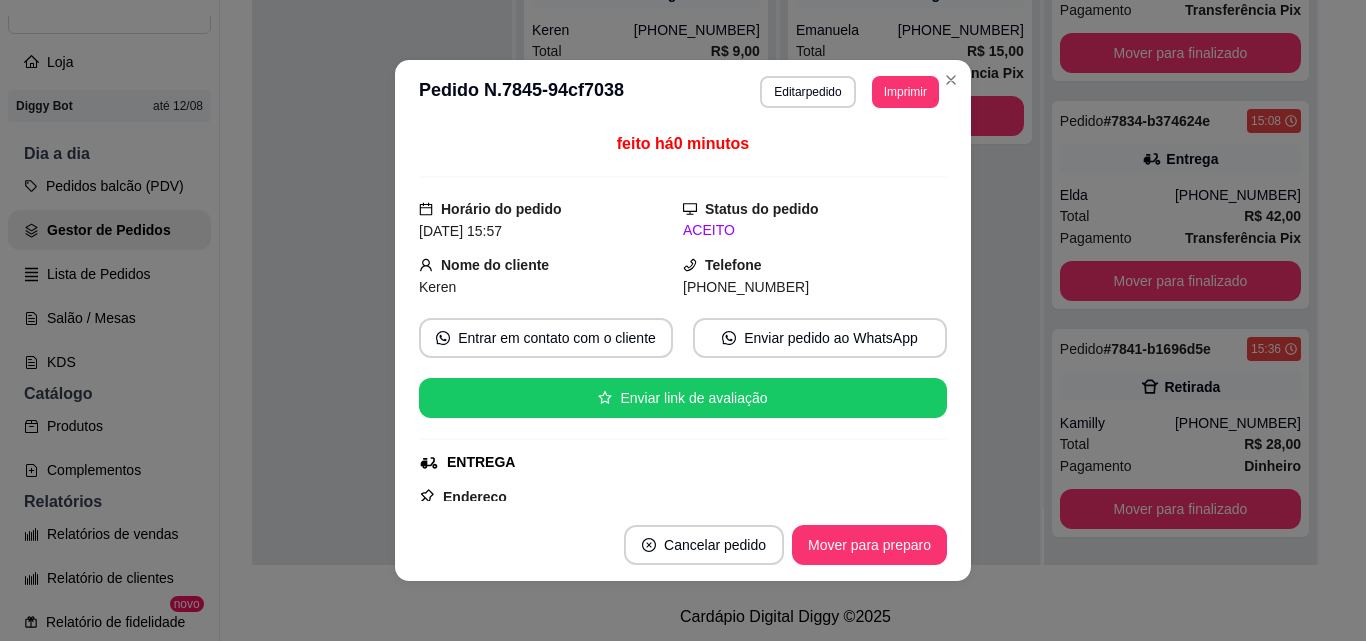 scroll, scrollTop: 291, scrollLeft: 0, axis: vertical 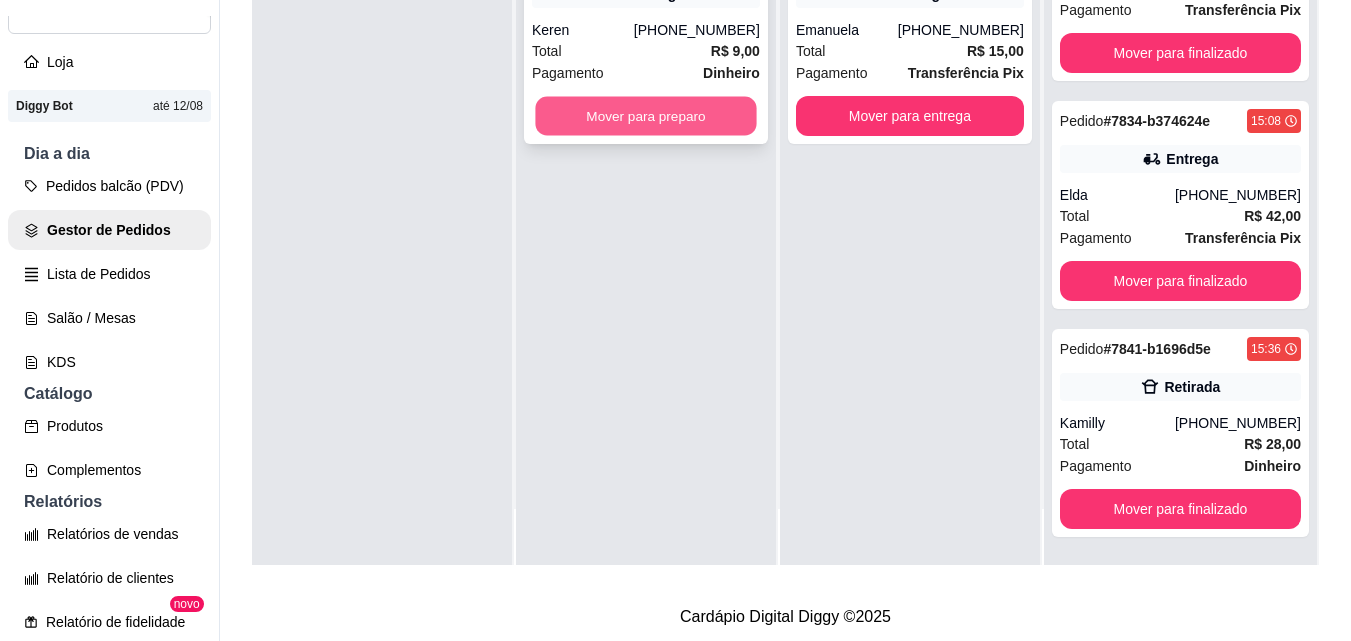 click on "Mover para preparo" at bounding box center [645, 116] 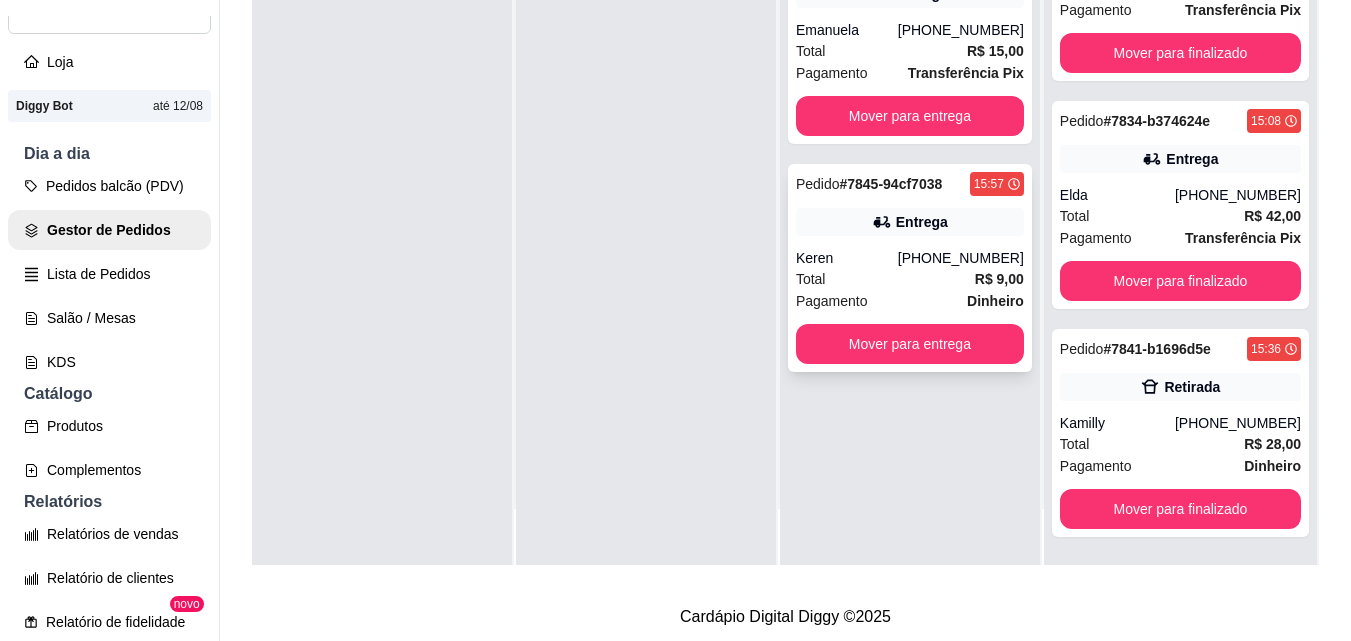 click on "Pagamento Dinheiro" at bounding box center [910, 301] 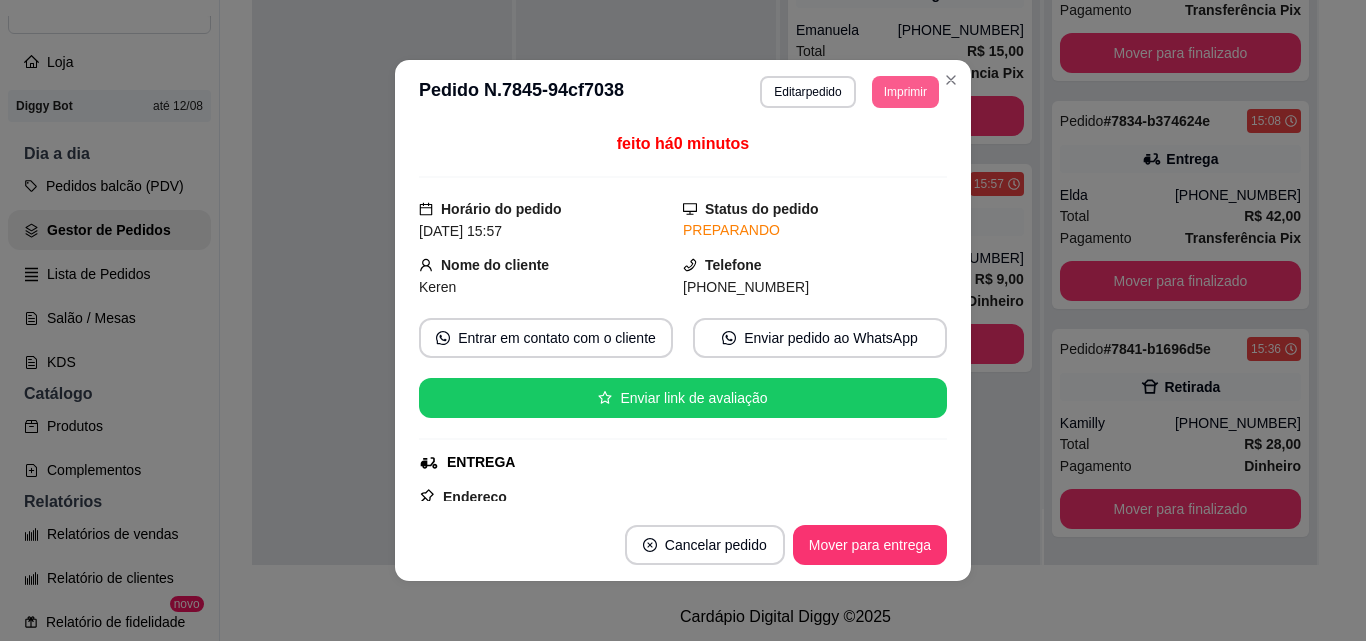 click on "Imprimir" at bounding box center [905, 92] 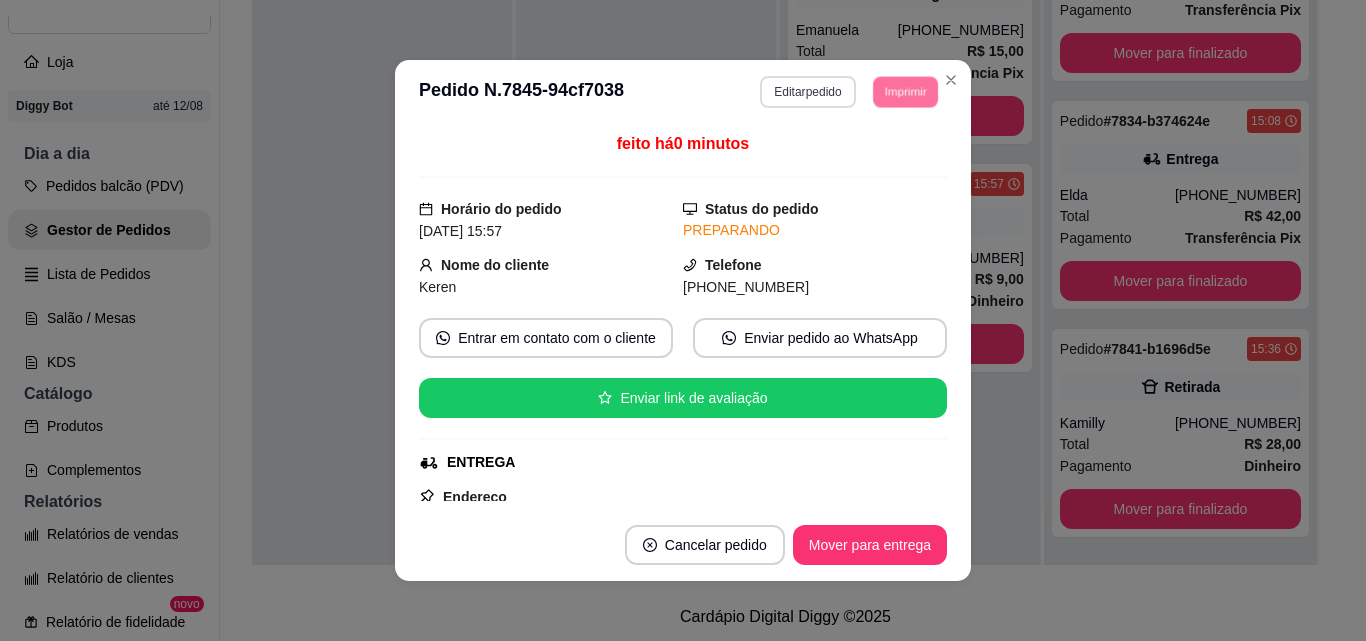 click on "Editar  pedido" at bounding box center (807, 92) 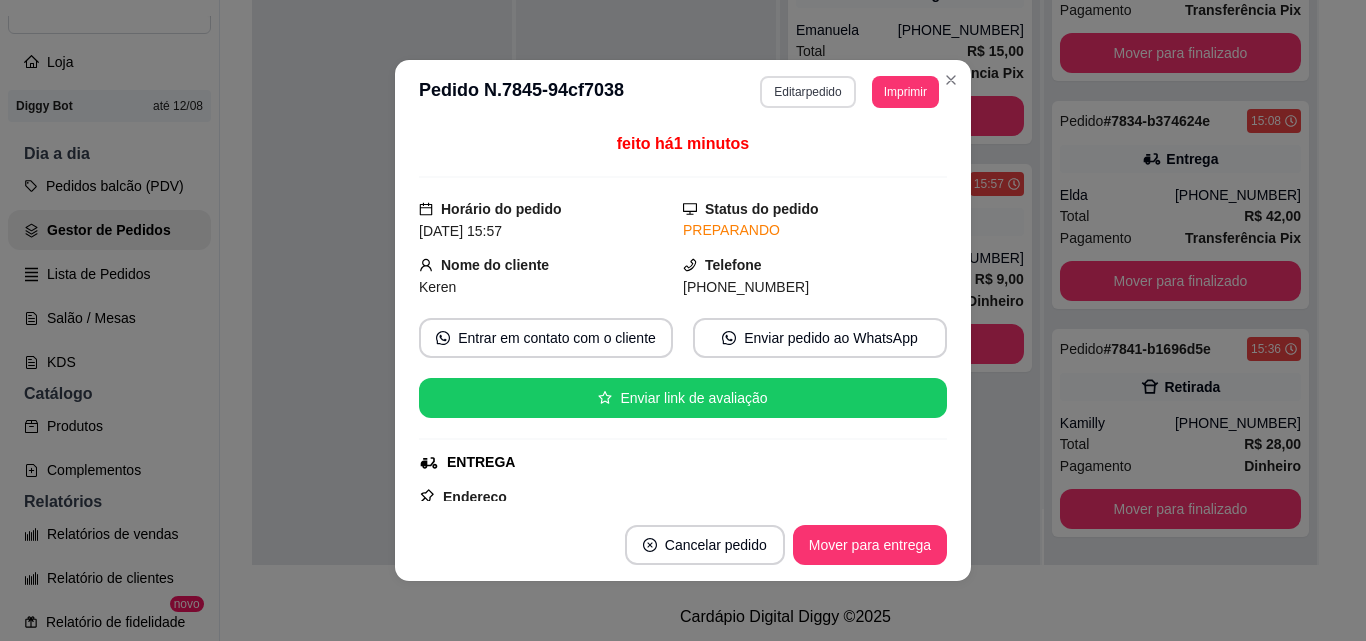 click on "Editar  pedido" at bounding box center (807, 92) 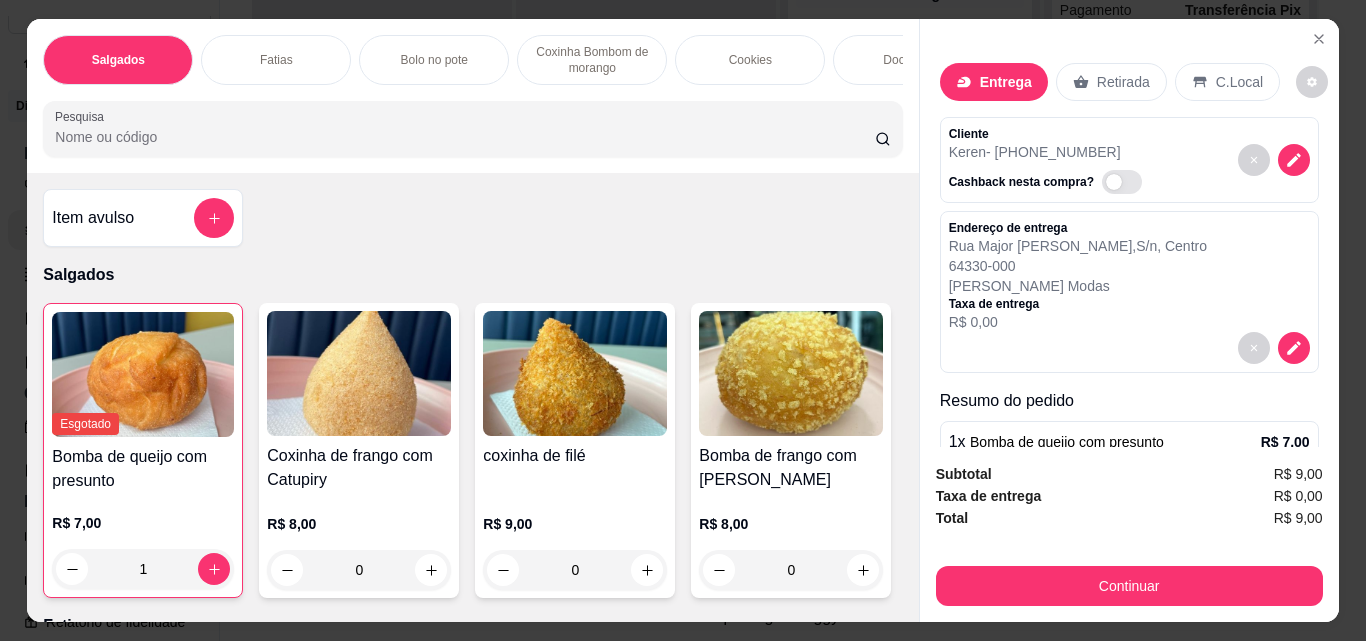 scroll, scrollTop: 52, scrollLeft: 0, axis: vertical 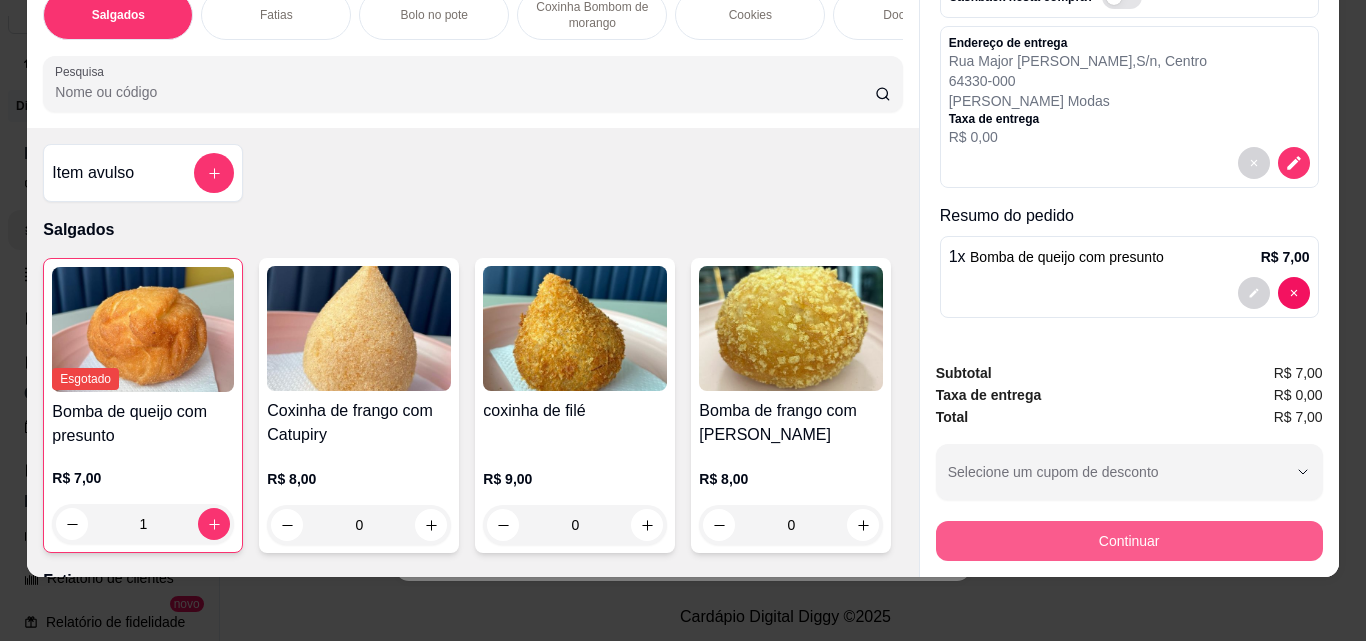 click on "Continuar" at bounding box center [1129, 541] 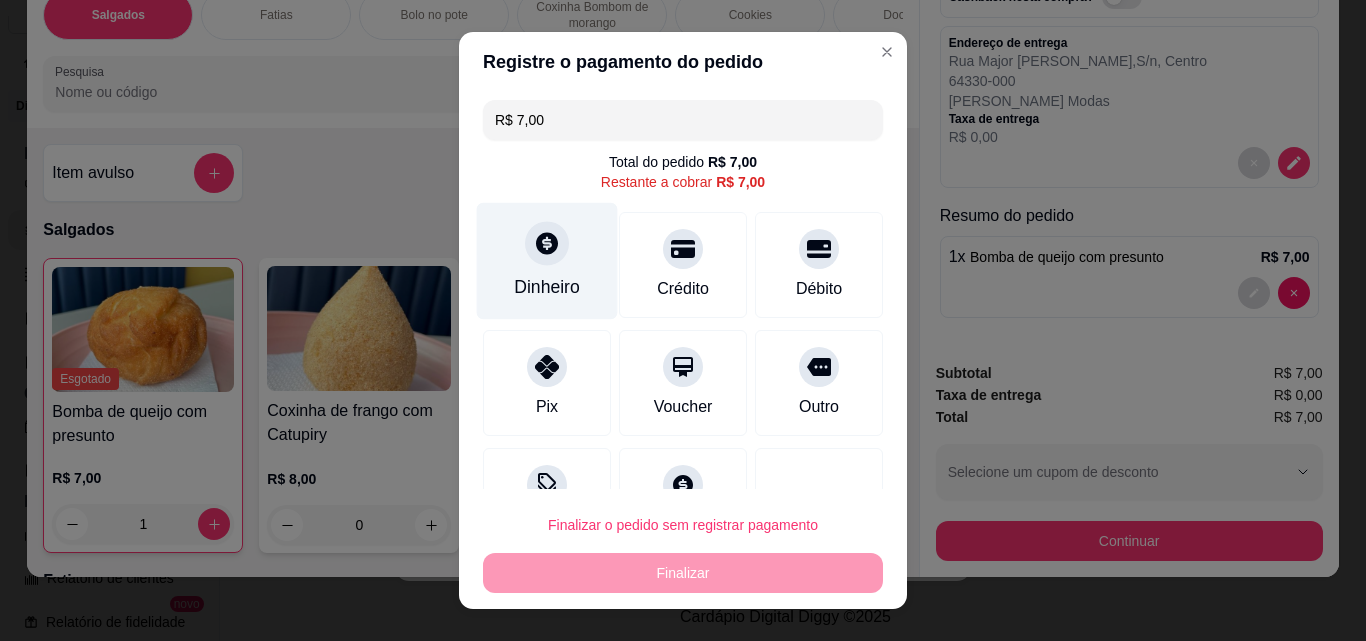 click on "Dinheiro" at bounding box center [547, 261] 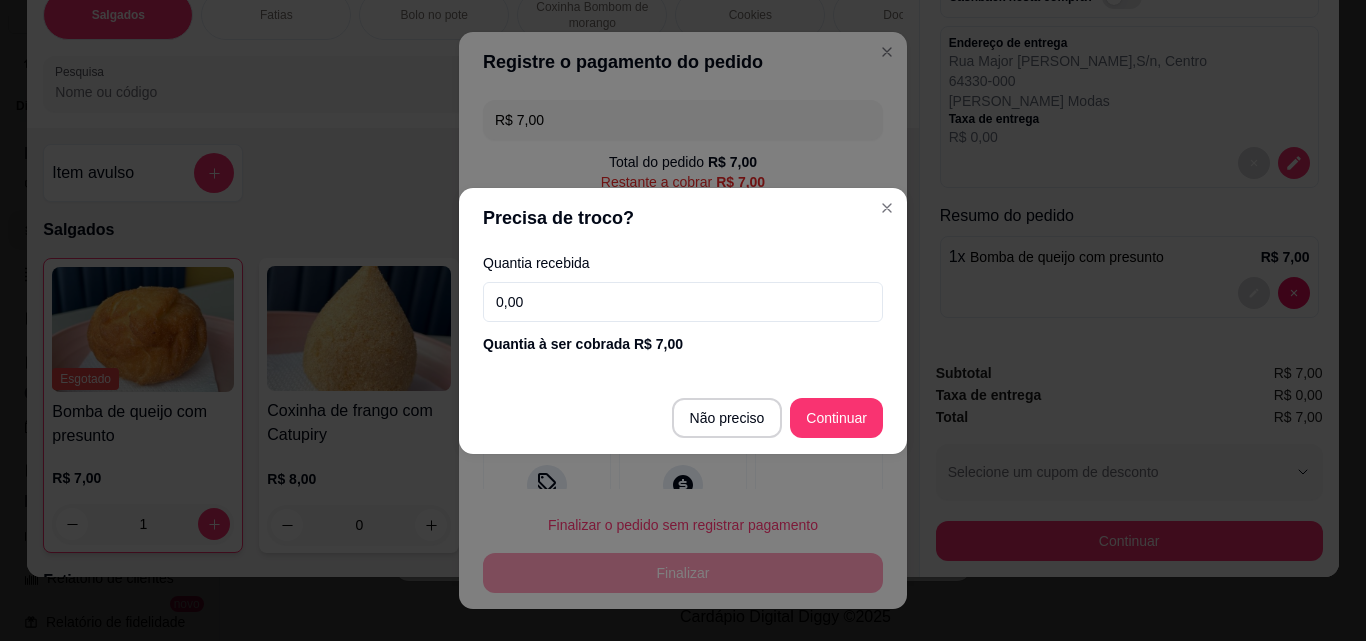 click on "0,00" at bounding box center (683, 302) 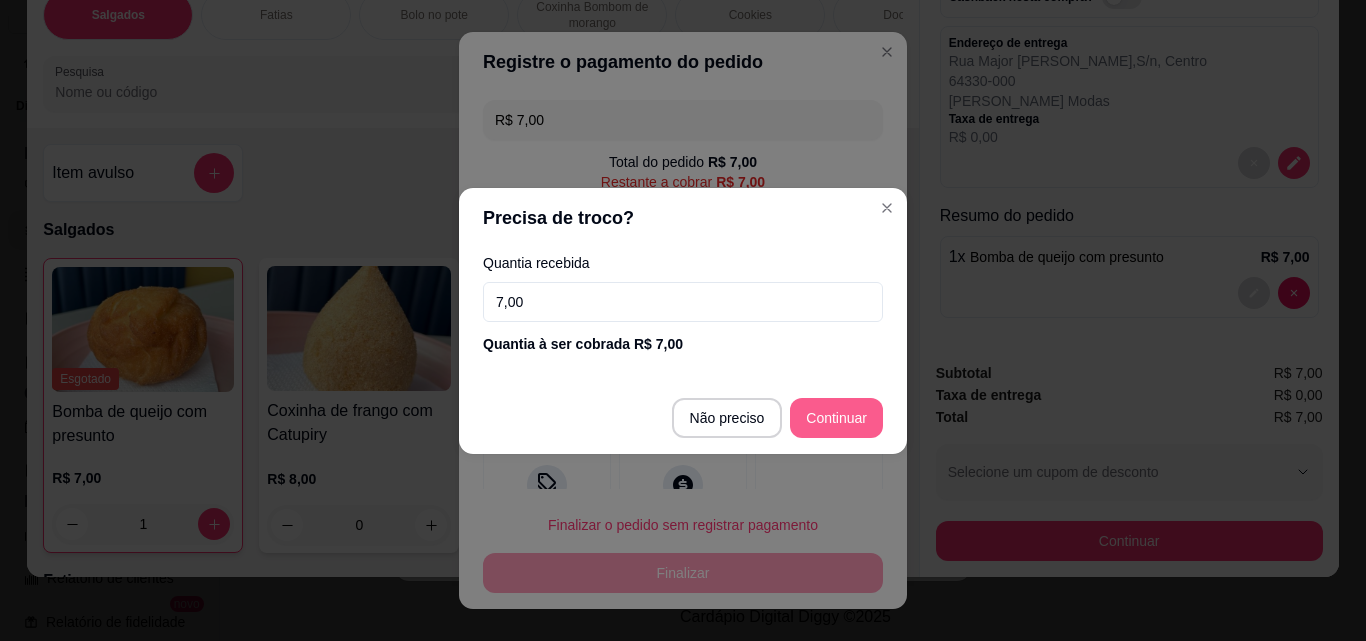 type on "7,00" 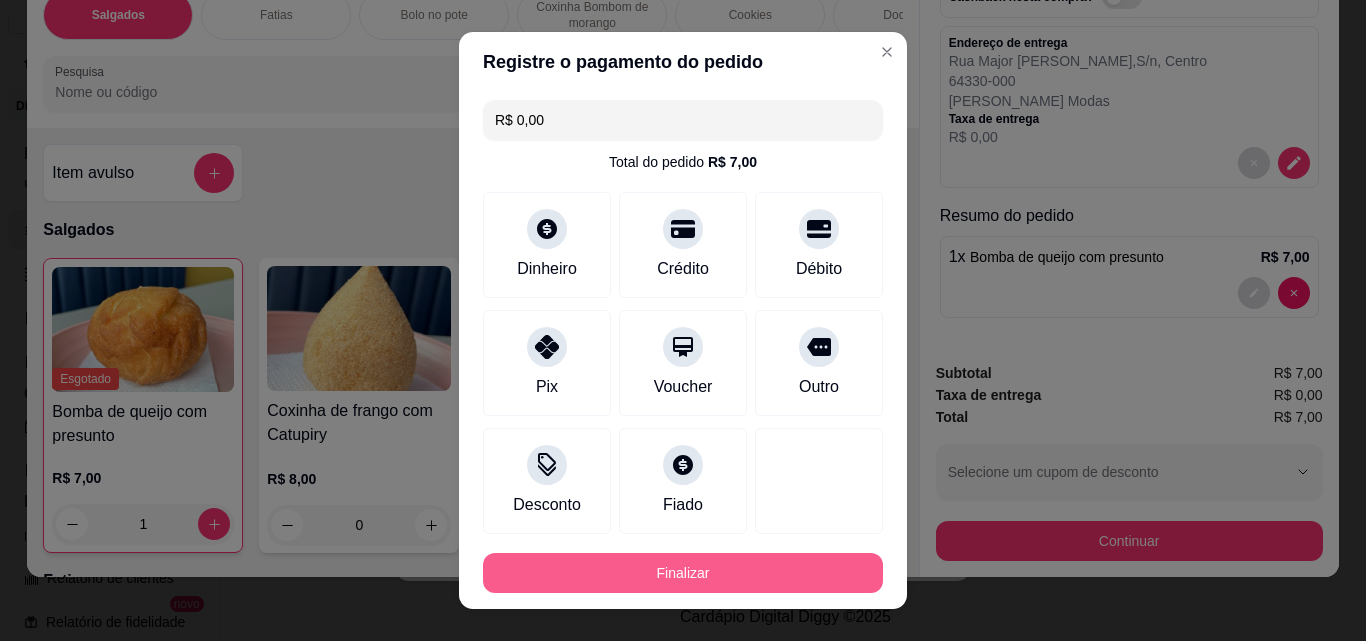 click on "Finalizar" at bounding box center [683, 573] 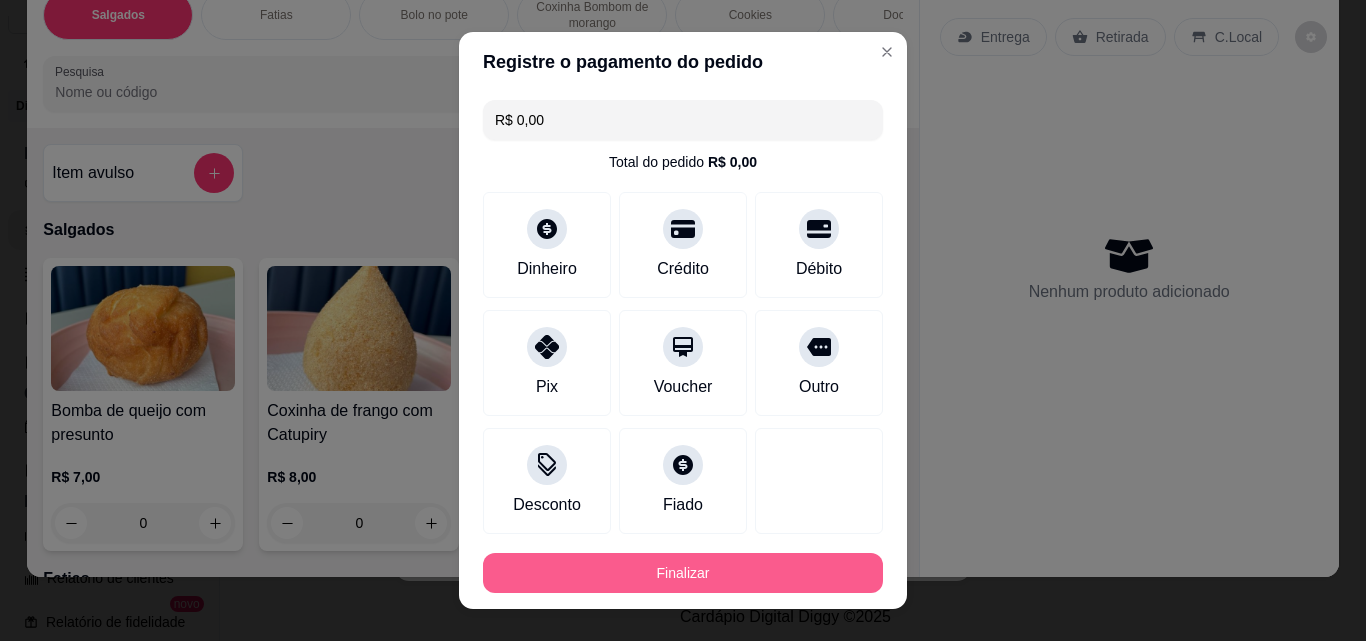 type on "0" 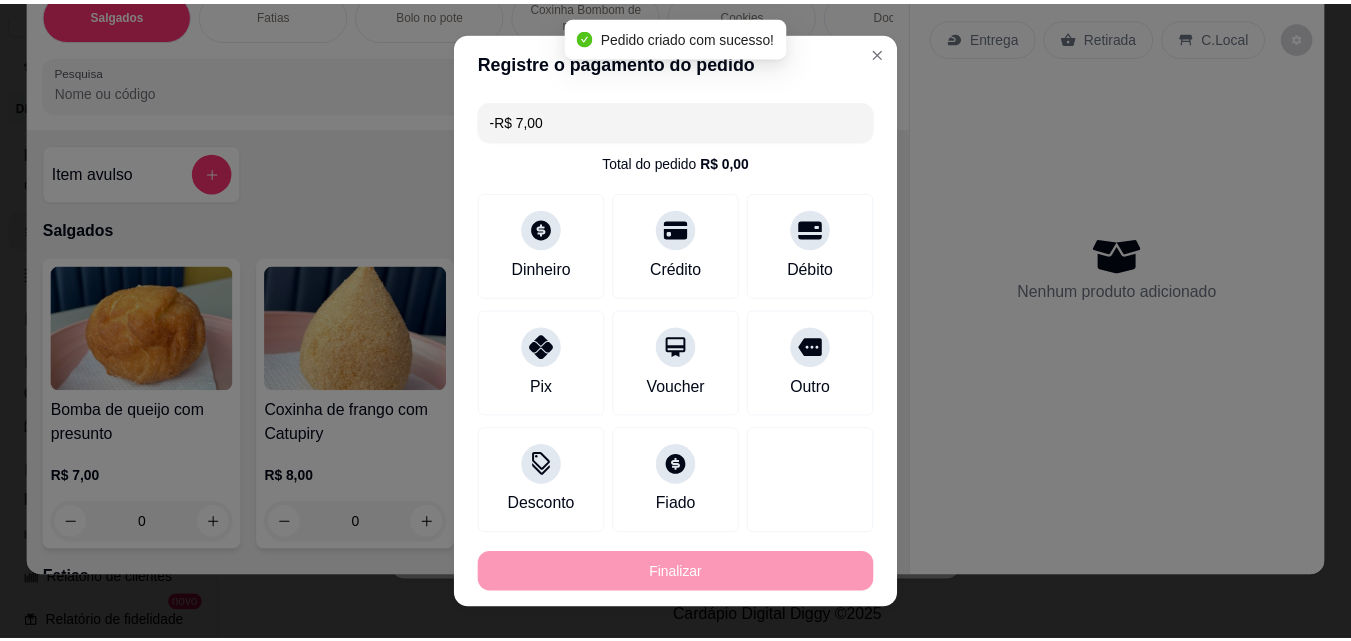 scroll, scrollTop: 0, scrollLeft: 0, axis: both 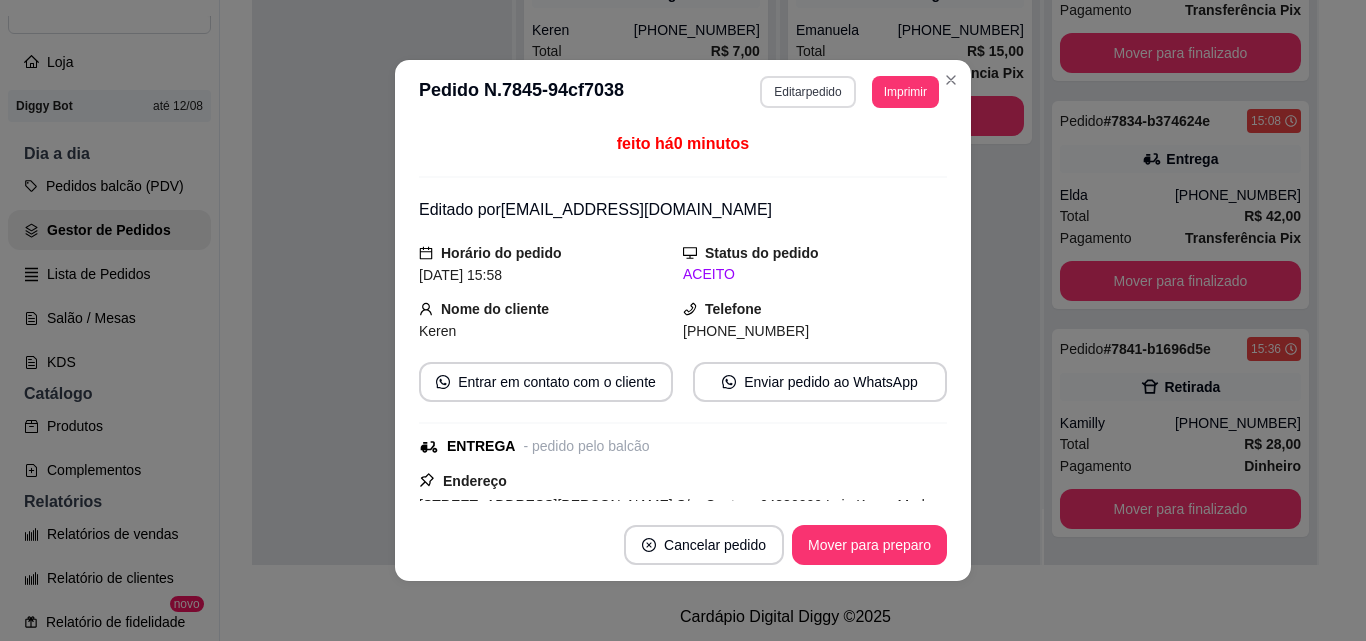 click on "Editar  pedido" at bounding box center (807, 92) 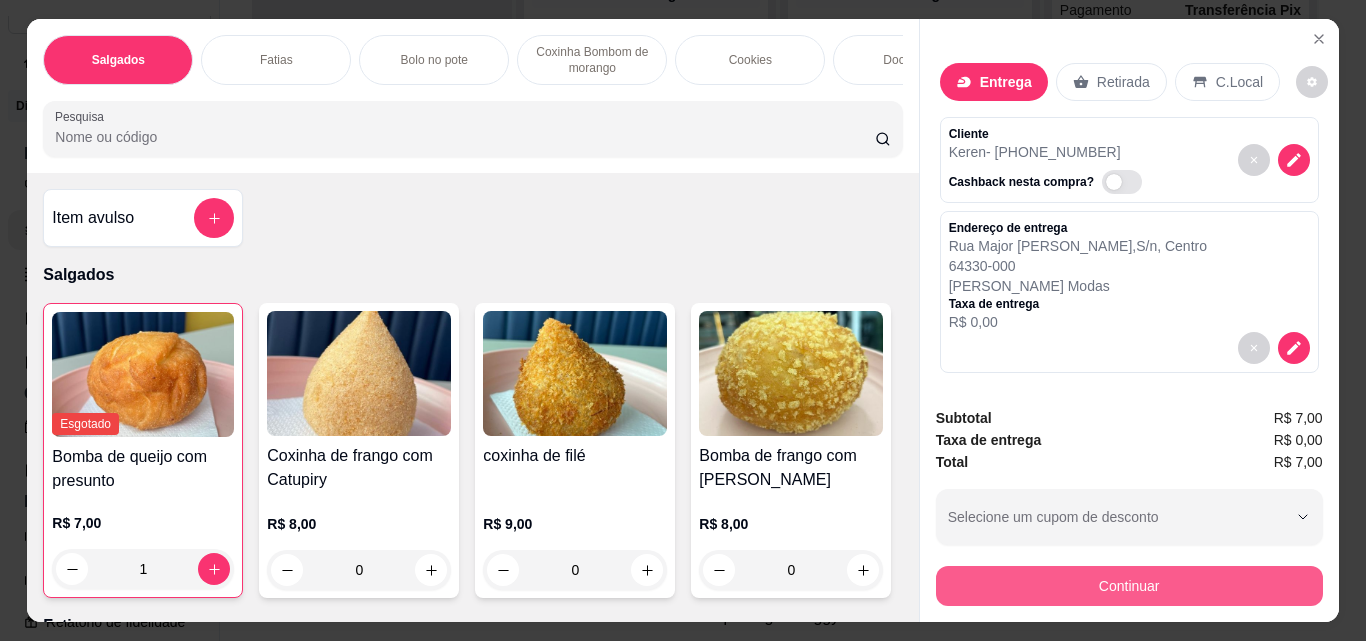 click on "Continuar" at bounding box center [1129, 586] 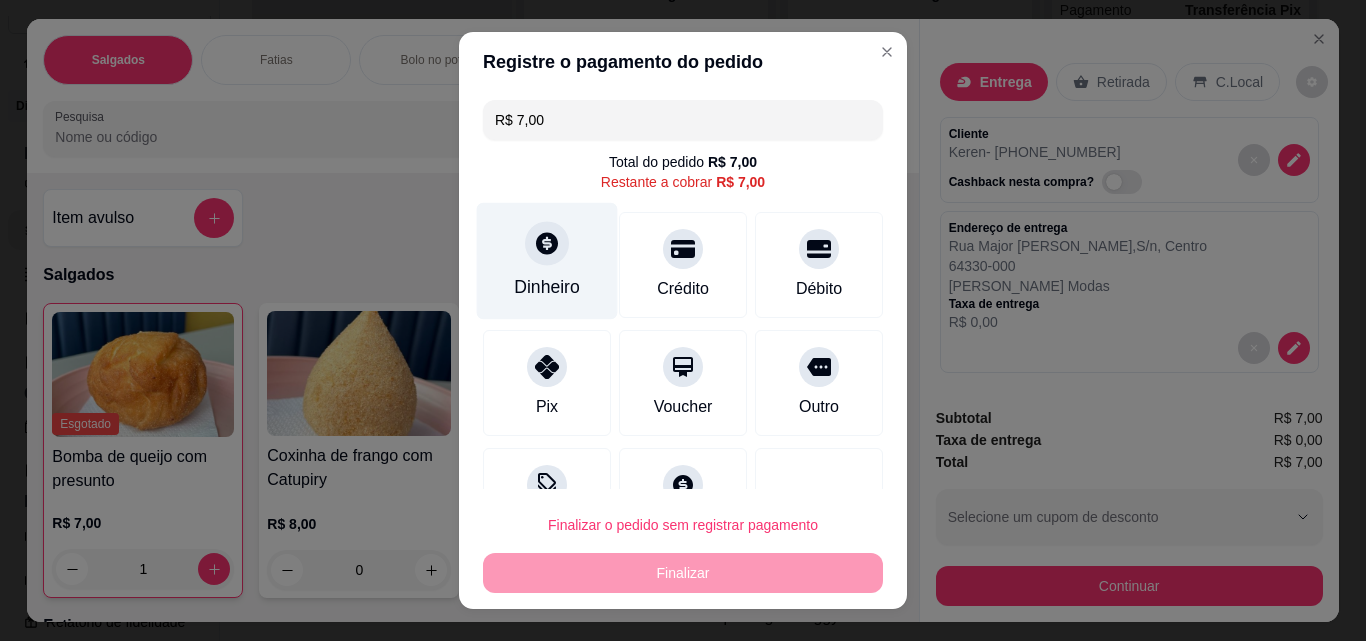 click 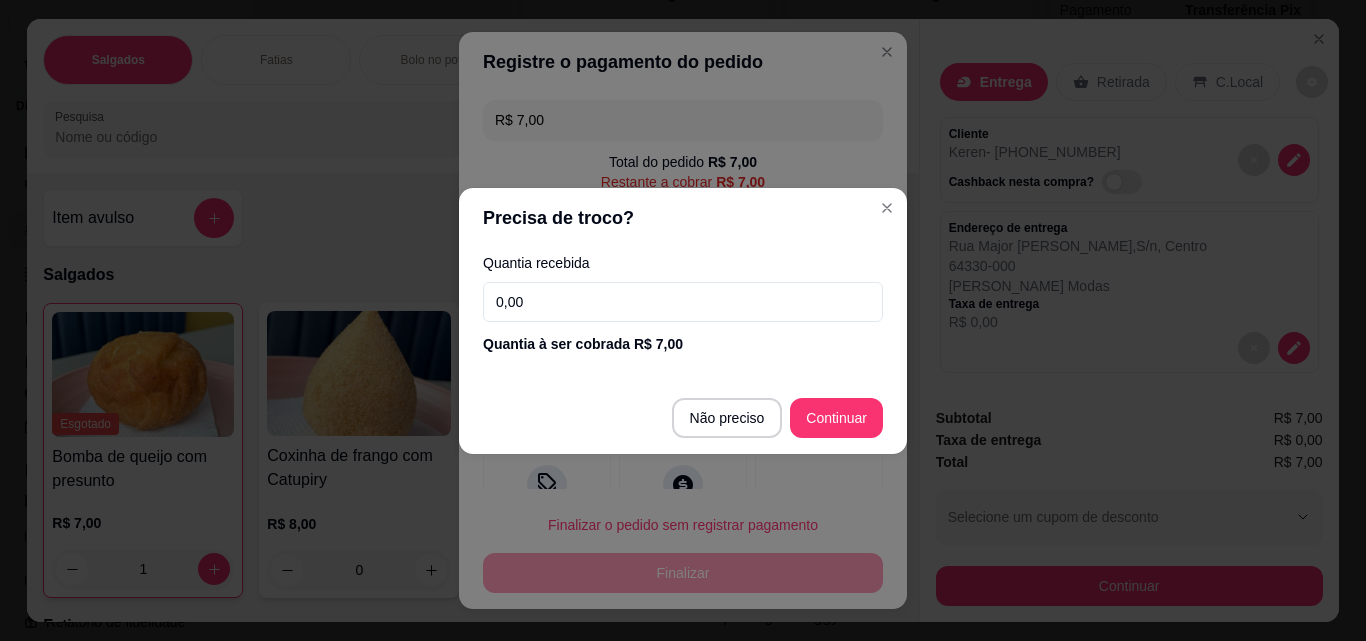 drag, startPoint x: 587, startPoint y: 305, endPoint x: 356, endPoint y: 305, distance: 231 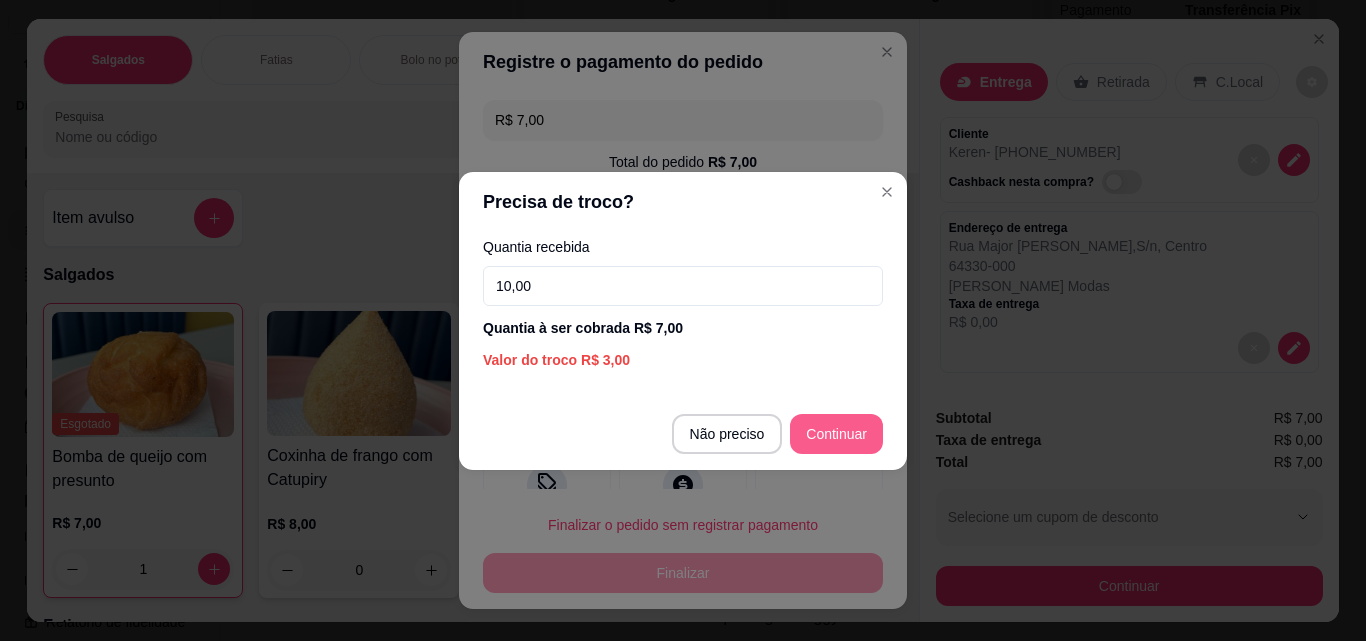 type on "10,00" 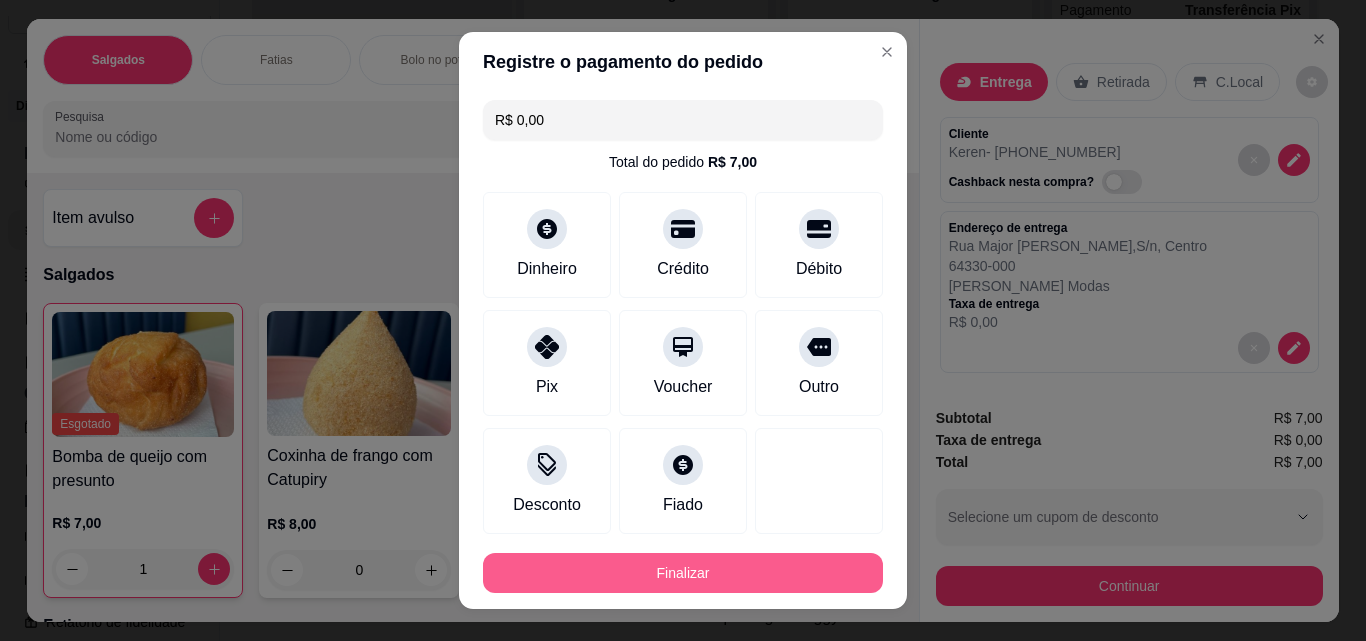click on "Finalizar" at bounding box center [683, 573] 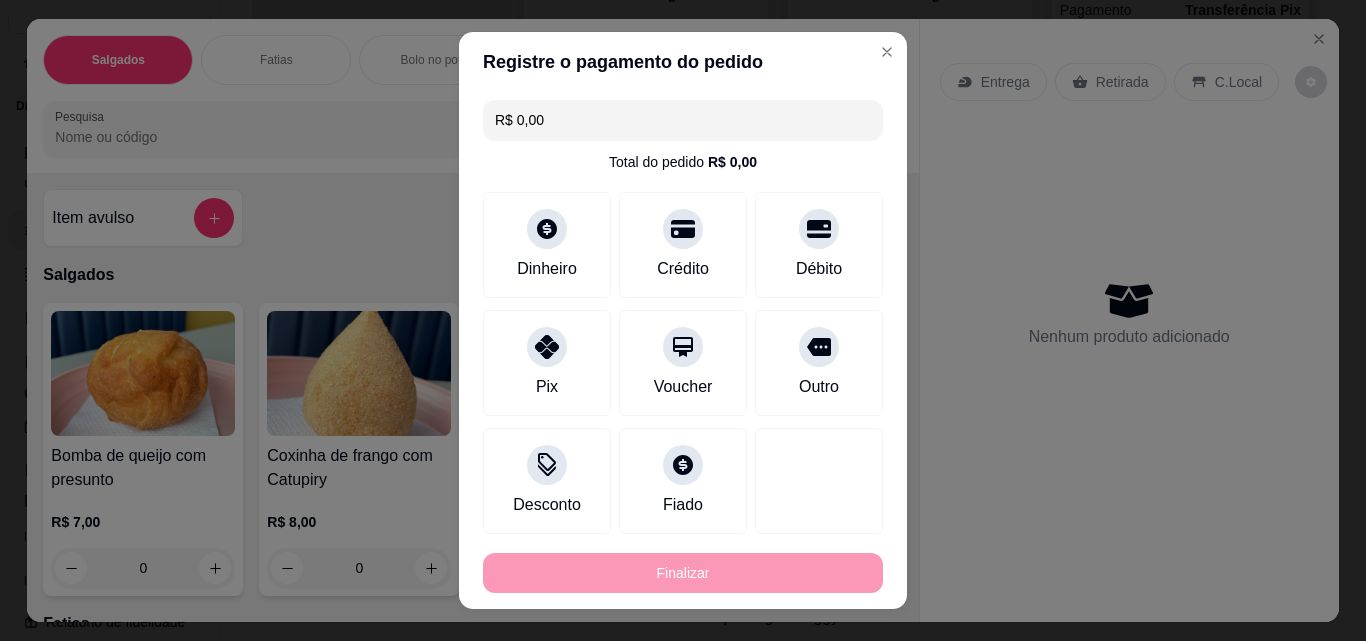 type on "0" 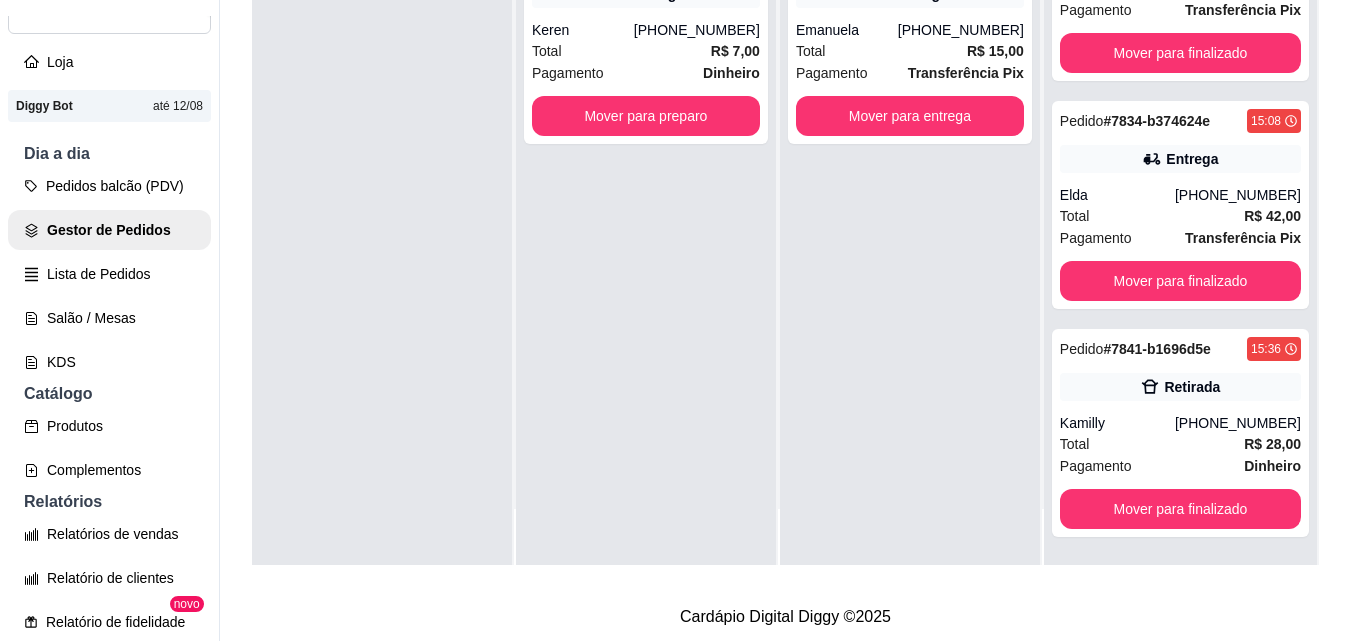 scroll, scrollTop: 0, scrollLeft: 0, axis: both 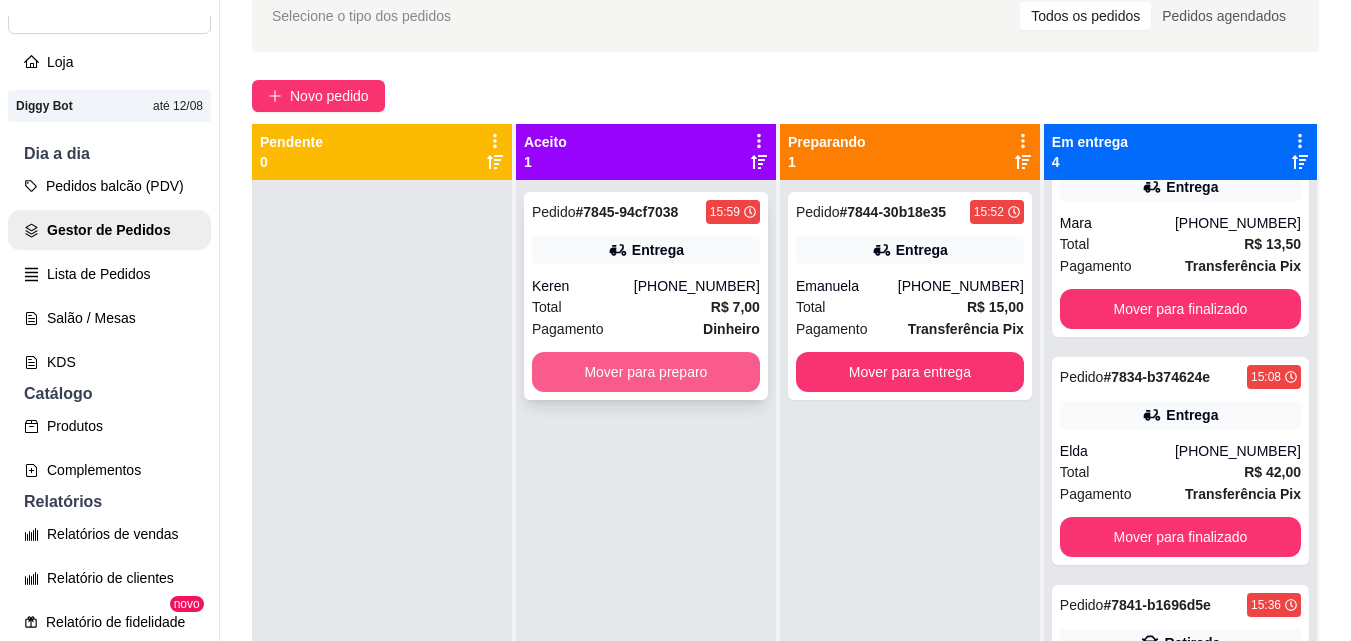 click on "Mover para preparo" at bounding box center [646, 372] 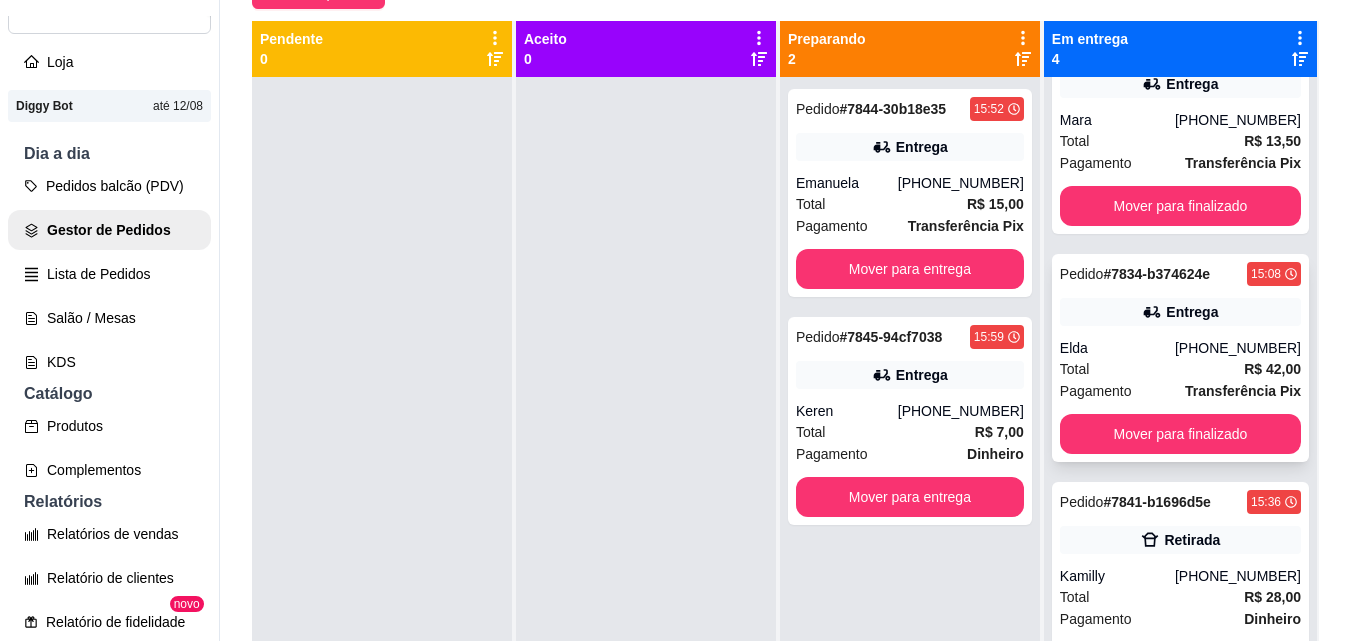 scroll, scrollTop: 319, scrollLeft: 0, axis: vertical 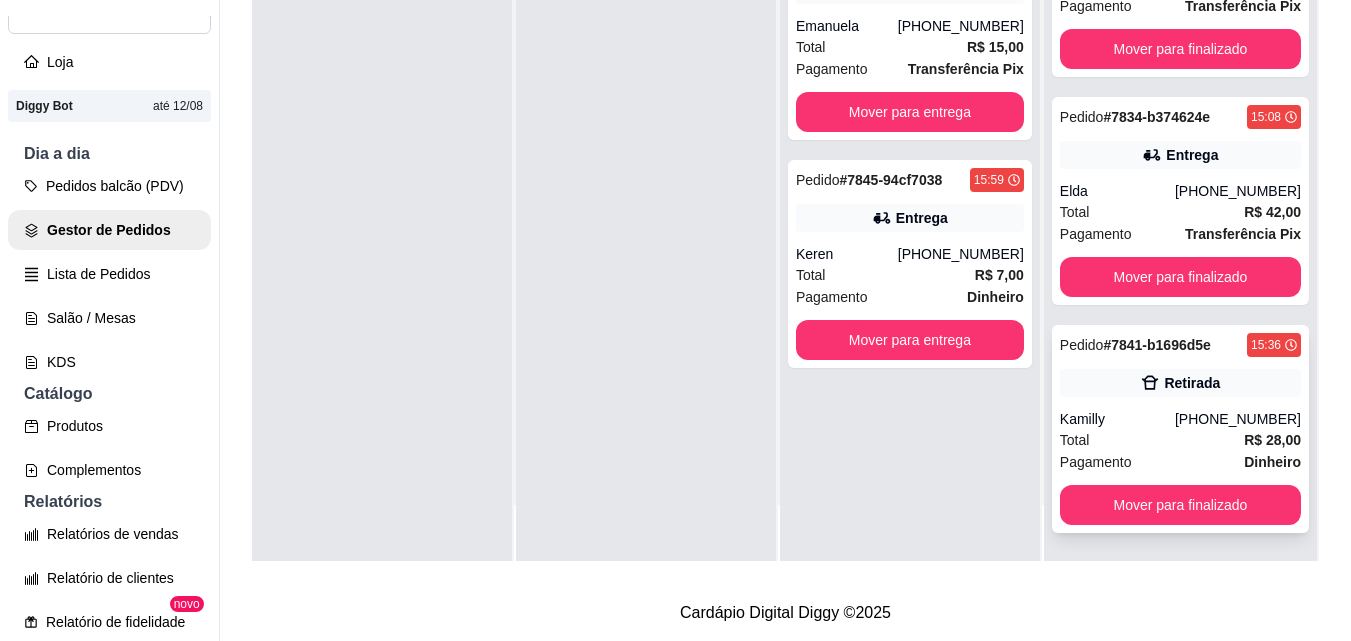 click on "[PHONE_NUMBER]" at bounding box center (1238, 419) 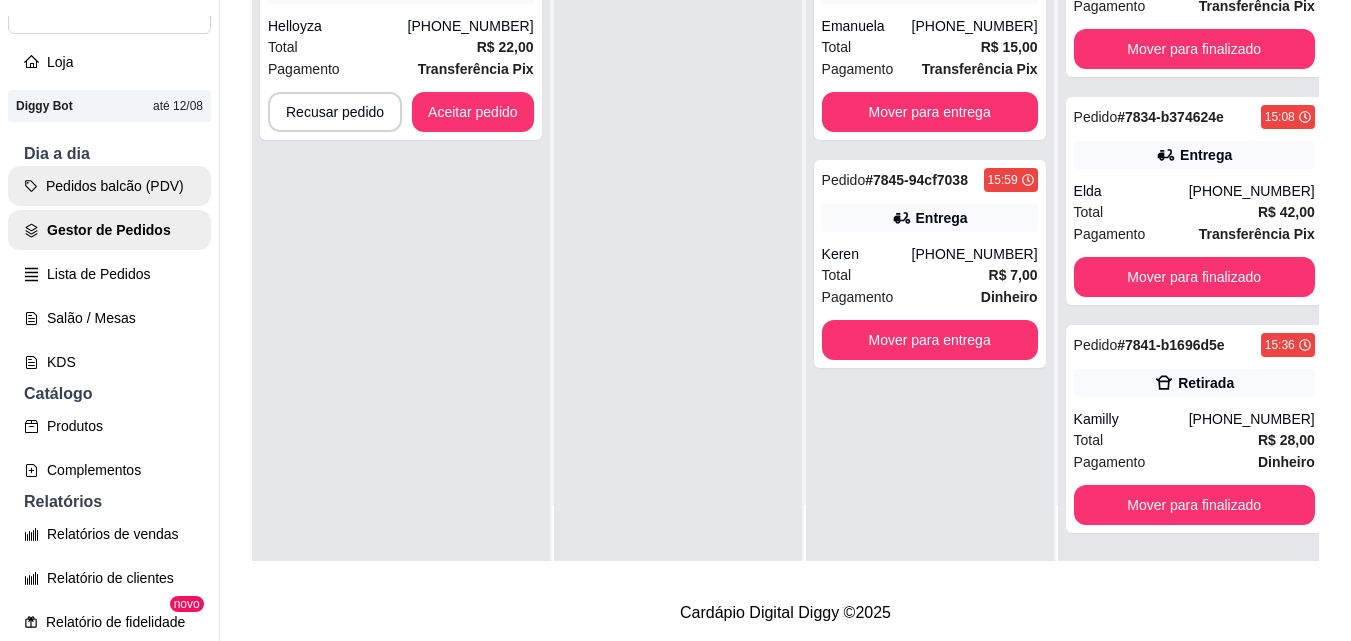 scroll, scrollTop: 315, scrollLeft: 0, axis: vertical 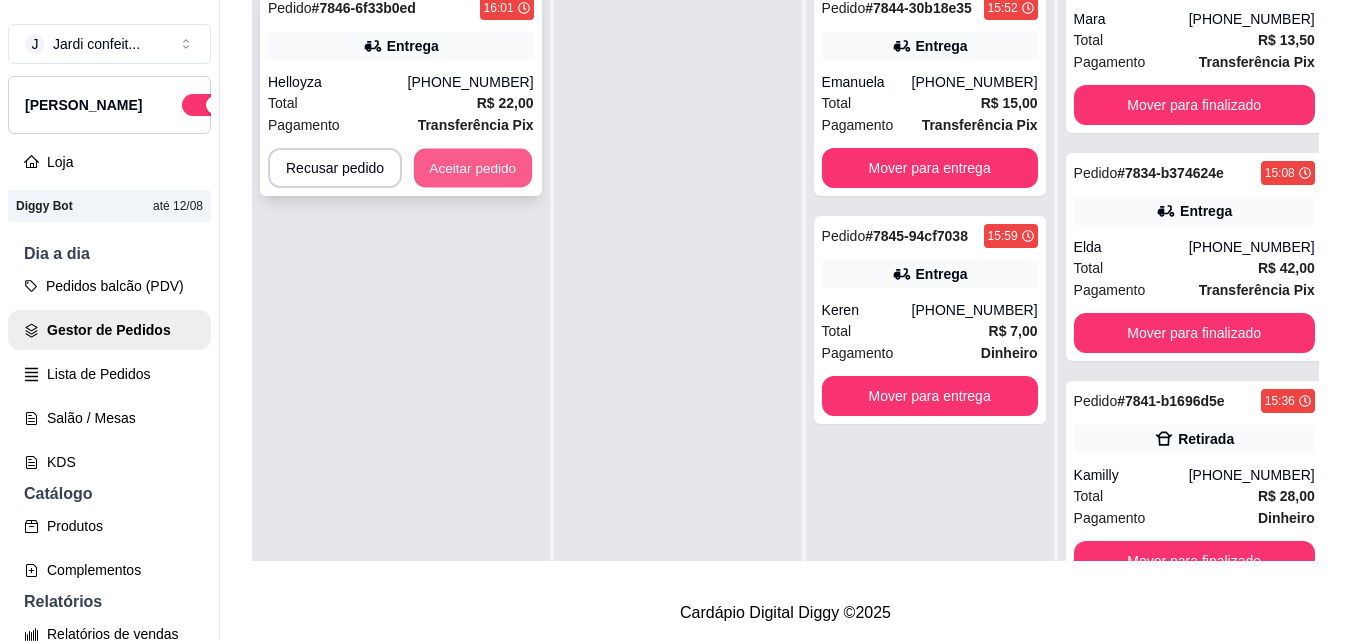 click on "Aceitar pedido" at bounding box center (473, 168) 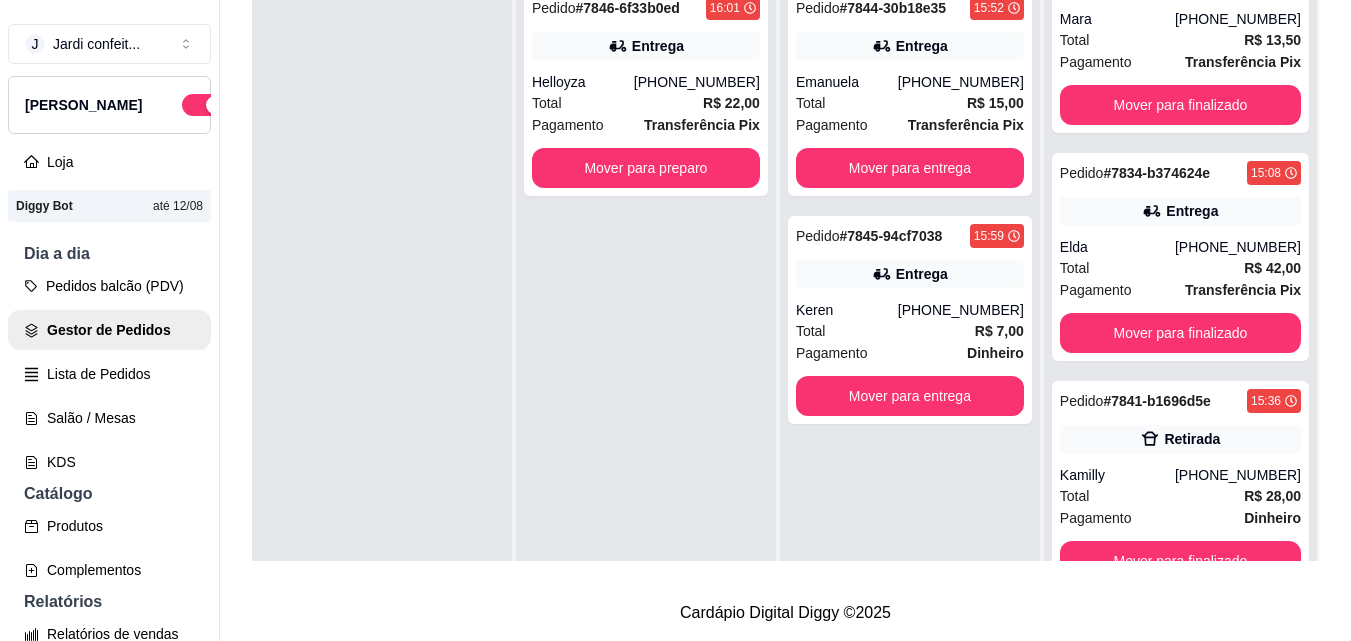 scroll, scrollTop: 291, scrollLeft: 0, axis: vertical 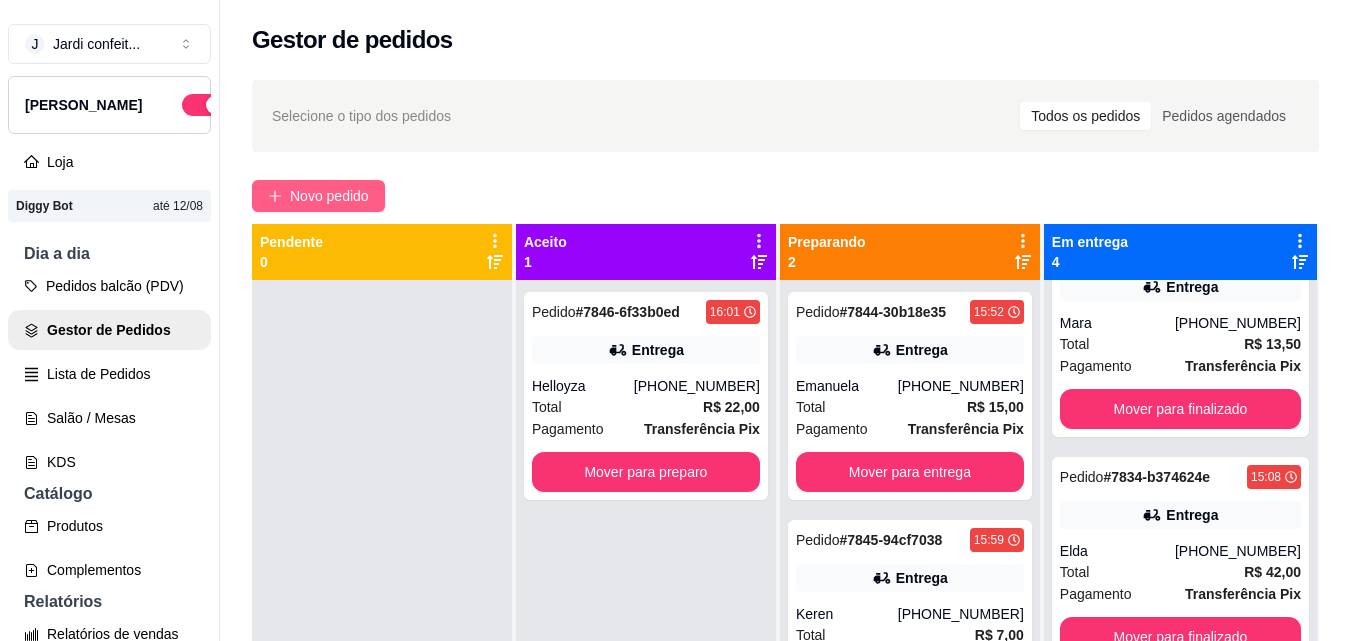 click on "Novo pedido" at bounding box center [318, 196] 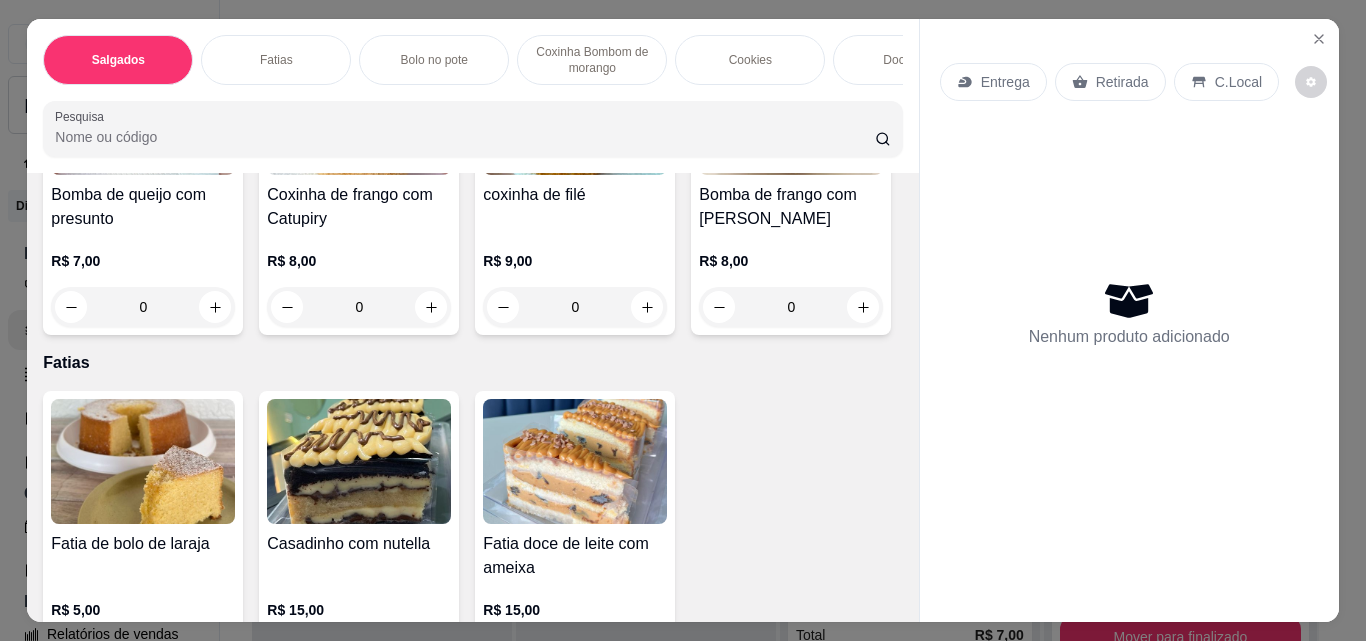 scroll, scrollTop: 200, scrollLeft: 0, axis: vertical 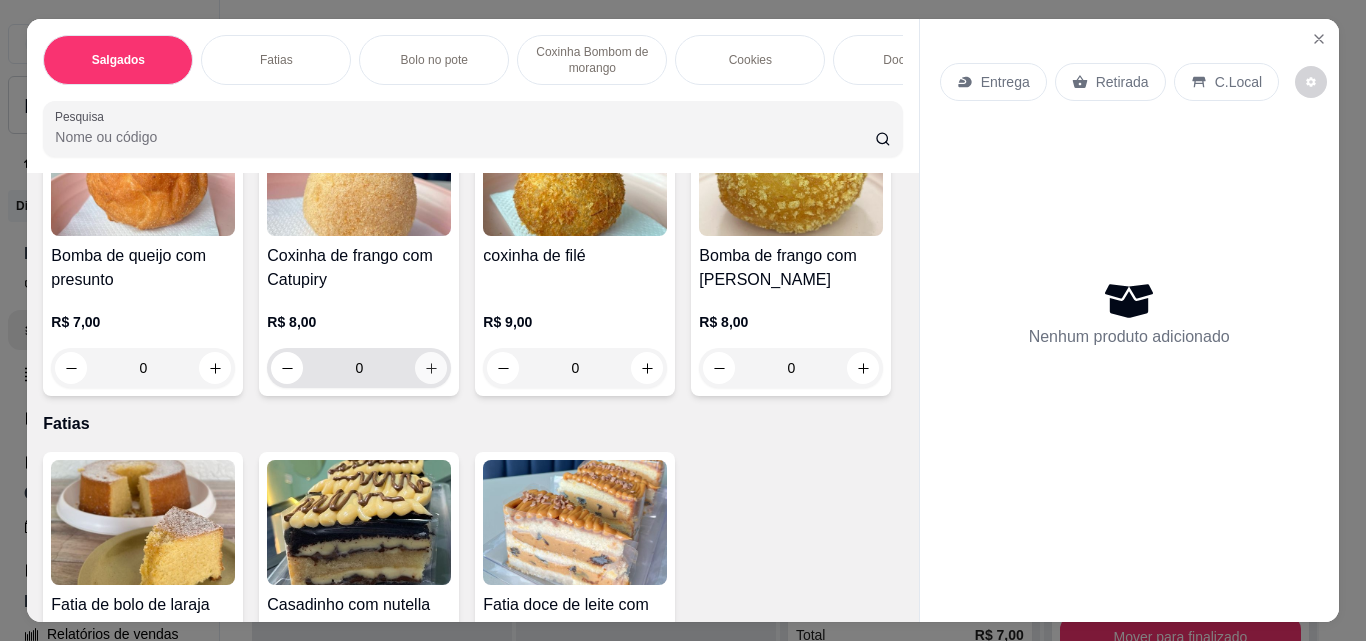click at bounding box center [431, 368] 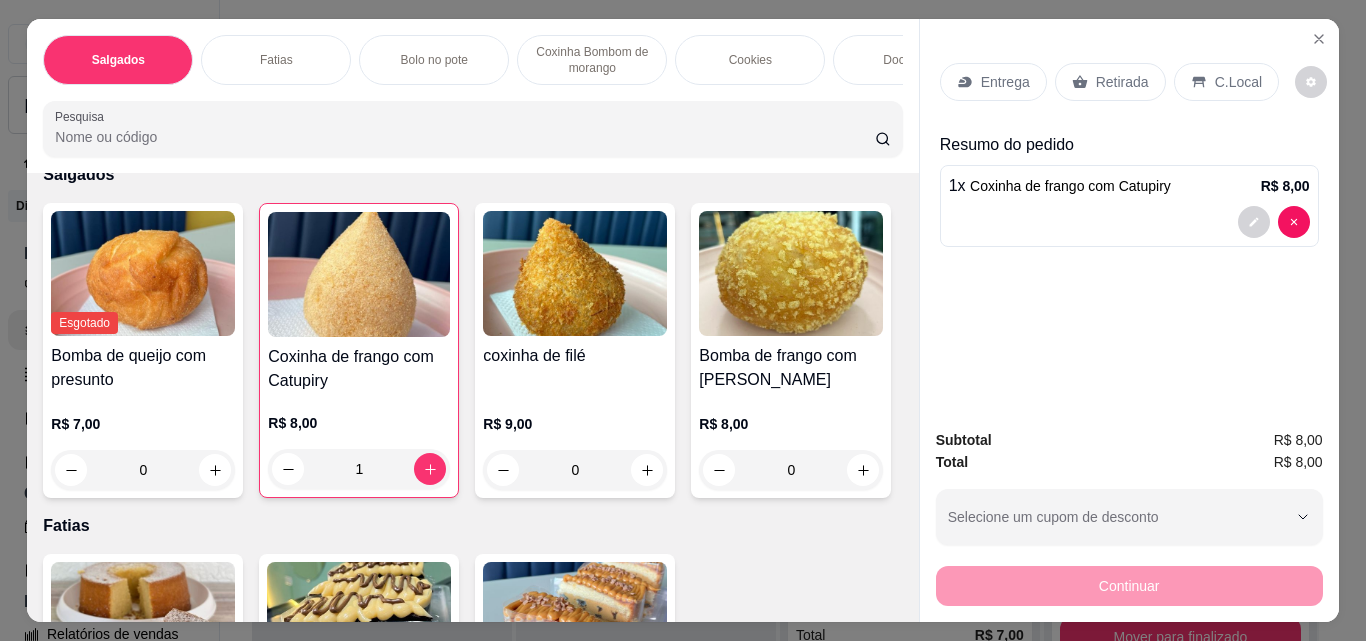 scroll, scrollTop: 0, scrollLeft: 0, axis: both 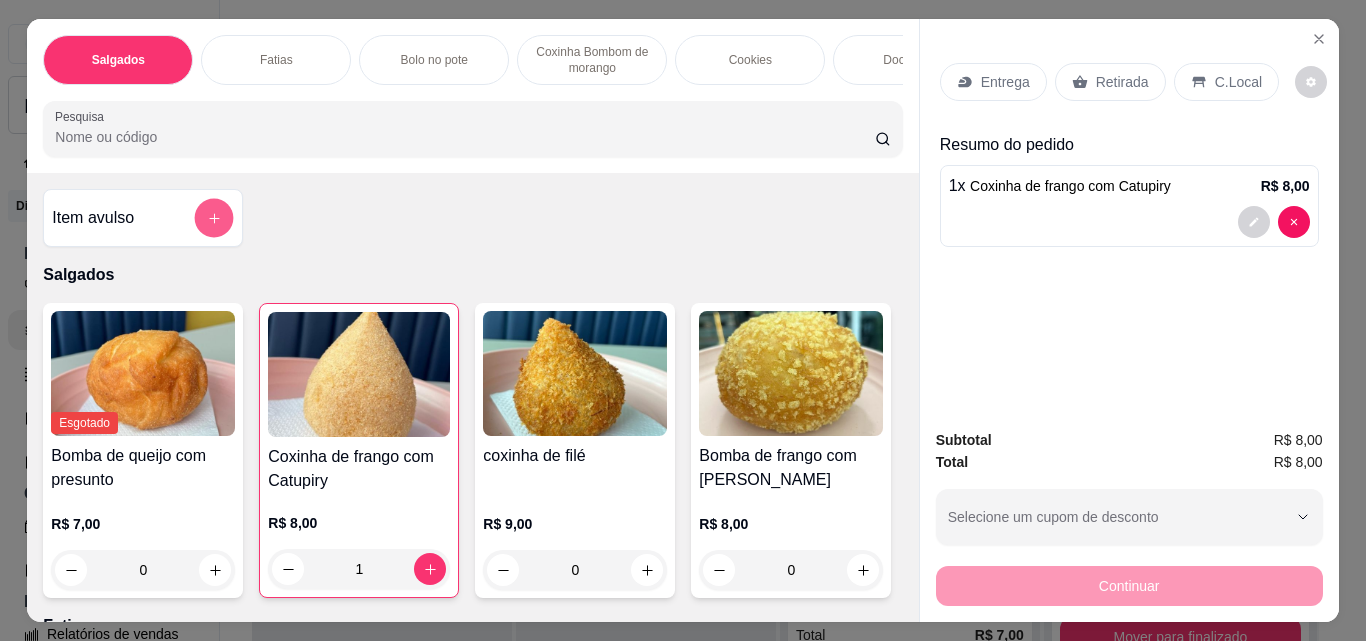 click at bounding box center [214, 218] 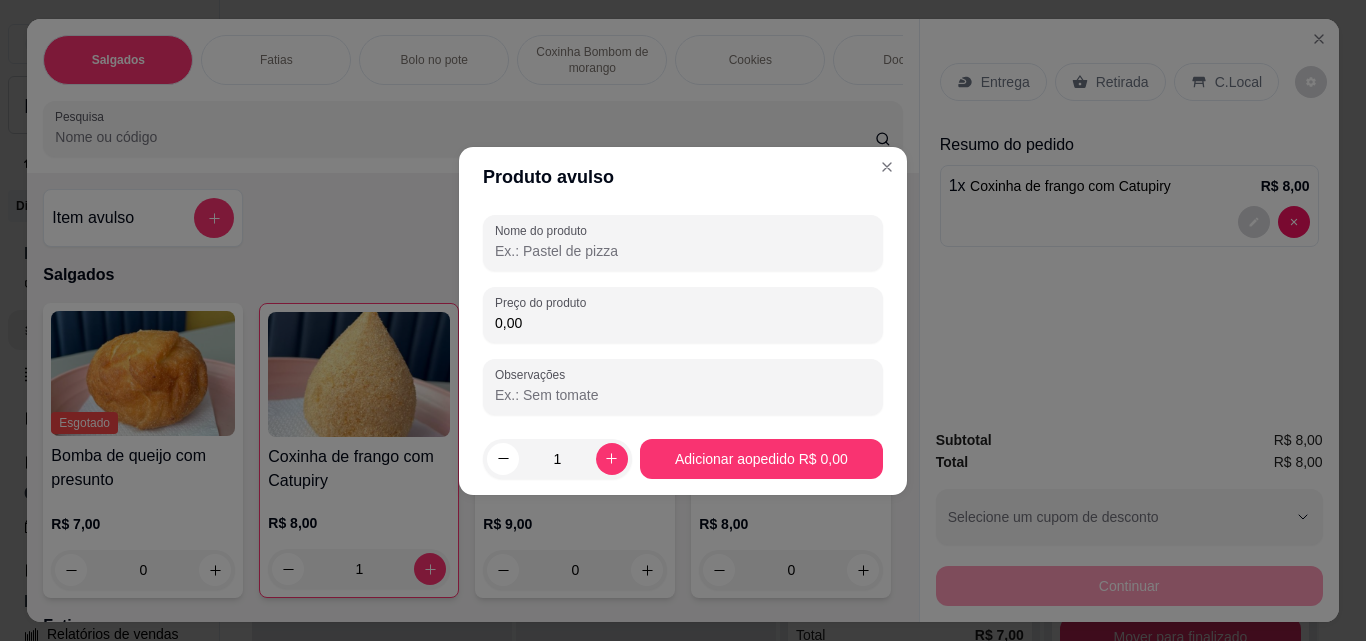 click on "Nome do produto" at bounding box center [683, 251] 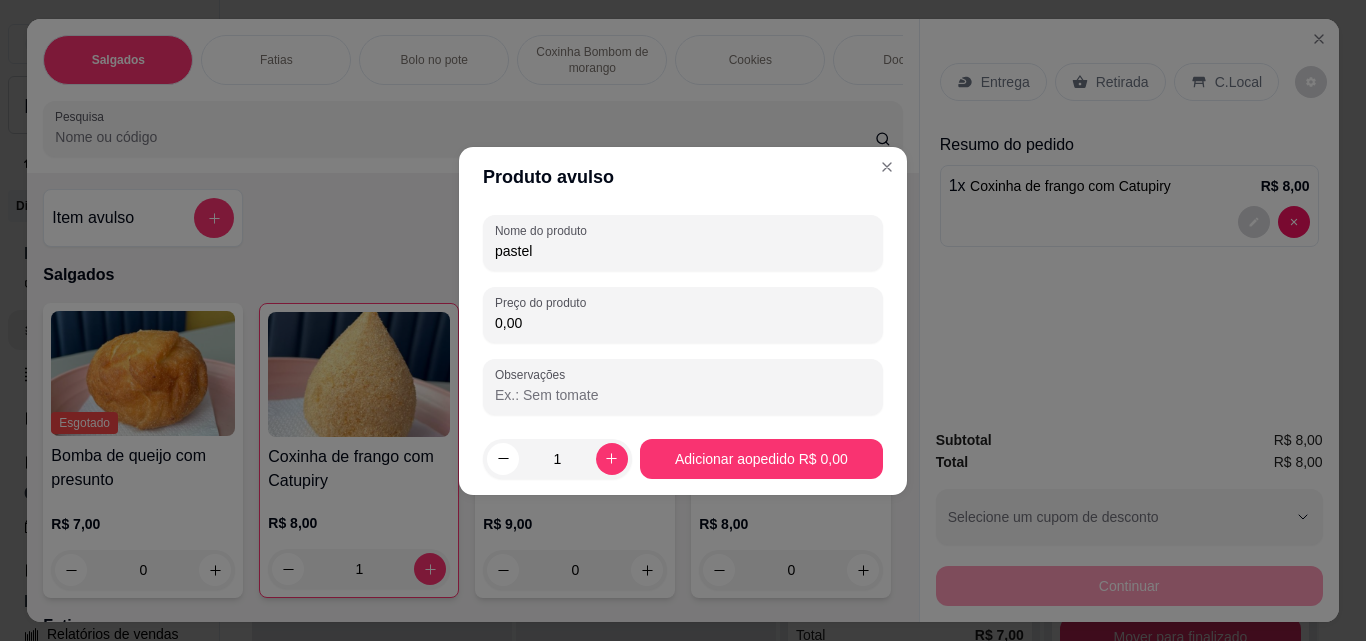 type on "pastel" 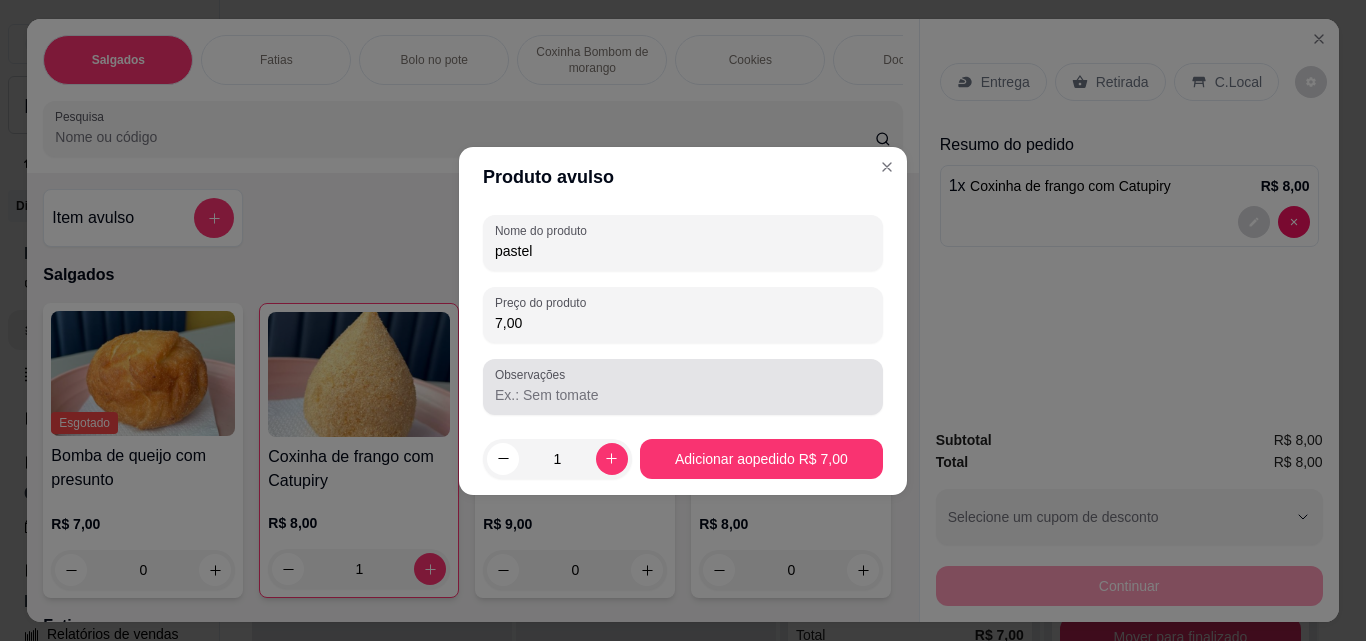 type on "7,00" 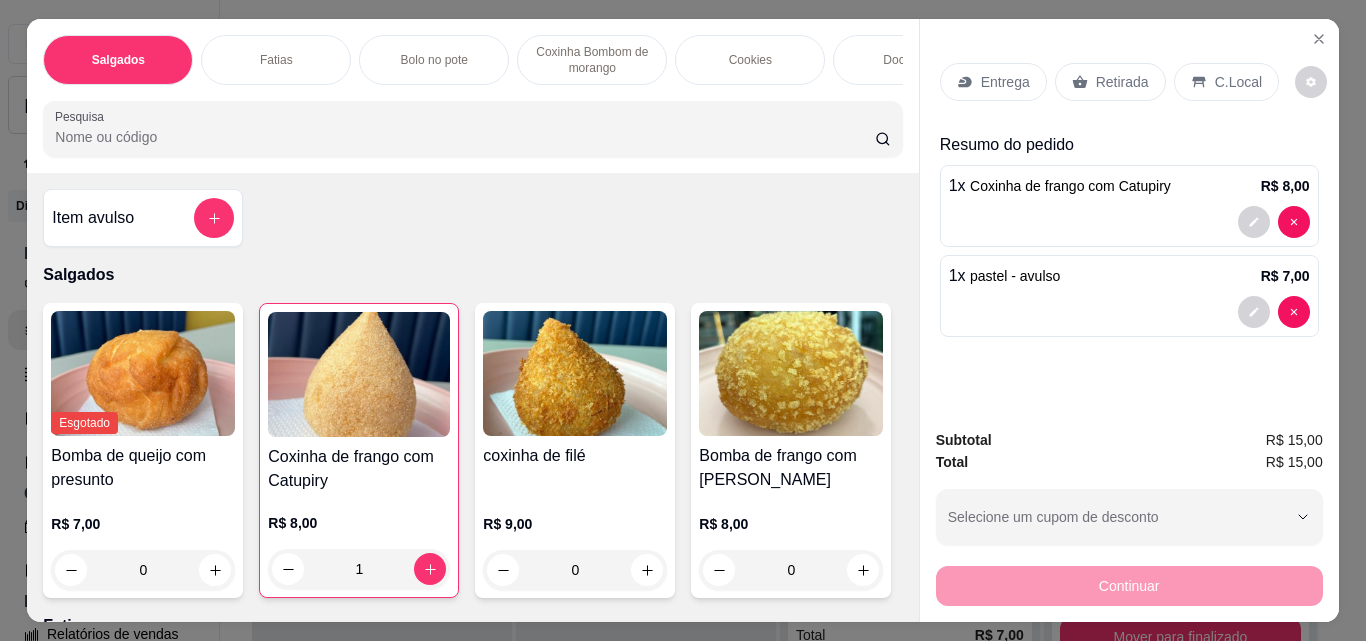 click on "Retirada" at bounding box center (1122, 82) 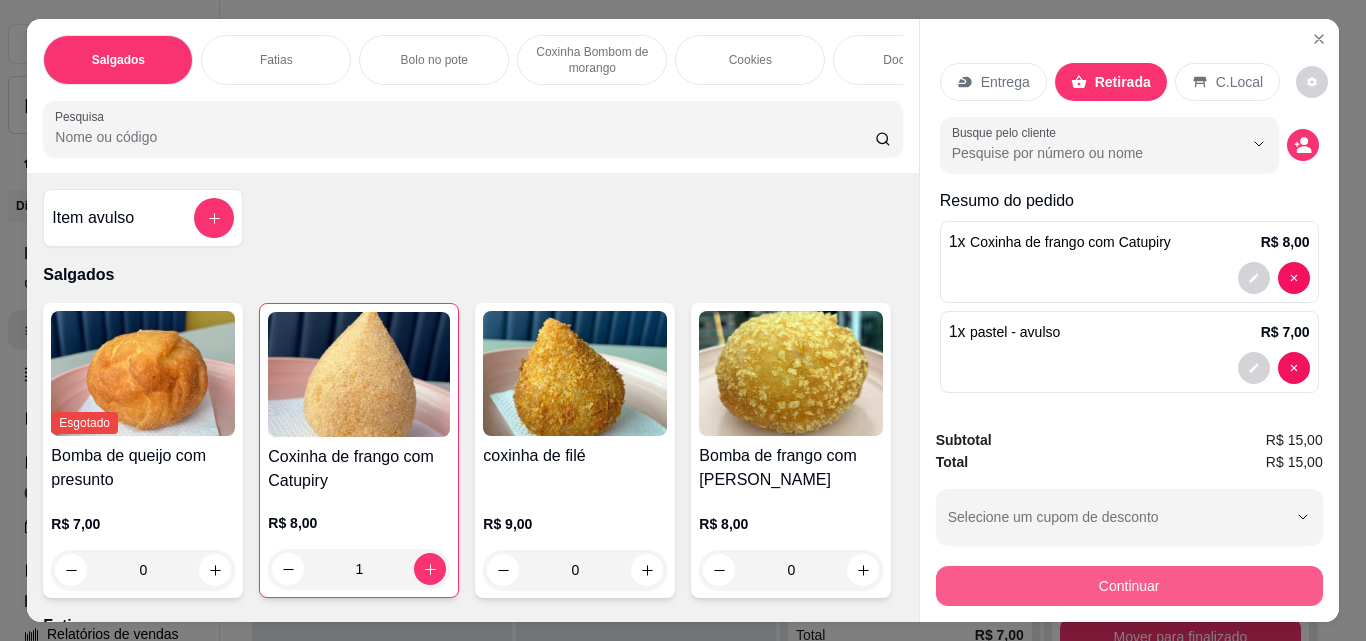 click on "Continuar" at bounding box center [1129, 583] 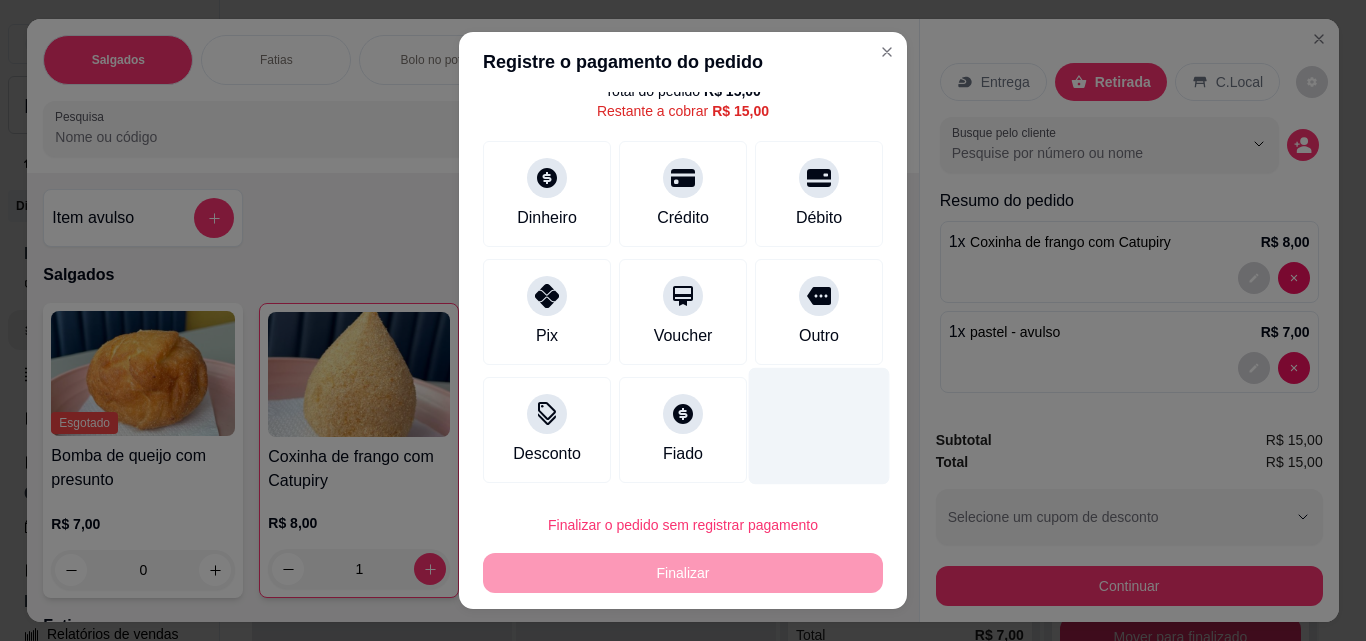 scroll, scrollTop: 73, scrollLeft: 0, axis: vertical 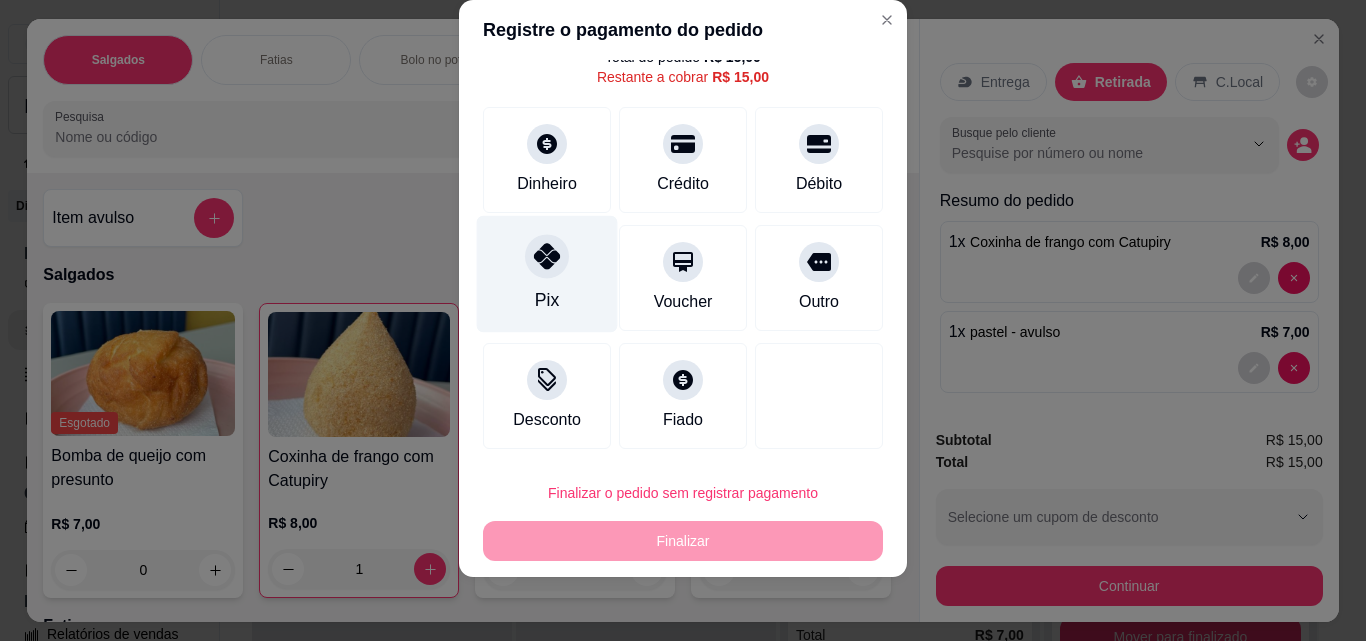 click on "Pix" at bounding box center [547, 274] 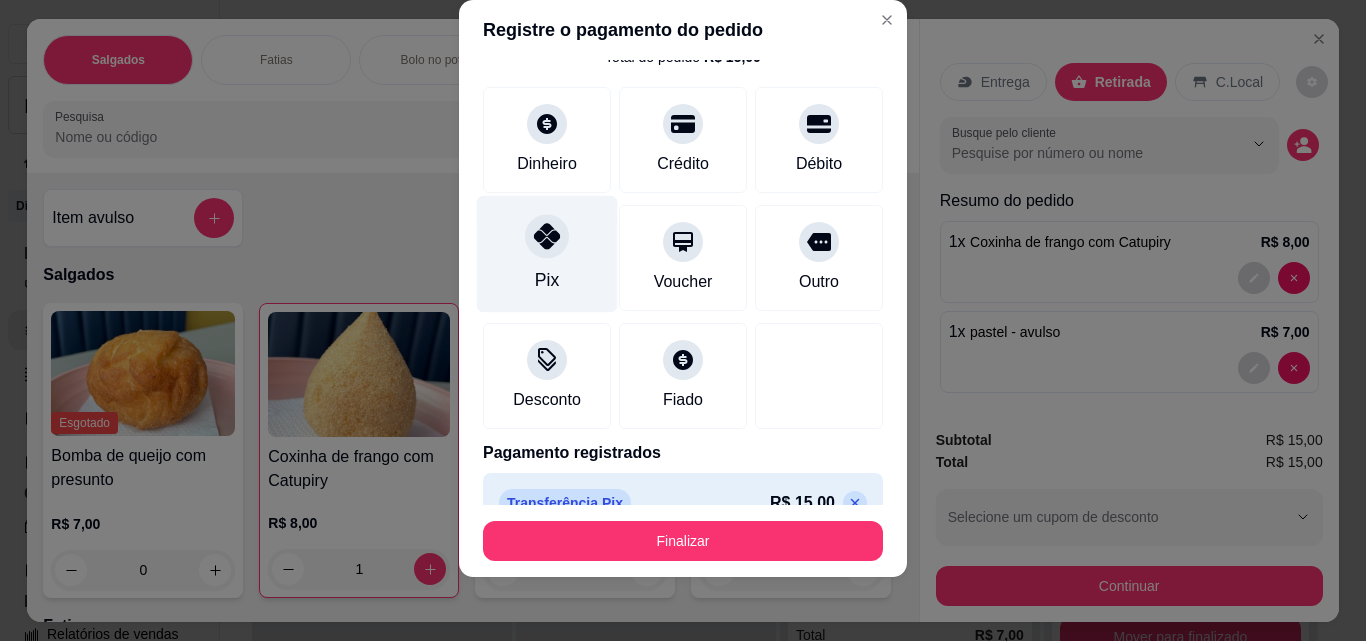 type on "R$ 0,00" 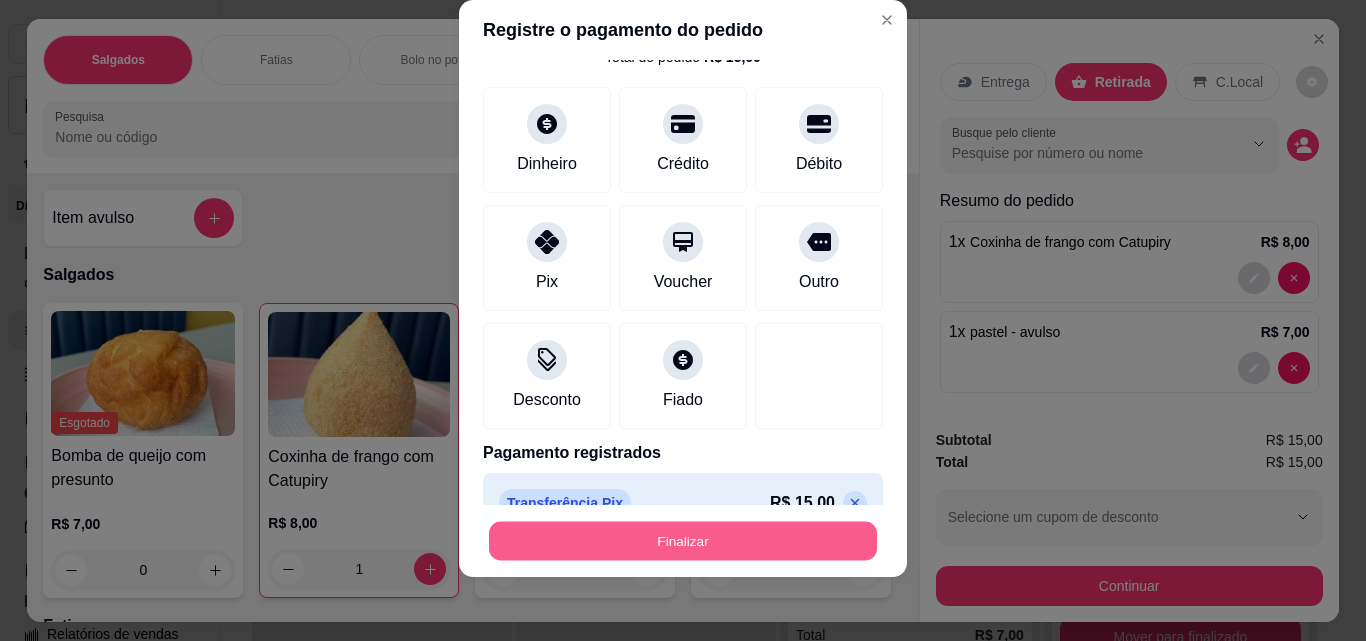 click on "Finalizar" at bounding box center [683, 541] 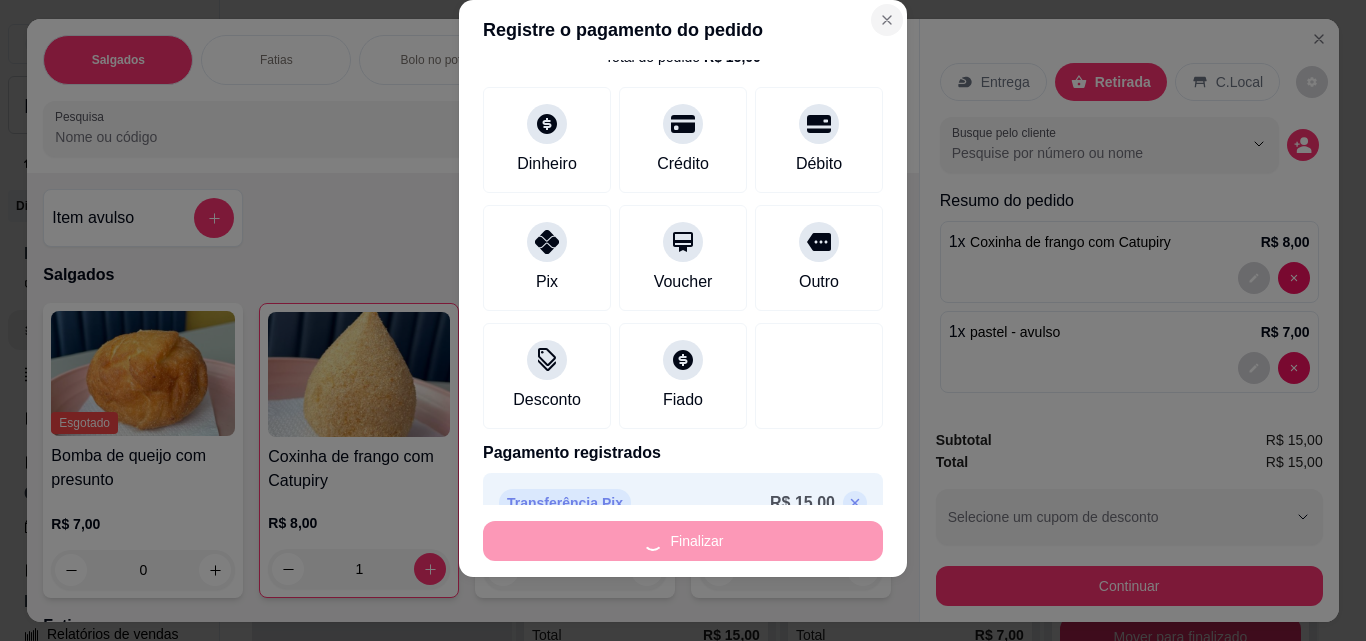 type on "0" 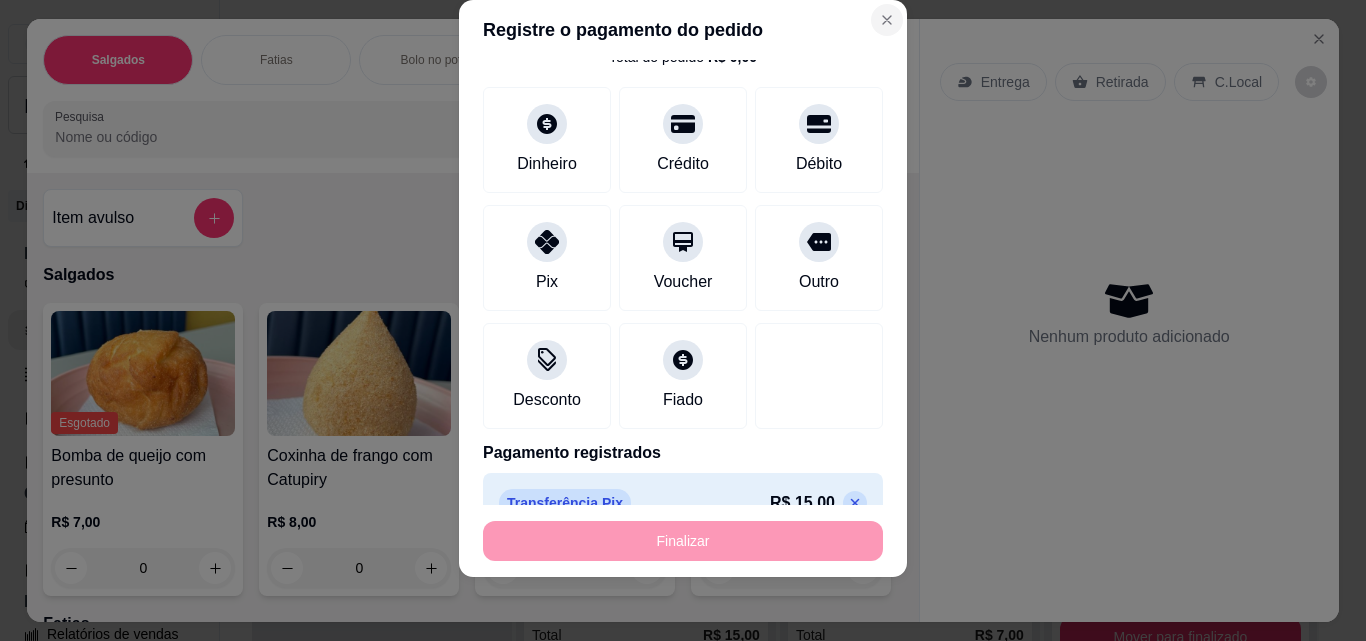 type on "-R$ 15,00" 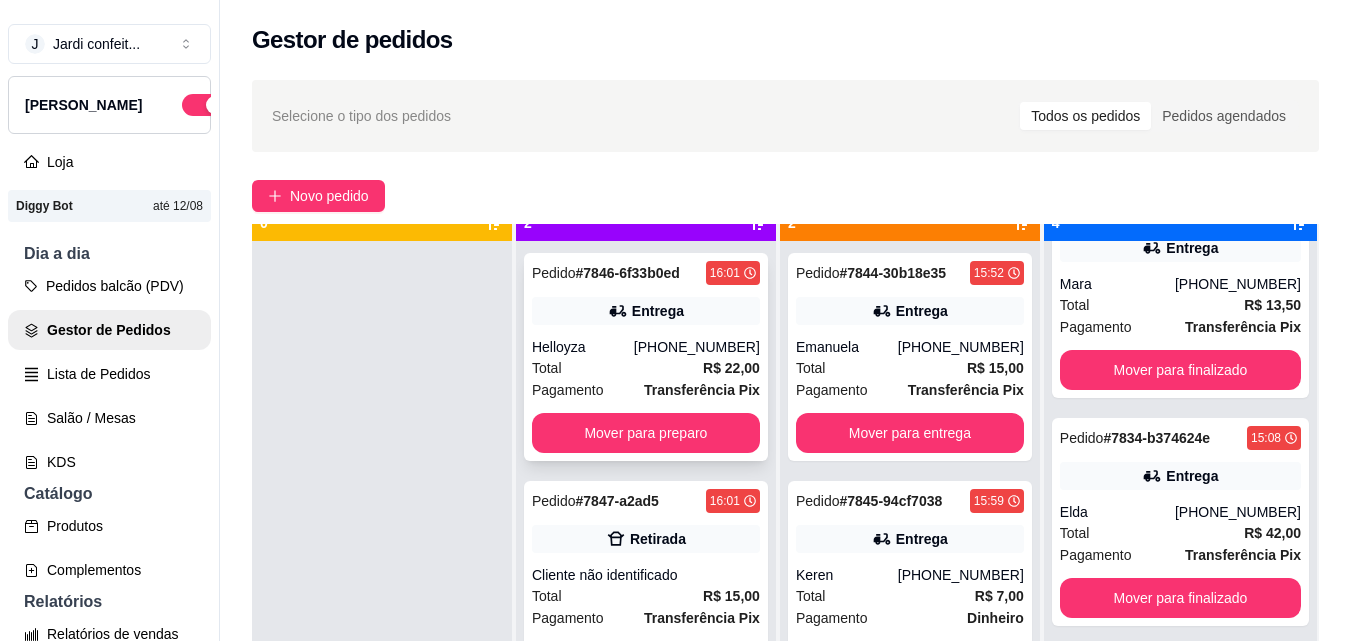 scroll, scrollTop: 56, scrollLeft: 0, axis: vertical 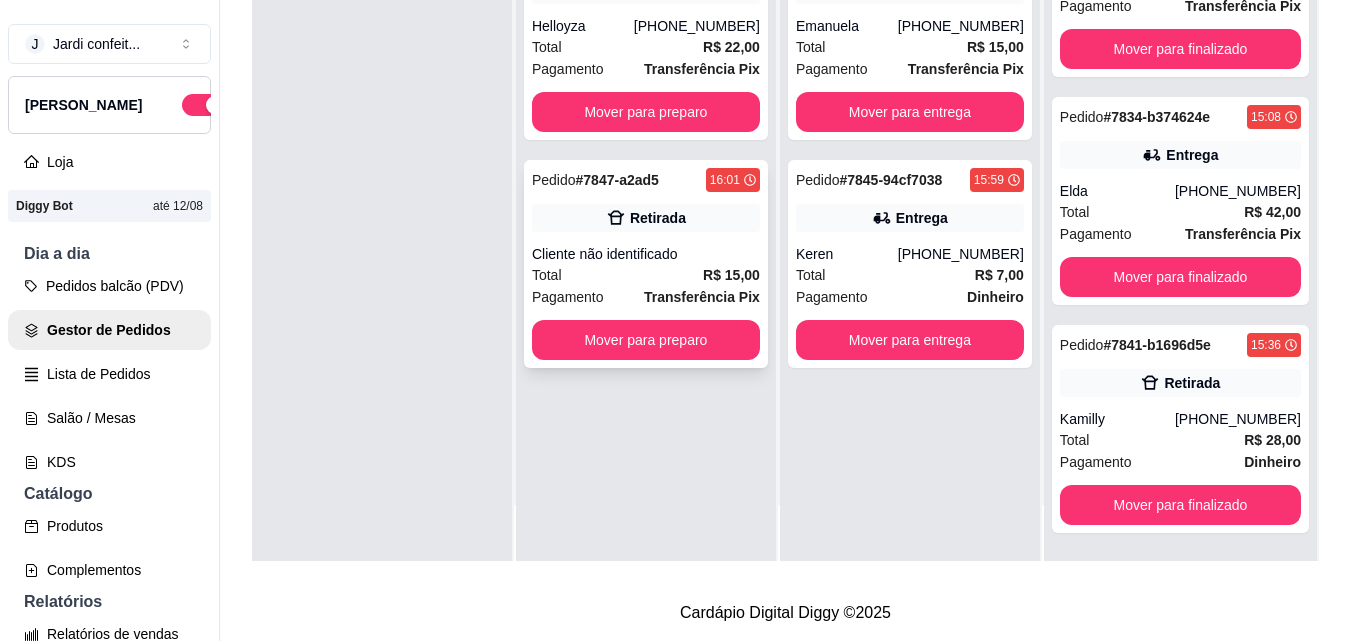 click on "Cliente não identificado" at bounding box center [646, 254] 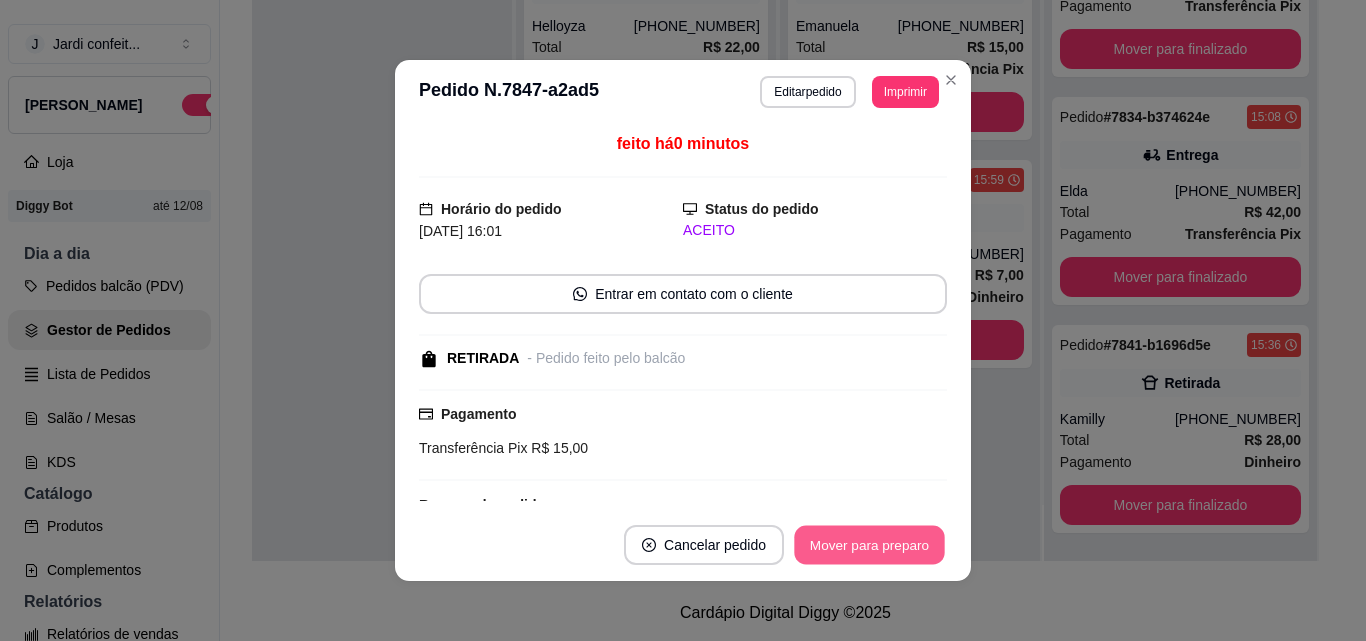 click on "Mover para preparo" at bounding box center (869, 545) 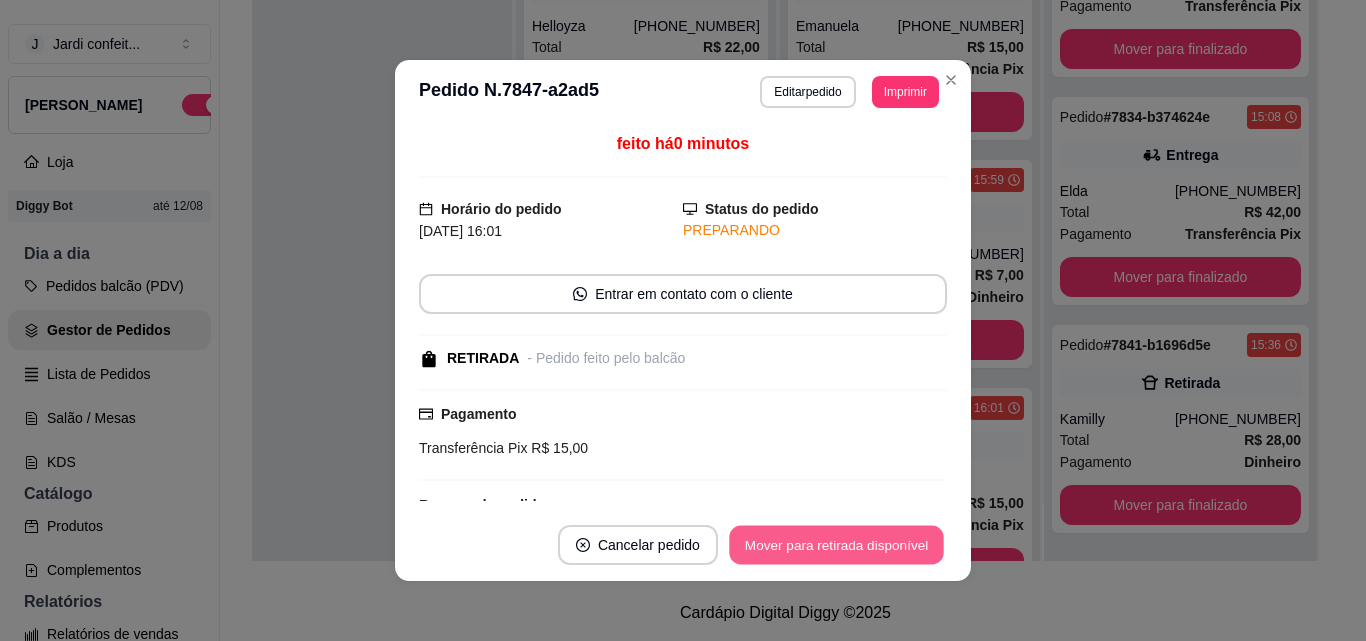 click on "Mover para retirada disponível" at bounding box center (836, 545) 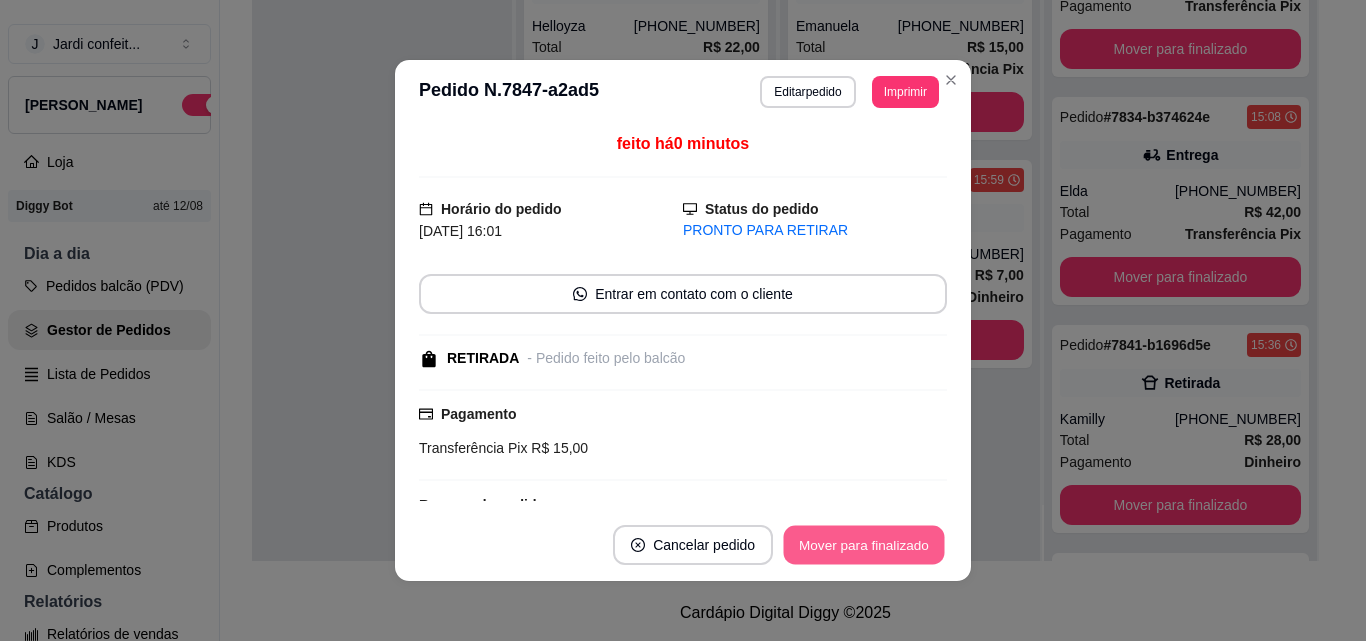 click on "Mover para finalizado" at bounding box center (864, 545) 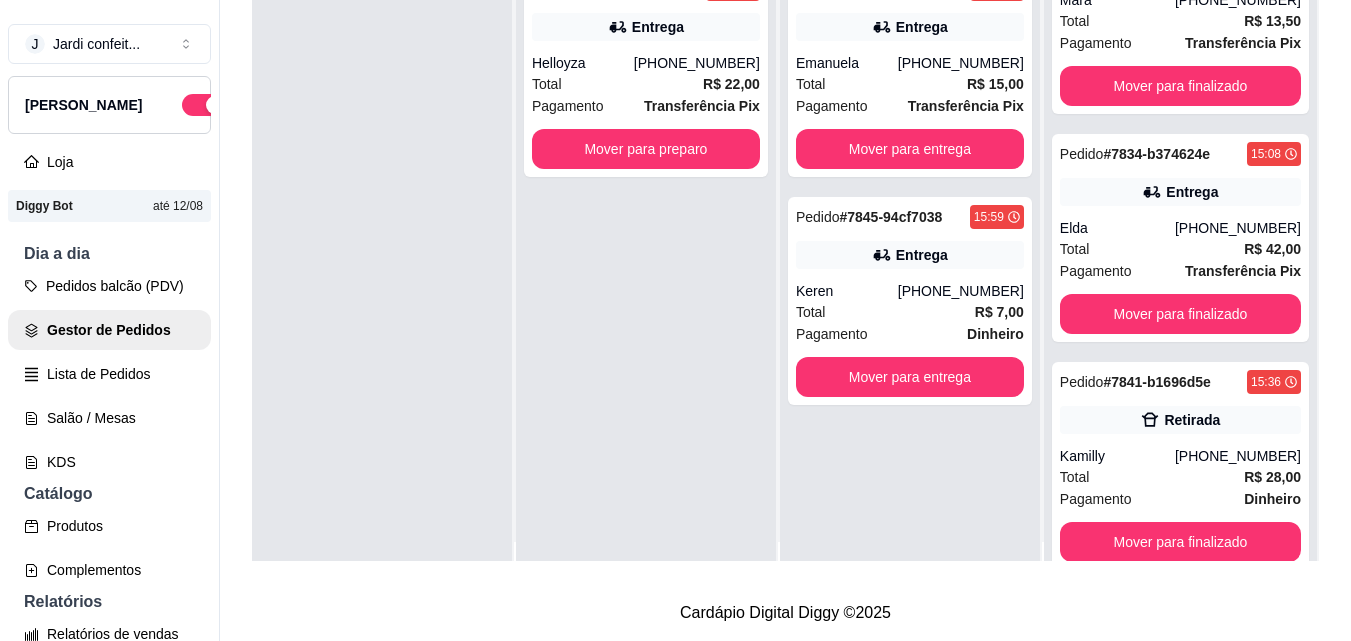 scroll, scrollTop: 0, scrollLeft: 0, axis: both 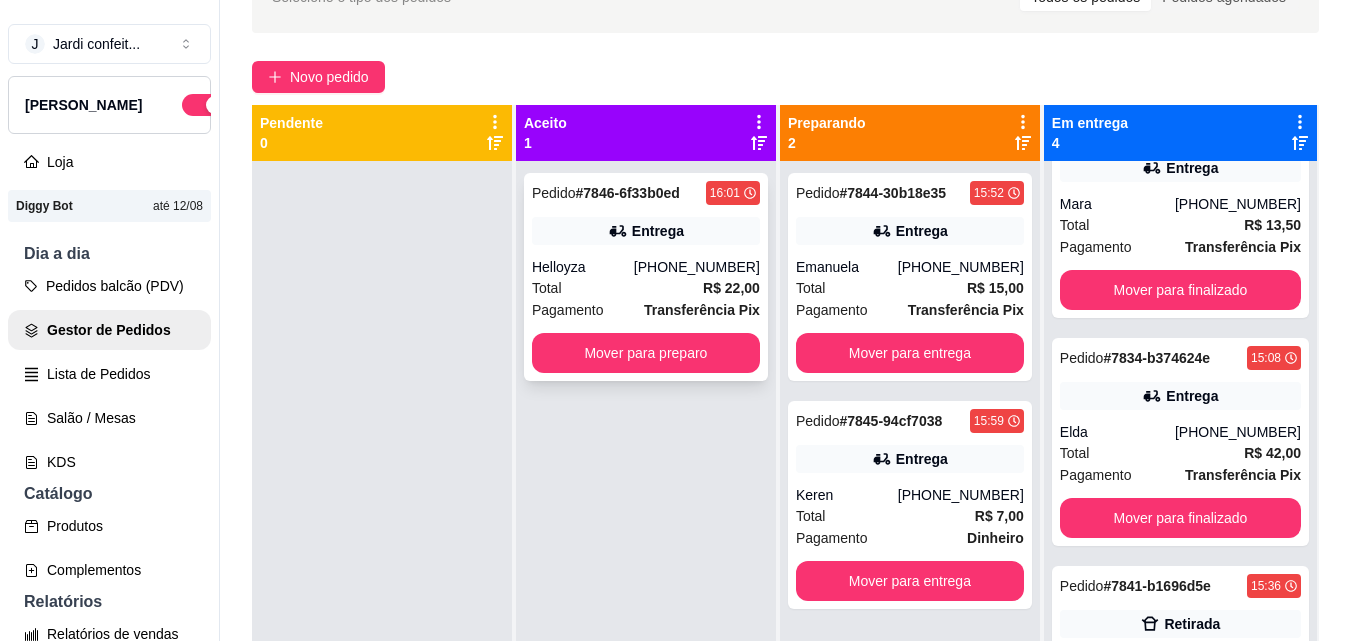 click on "Entrega" at bounding box center (658, 231) 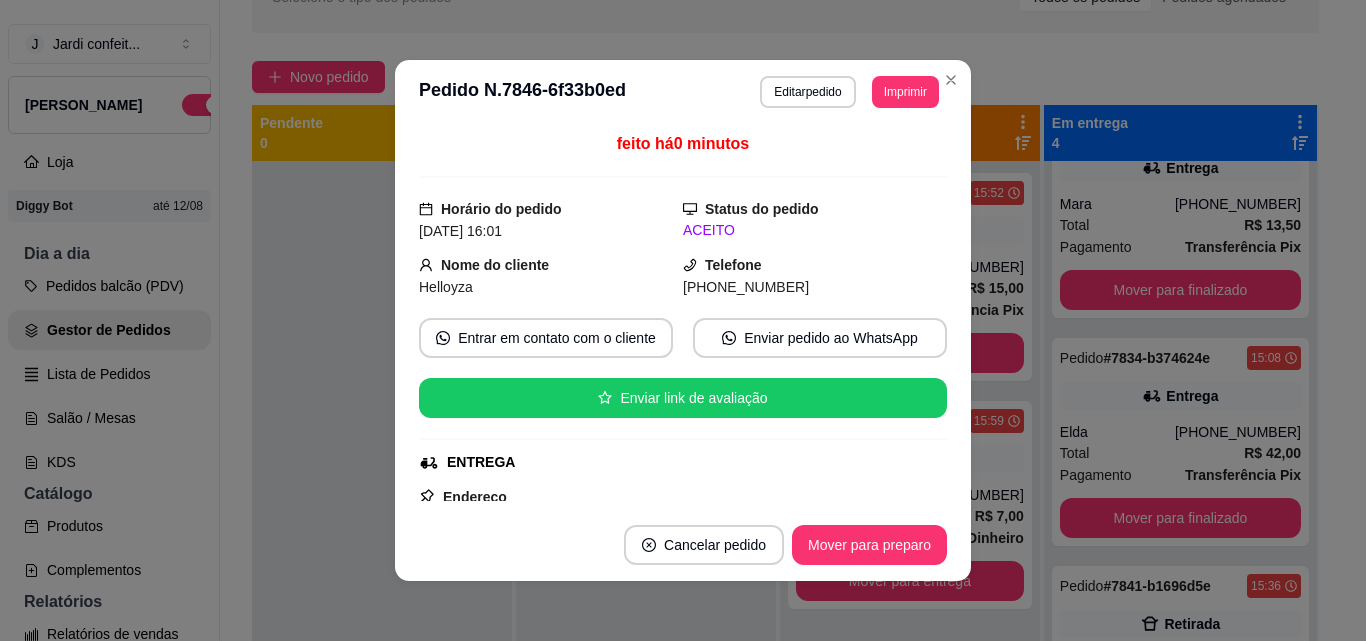 scroll, scrollTop: 300, scrollLeft: 0, axis: vertical 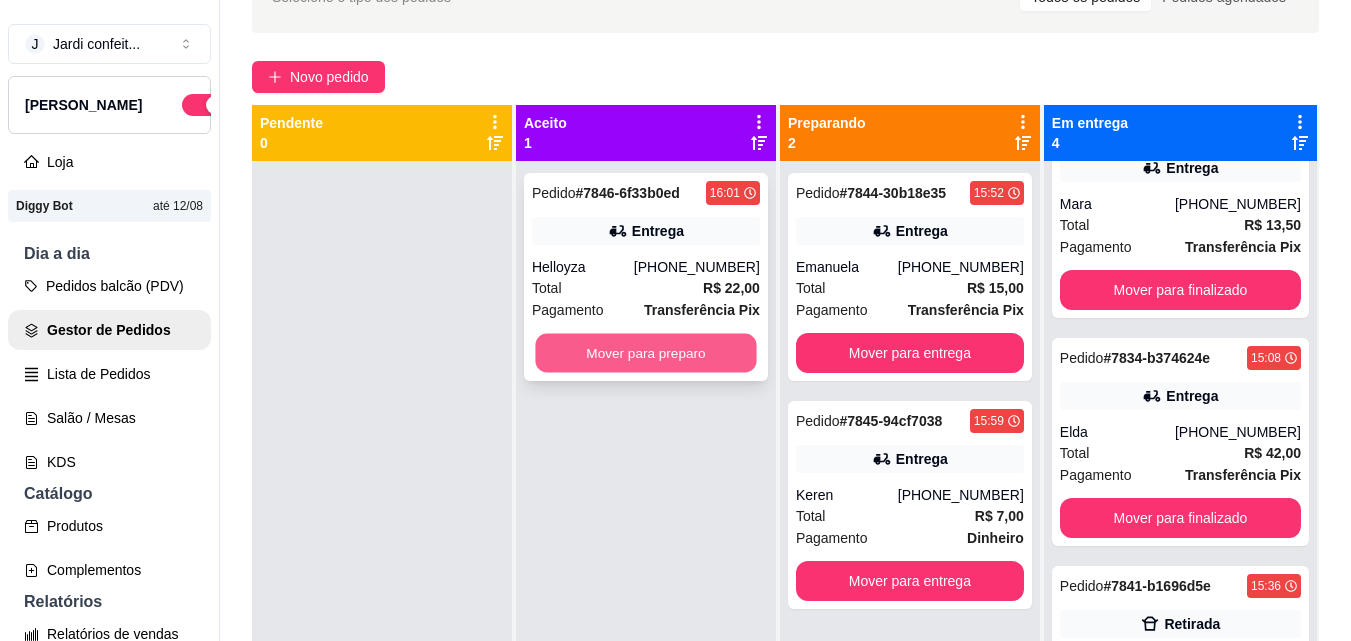 click on "Mover para preparo" at bounding box center [645, 353] 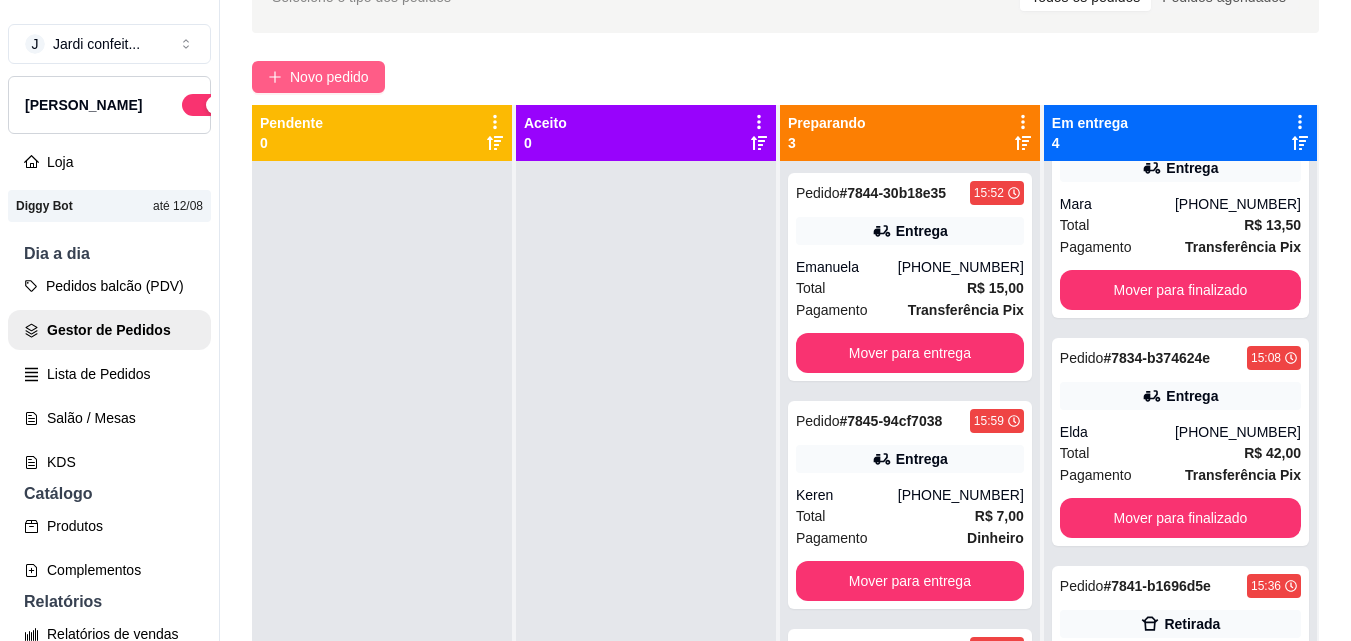 click on "Novo pedido" at bounding box center [329, 77] 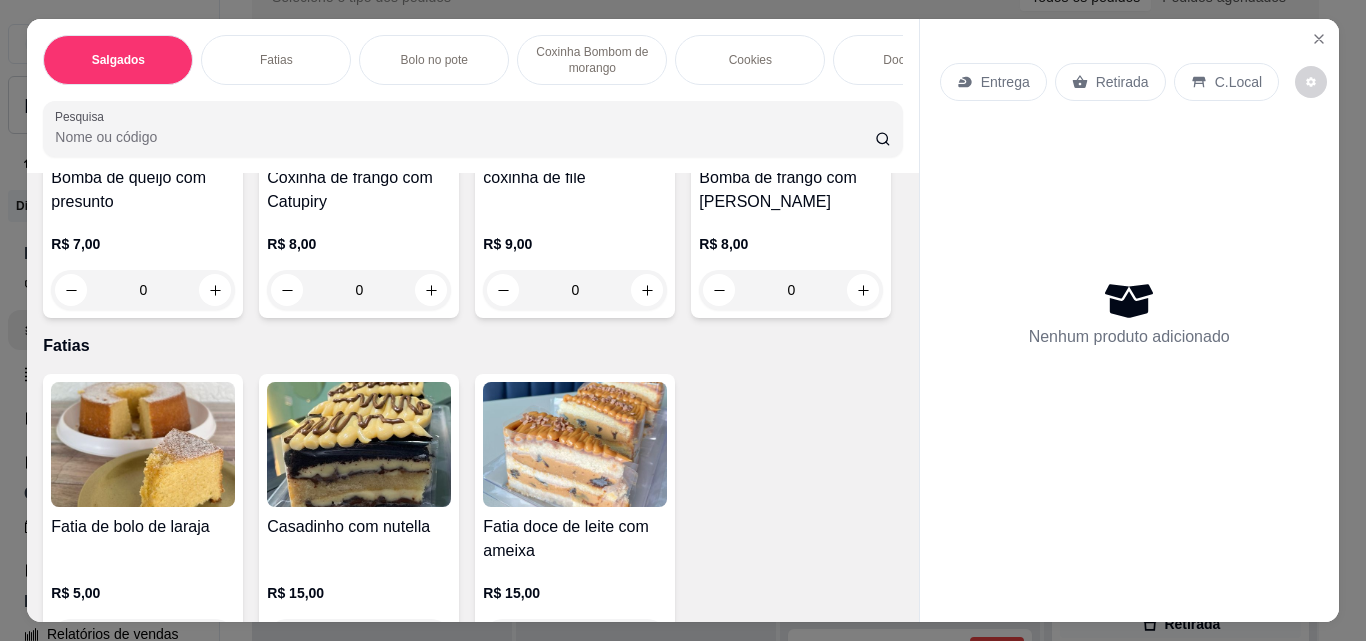 scroll, scrollTop: 300, scrollLeft: 0, axis: vertical 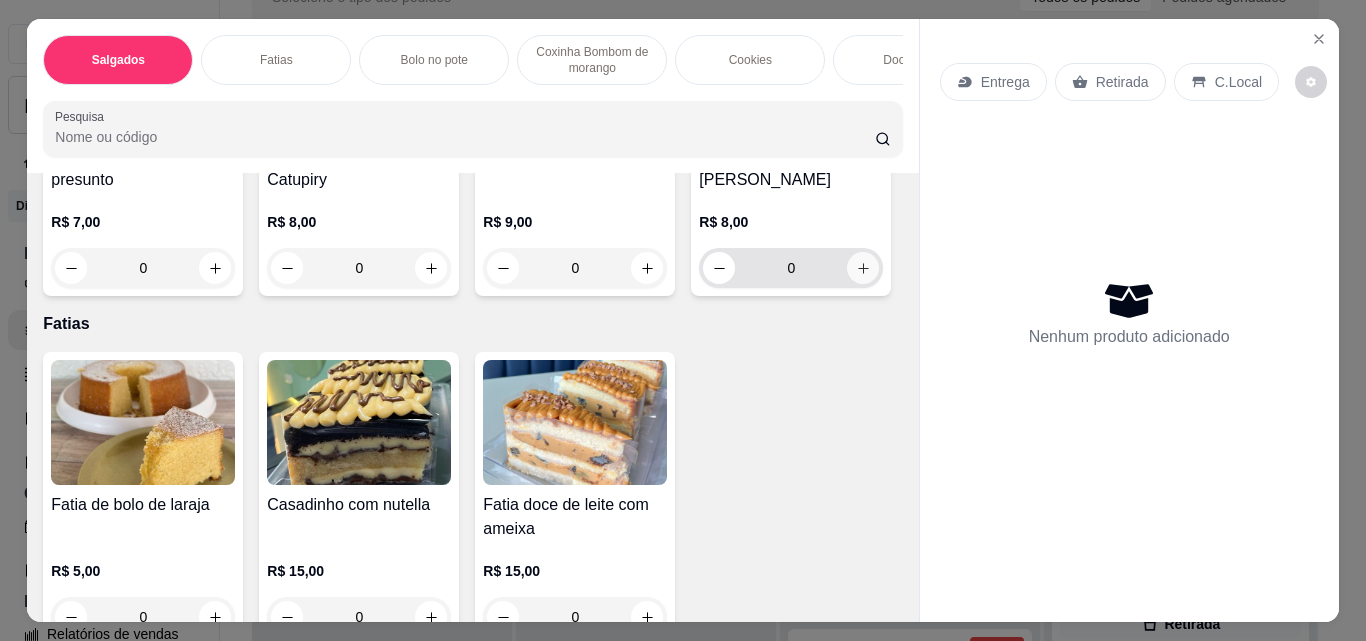 click 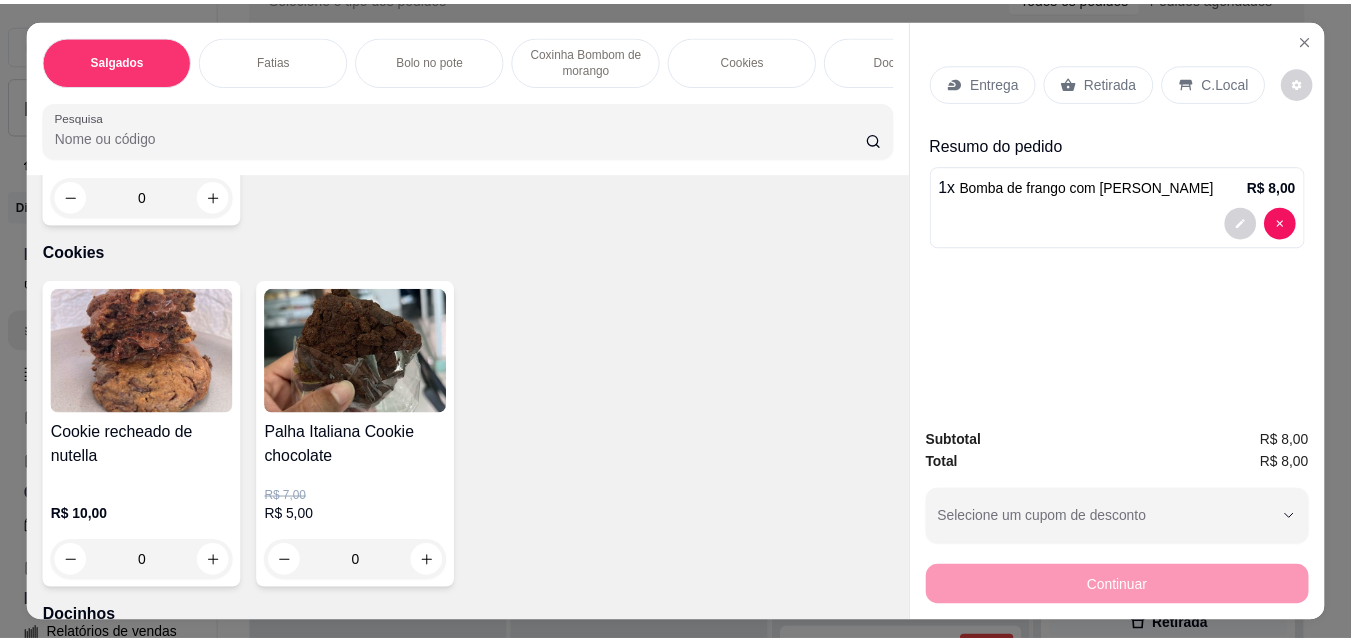 scroll, scrollTop: 1400, scrollLeft: 0, axis: vertical 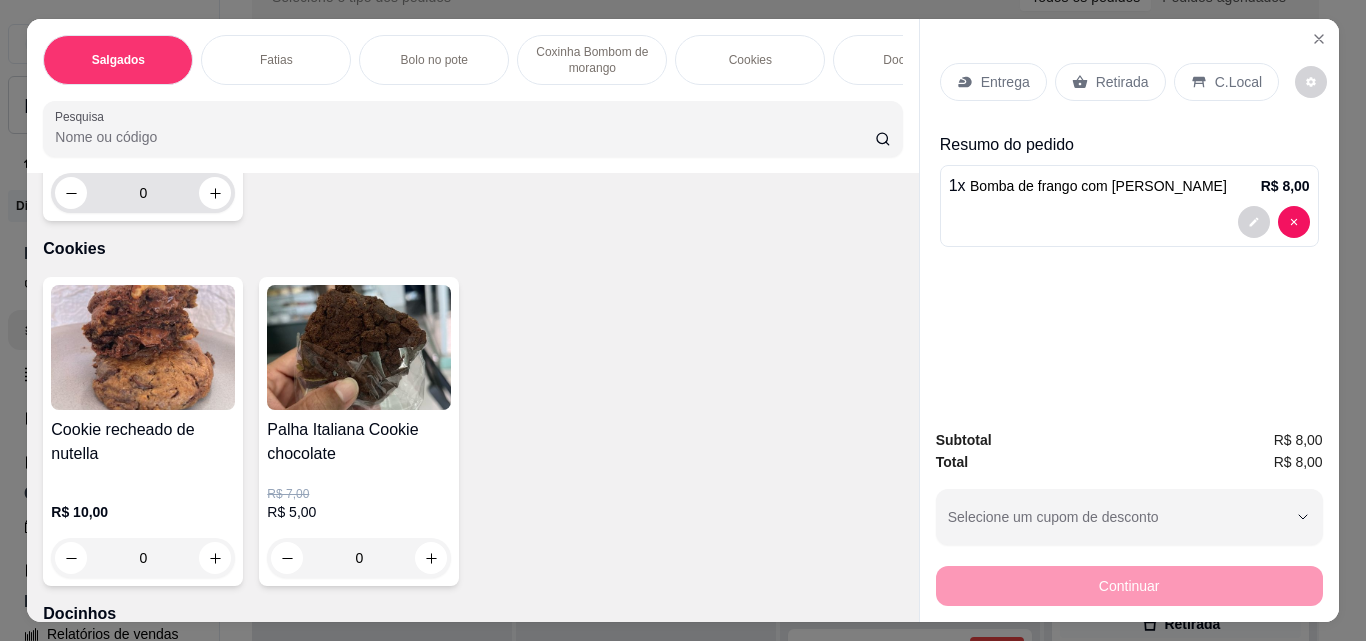 click at bounding box center [215, 193] 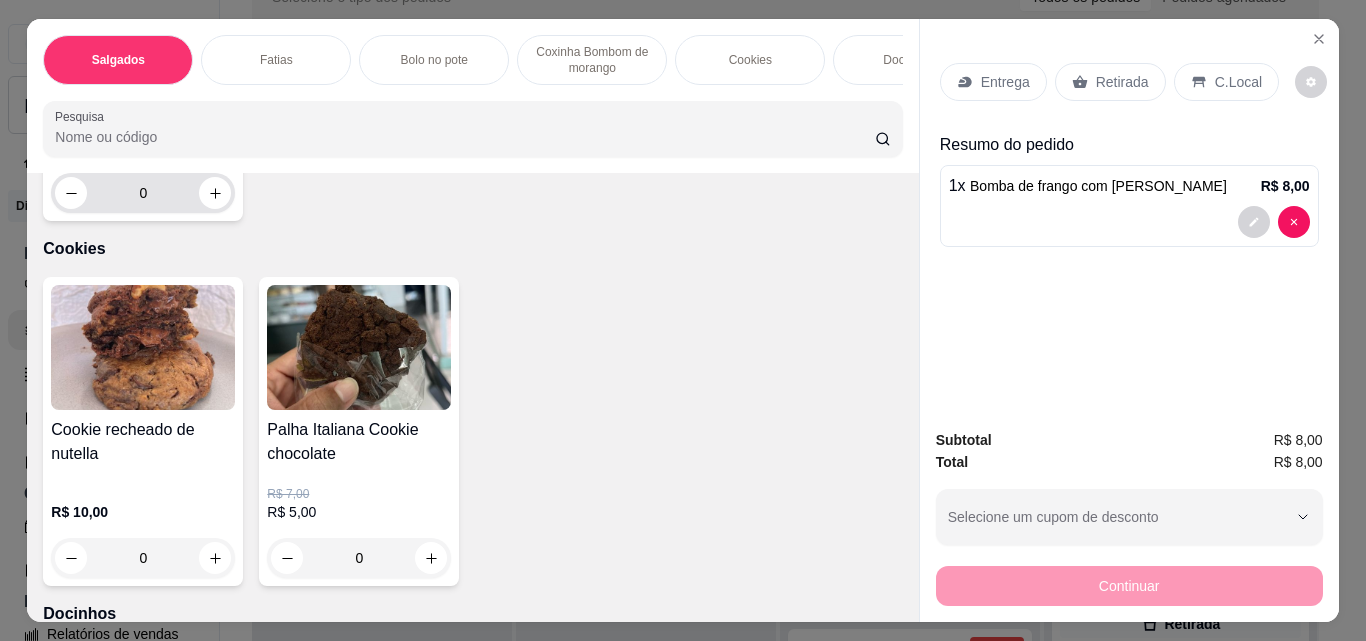 type on "1" 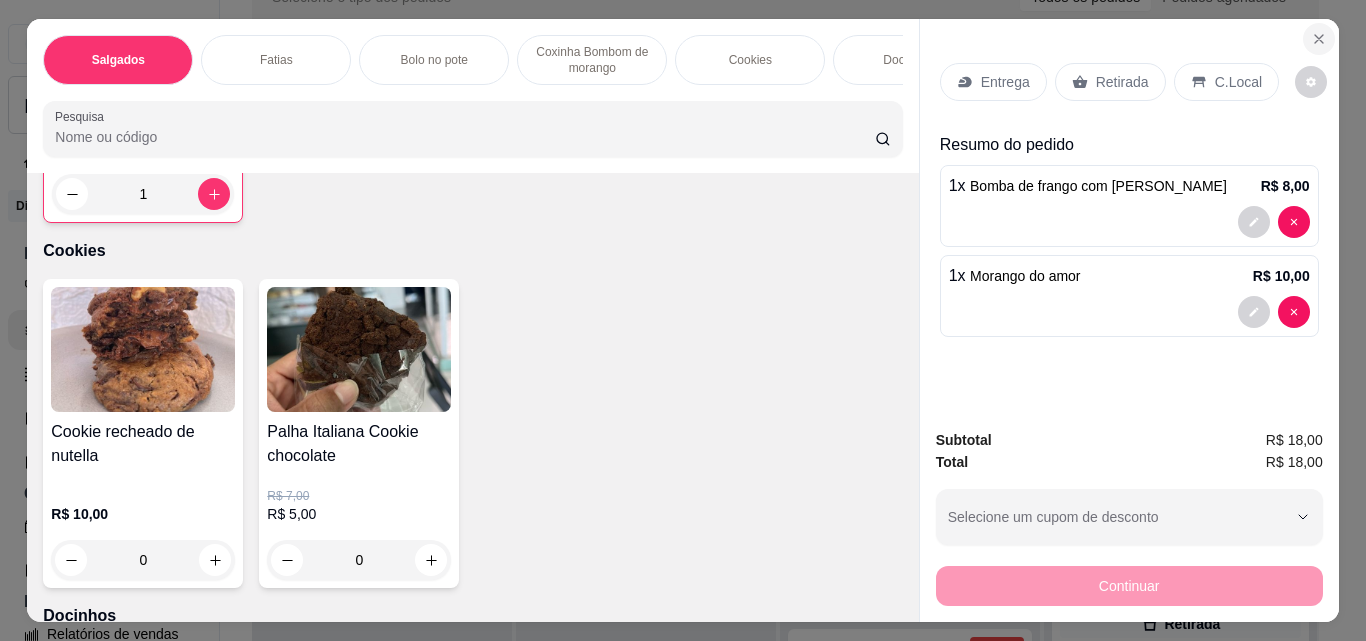click at bounding box center [1319, 39] 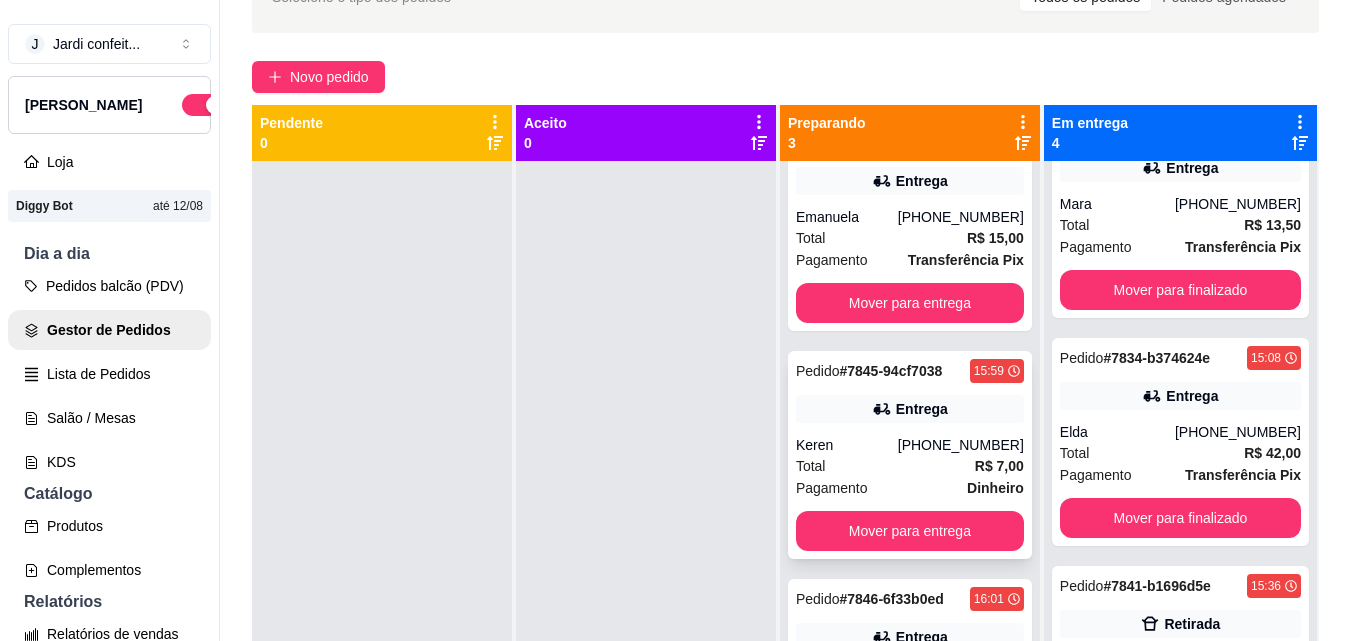 scroll, scrollTop: 63, scrollLeft: 0, axis: vertical 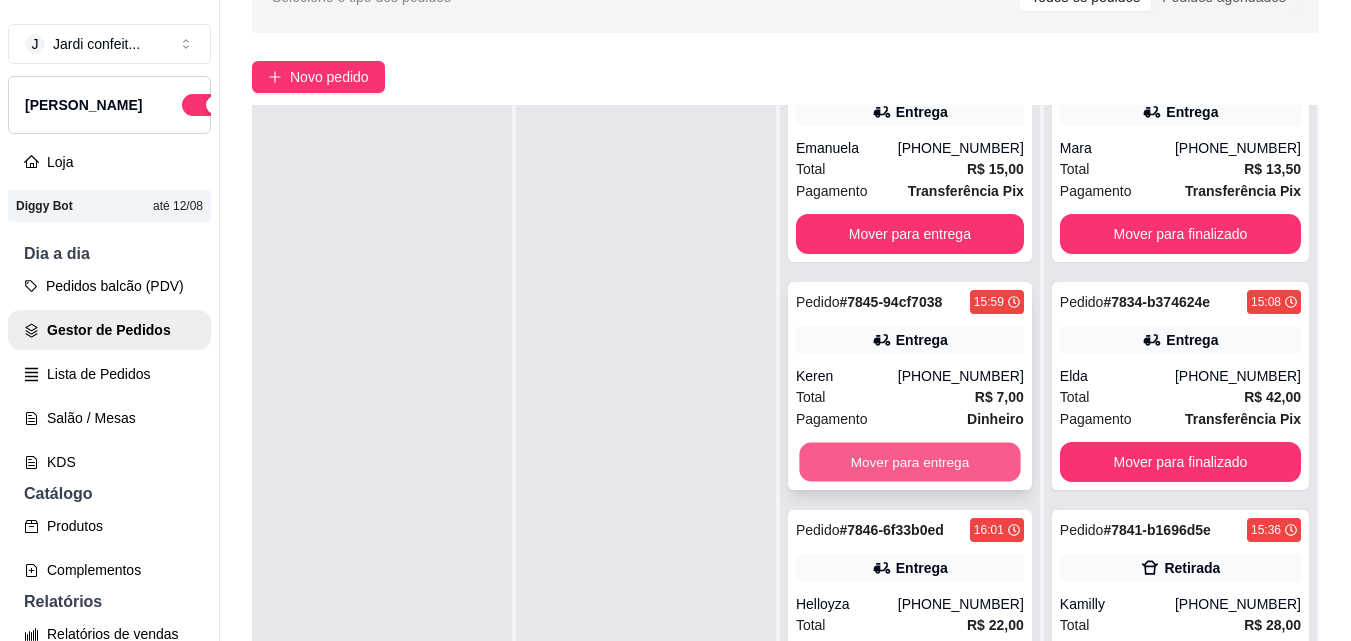 click on "Mover para entrega" at bounding box center [909, 462] 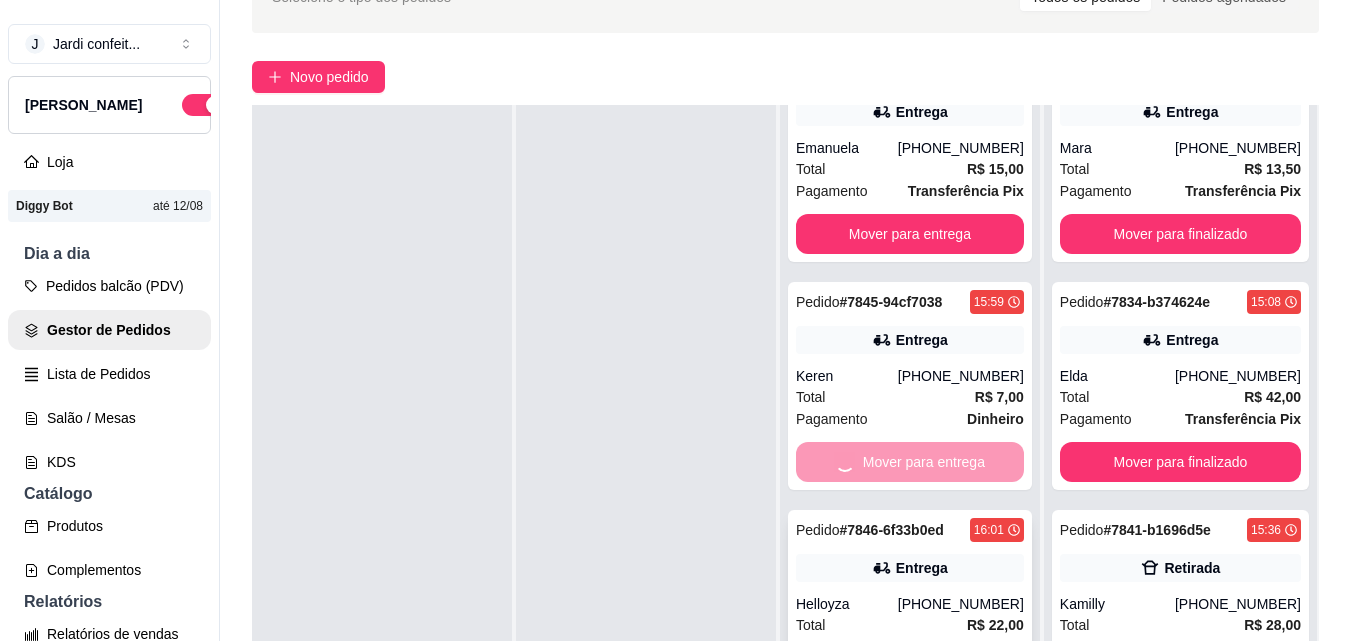 scroll, scrollTop: 0, scrollLeft: 0, axis: both 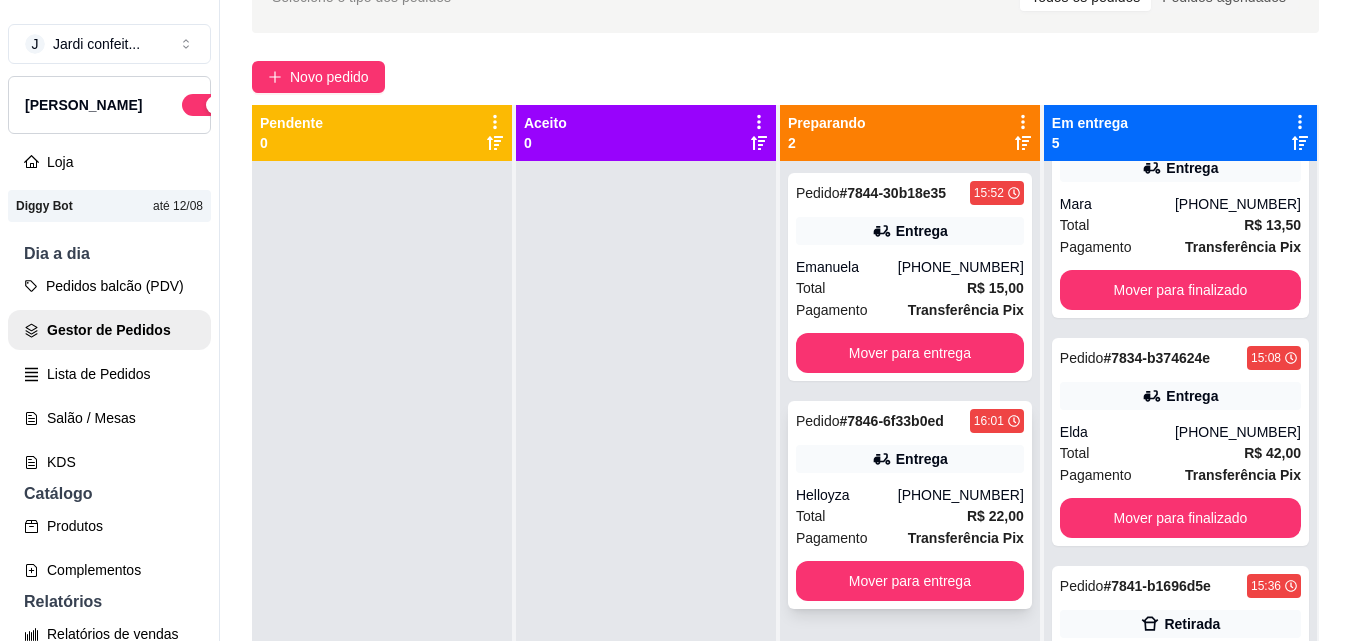 click on "Entrega" at bounding box center (922, 459) 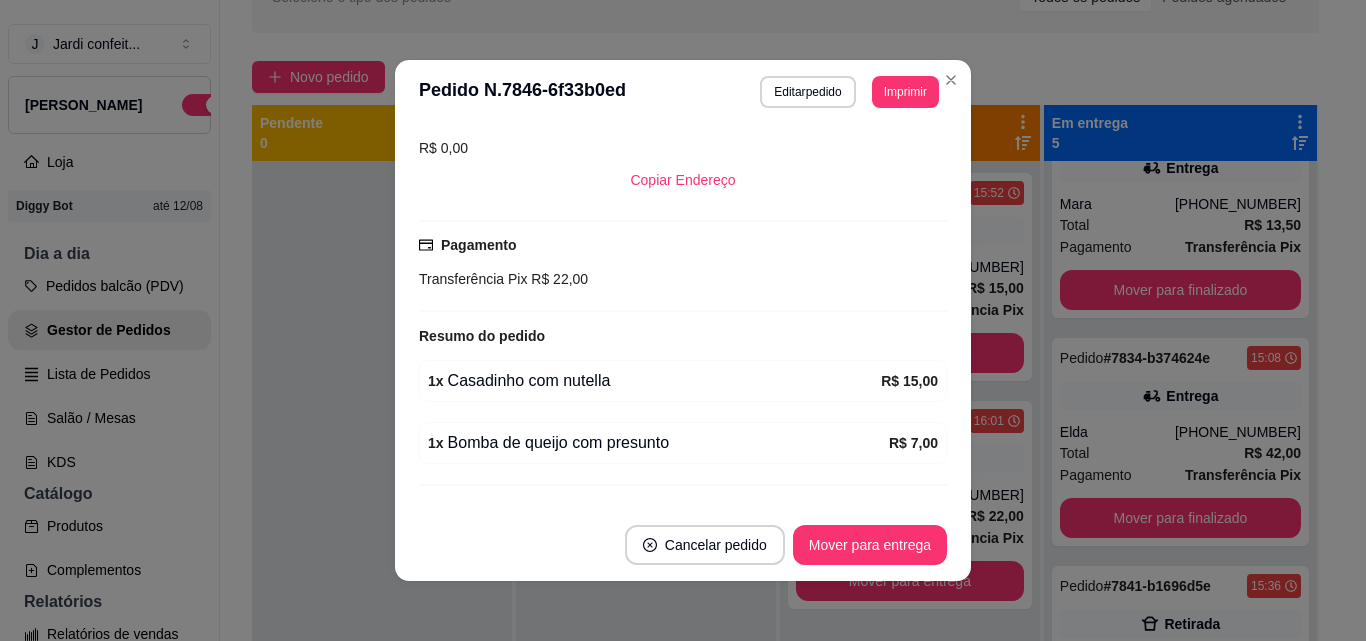 scroll, scrollTop: 470, scrollLeft: 0, axis: vertical 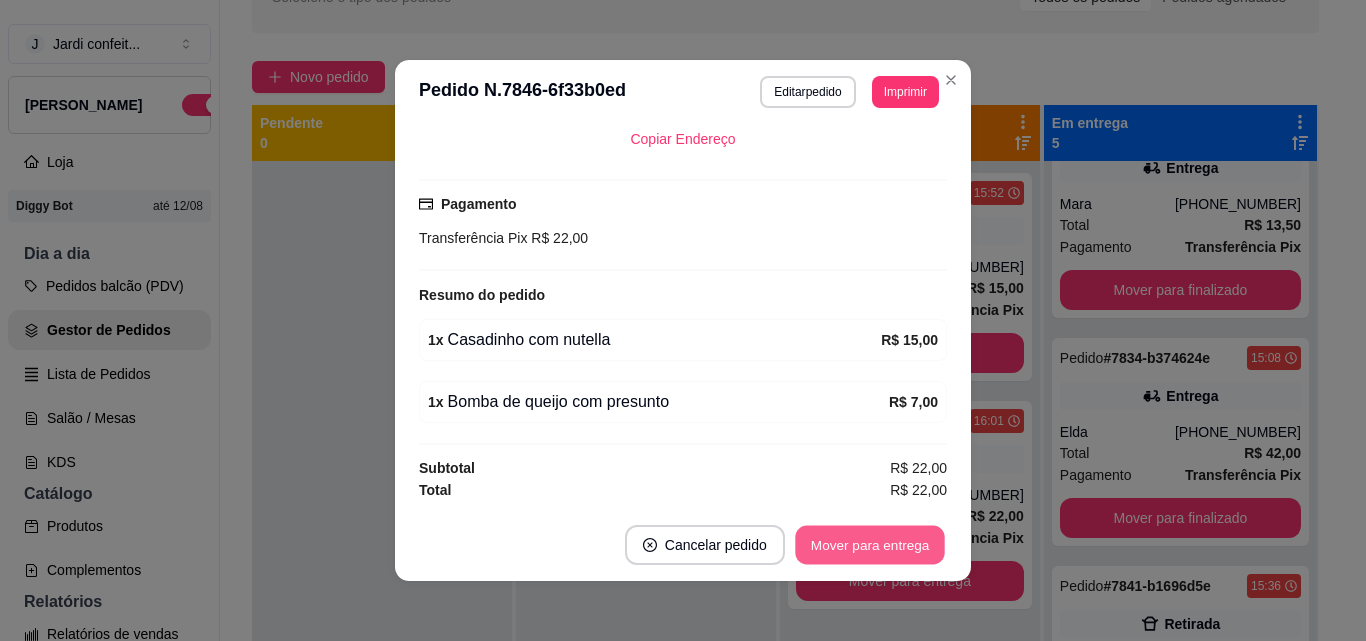 click on "Mover para entrega" at bounding box center (870, 545) 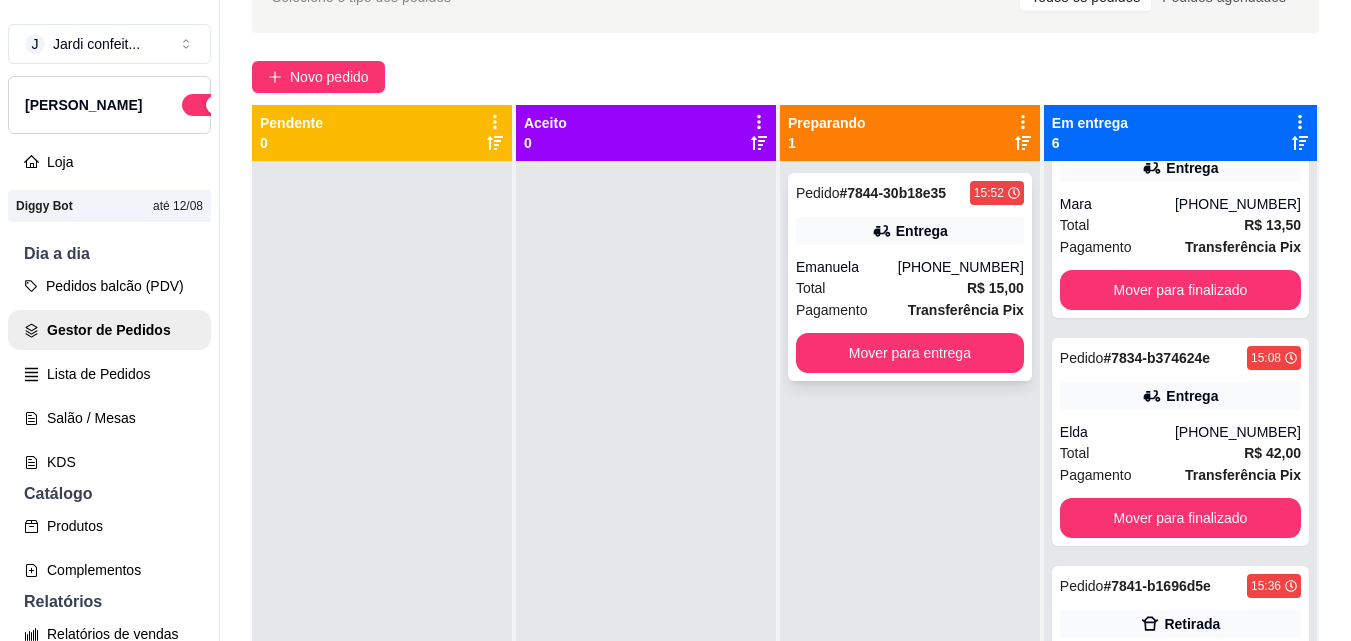 click on "[PHONE_NUMBER]" at bounding box center [961, 267] 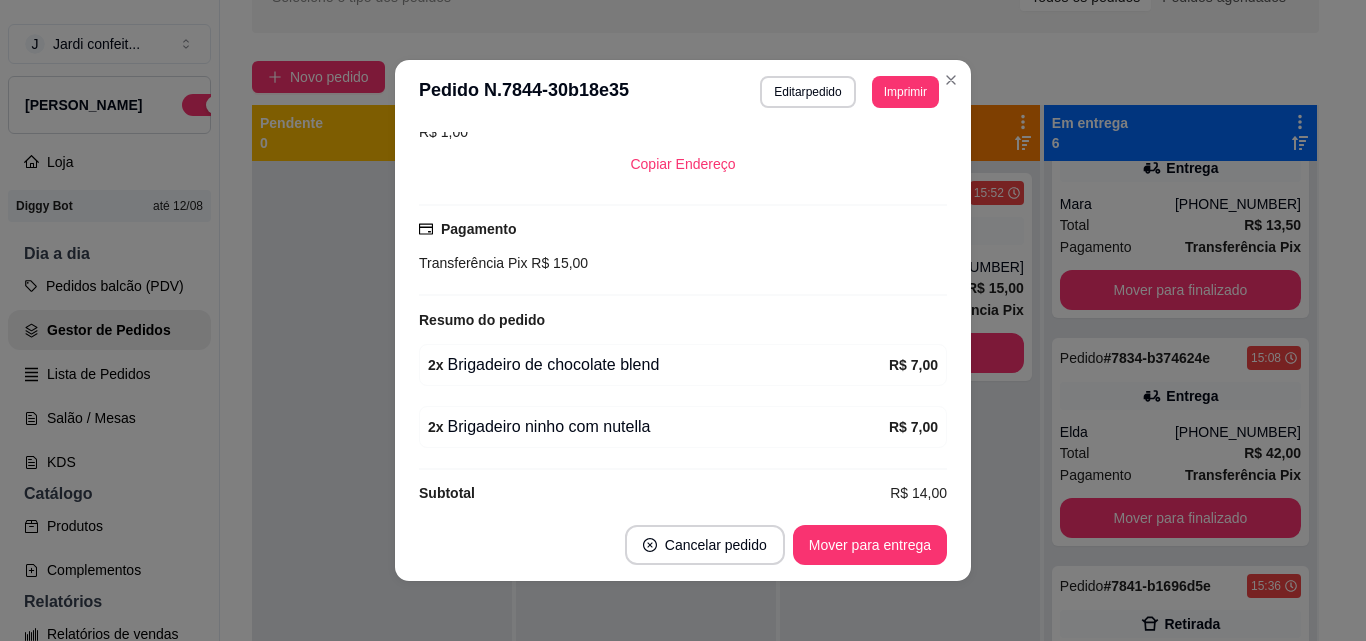 scroll, scrollTop: 470, scrollLeft: 0, axis: vertical 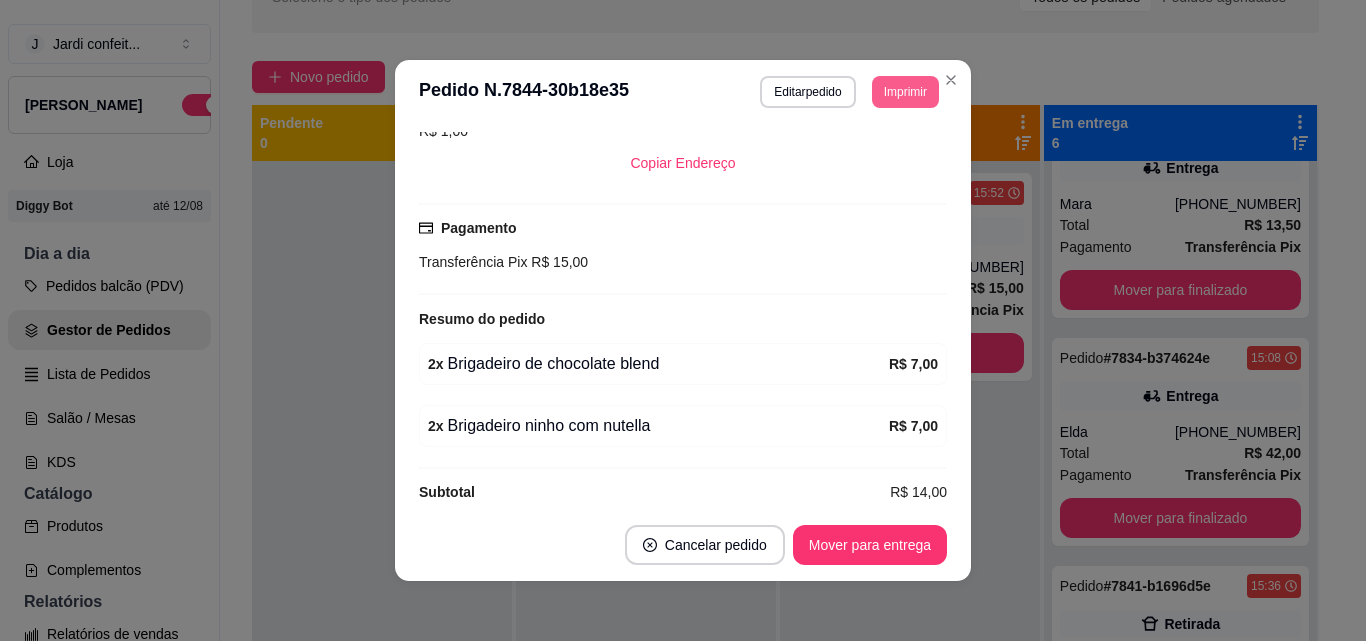 click on "Imprimir" at bounding box center [905, 92] 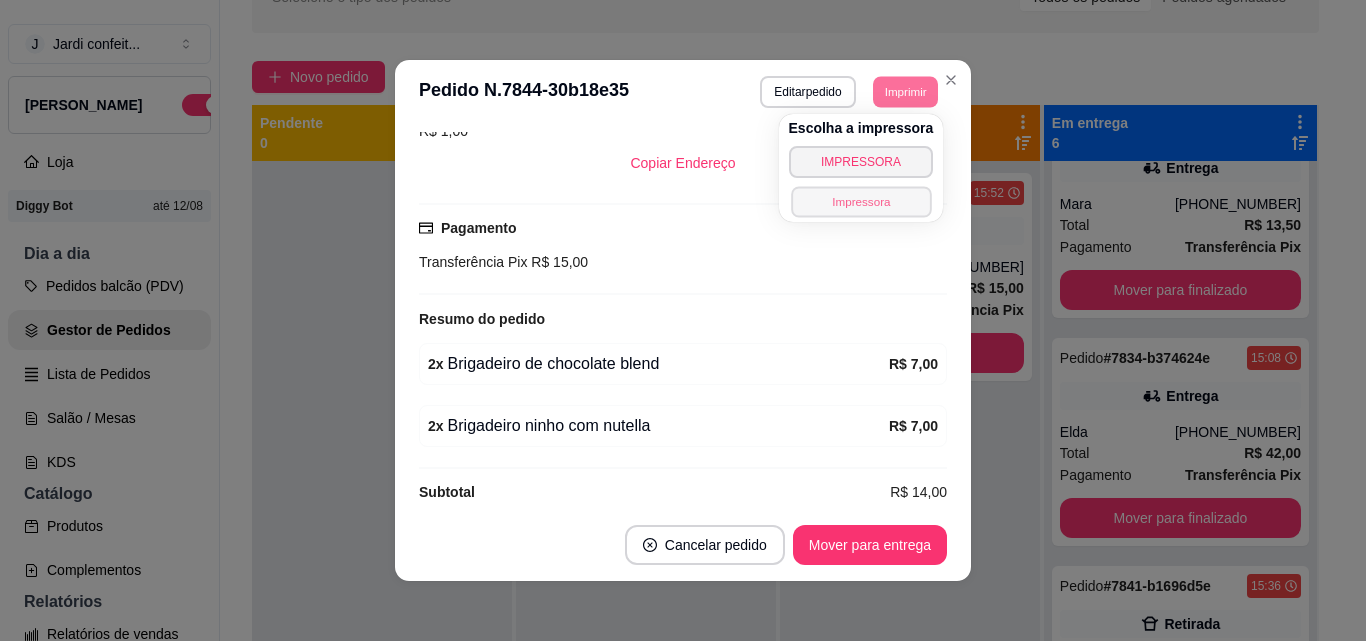 click on "Impressora" at bounding box center [861, 201] 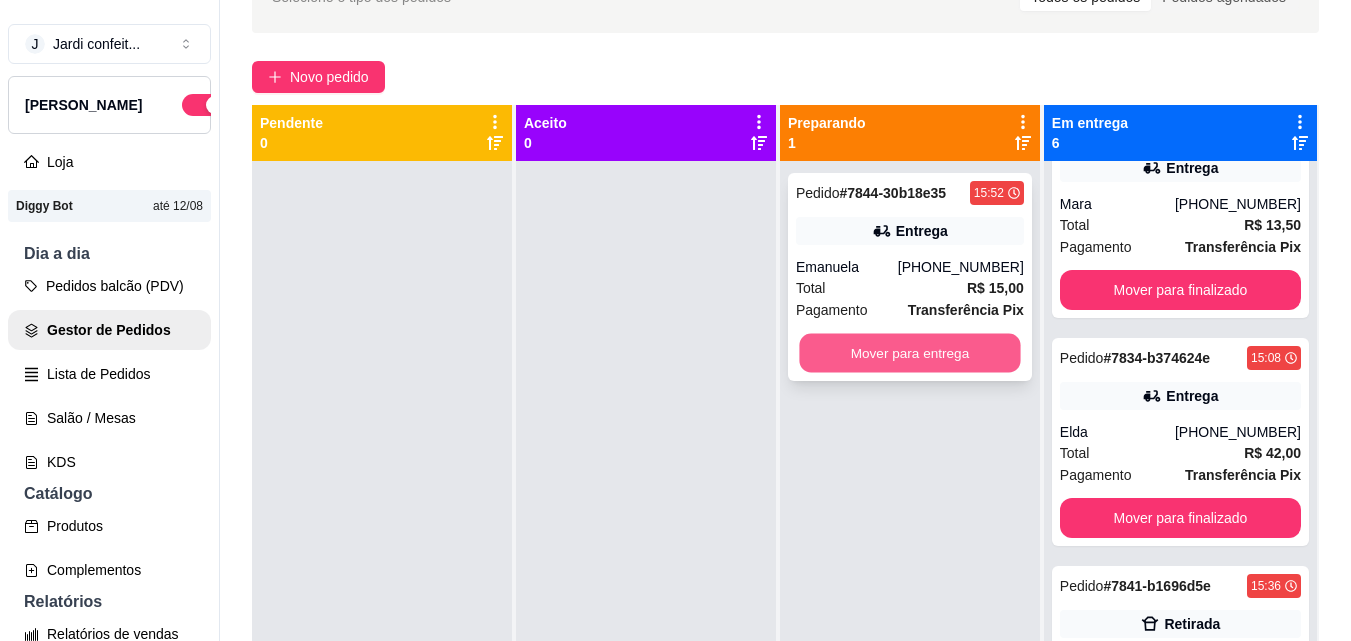 click on "Mover para entrega" at bounding box center [909, 353] 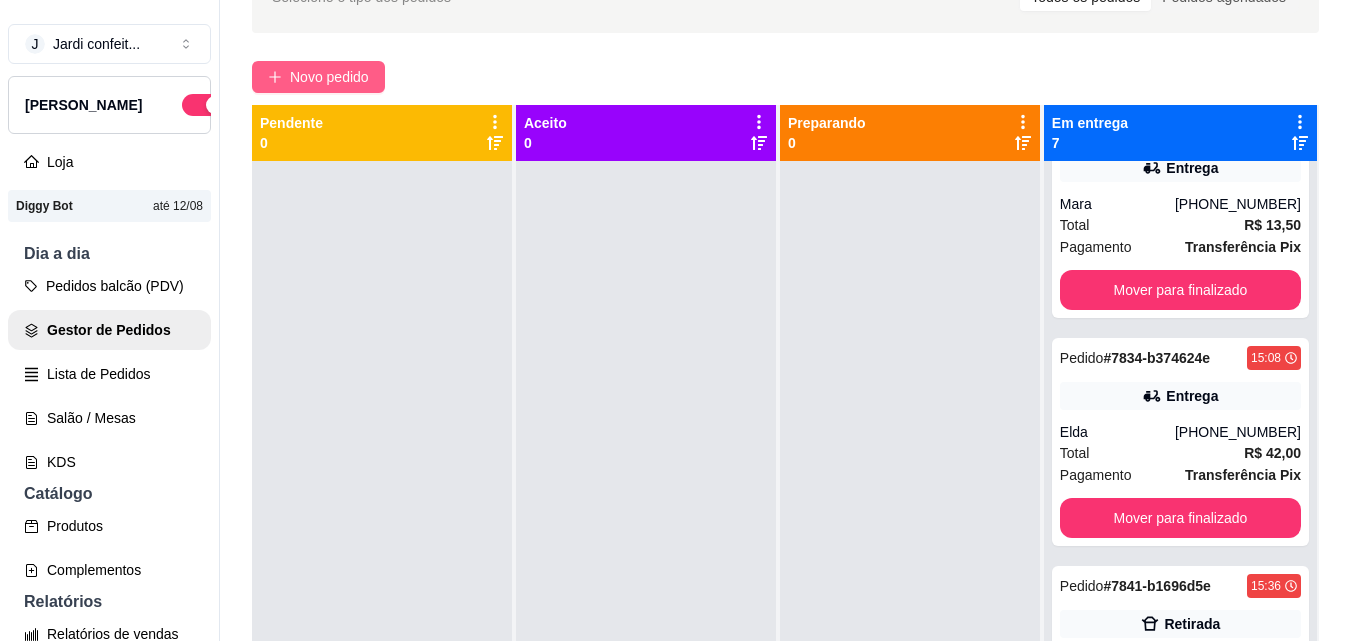 click on "Novo pedido" at bounding box center [318, 77] 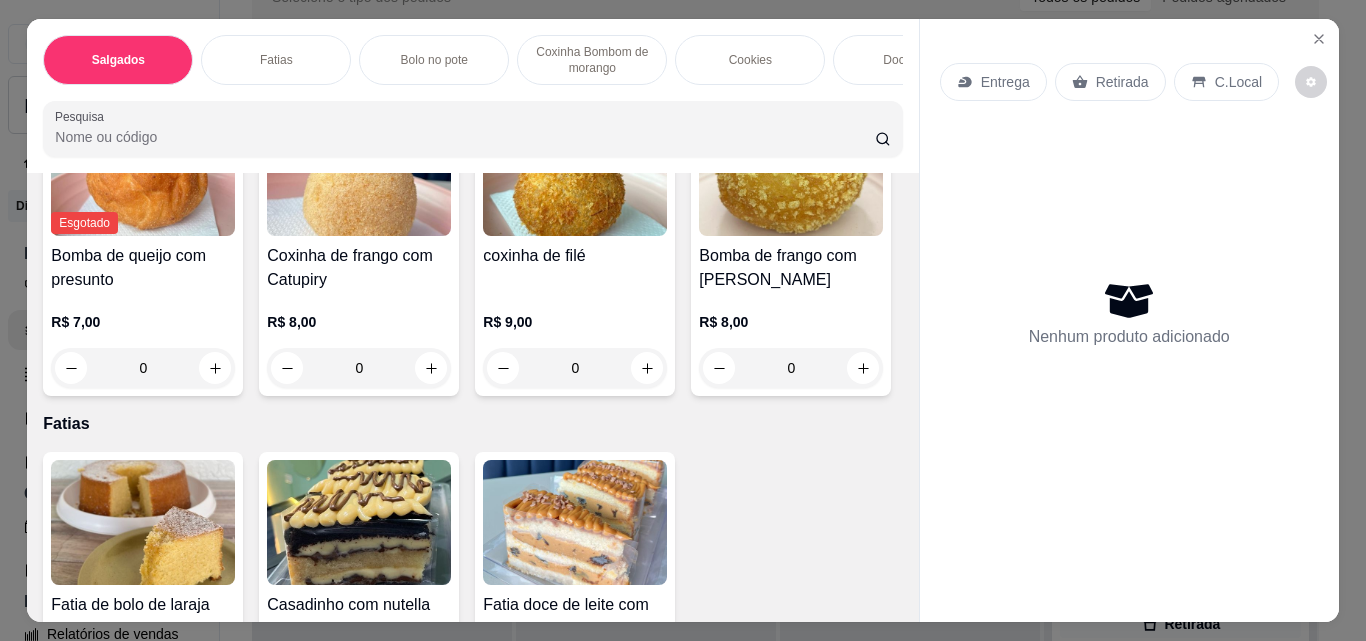 scroll, scrollTop: 300, scrollLeft: 0, axis: vertical 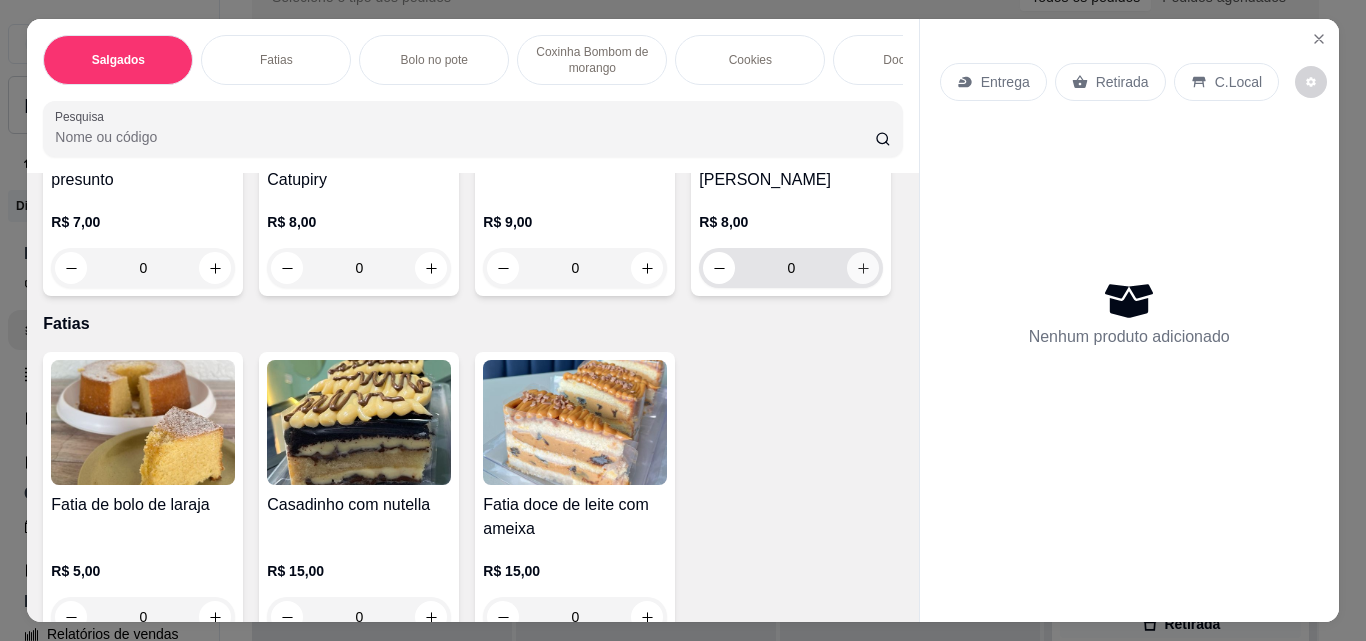 click at bounding box center (863, 268) 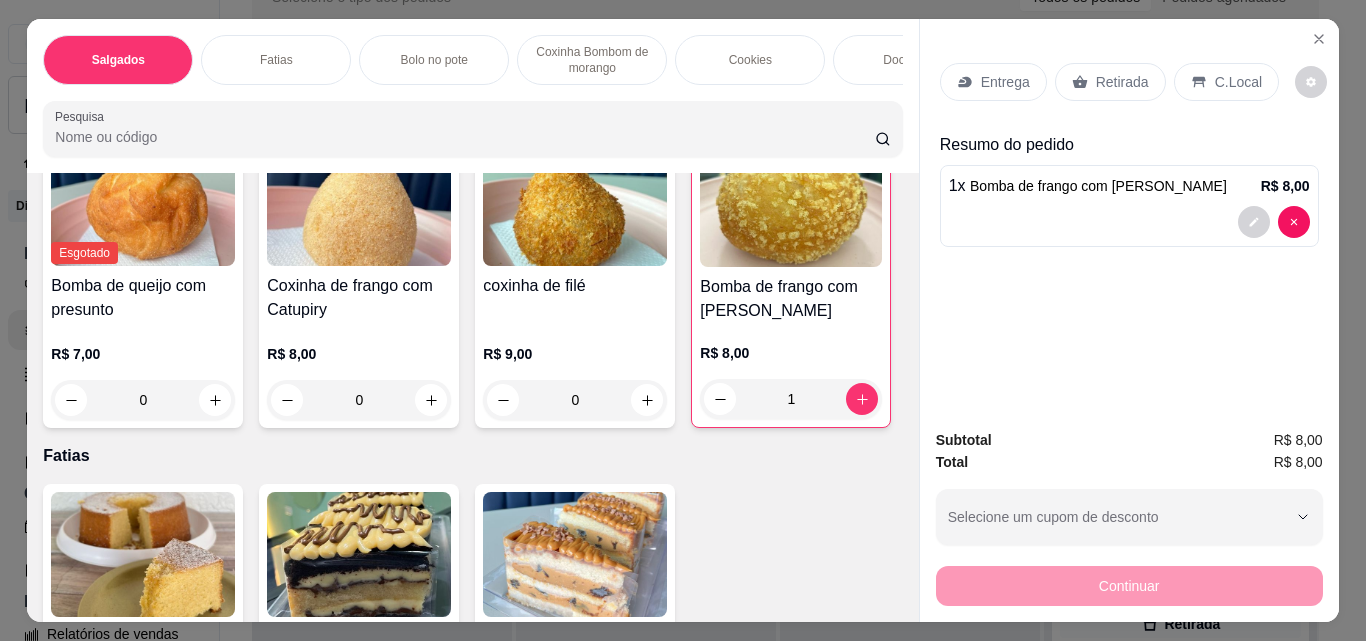 scroll, scrollTop: 0, scrollLeft: 0, axis: both 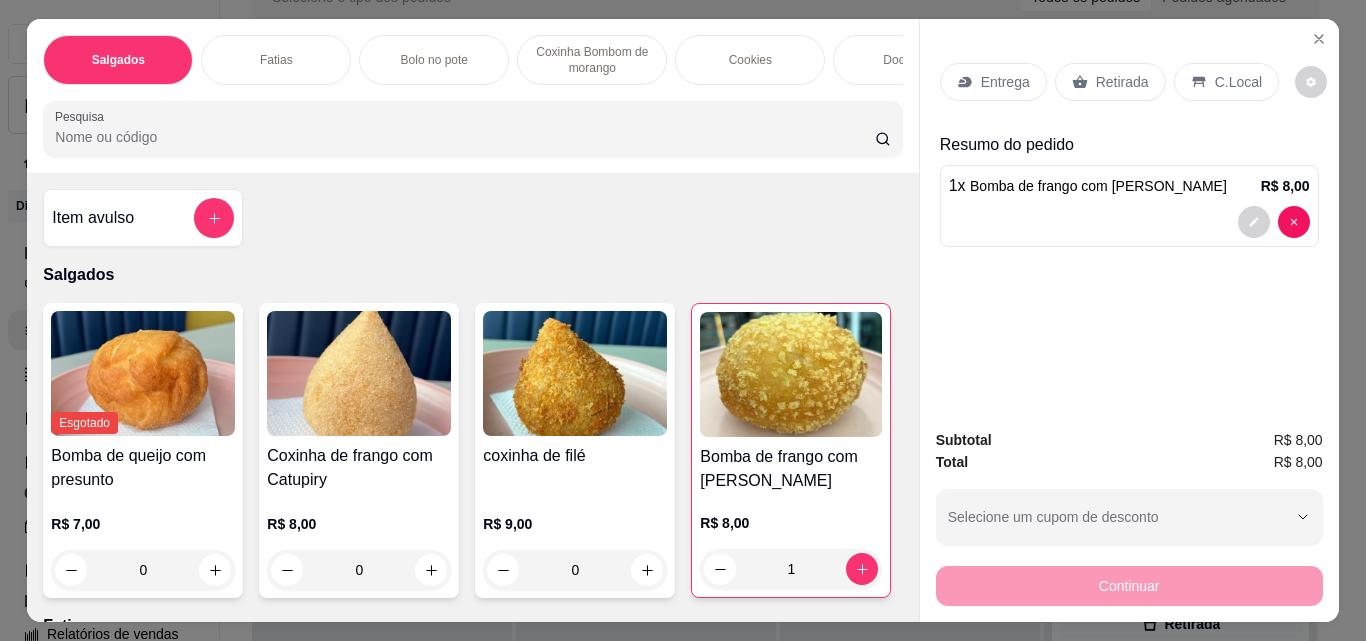 click on "Coxinha Bombom de morango" at bounding box center [592, 60] 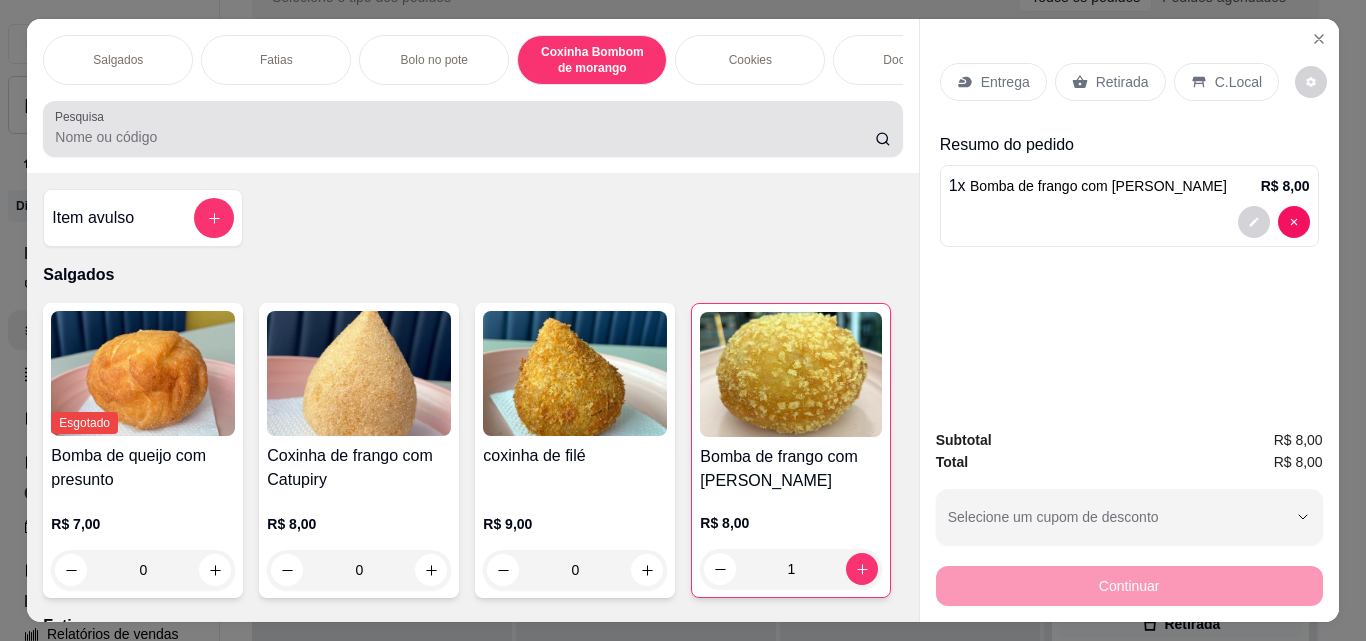 scroll, scrollTop: 1448, scrollLeft: 0, axis: vertical 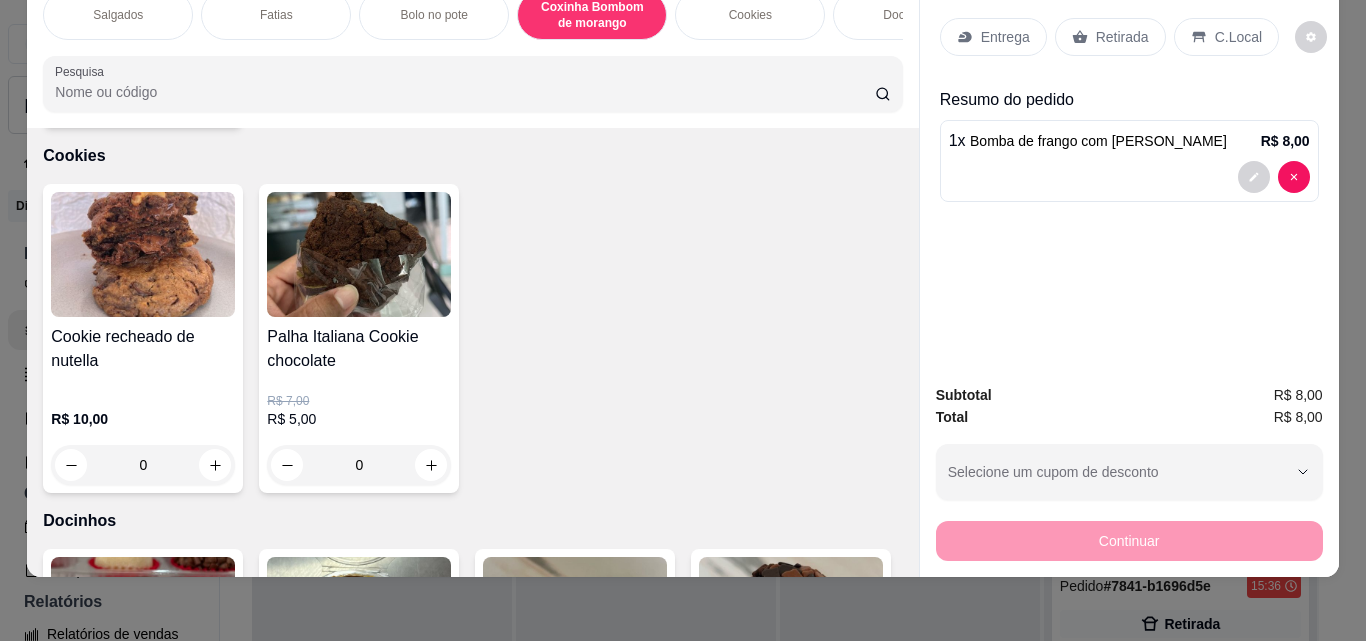 click 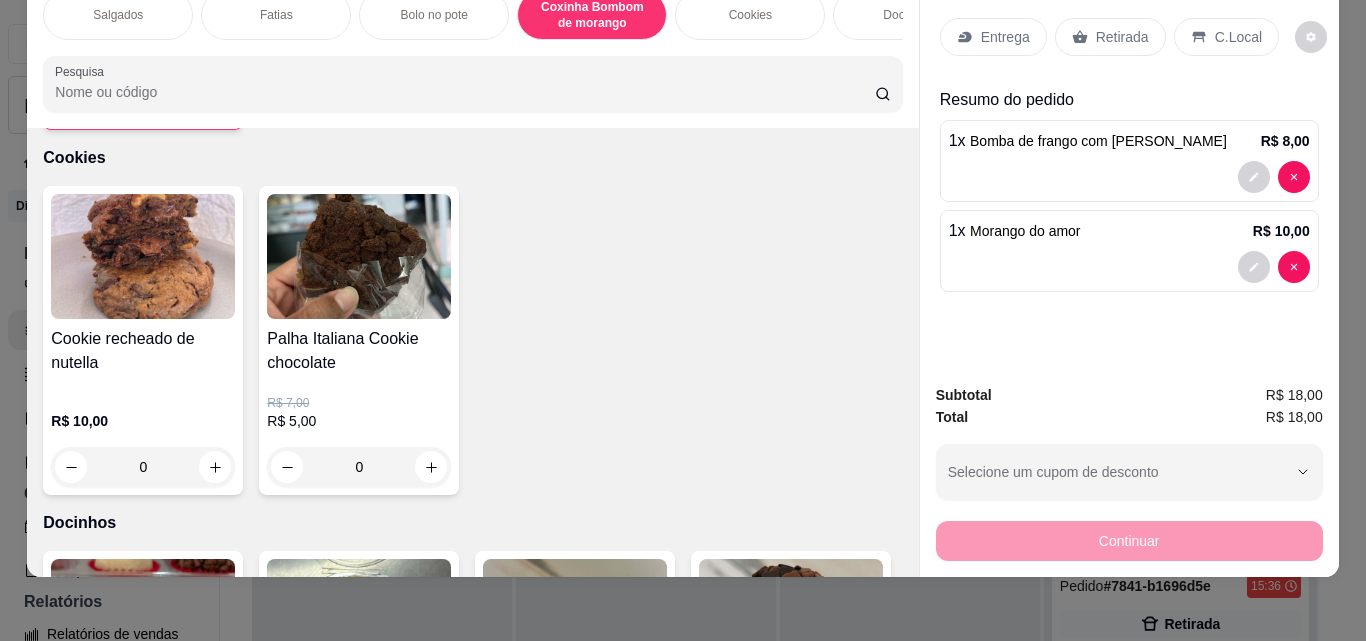 click on "Retirada" at bounding box center (1110, 37) 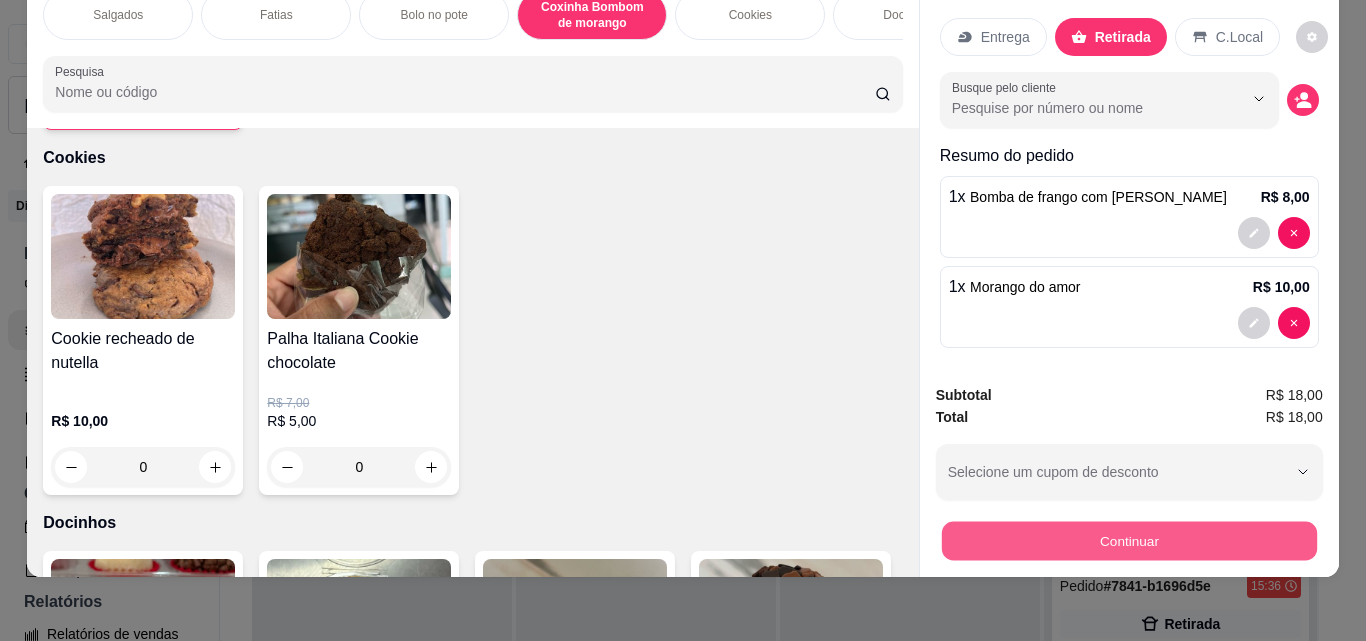 click on "Continuar" at bounding box center (1128, 540) 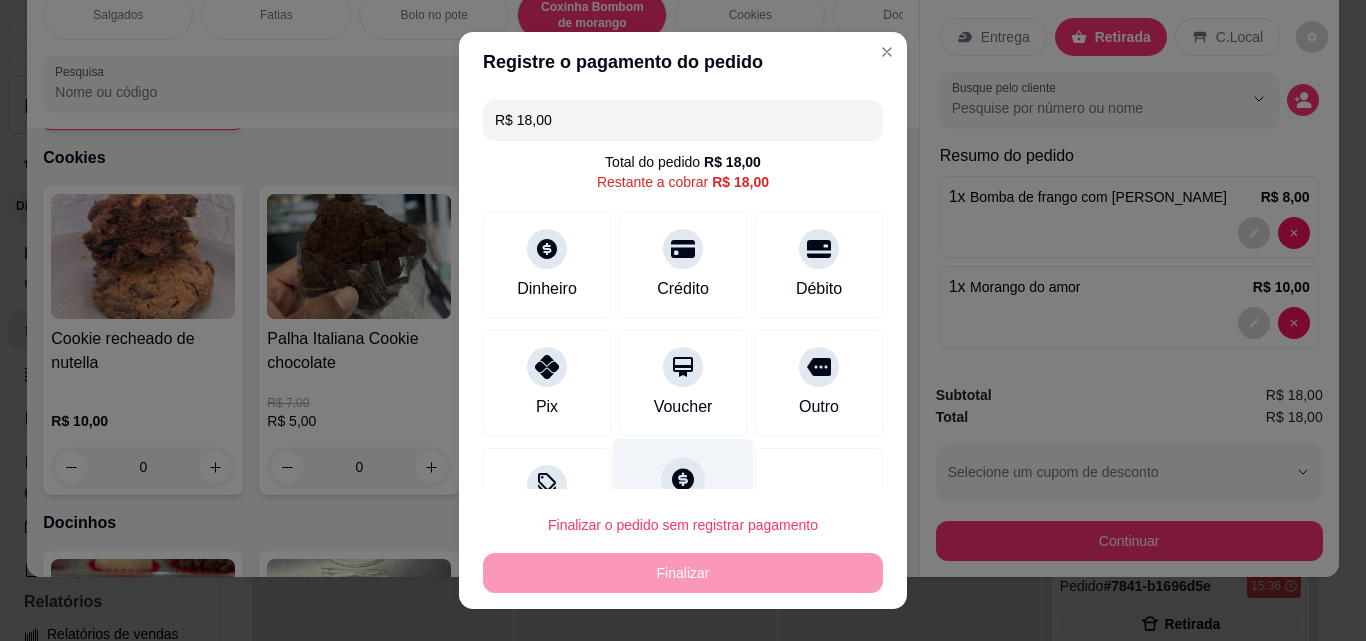 drag, startPoint x: 528, startPoint y: 374, endPoint x: 637, endPoint y: 511, distance: 175.07141 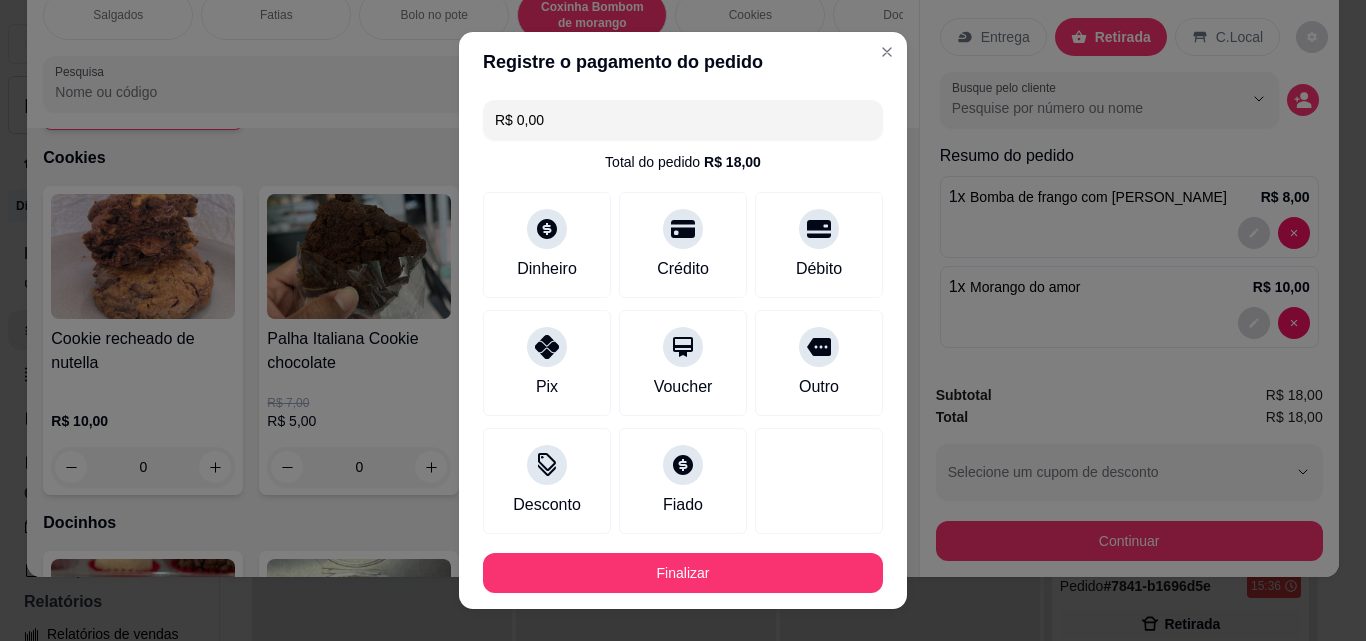 type on "R$ 0,00" 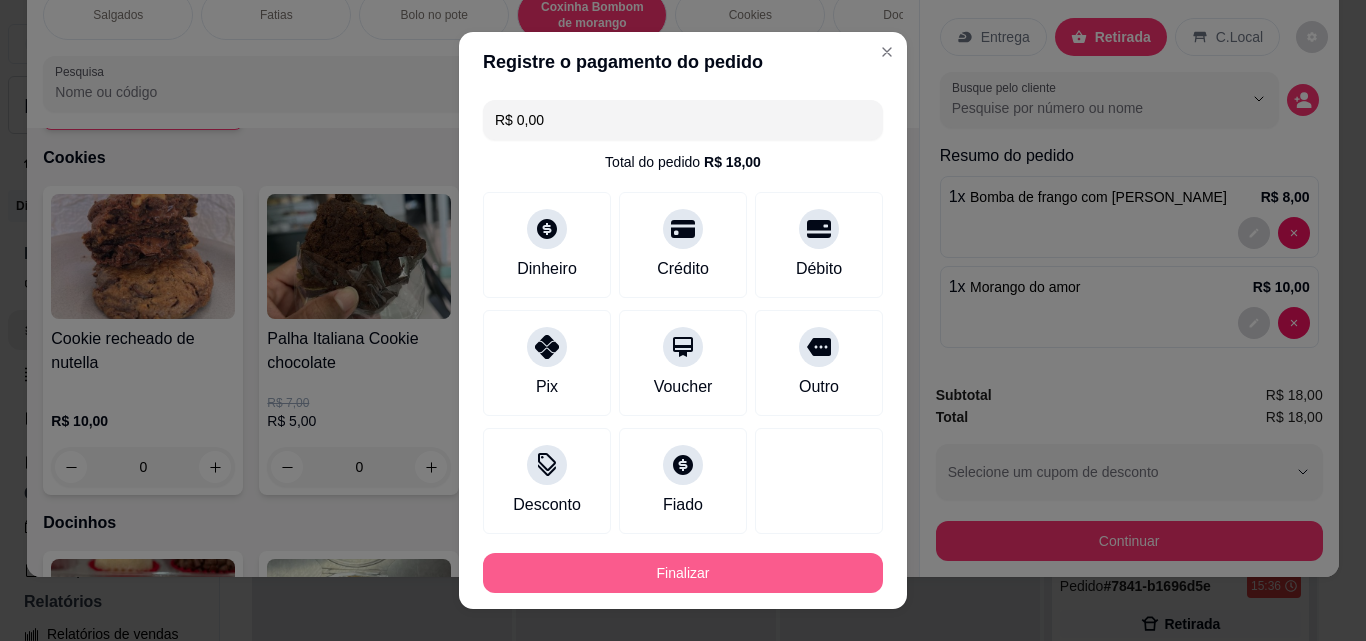 click on "Finalizar" at bounding box center [683, 573] 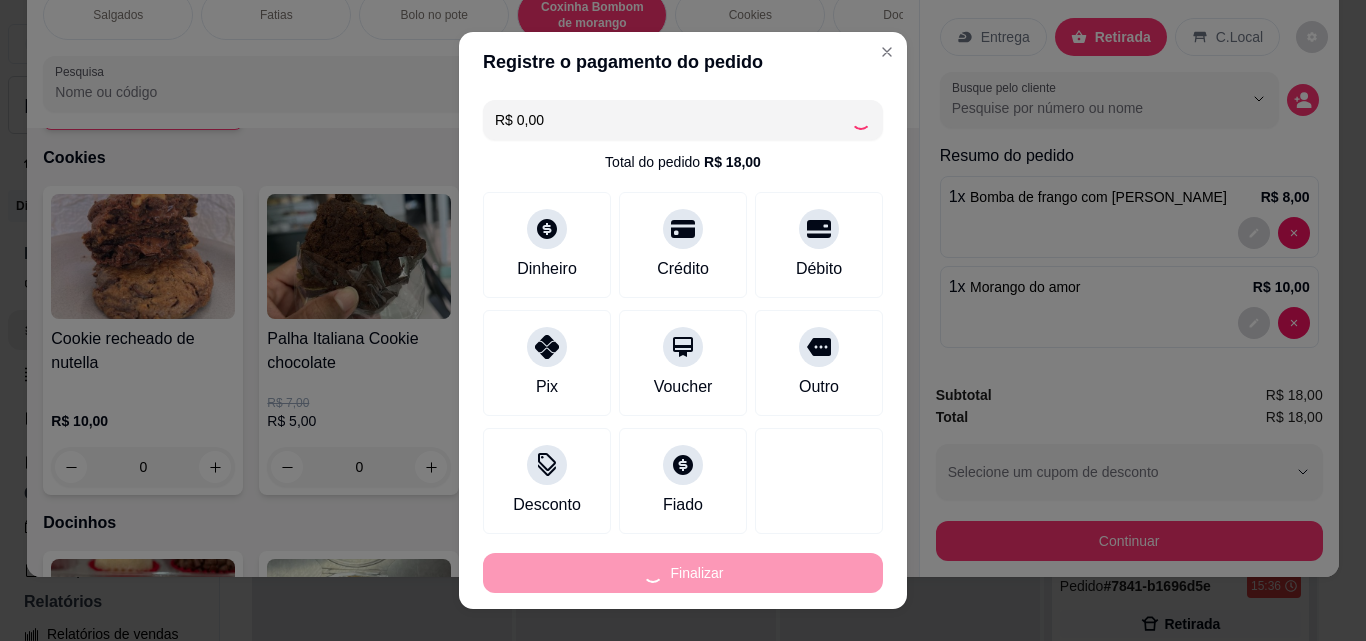 type on "0" 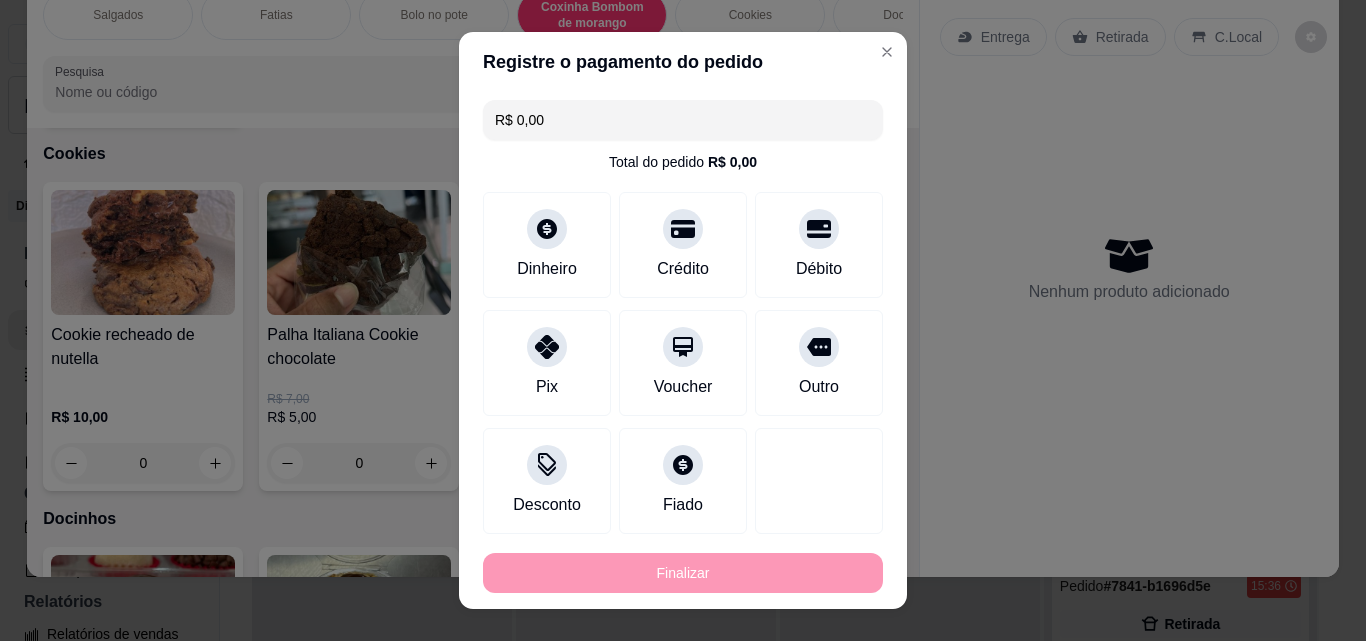 type on "-R$ 18,00" 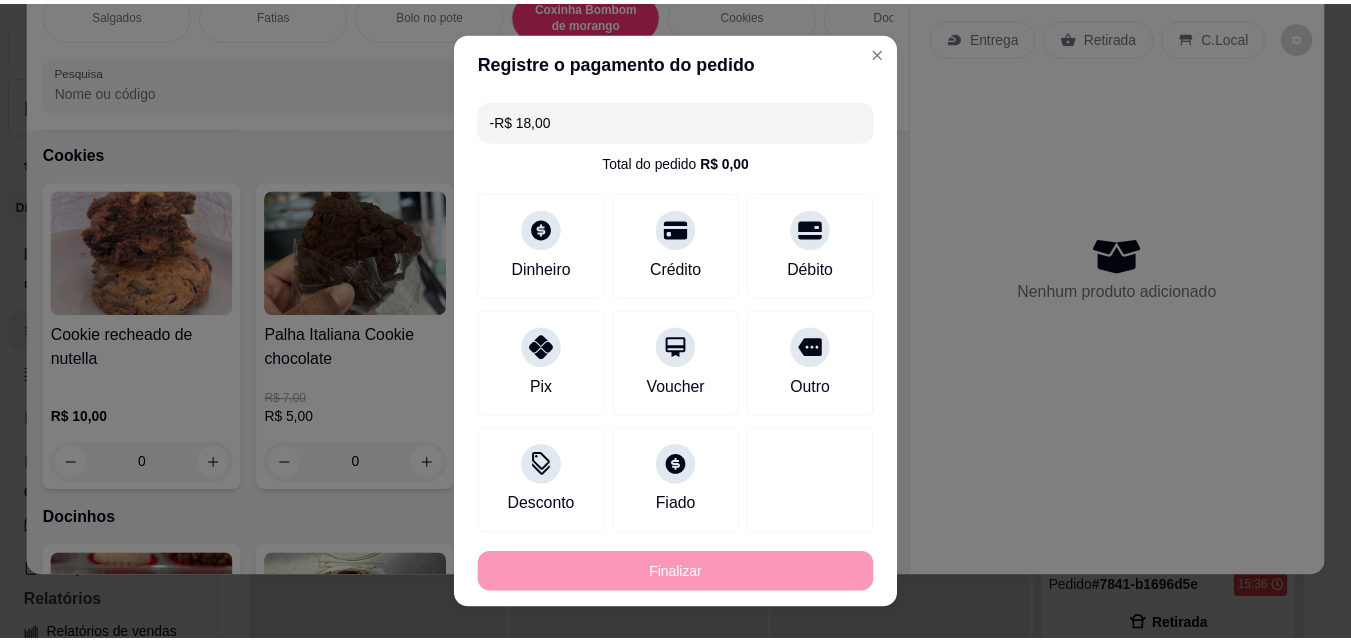 scroll, scrollTop: 1446, scrollLeft: 0, axis: vertical 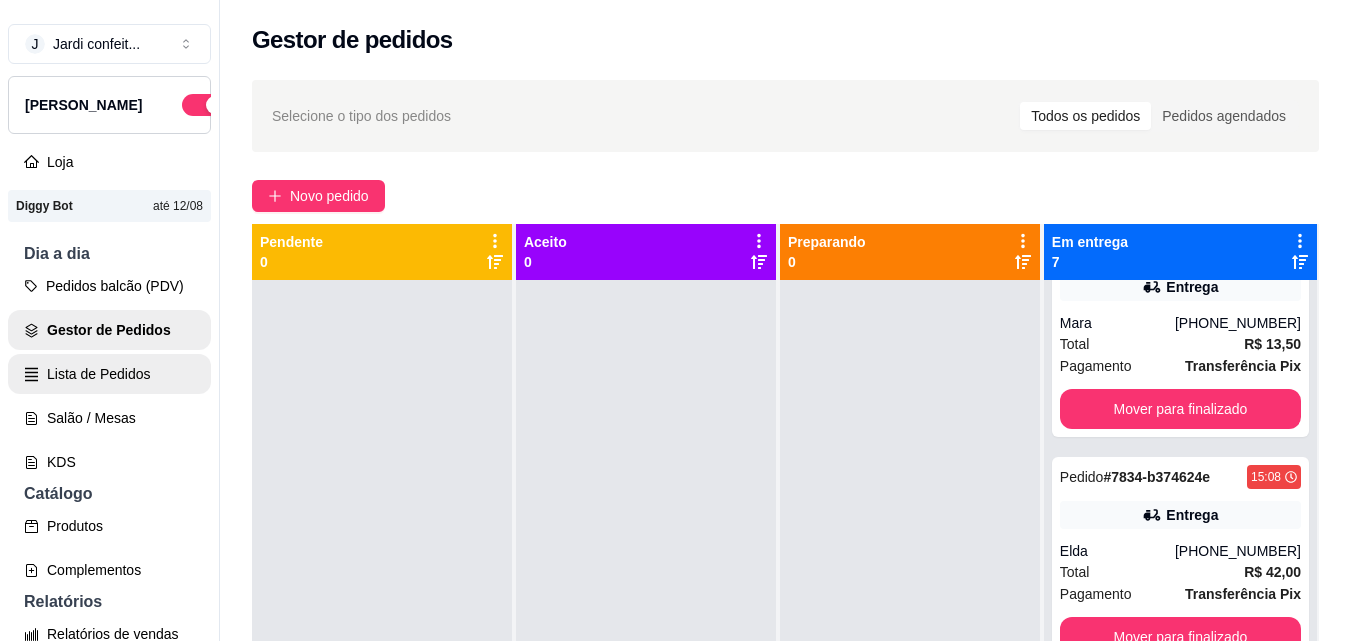click on "Lista de Pedidos" at bounding box center (109, 374) 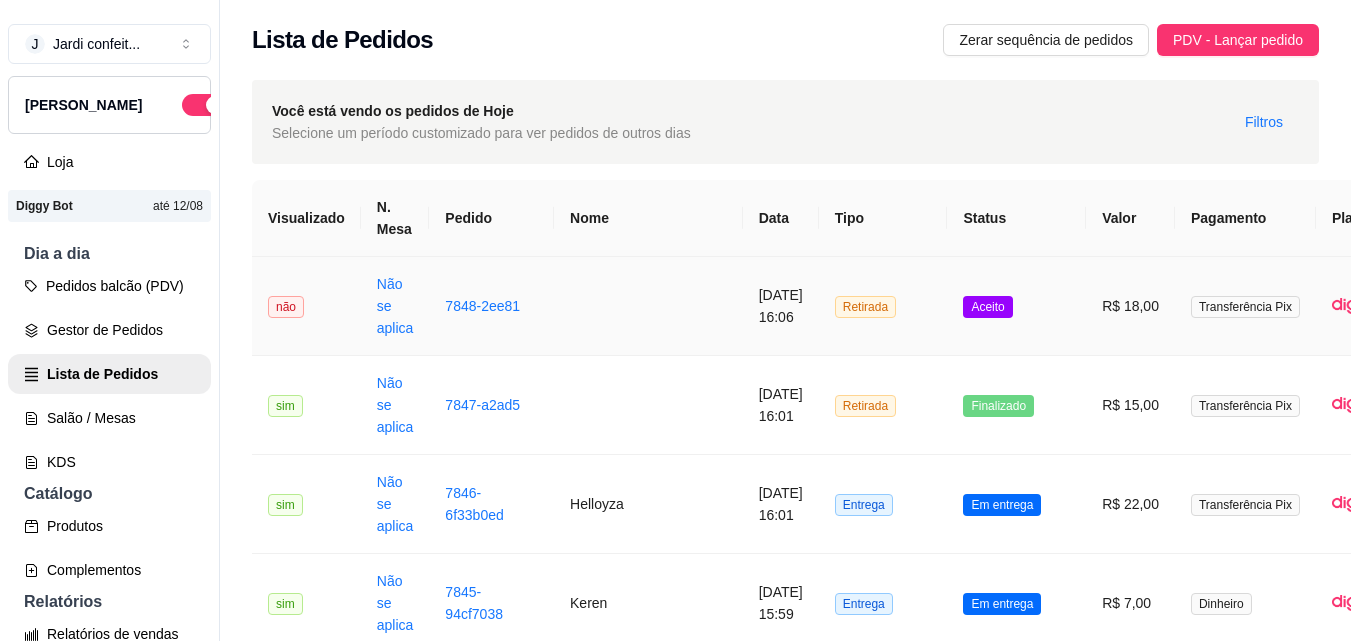 click on "Retirada" at bounding box center (883, 306) 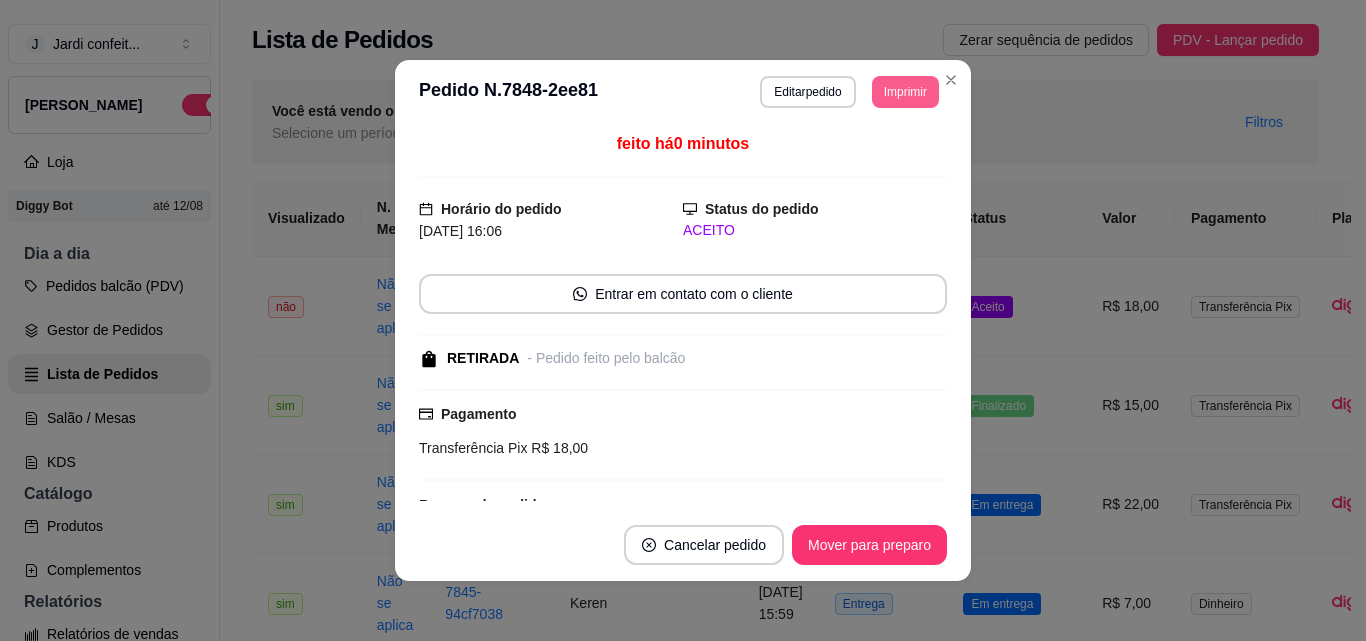 click on "Imprimir" at bounding box center (905, 92) 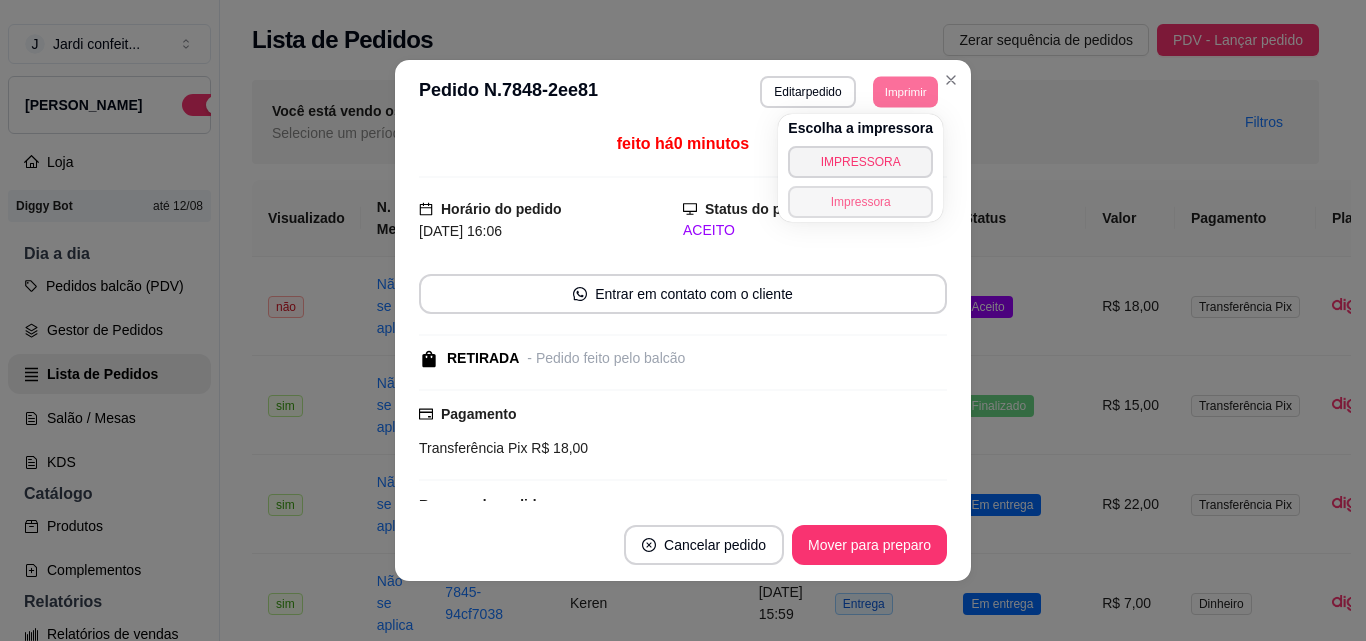 click on "Impressora" at bounding box center (860, 202) 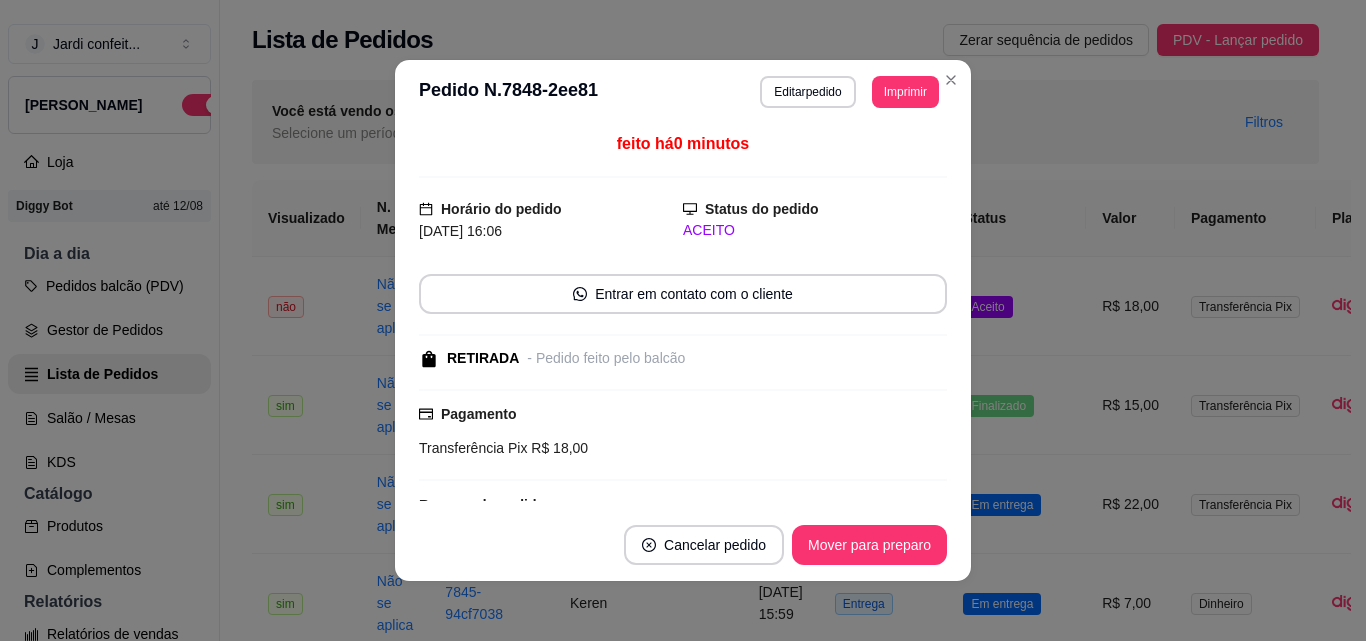click on "**********" at bounding box center (683, 92) 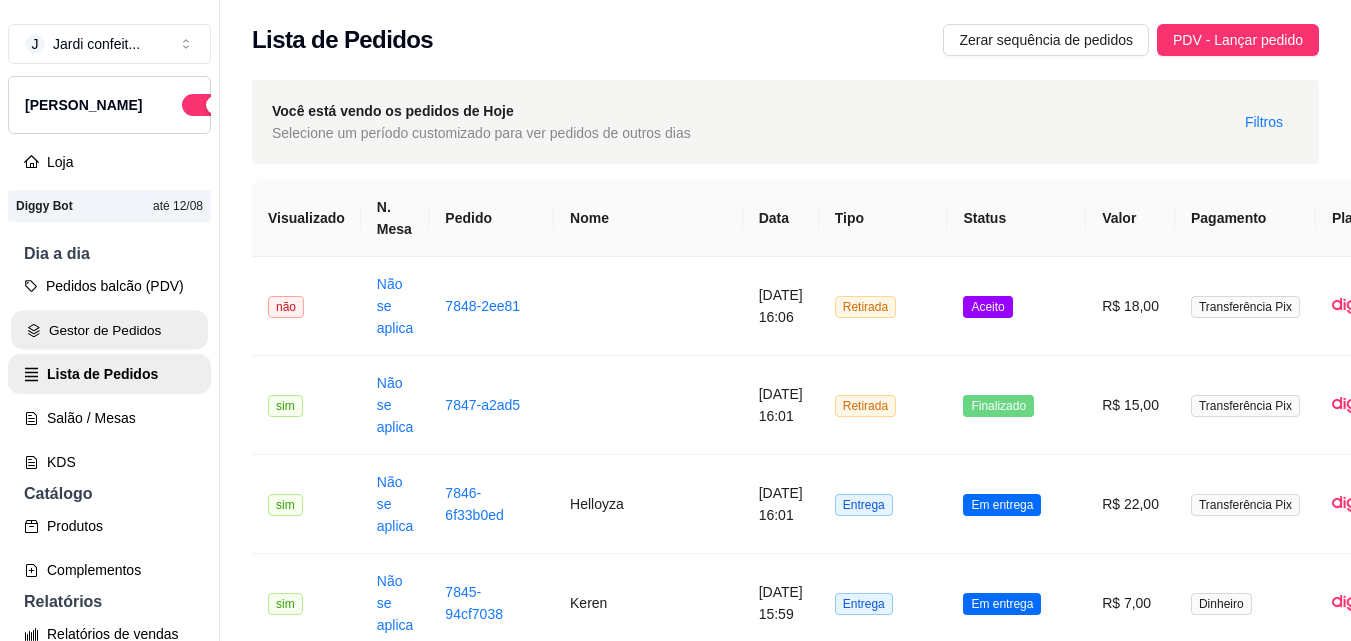 click on "Gestor de Pedidos" at bounding box center (109, 330) 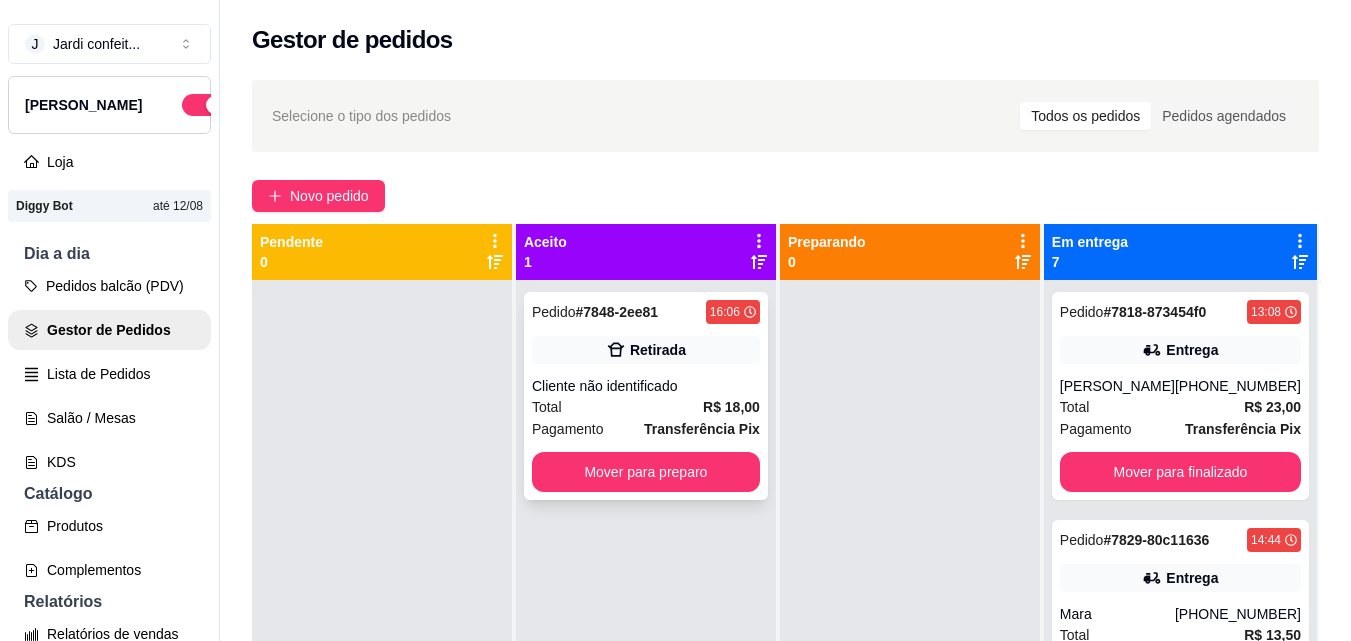 click on "Retirada" at bounding box center (646, 350) 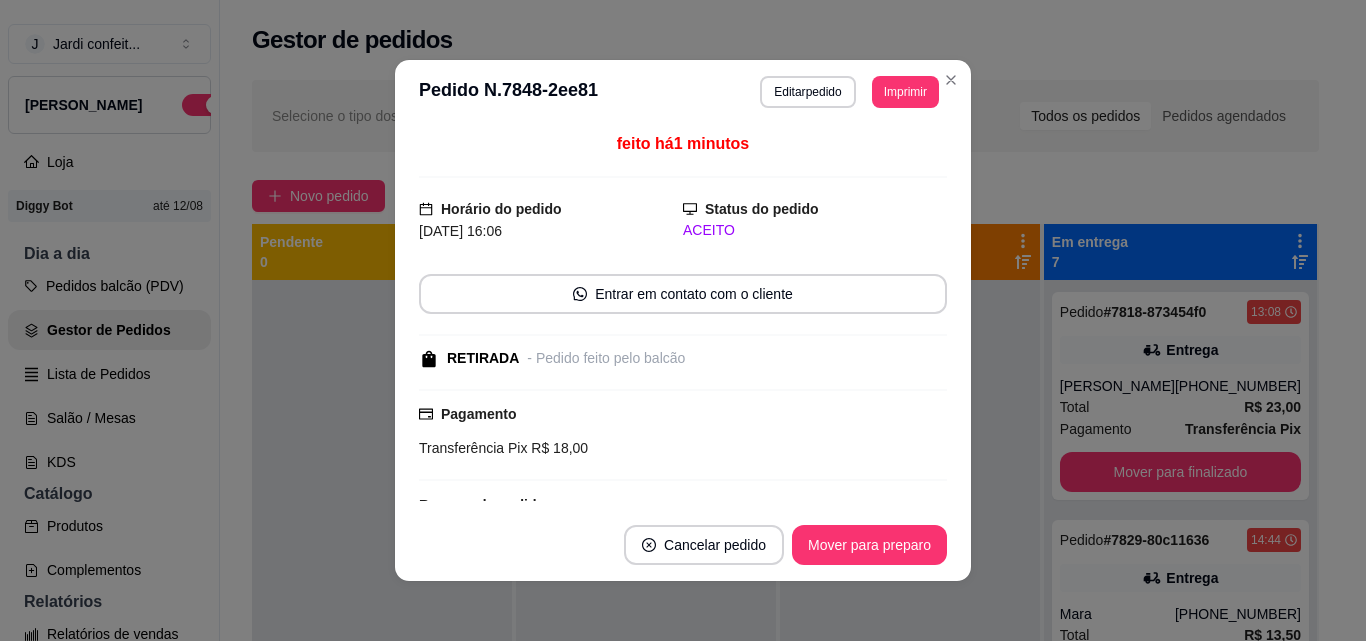 click on "**********" at bounding box center (683, 92) 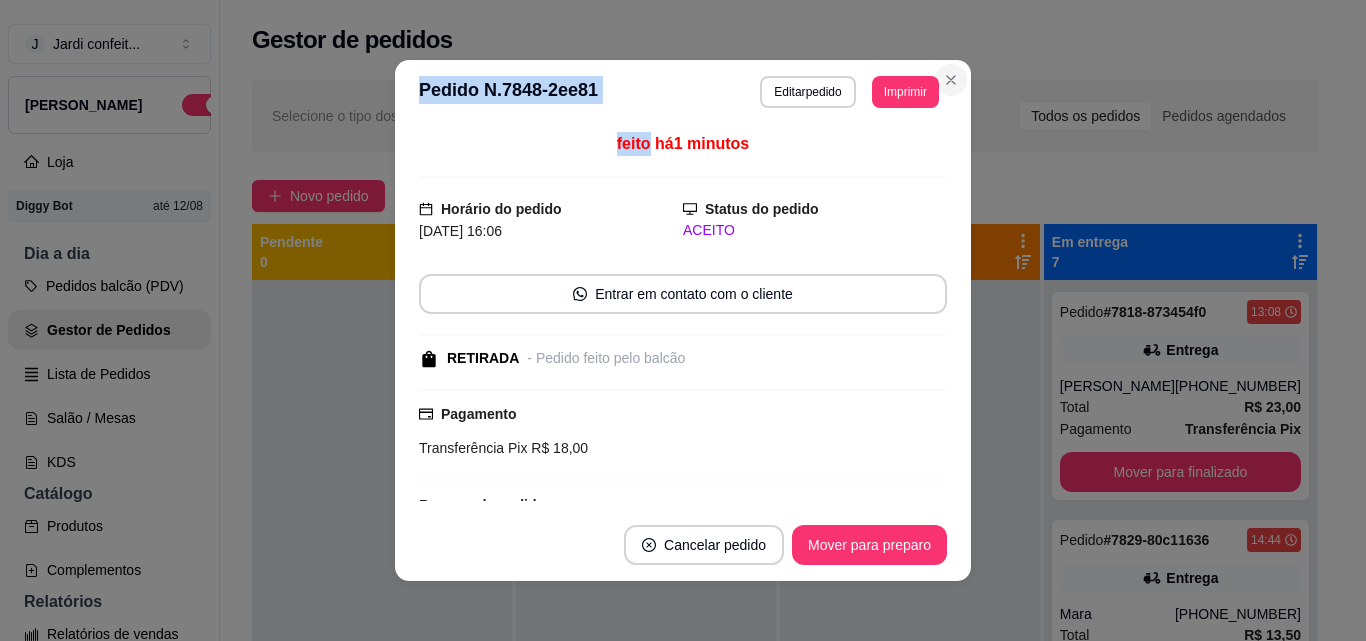 click on "**********" at bounding box center (683, 320) 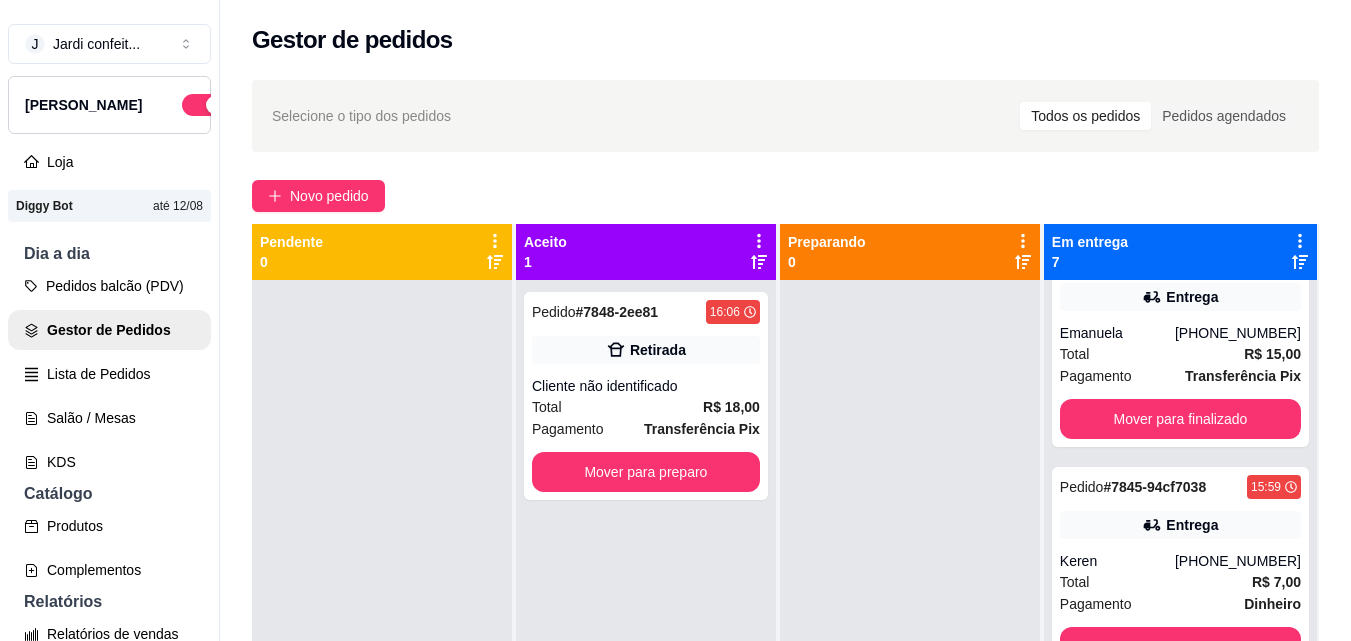 scroll, scrollTop: 975, scrollLeft: 0, axis: vertical 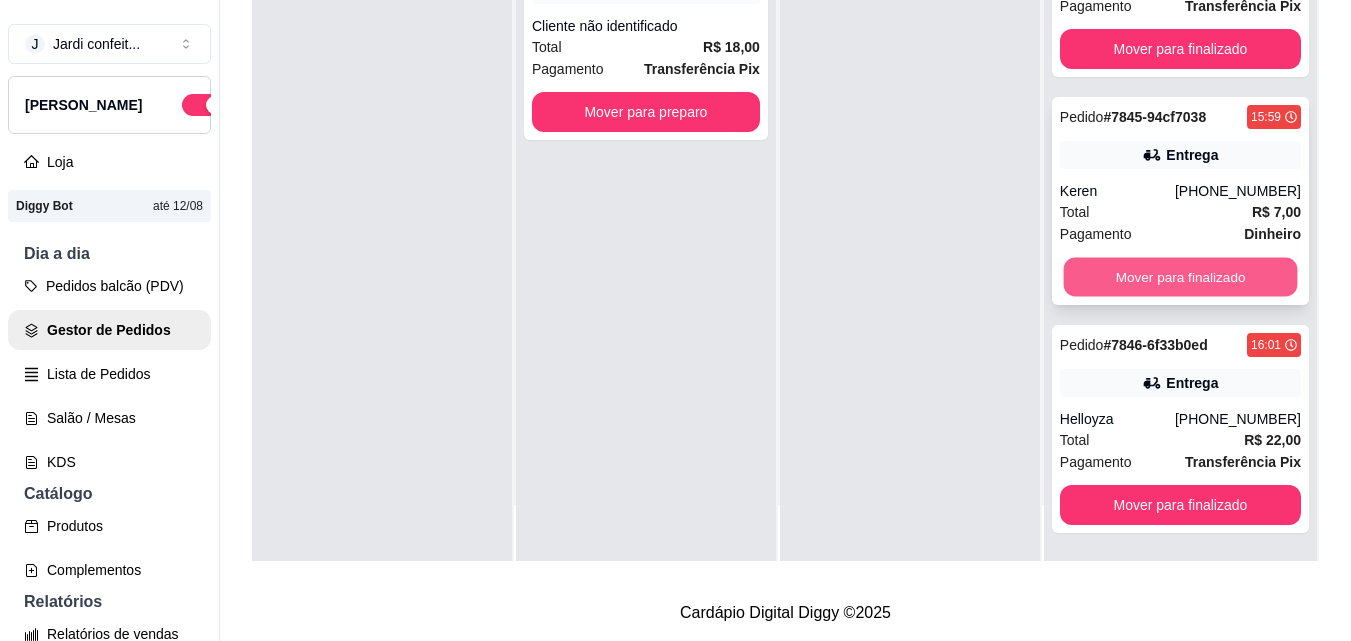 click on "Mover para finalizado" at bounding box center [1180, 277] 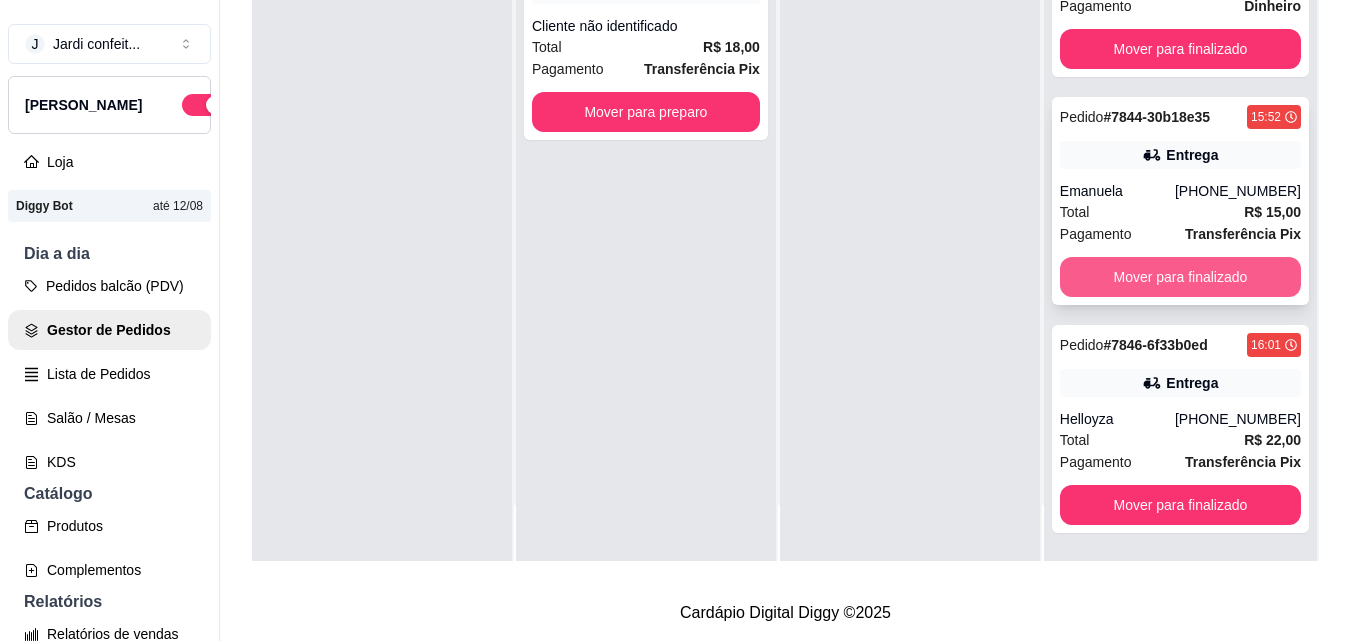 scroll, scrollTop: 547, scrollLeft: 0, axis: vertical 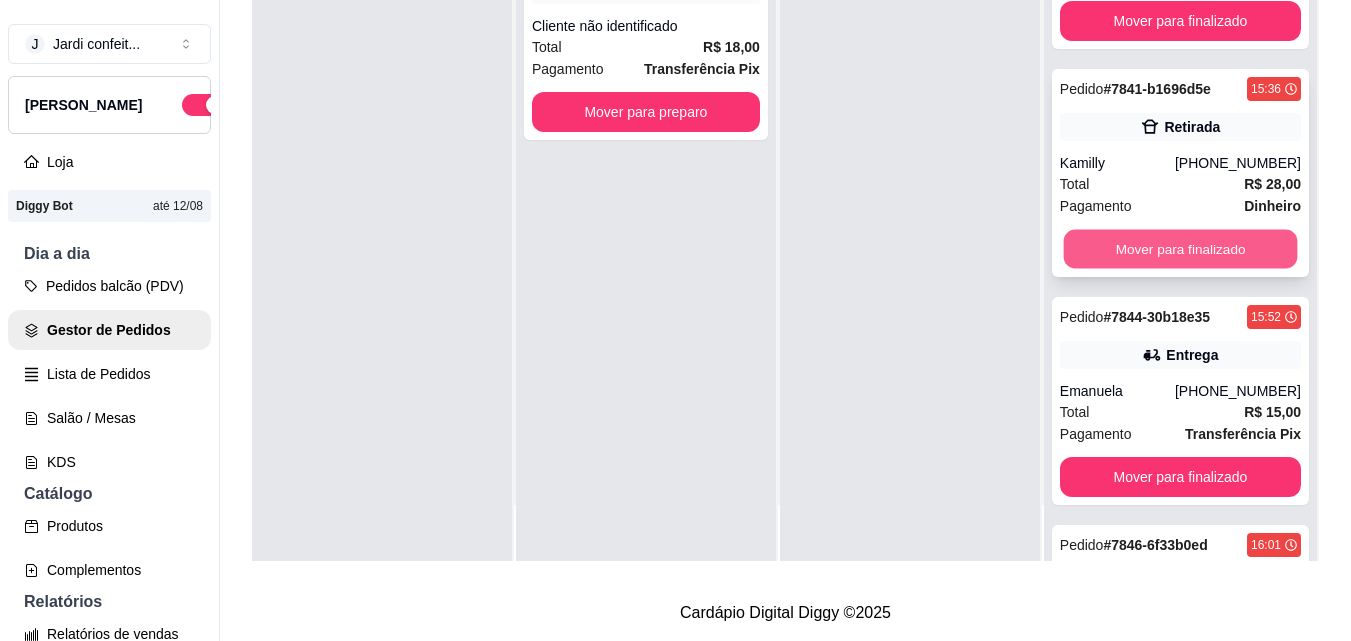 click on "Mover para finalizado" at bounding box center [1180, 249] 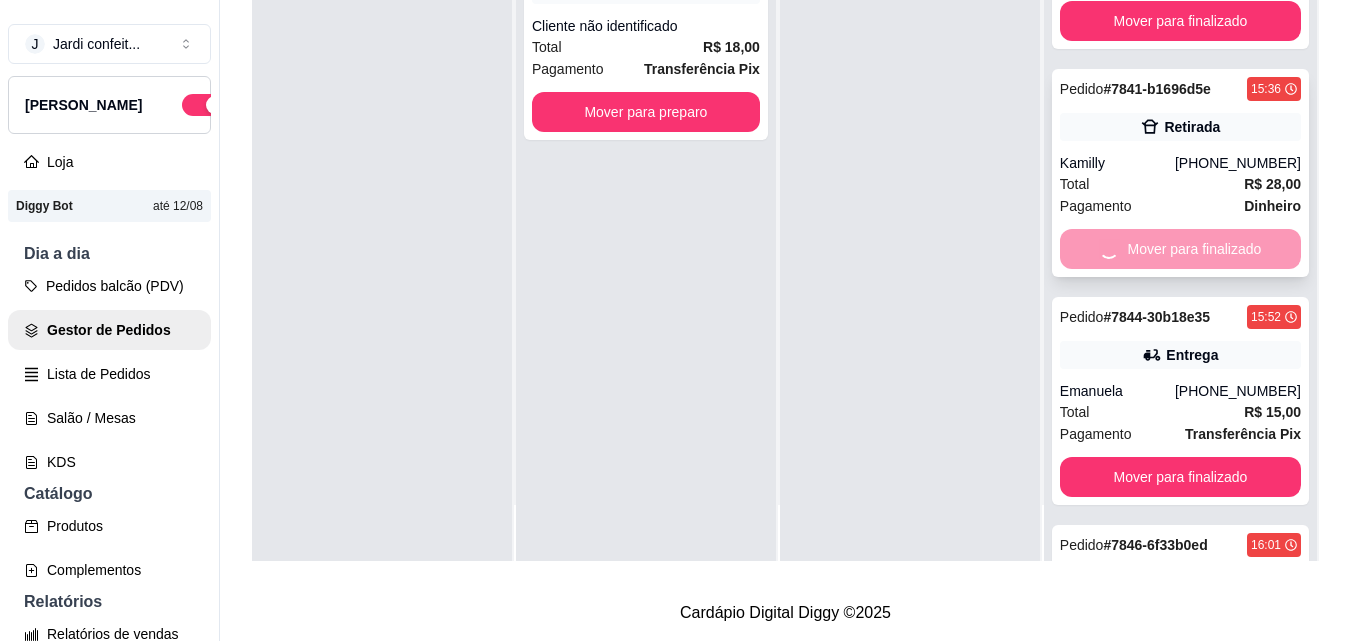 scroll, scrollTop: 519, scrollLeft: 0, axis: vertical 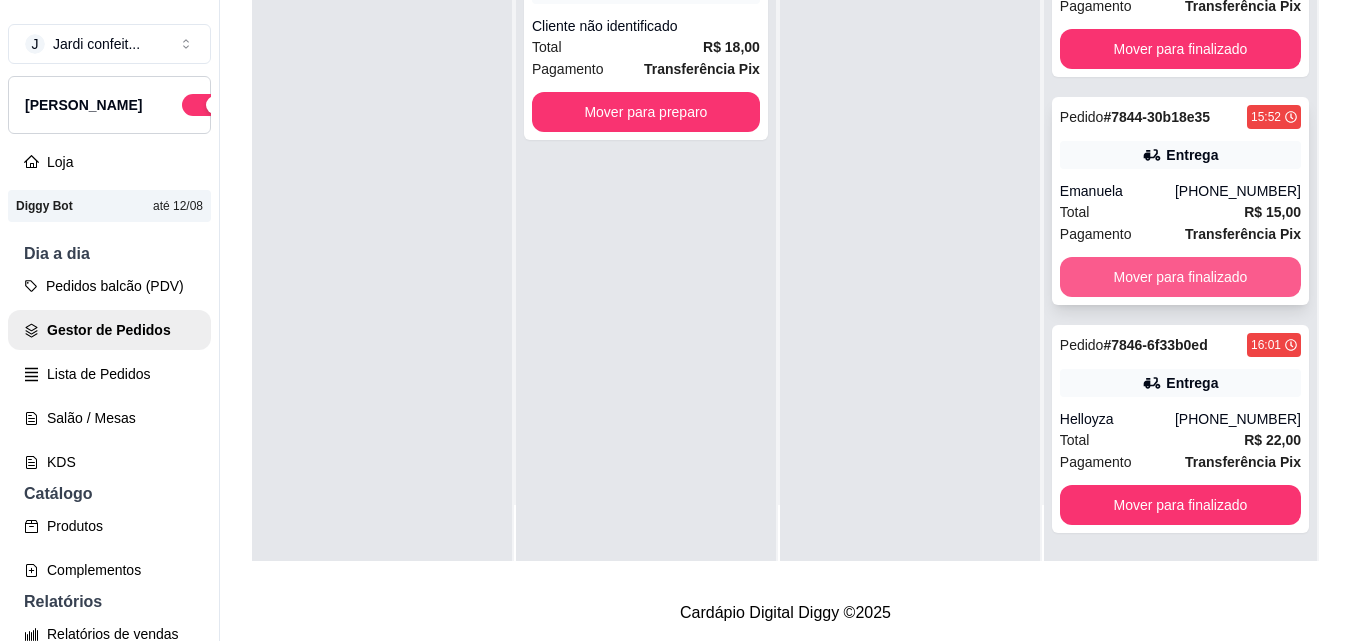 click on "Mover para finalizado" at bounding box center [1180, 277] 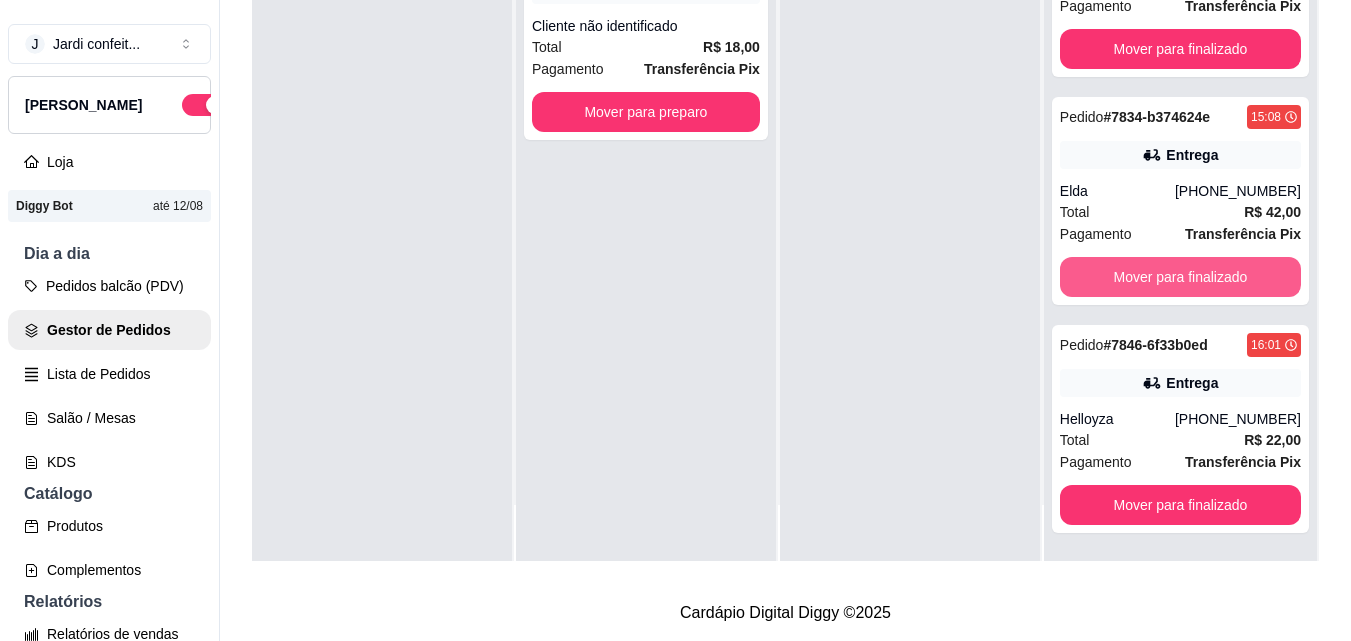 scroll, scrollTop: 291, scrollLeft: 0, axis: vertical 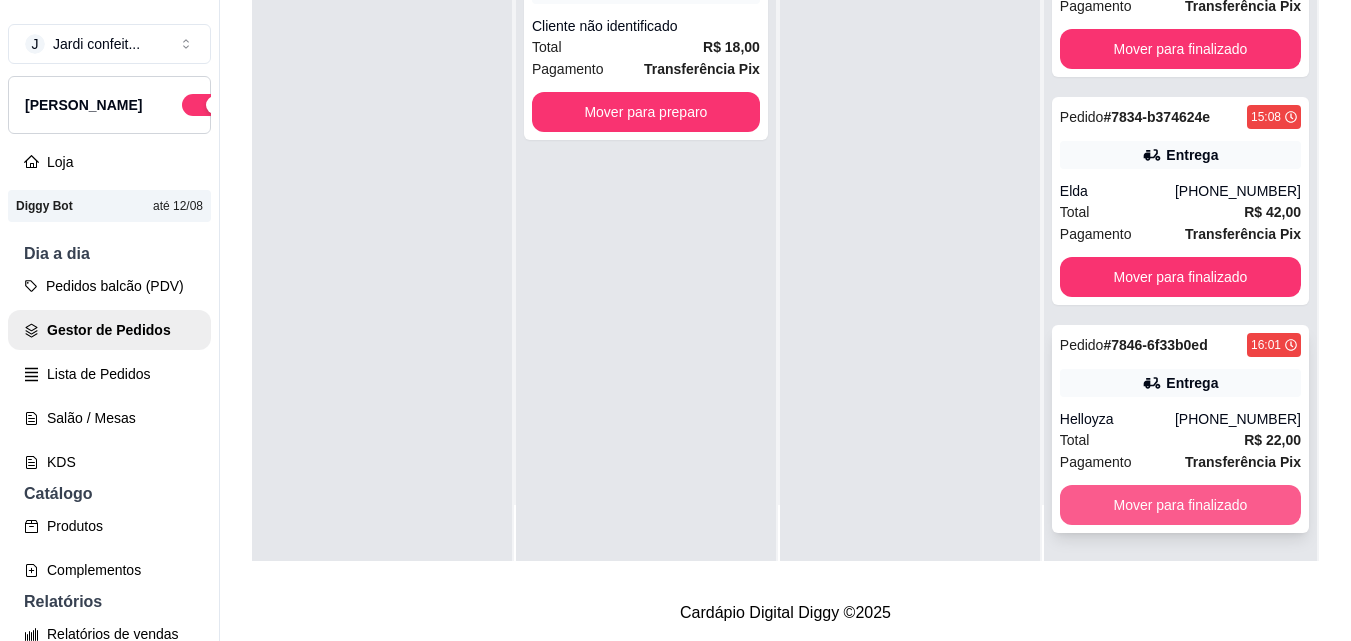 click on "Mover para finalizado" at bounding box center [1180, 505] 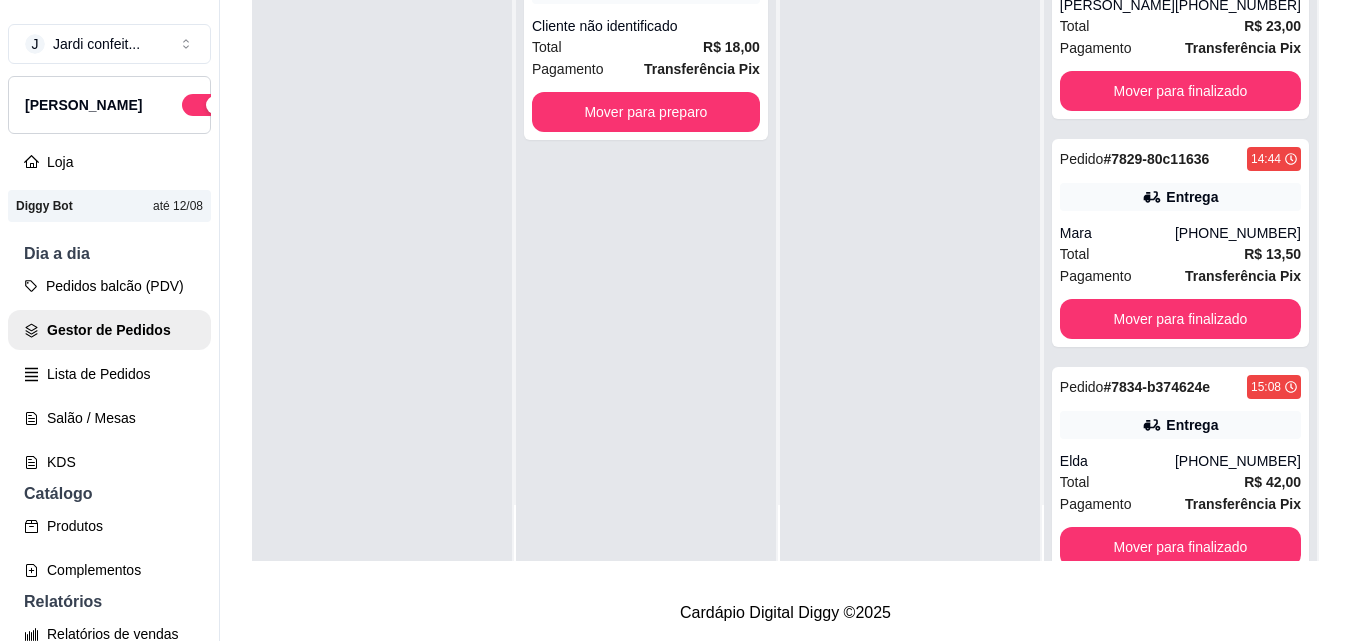 scroll, scrollTop: 0, scrollLeft: 0, axis: both 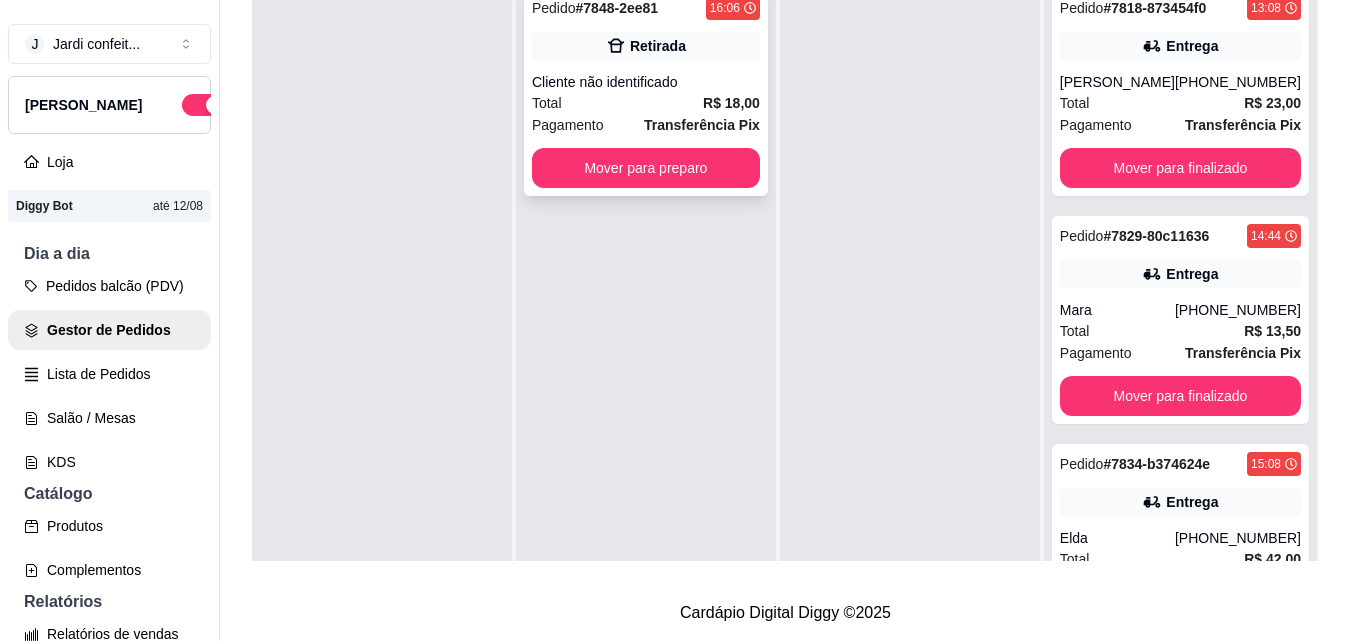 click on "Cliente não identificado" at bounding box center (646, 82) 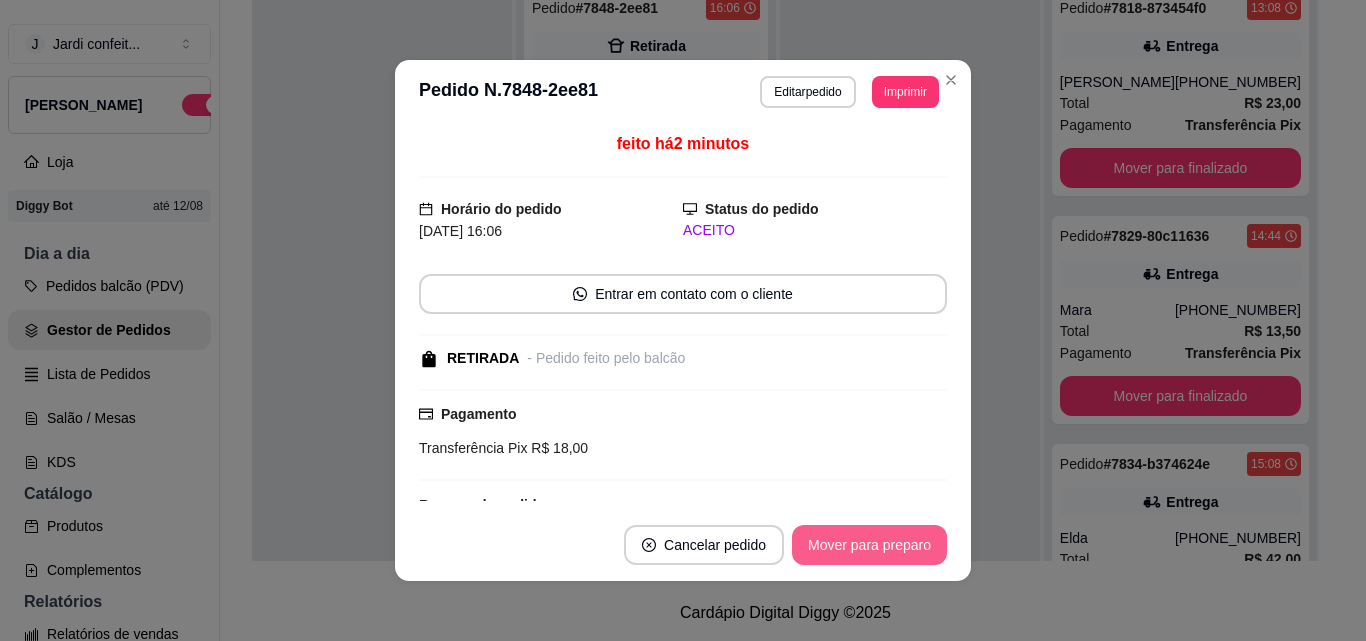 click on "Mover para preparo" at bounding box center [869, 545] 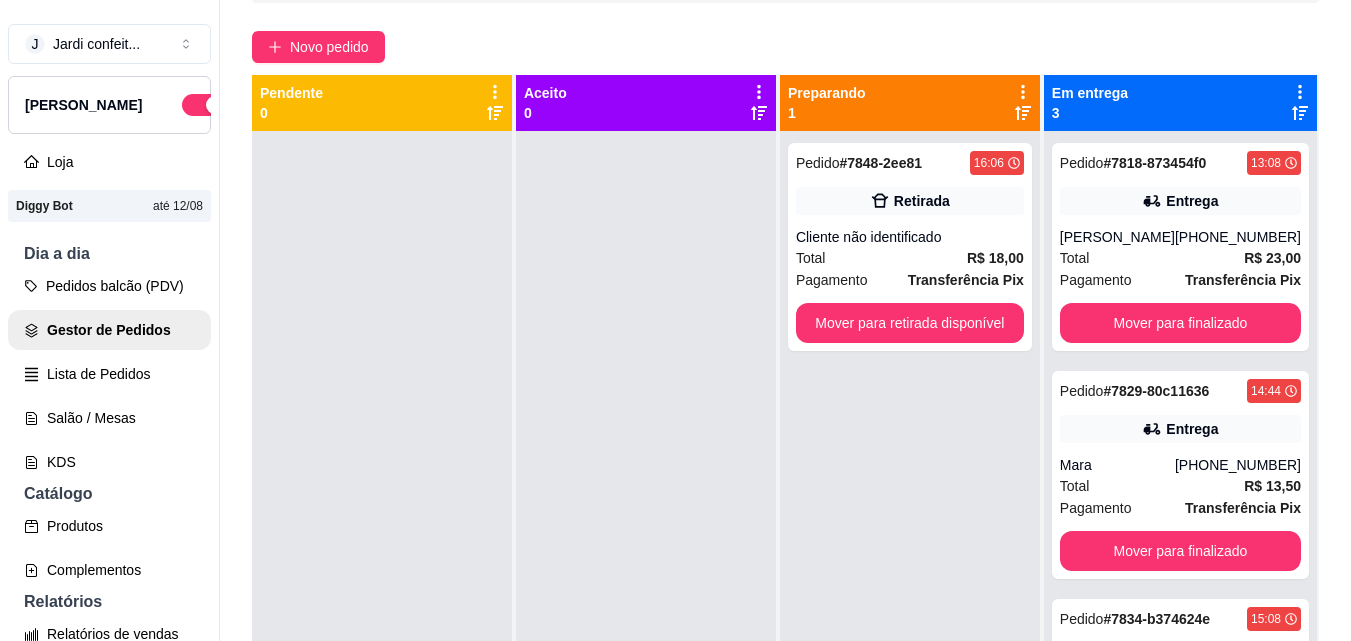 scroll, scrollTop: 0, scrollLeft: 0, axis: both 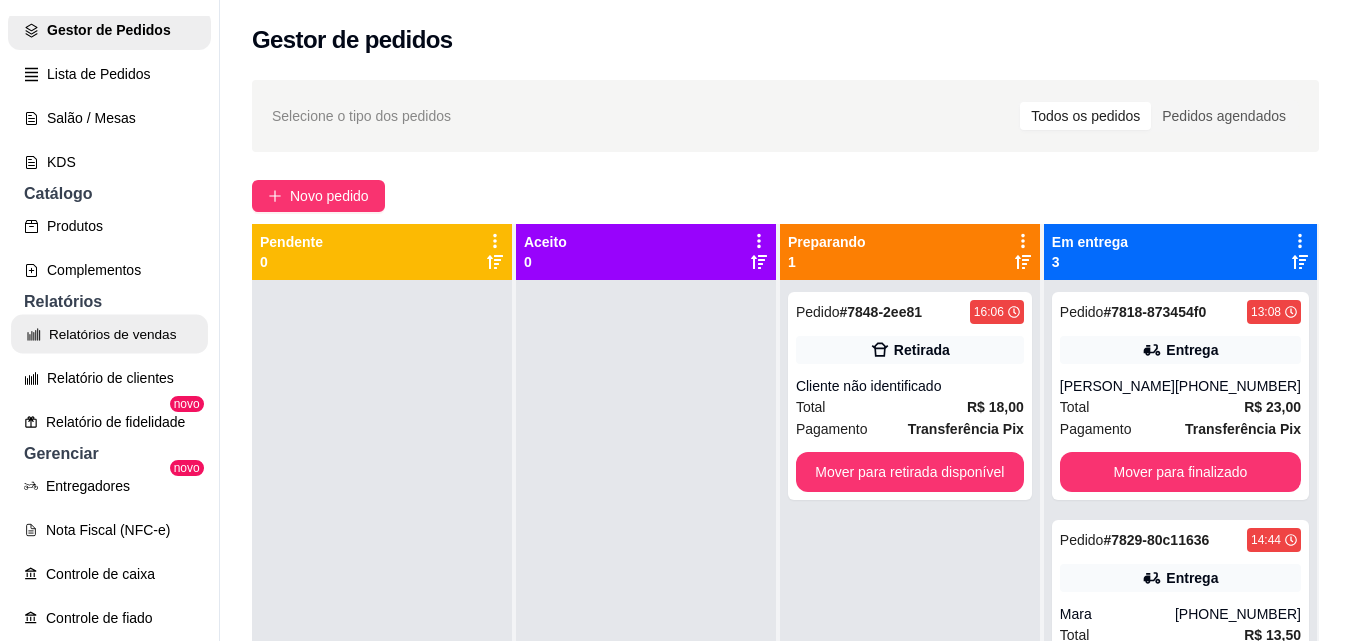 click on "Relatórios de vendas" at bounding box center (109, 334) 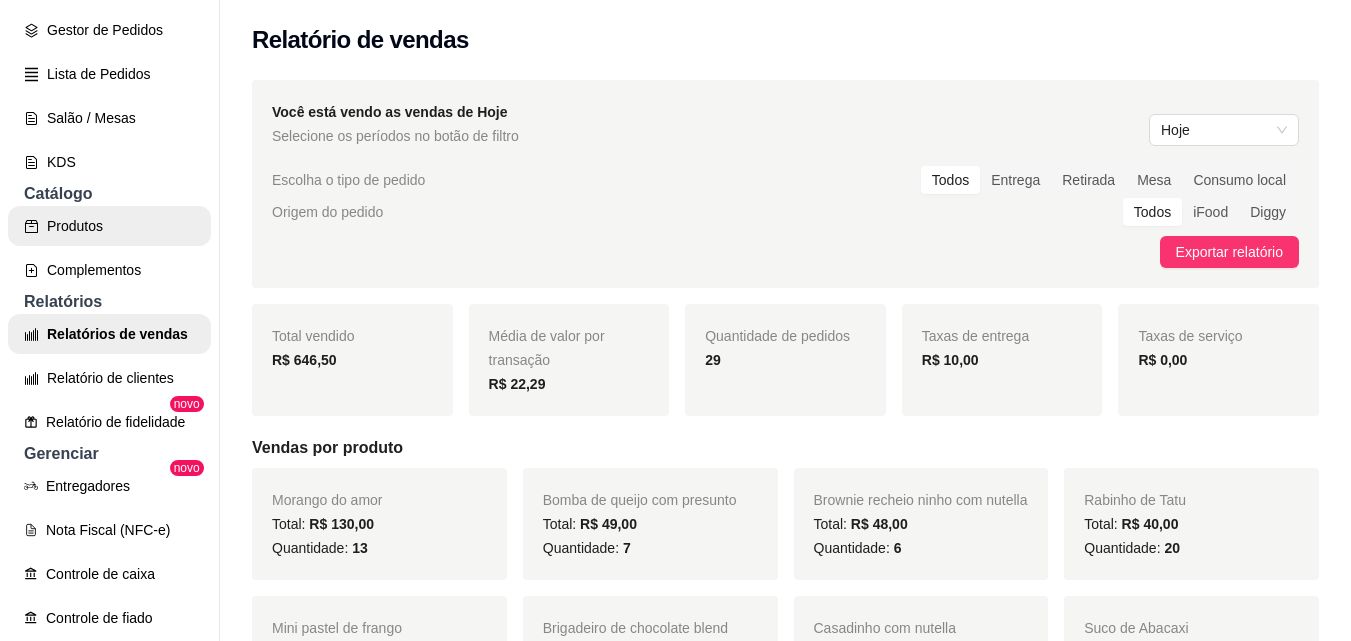 click on "Produtos" at bounding box center (109, 226) 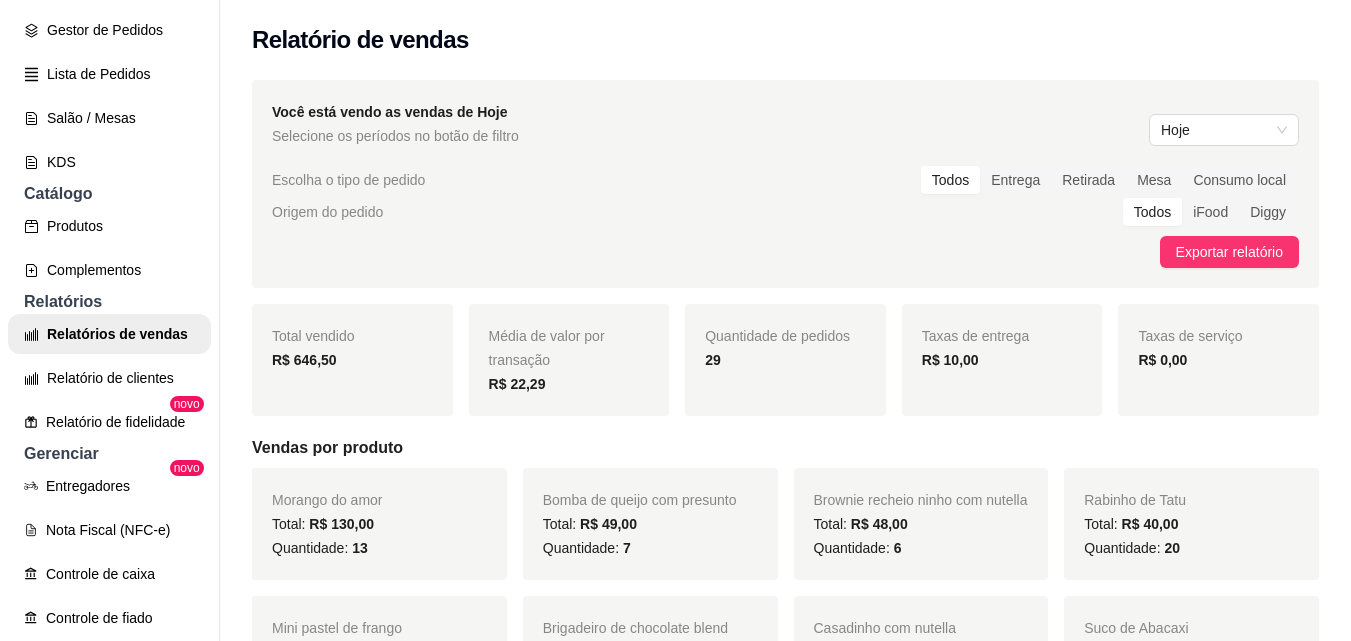 scroll, scrollTop: 200, scrollLeft: 0, axis: vertical 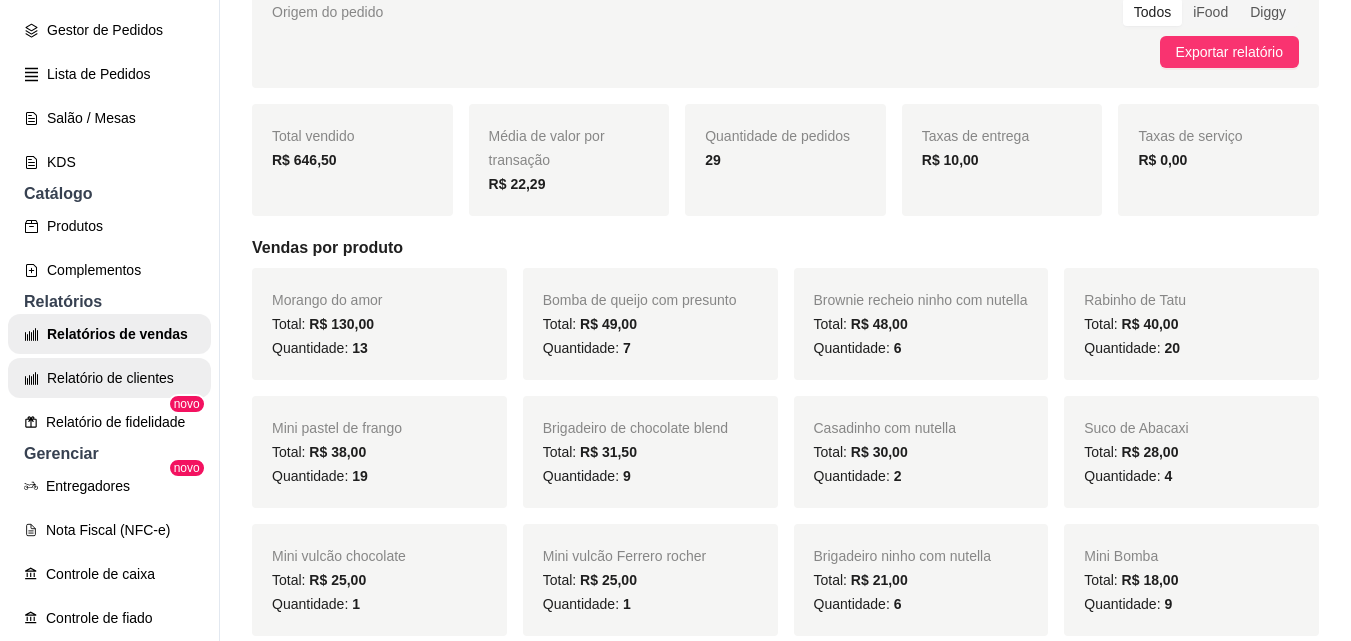 click on "Produtos" at bounding box center [109, 226] 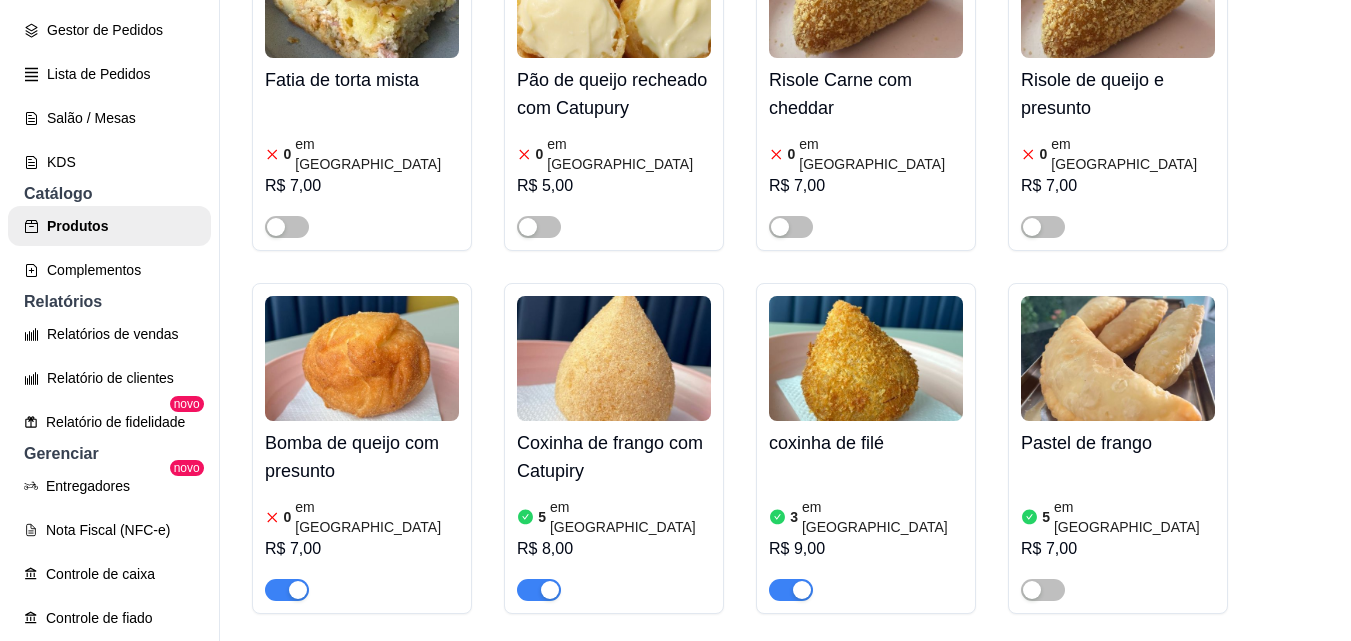 scroll, scrollTop: 1200, scrollLeft: 0, axis: vertical 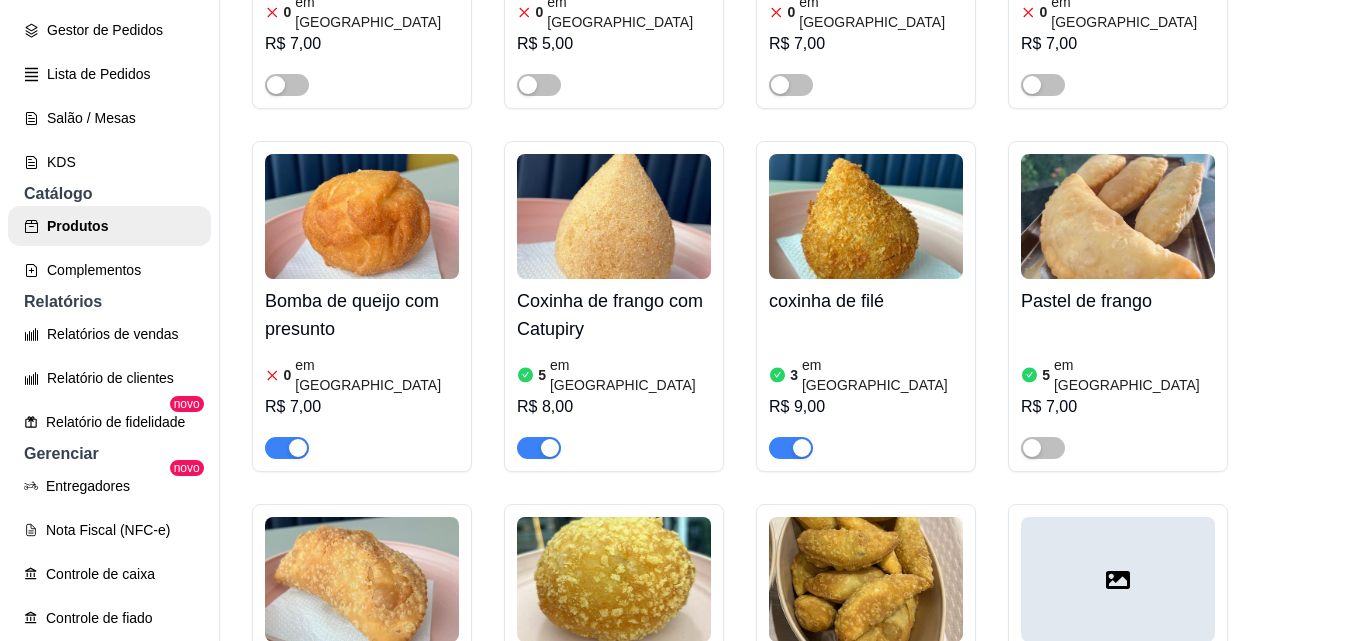 click at bounding box center (791, 448) 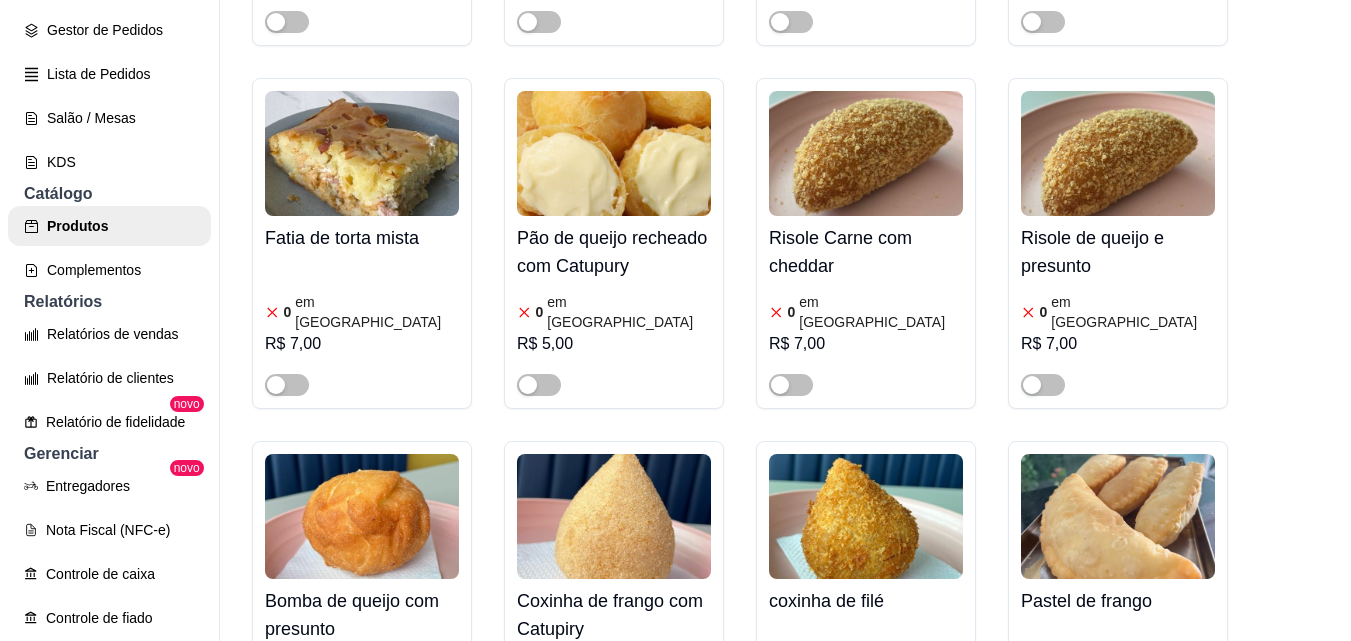 scroll, scrollTop: 1100, scrollLeft: 0, axis: vertical 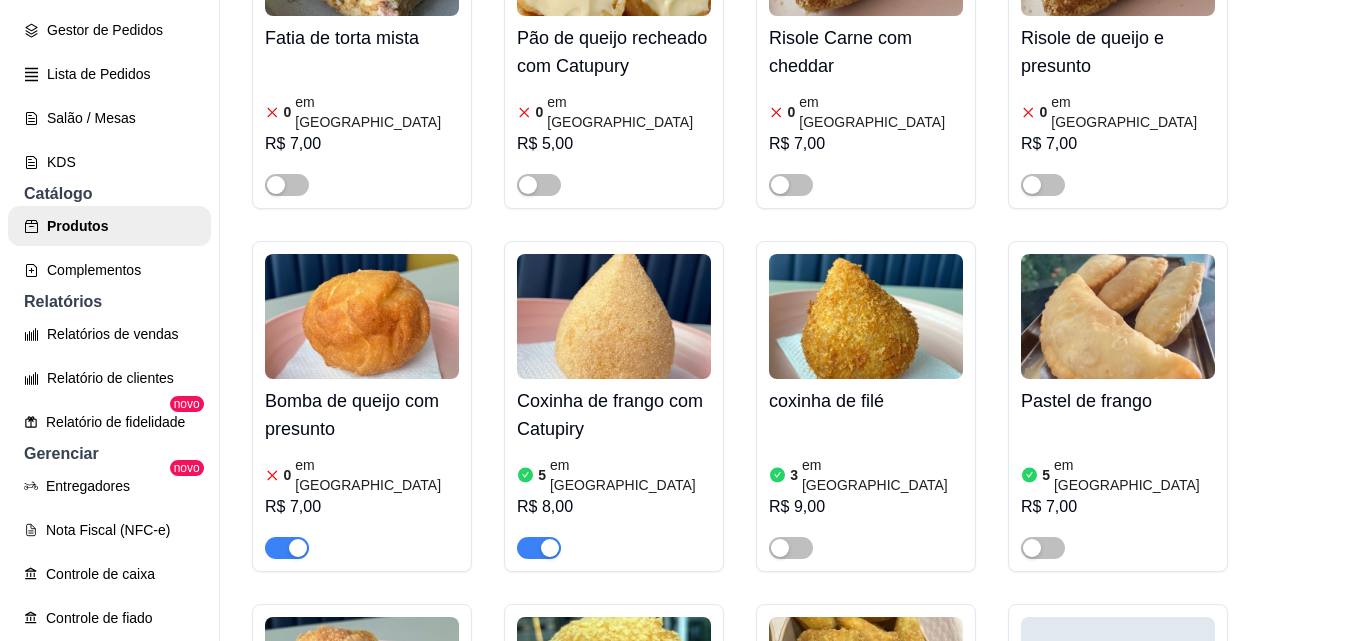click at bounding box center (287, 548) 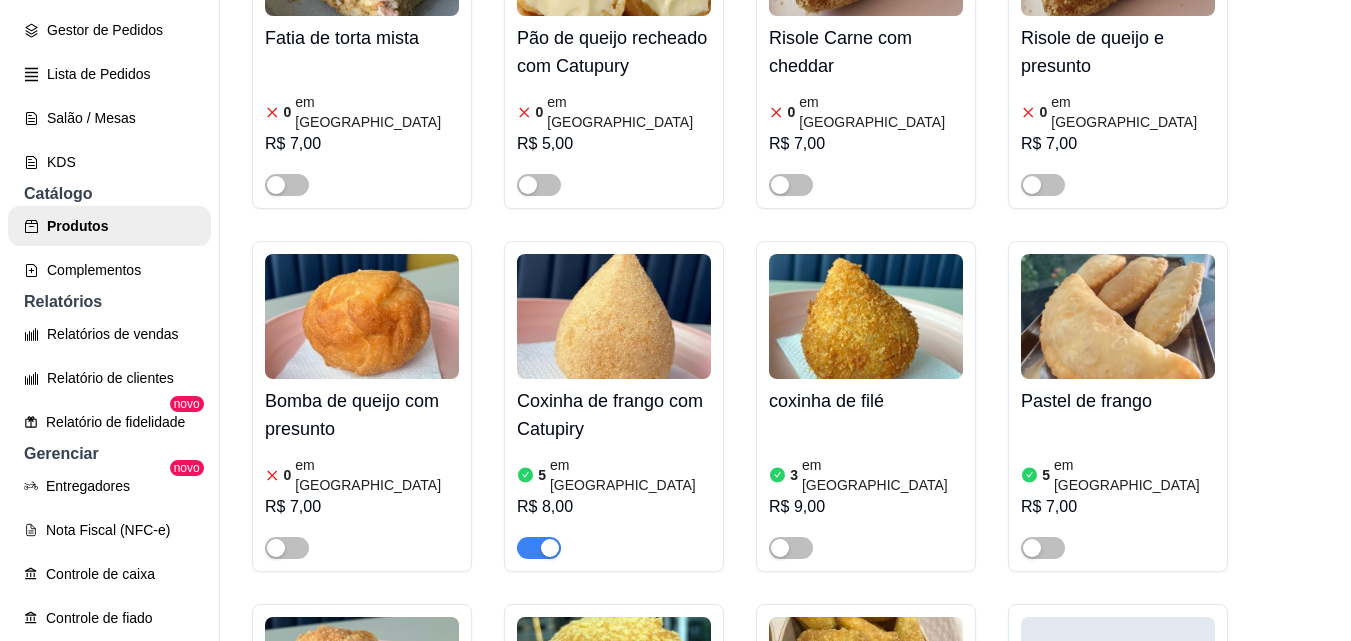 click at bounding box center (1118, 316) 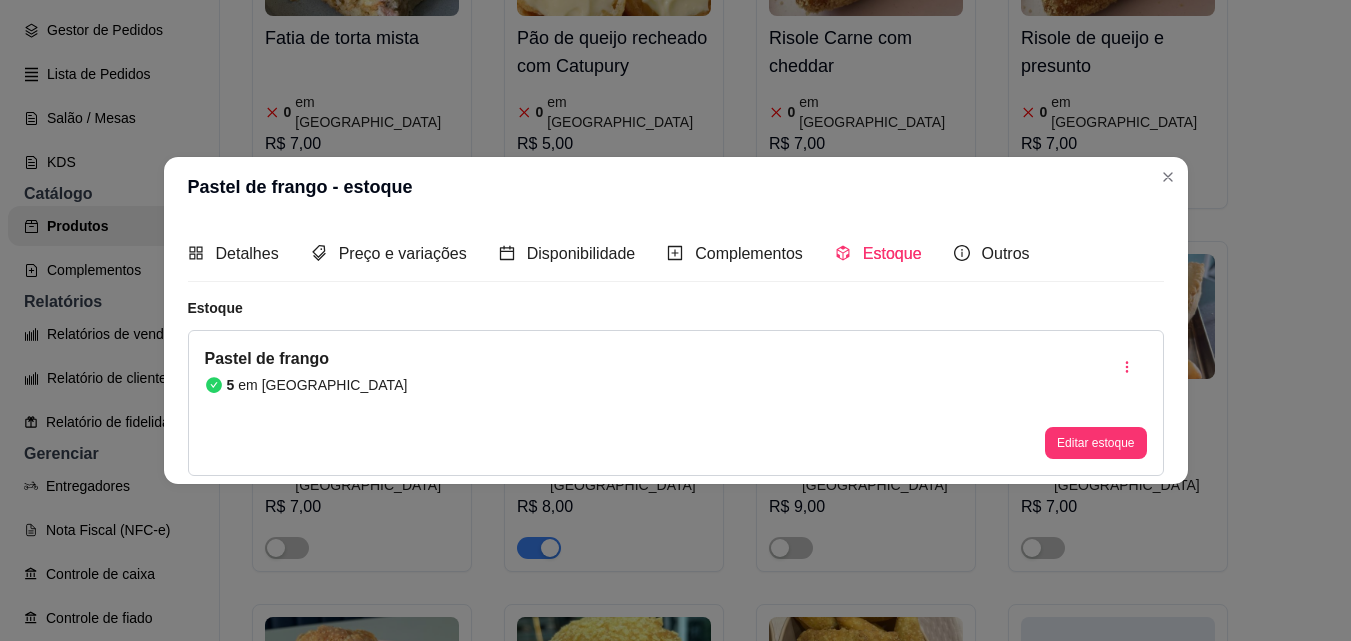 click on "Pastel de frango - estoque" at bounding box center (676, 187) 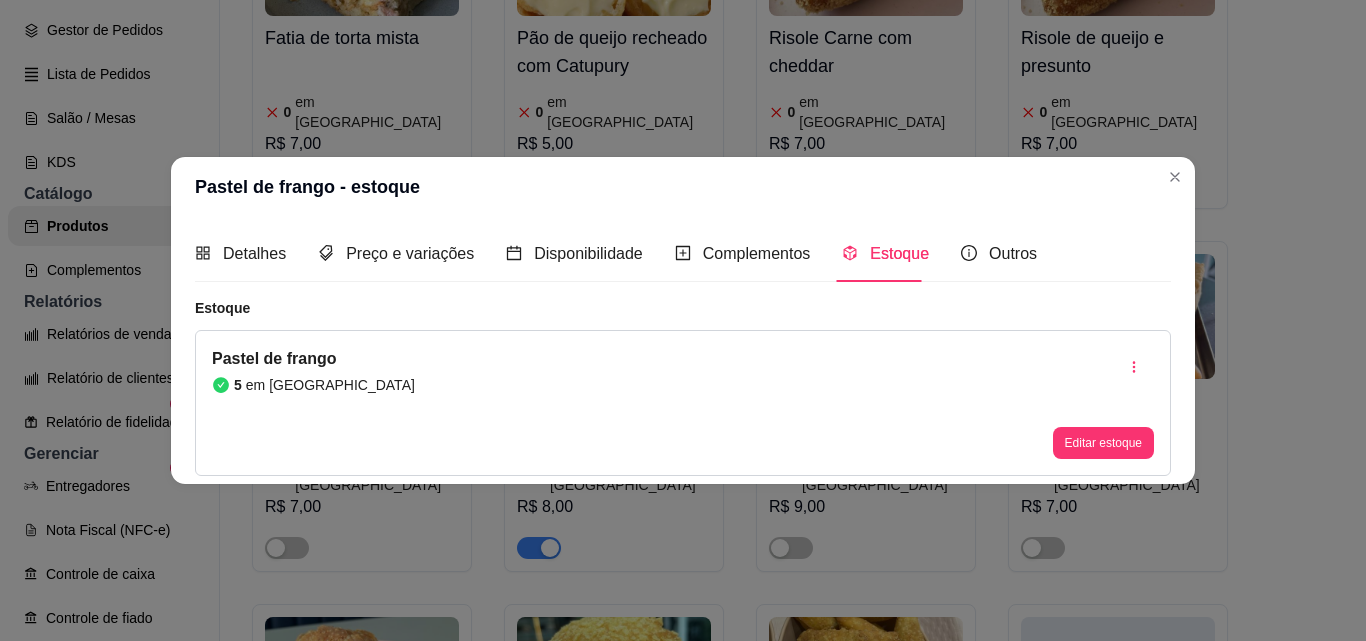type 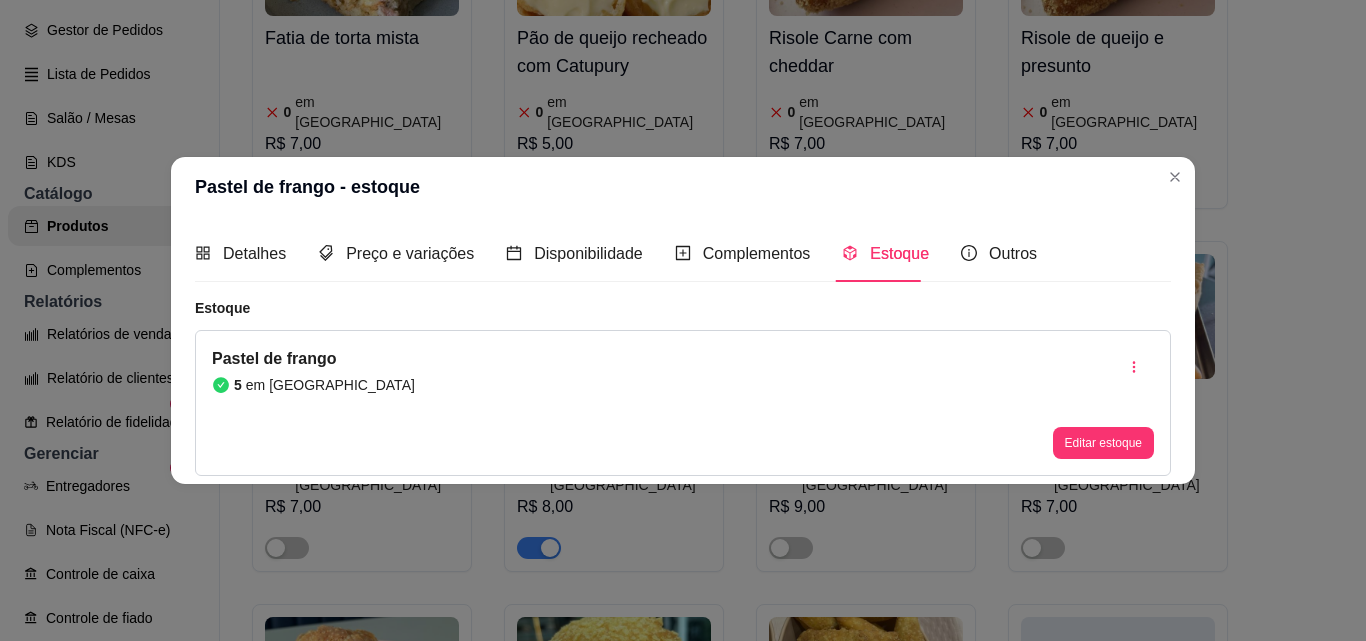 click on "Editar estoque" at bounding box center [1103, 403] 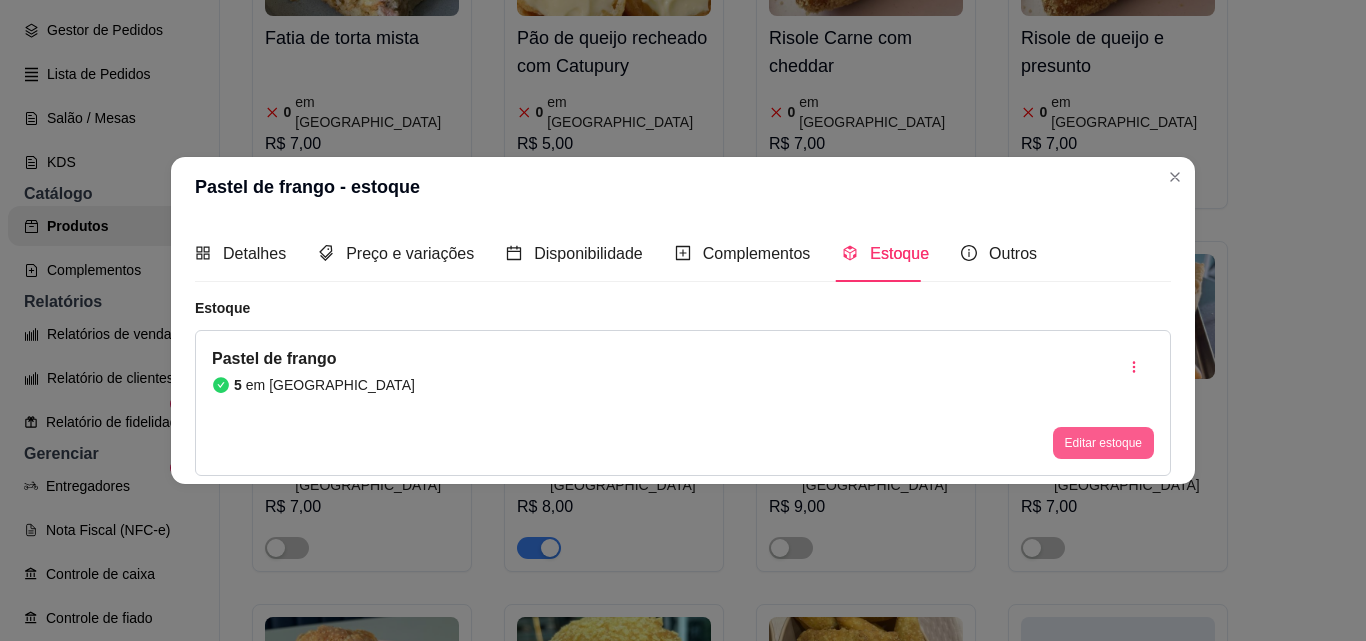 click on "Editar estoque" at bounding box center (1103, 443) 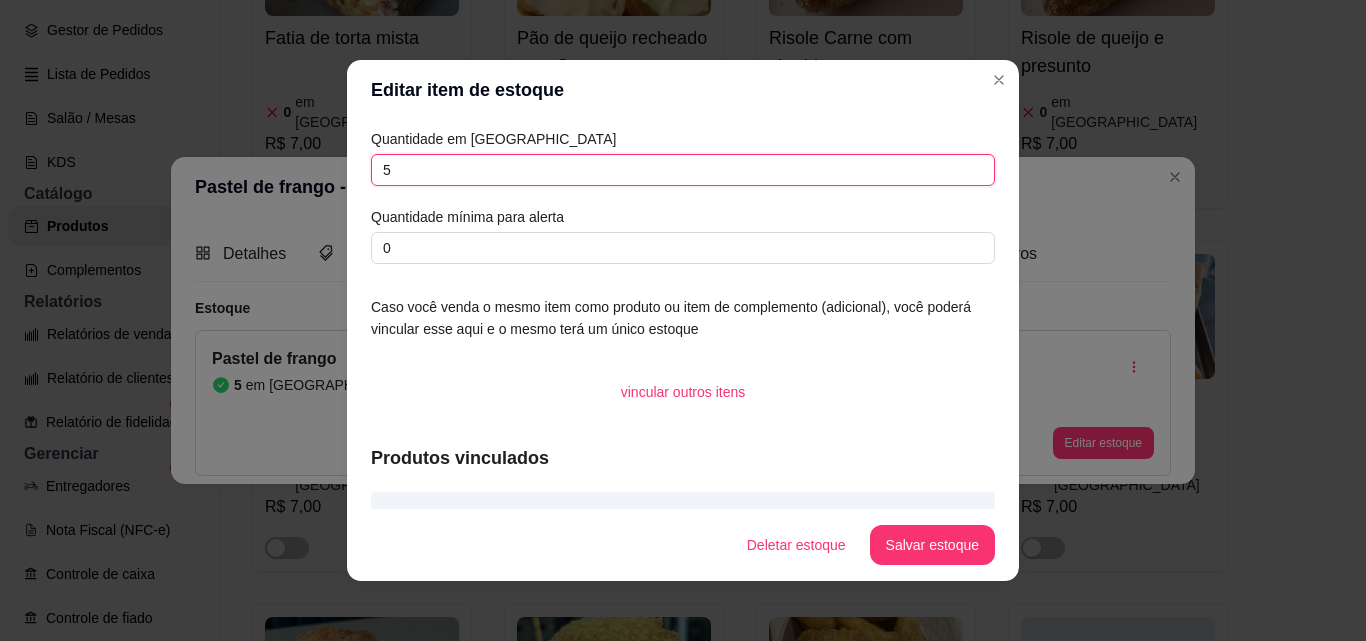 click on "5" at bounding box center [683, 170] 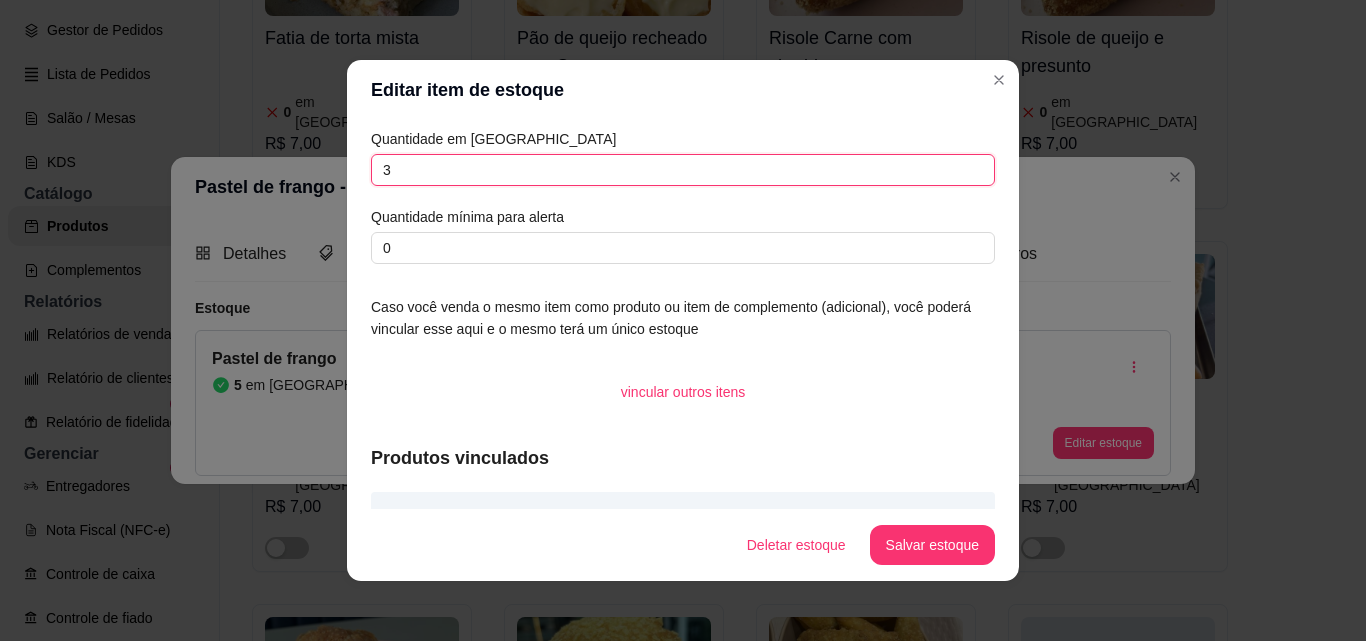 type on "3" 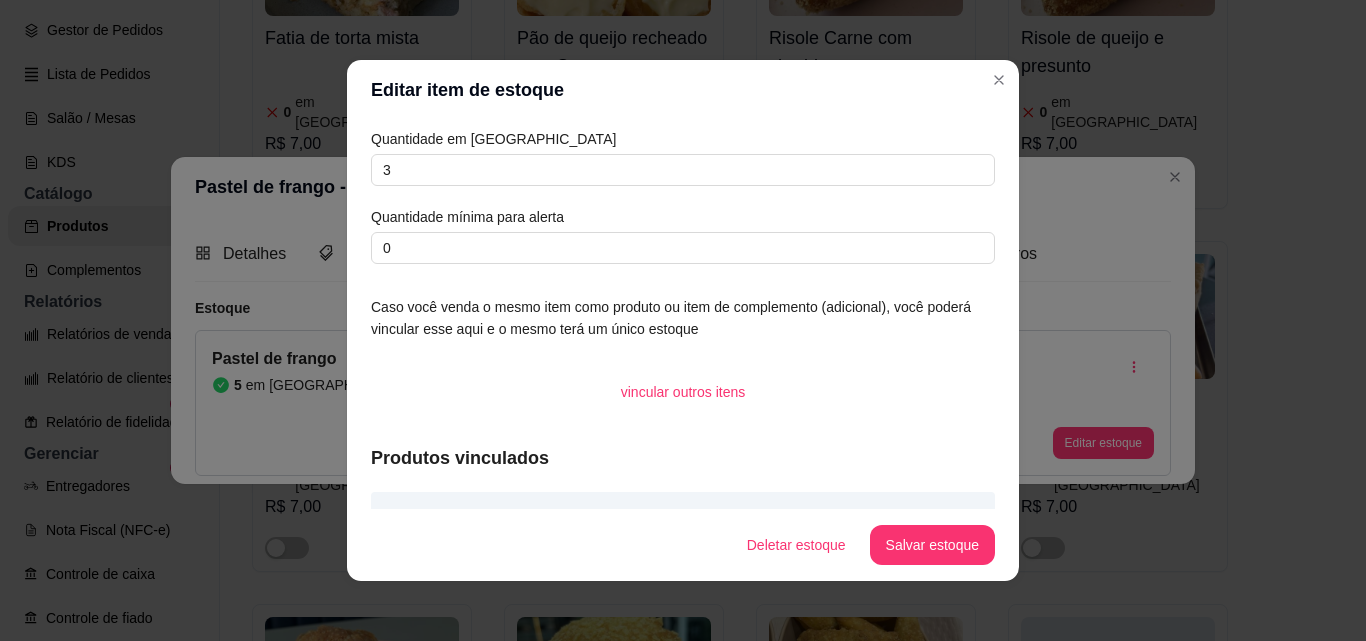 click on "Salvar estoque" at bounding box center (932, 545) 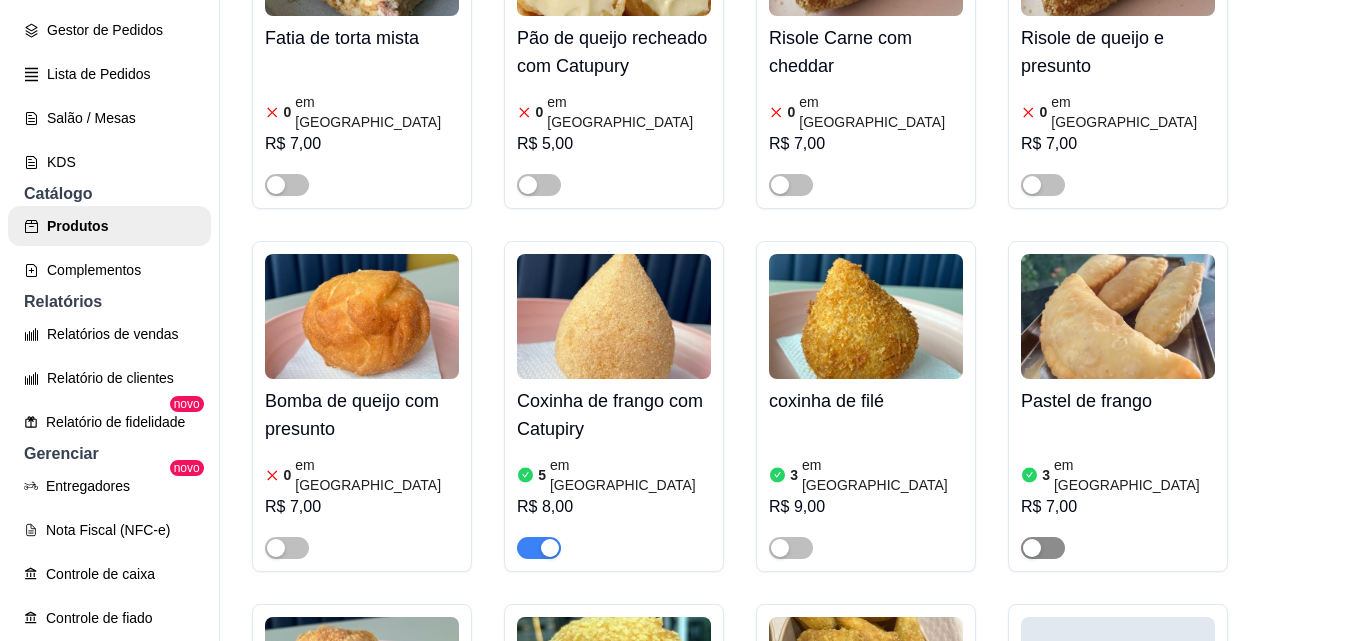 click at bounding box center [1043, 548] 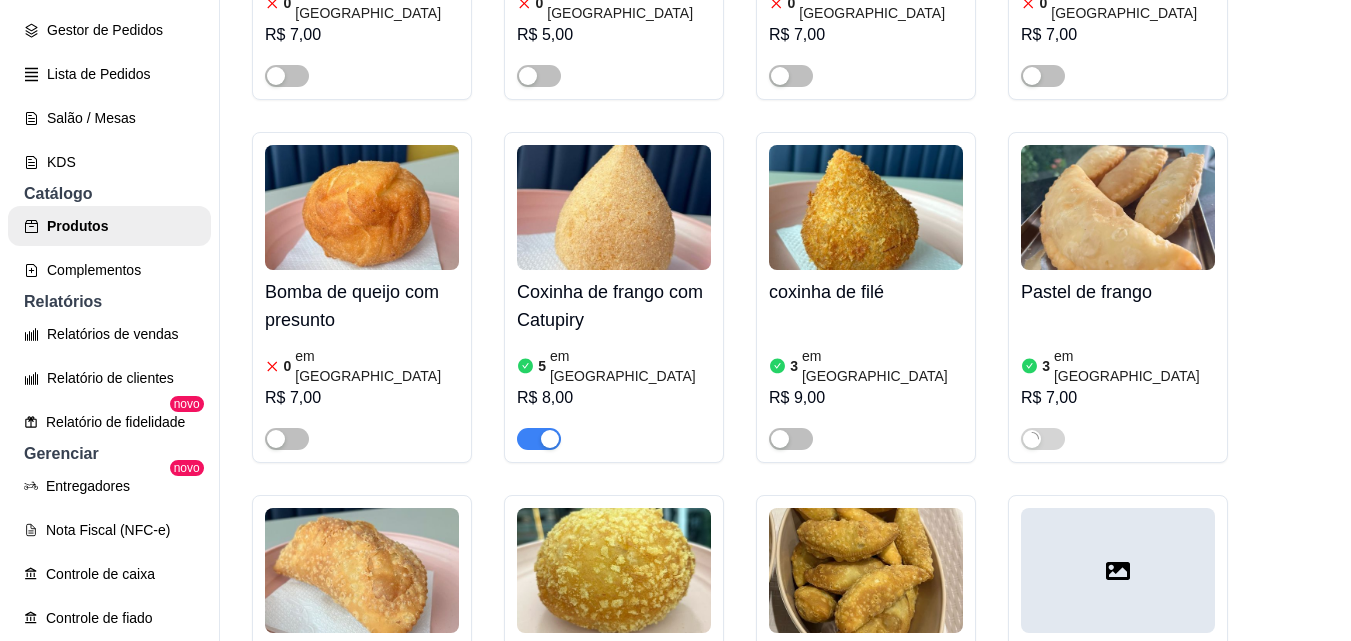 scroll, scrollTop: 1300, scrollLeft: 0, axis: vertical 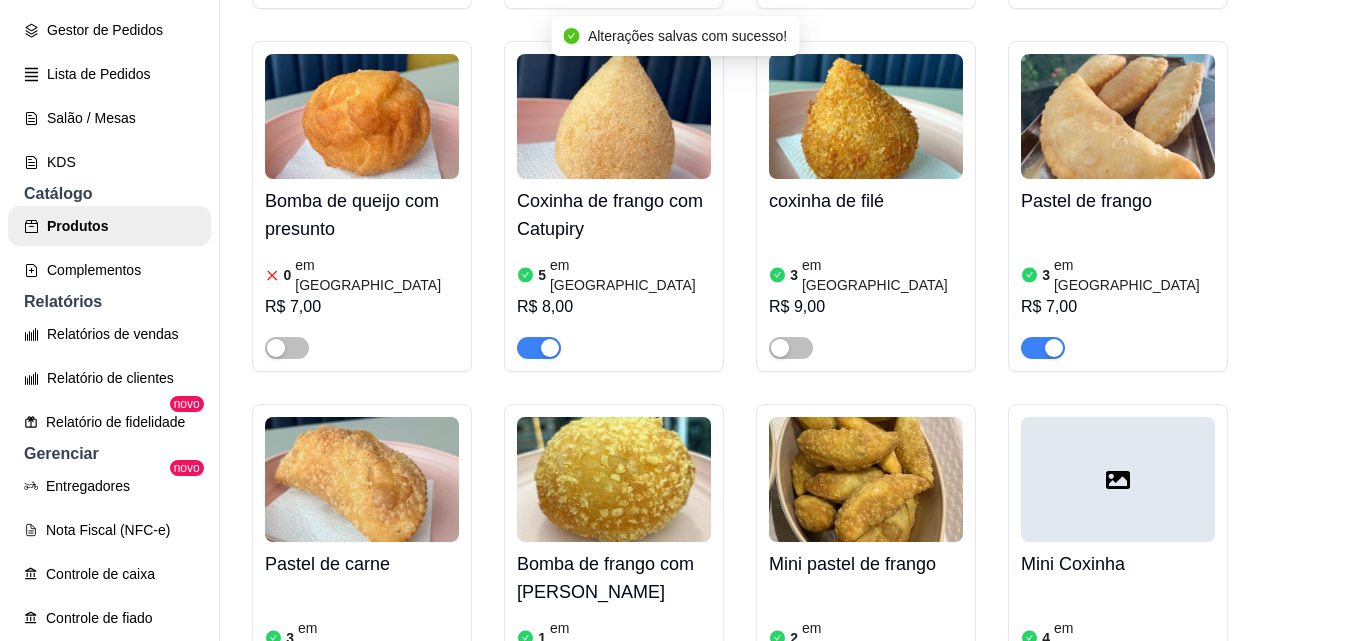 click at bounding box center [1043, 348] 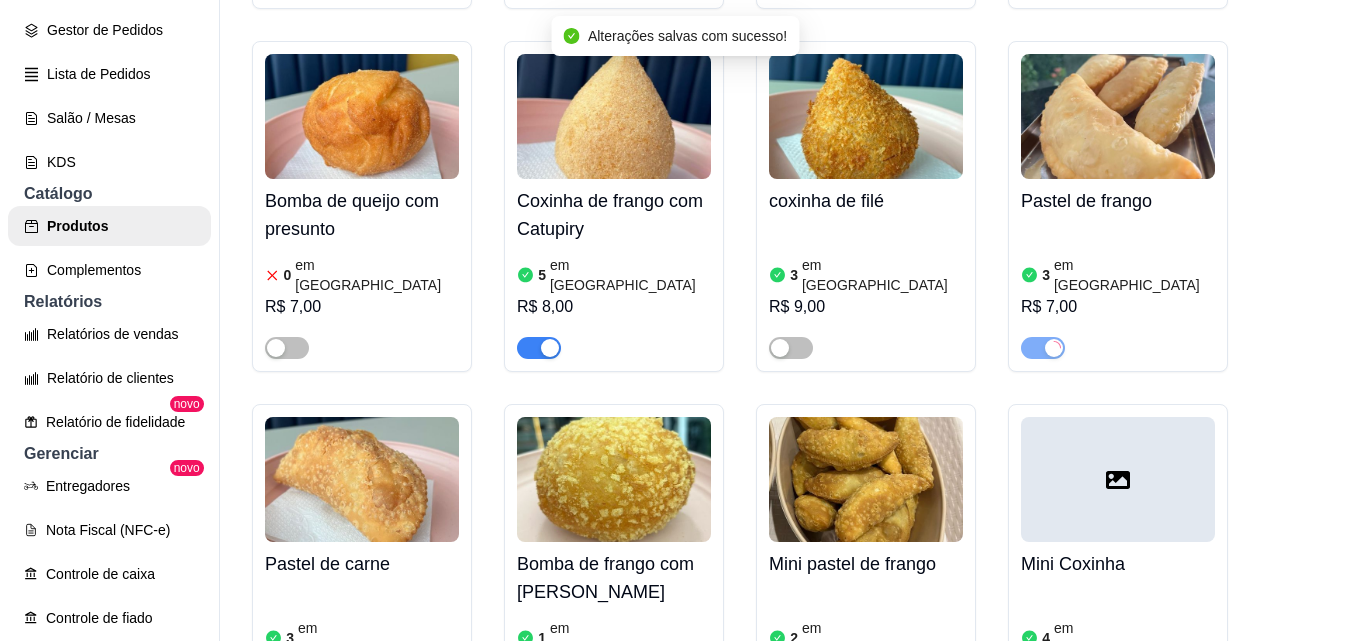 click at bounding box center [287, 711] 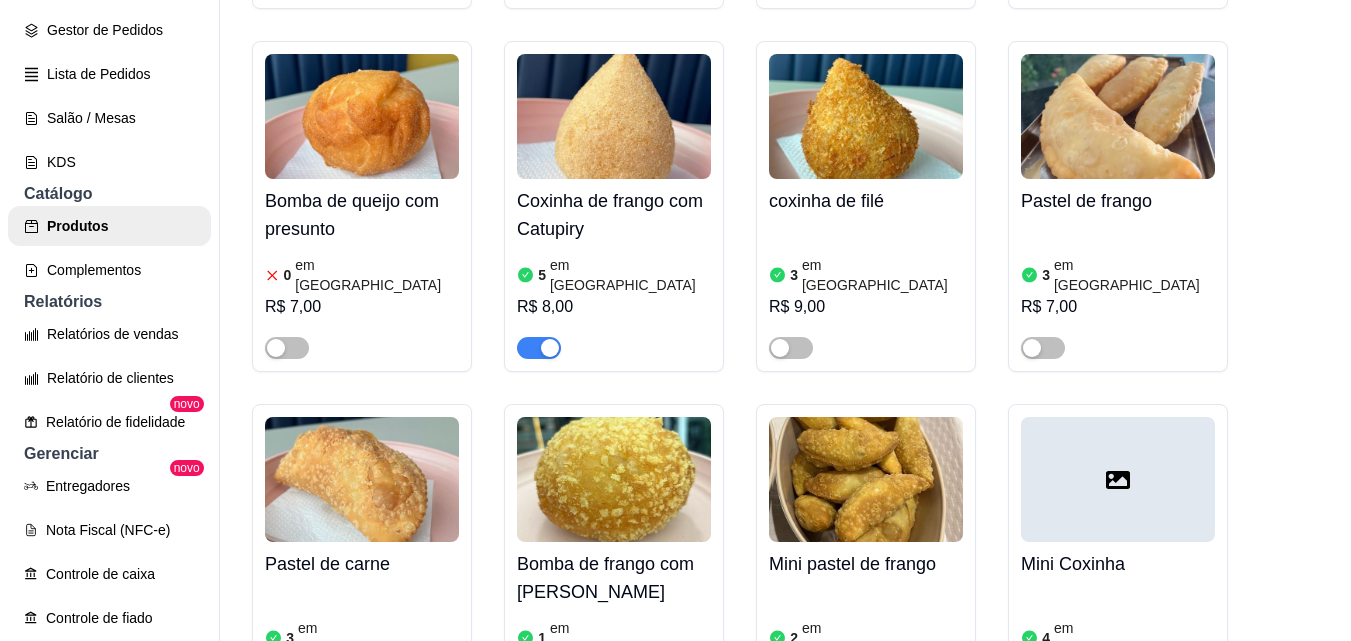 scroll, scrollTop: 0, scrollLeft: 0, axis: both 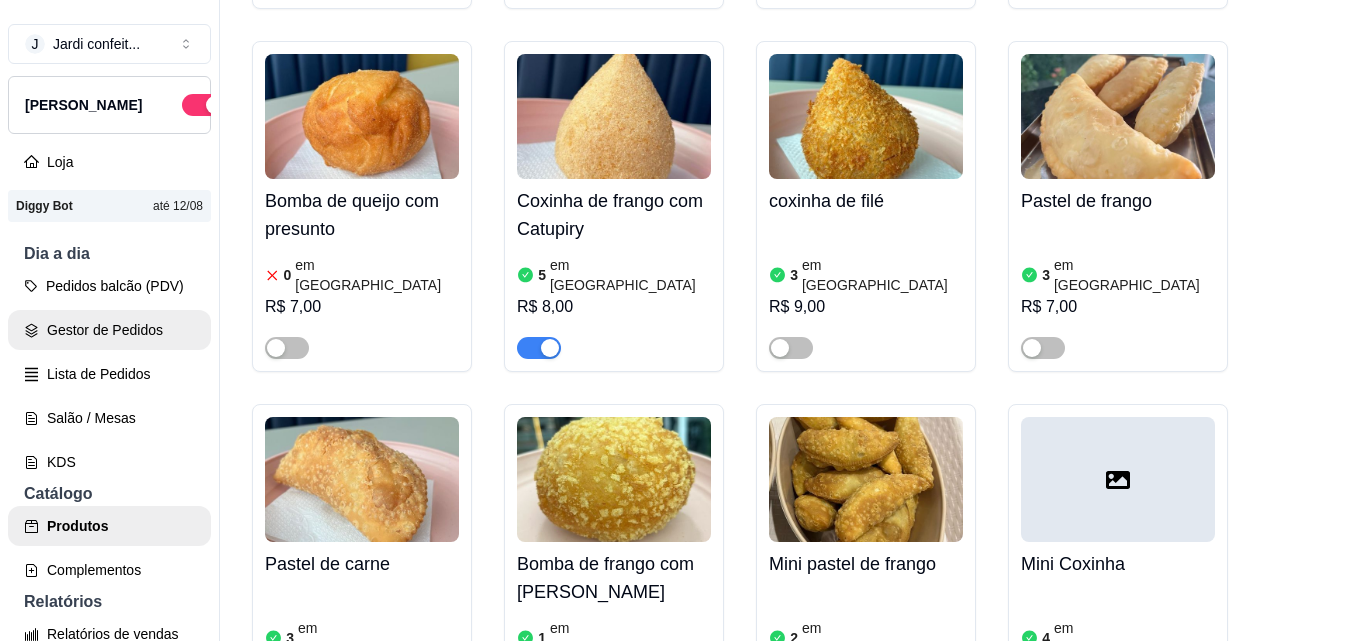 click on "Gestor de Pedidos" at bounding box center [109, 330] 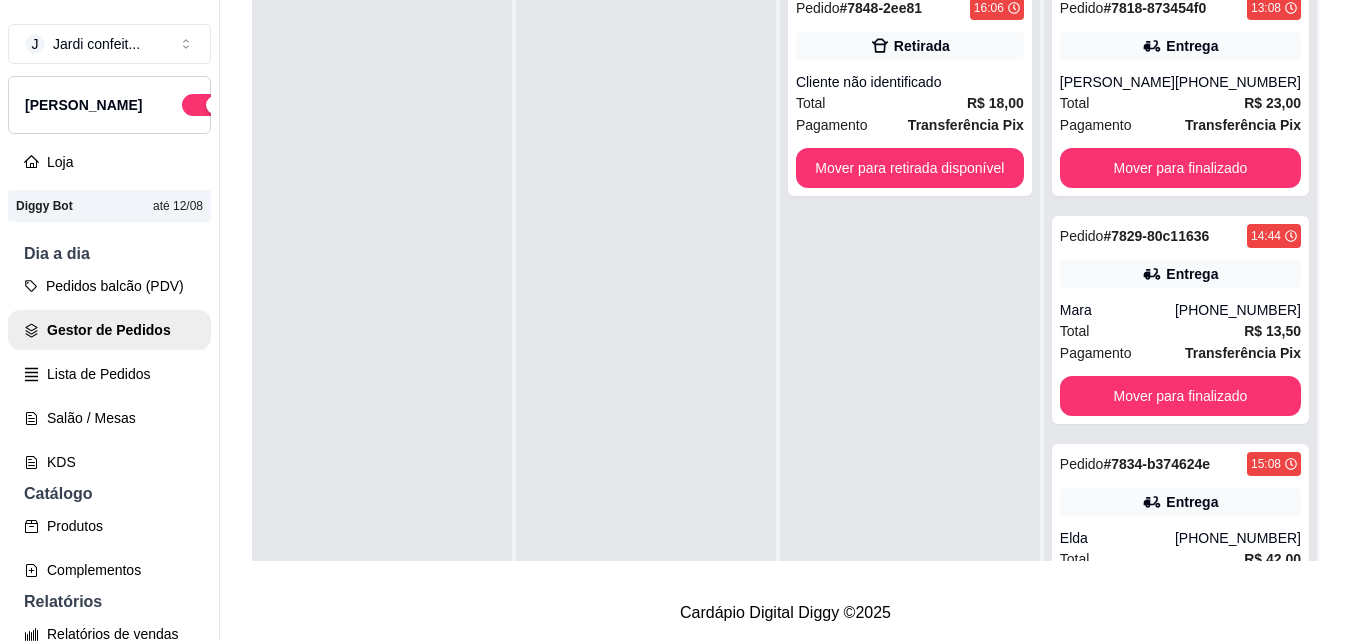 scroll, scrollTop: 0, scrollLeft: 0, axis: both 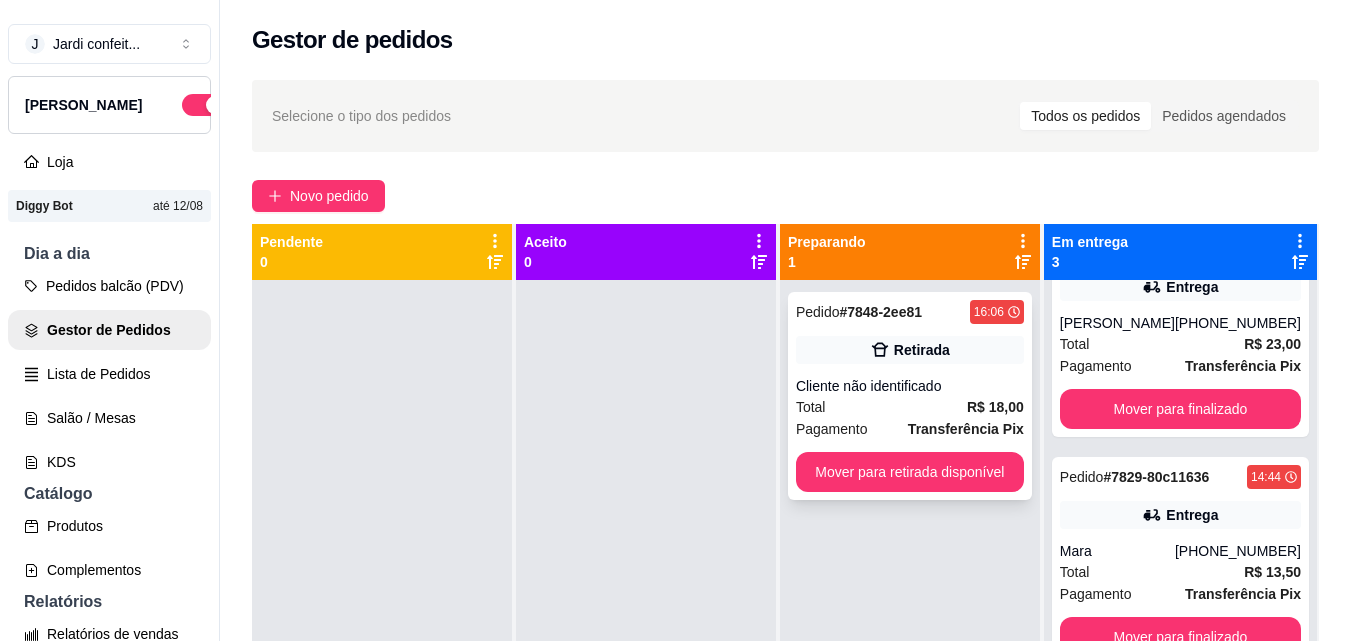 click on "Pedido  # 7848-2ee81 16:06 Retirada Cliente não identificado Total R$ 18,00 Pagamento Transferência Pix Mover para retirada disponível" at bounding box center (910, 396) 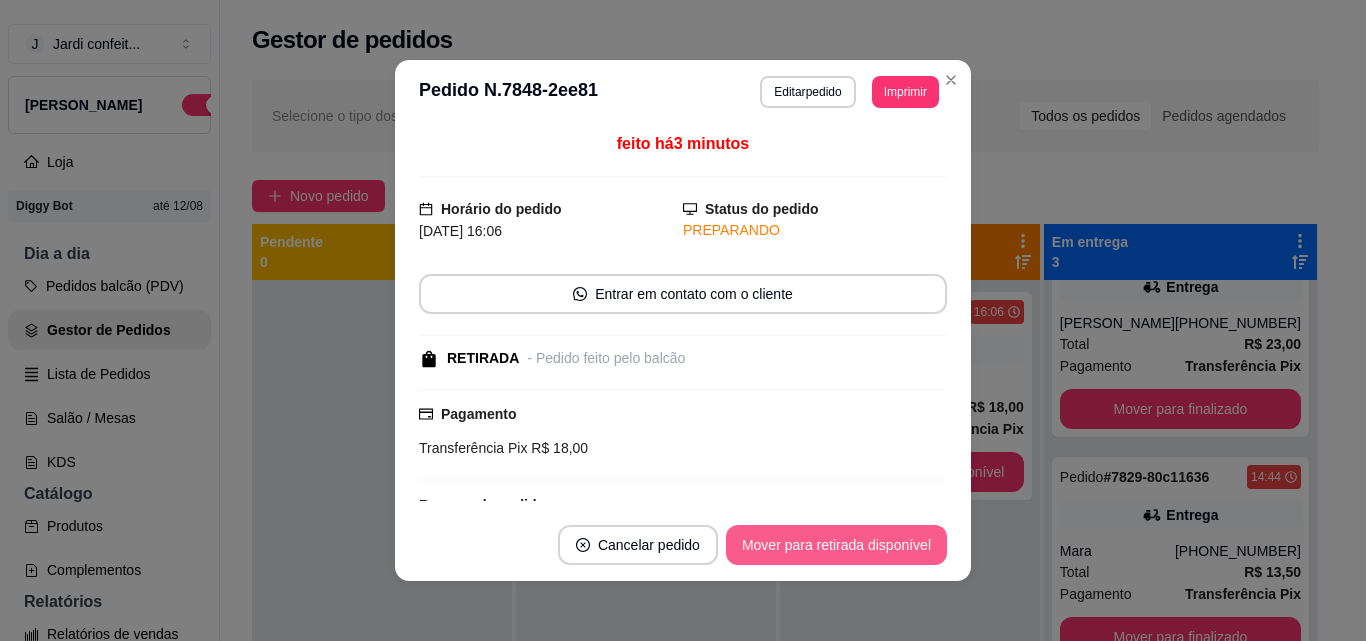 click on "Mover para retirada disponível" at bounding box center (836, 545) 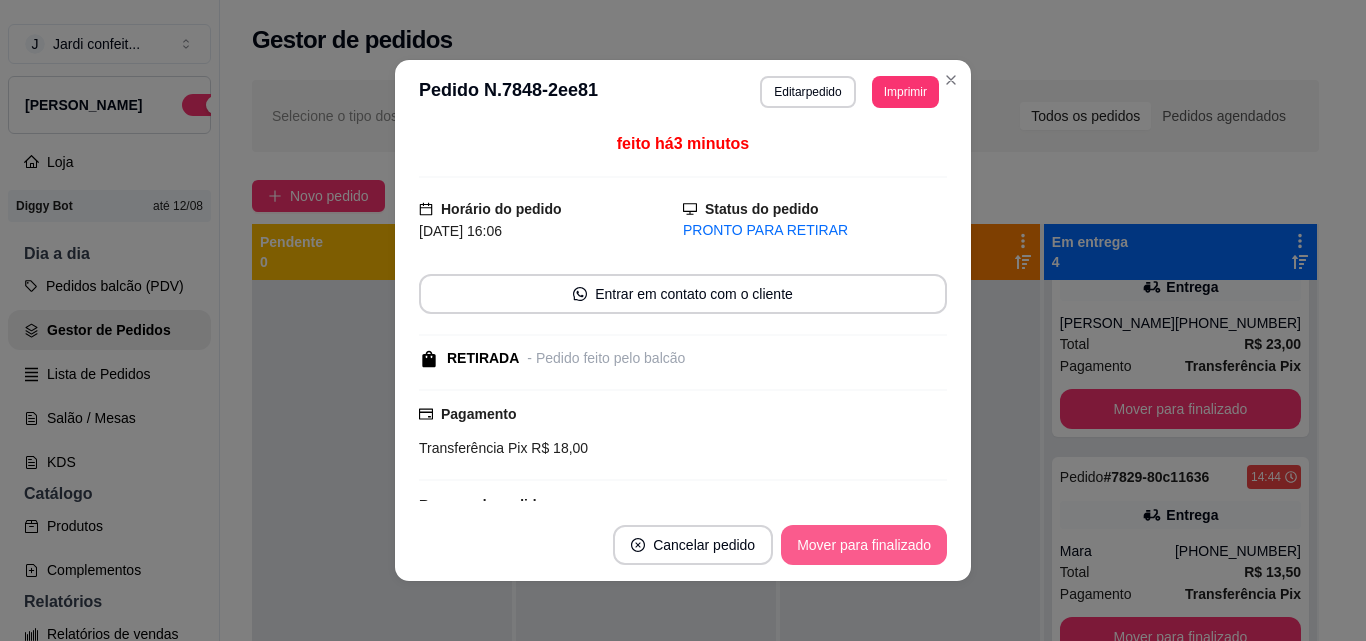 click on "Mover para finalizado" at bounding box center (864, 545) 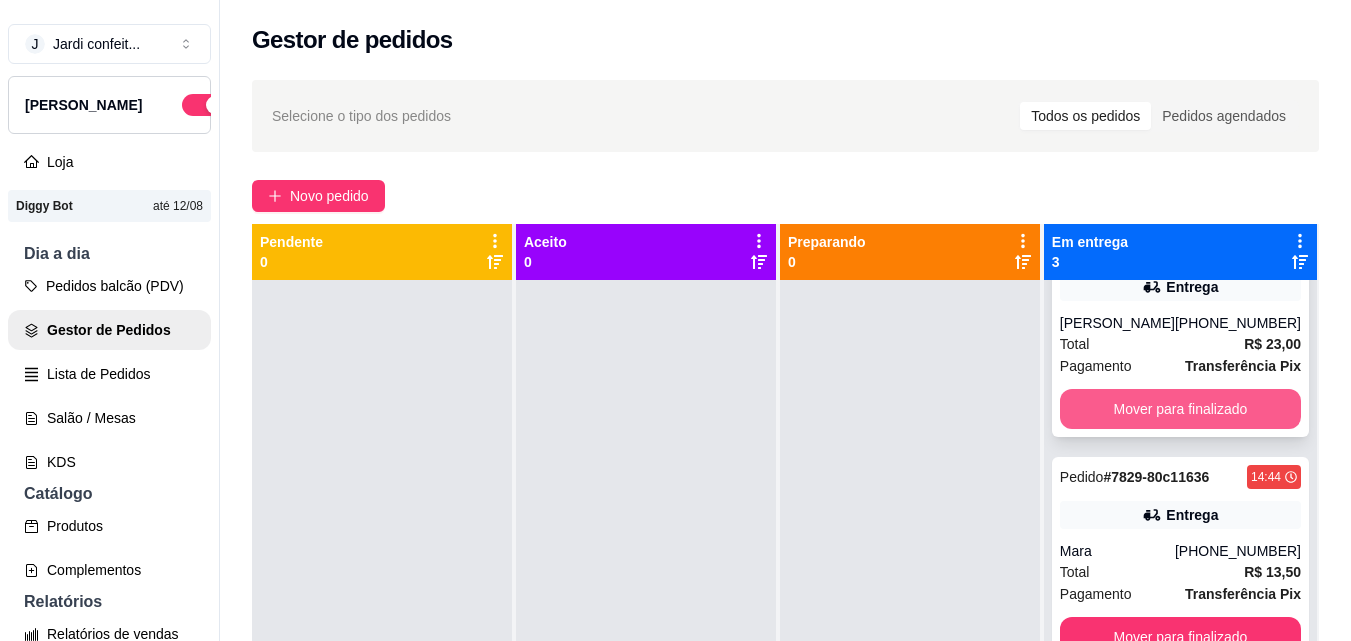 scroll, scrollTop: 56, scrollLeft: 0, axis: vertical 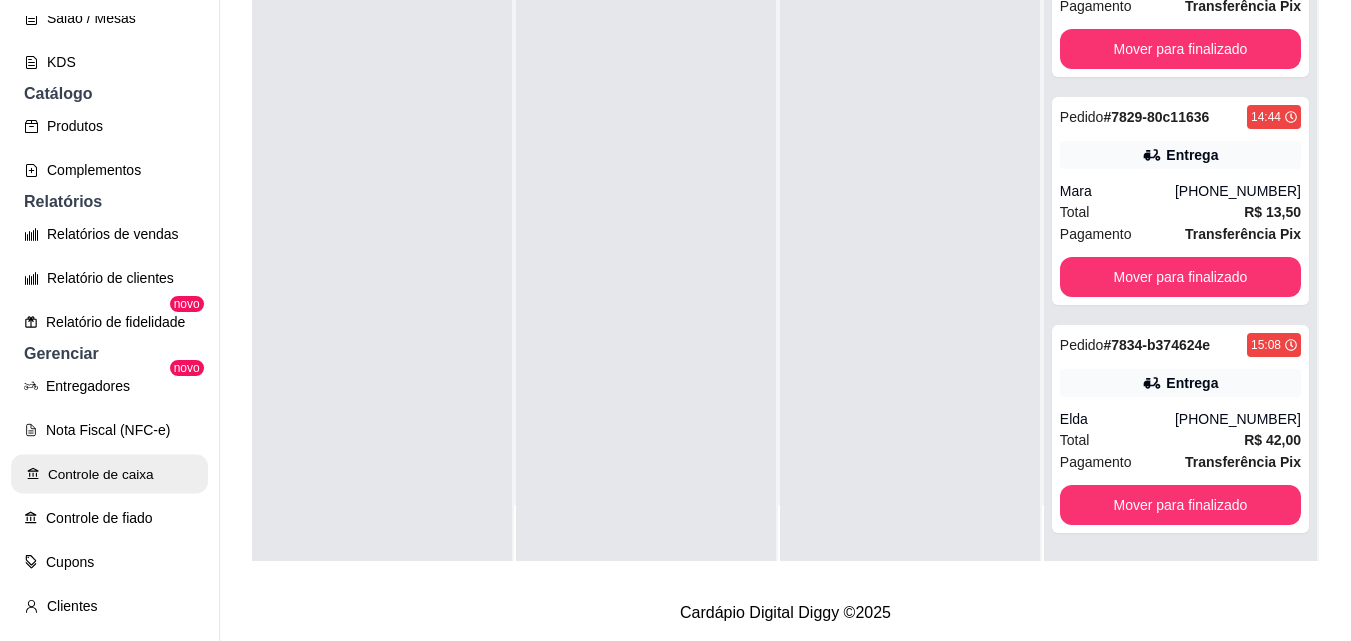 click on "Controle de caixa" at bounding box center [109, 474] 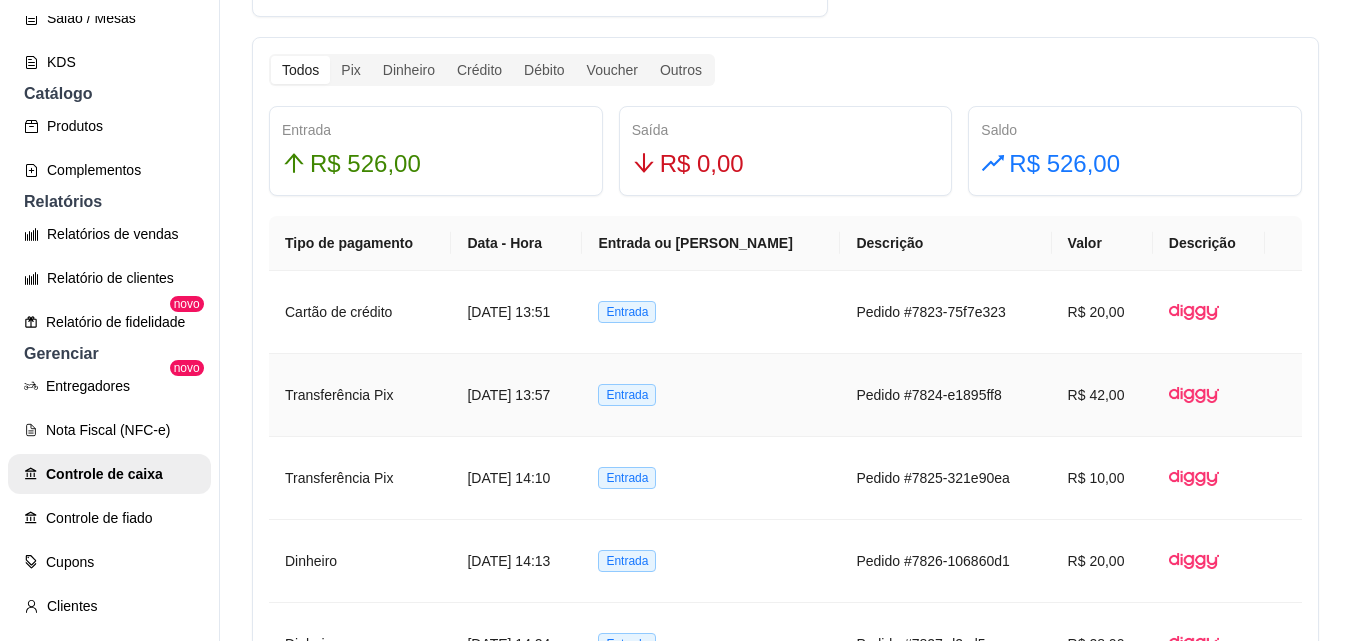 scroll, scrollTop: 1200, scrollLeft: 0, axis: vertical 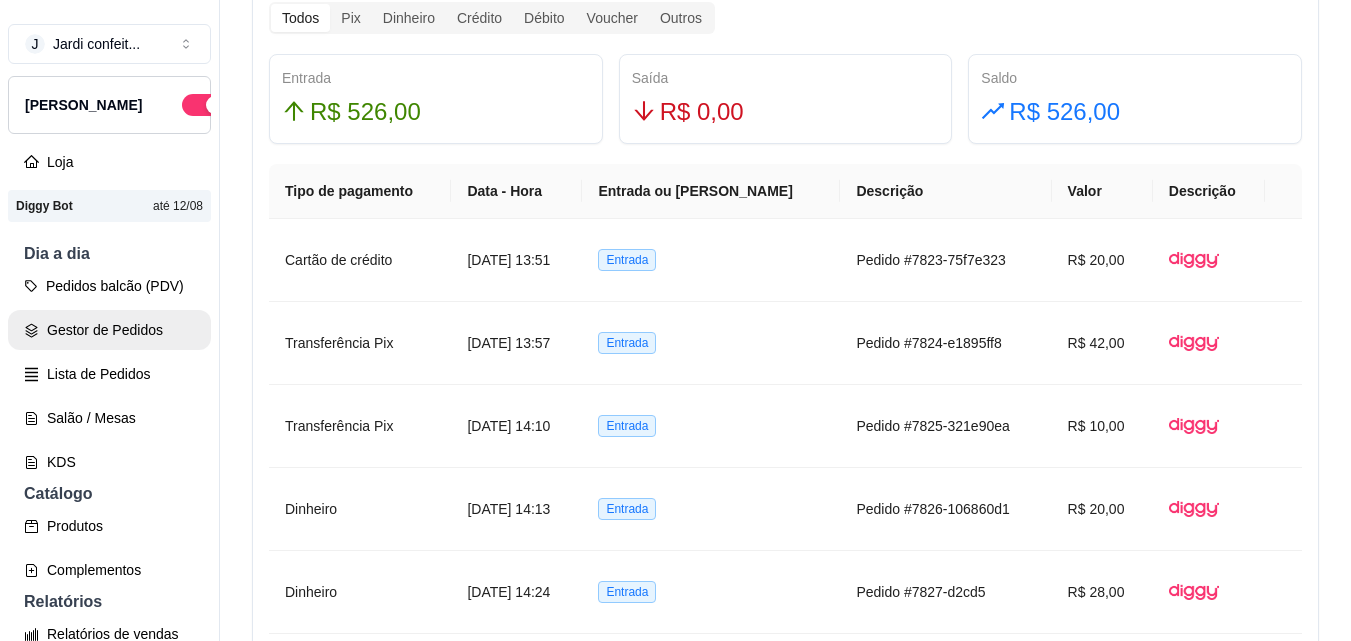 click on "Gestor de Pedidos" at bounding box center (109, 330) 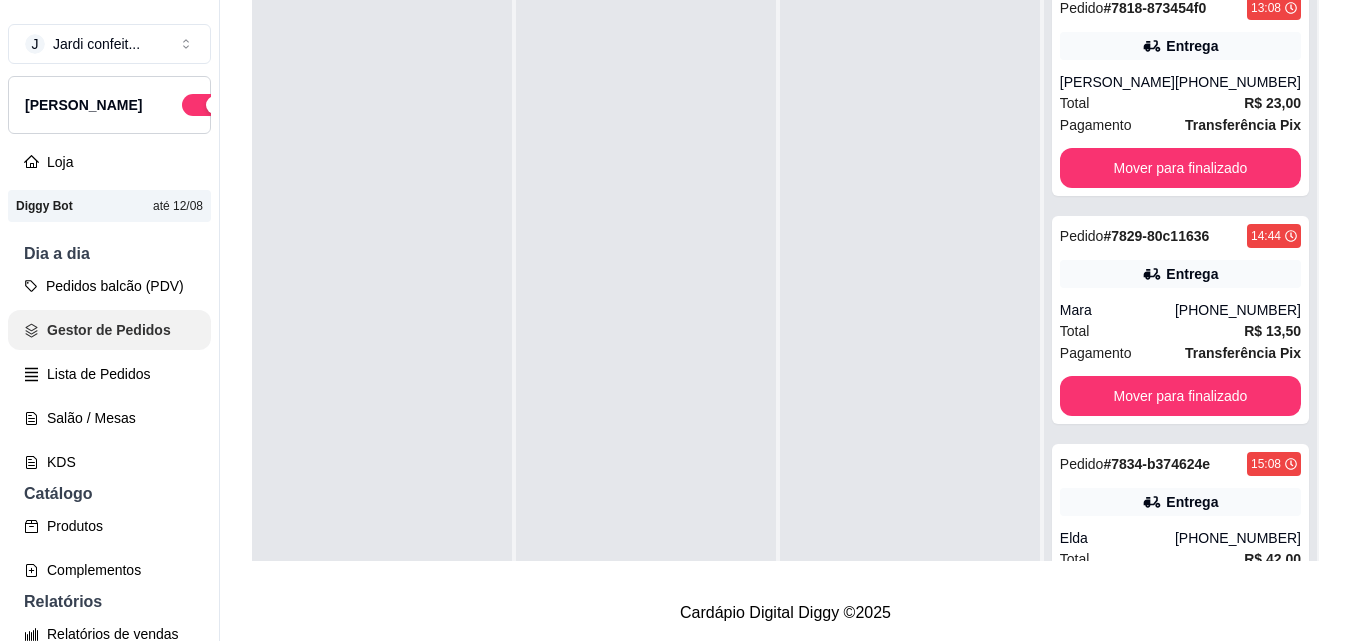 scroll, scrollTop: 0, scrollLeft: 0, axis: both 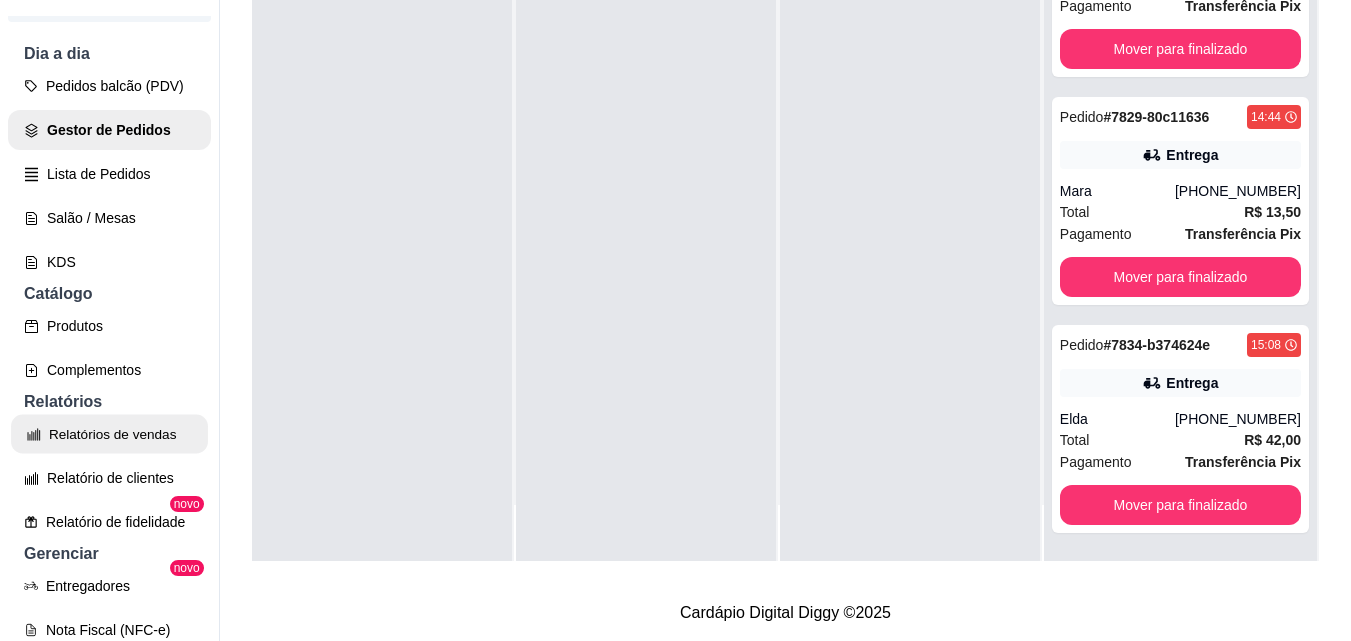 click on "Relatórios de vendas" at bounding box center [109, 434] 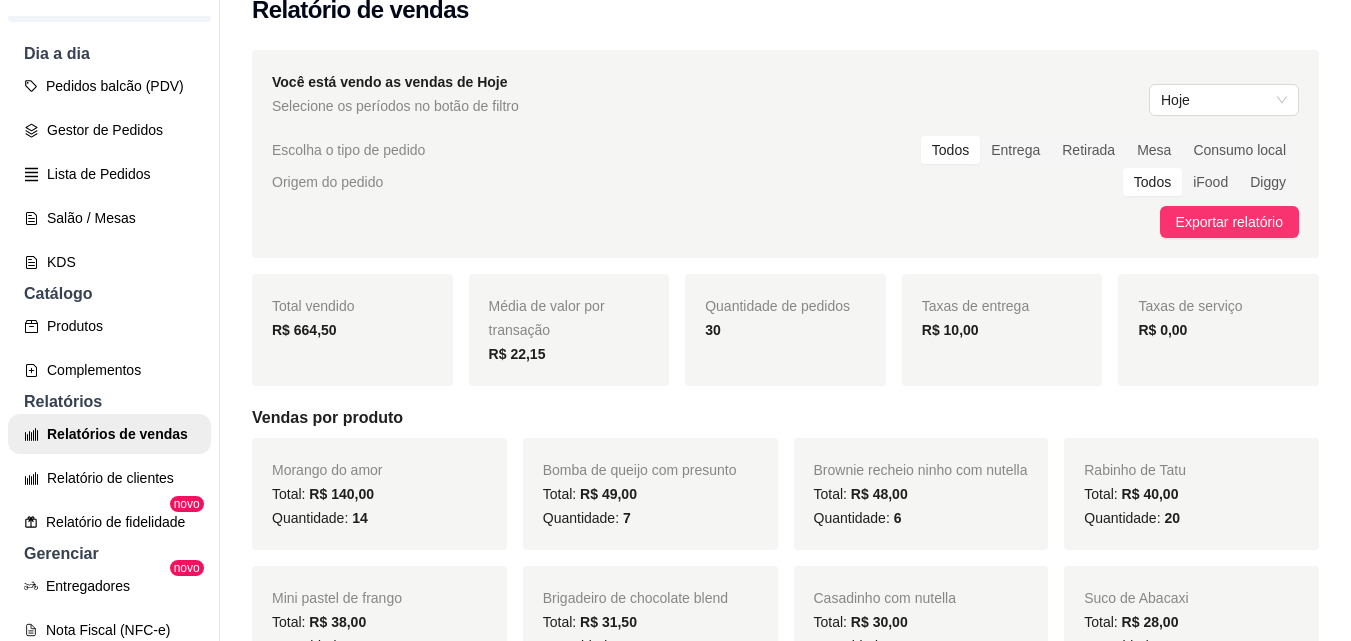 scroll, scrollTop: 0, scrollLeft: 0, axis: both 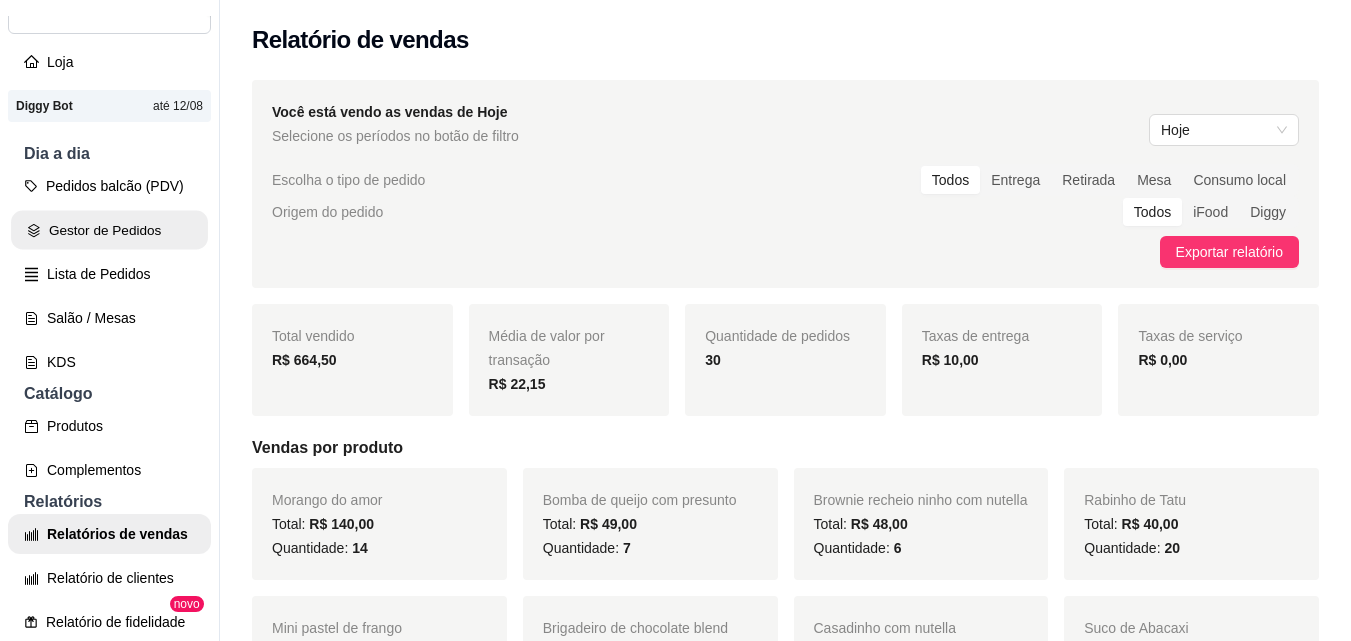 click on "Gestor de Pedidos" at bounding box center (109, 230) 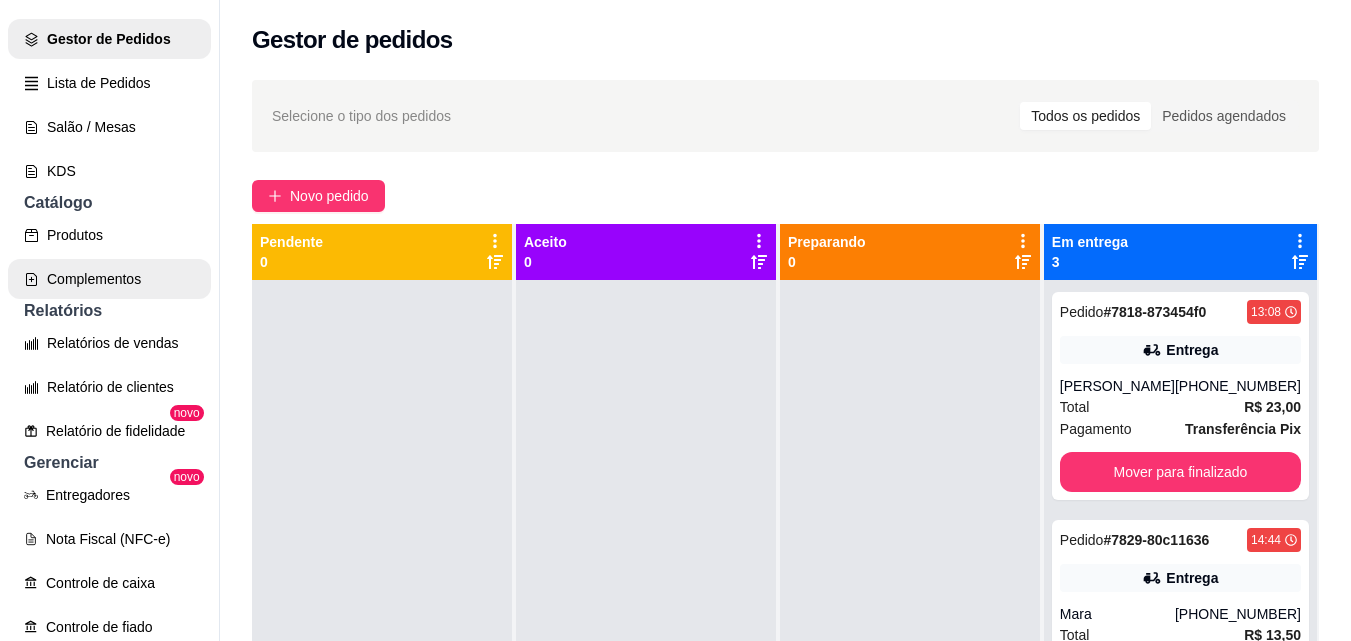 scroll, scrollTop: 300, scrollLeft: 0, axis: vertical 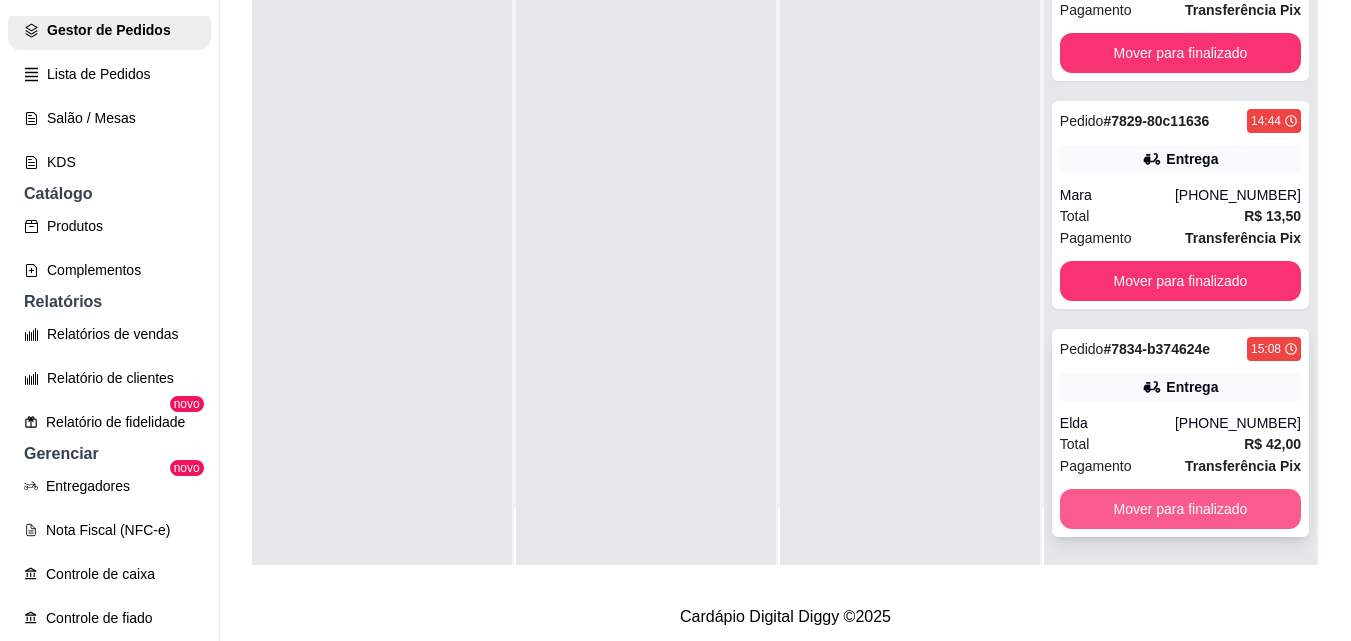 click on "Mover para finalizado" at bounding box center (1180, 509) 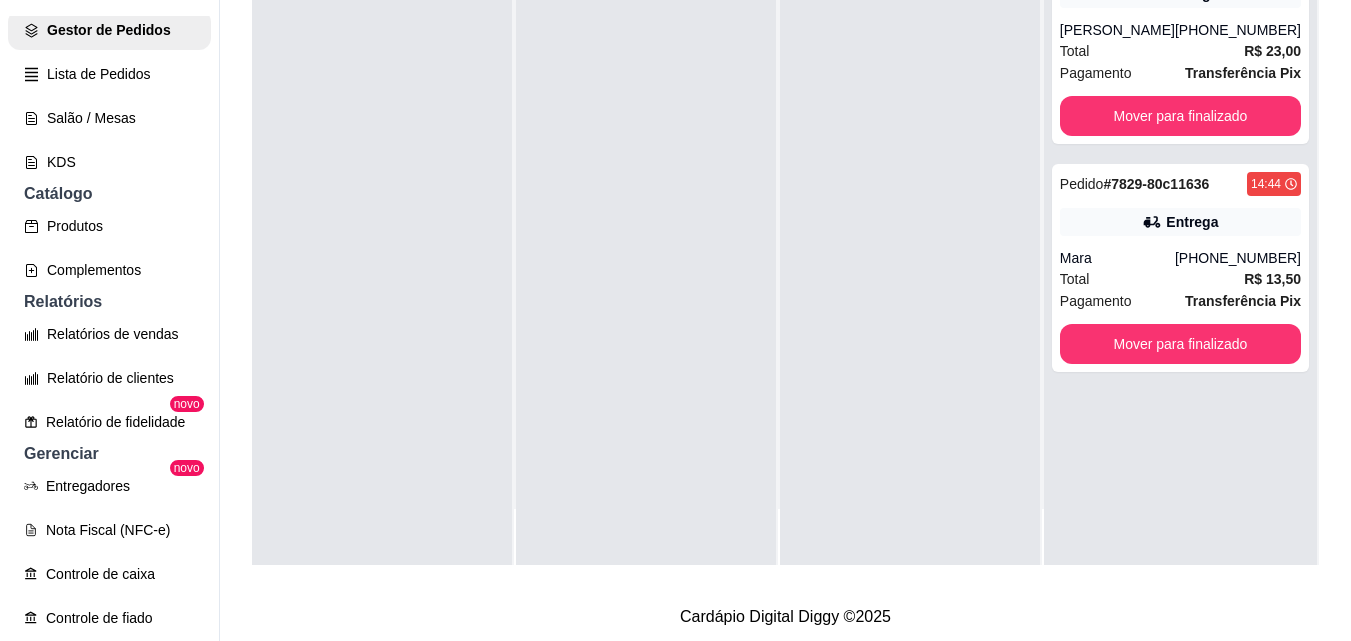 scroll, scrollTop: 0, scrollLeft: 0, axis: both 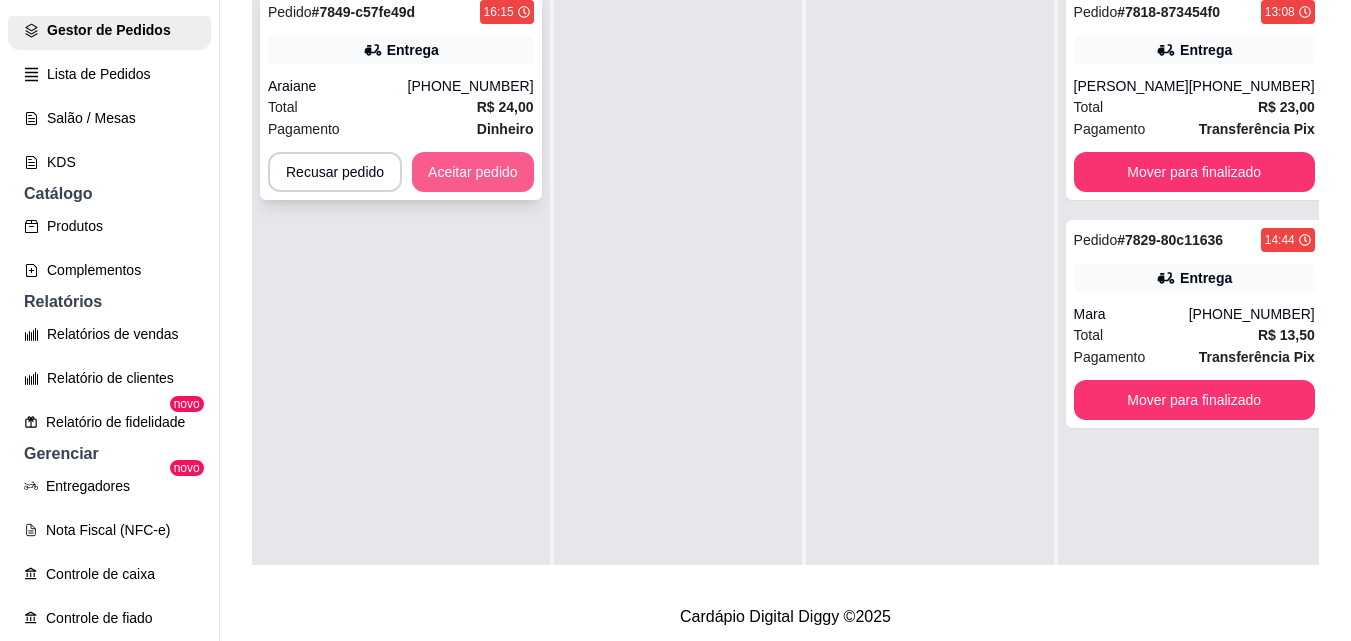 click on "Aceitar pedido" at bounding box center (473, 172) 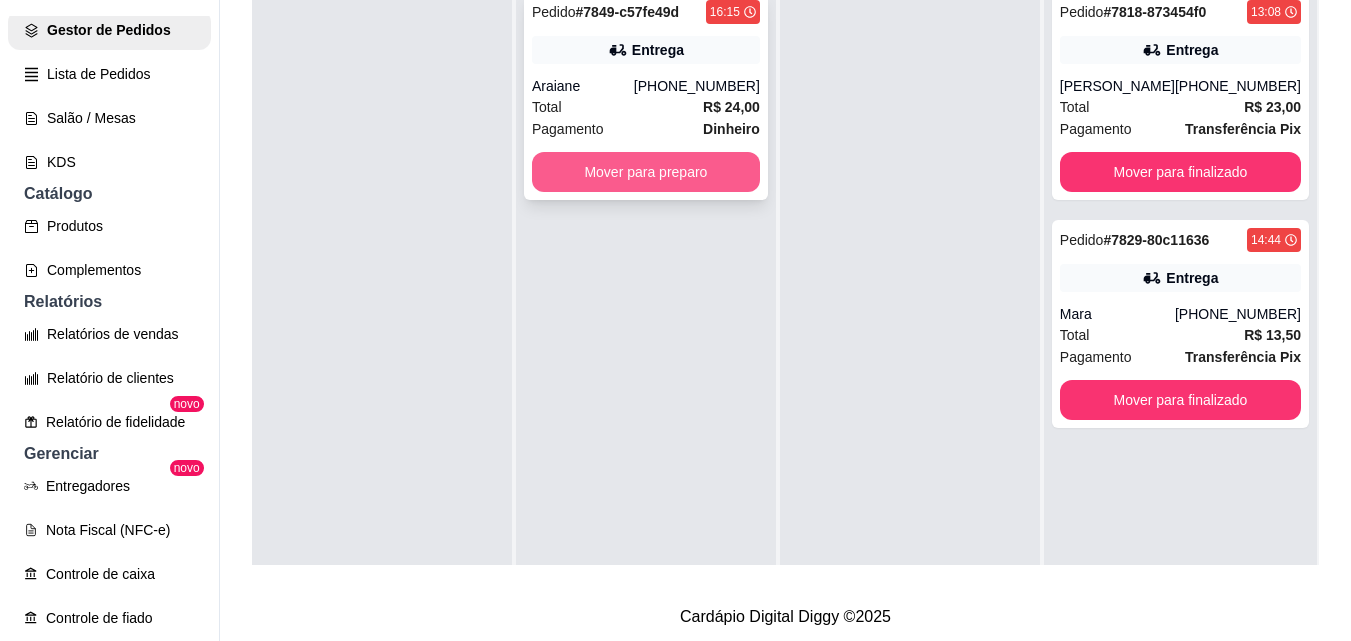click on "Mover para preparo" at bounding box center [646, 172] 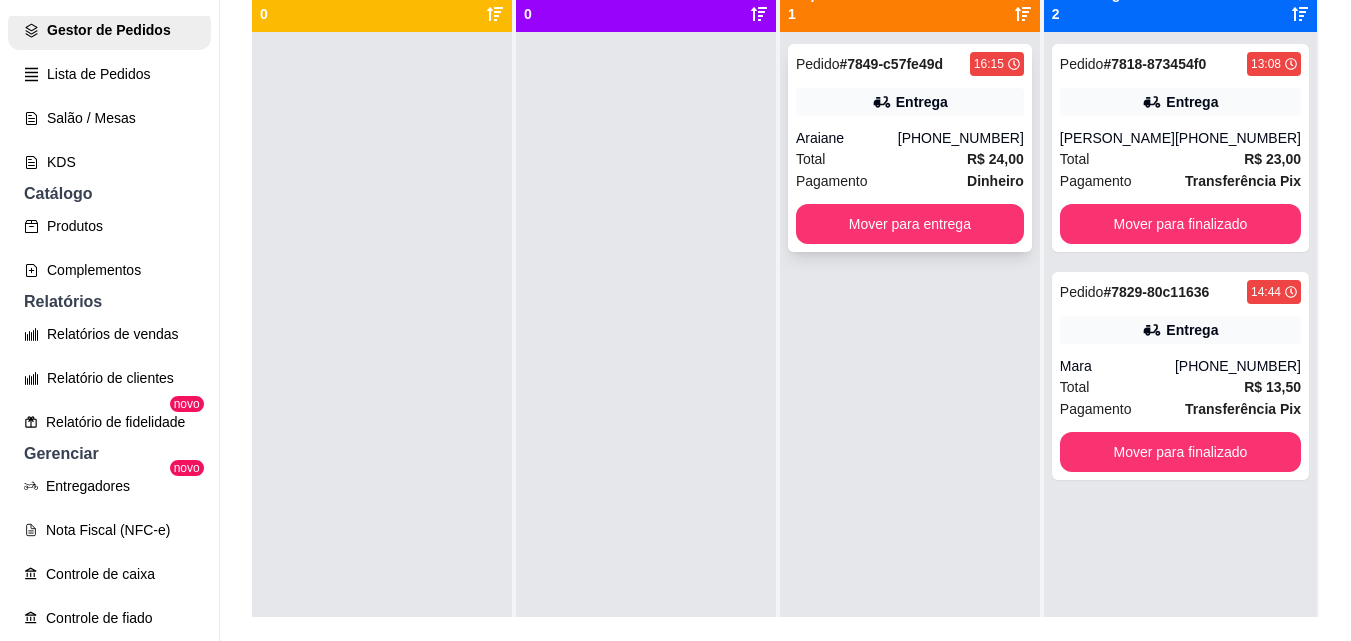 scroll, scrollTop: 200, scrollLeft: 0, axis: vertical 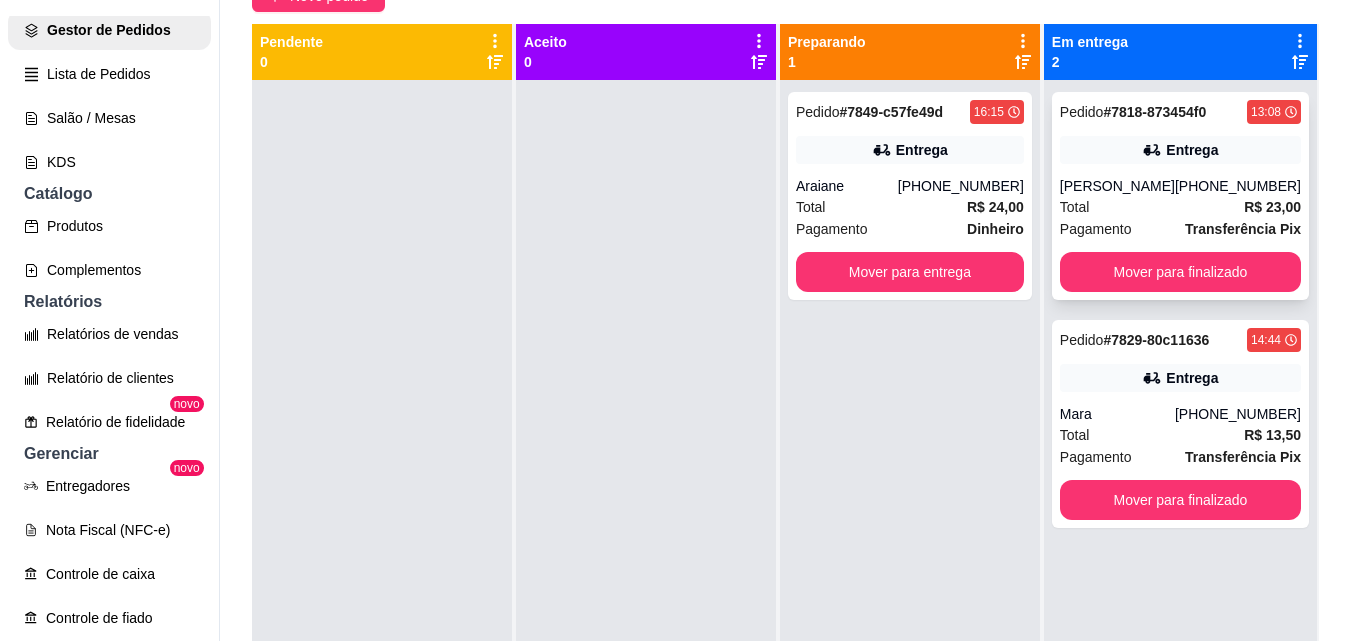 click on "Pedido  # 7818-873454f0 13:08 Entrega [PERSON_NAME] [PHONE_NUMBER] Total R$ 23,00 Pagamento Transferência Pix Mover para finalizado" at bounding box center (1180, 196) 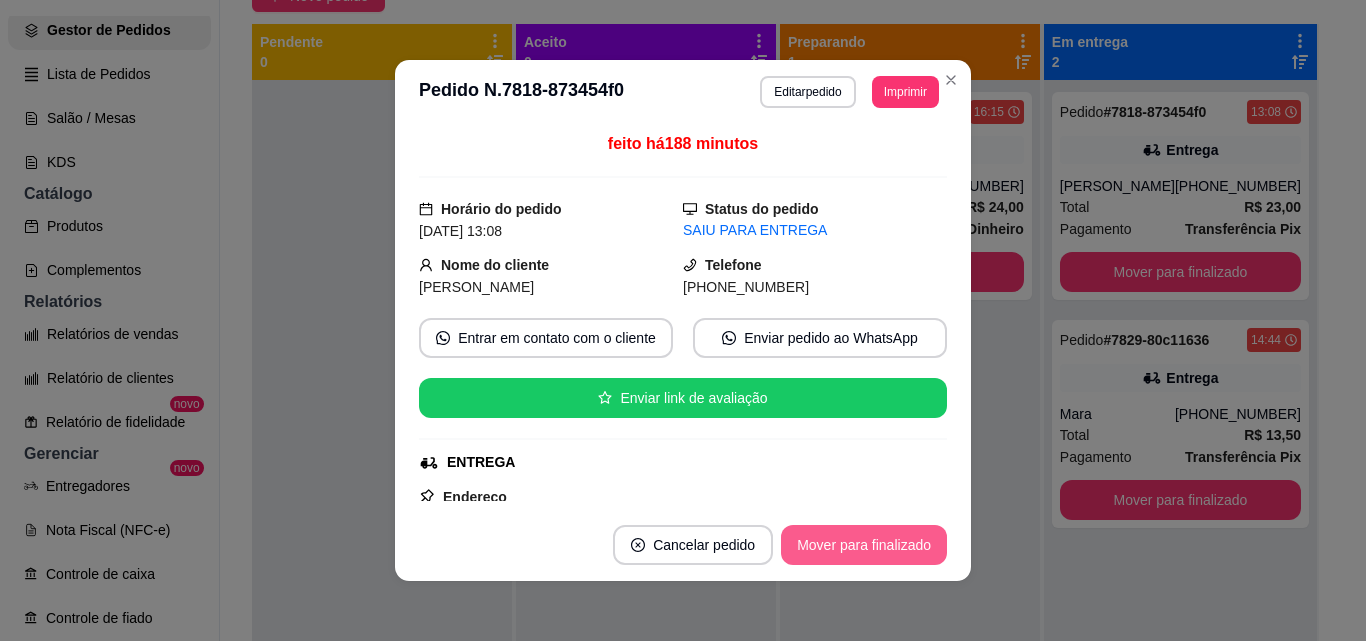 click on "Mover para finalizado" at bounding box center [864, 545] 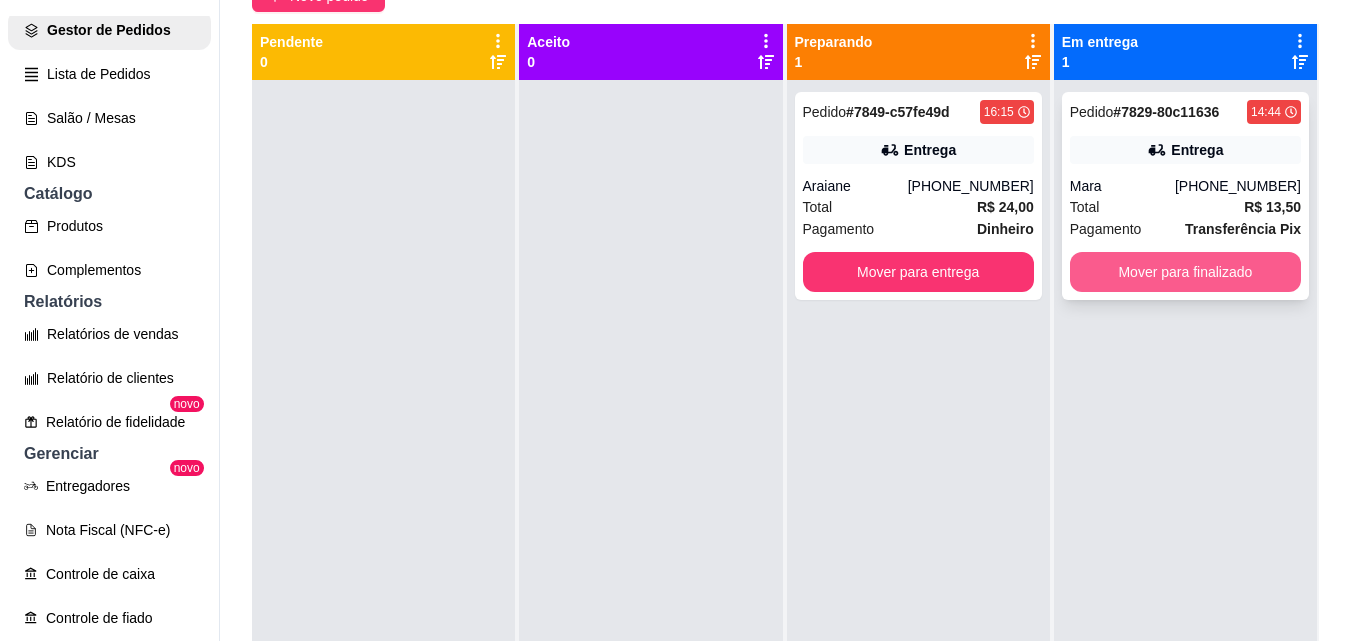 click on "Mover para finalizado" at bounding box center [1185, 272] 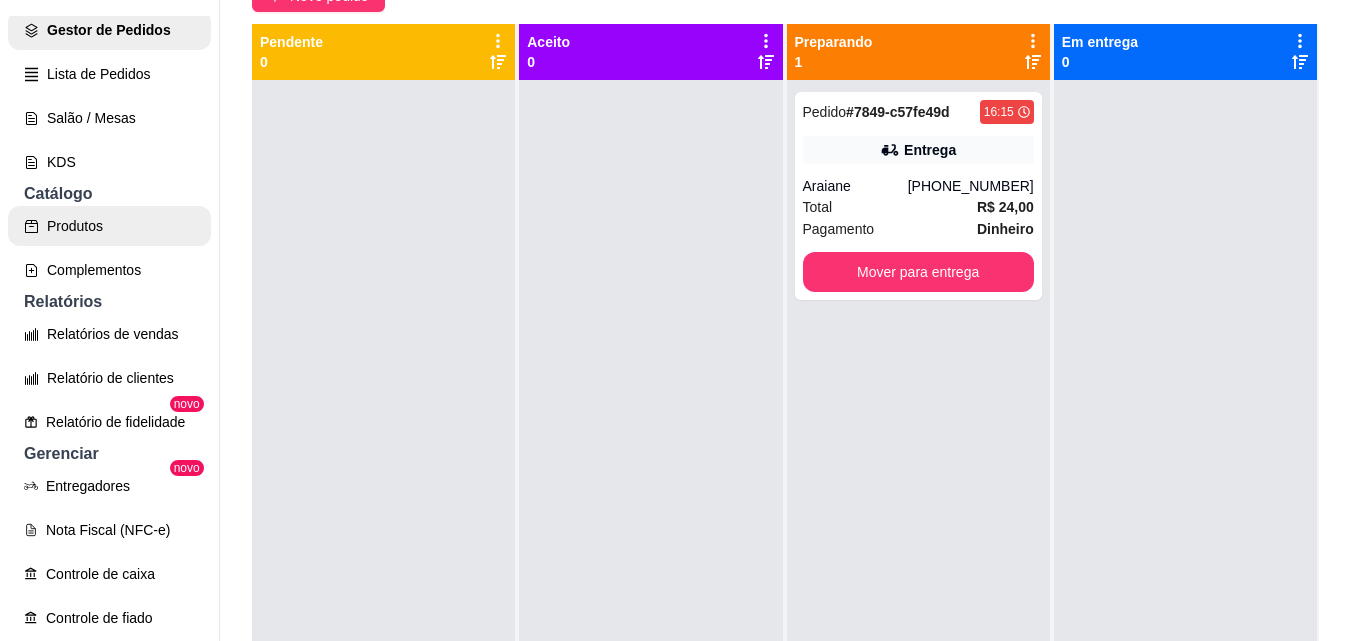 click on "Produtos" at bounding box center (109, 226) 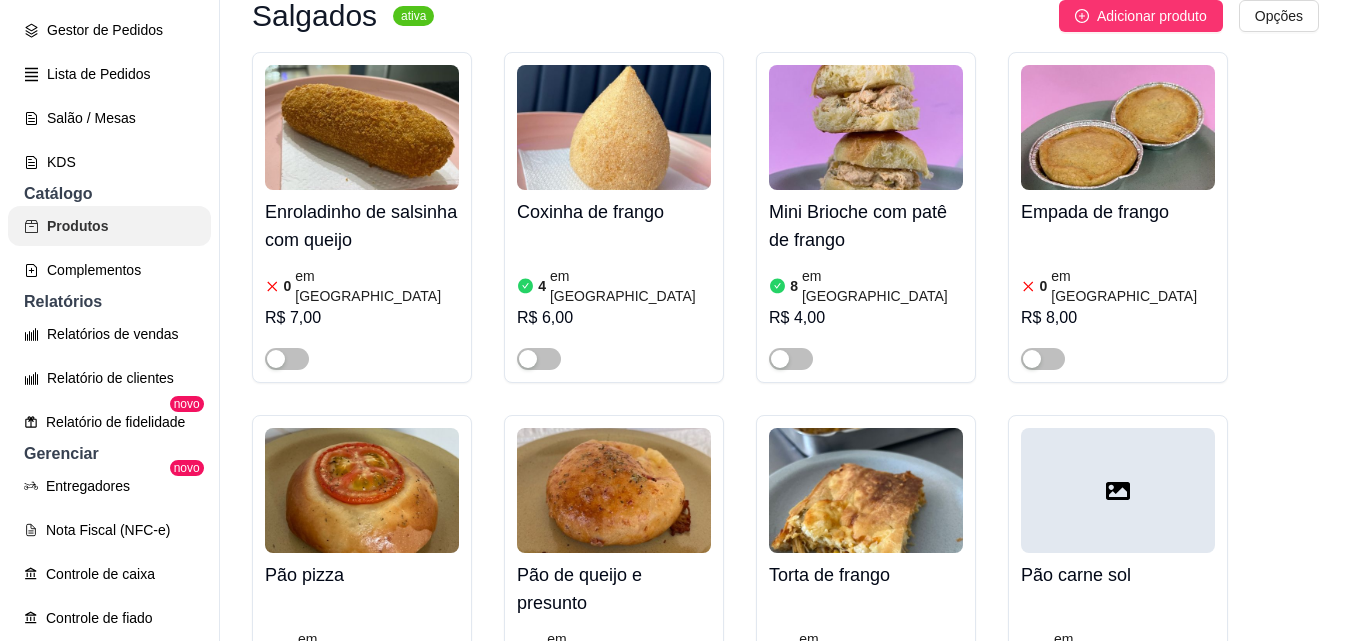 click at bounding box center [777, -72] 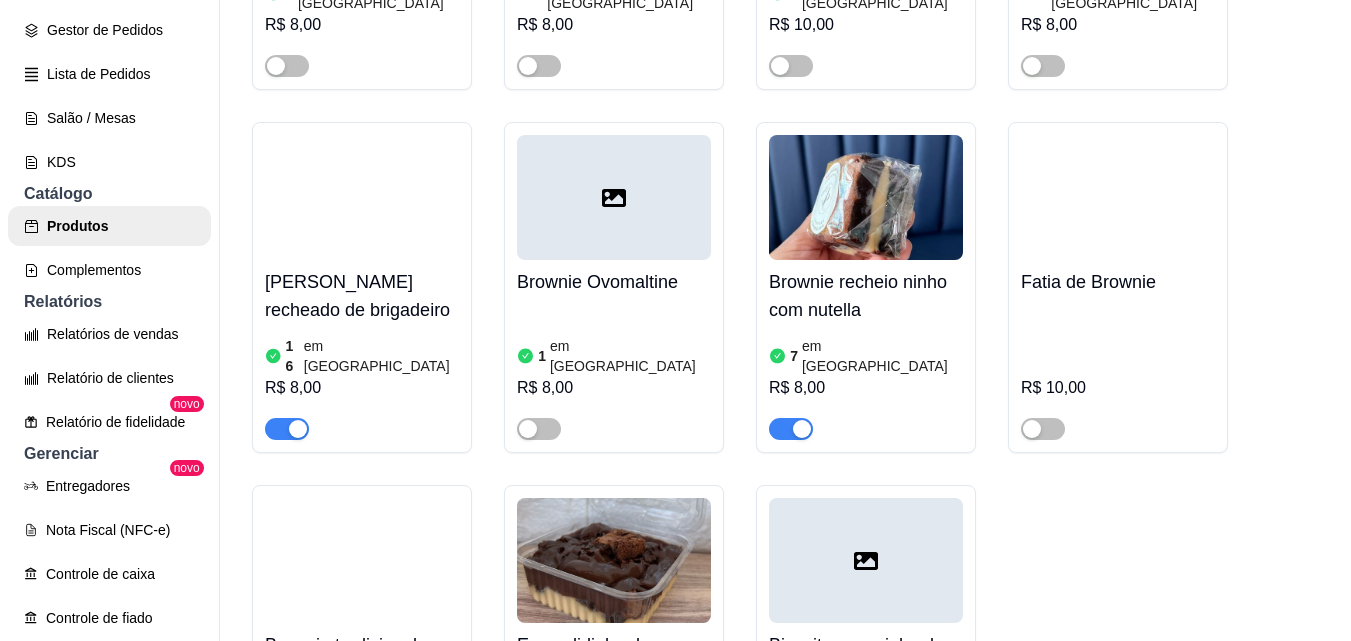 scroll, scrollTop: 1000, scrollLeft: 0, axis: vertical 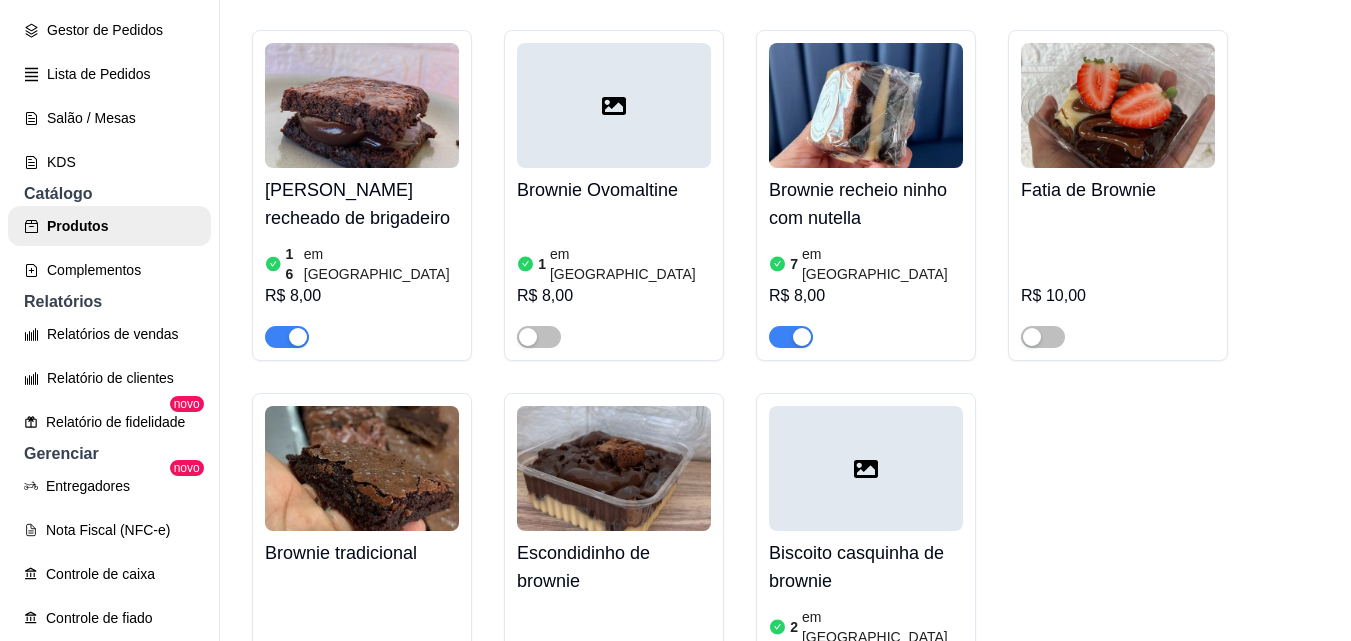 type on "brow" 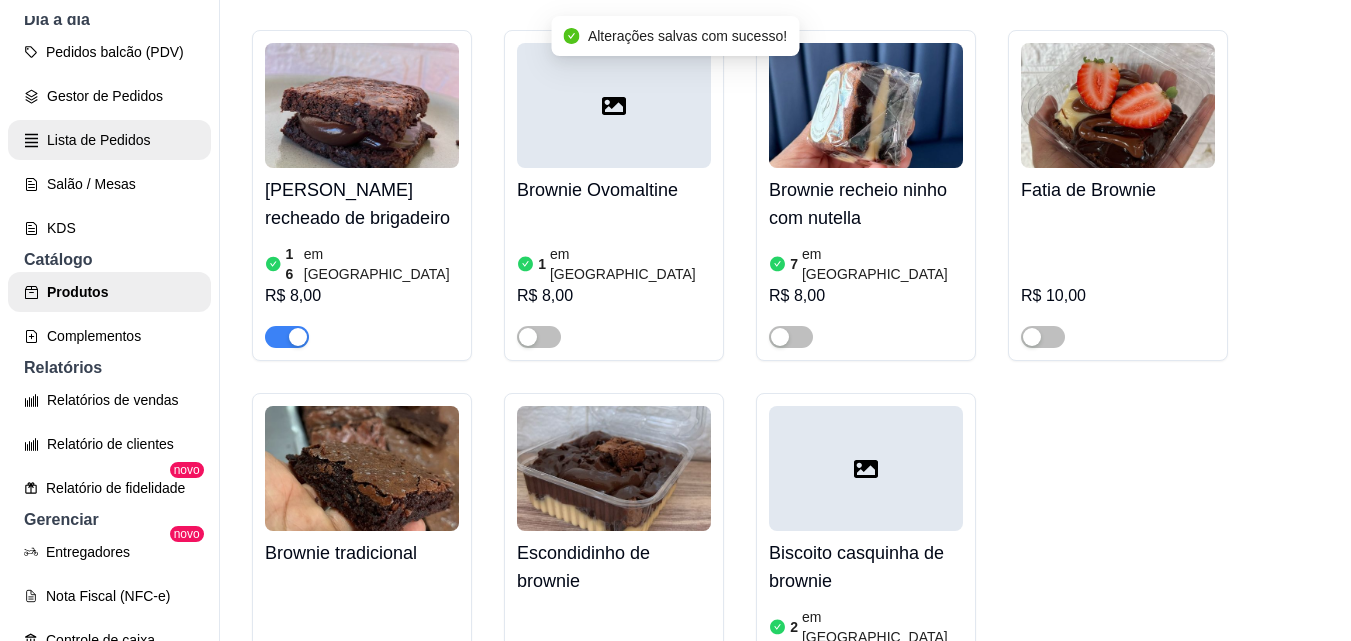 scroll, scrollTop: 200, scrollLeft: 0, axis: vertical 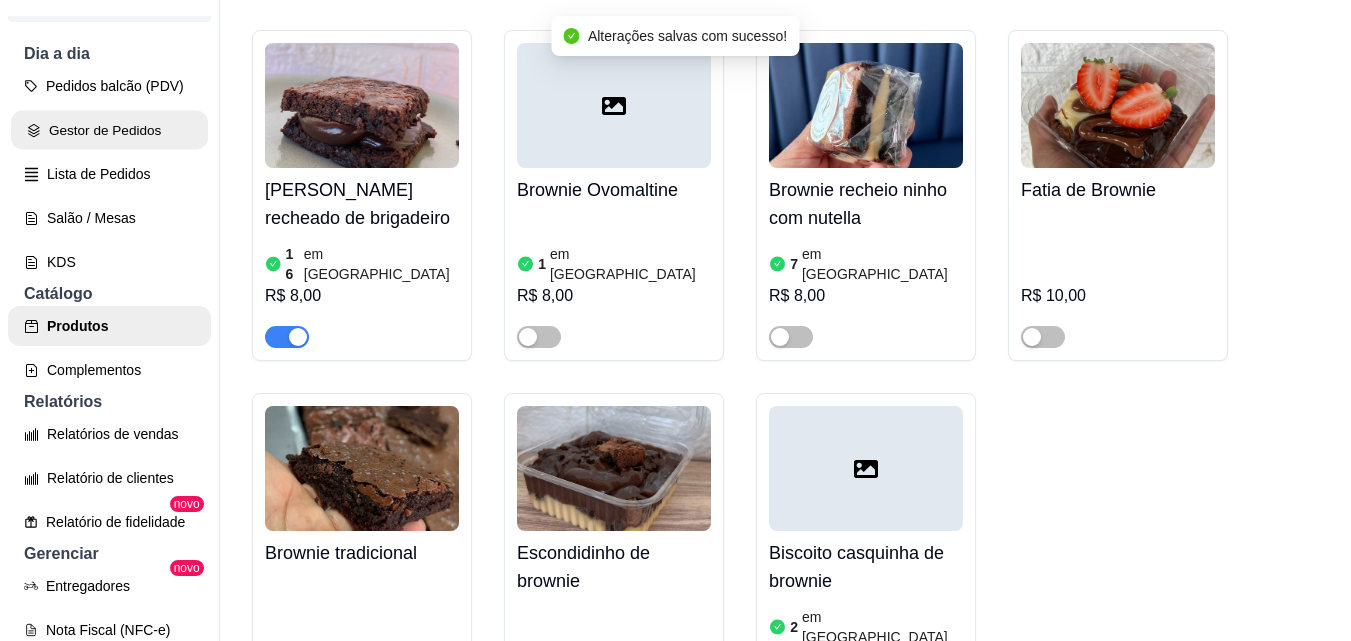 click on "Gestor de Pedidos" at bounding box center [109, 130] 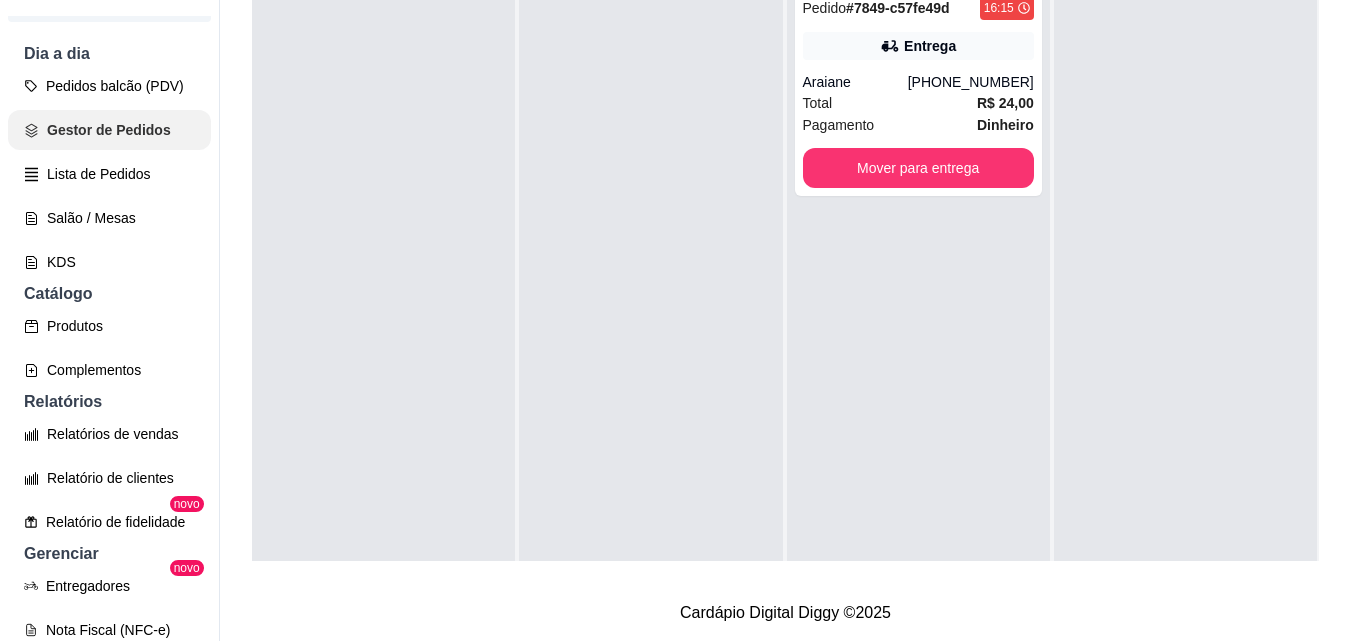 scroll, scrollTop: 0, scrollLeft: 0, axis: both 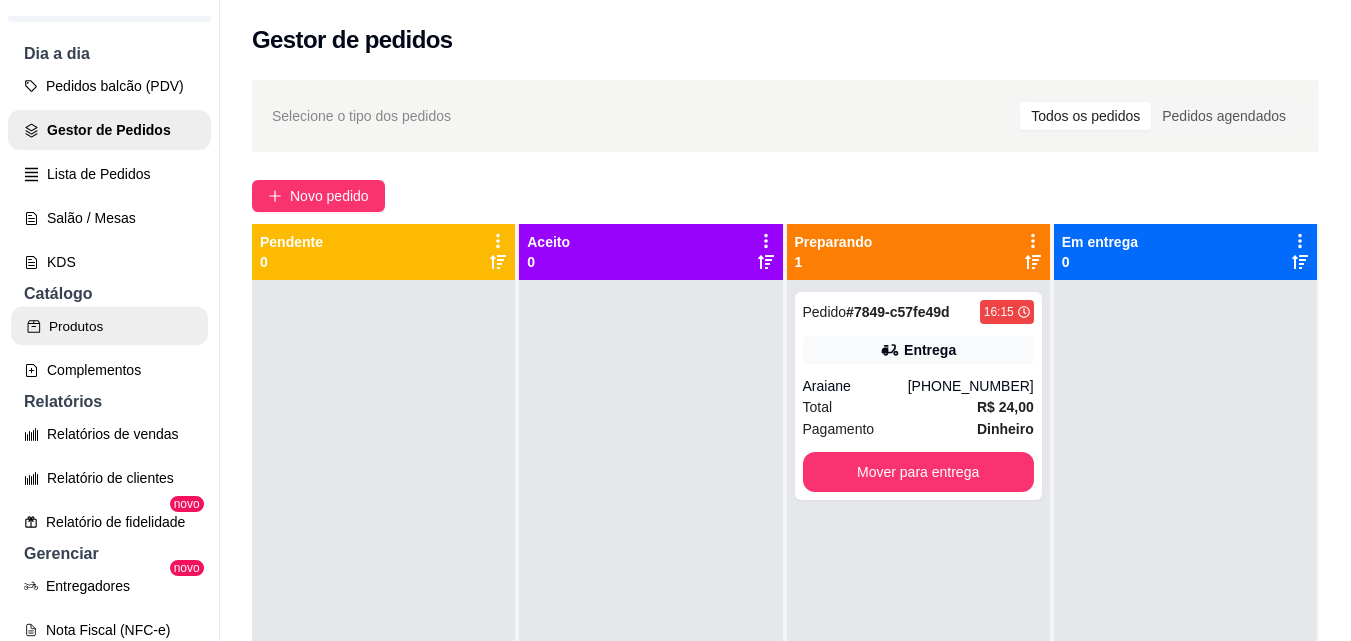 click on "Produtos" at bounding box center (109, 326) 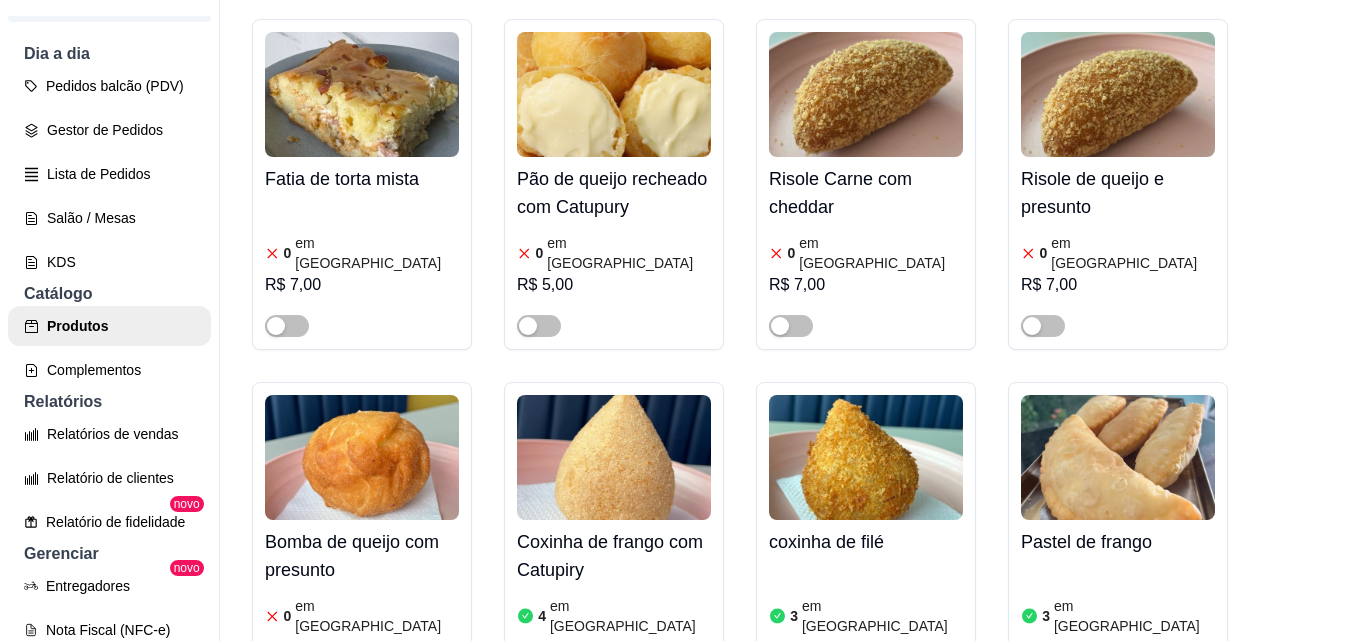 scroll, scrollTop: 1000, scrollLeft: 0, axis: vertical 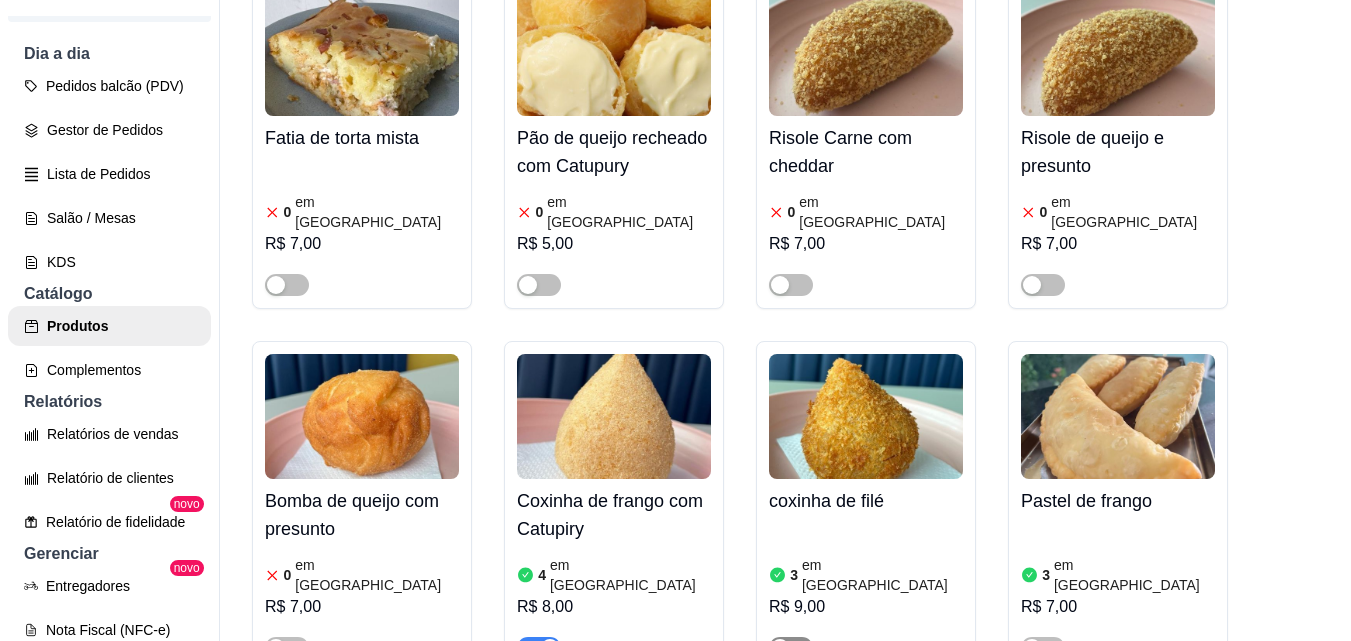 click at bounding box center [791, 648] 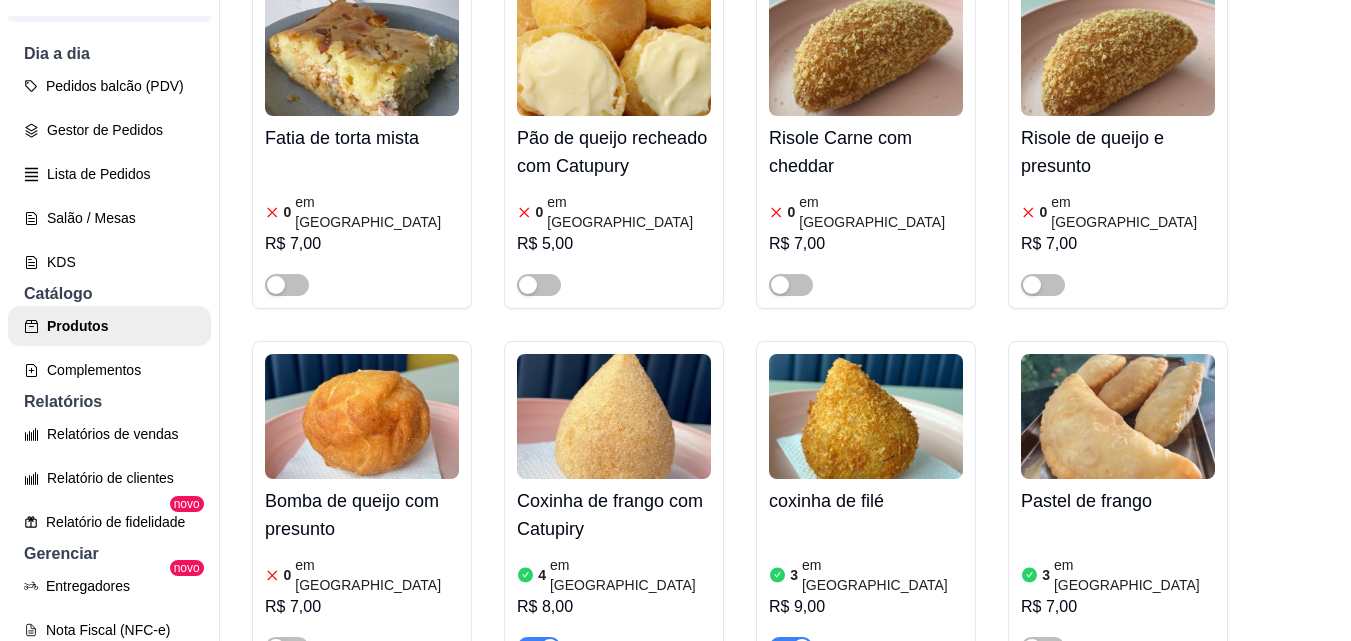 click at bounding box center [866, 416] 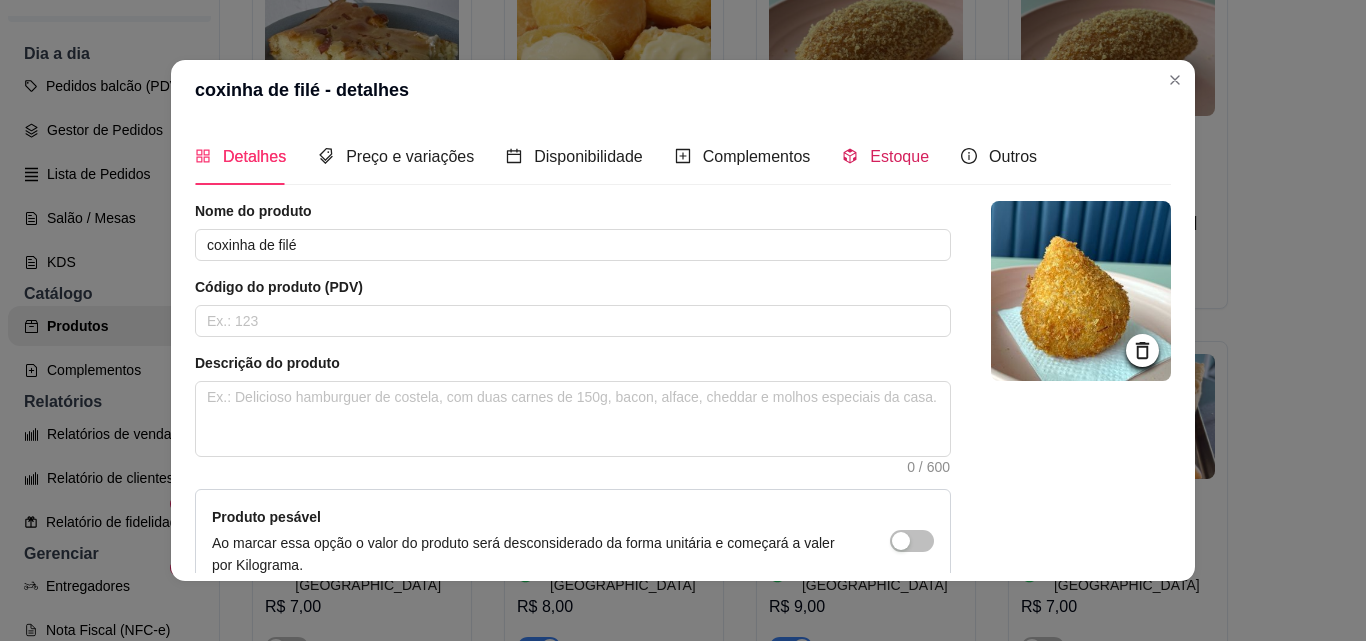 click on "Estoque" at bounding box center [899, 156] 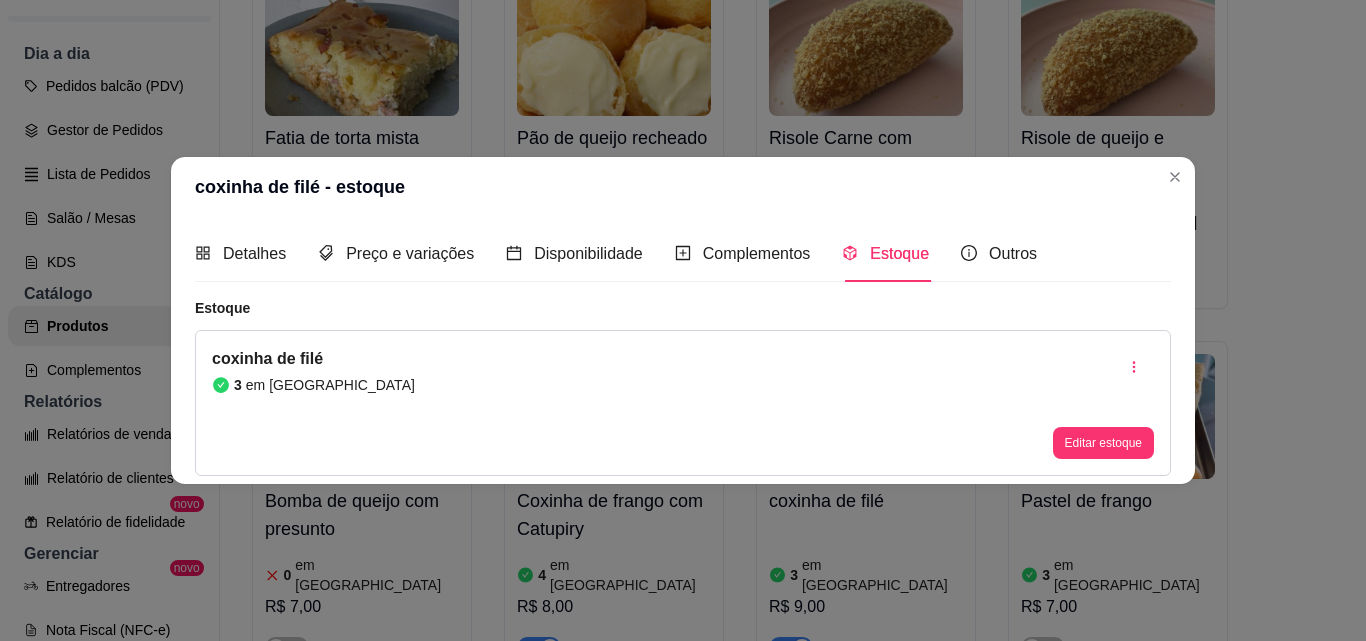 type 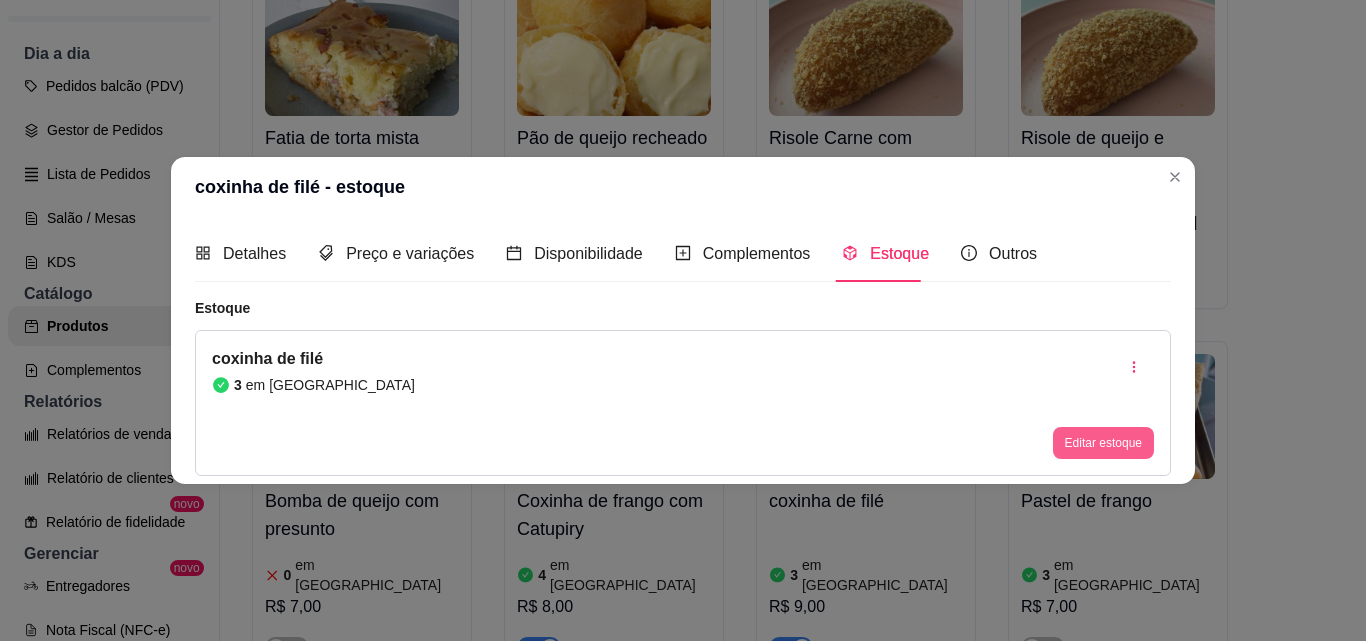 click on "Editar estoque" at bounding box center (1103, 443) 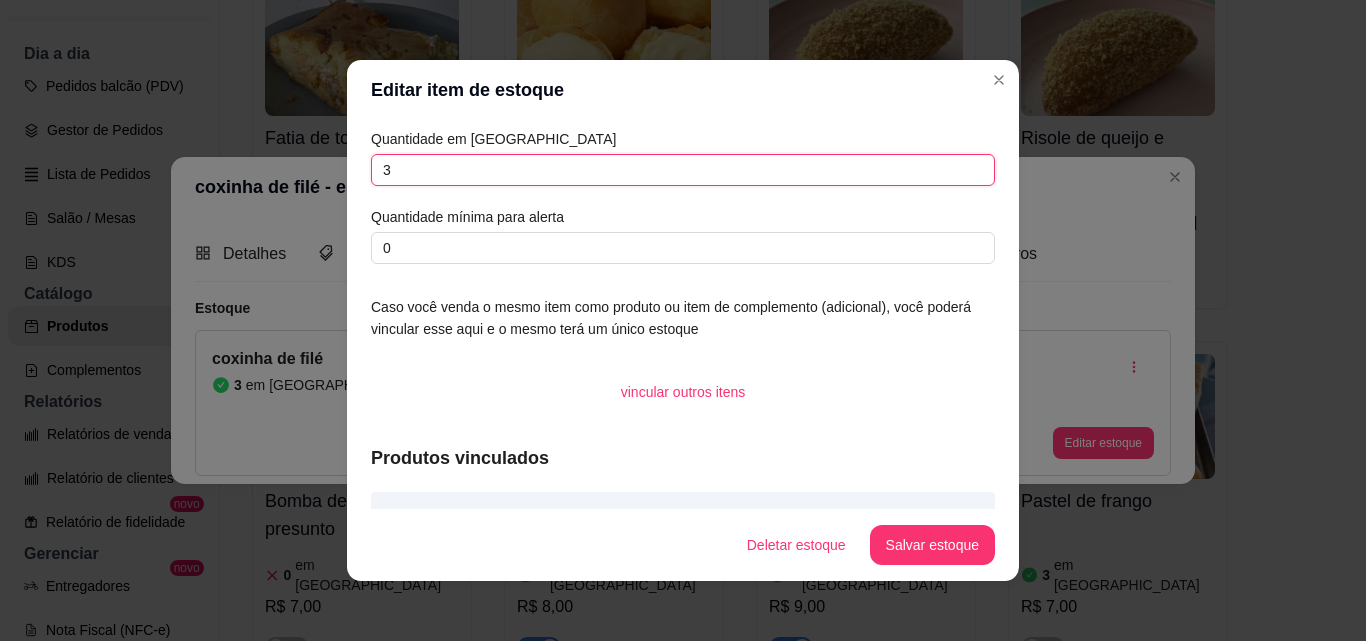 click on "3" at bounding box center (683, 170) 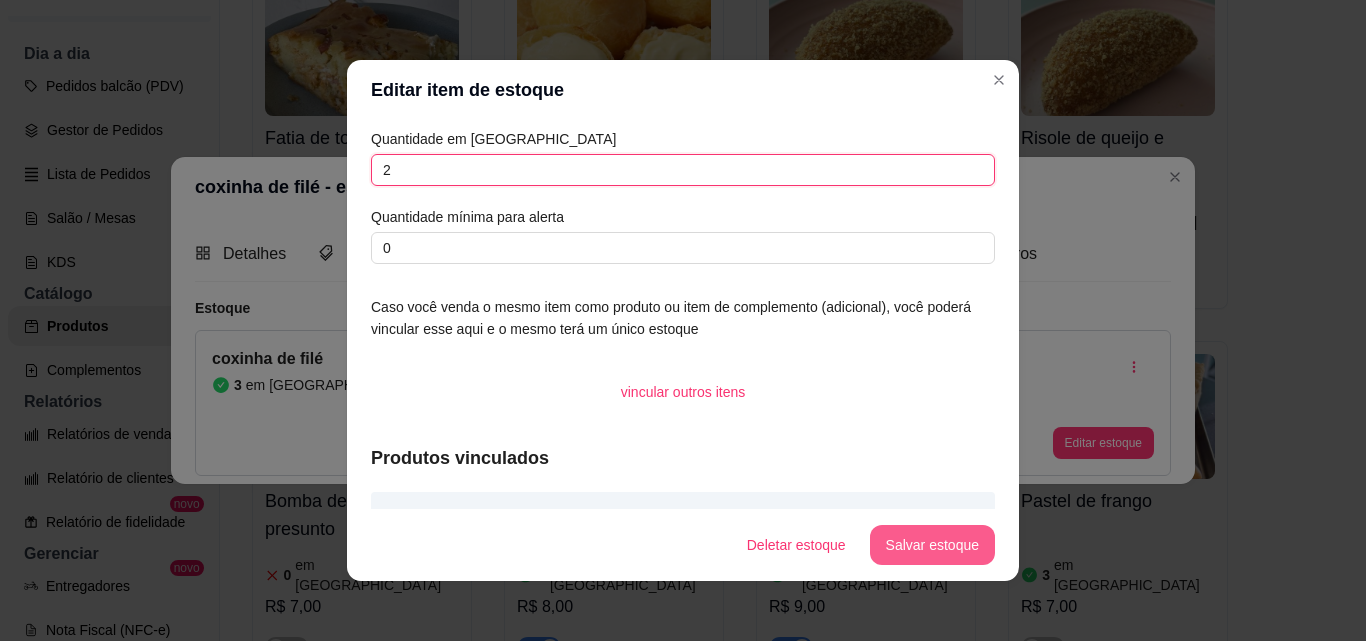 type on "2" 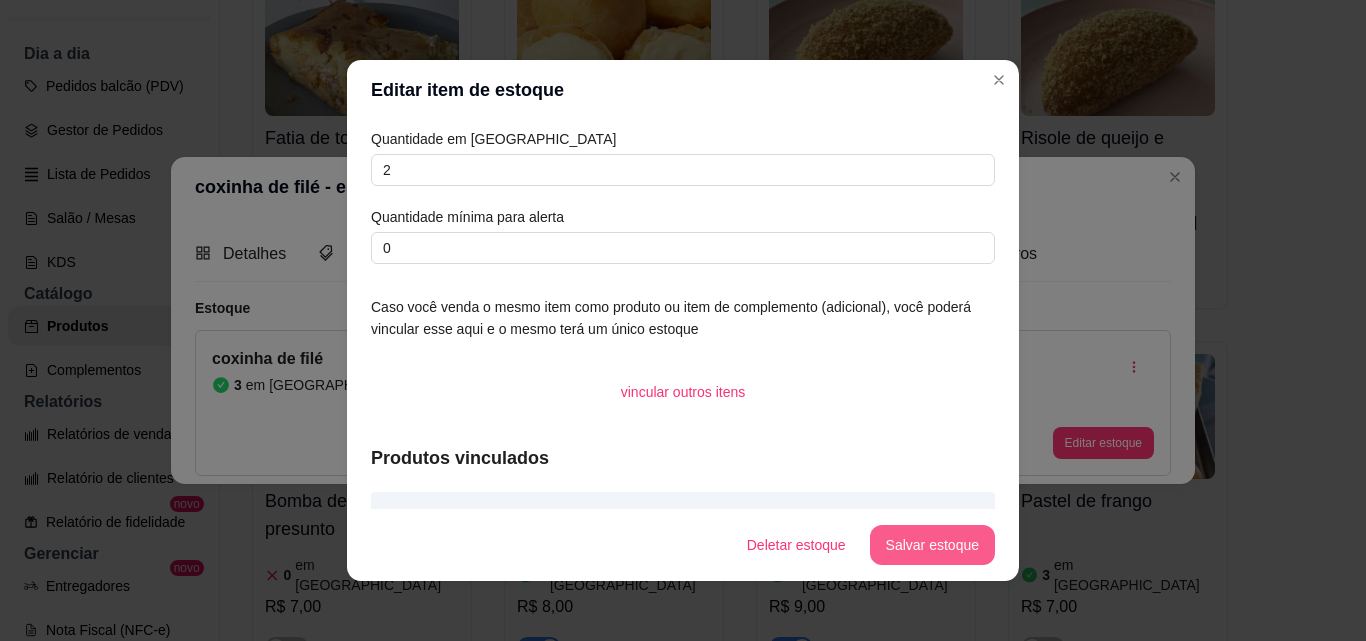 click on "Salvar estoque" at bounding box center [932, 545] 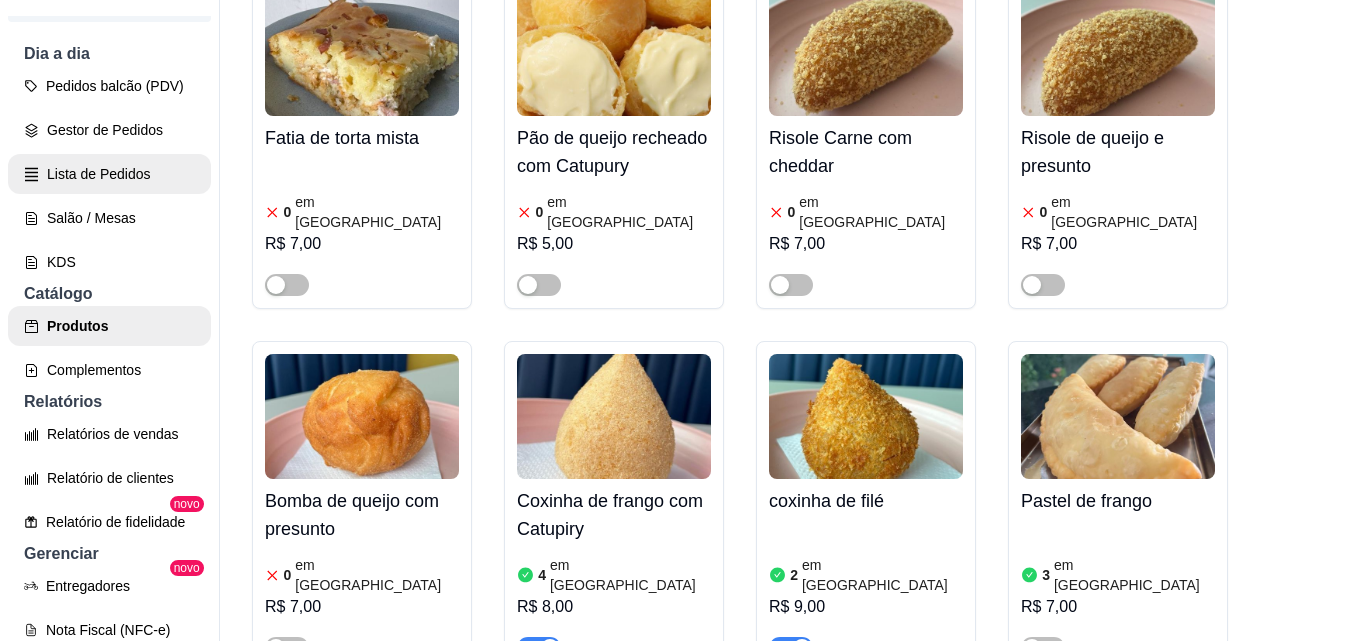 click on "Gestor de Pedidos" at bounding box center (109, 130) 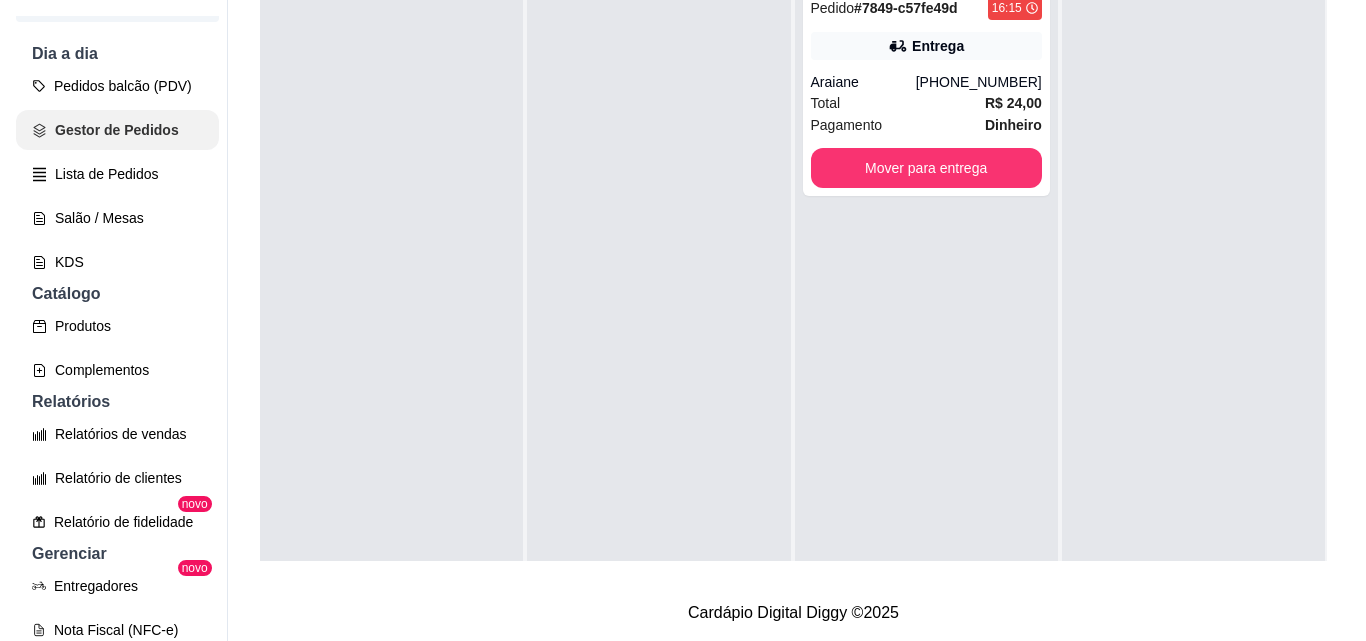 scroll, scrollTop: 0, scrollLeft: 0, axis: both 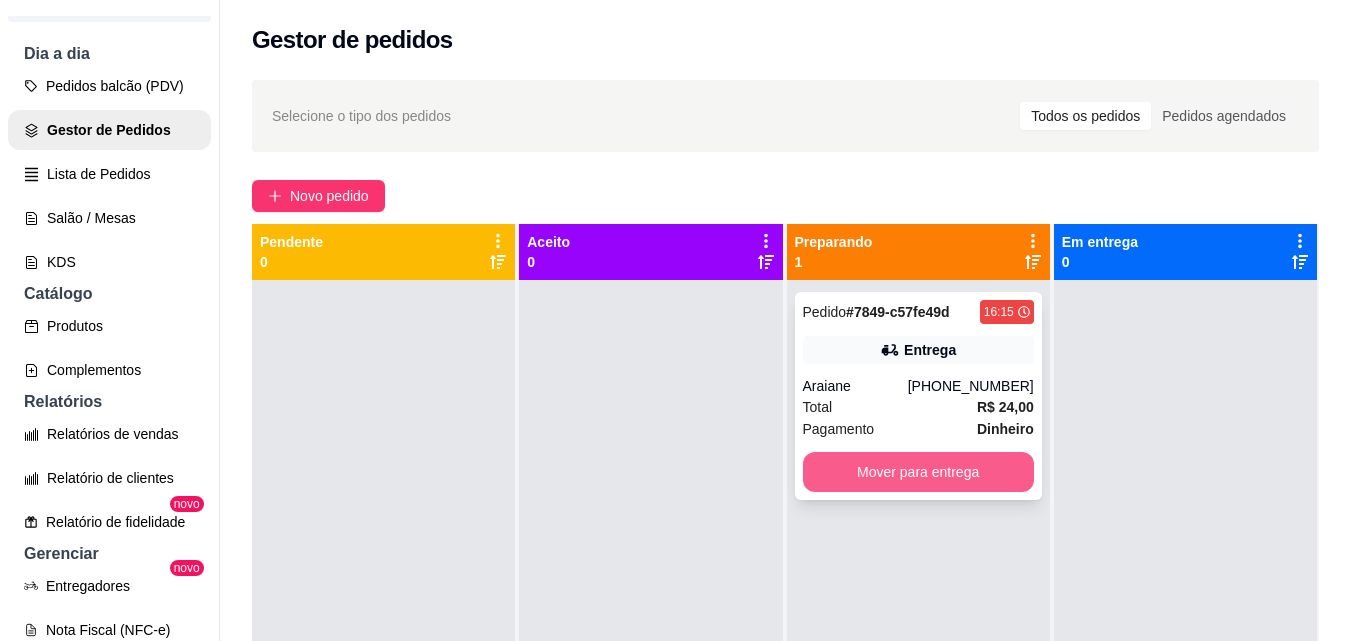 click on "Mover para entrega" at bounding box center [918, 472] 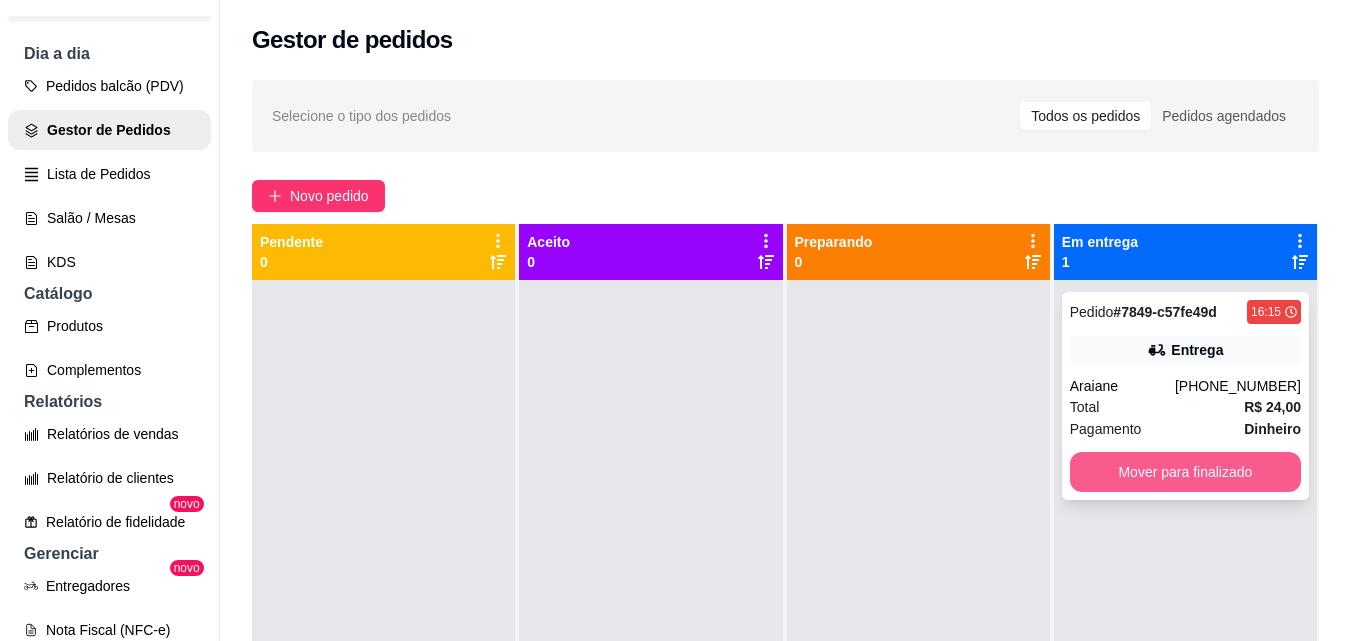 click on "Mover para finalizado" at bounding box center (1185, 472) 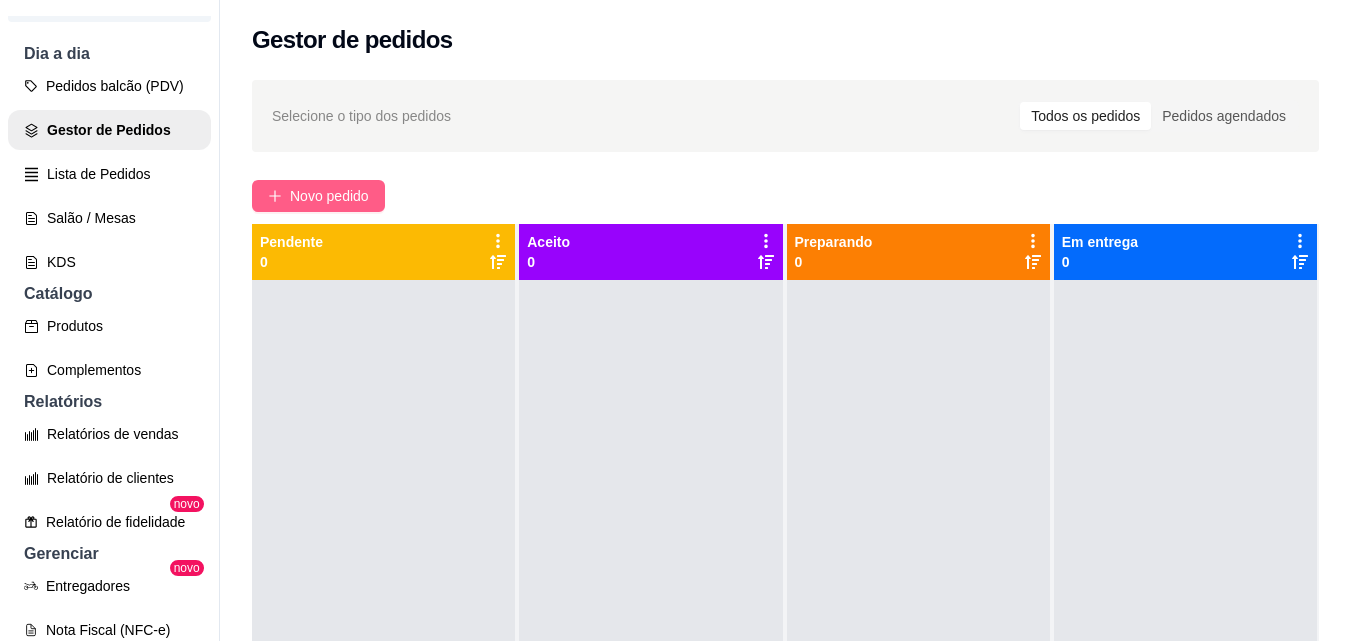 click on "Novo pedido" at bounding box center [329, 196] 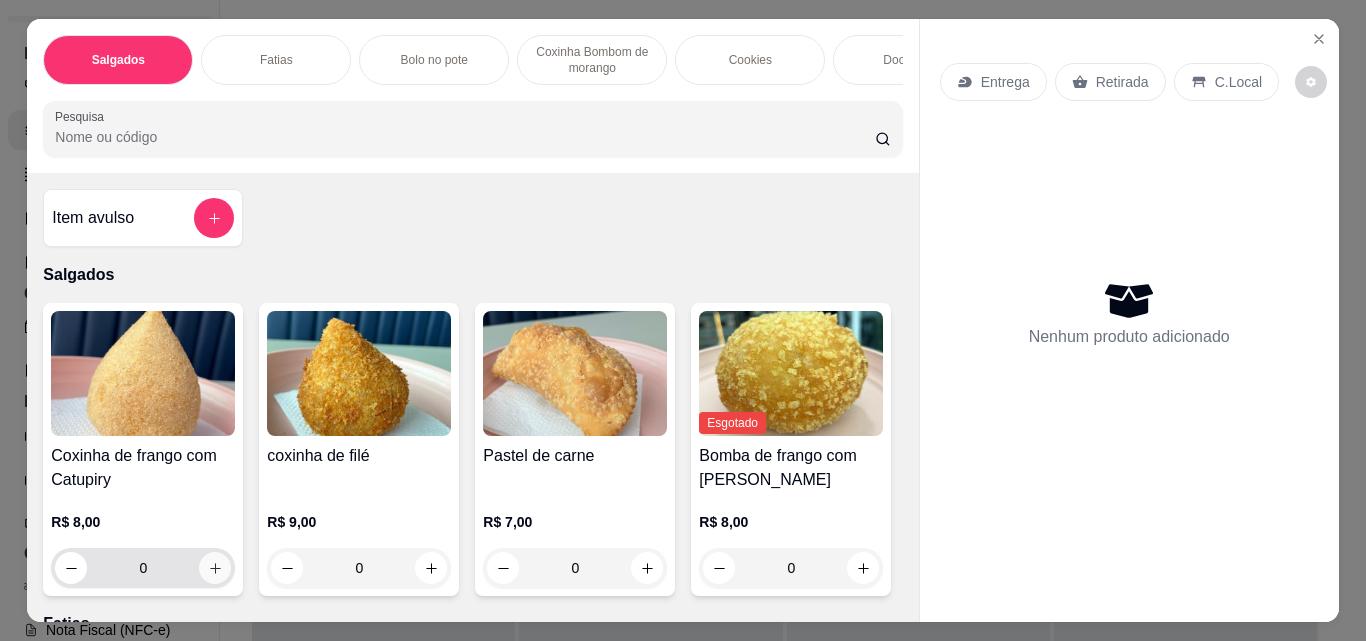 click 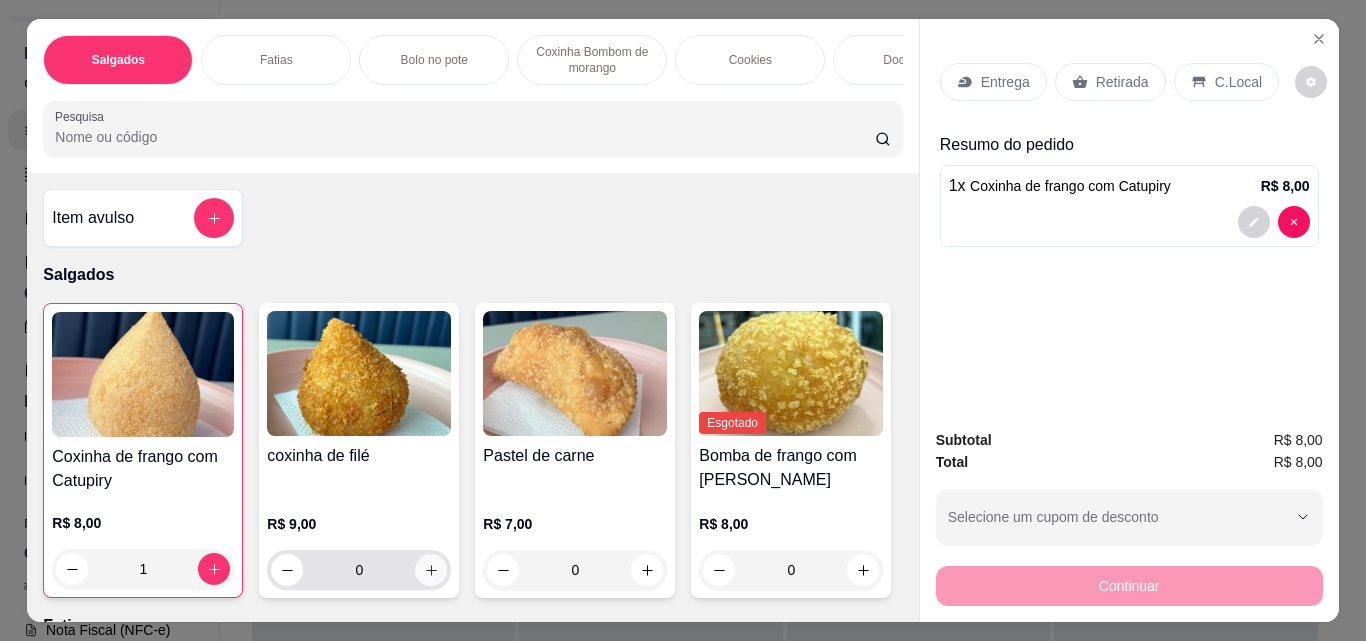 click 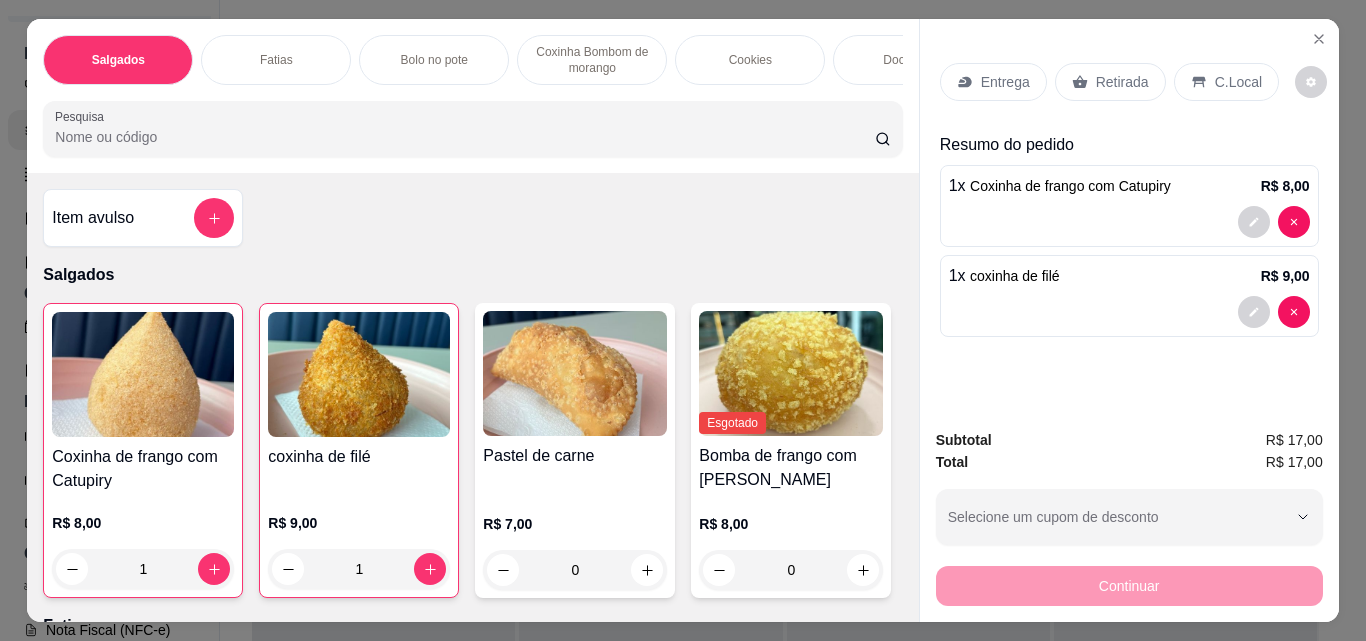 drag, startPoint x: 308, startPoint y: 75, endPoint x: 327, endPoint y: 74, distance: 19.026299 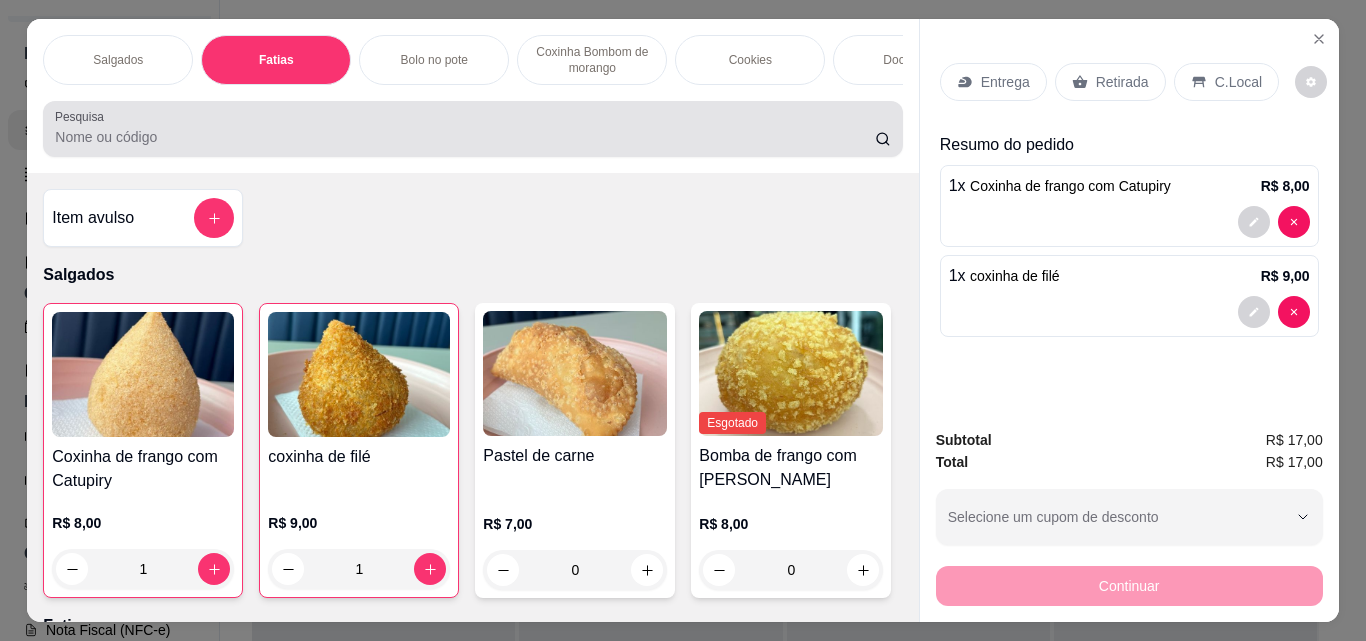scroll, scrollTop: 750, scrollLeft: 0, axis: vertical 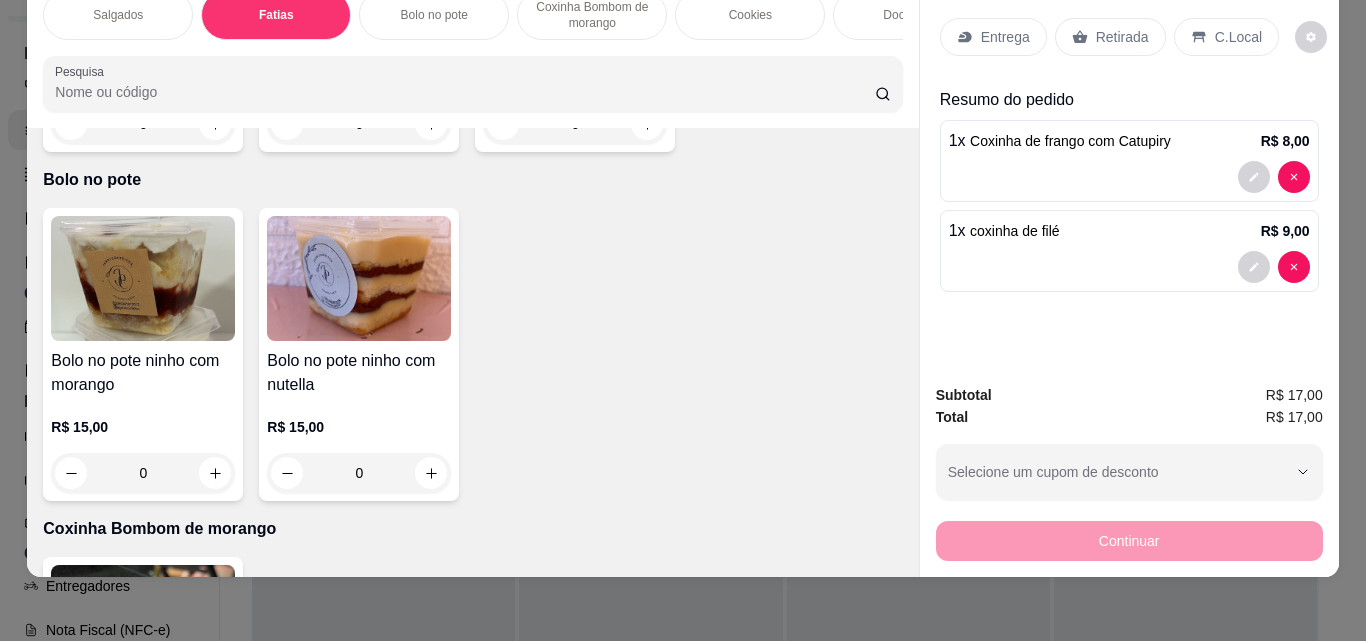 drag, startPoint x: 385, startPoint y: 45, endPoint x: 555, endPoint y: 29, distance: 170.75128 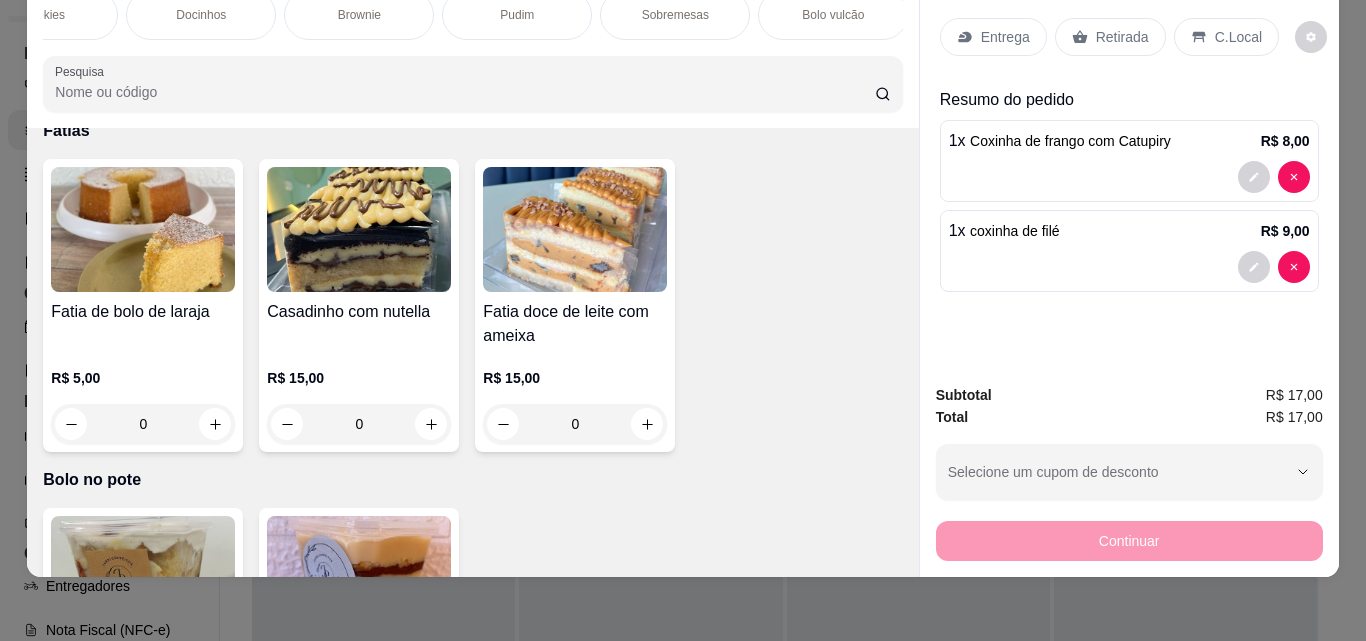 scroll, scrollTop: 351, scrollLeft: 0, axis: vertical 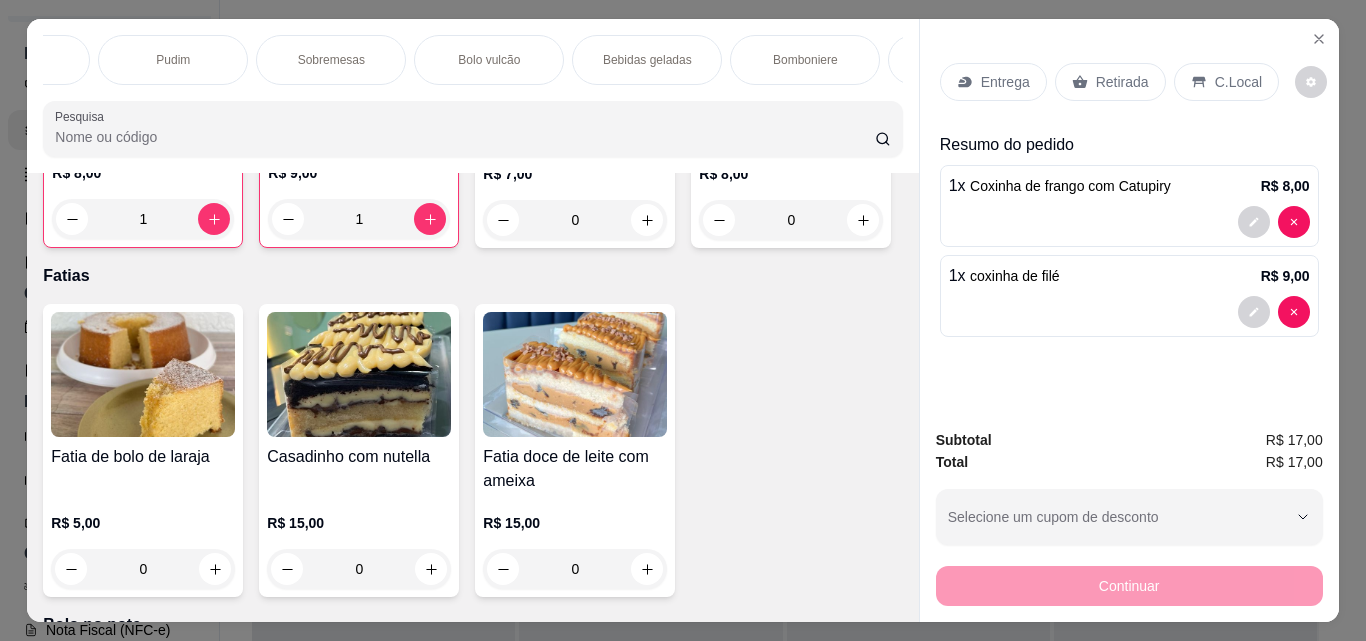 click on "Bebidas geladas" at bounding box center (647, 60) 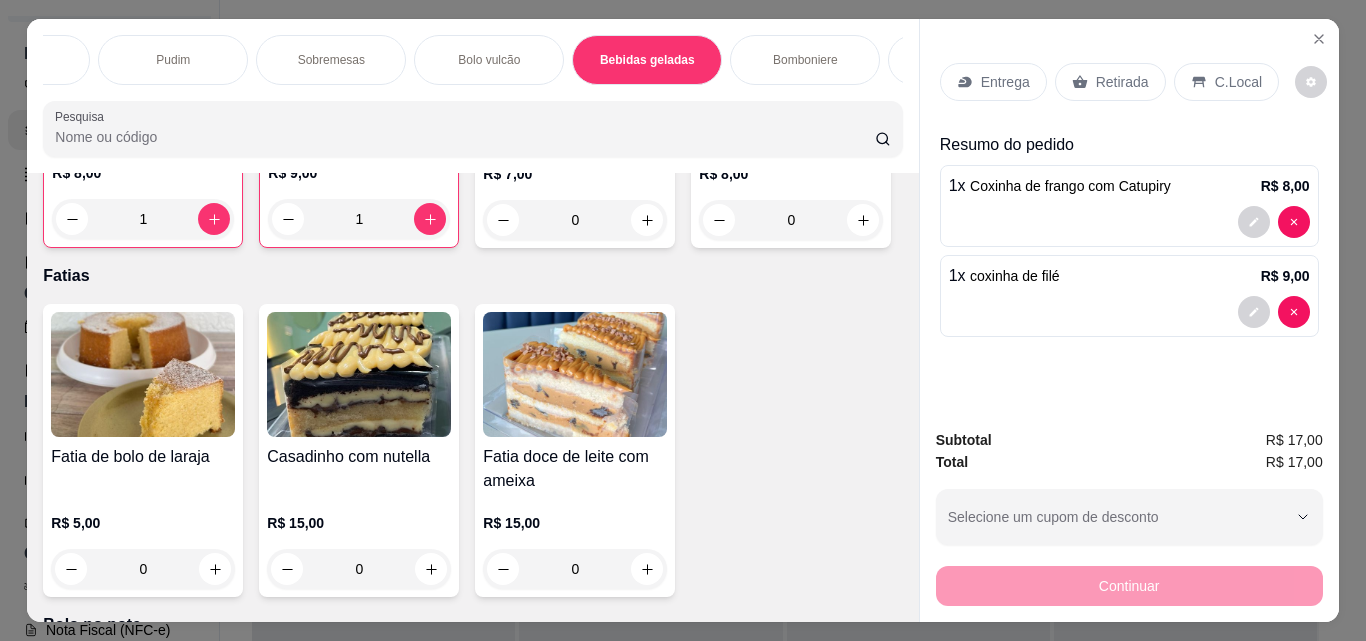 scroll, scrollTop: 4120, scrollLeft: 0, axis: vertical 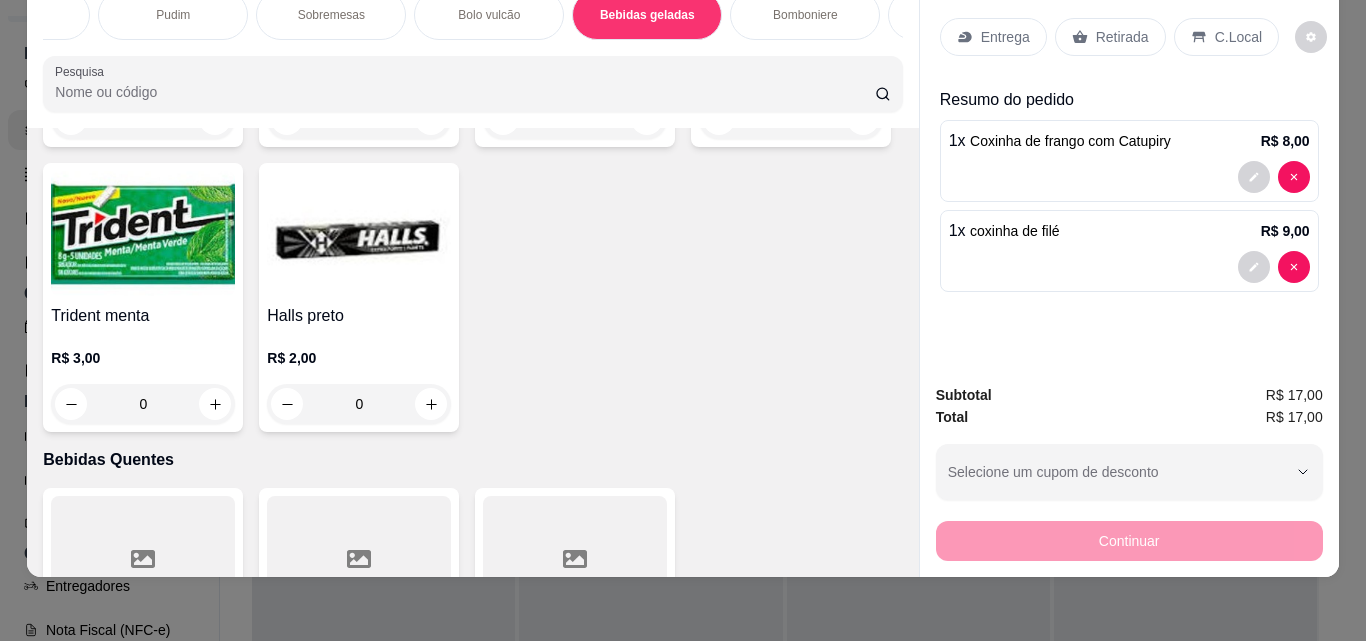 click 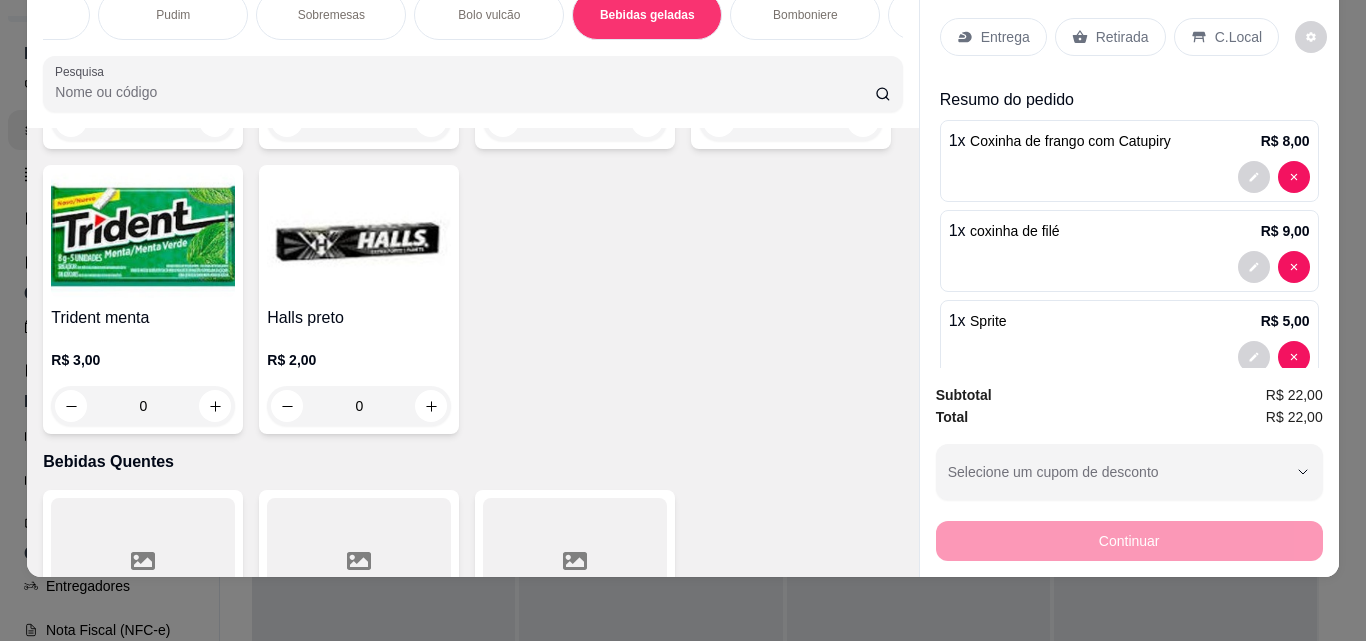scroll, scrollTop: 5021, scrollLeft: 0, axis: vertical 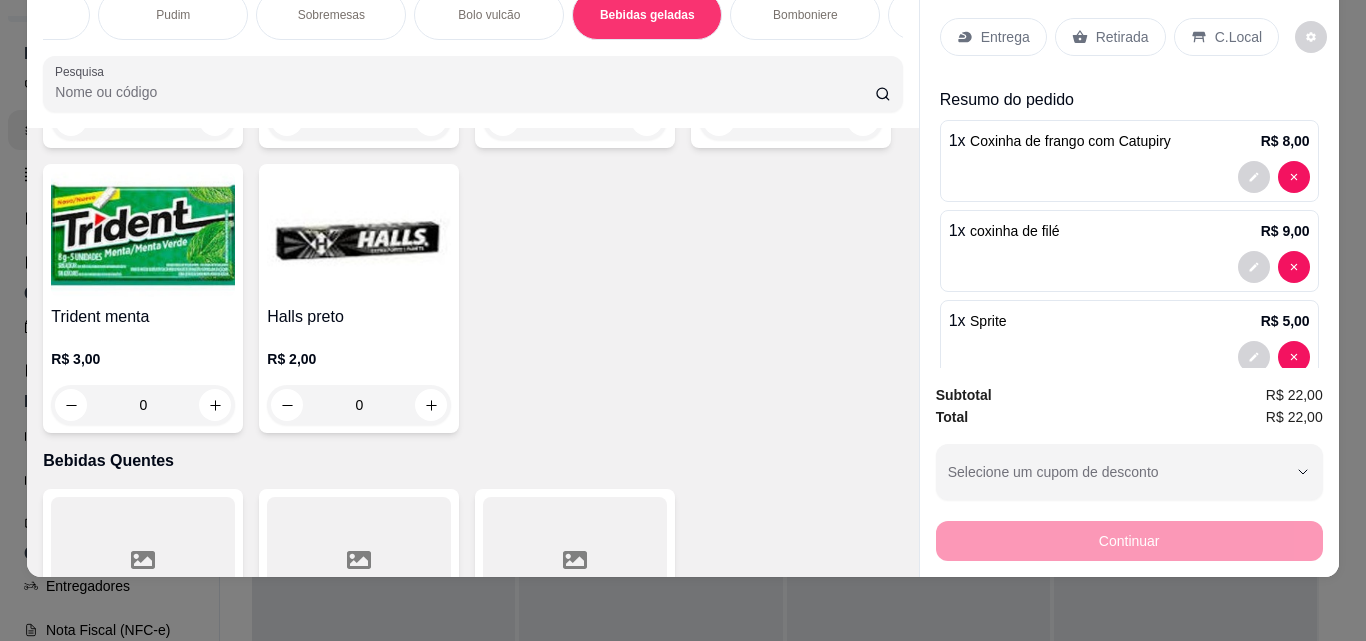 click on "Retirada" at bounding box center (1122, 37) 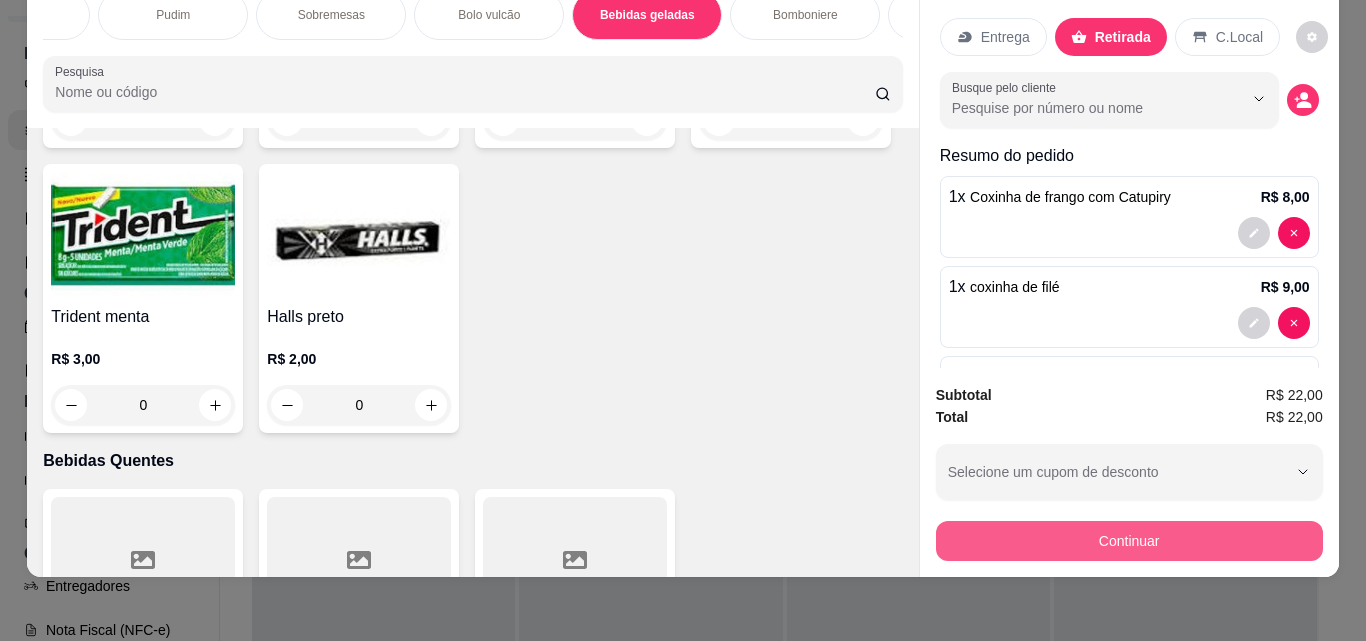 click on "Continuar" at bounding box center (1129, 541) 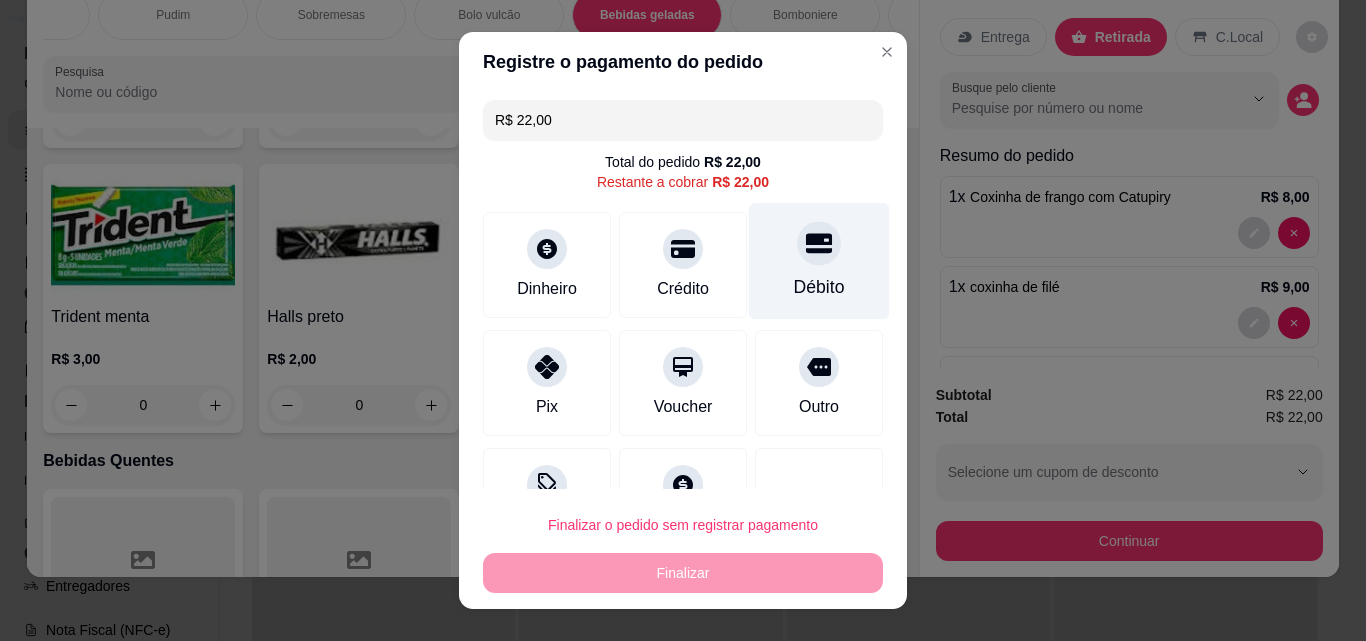 click on "Débito" at bounding box center [819, 261] 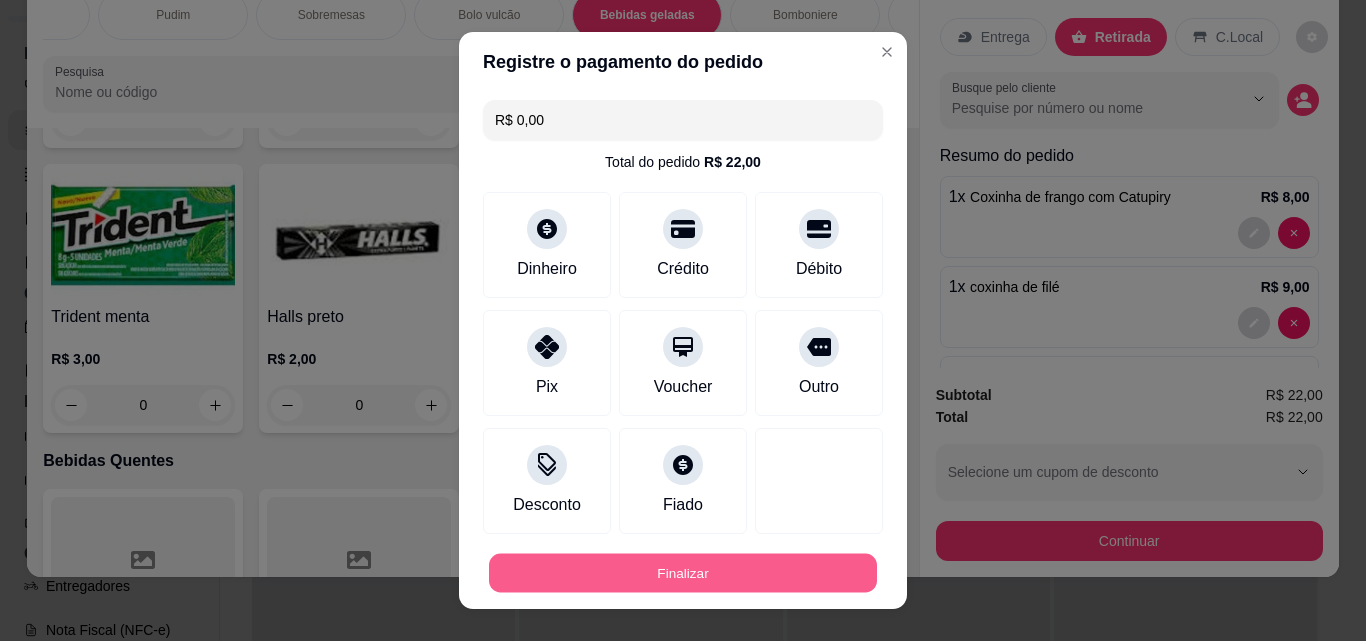 click on "Finalizar" at bounding box center (683, 573) 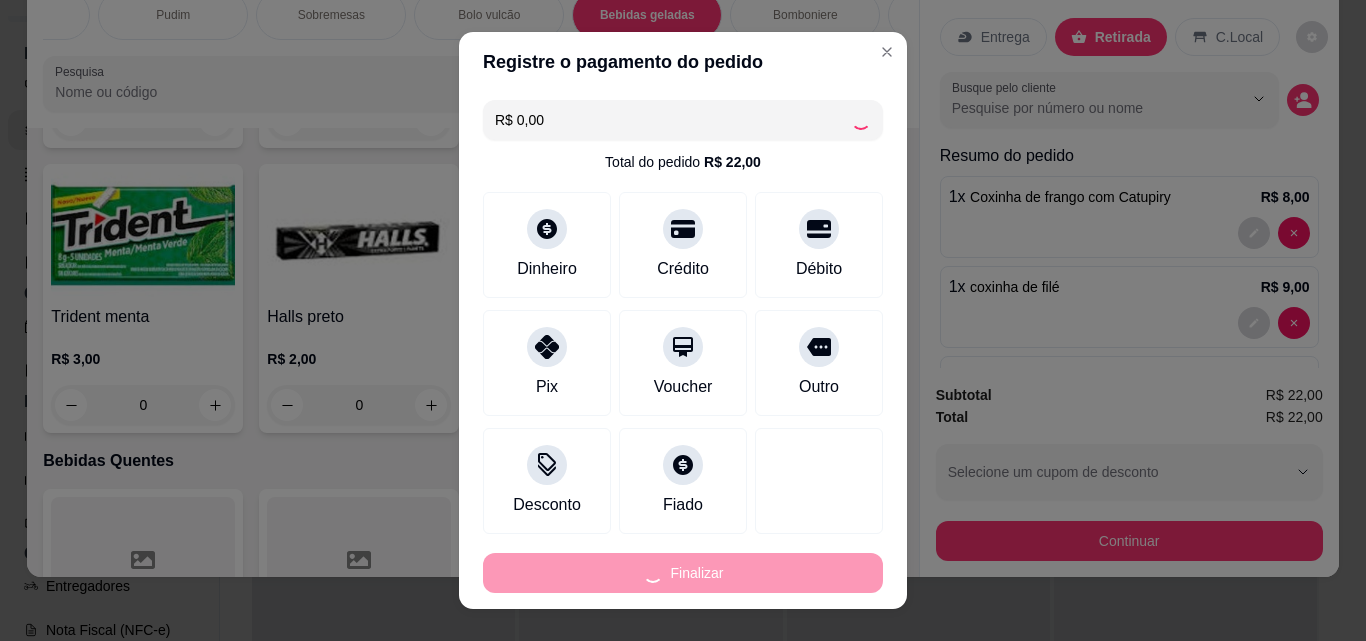 type on "0" 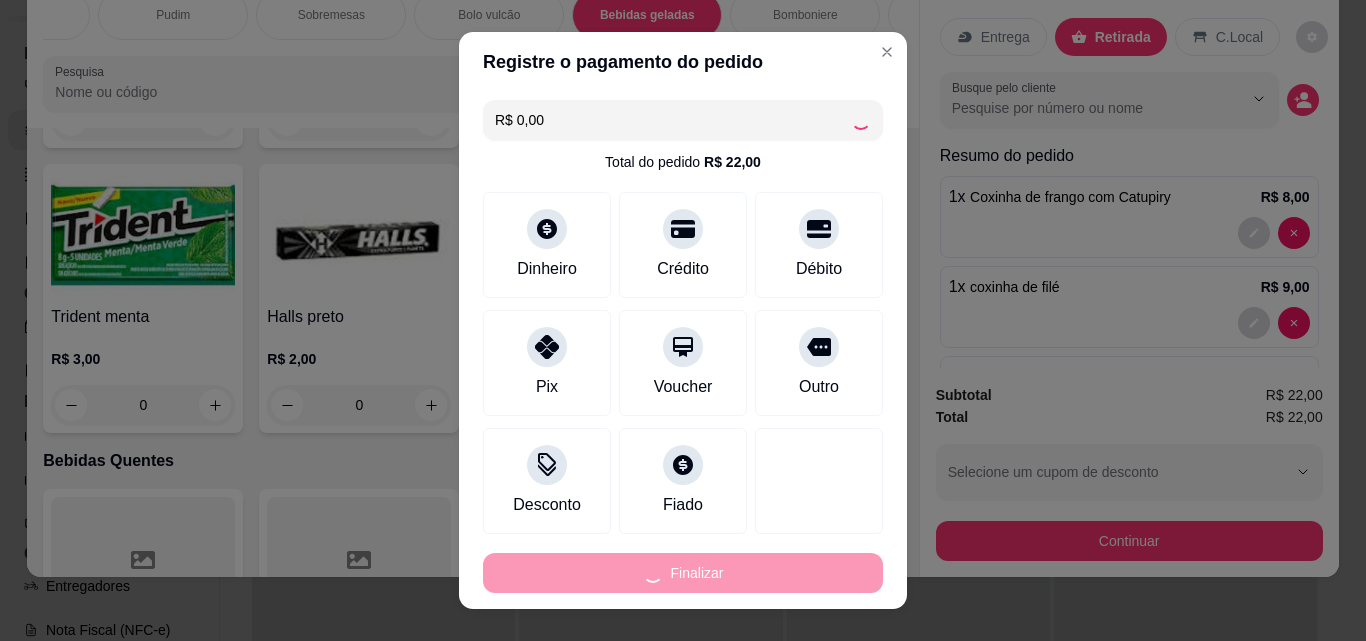 type on "0" 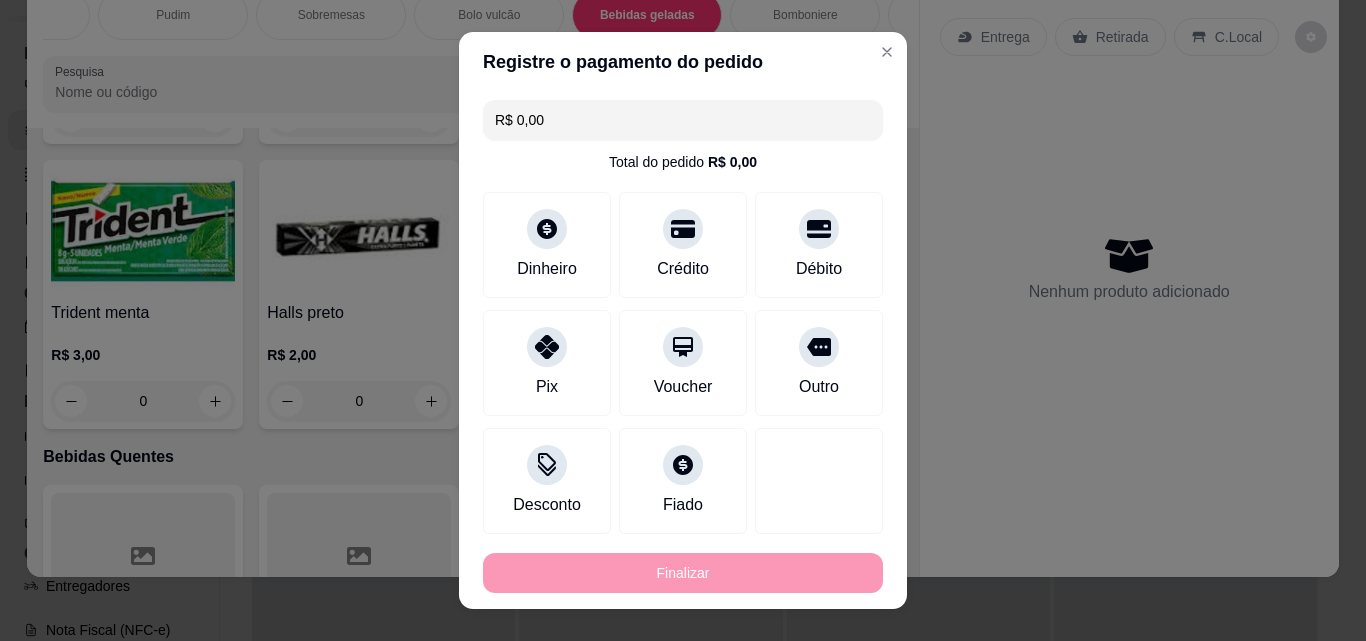type on "-R$ 22,00" 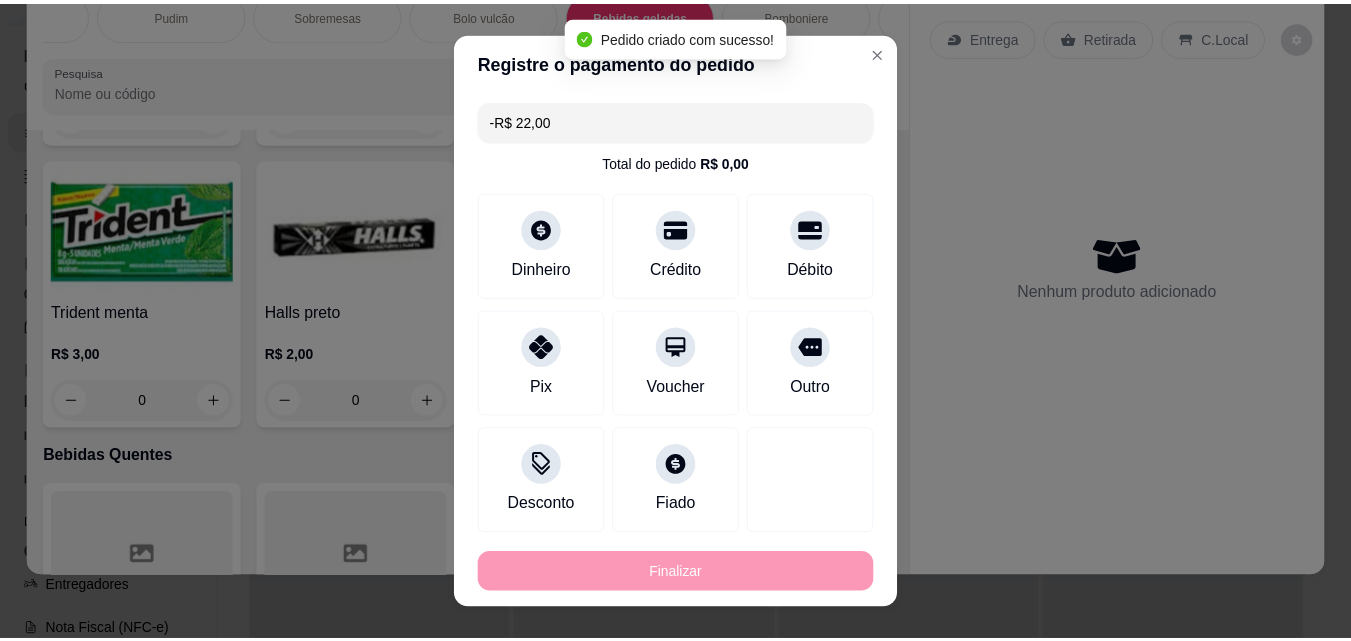 scroll, scrollTop: 5018, scrollLeft: 0, axis: vertical 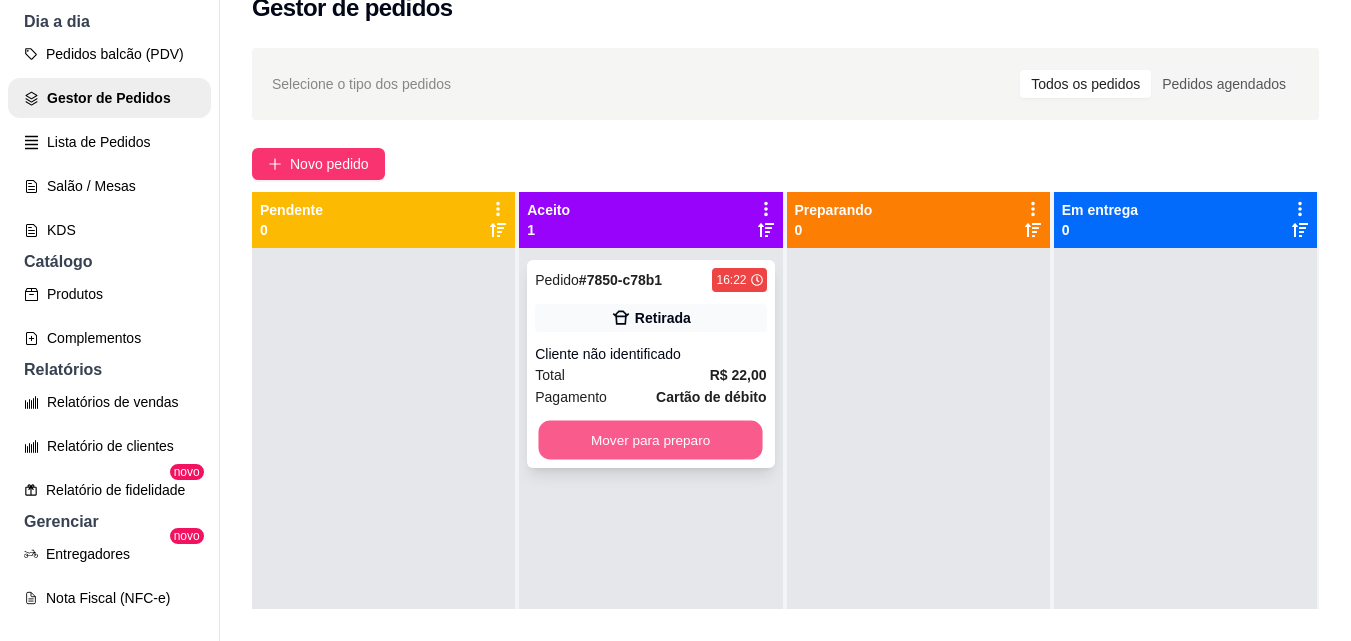 click on "Mover para preparo" at bounding box center [651, 440] 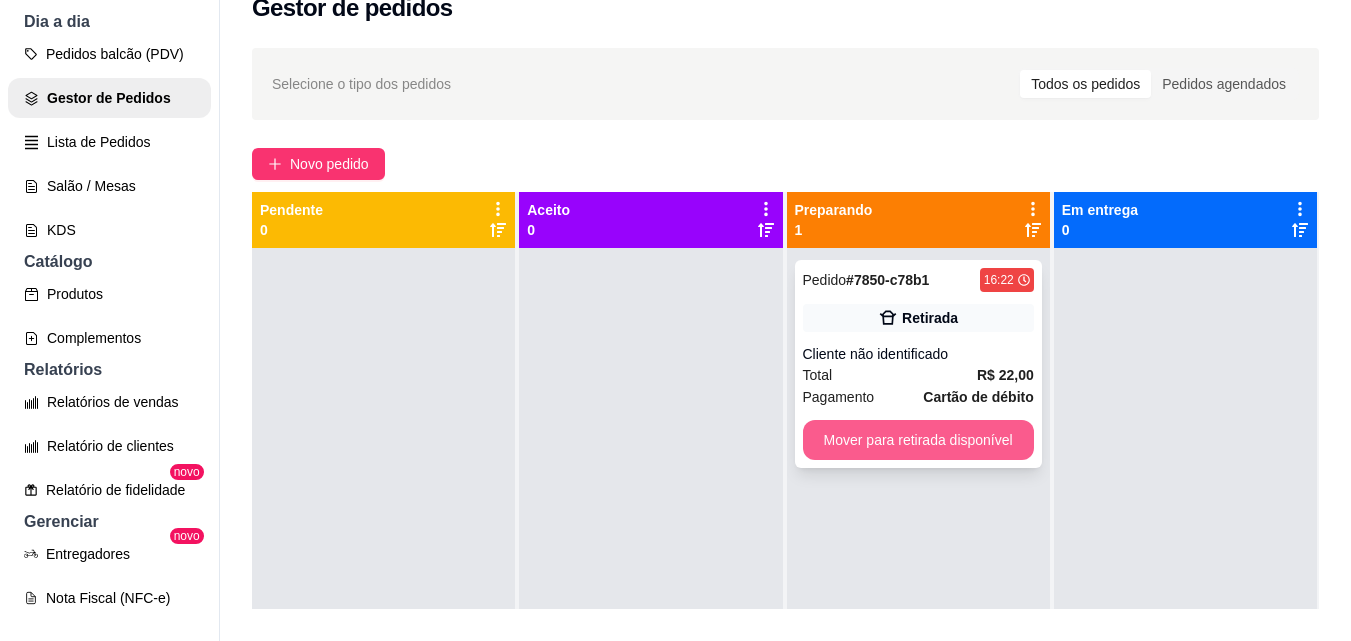 click on "Mover para retirada disponível" at bounding box center (918, 440) 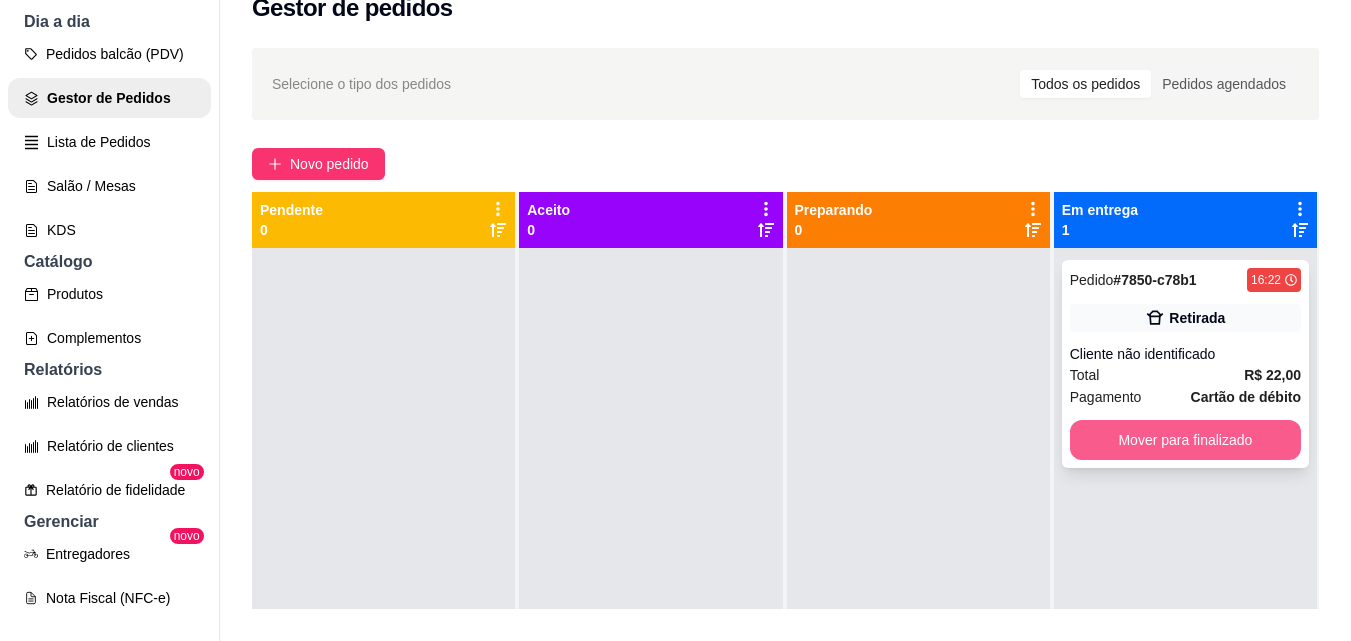 click on "Mover para finalizado" at bounding box center [1185, 440] 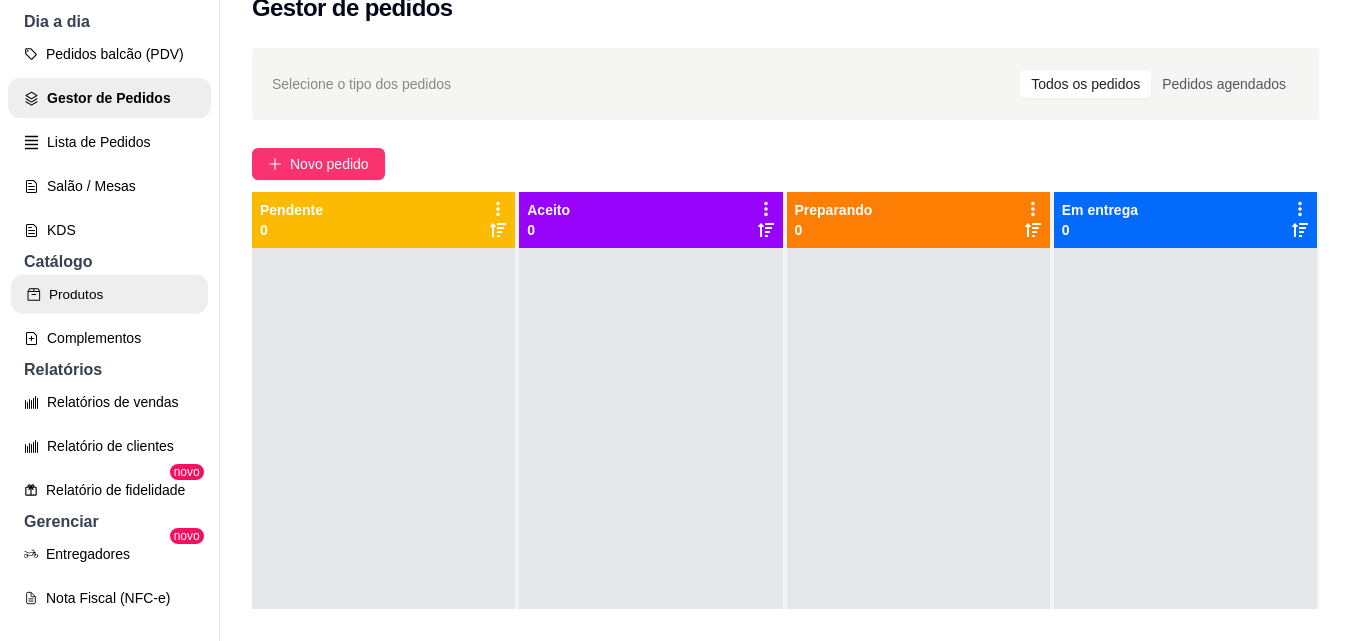 click on "Produtos" at bounding box center [109, 294] 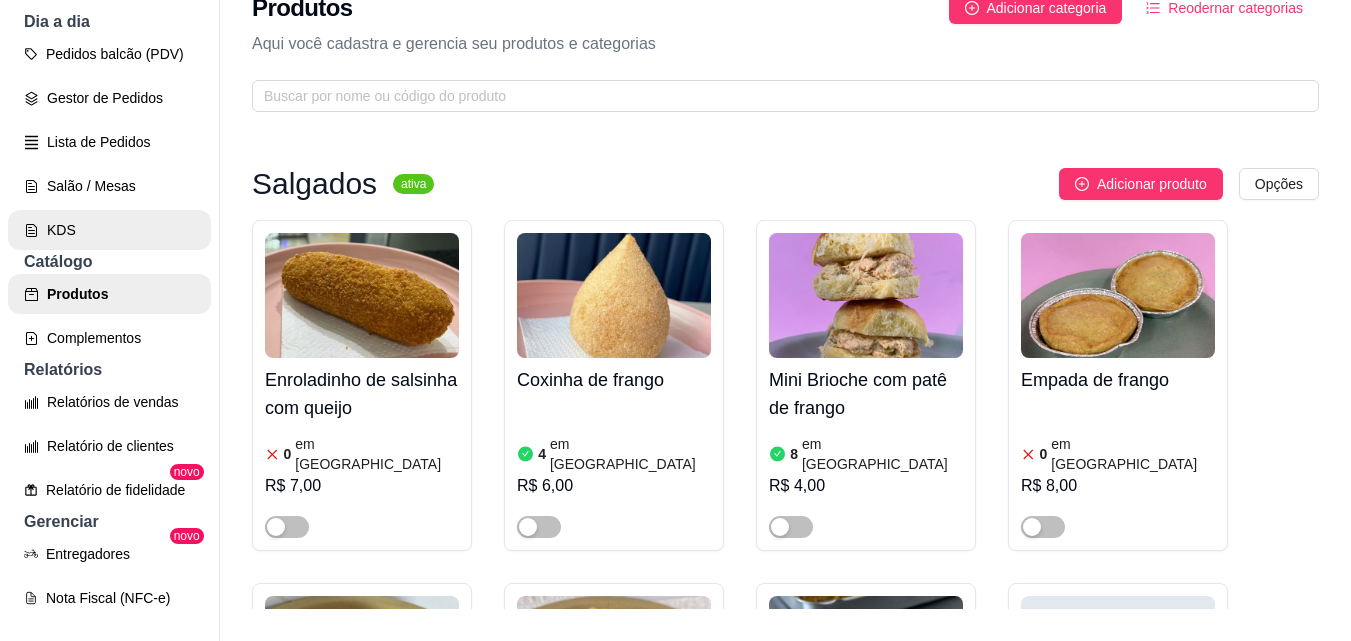 scroll, scrollTop: 0, scrollLeft: 0, axis: both 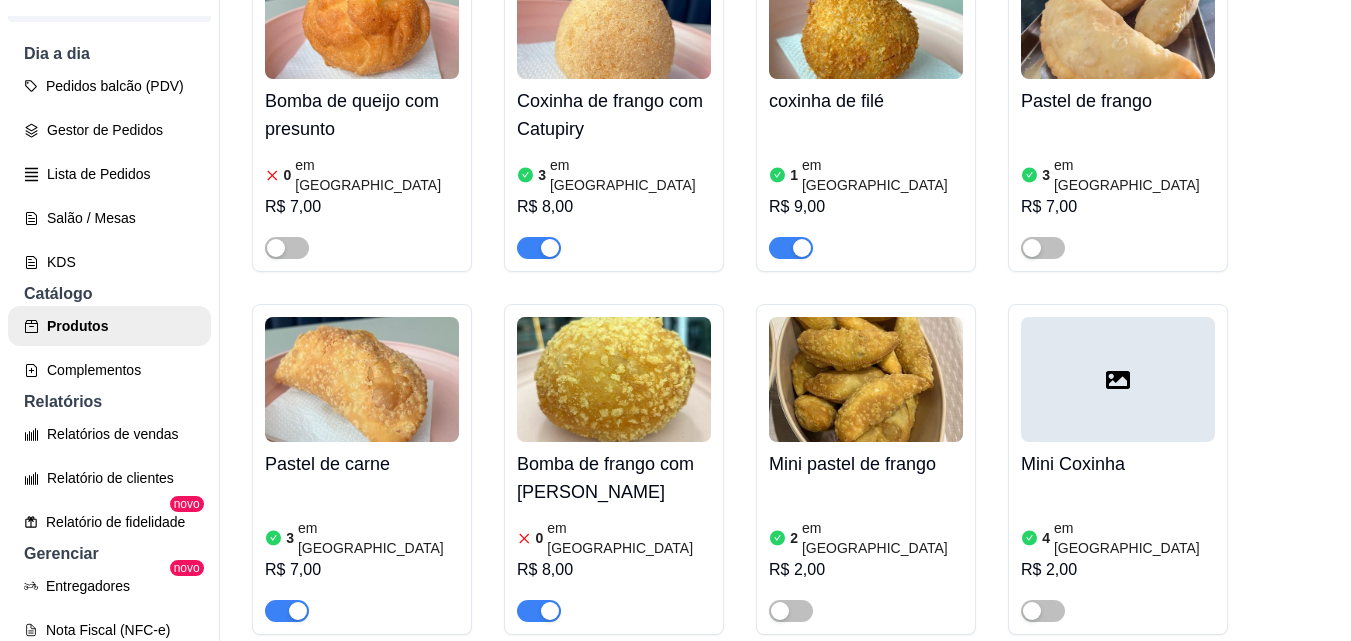 click on "Bomba de frango com mussarela   0 em estoque R$ 8,00" at bounding box center [614, 469] 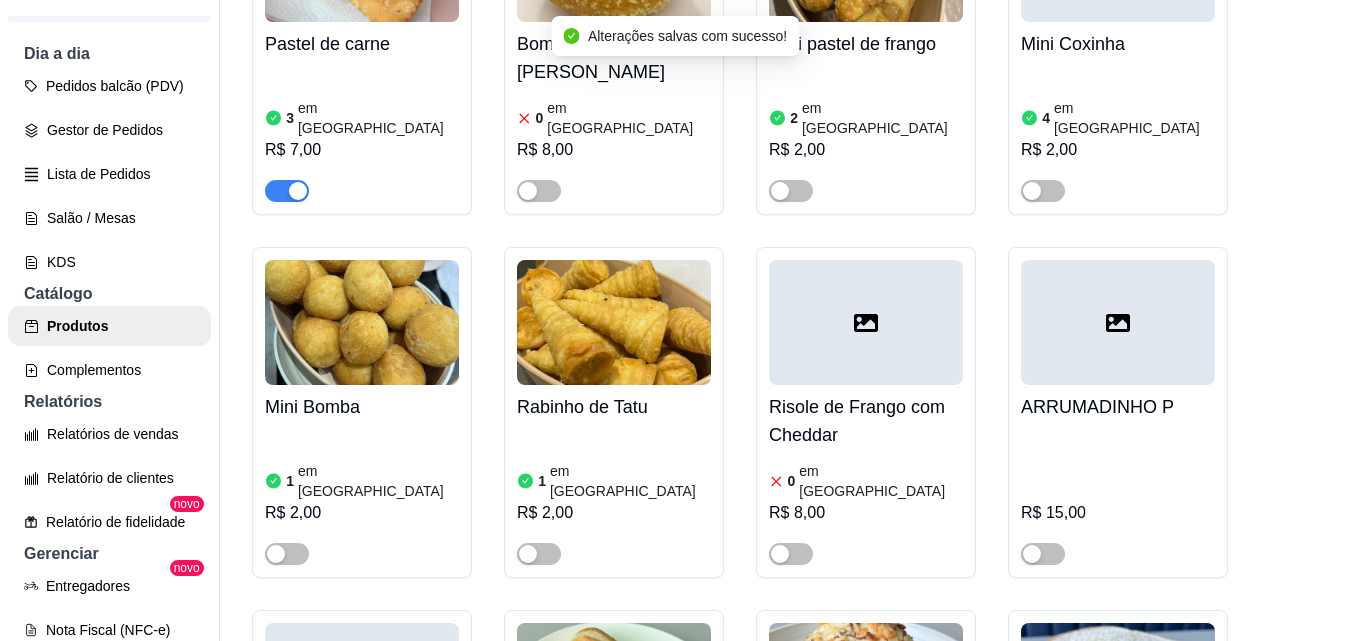 scroll, scrollTop: 1900, scrollLeft: 0, axis: vertical 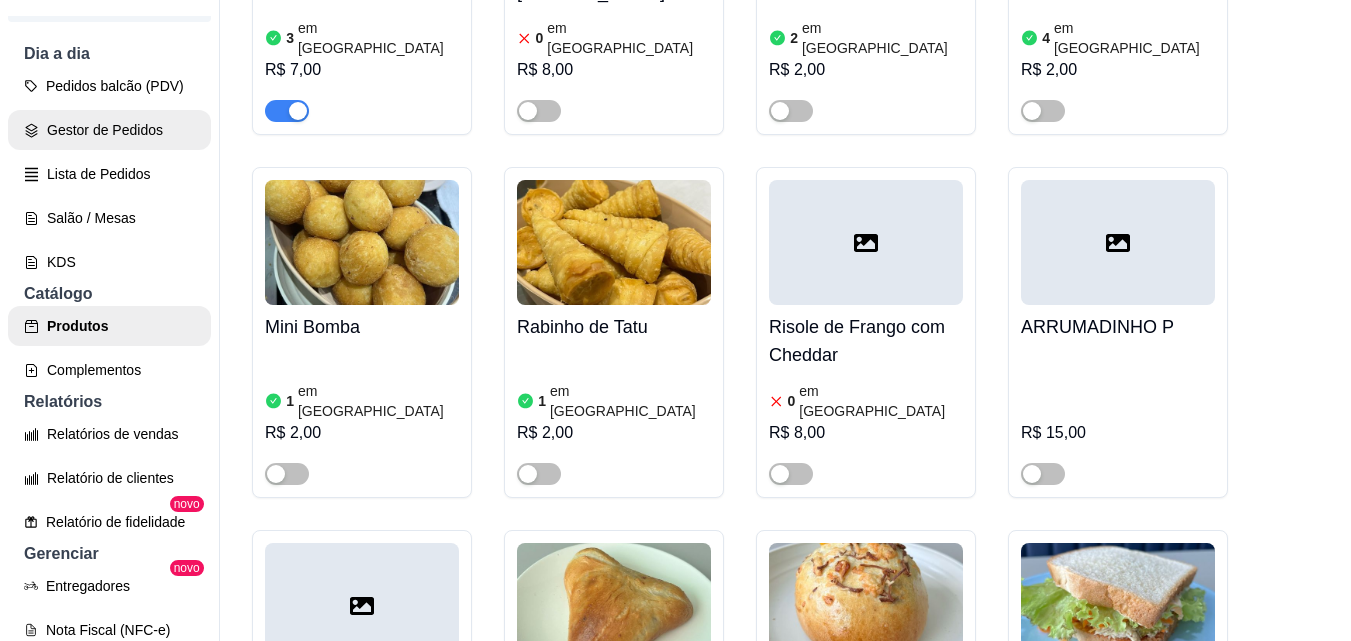 click on "Gestor de Pedidos" at bounding box center (109, 130) 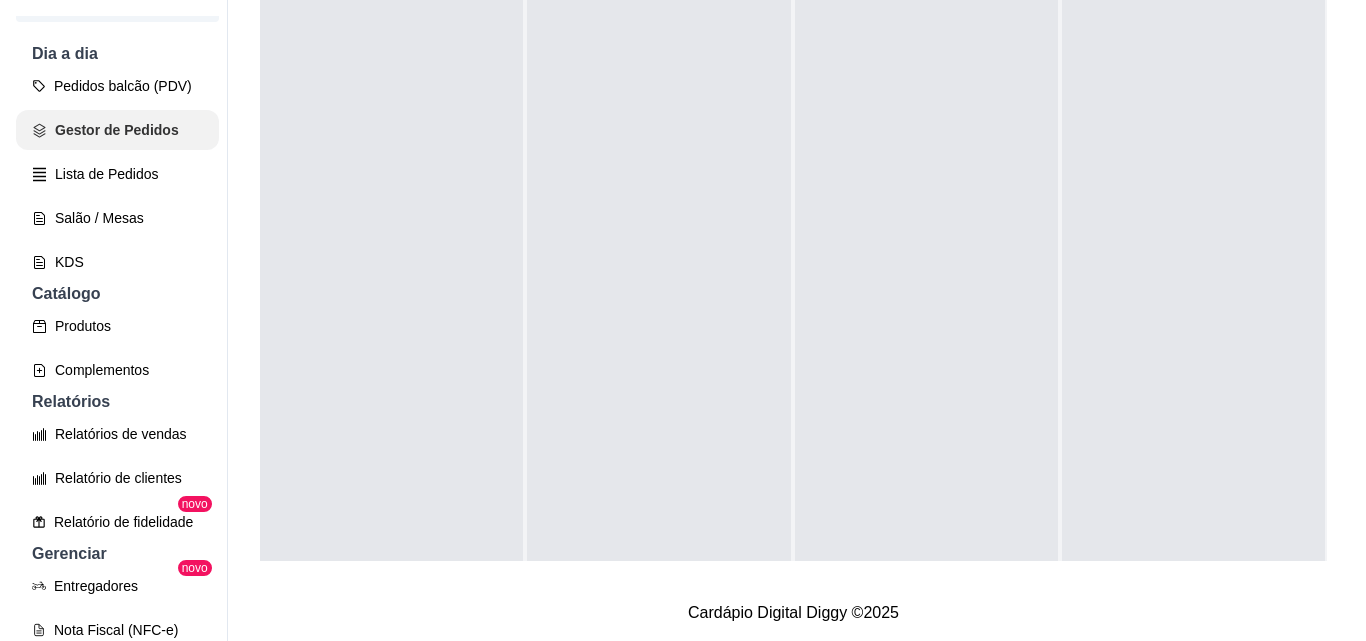 scroll, scrollTop: 0, scrollLeft: 0, axis: both 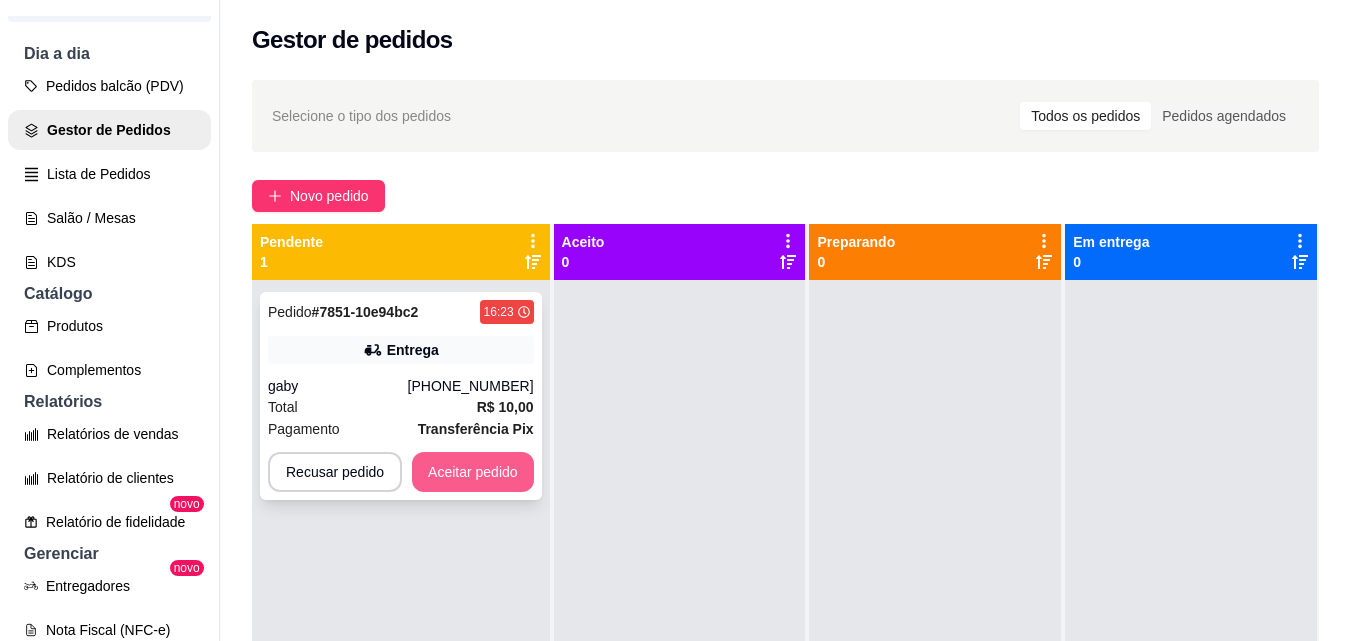 click on "Aceitar pedido" at bounding box center (473, 472) 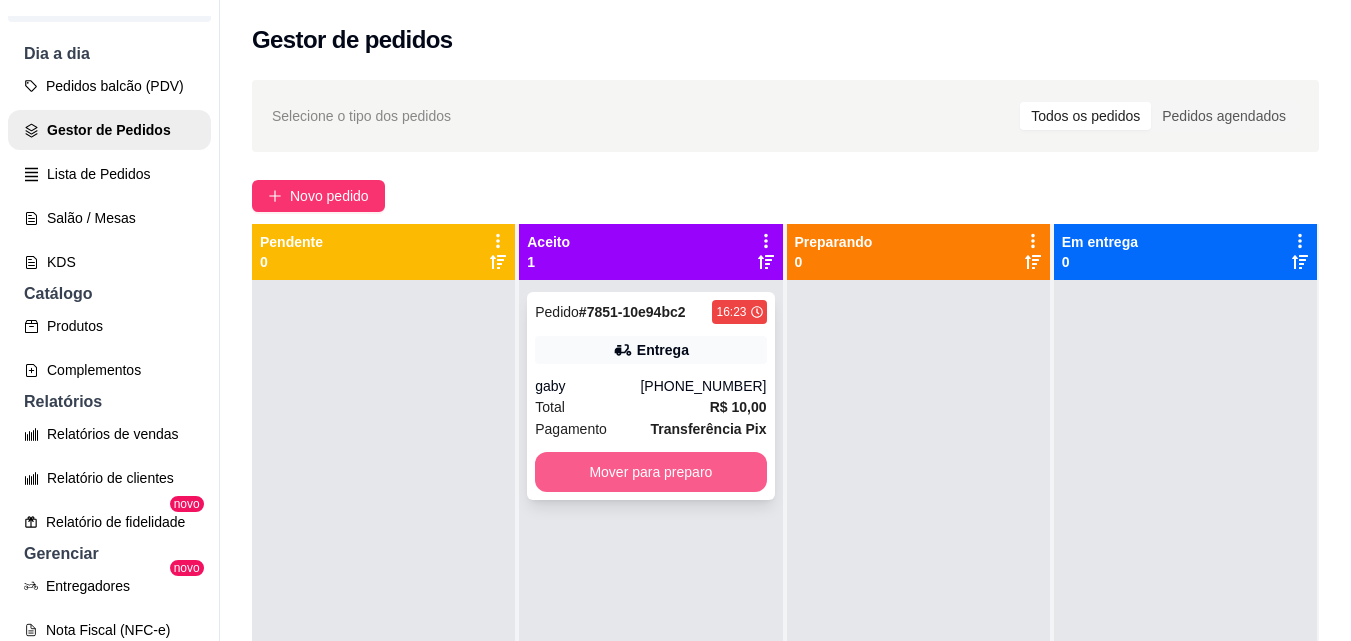 click on "Pedido  # 7851-10e94bc2 16:23 Entrega gaby [PHONE_NUMBER] Total R$ 10,00 Pagamento Transferência Pix Mover para preparo" at bounding box center (650, 396) 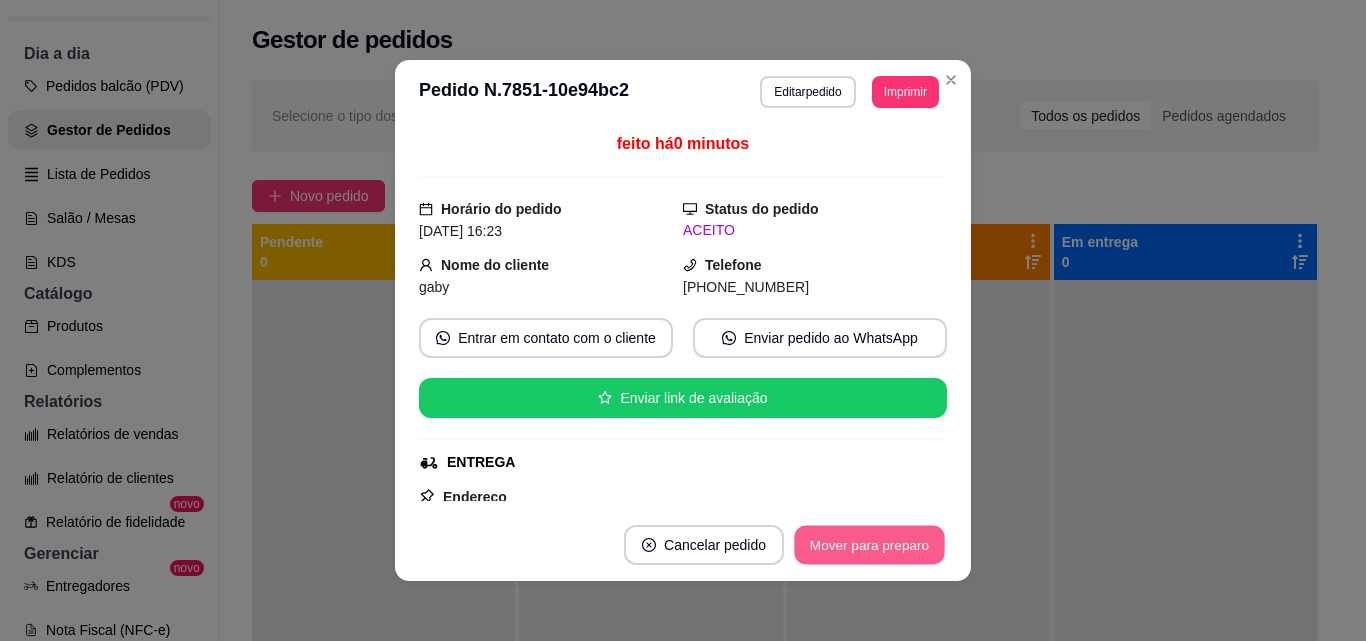 click on "Mover para preparo" at bounding box center (869, 545) 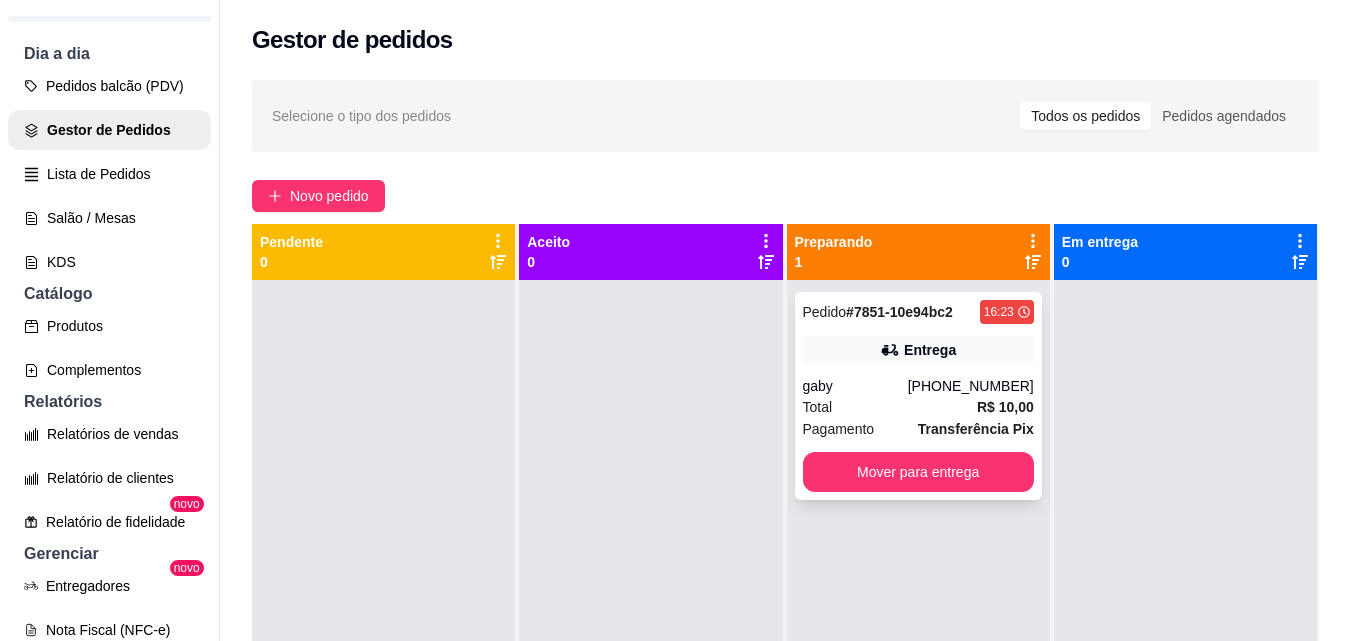 click on "# 7851-10e94bc2" at bounding box center (899, 312) 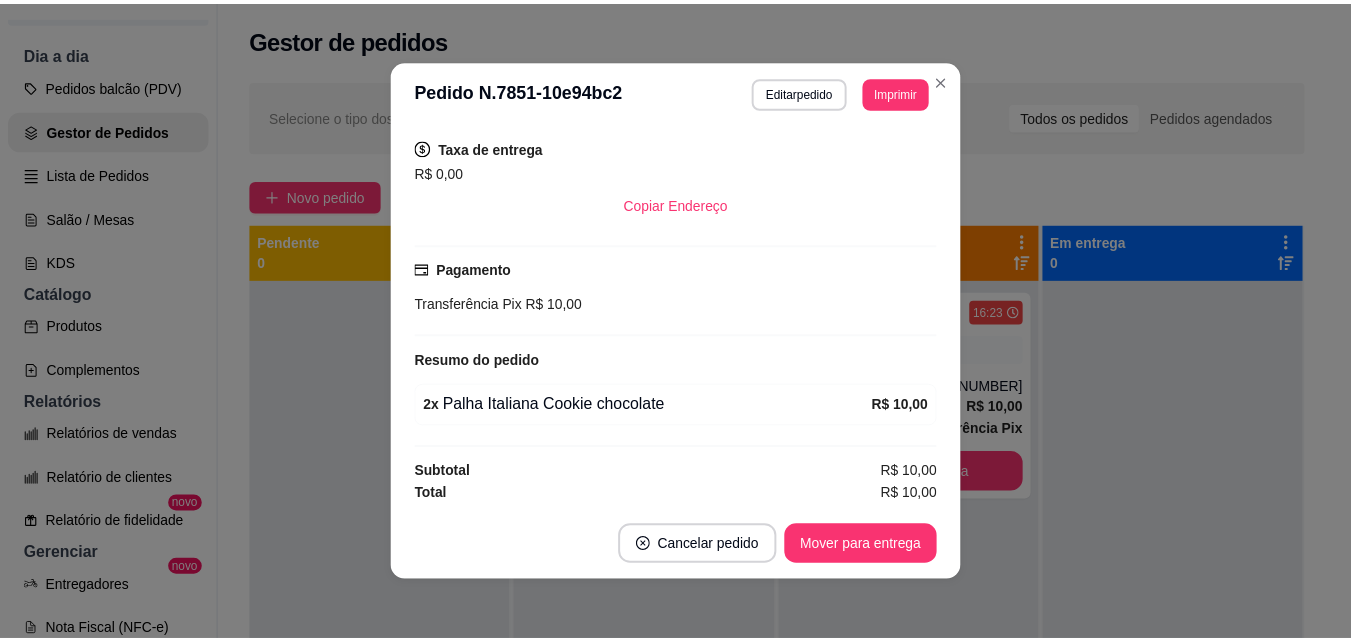 scroll, scrollTop: 408, scrollLeft: 0, axis: vertical 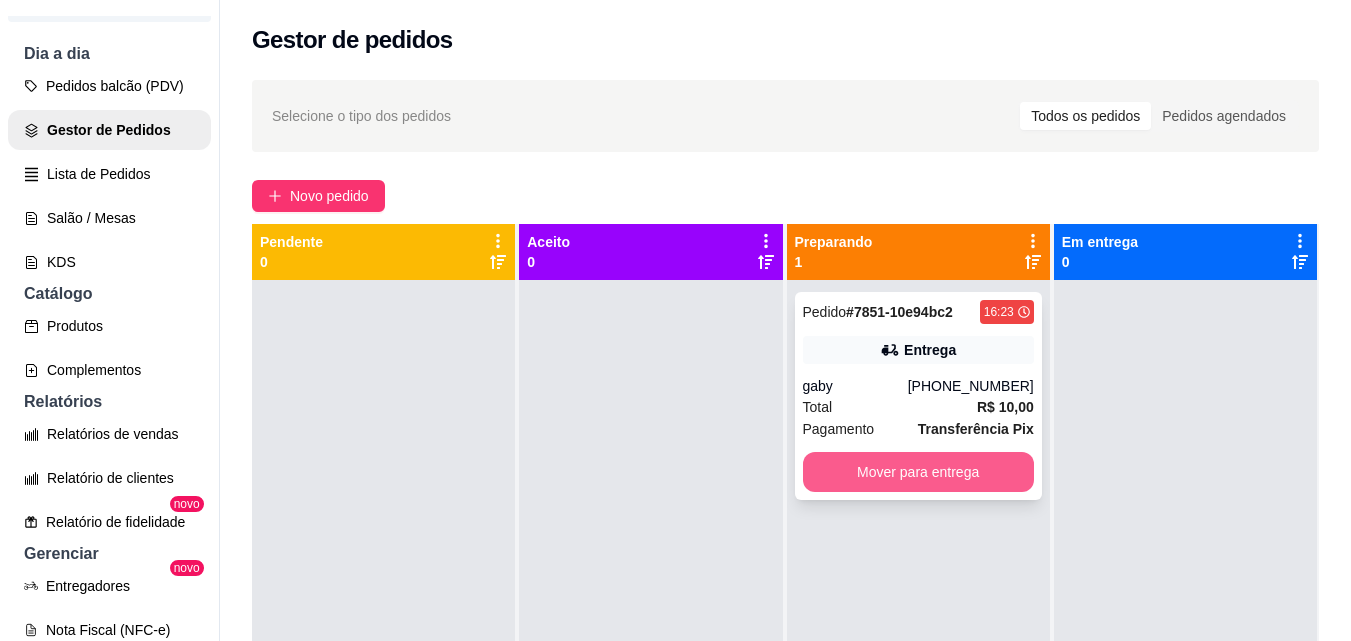 click on "Mover para entrega" at bounding box center (918, 472) 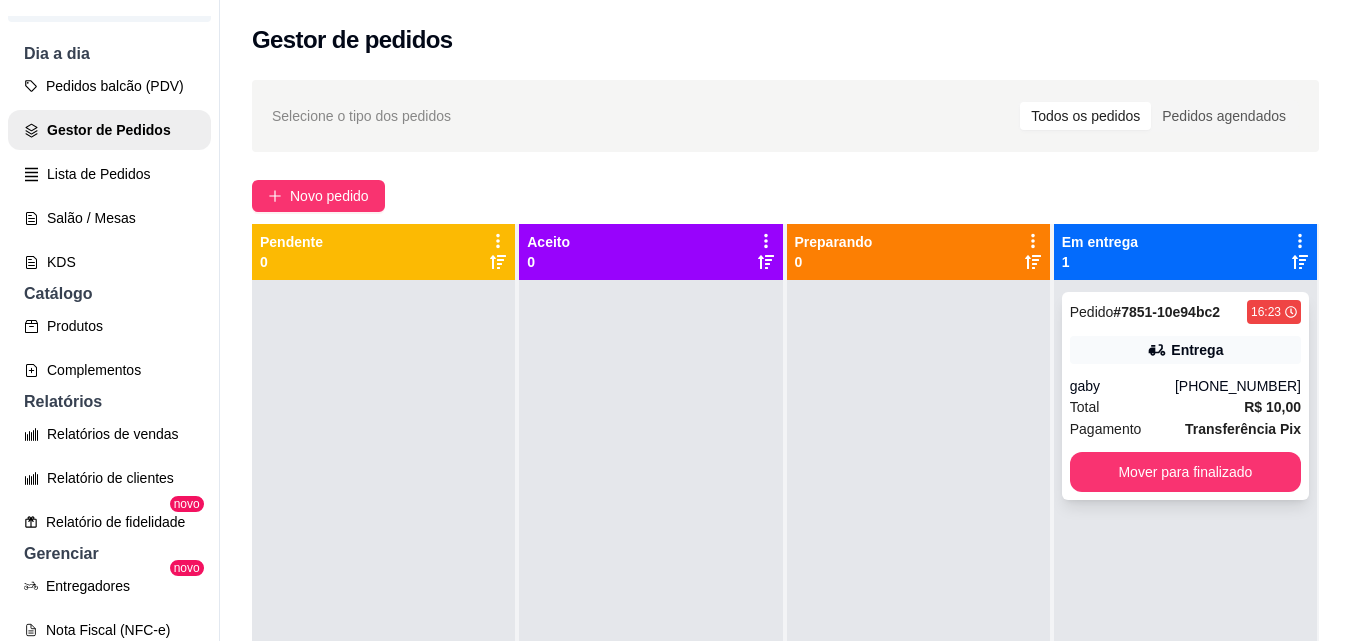 click on "Mover para finalizado" at bounding box center [1185, 472] 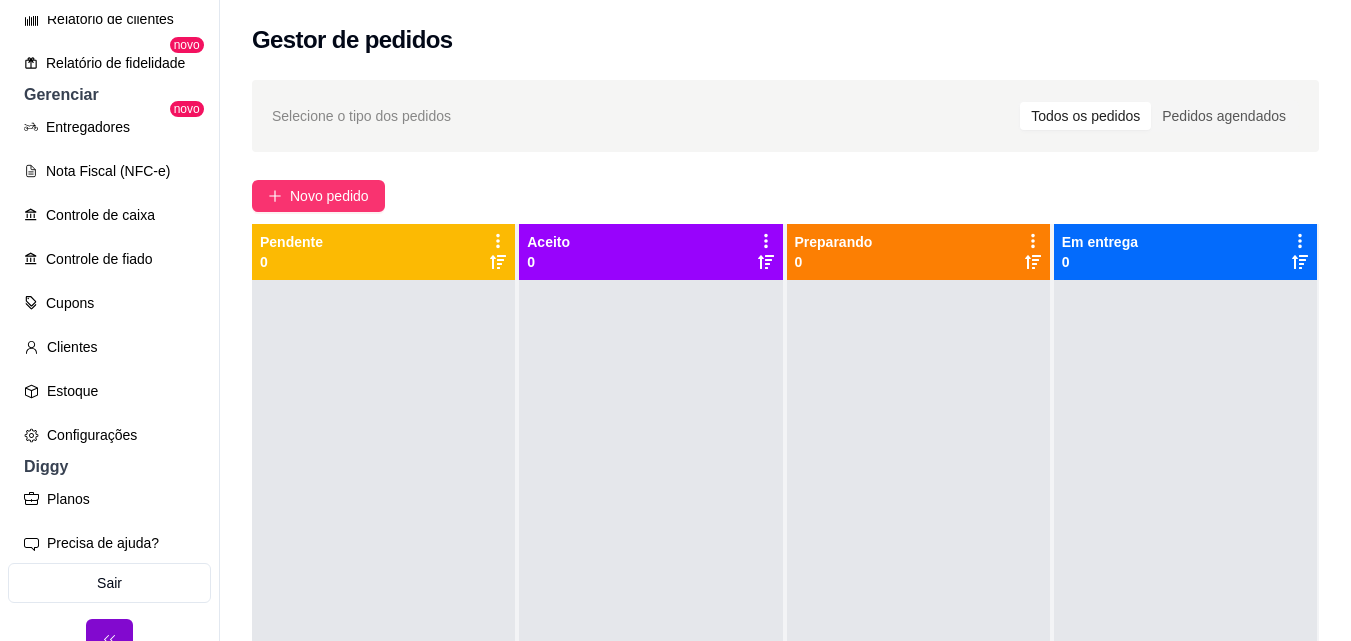 scroll, scrollTop: 685, scrollLeft: 0, axis: vertical 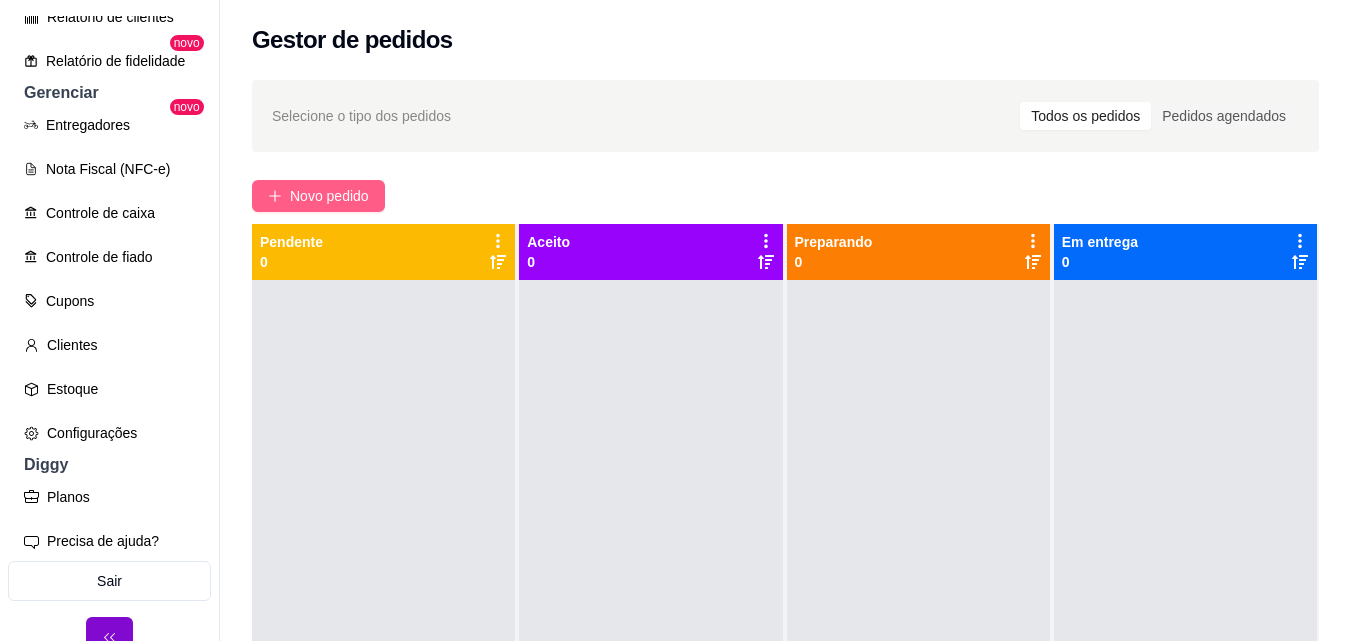 click on "Novo pedido" at bounding box center (329, 196) 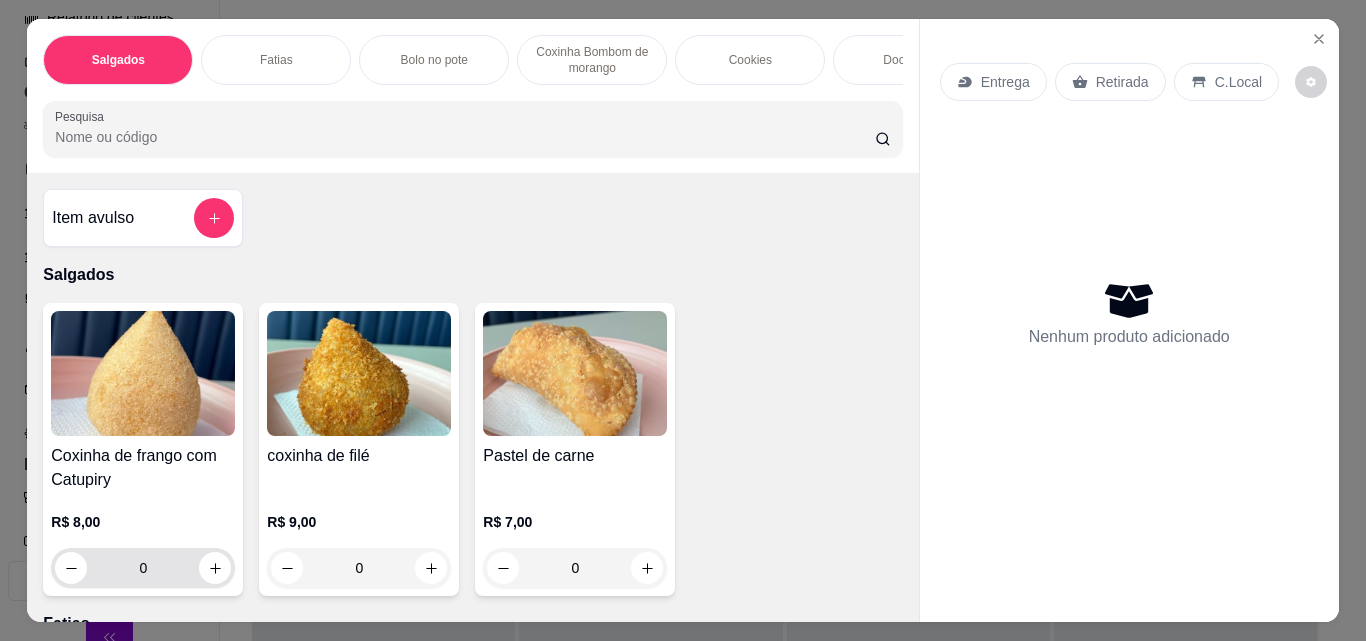 click at bounding box center (215, 568) 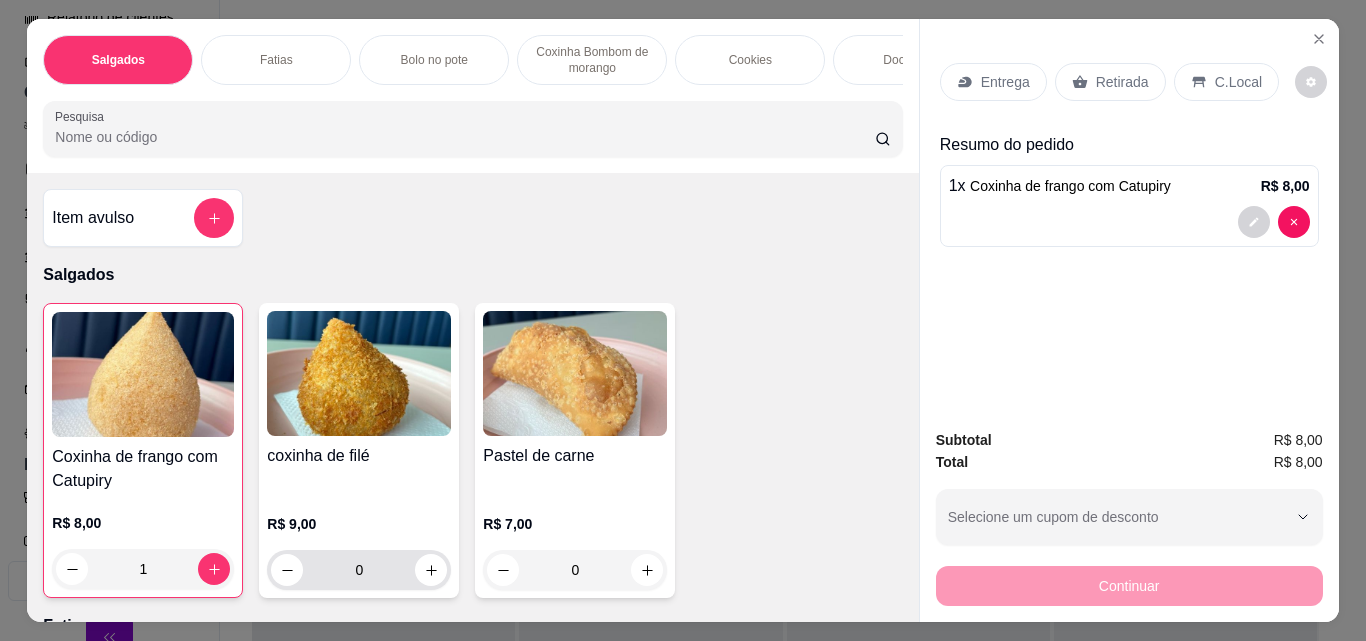 click at bounding box center [431, 570] 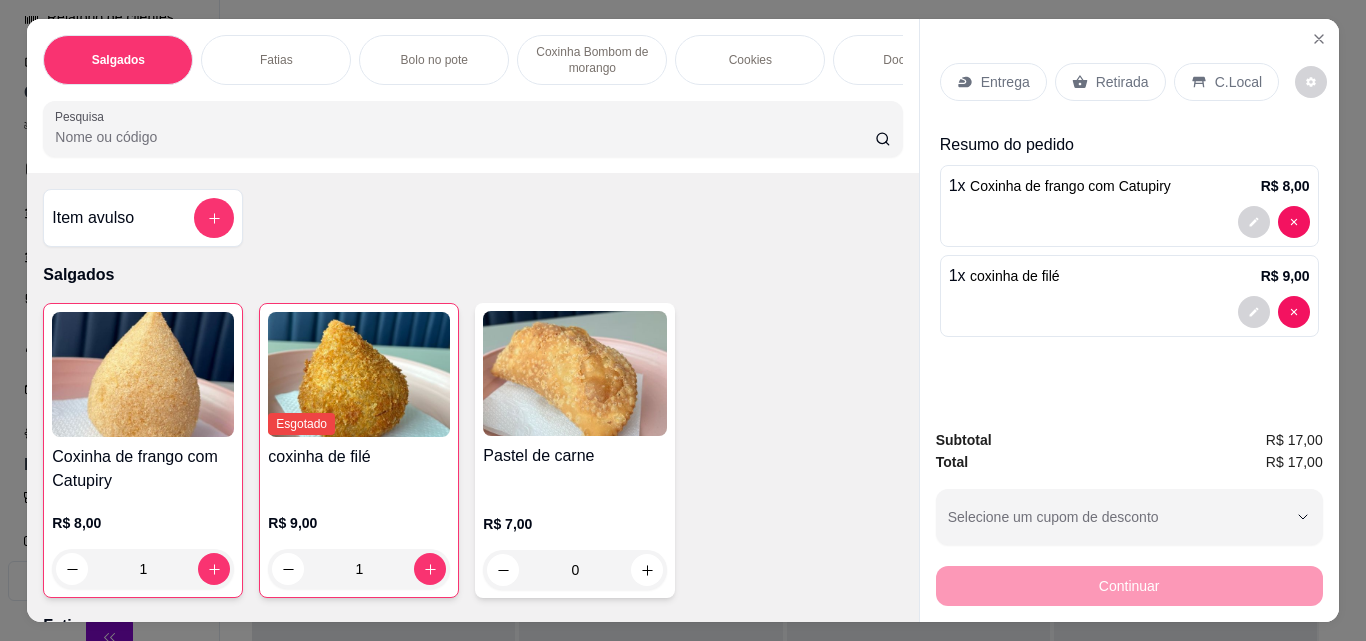 click on "Retirada" at bounding box center [1110, 82] 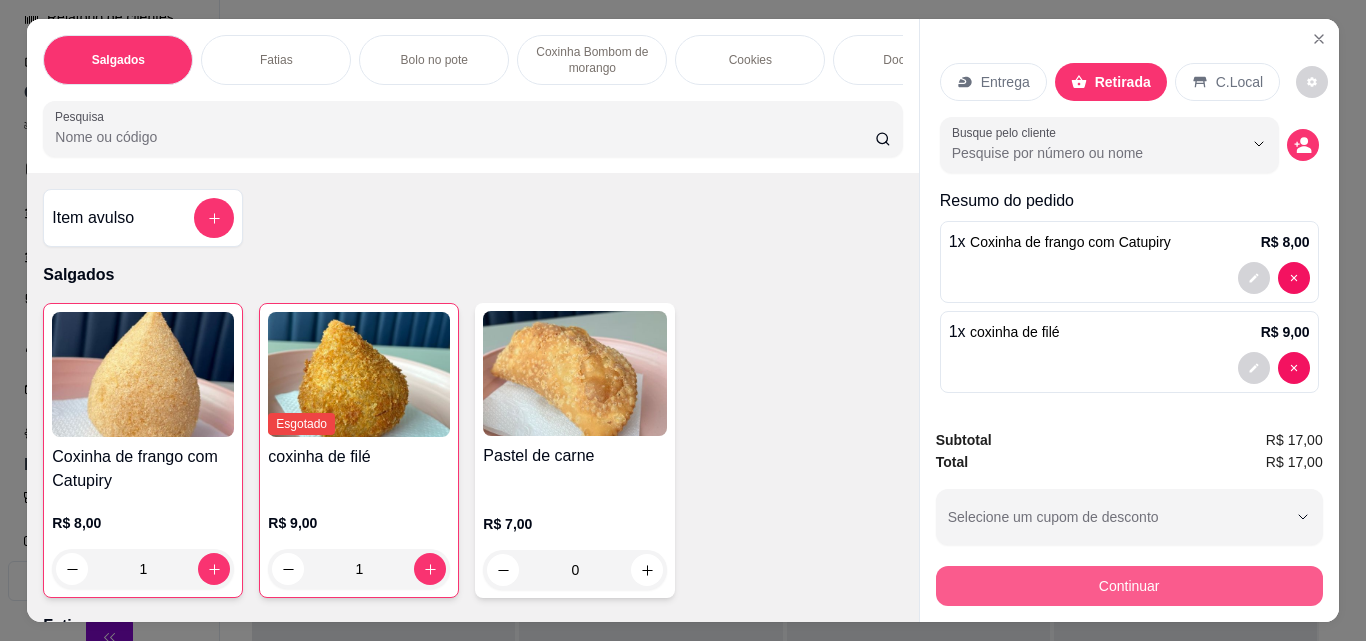 click on "Continuar" at bounding box center [1129, 586] 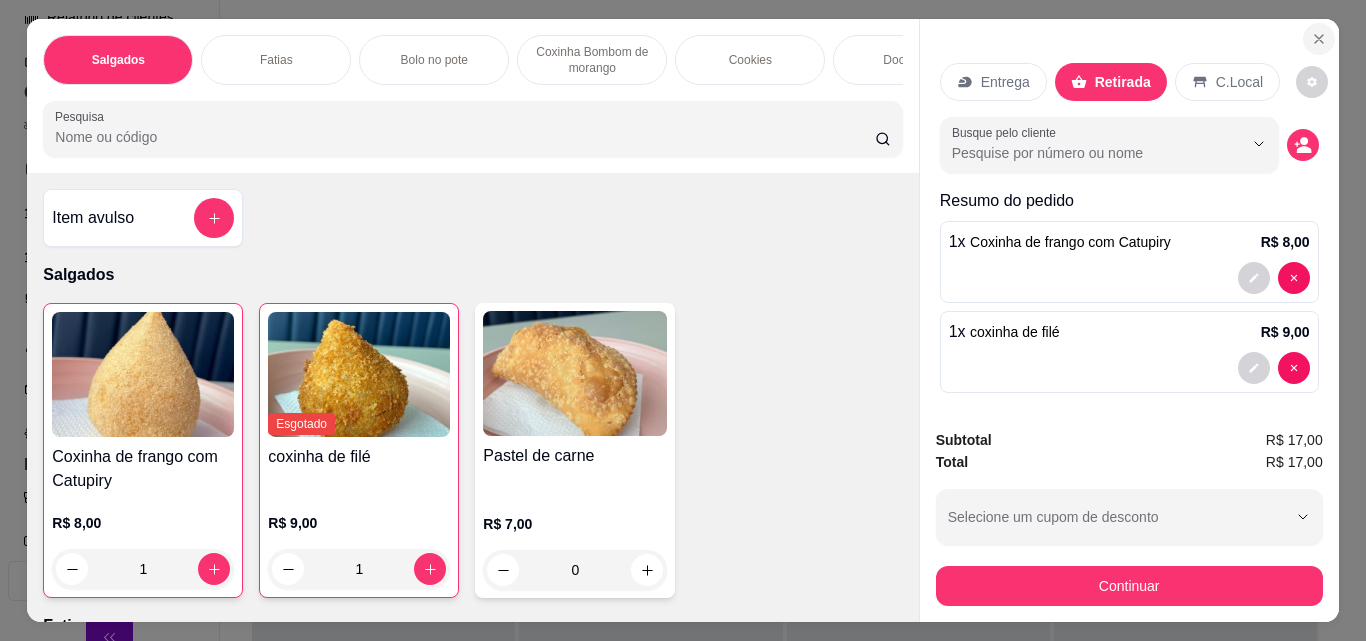 click 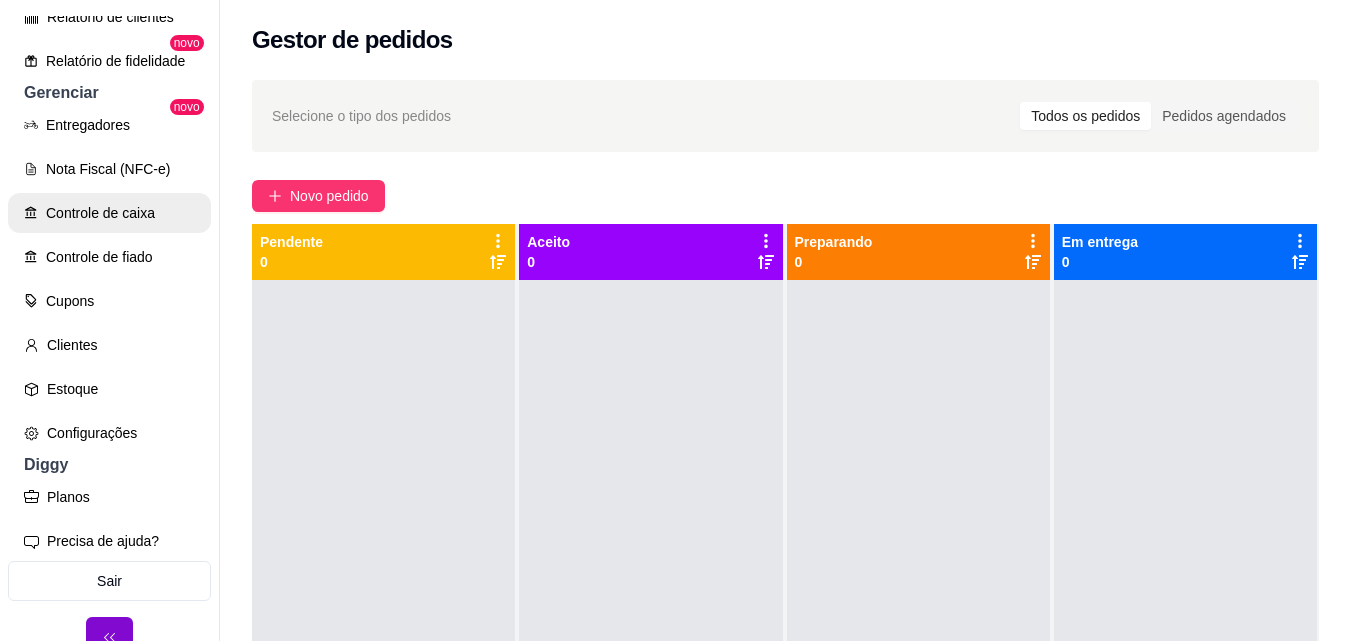 click on "Controle de caixa" at bounding box center (109, 213) 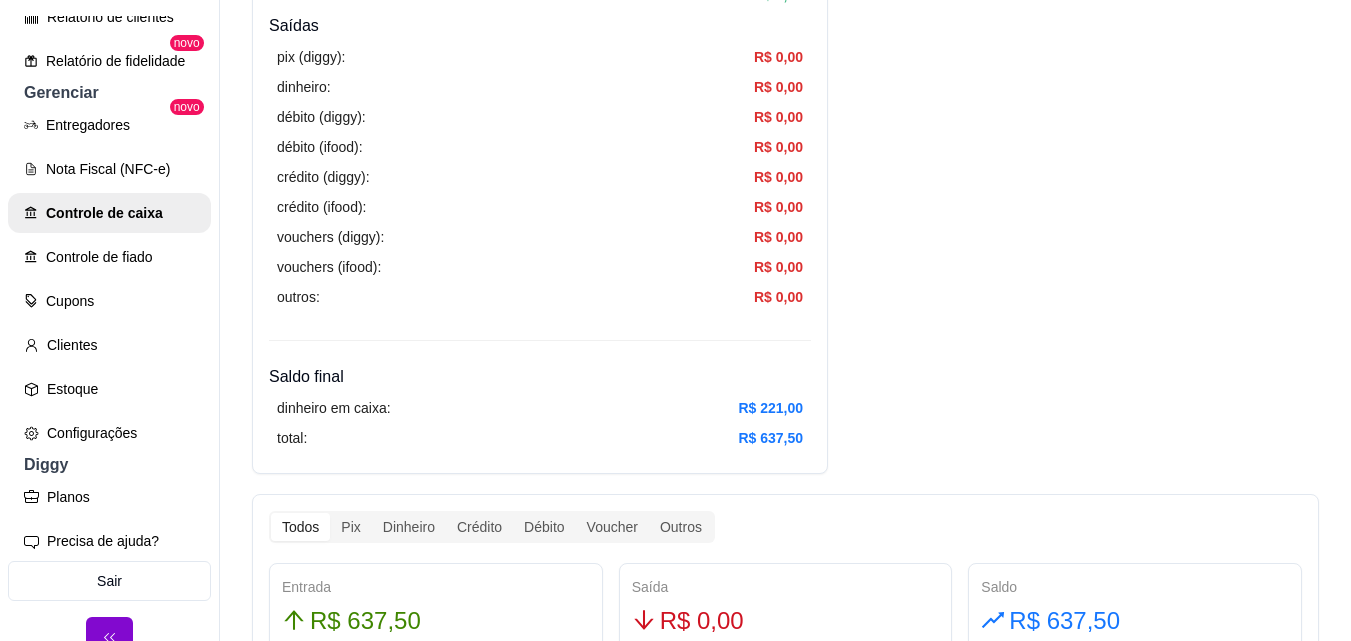 scroll, scrollTop: 700, scrollLeft: 0, axis: vertical 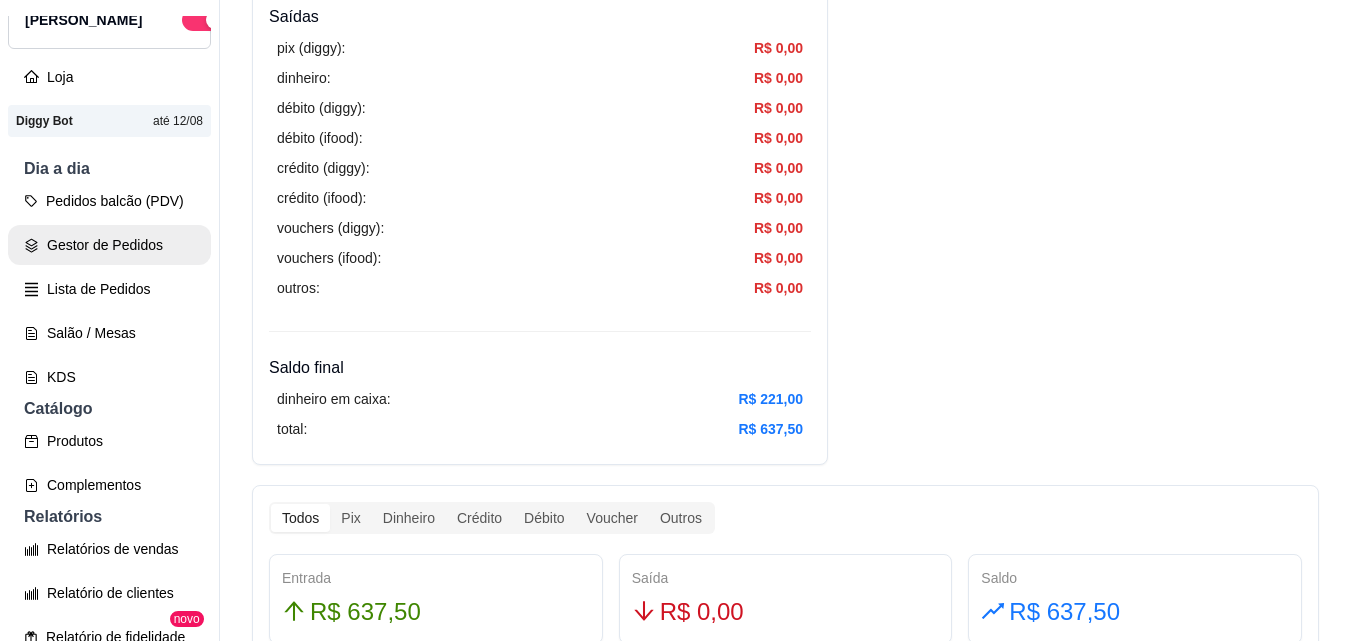 click on "Gestor de Pedidos" at bounding box center (109, 245) 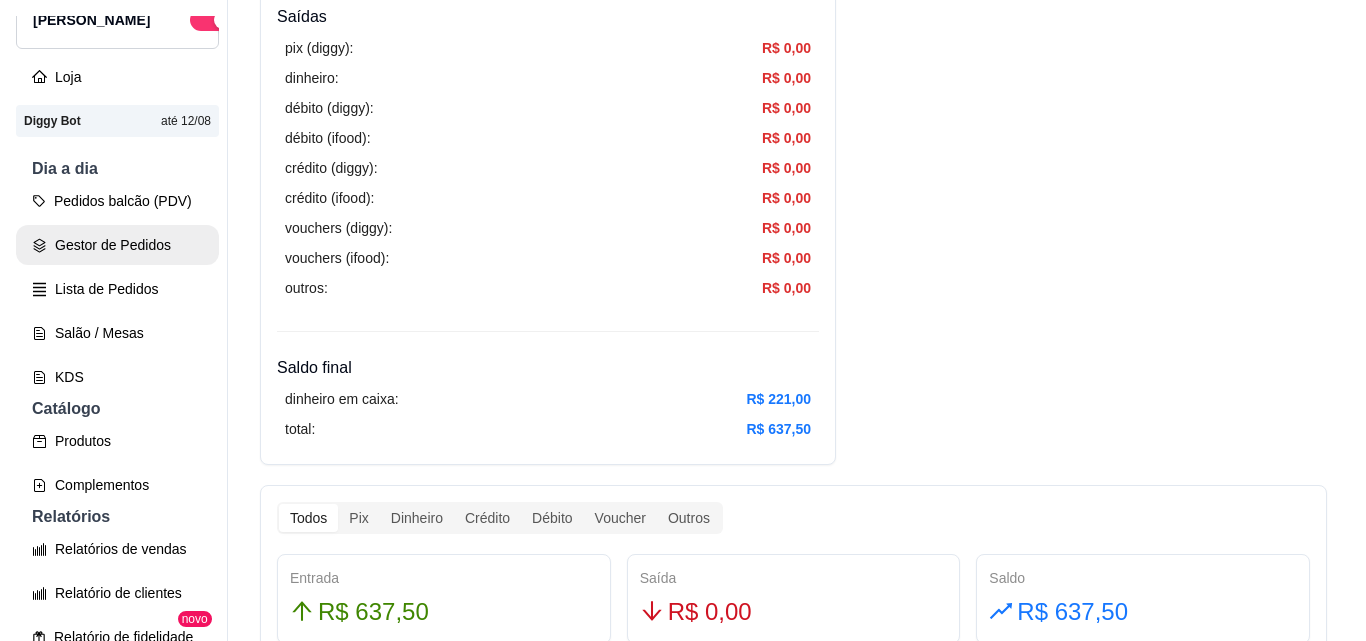 scroll, scrollTop: 0, scrollLeft: 0, axis: both 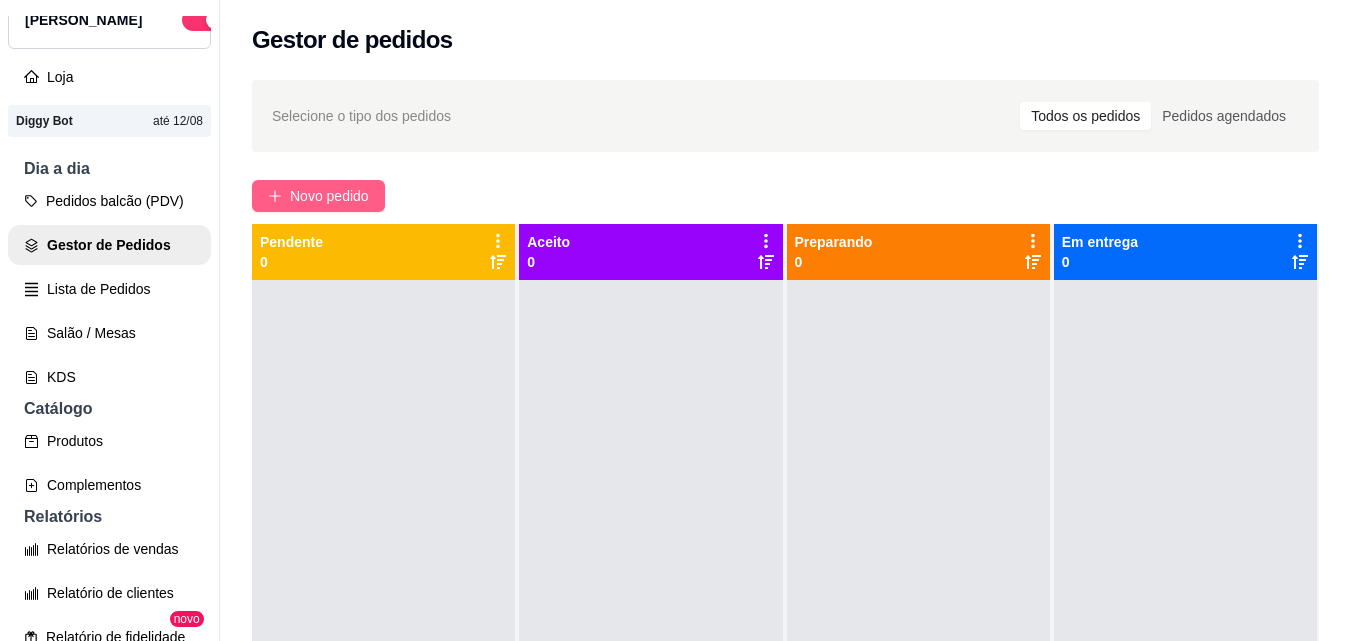 click on "Novo pedido" at bounding box center [329, 196] 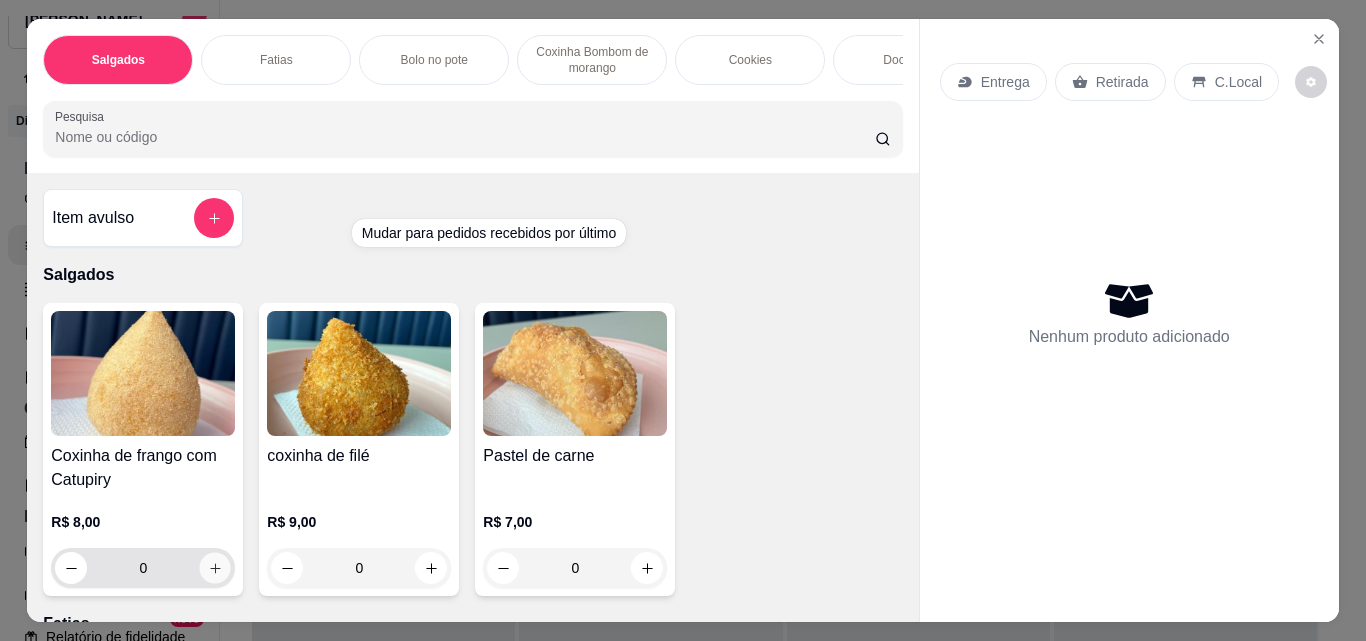 click at bounding box center (215, 568) 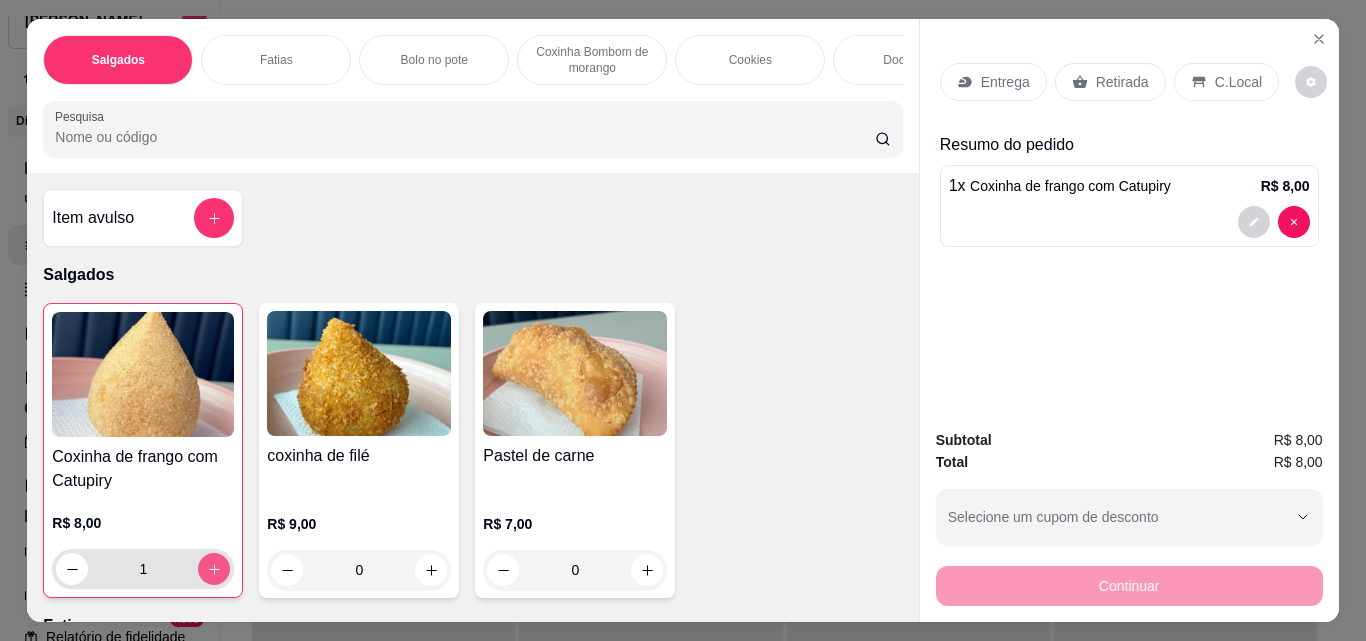 type on "1" 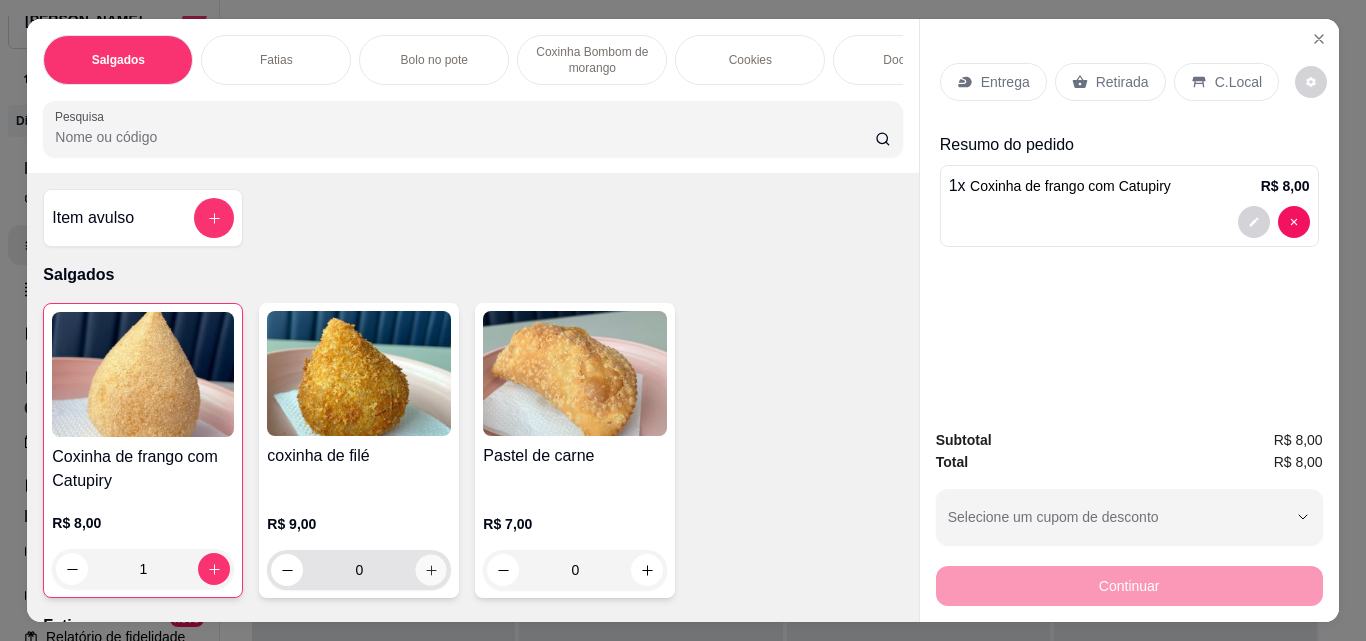 click 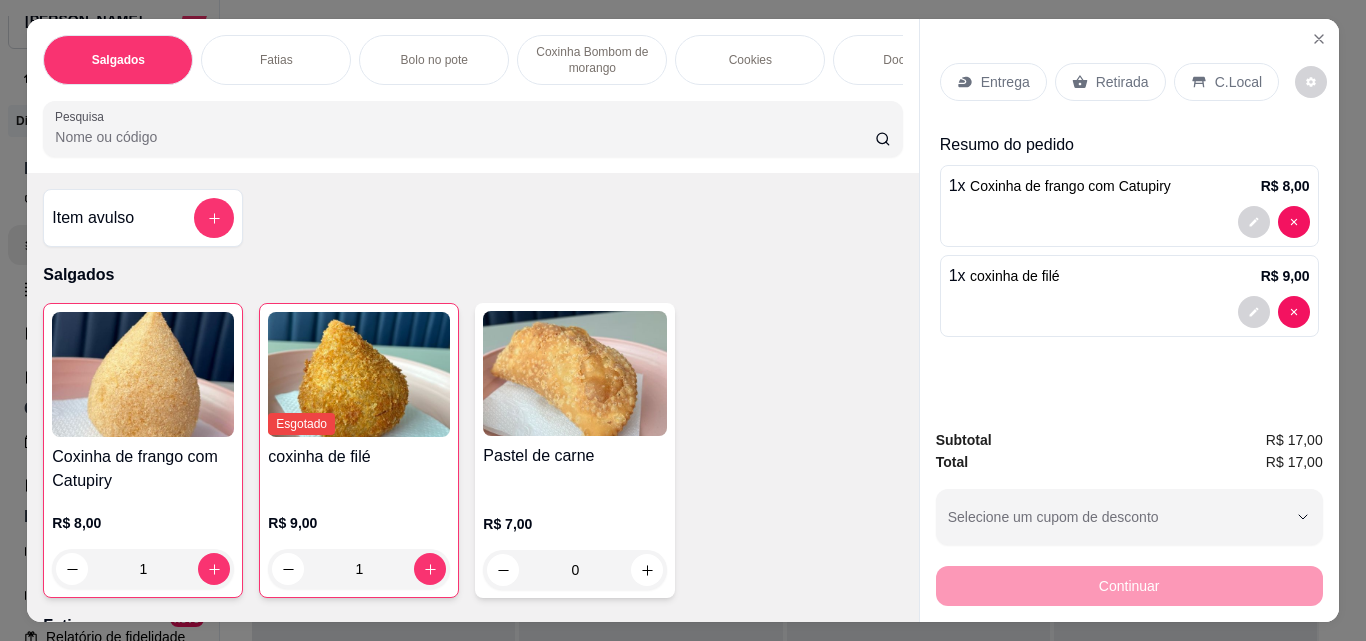 click on "Retirada" at bounding box center (1122, 82) 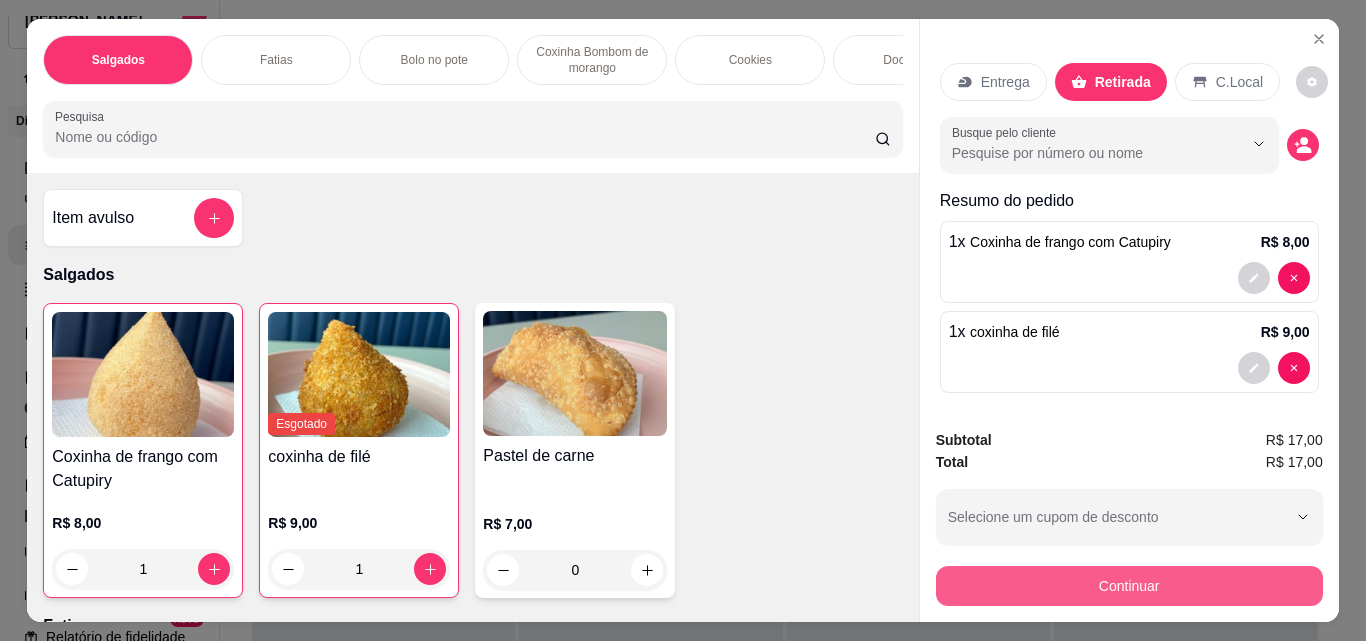 click on "Continuar" at bounding box center (1129, 586) 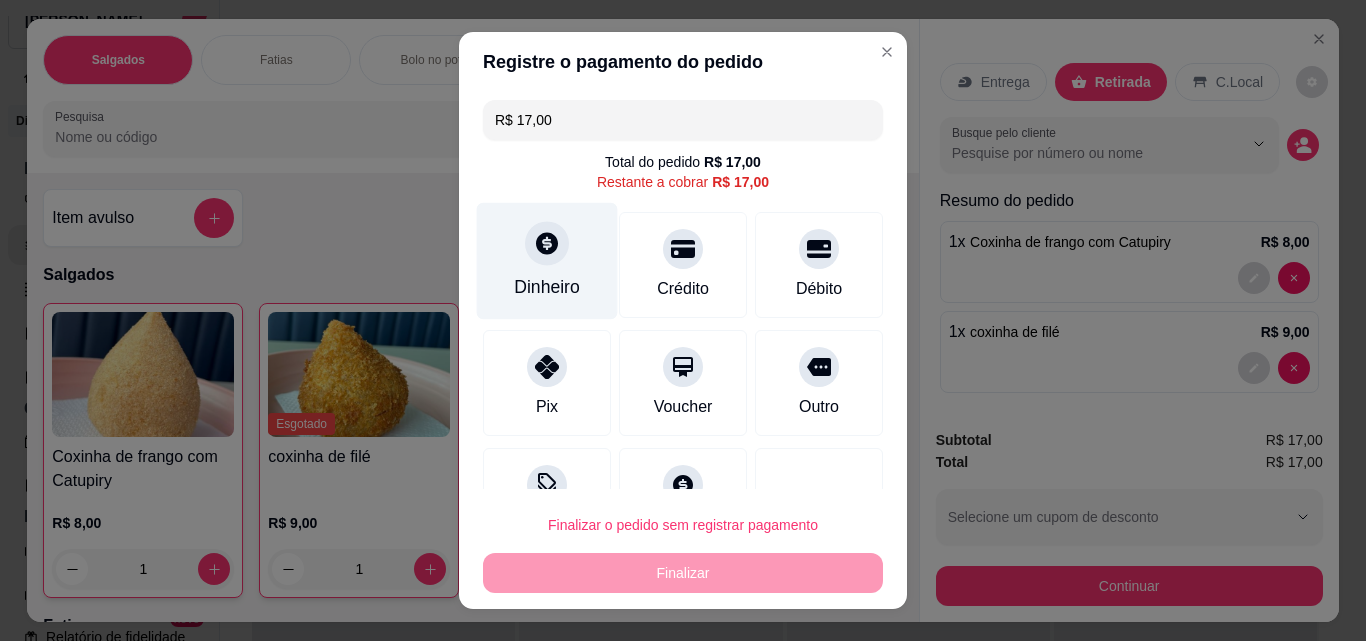 click at bounding box center [547, 243] 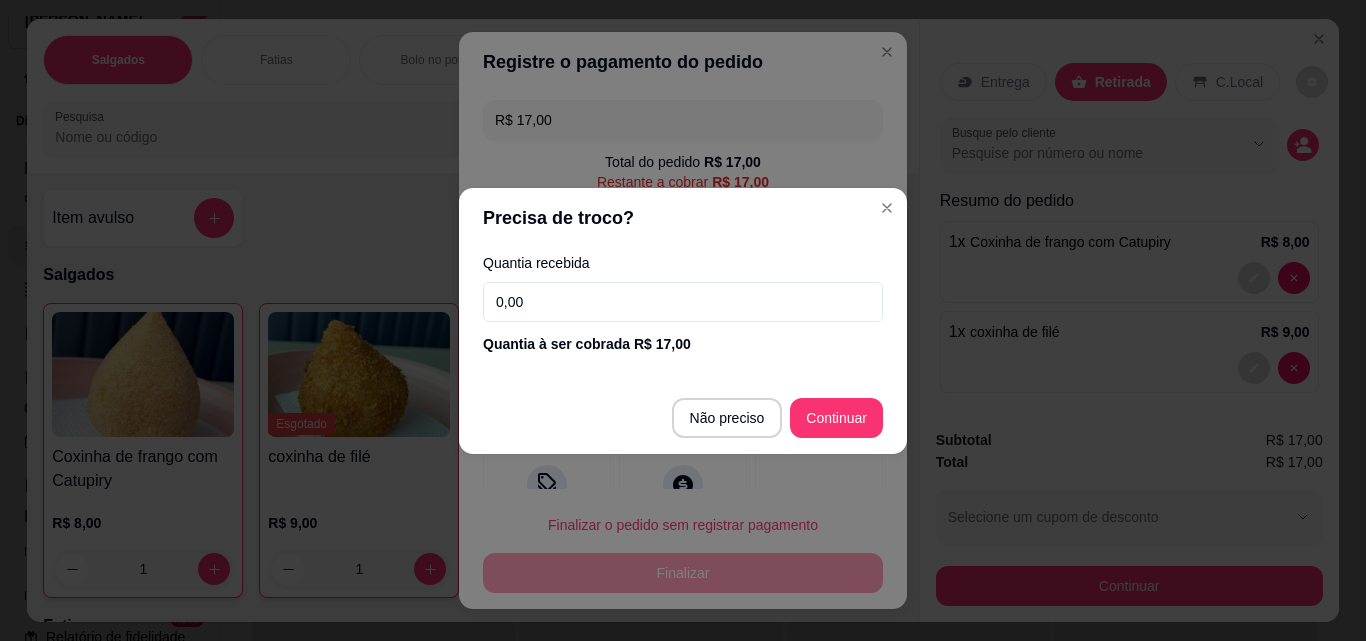 click on "0,00" at bounding box center [683, 302] 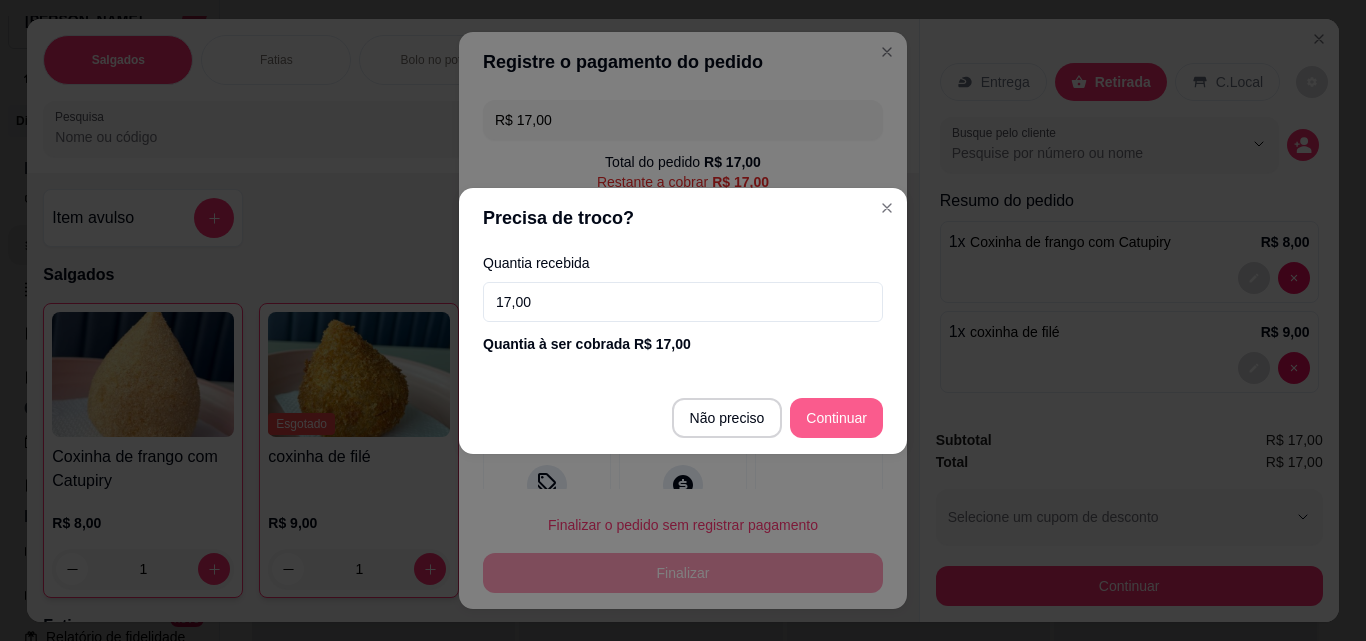 type on "17,00" 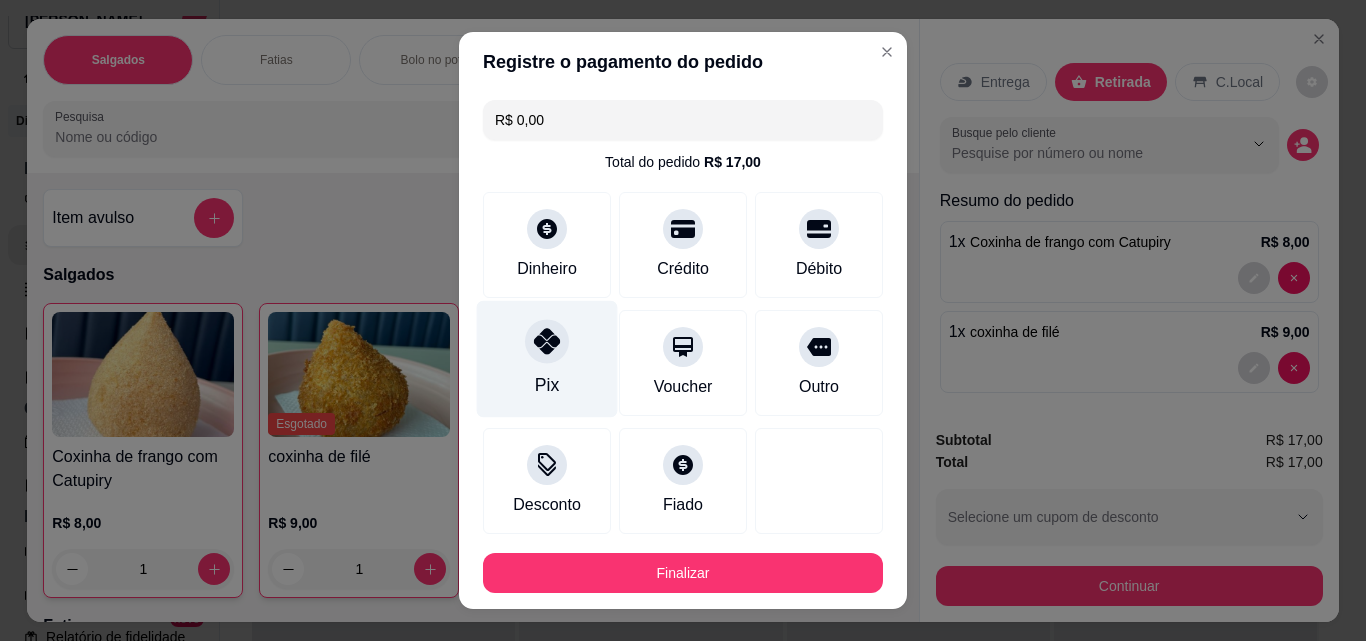 click on "Pix" at bounding box center [547, 359] 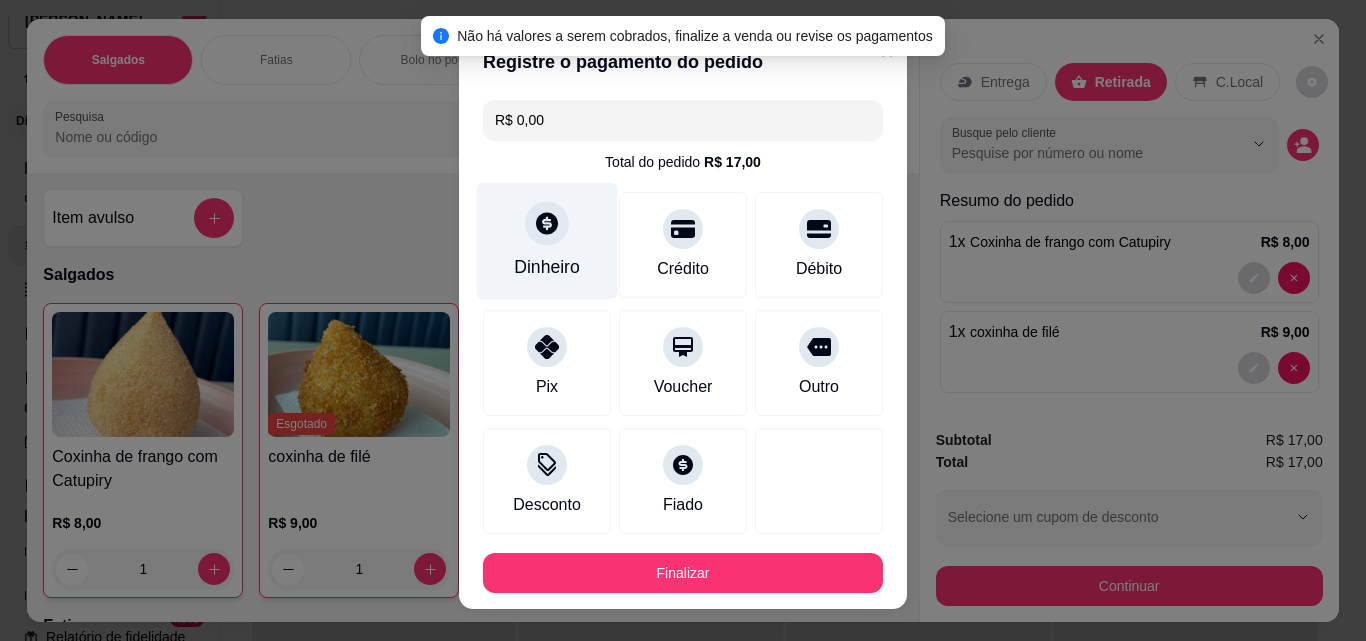 click on "Dinheiro" at bounding box center [547, 267] 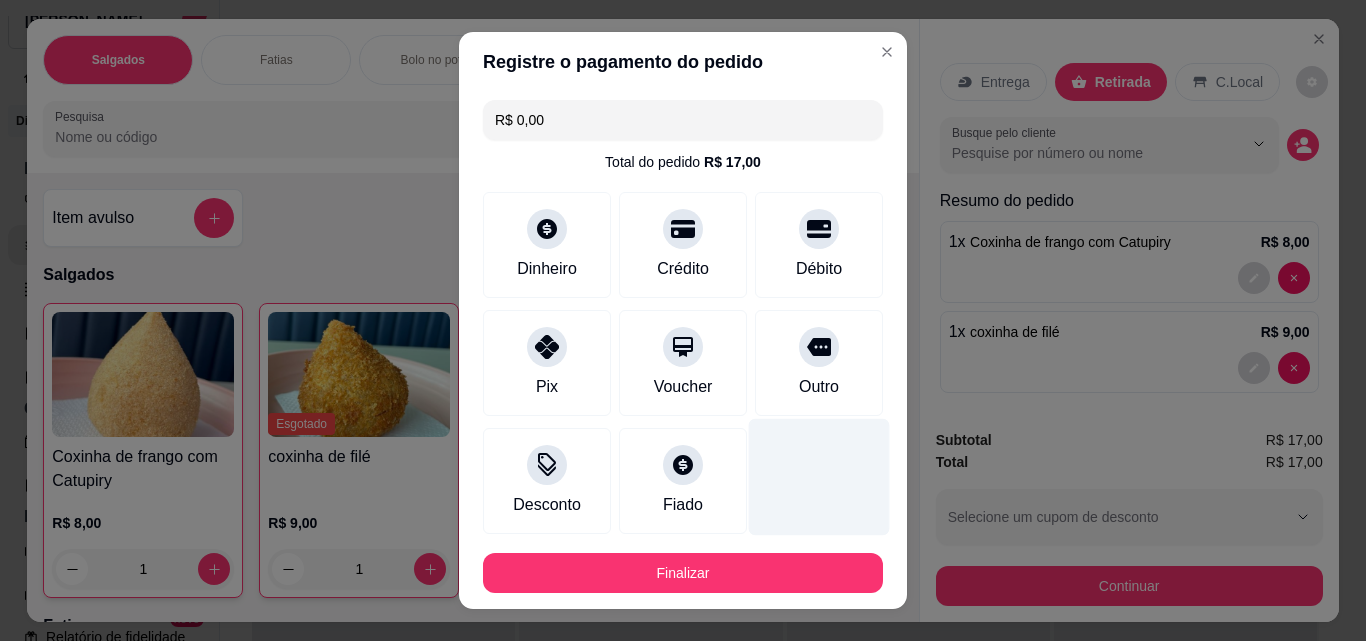 scroll, scrollTop: 109, scrollLeft: 0, axis: vertical 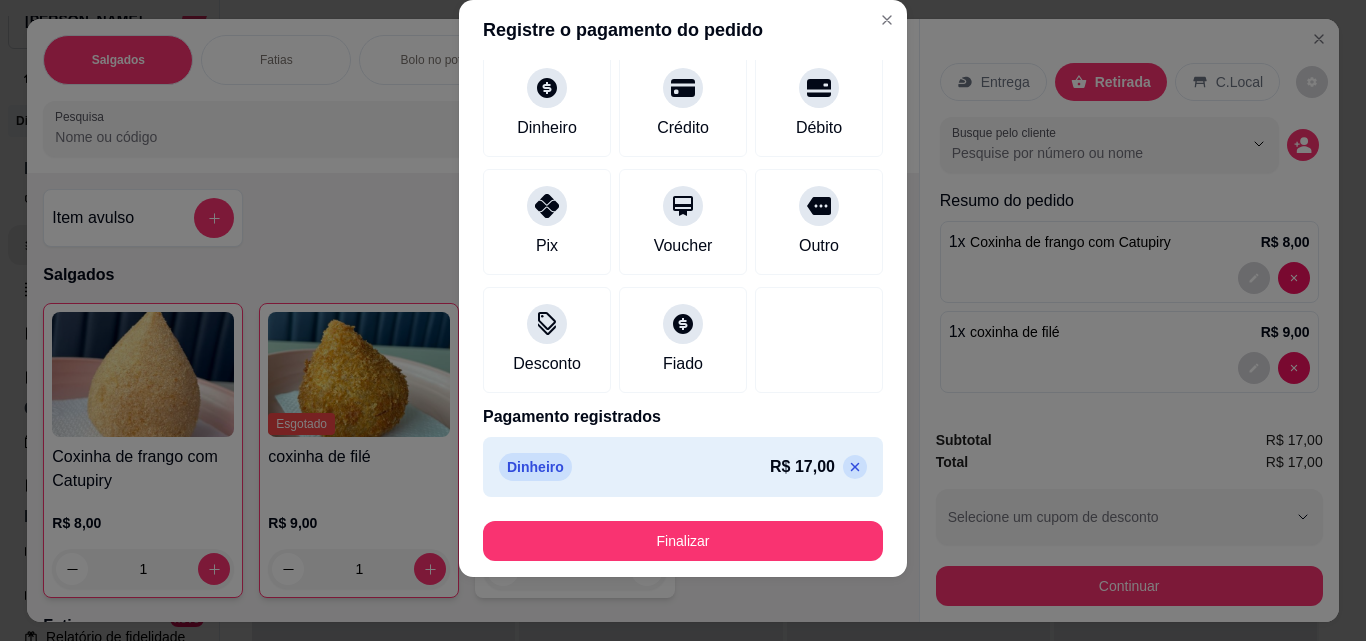 drag, startPoint x: 806, startPoint y: 472, endPoint x: 810, endPoint y: 461, distance: 11.7046995 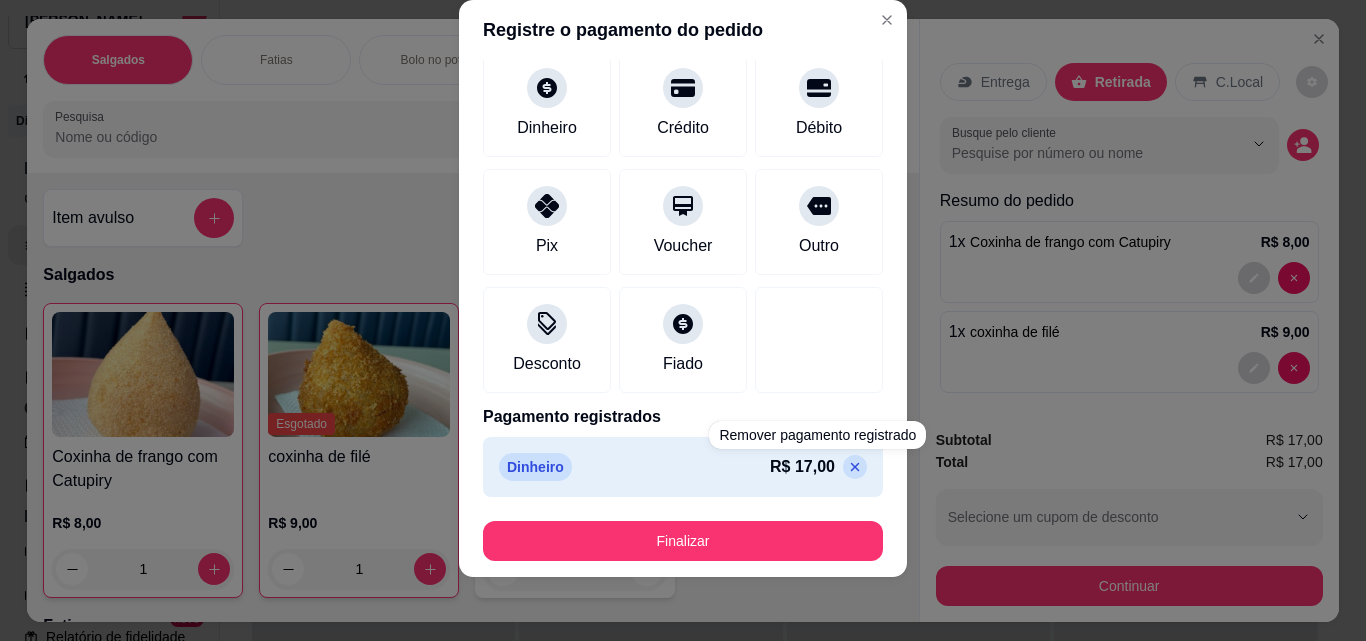 type on "R$ 17,00" 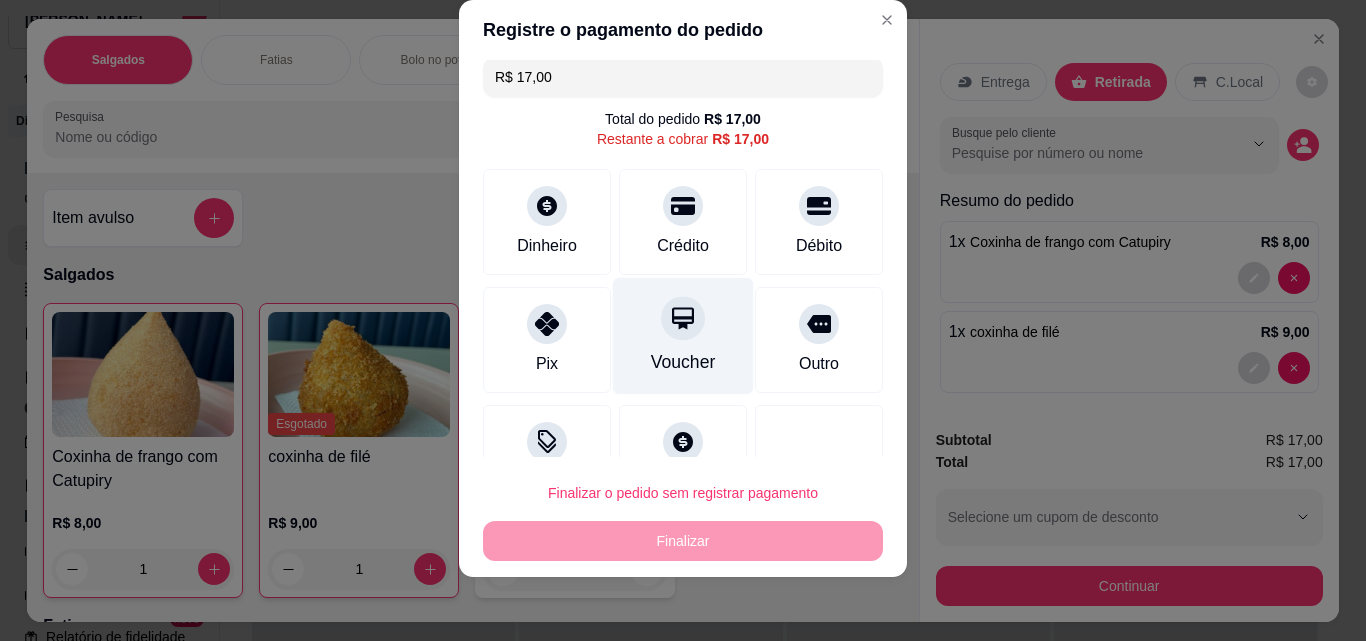 scroll, scrollTop: 0, scrollLeft: 0, axis: both 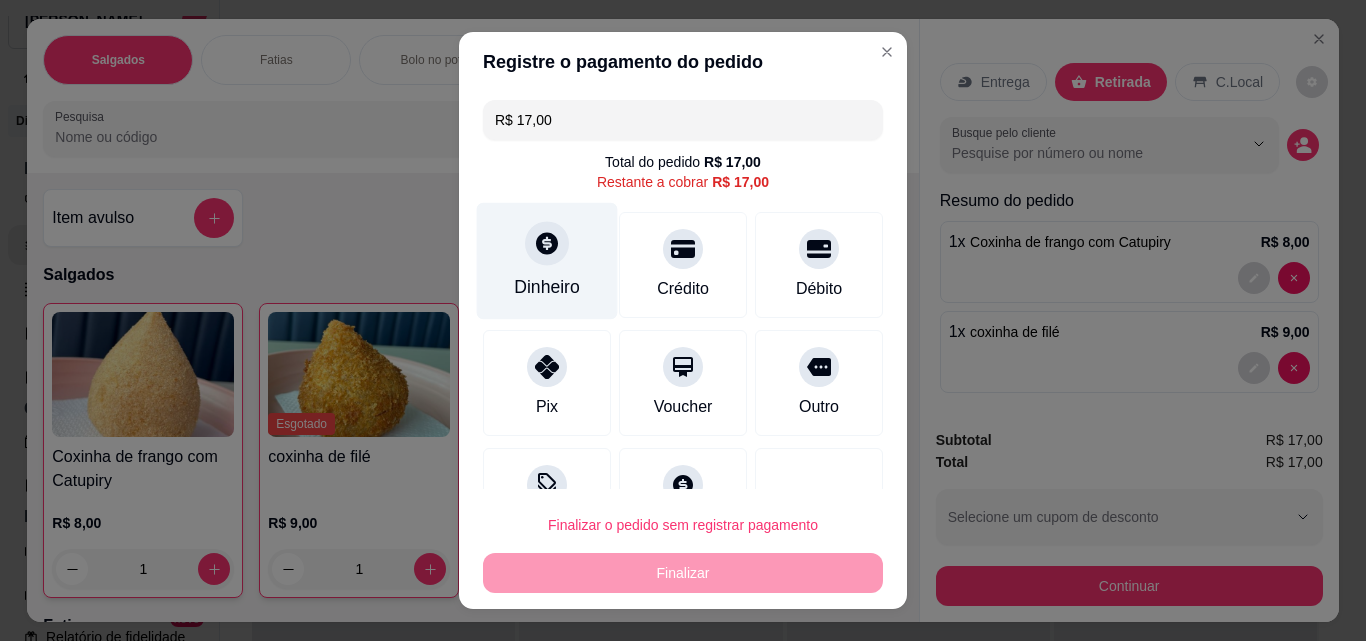 click on "Dinheiro" at bounding box center (547, 287) 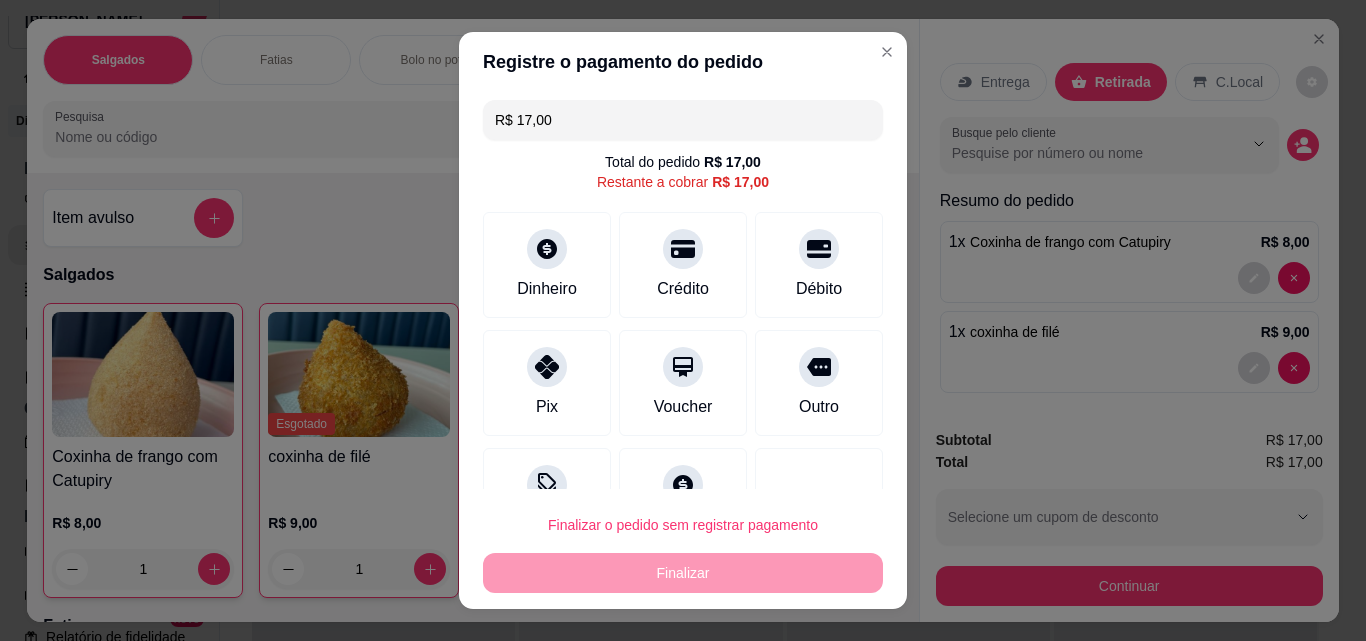 click on "0,00" at bounding box center [683, 301] 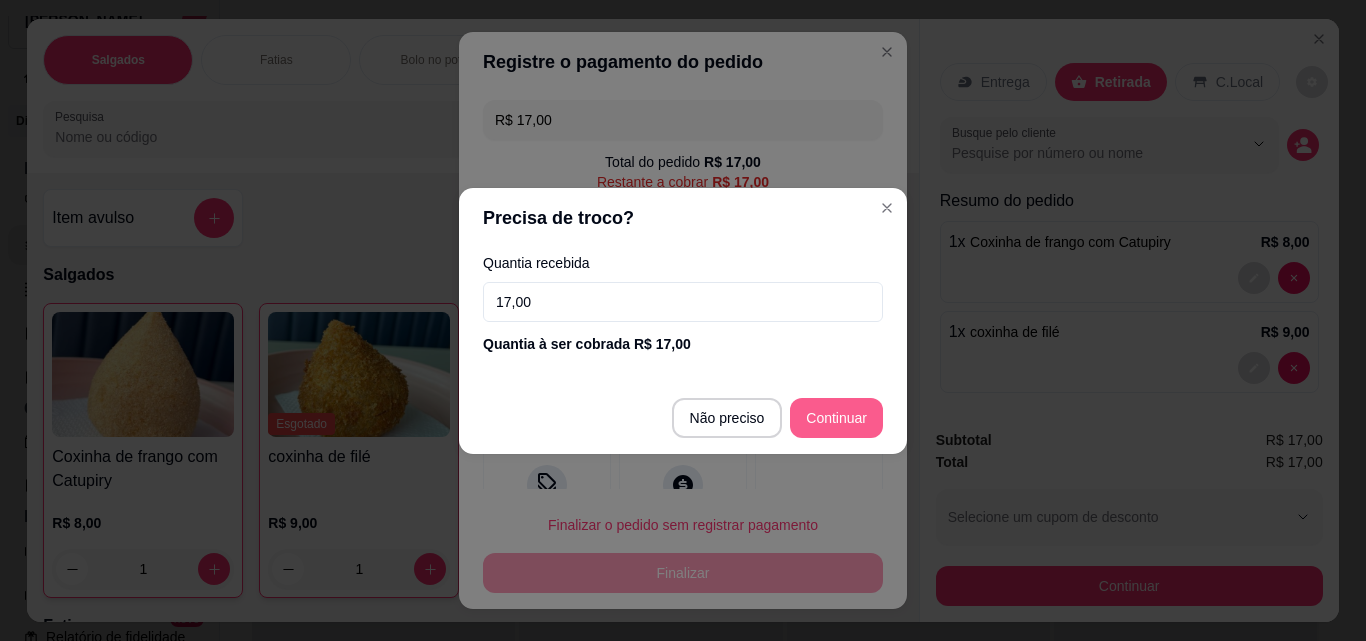 type on "17,00" 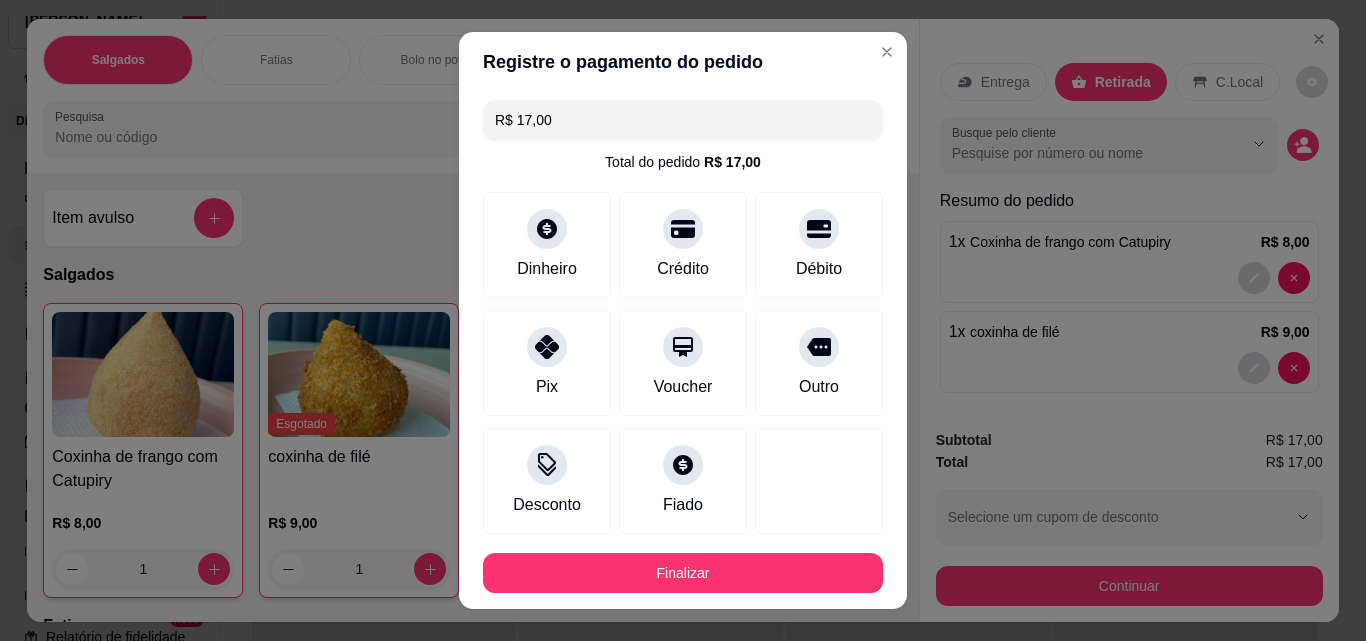 type on "R$ 0,00" 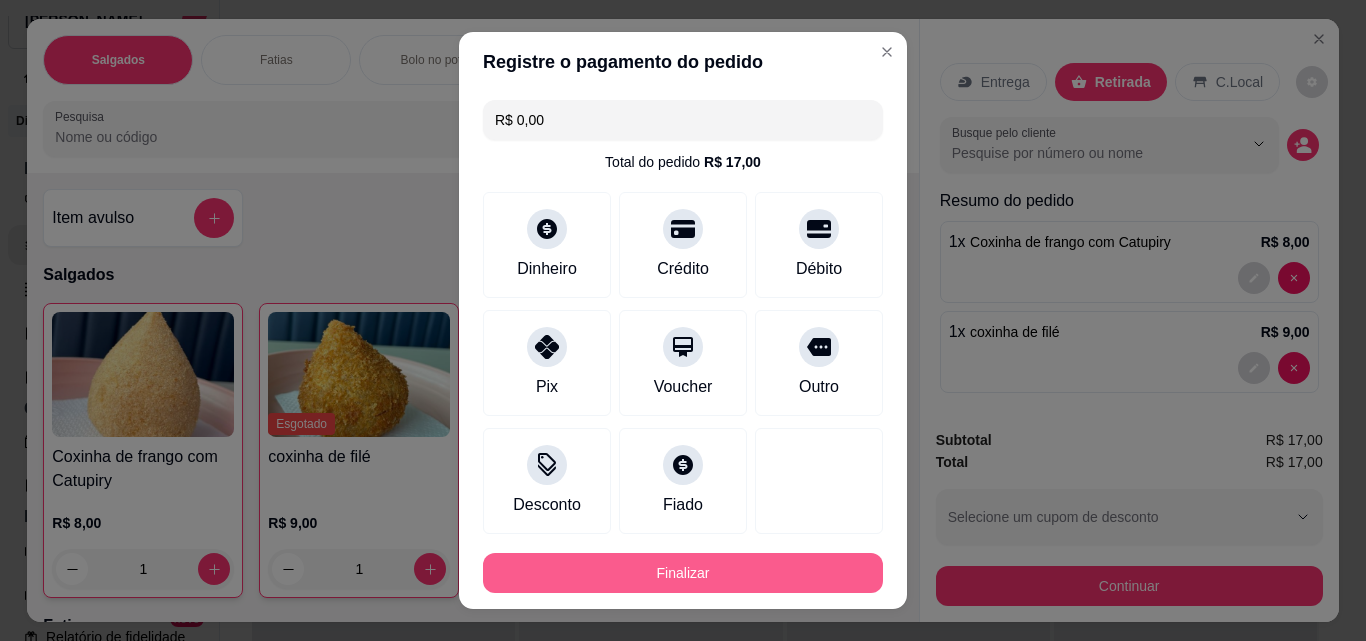 click on "Finalizar" at bounding box center [683, 573] 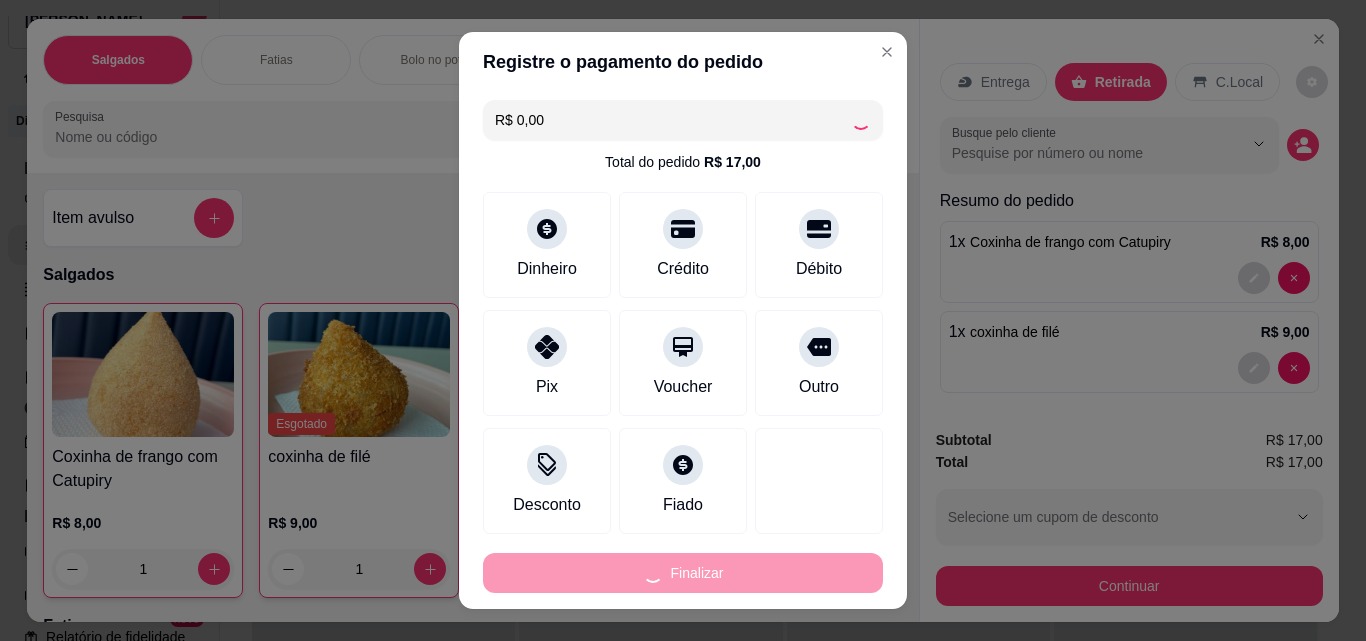 type on "0" 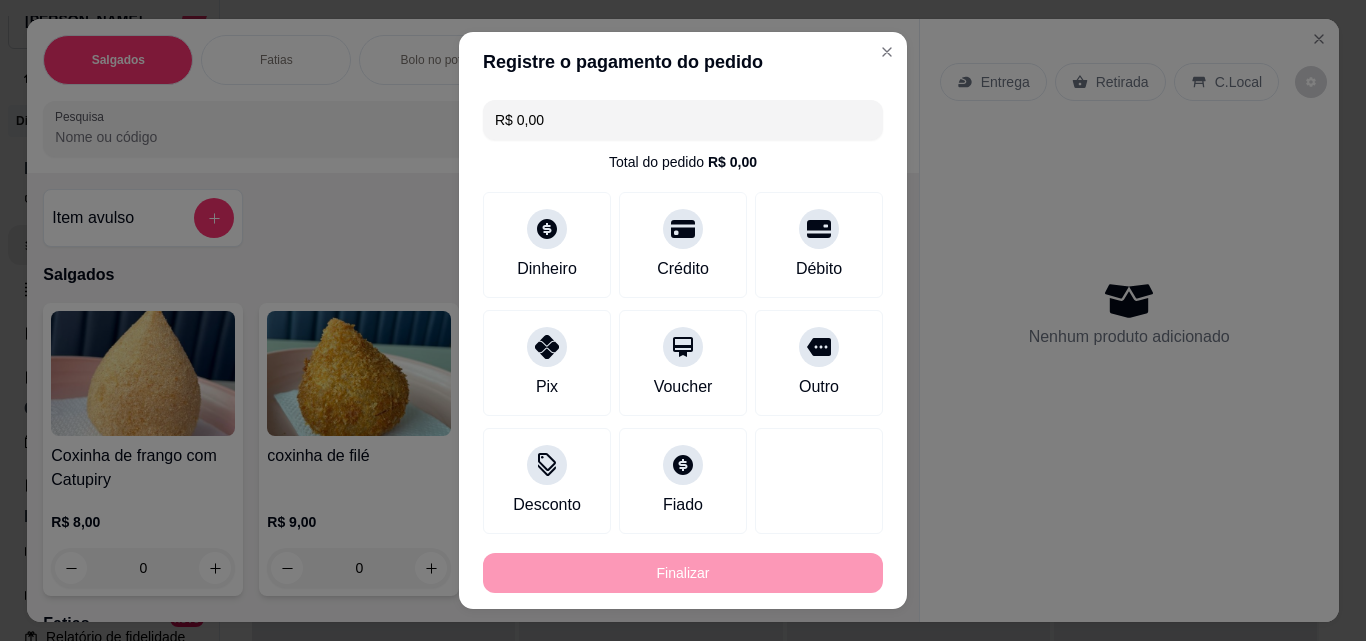 type on "-R$ 17,00" 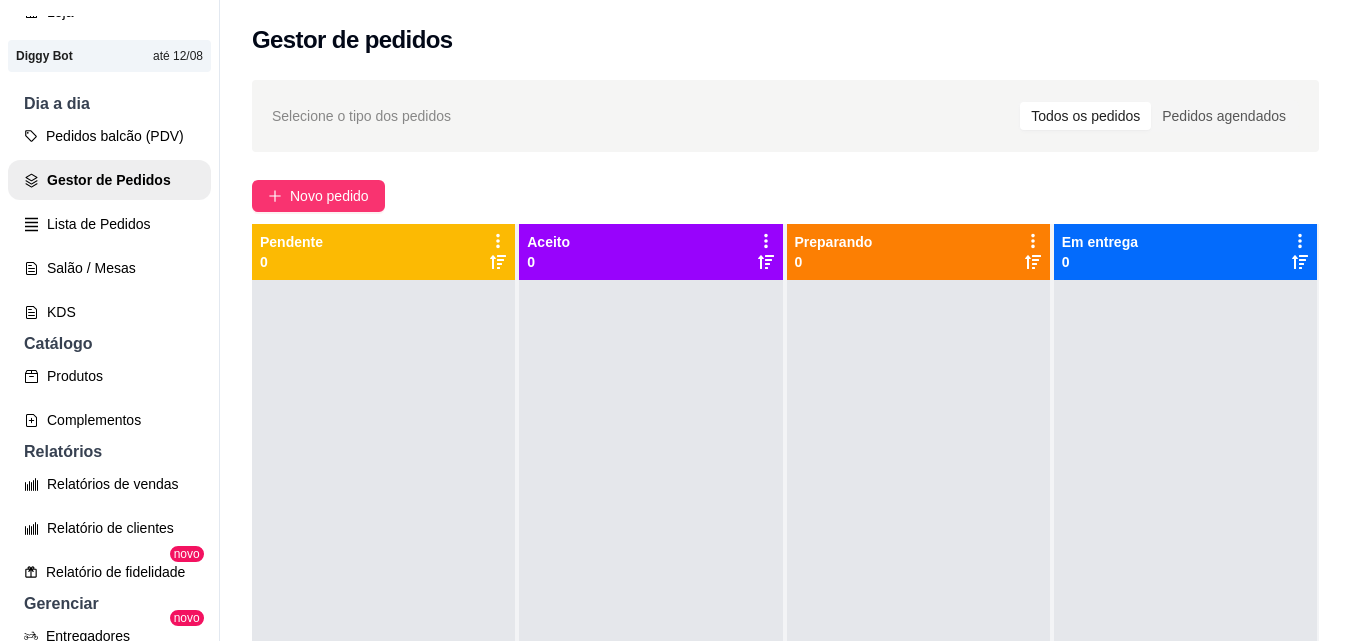 scroll, scrollTop: 185, scrollLeft: 0, axis: vertical 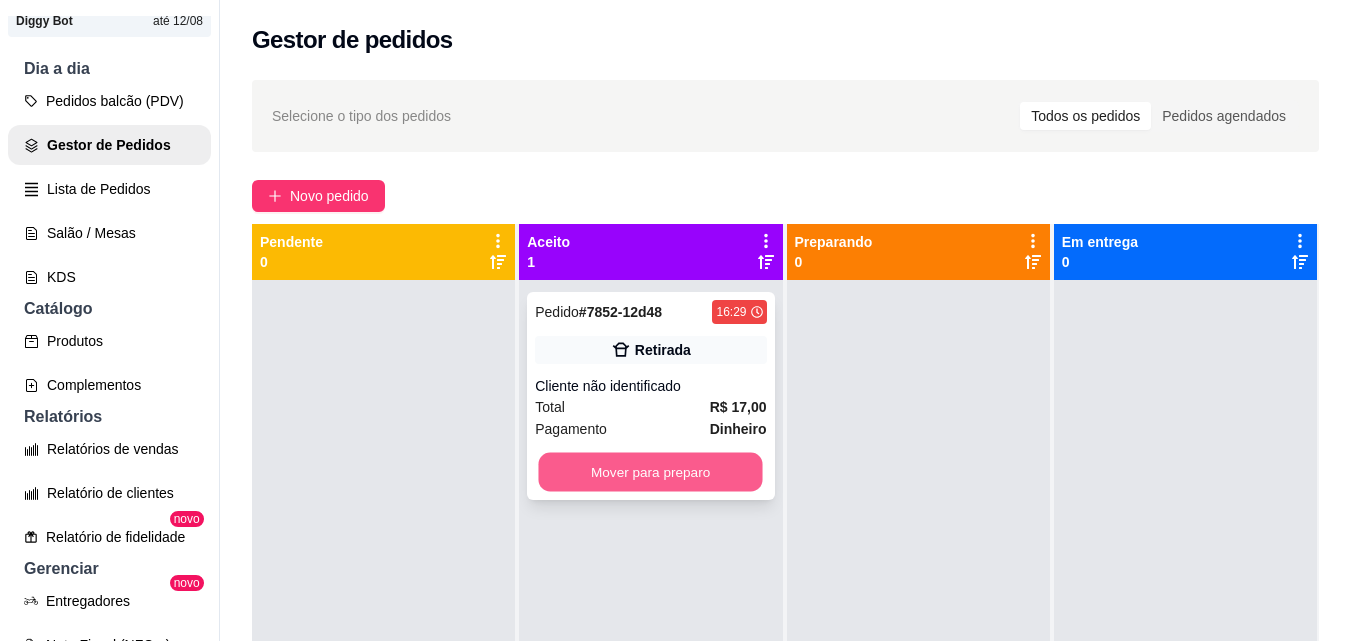 click on "Mover para preparo" at bounding box center (651, 472) 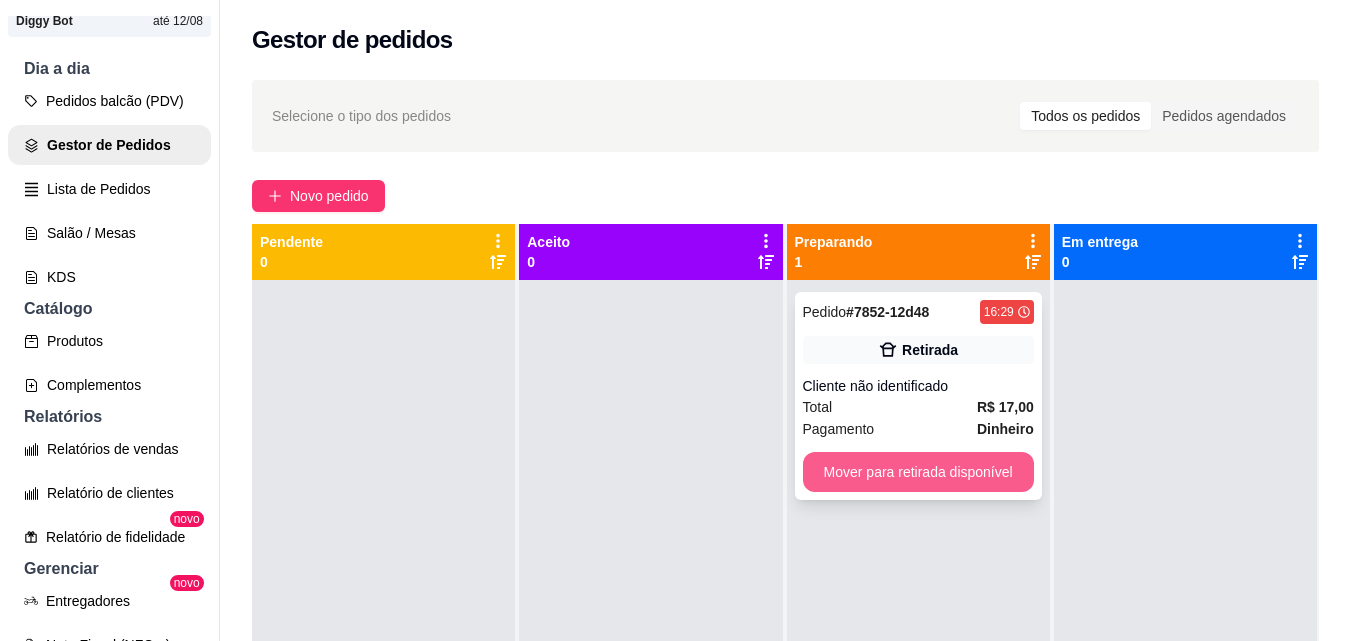 click on "Mover para retirada disponível" at bounding box center [918, 472] 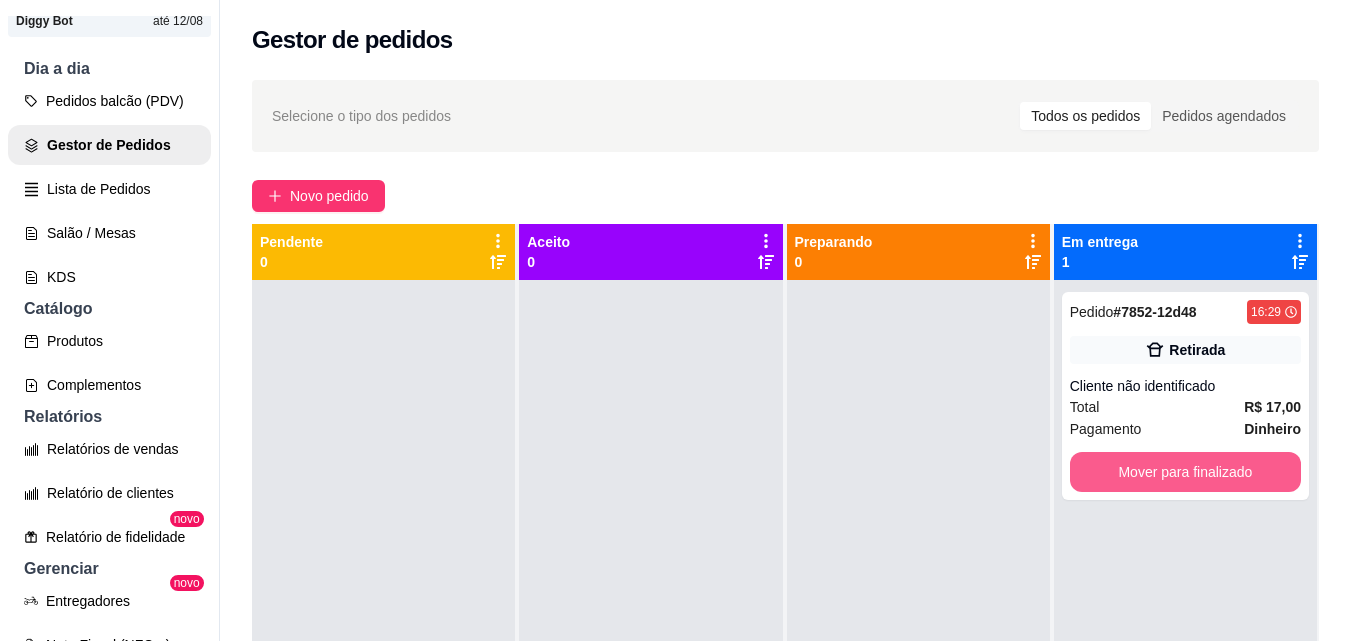 click on "Mover para finalizado" at bounding box center [1185, 472] 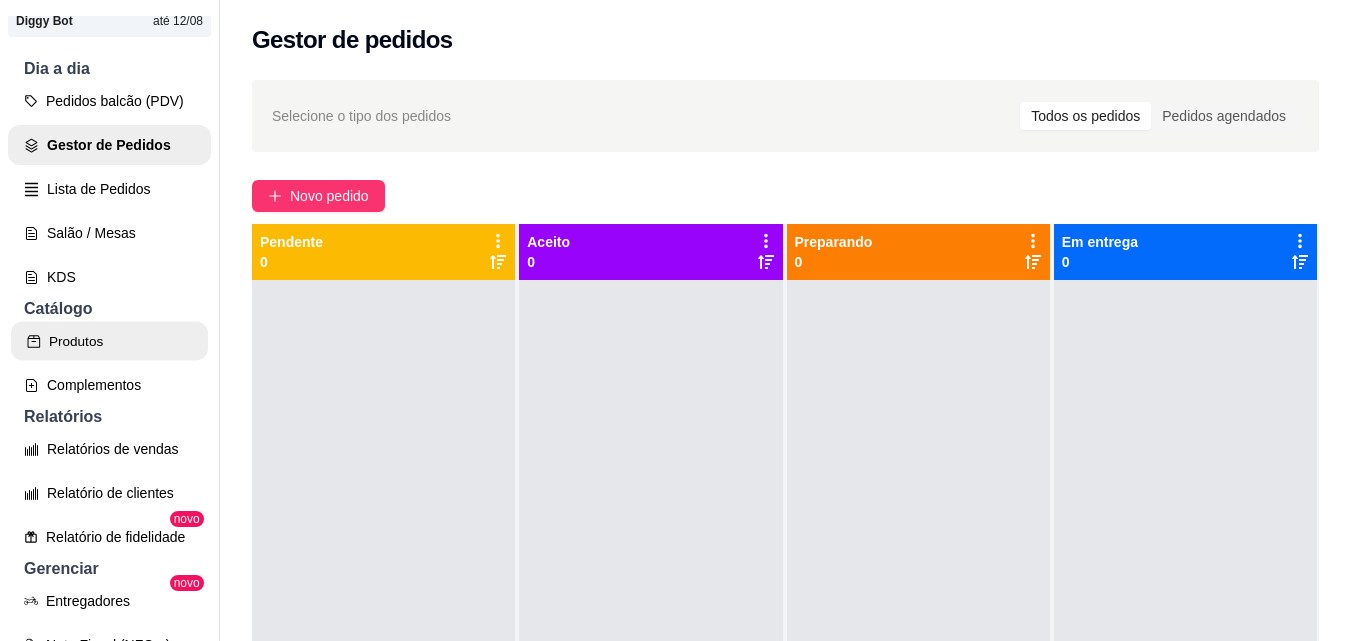 click on "Produtos" at bounding box center (109, 341) 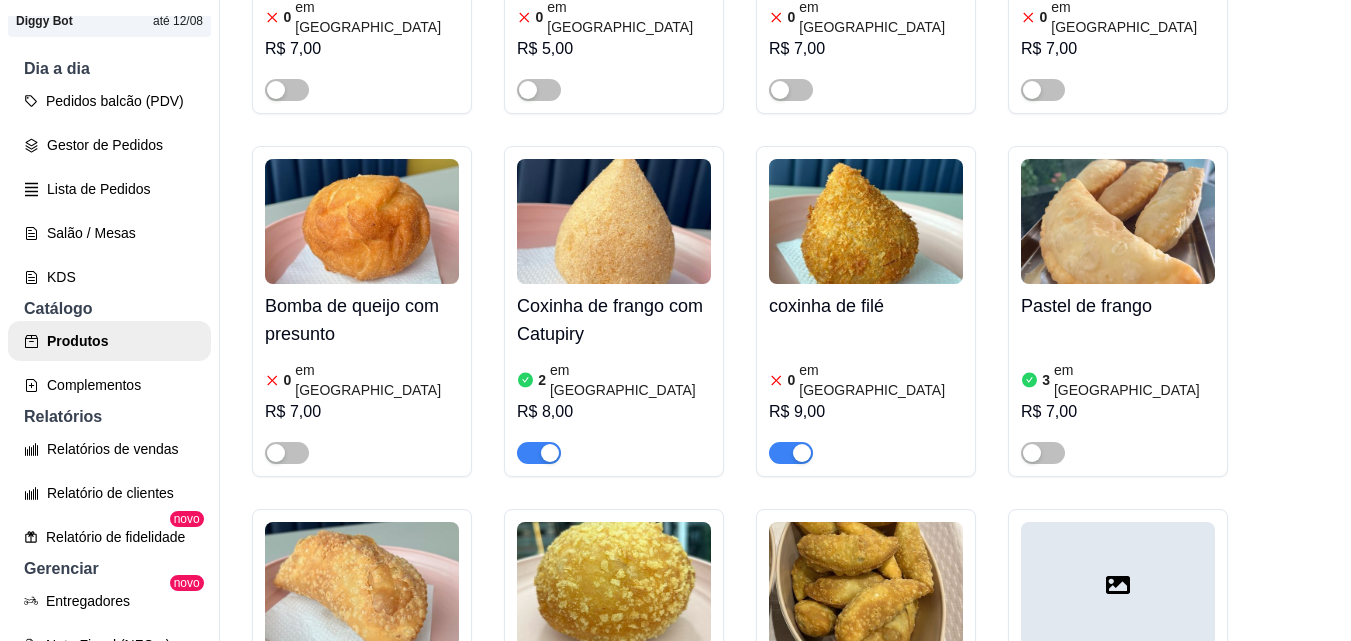 scroll, scrollTop: 1200, scrollLeft: 0, axis: vertical 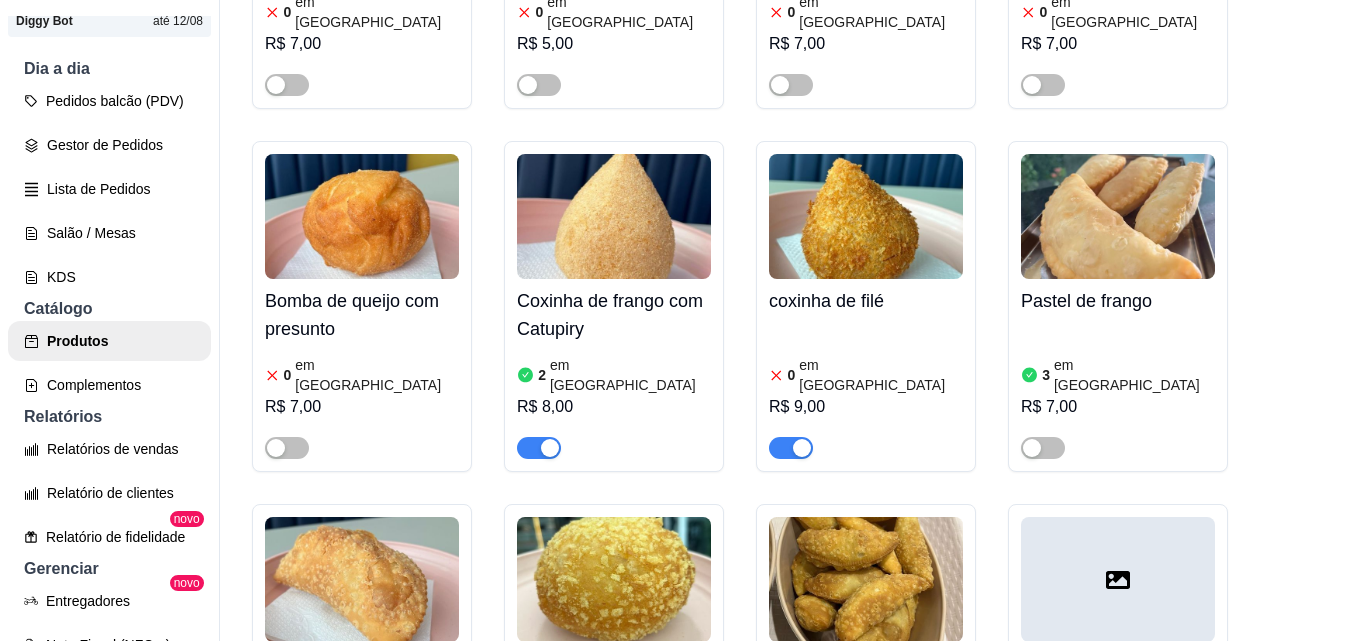 click at bounding box center [802, 448] 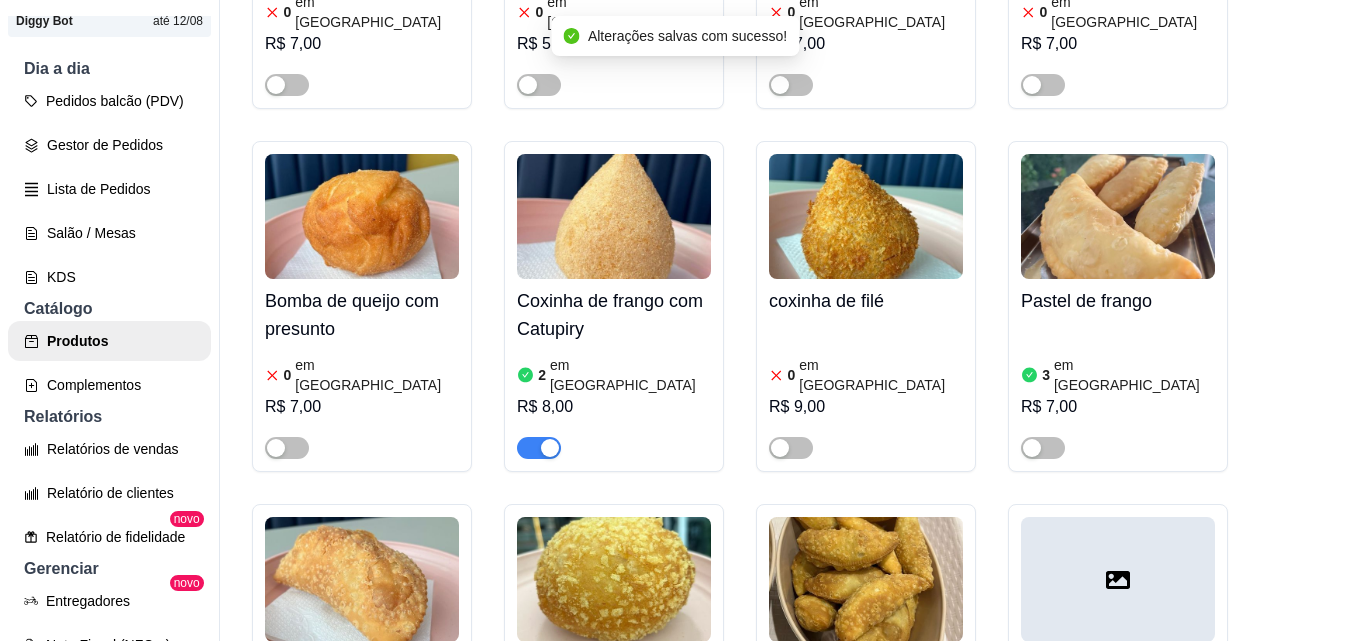 scroll, scrollTop: 1300, scrollLeft: 0, axis: vertical 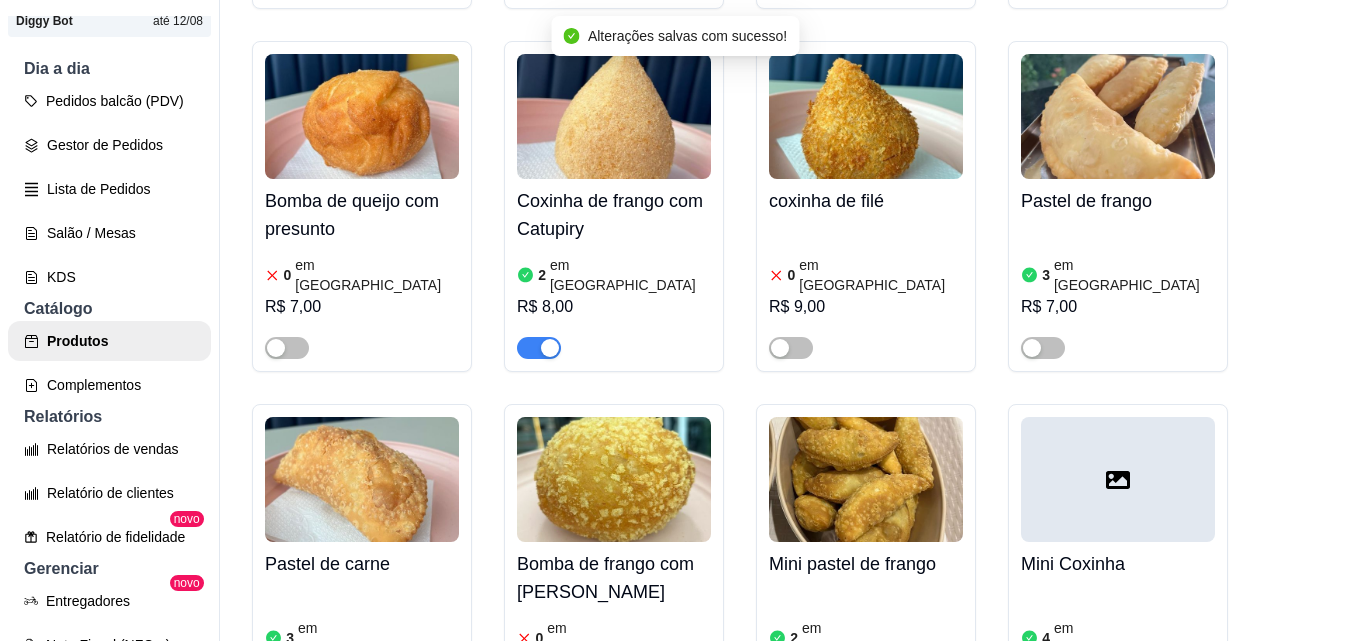 click at bounding box center [362, 479] 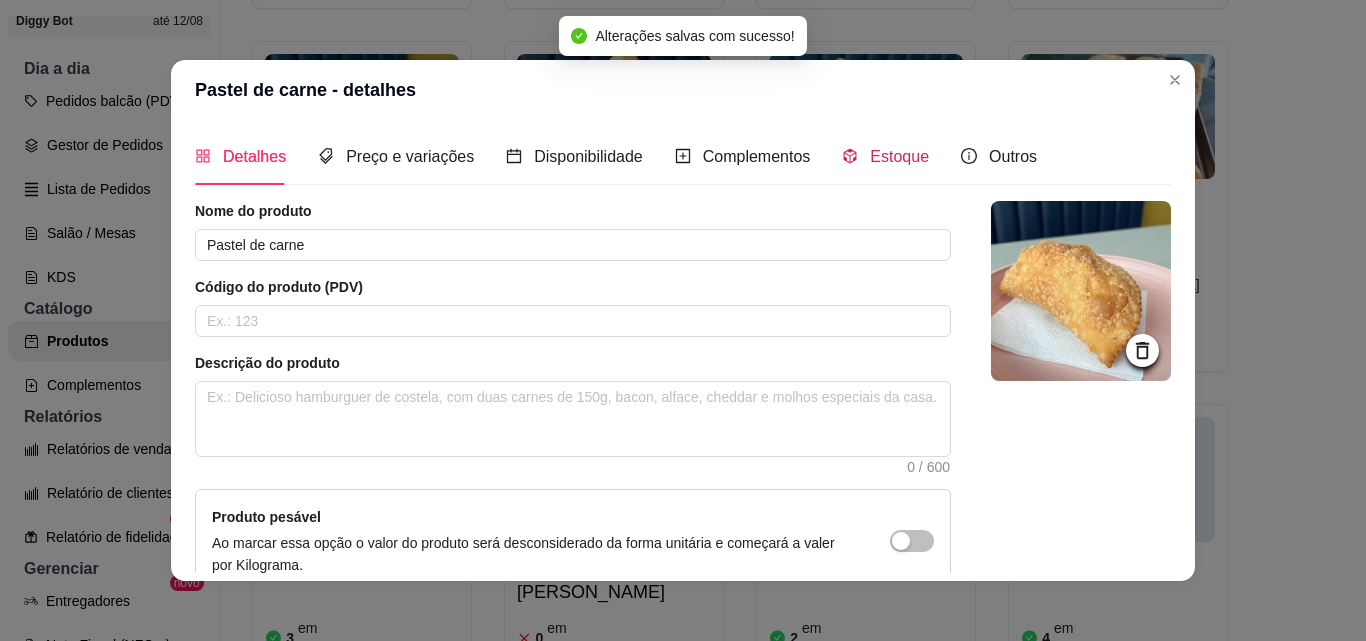 click on "Estoque" at bounding box center [899, 156] 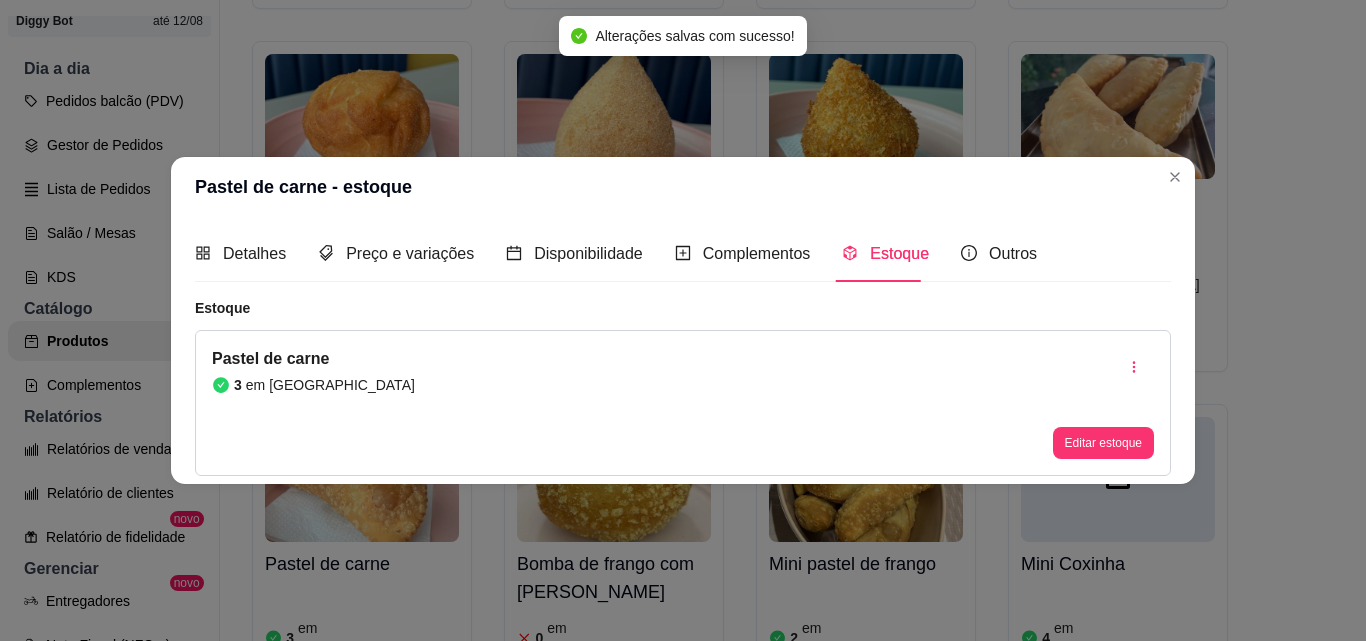 click on "Editar estoque" at bounding box center [1103, 443] 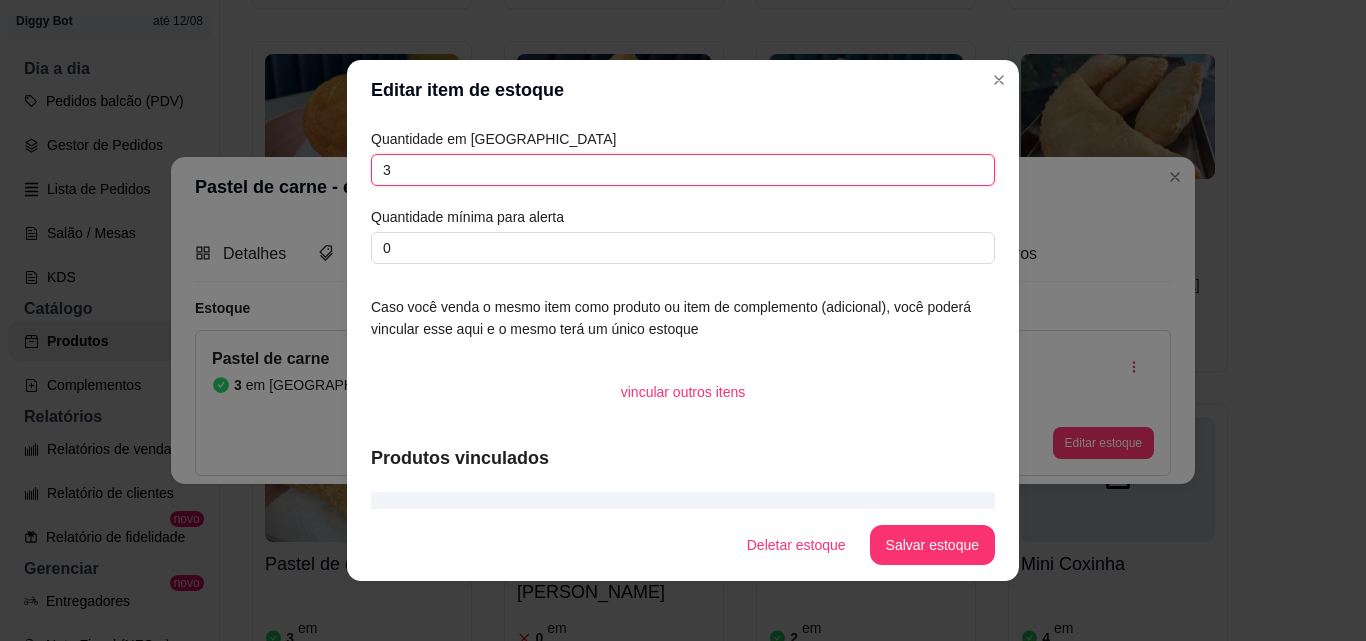 click on "3" at bounding box center (683, 170) 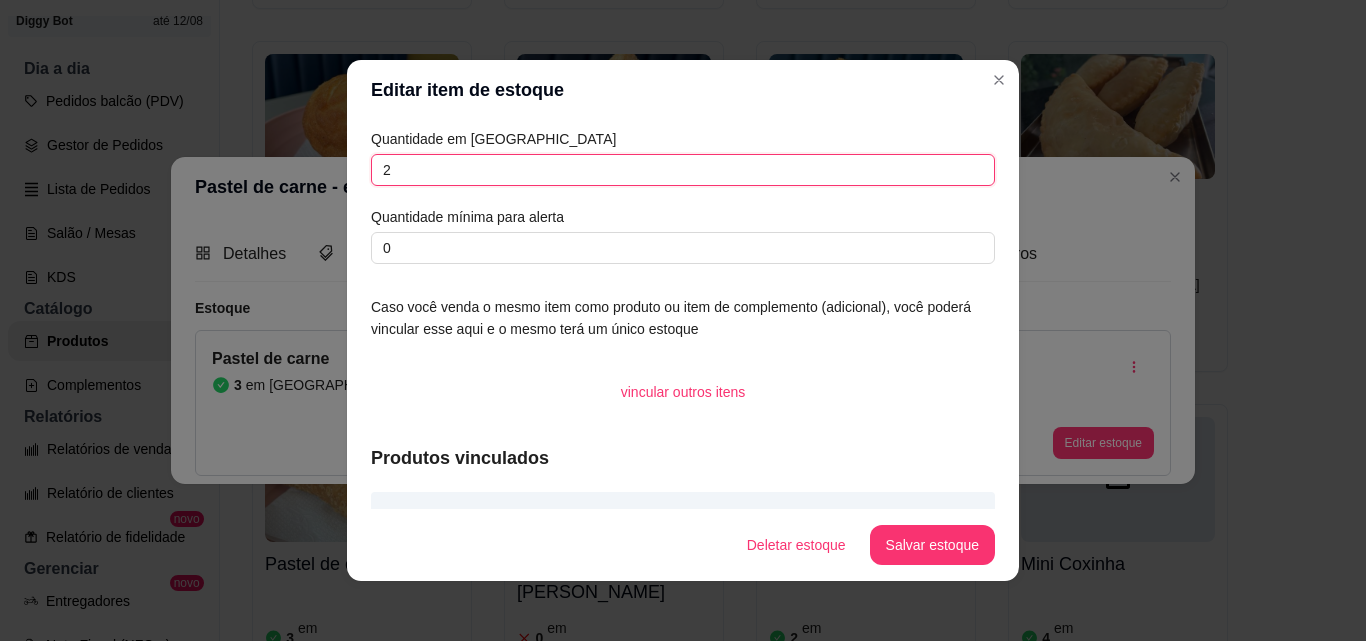 type on "2" 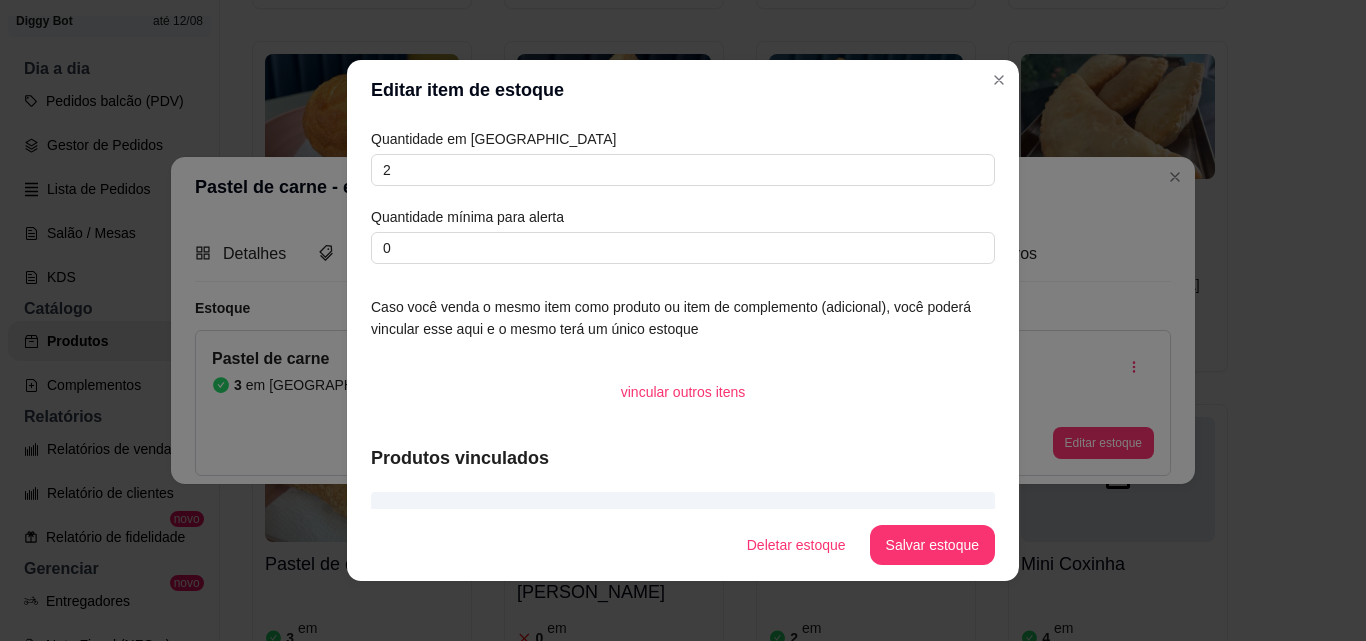 click on "Salvar estoque" at bounding box center (932, 545) 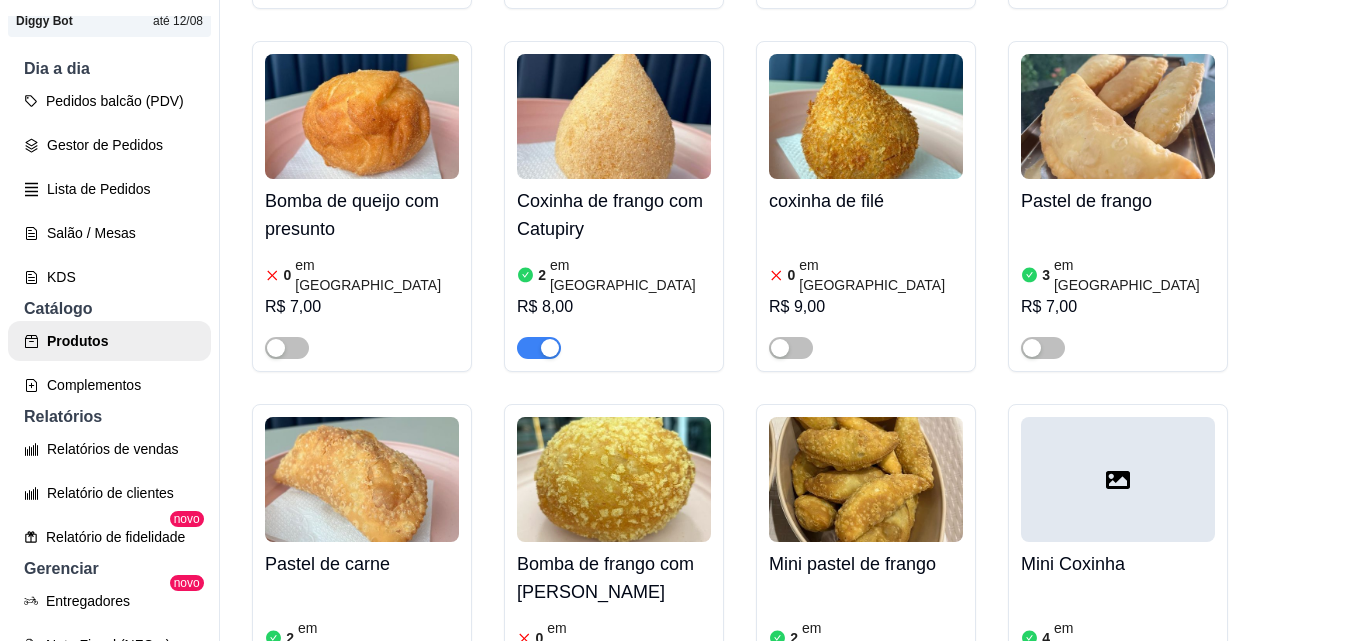 scroll, scrollTop: 85, scrollLeft: 0, axis: vertical 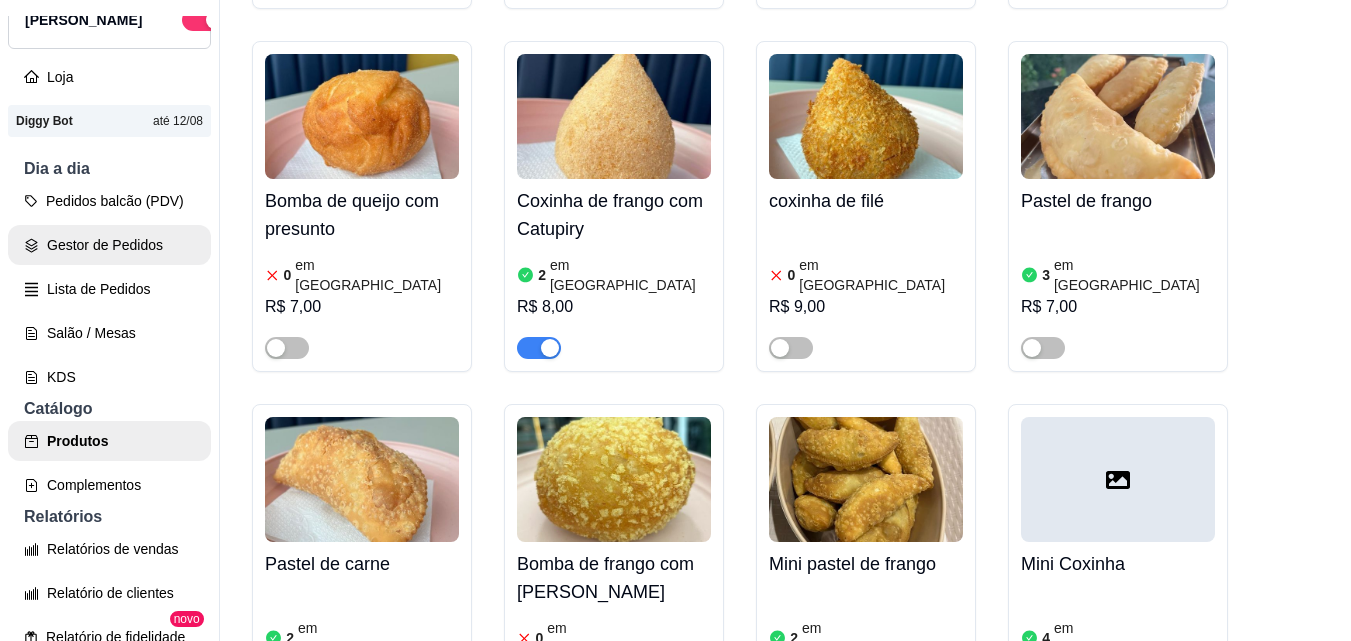 click on "Gestor de Pedidos" at bounding box center (109, 245) 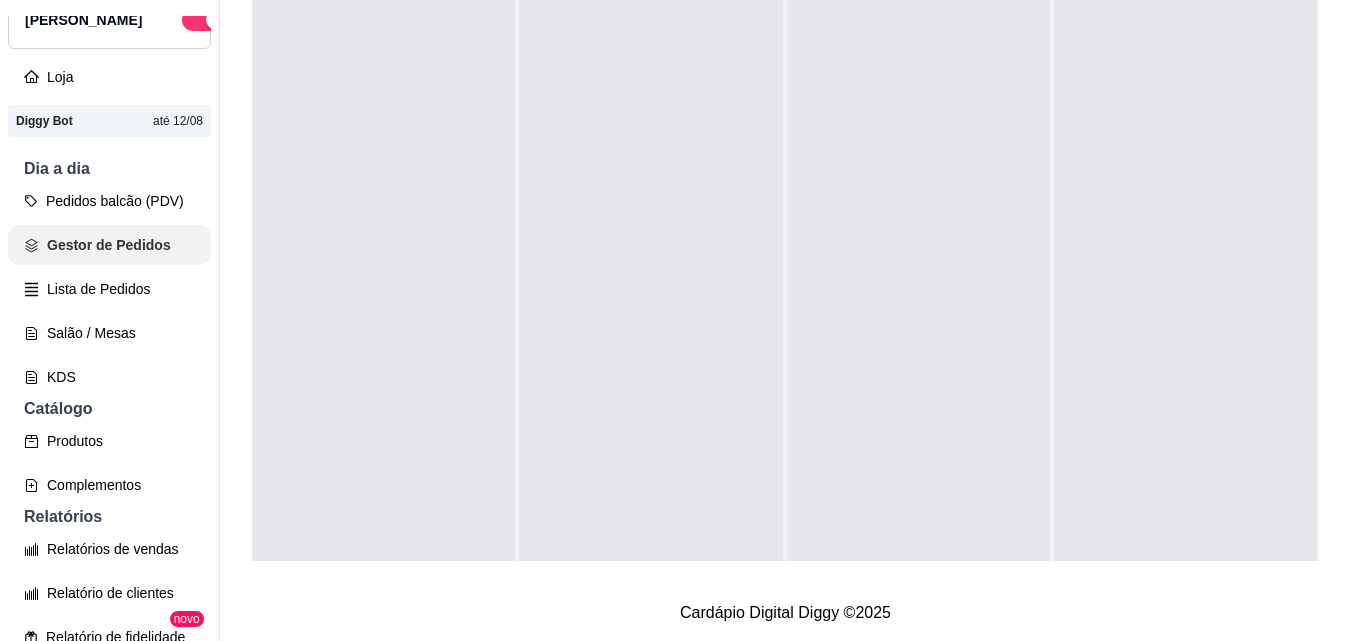 scroll, scrollTop: 0, scrollLeft: 0, axis: both 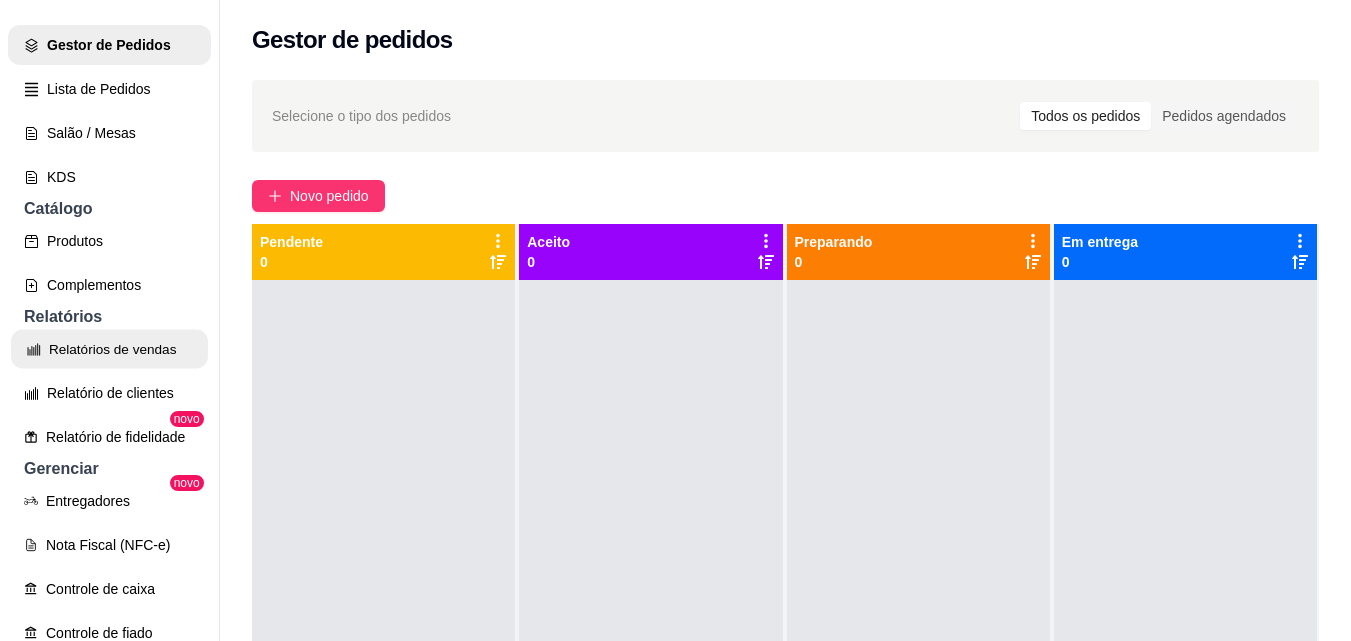 click on "Relatórios de vendas" at bounding box center [109, 349] 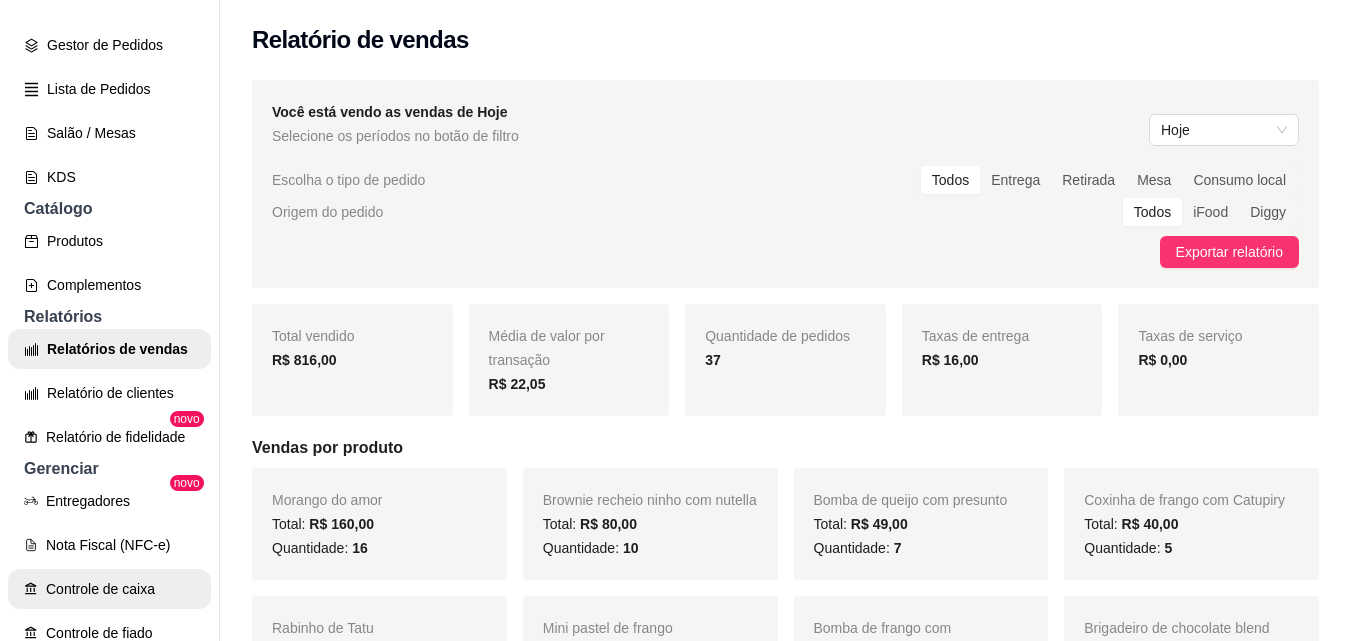 click on "Controle de caixa" at bounding box center (109, 589) 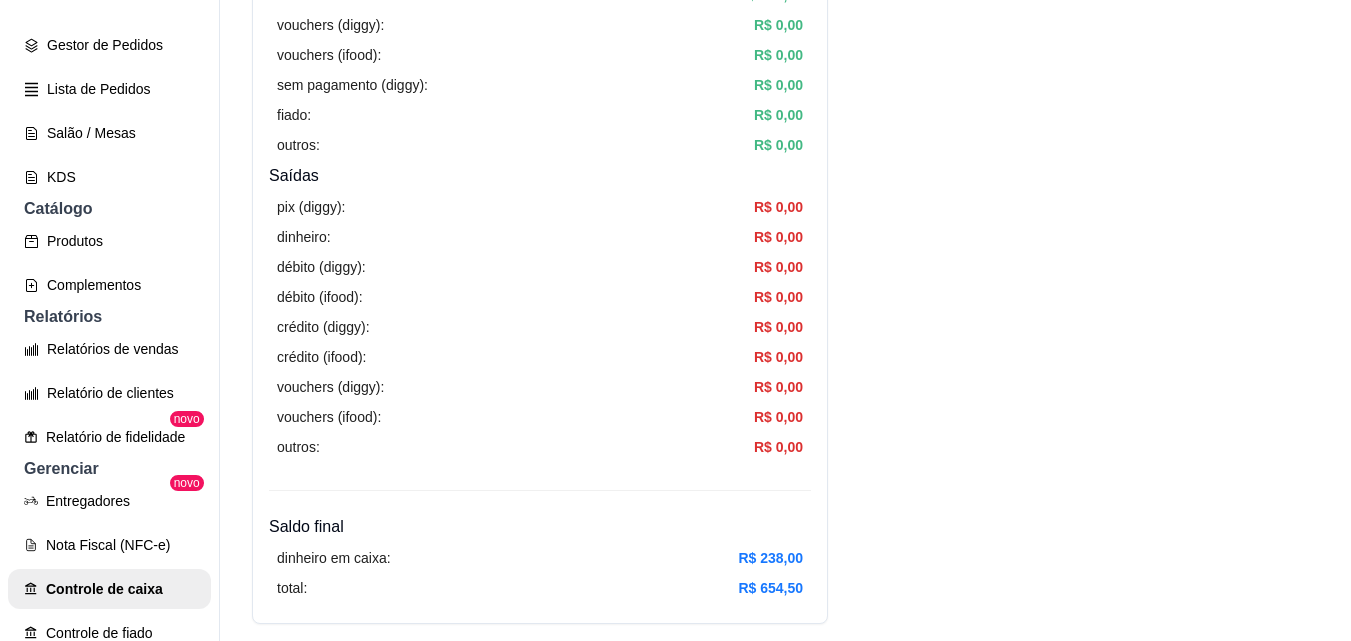 scroll, scrollTop: 600, scrollLeft: 0, axis: vertical 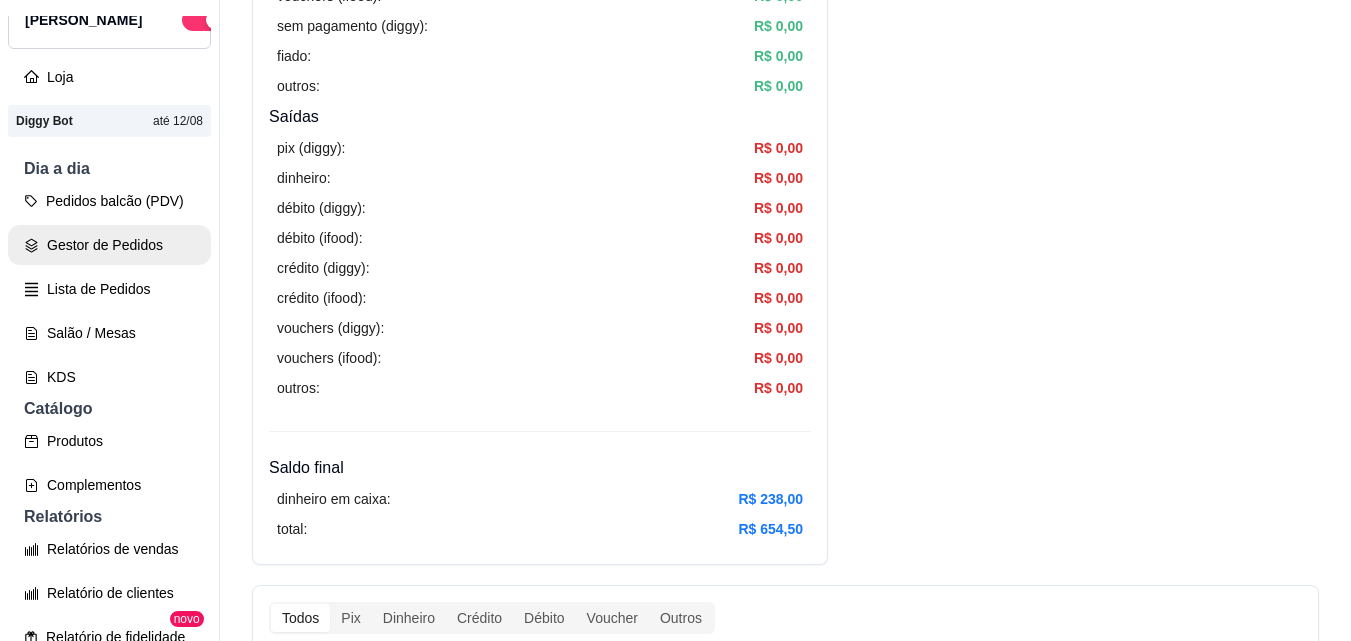 click on "Gestor de Pedidos" at bounding box center (109, 245) 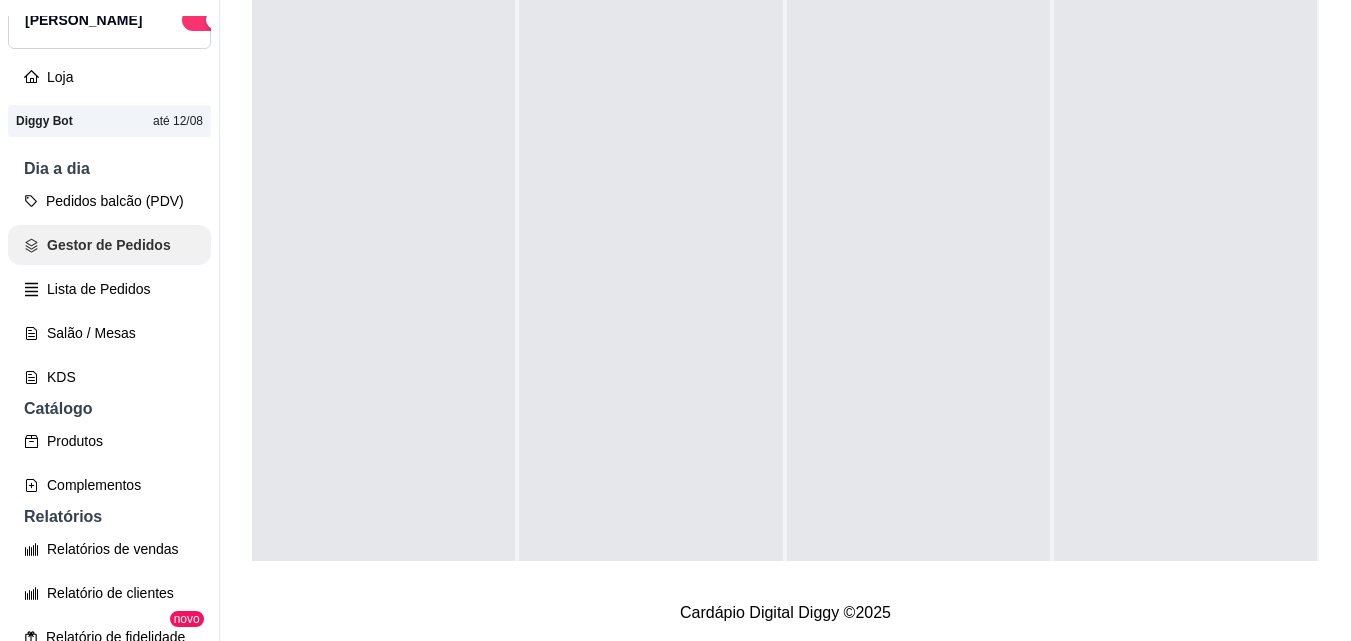 scroll, scrollTop: 0, scrollLeft: 0, axis: both 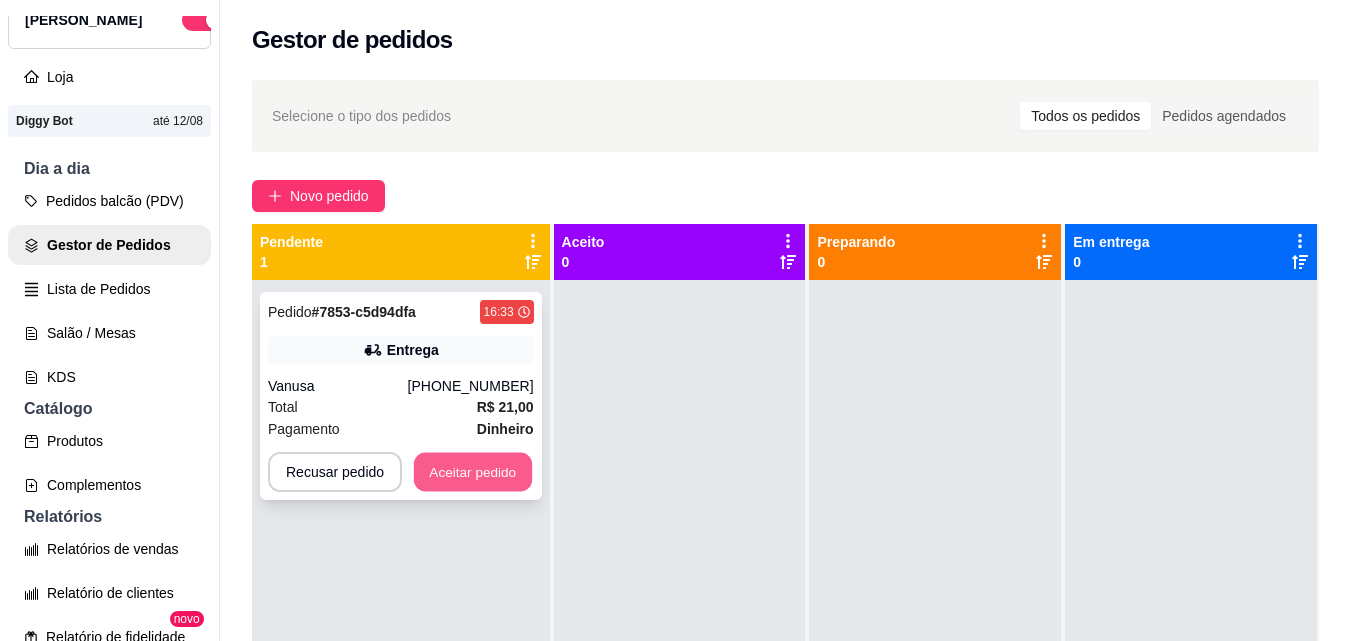 click on "Aceitar pedido" at bounding box center [473, 472] 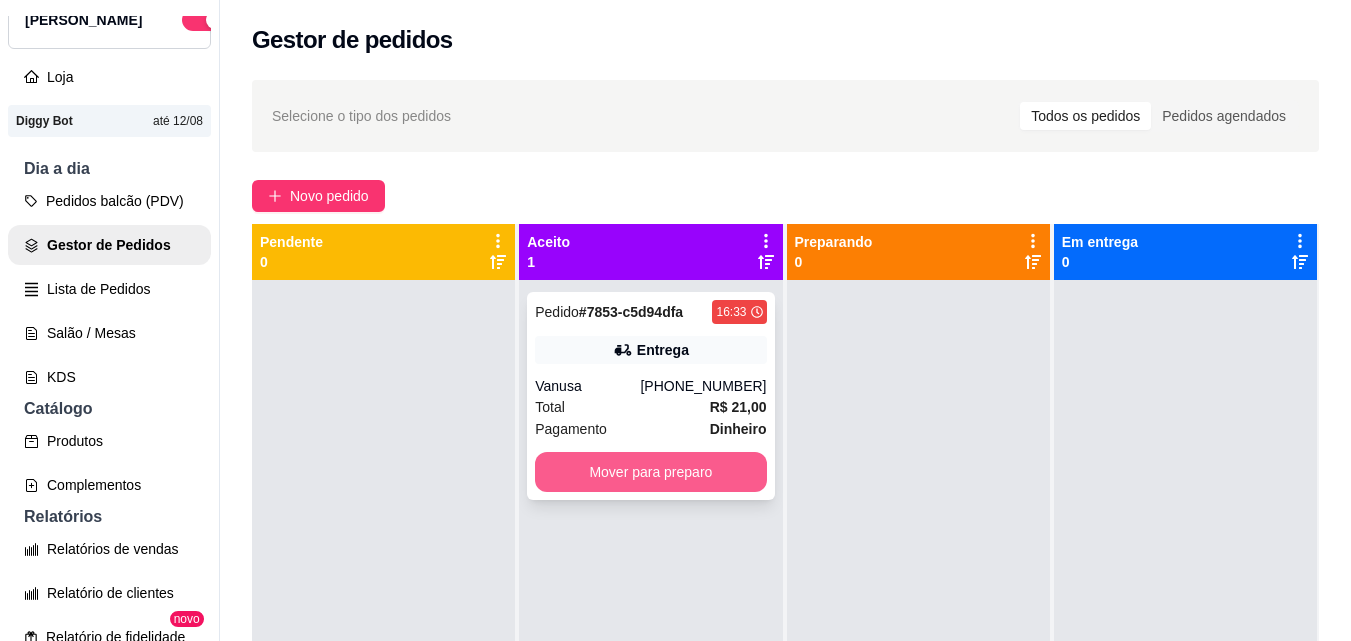 click on "Mover para preparo" at bounding box center [650, 472] 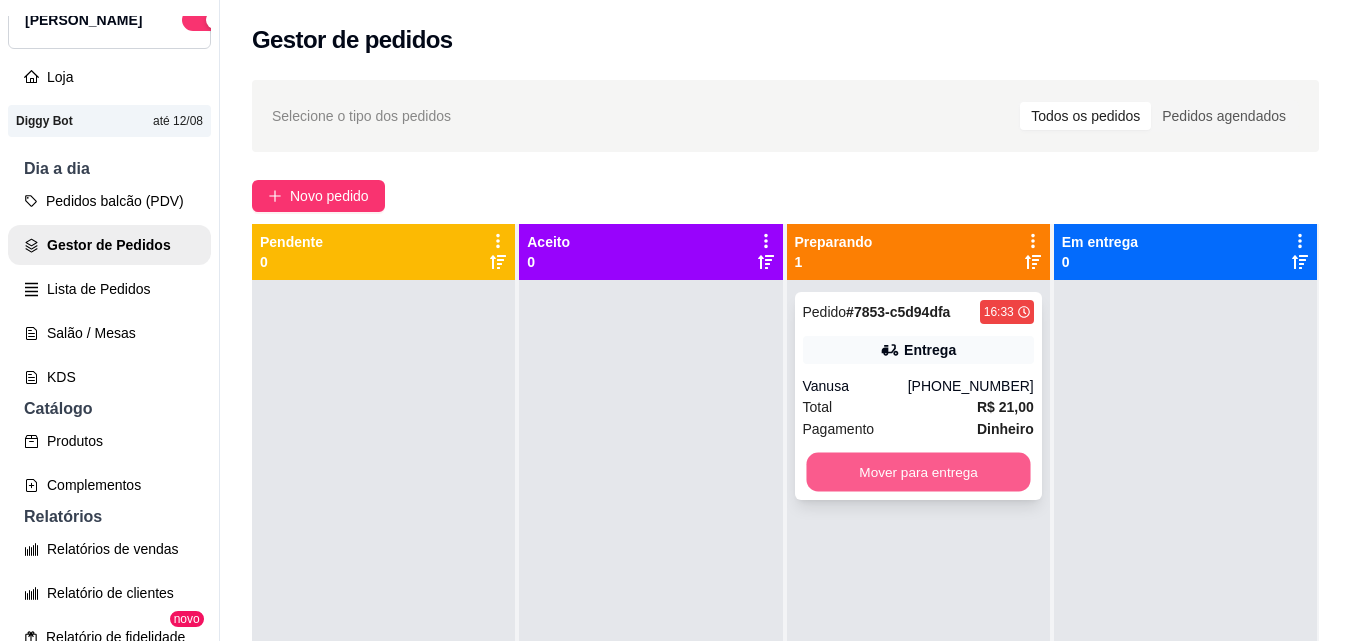 click on "Mover para entrega" at bounding box center (918, 472) 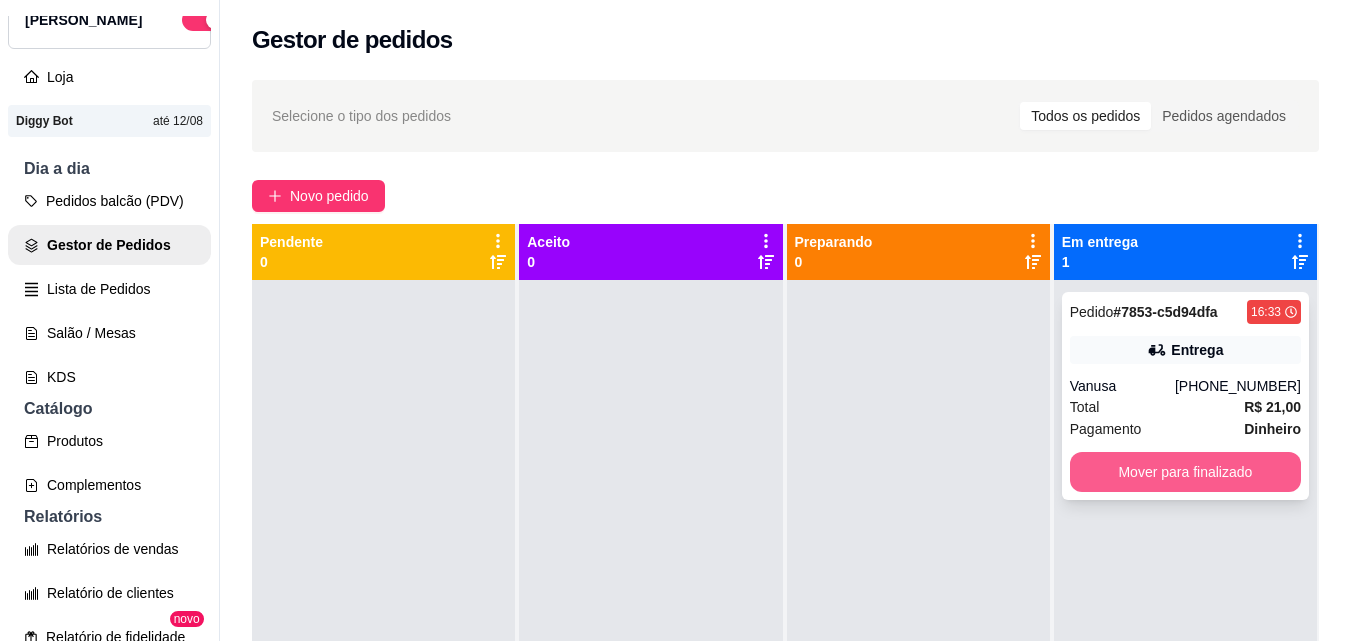 click on "Mover para finalizado" at bounding box center [1185, 472] 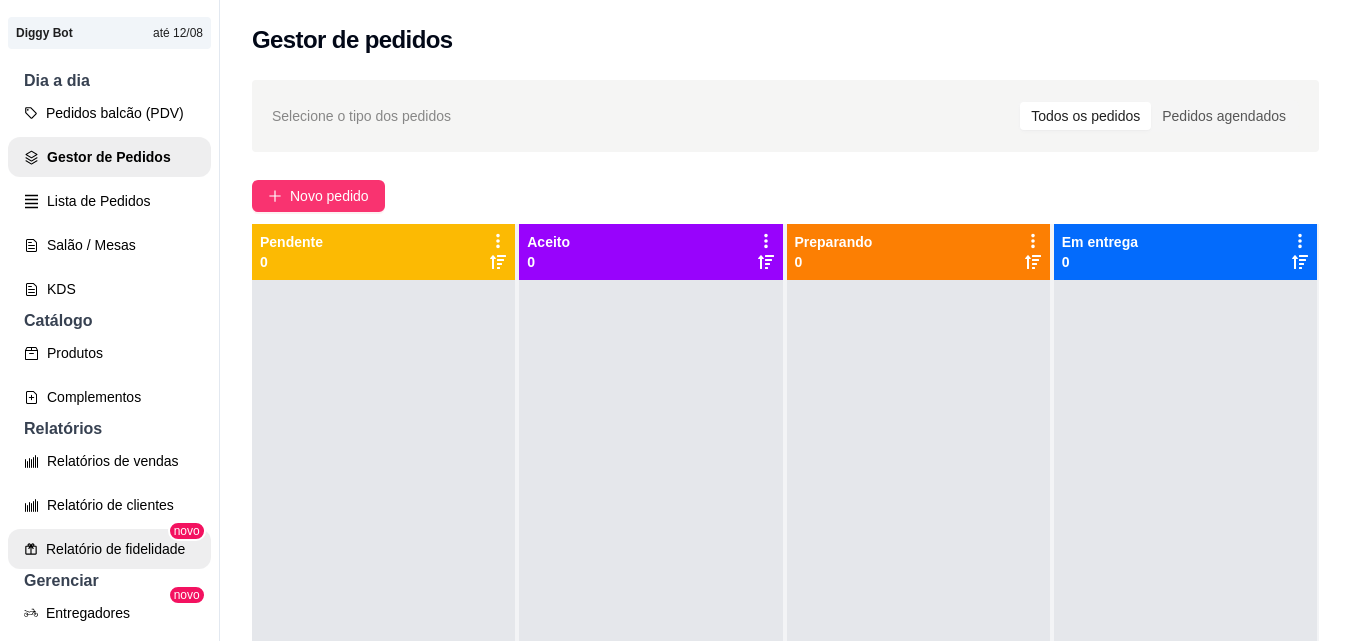 scroll, scrollTop: 285, scrollLeft: 0, axis: vertical 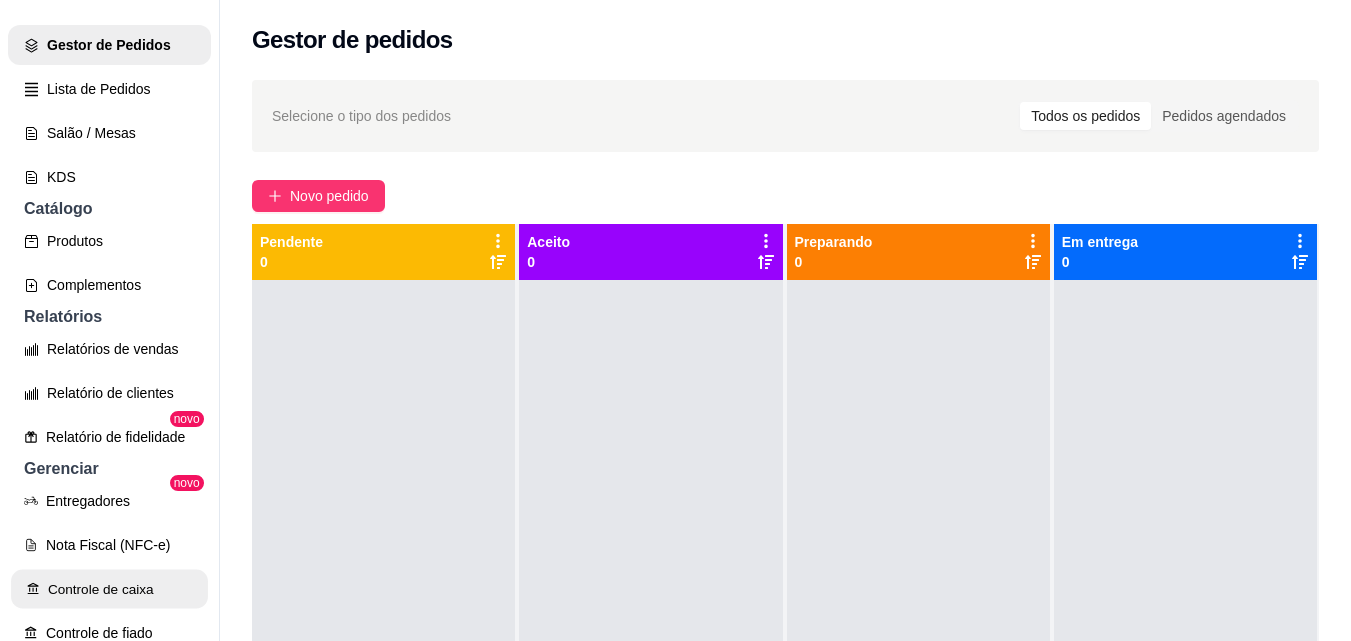 click on "Controle de caixa" at bounding box center [109, 589] 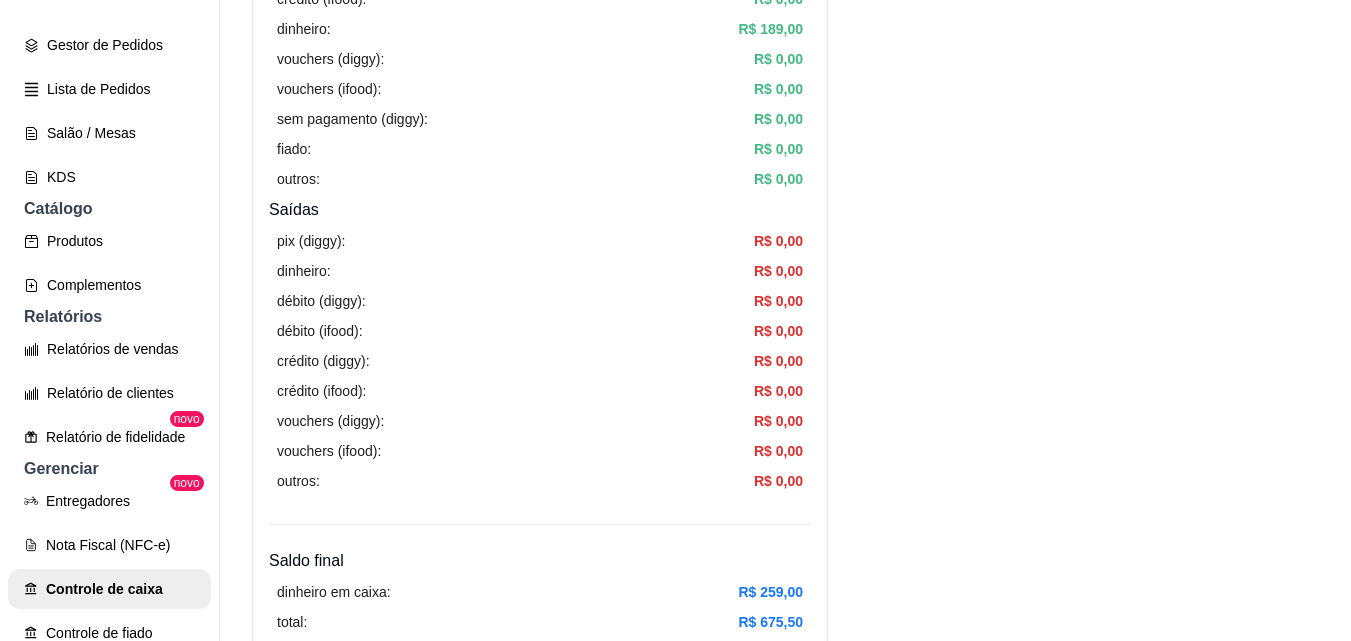 scroll, scrollTop: 900, scrollLeft: 0, axis: vertical 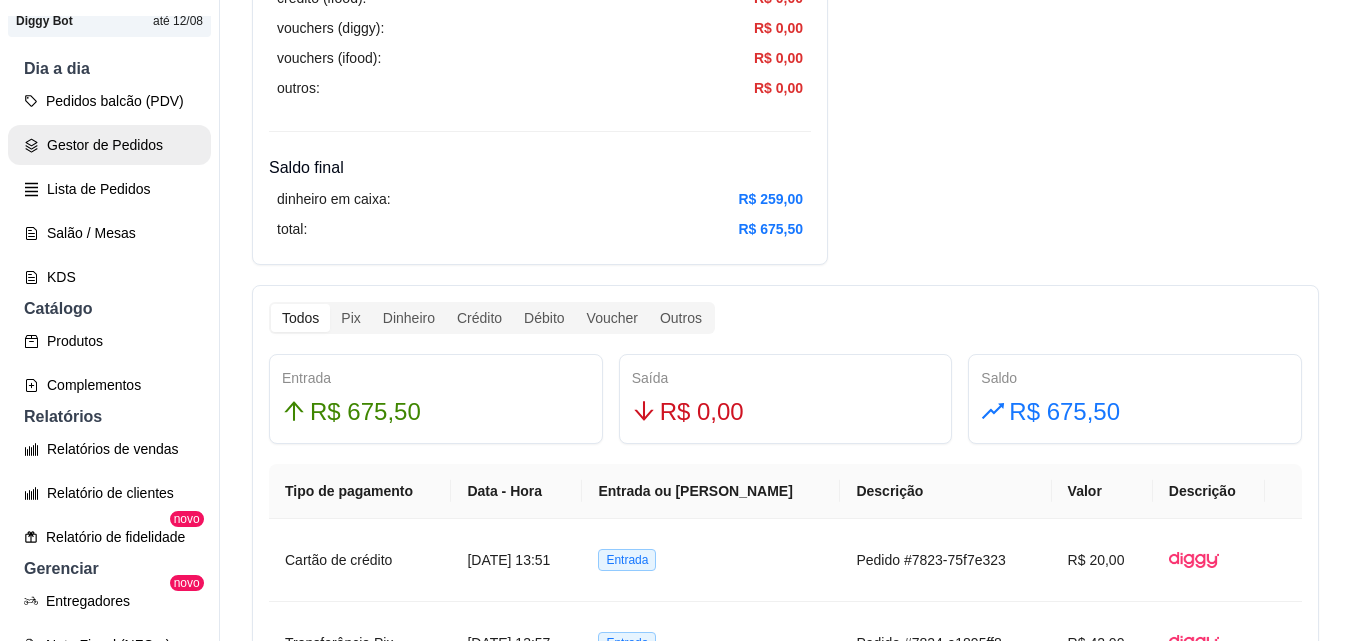 click on "Gestor de Pedidos" at bounding box center (109, 145) 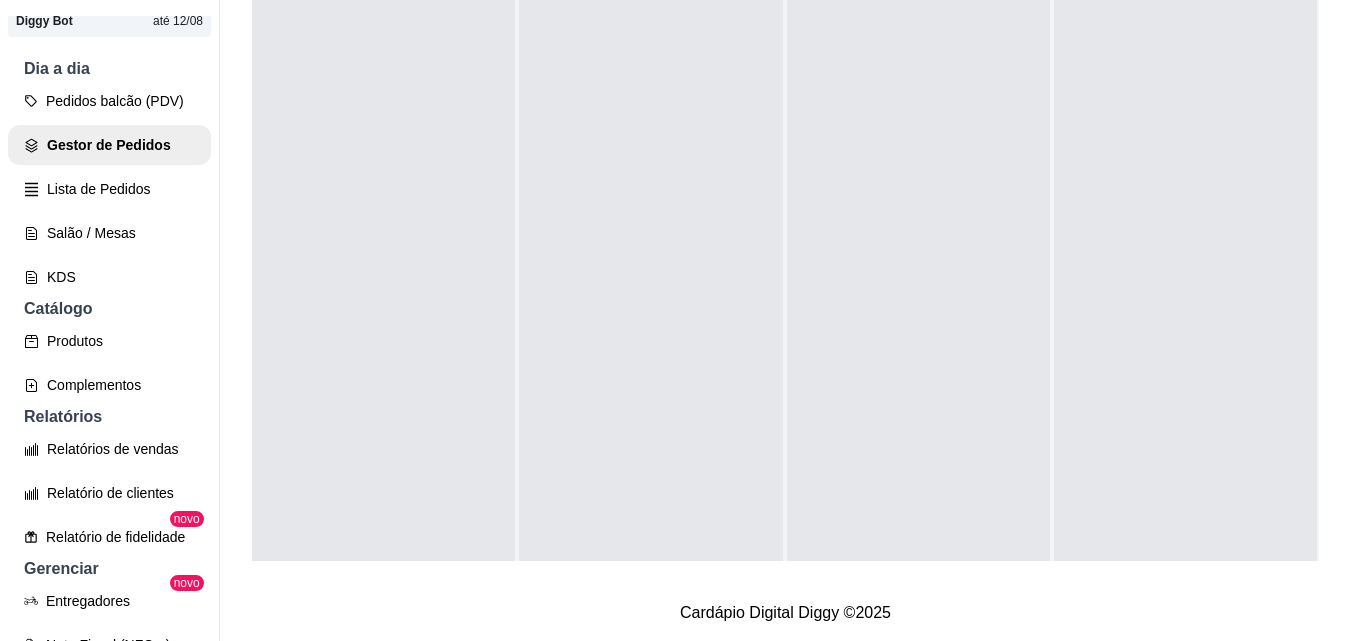 scroll, scrollTop: 0, scrollLeft: 0, axis: both 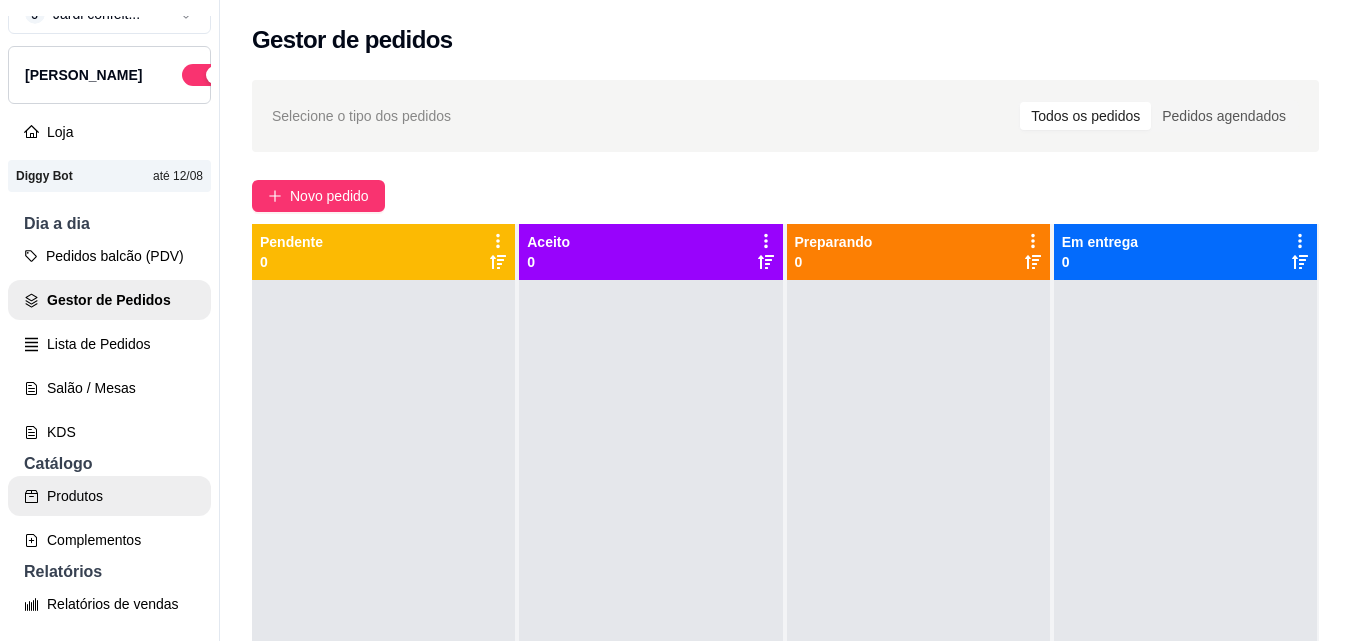 click on "Produtos" at bounding box center [109, 496] 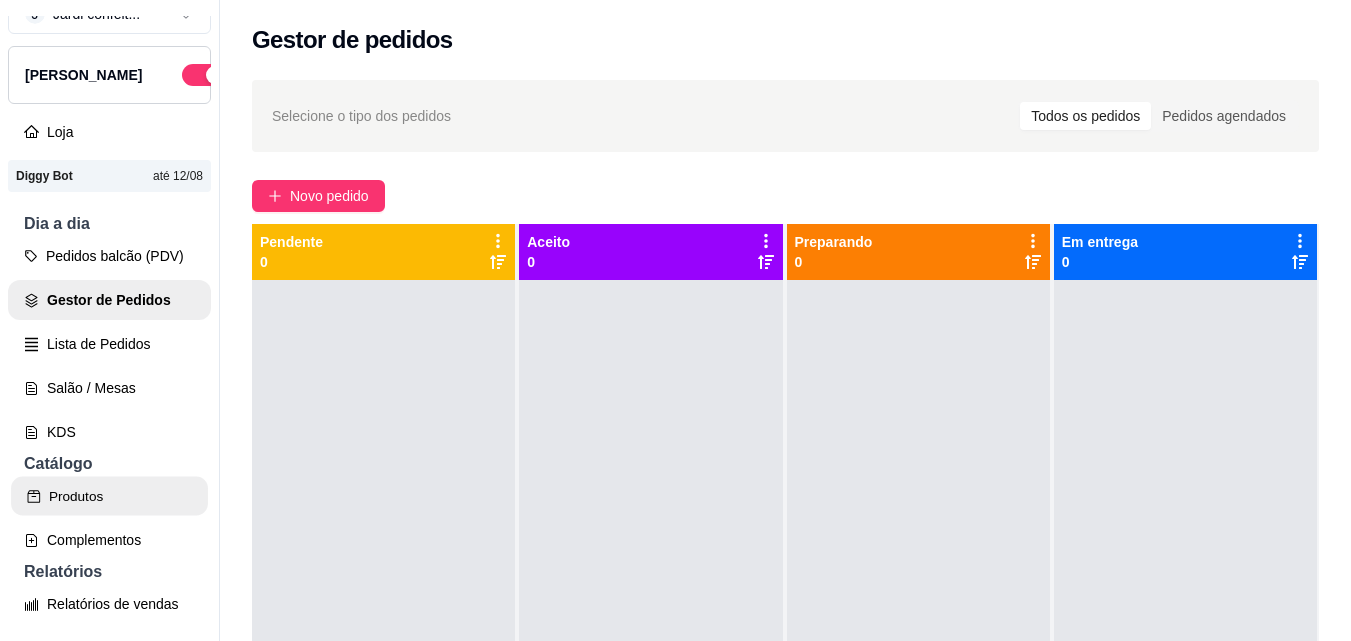 click on "Produtos" at bounding box center [109, 496] 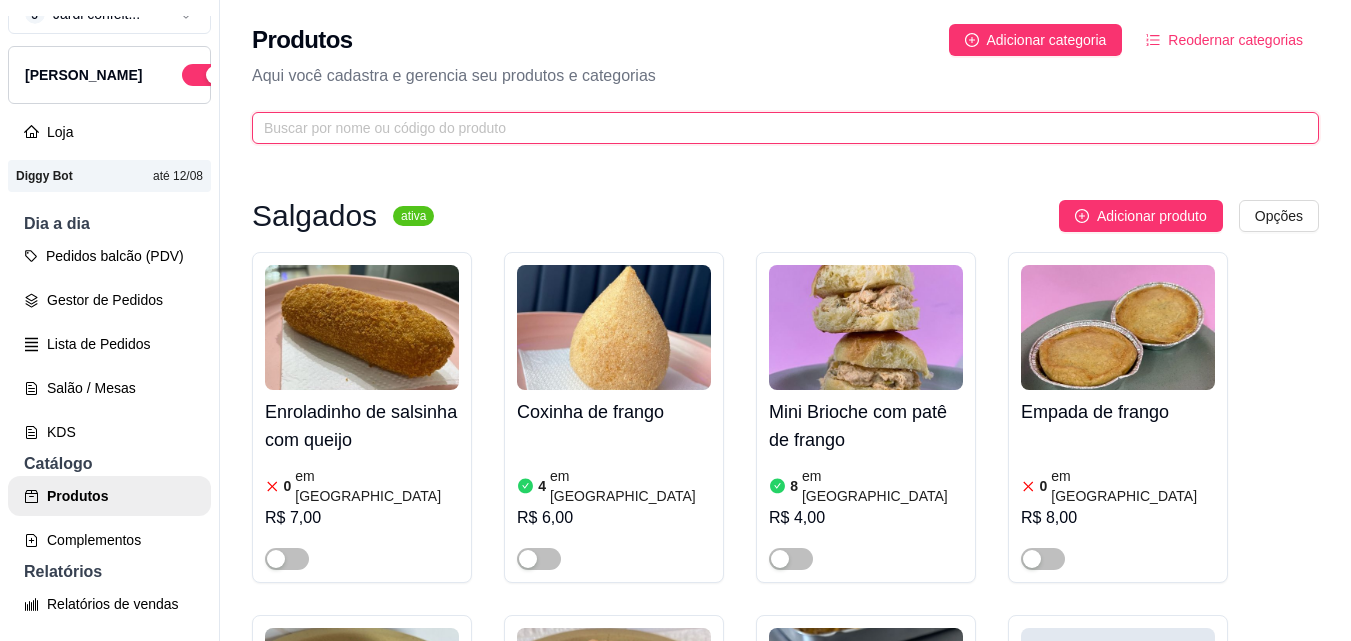 click at bounding box center [777, 128] 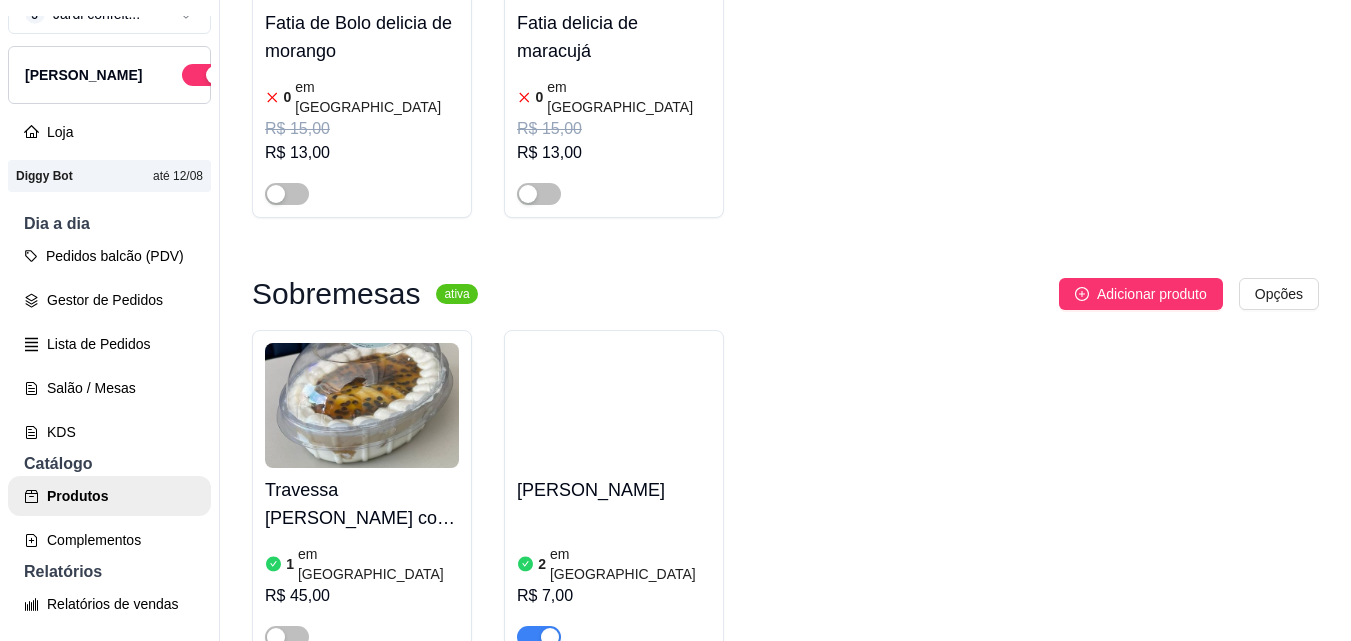 scroll, scrollTop: 486, scrollLeft: 0, axis: vertical 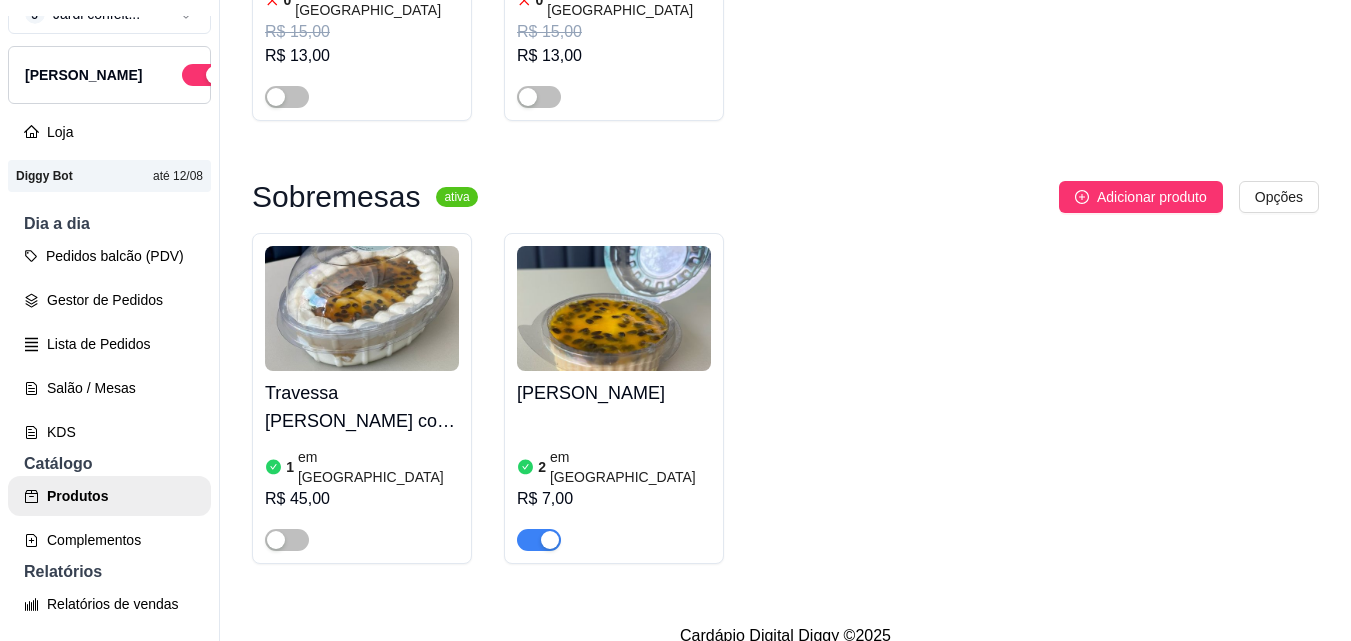 type on "delici" 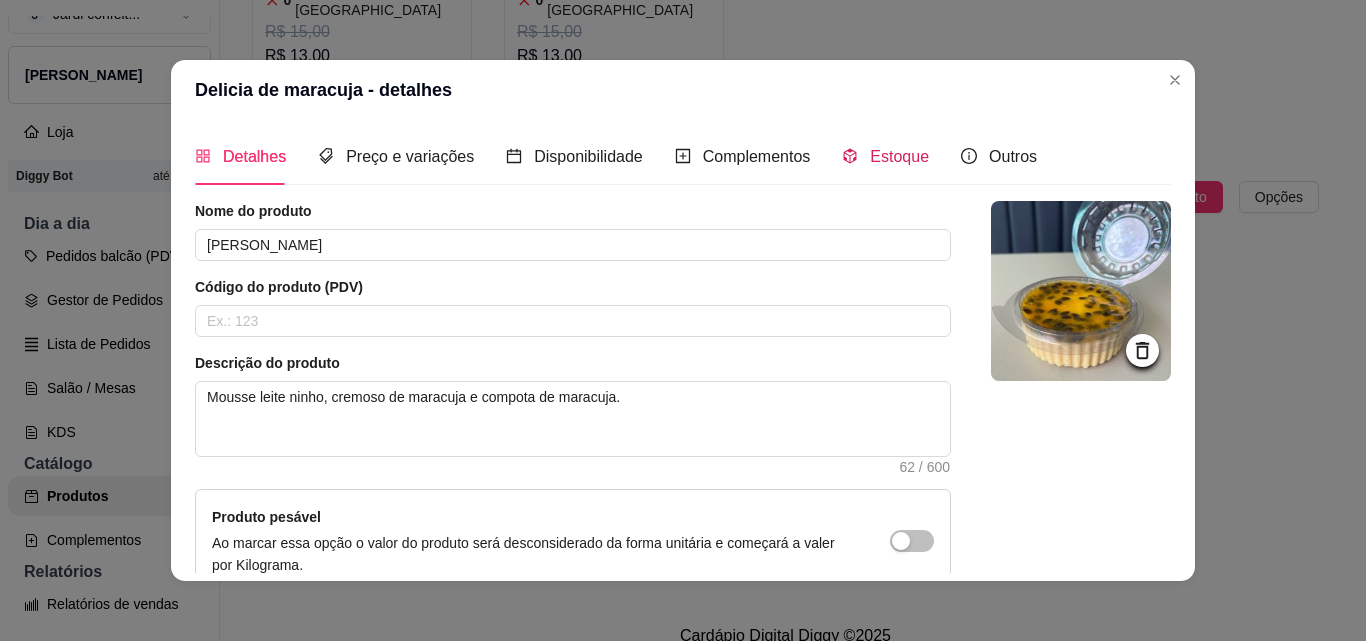 click on "Estoque" at bounding box center (899, 156) 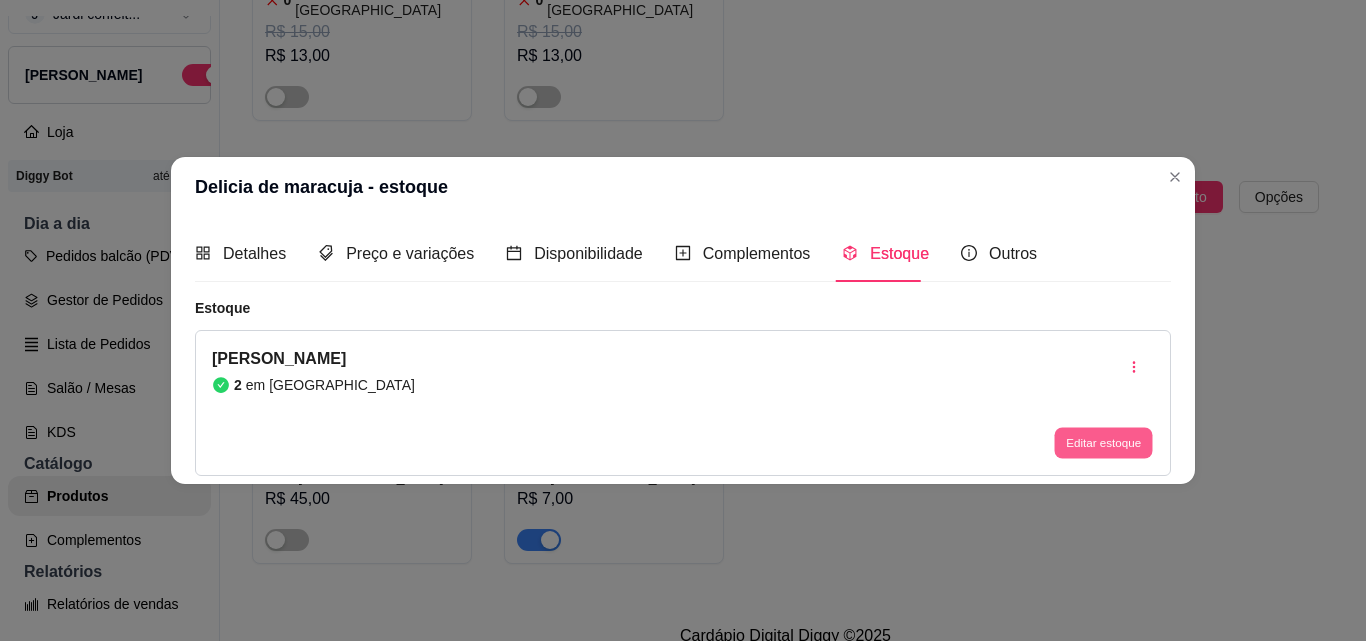 click on "Editar estoque" at bounding box center [1103, 443] 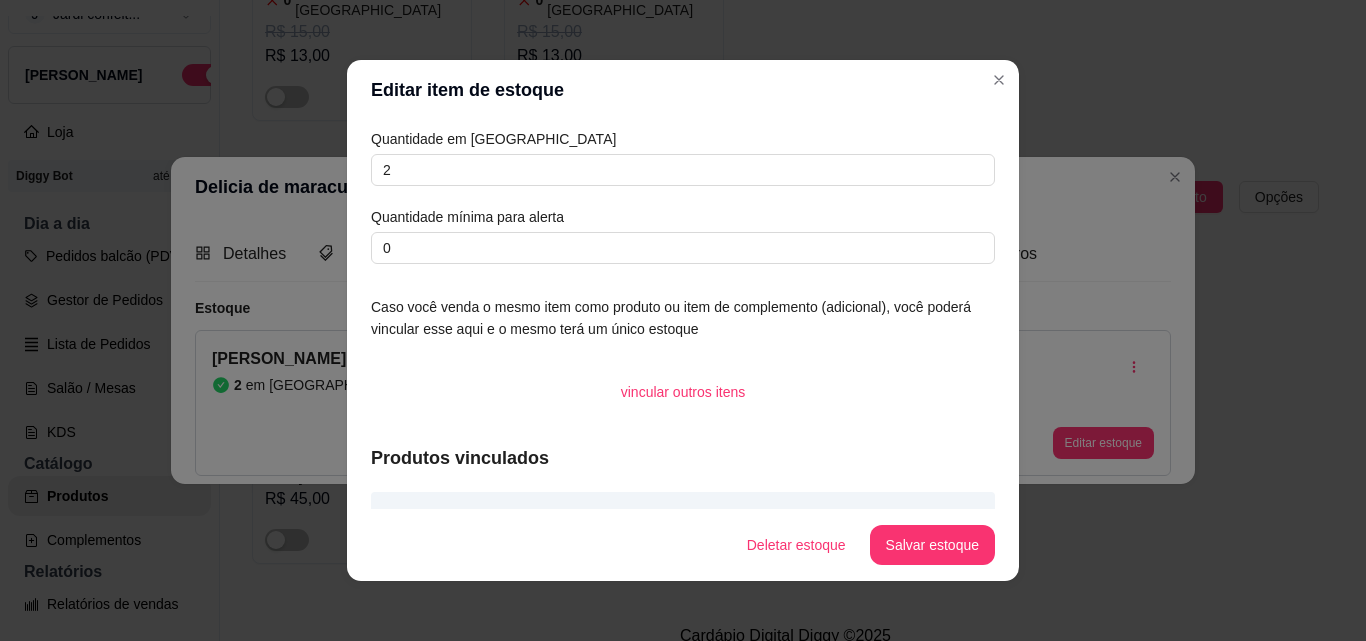 click on "Quantidade   em estoque 2 Quantidade   mínima para alerta 0" at bounding box center [683, 196] 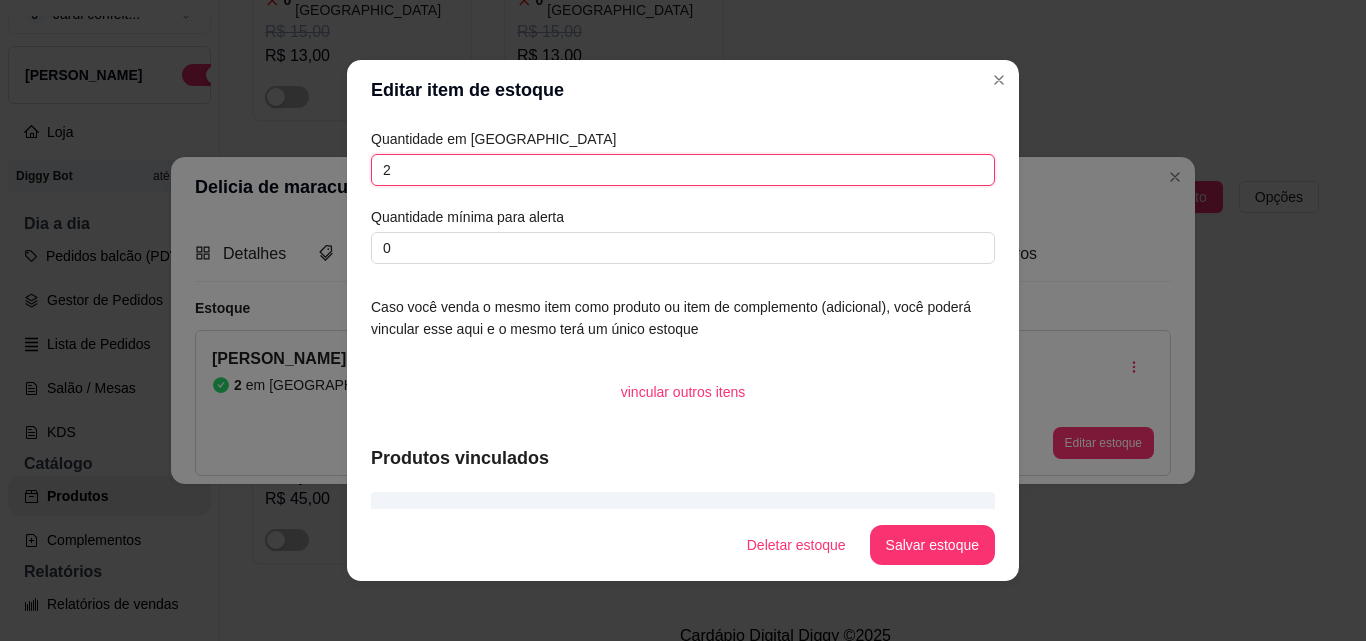 click on "2" at bounding box center [683, 170] 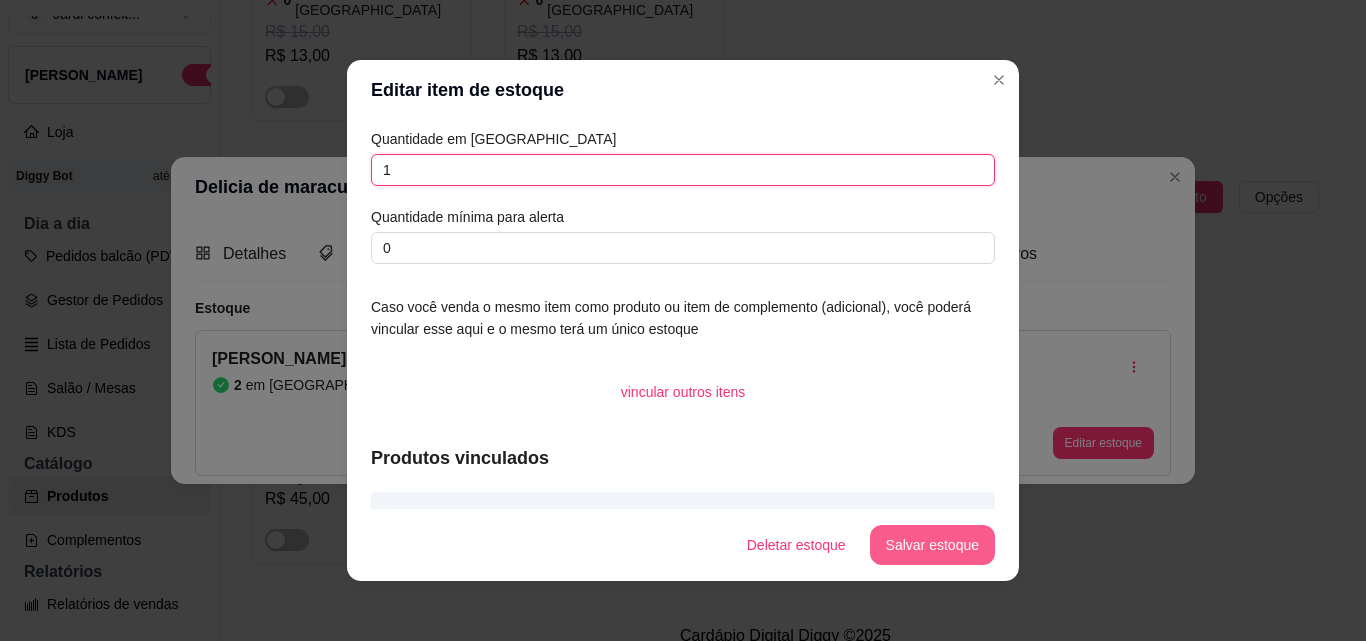 type on "1" 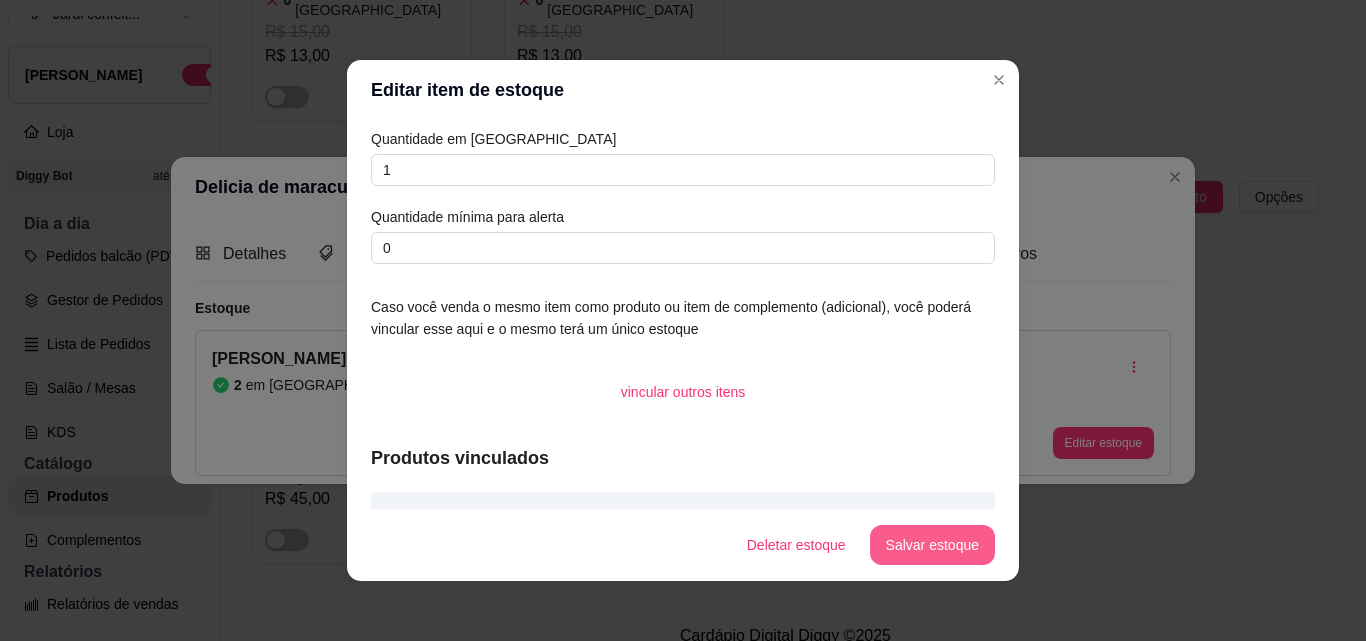 click on "Salvar estoque" at bounding box center [932, 545] 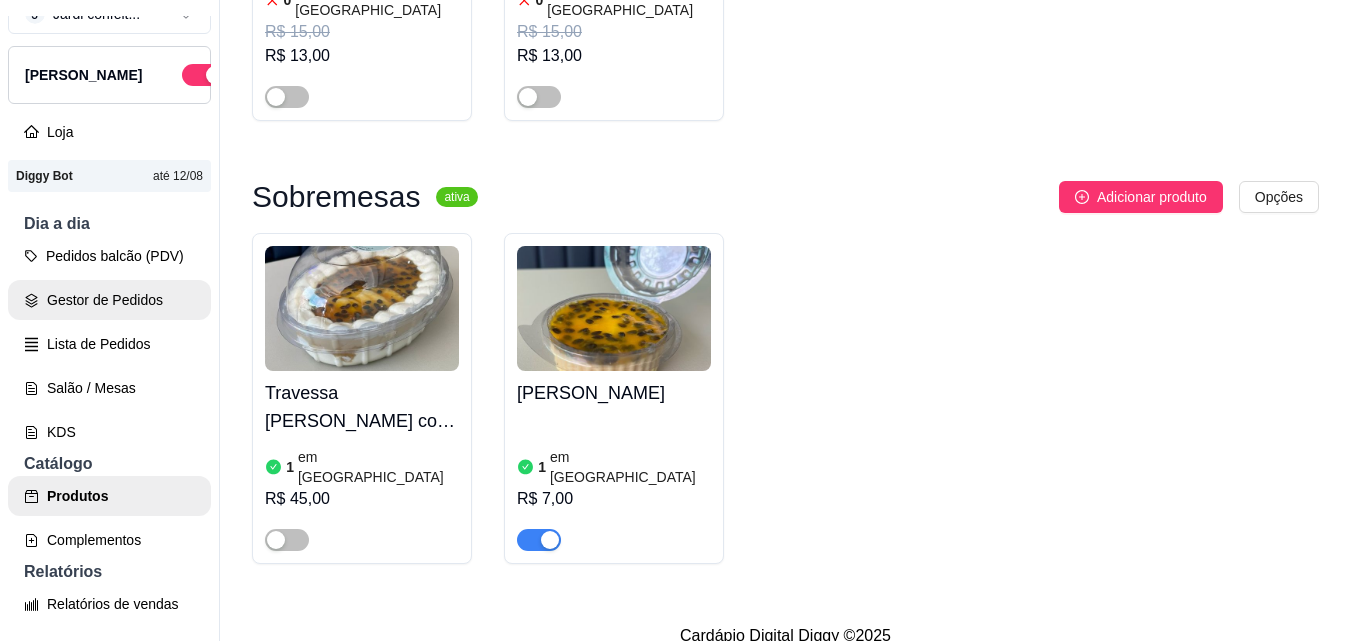 click on "Gestor de Pedidos" at bounding box center [109, 300] 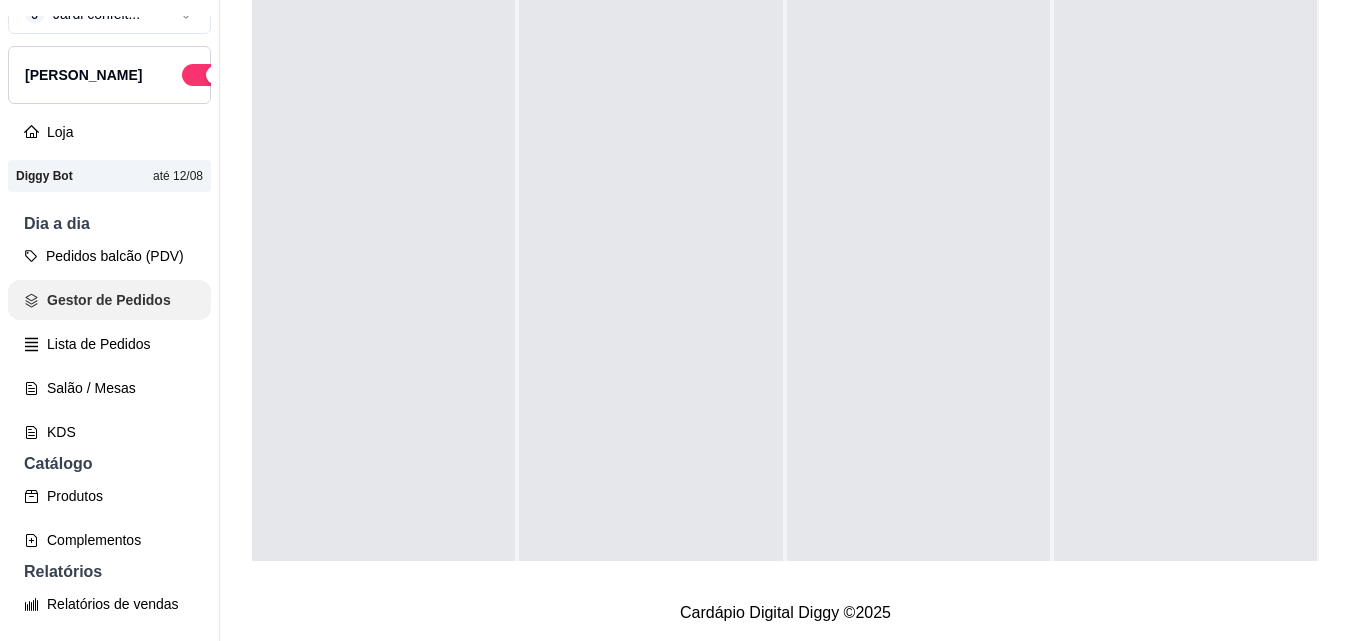 scroll, scrollTop: 0, scrollLeft: 0, axis: both 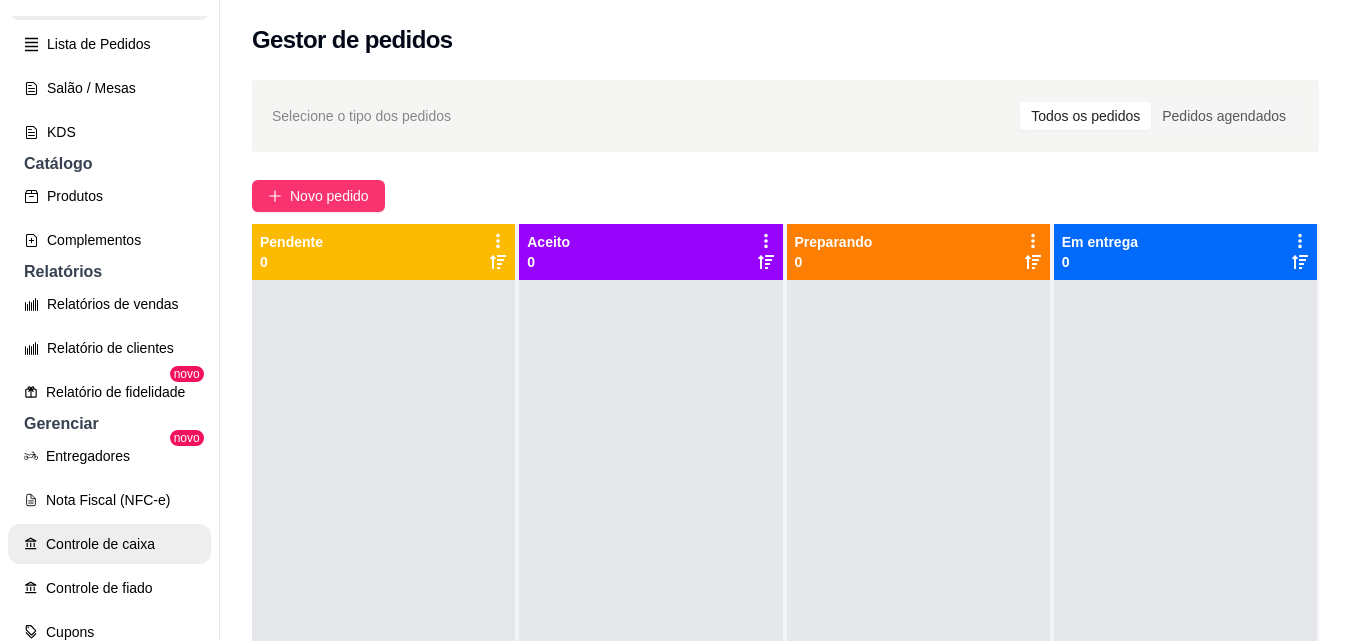 click on "Controle de caixa" at bounding box center [109, 544] 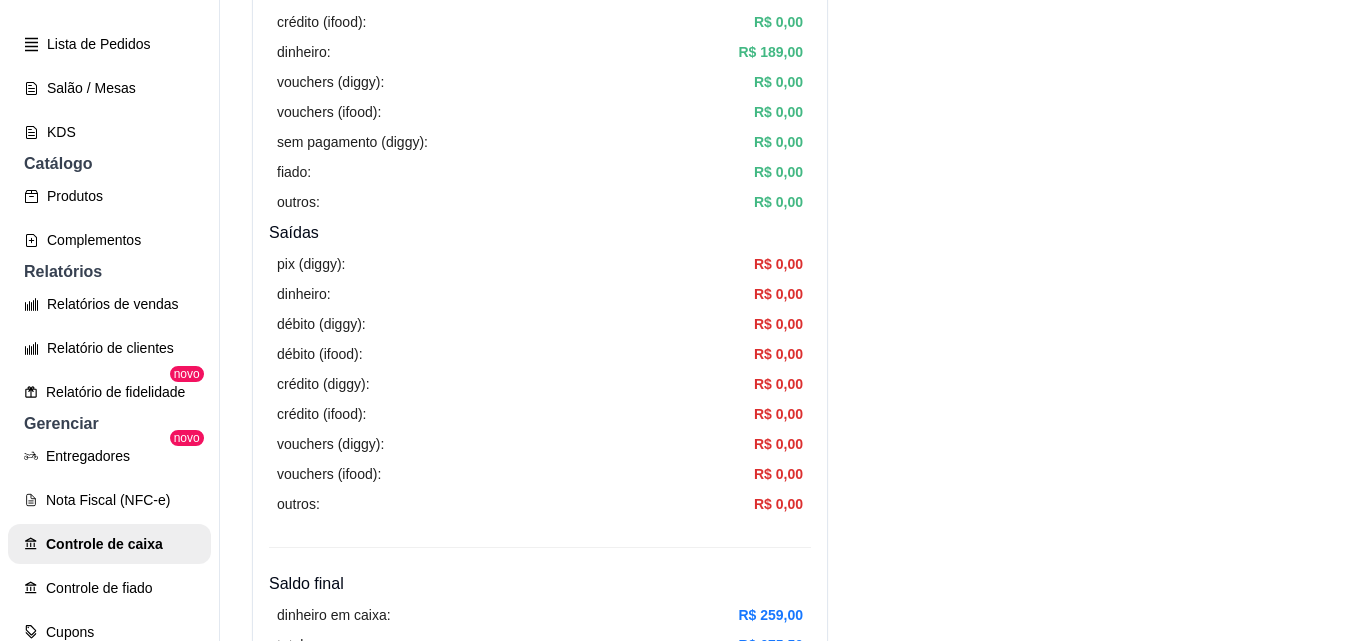scroll, scrollTop: 600, scrollLeft: 0, axis: vertical 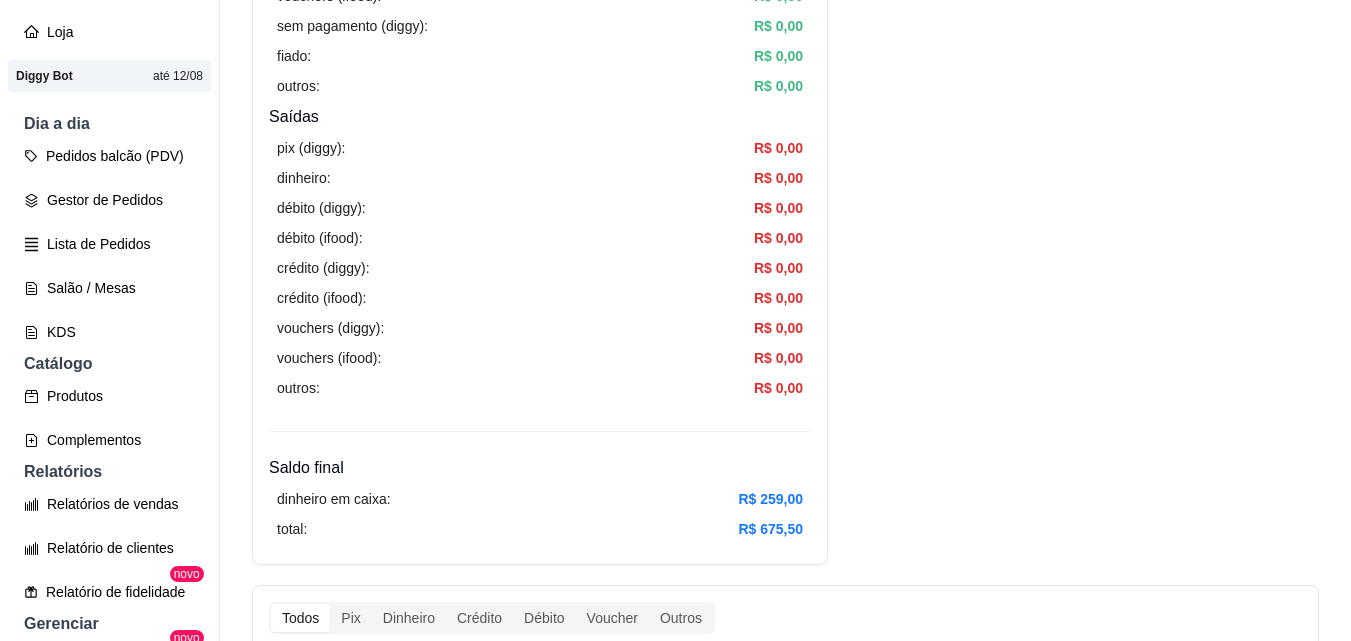 click on "Pedidos balcão (PDV) Gestor de Pedidos Lista de Pedidos Salão / Mesas KDS" at bounding box center (109, 244) 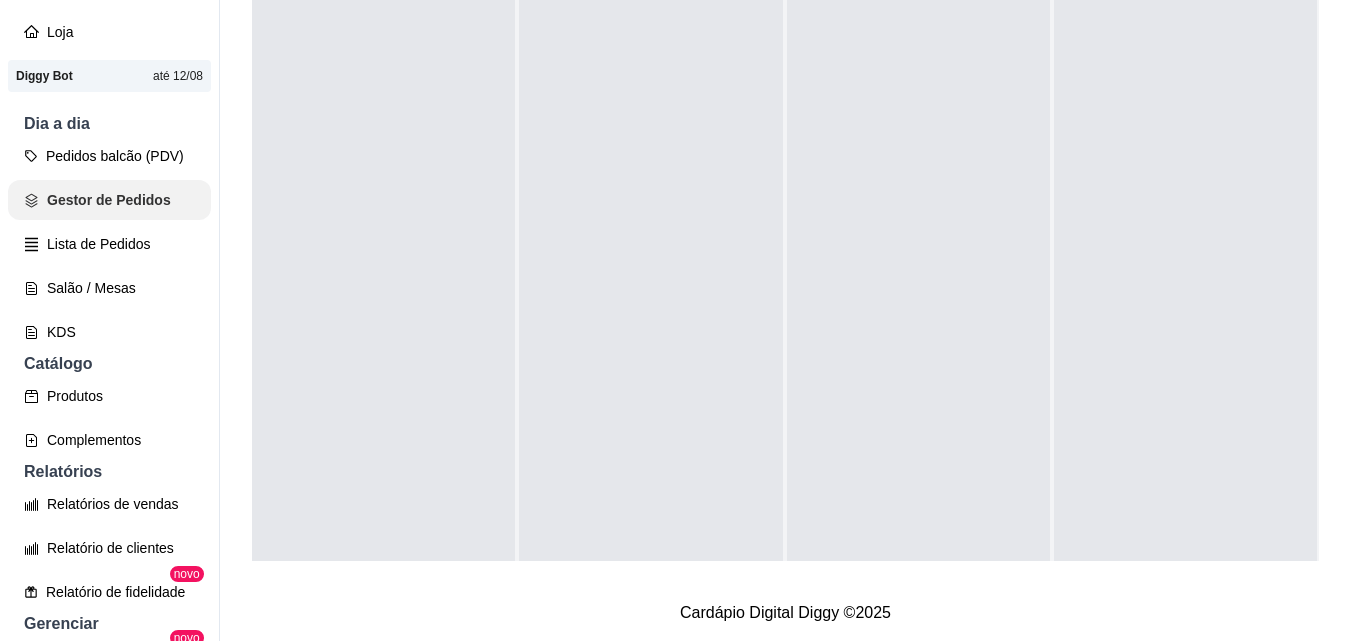 scroll, scrollTop: 0, scrollLeft: 0, axis: both 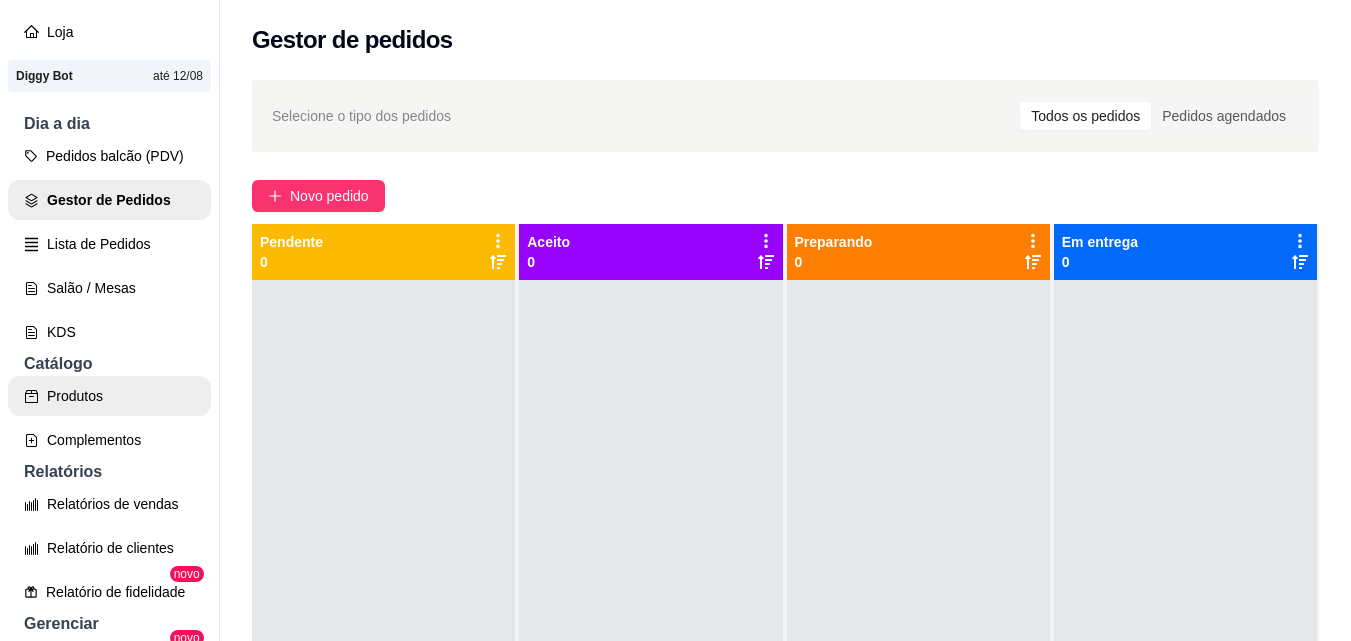 click on "Produtos" at bounding box center (109, 396) 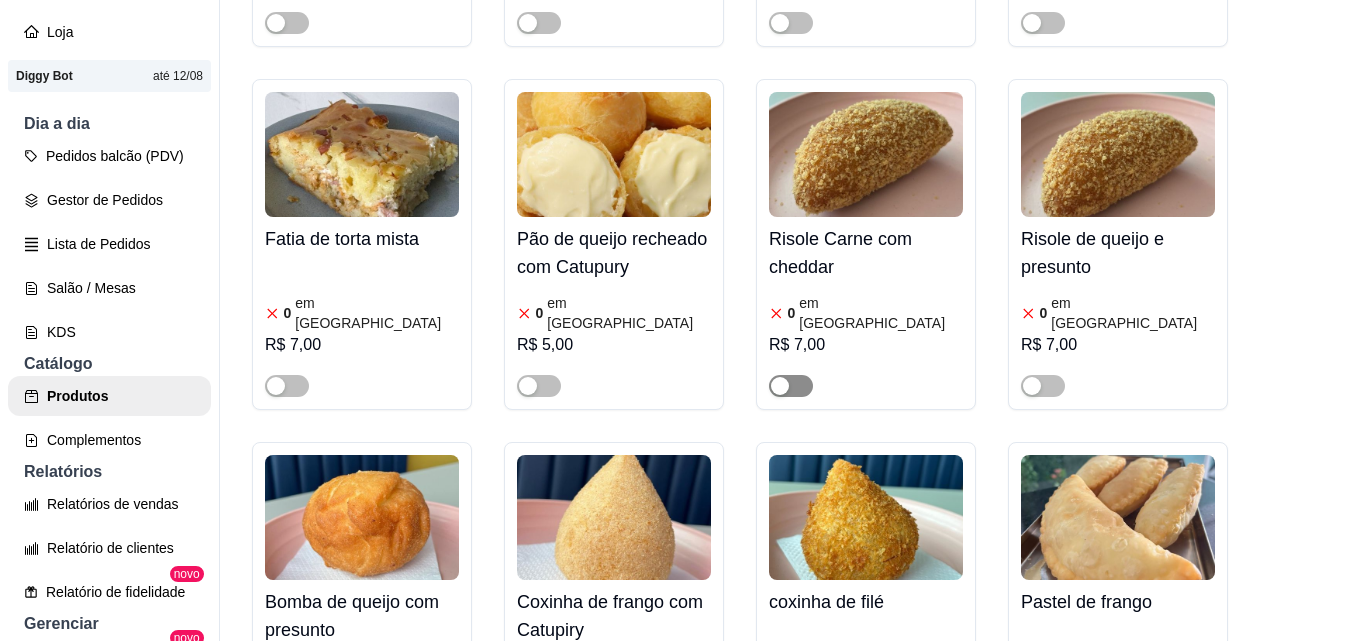 scroll, scrollTop: 1100, scrollLeft: 0, axis: vertical 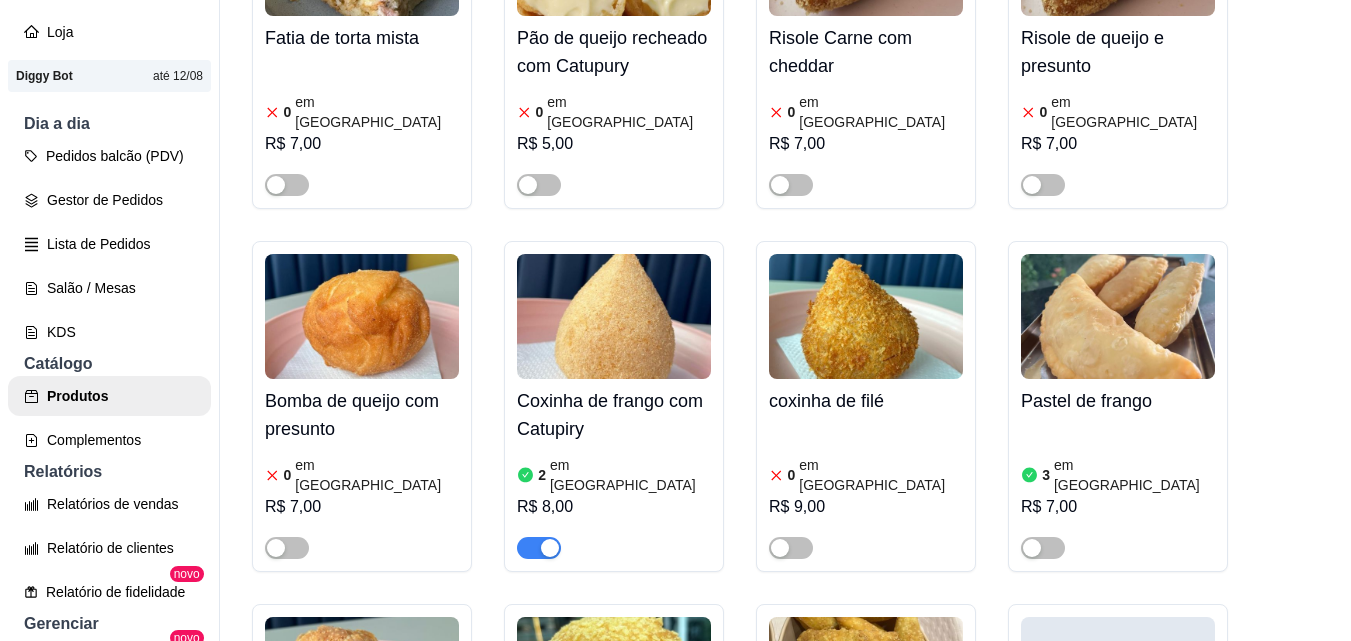 click at bounding box center (614, 316) 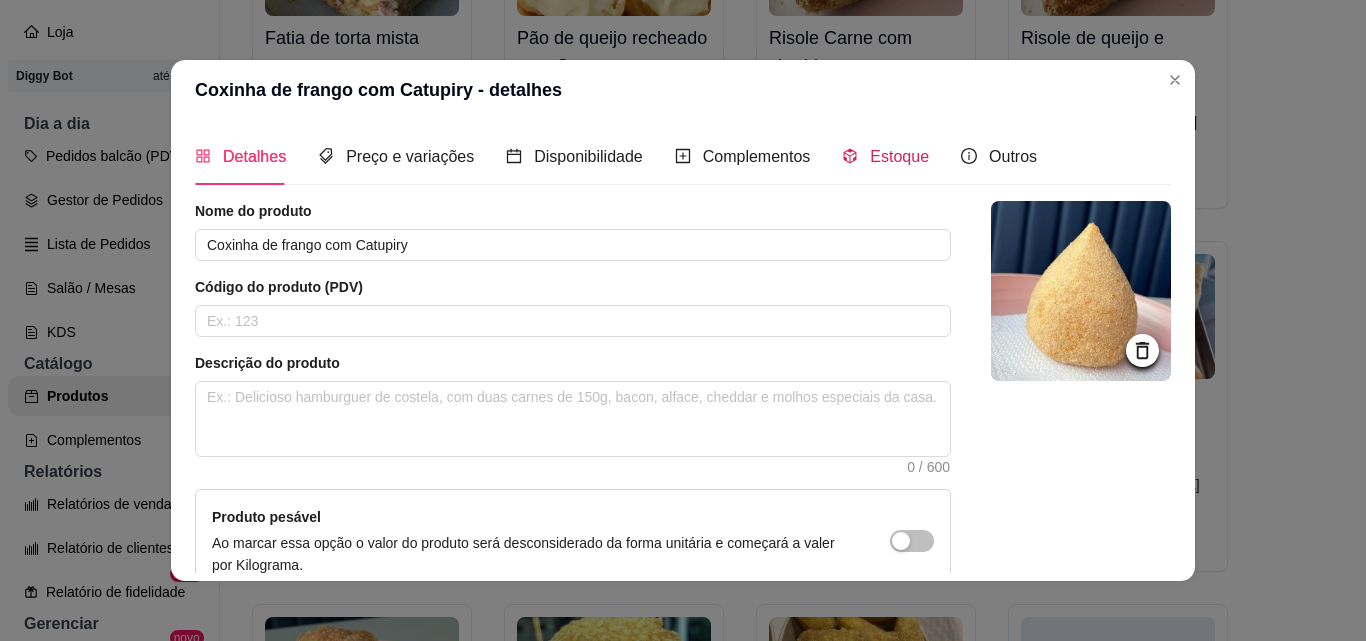click on "Estoque" at bounding box center (899, 156) 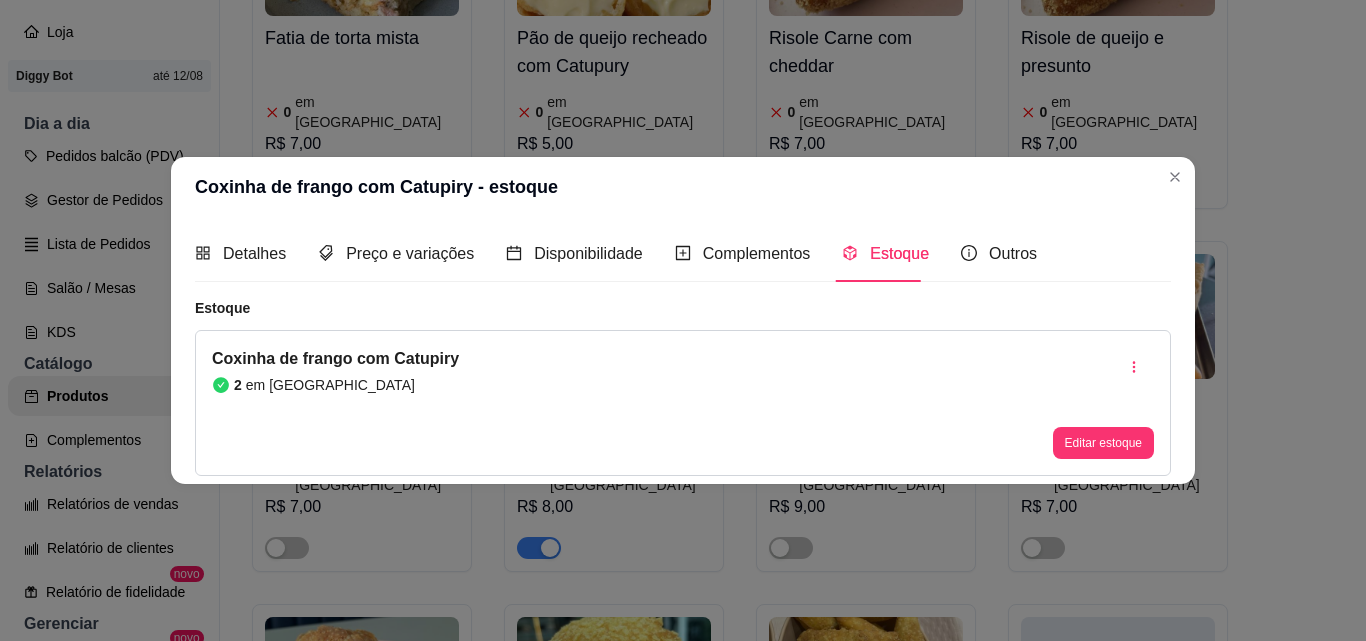 type 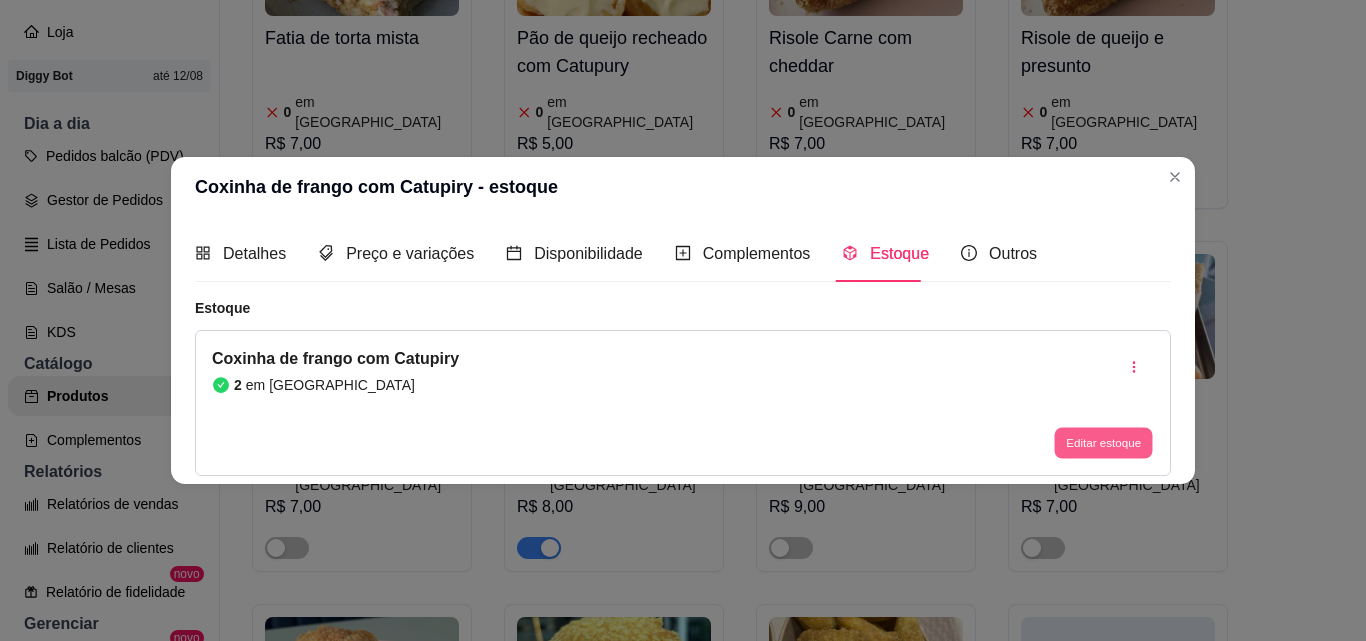 click on "Editar estoque" at bounding box center [1103, 443] 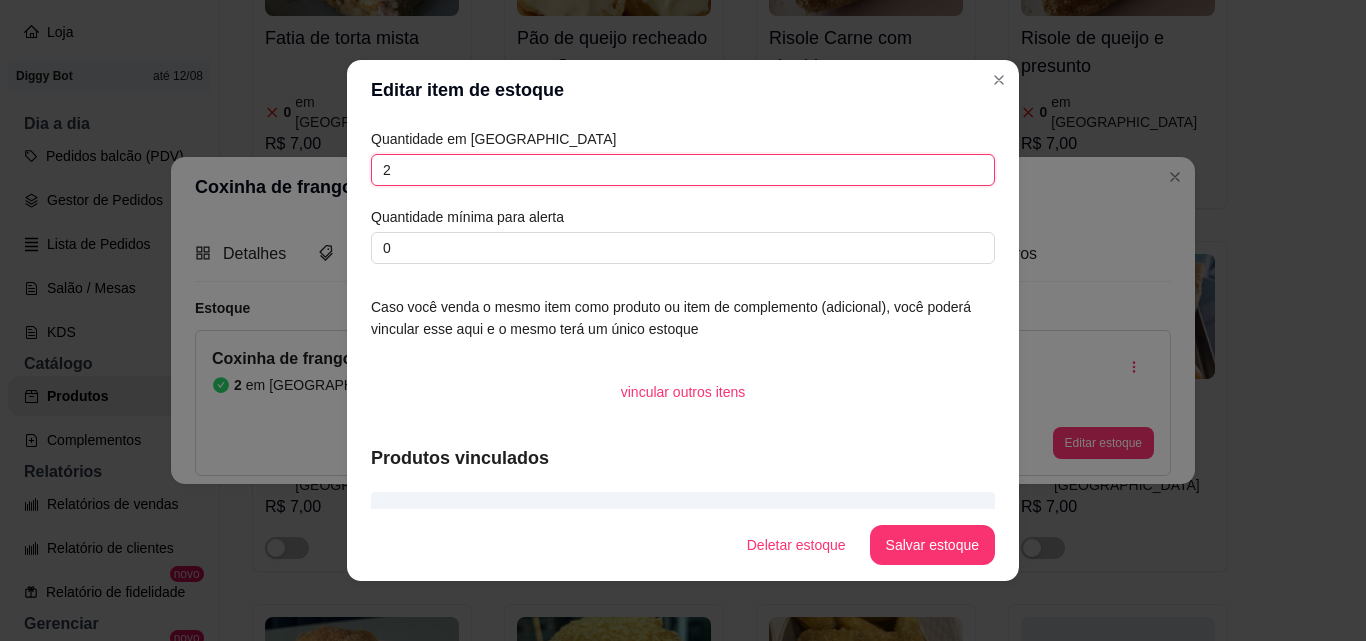 click on "2" at bounding box center [683, 170] 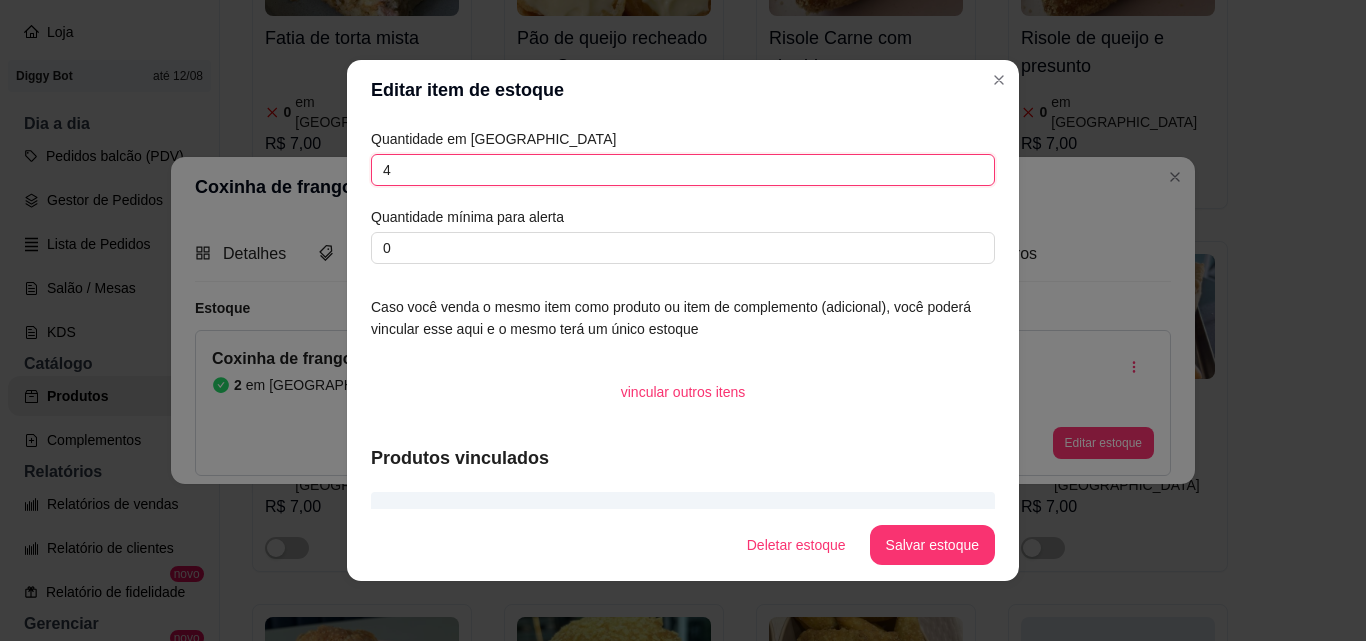 type on "4" 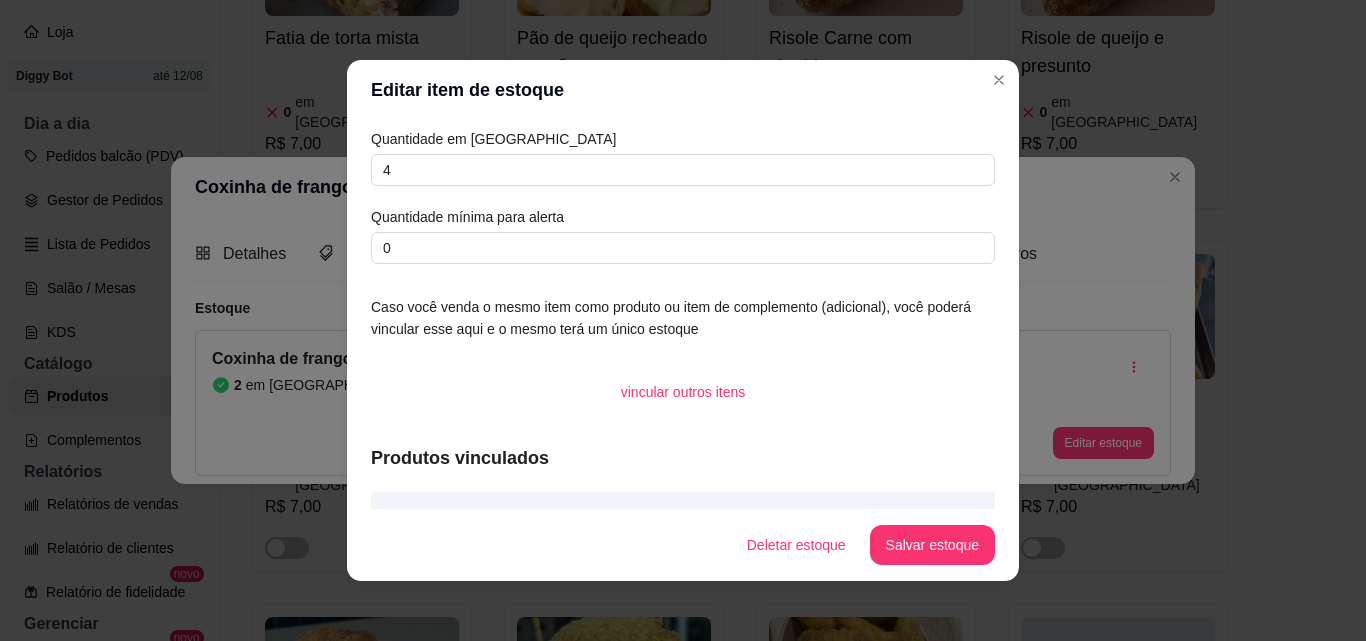 click on "Salvar estoque" at bounding box center [932, 545] 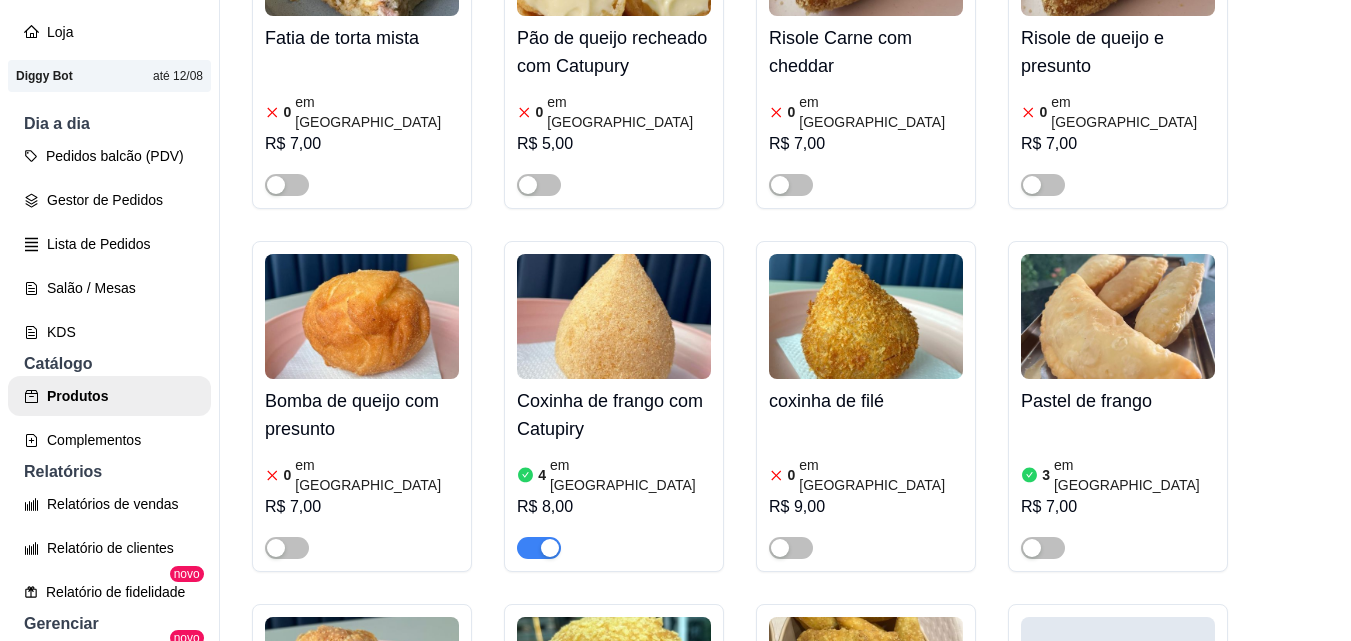 click at bounding box center (866, 316) 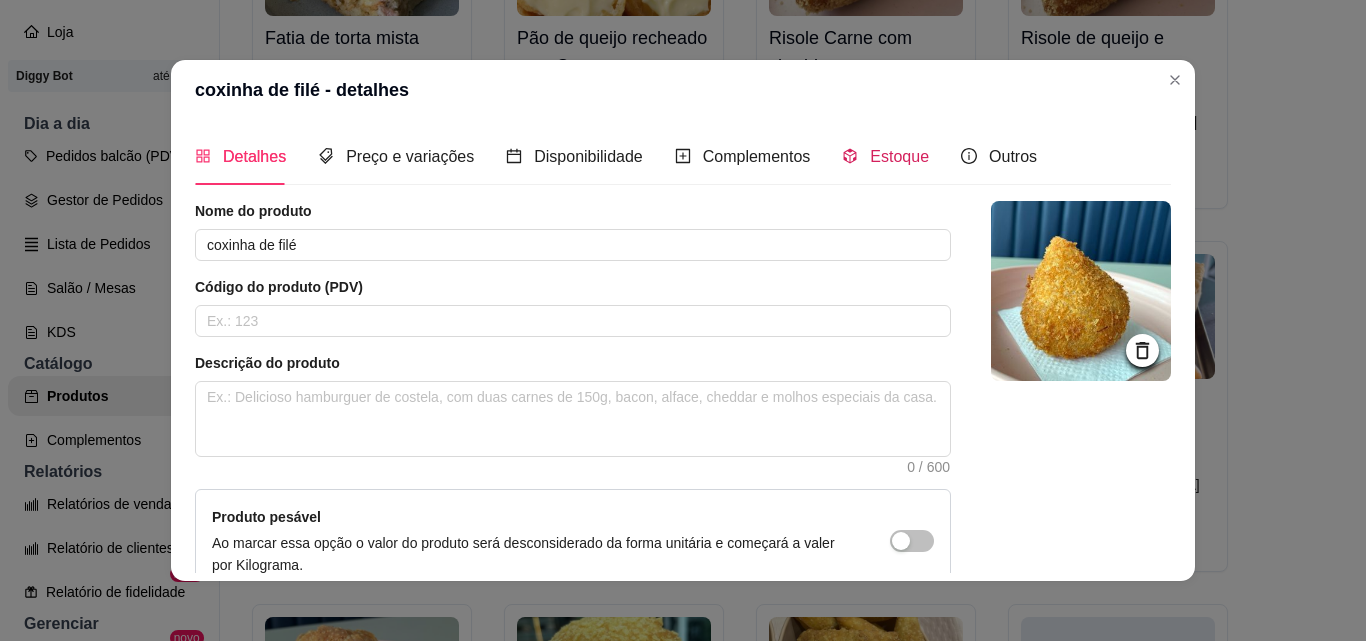 click on "Estoque" at bounding box center [899, 156] 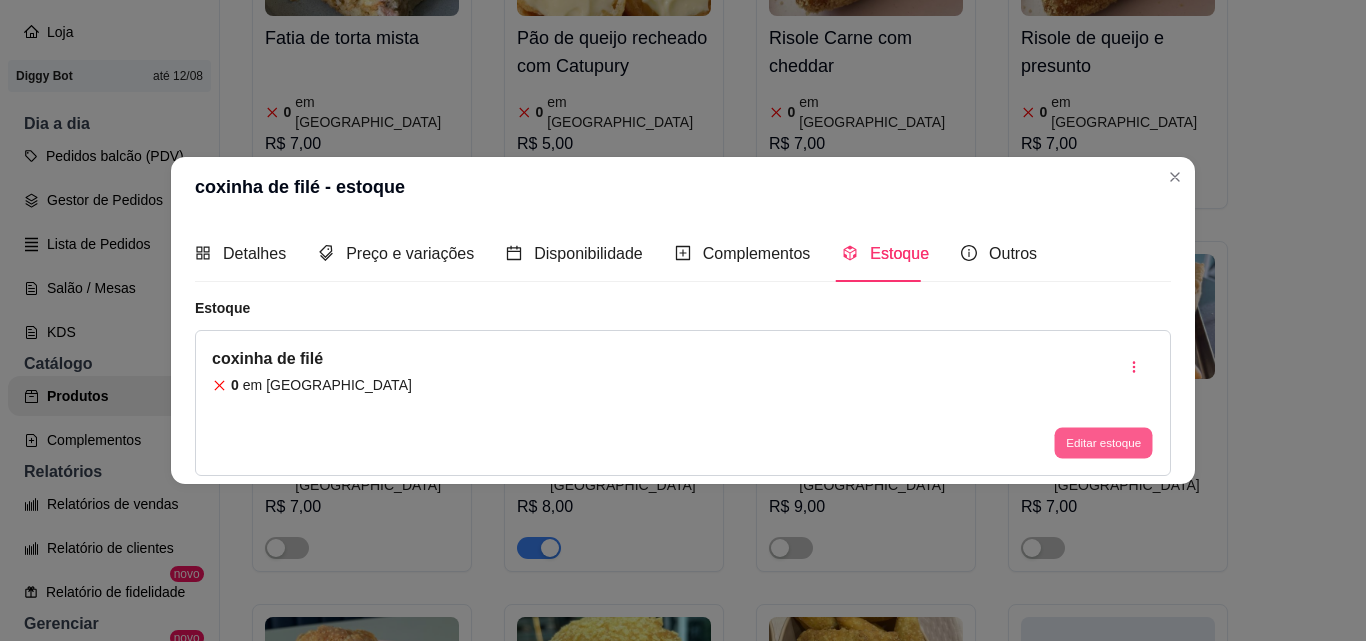 click on "Editar estoque" at bounding box center [1103, 443] 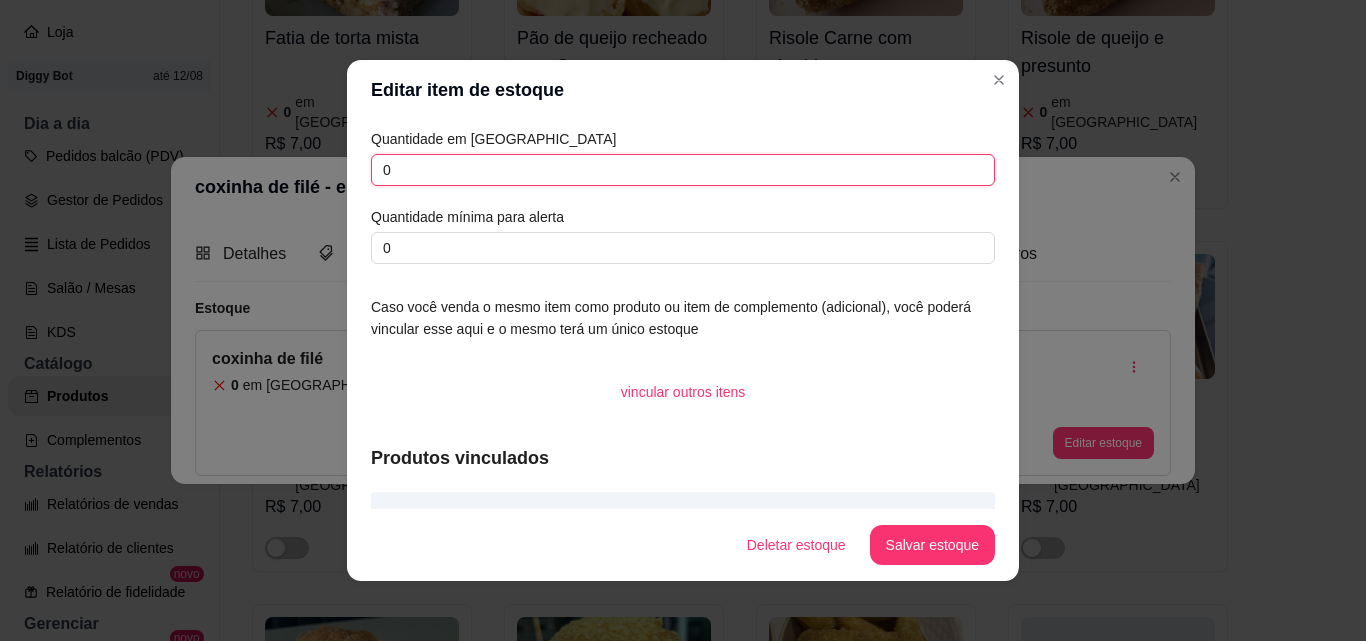 click on "0" at bounding box center (683, 170) 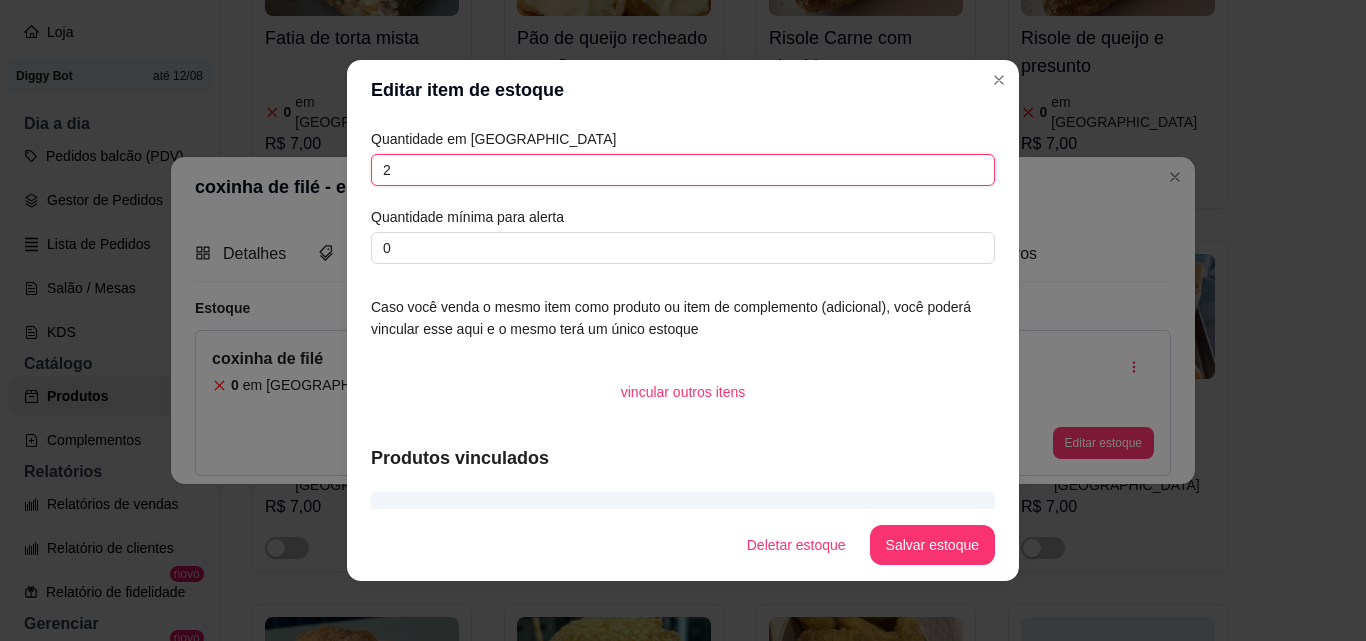 type on "2" 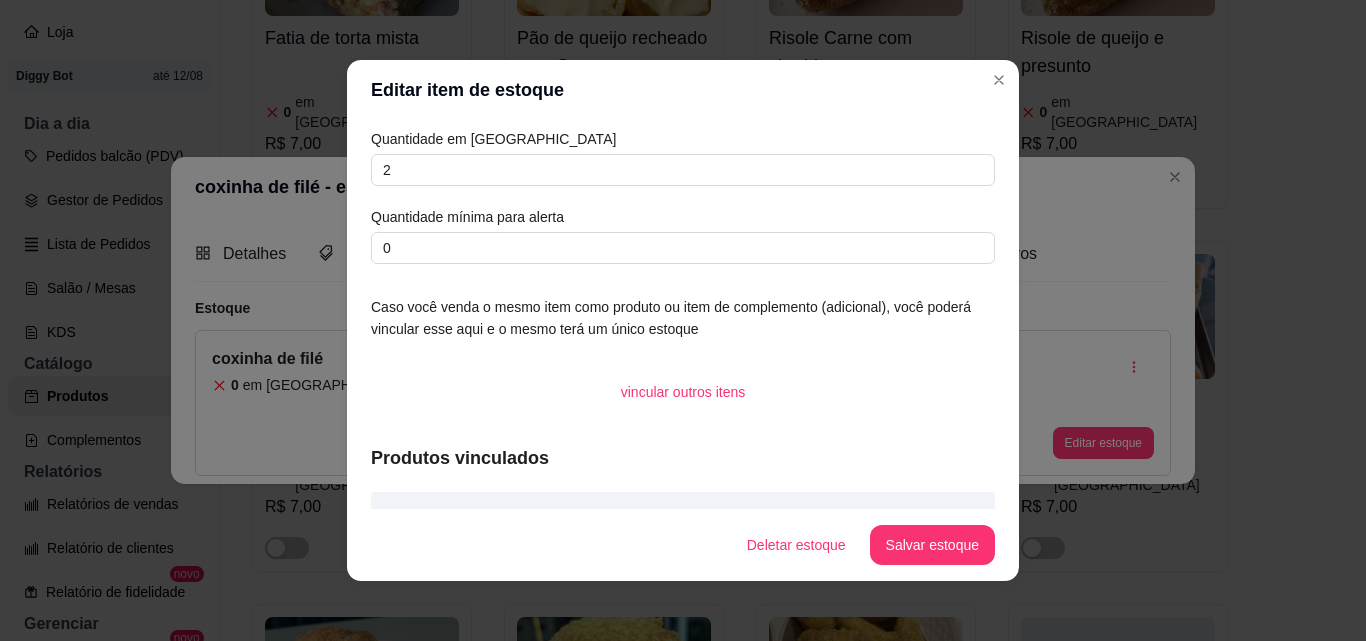 click on "Salvar estoque" at bounding box center (932, 545) 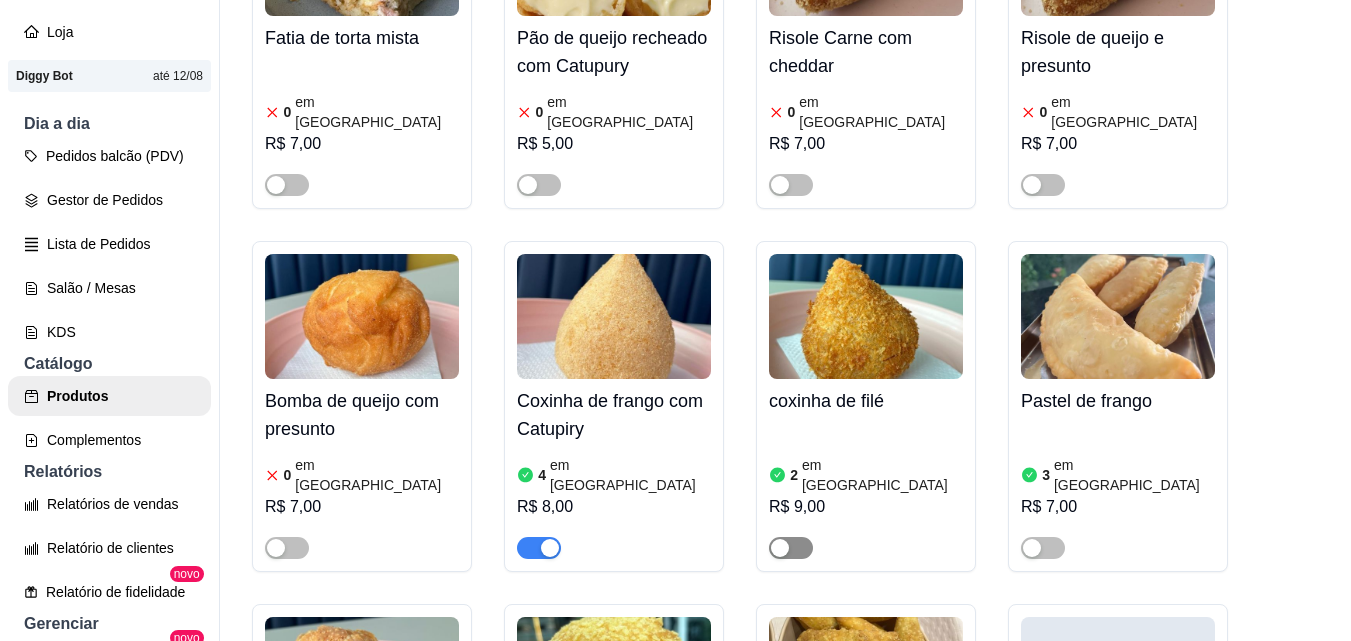 click at bounding box center [791, 548] 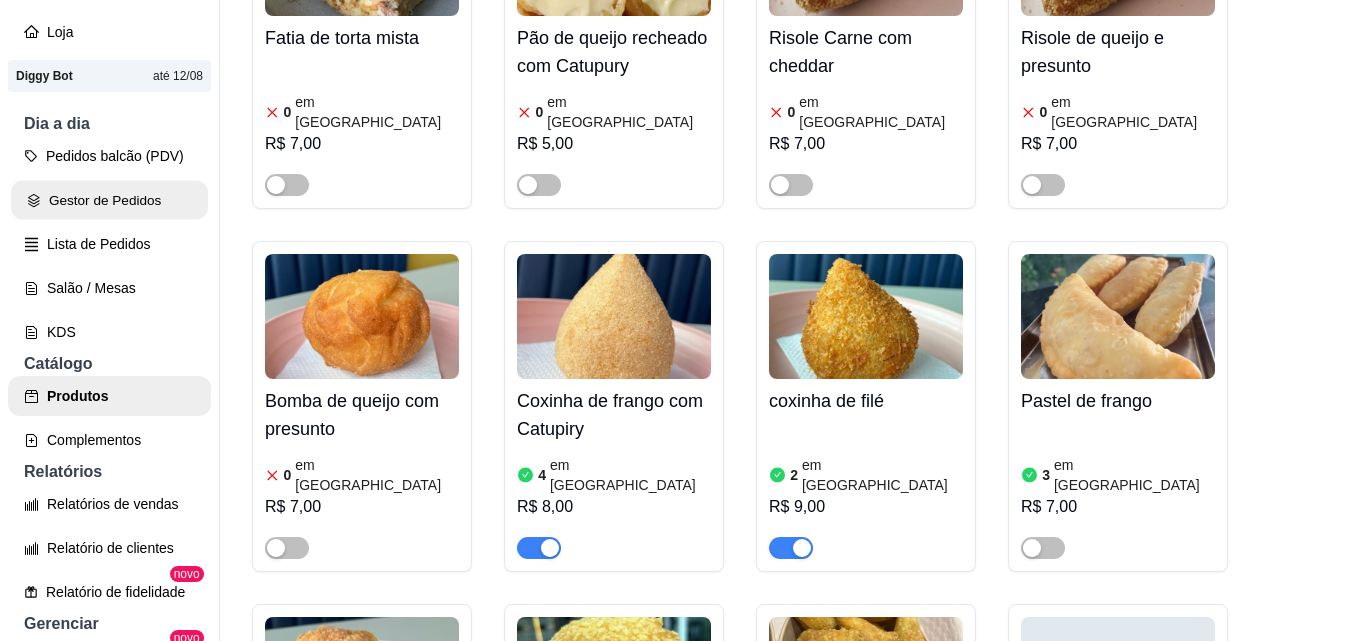 click on "Gestor de Pedidos" at bounding box center [109, 200] 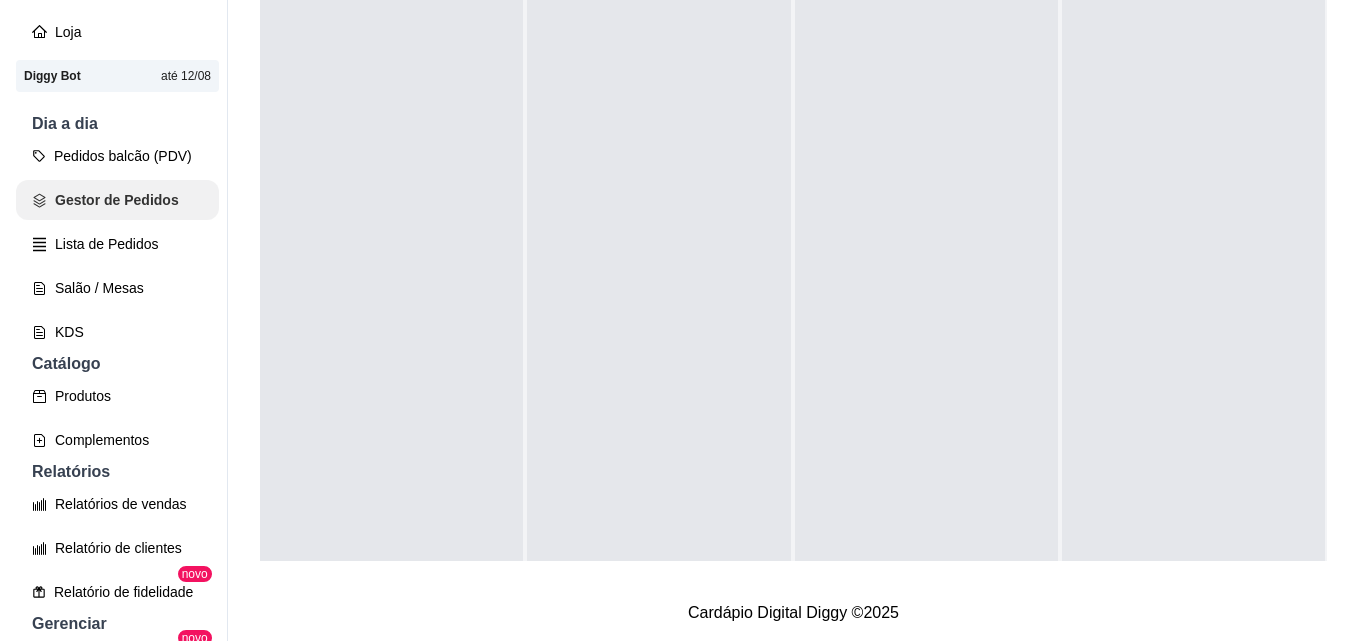 scroll, scrollTop: 0, scrollLeft: 0, axis: both 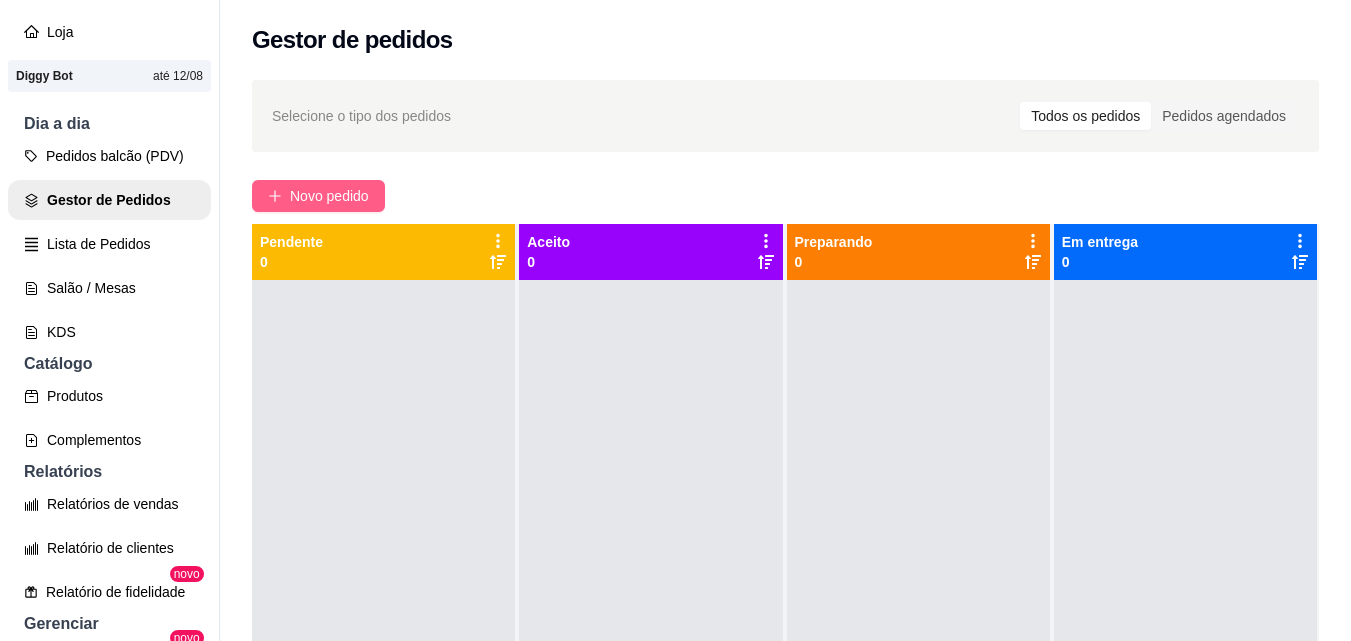 click on "Novo pedido" at bounding box center [329, 196] 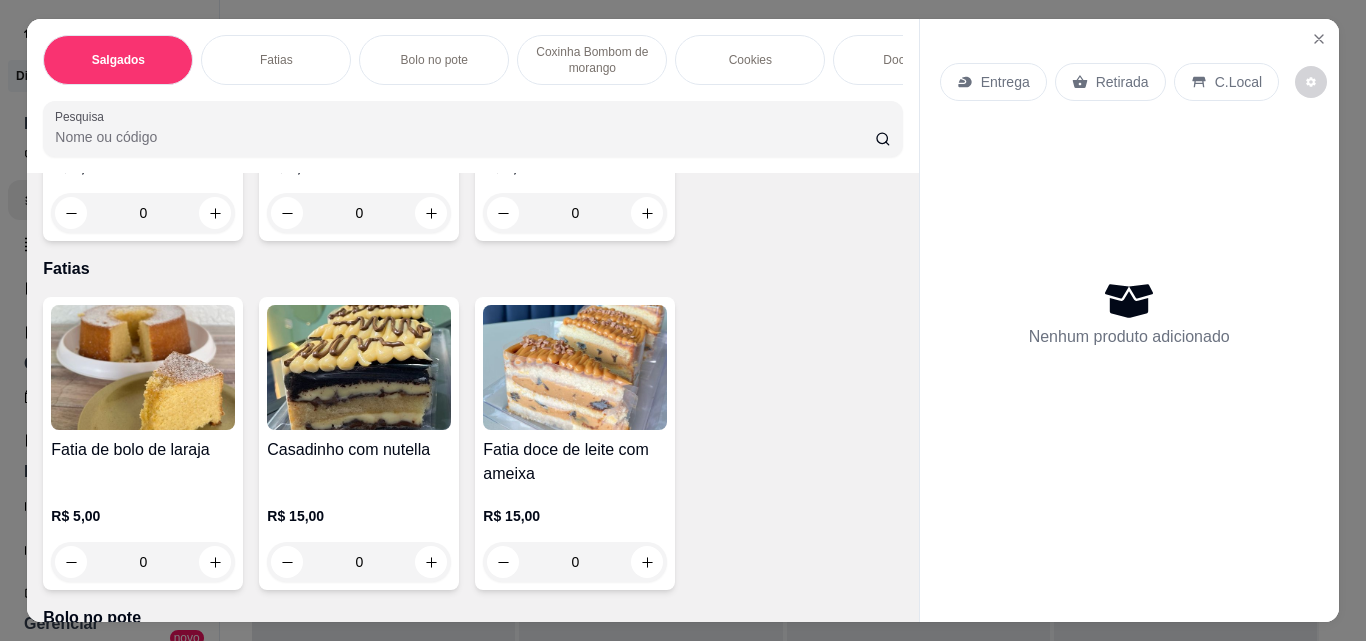 scroll, scrollTop: 400, scrollLeft: 0, axis: vertical 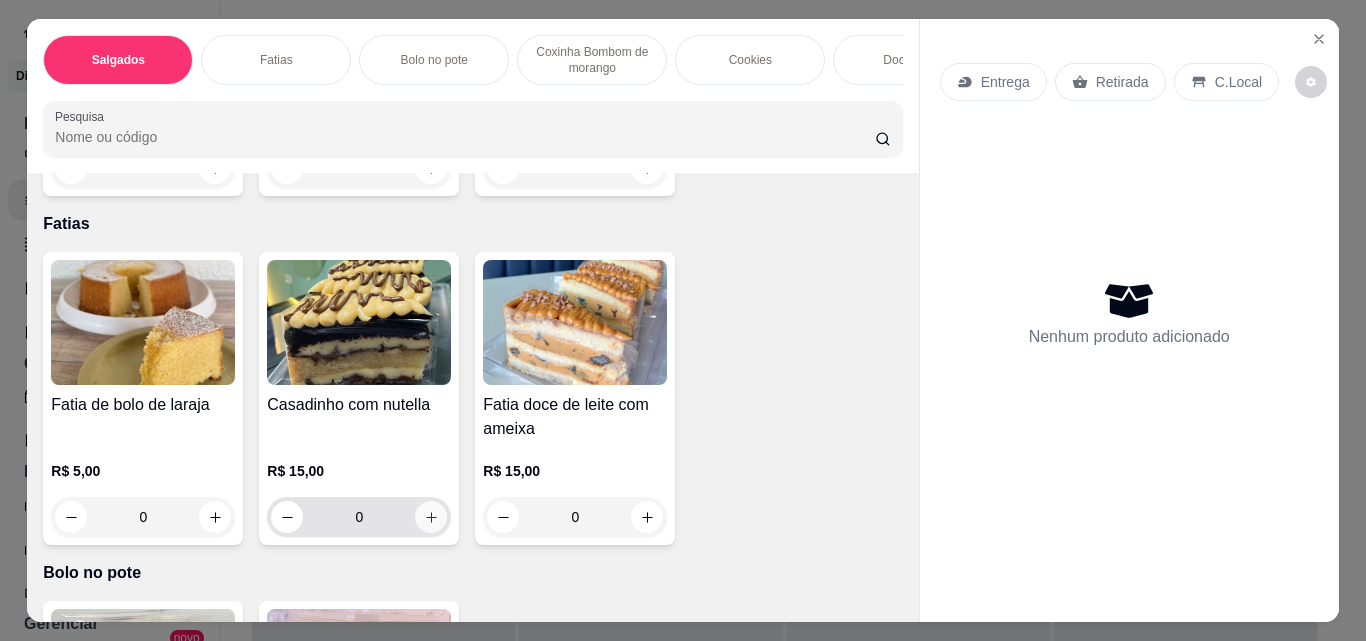 click at bounding box center [431, 517] 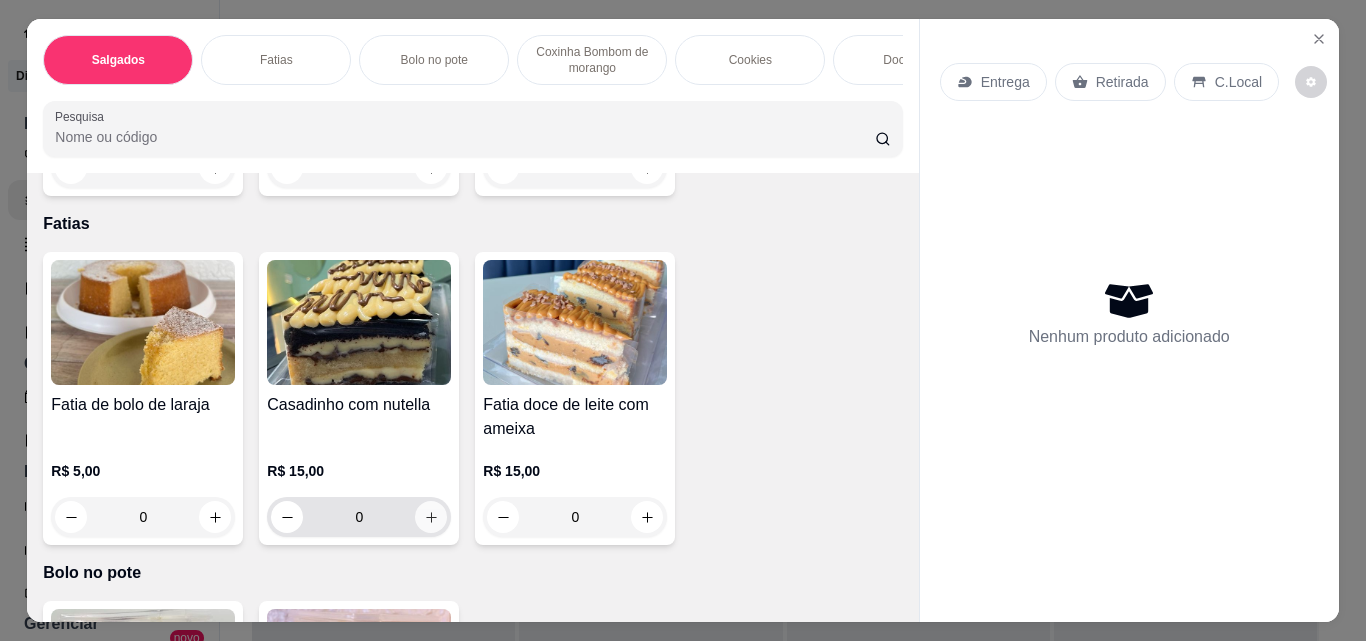 type on "1" 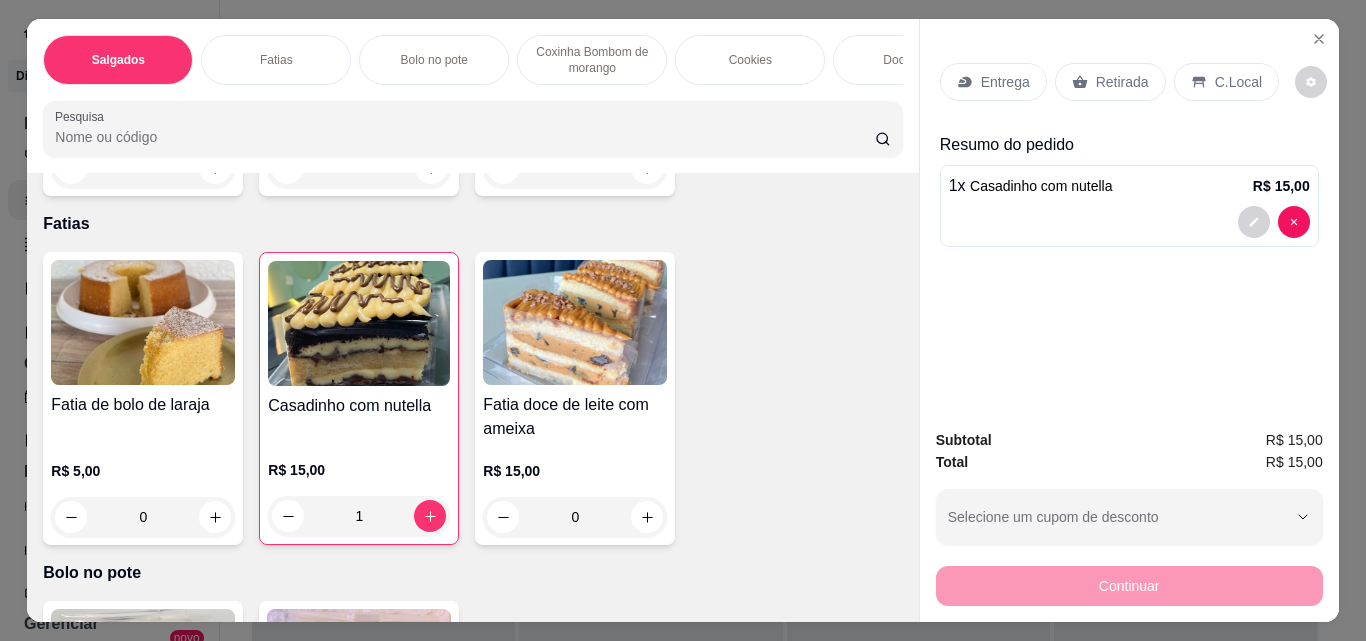 click on "Retirada" at bounding box center (1122, 82) 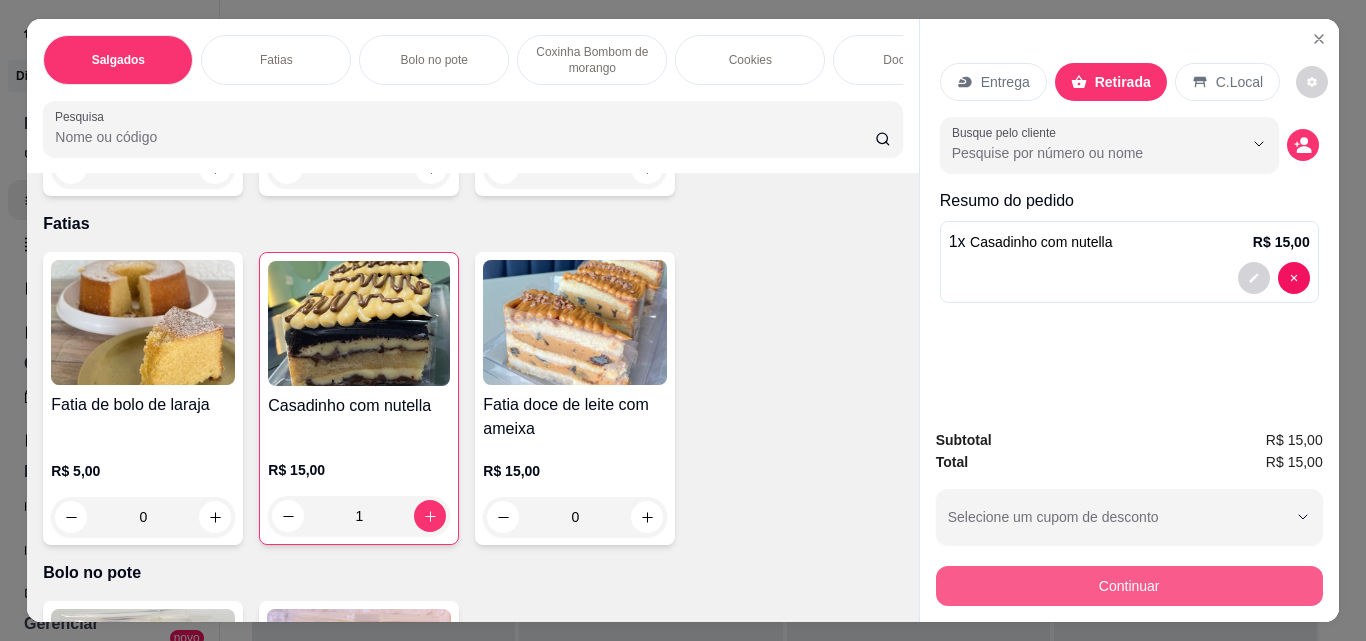 click on "Continuar" at bounding box center [1129, 586] 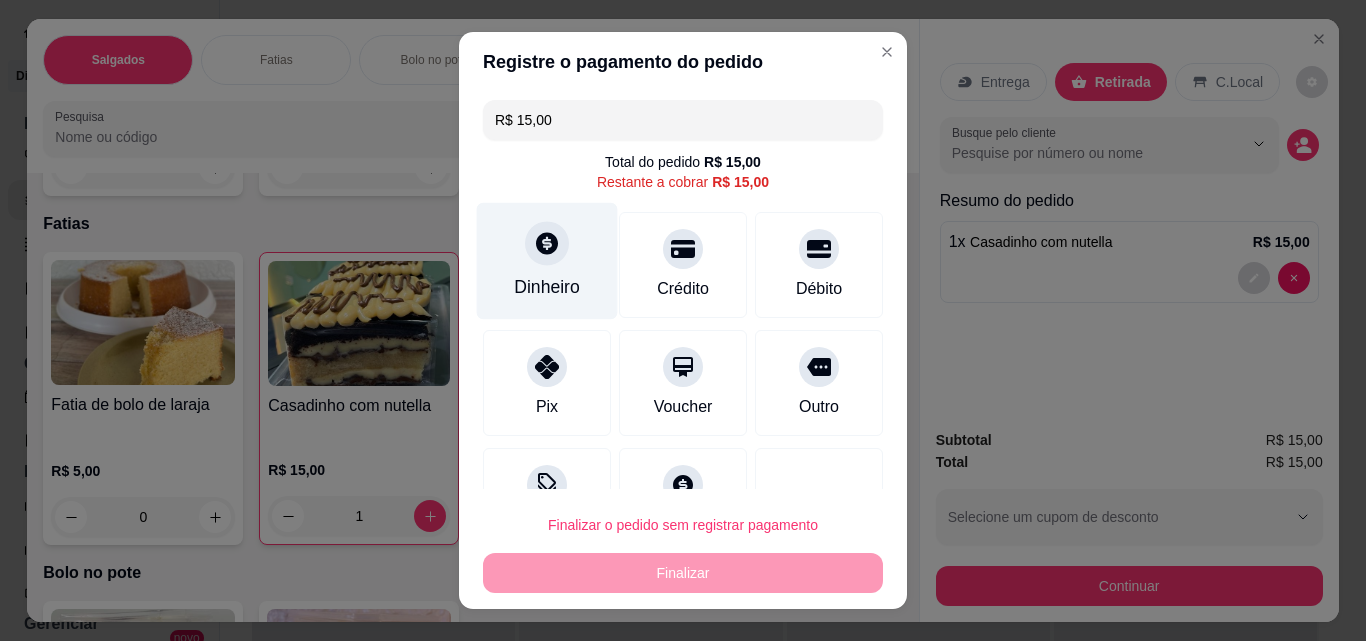 click on "Dinheiro" at bounding box center (547, 287) 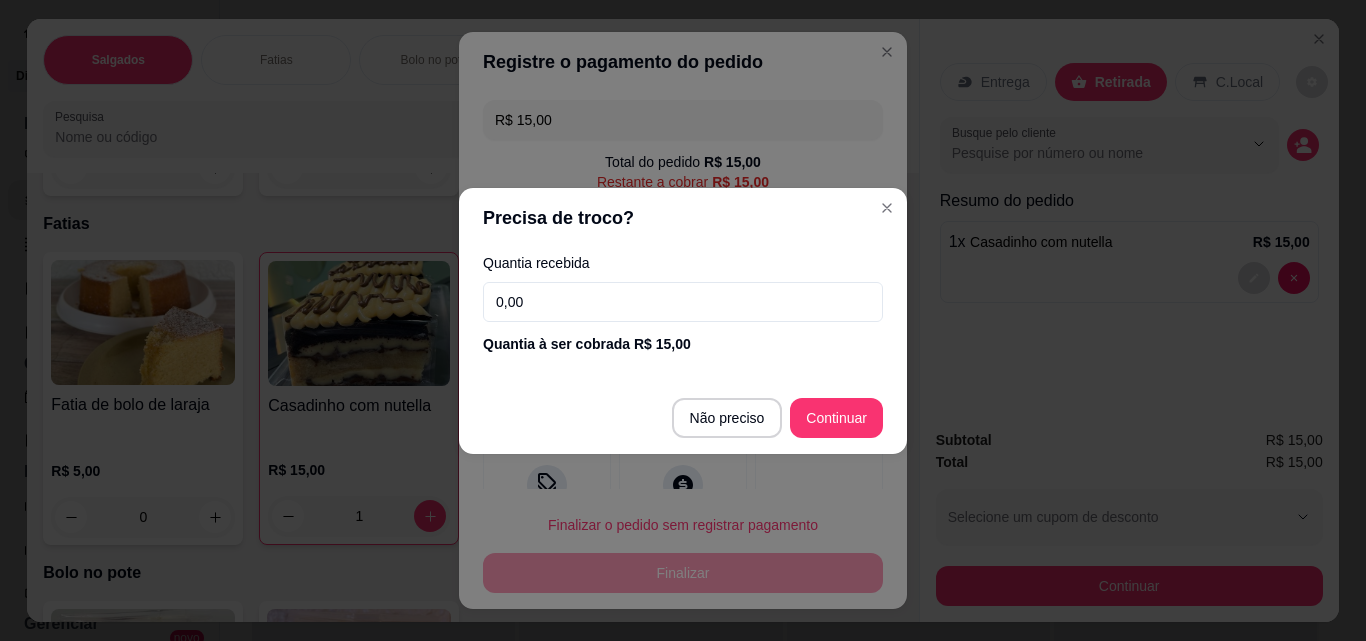 click on "0,00" at bounding box center [683, 302] 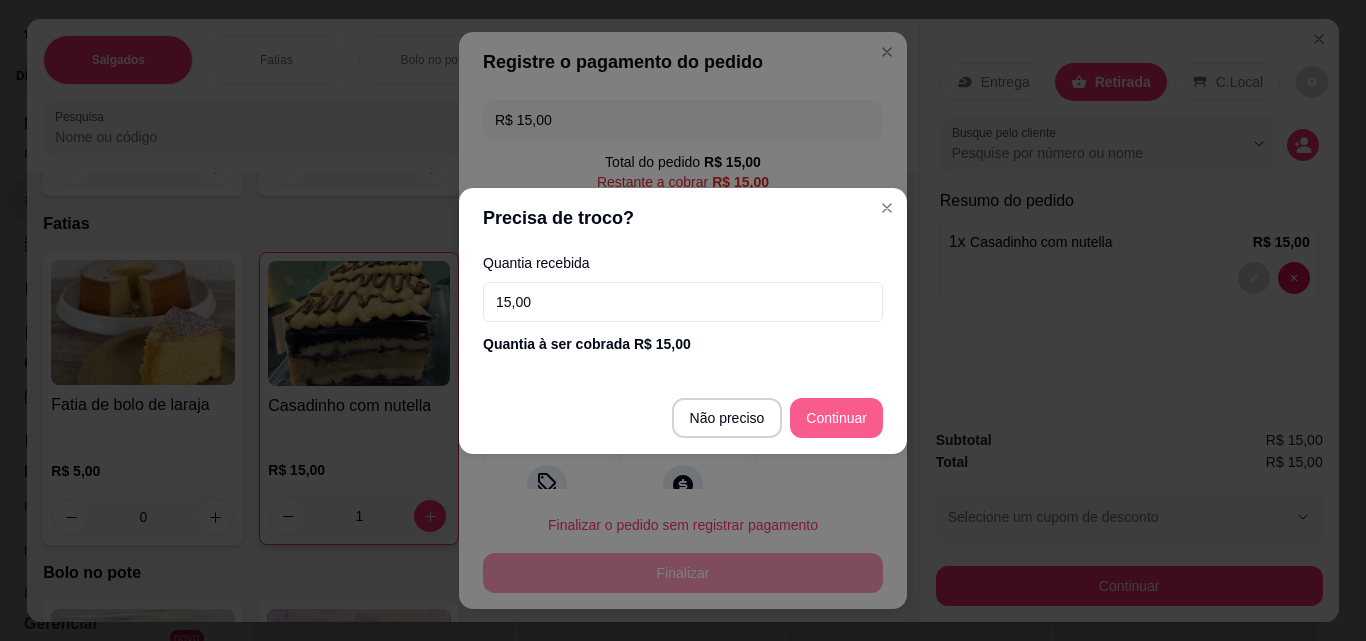type on "15,00" 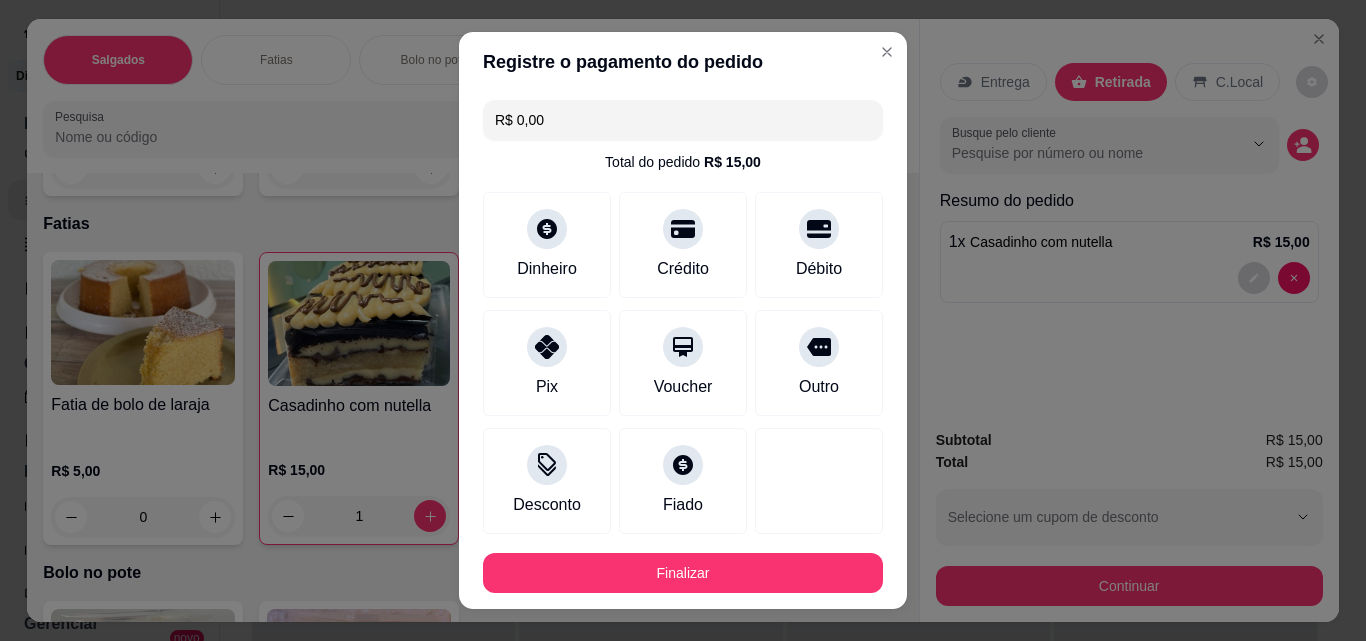 click on "Finalizar" at bounding box center (683, 573) 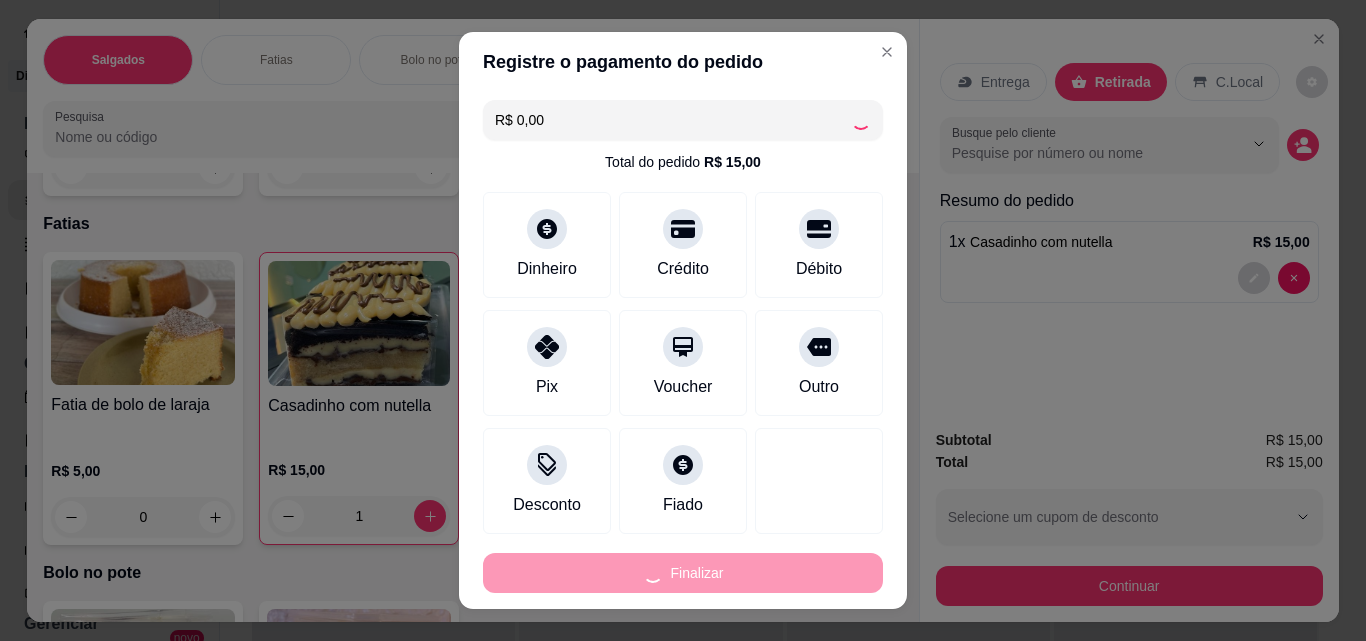 type on "0" 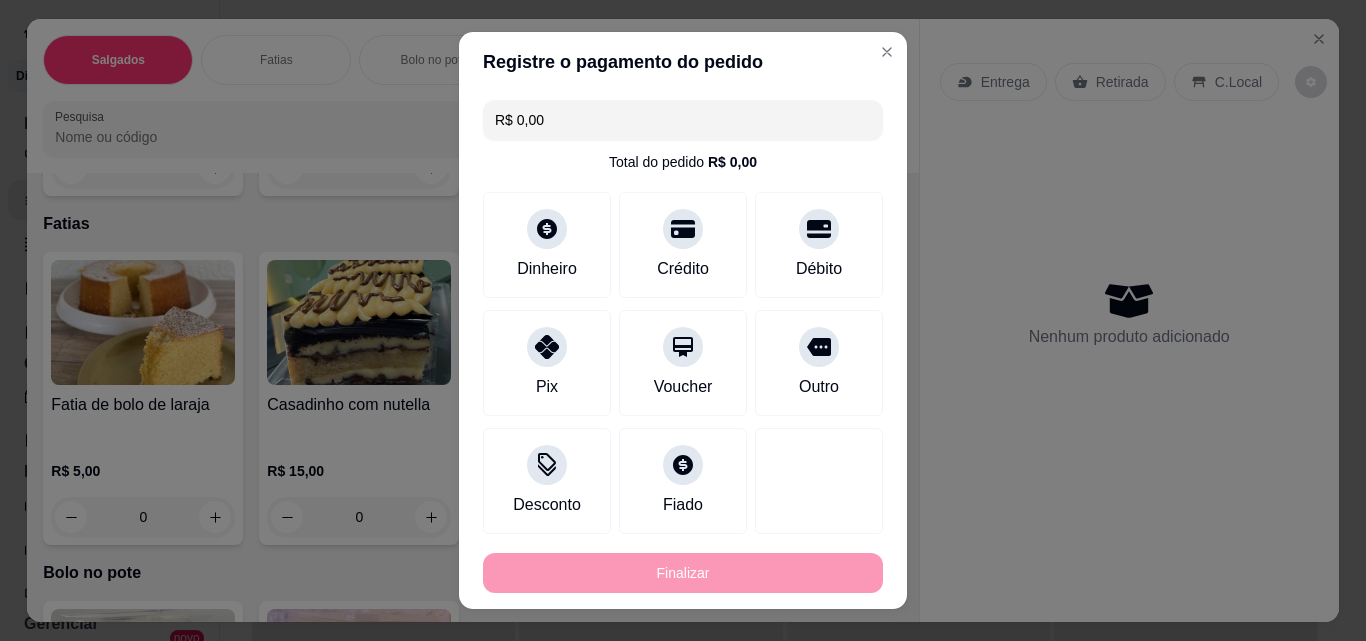 type on "-R$ 15,00" 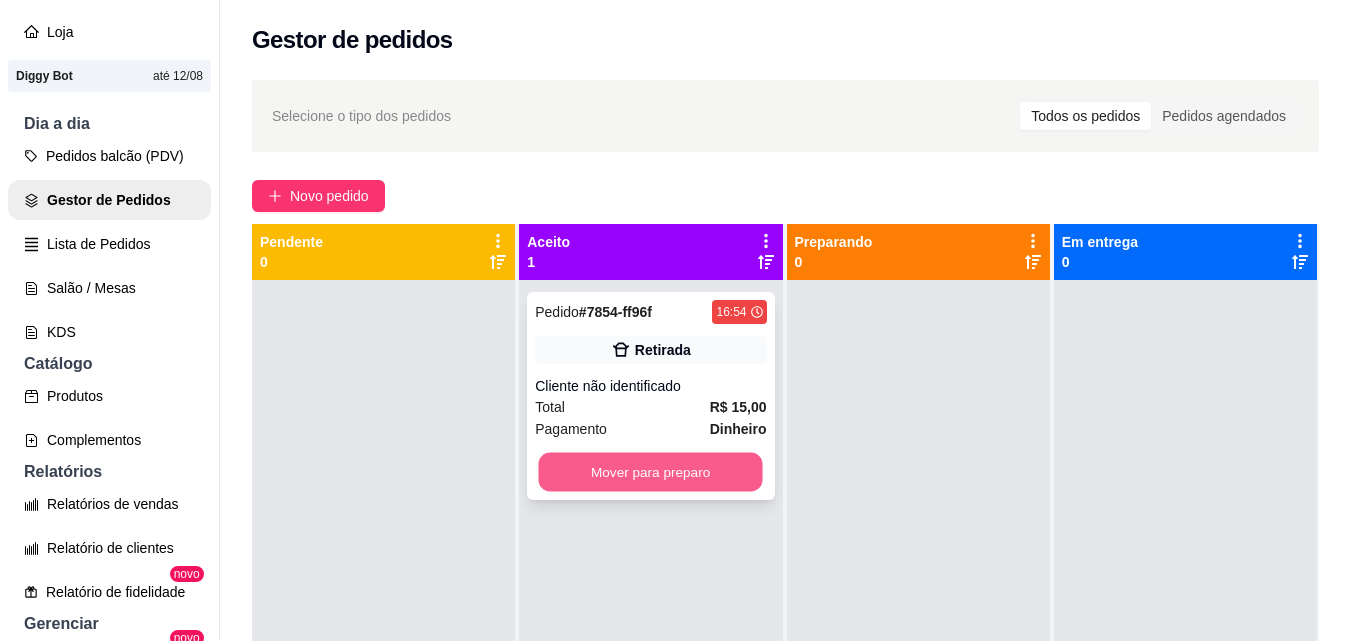 click on "Mover para preparo" at bounding box center [651, 472] 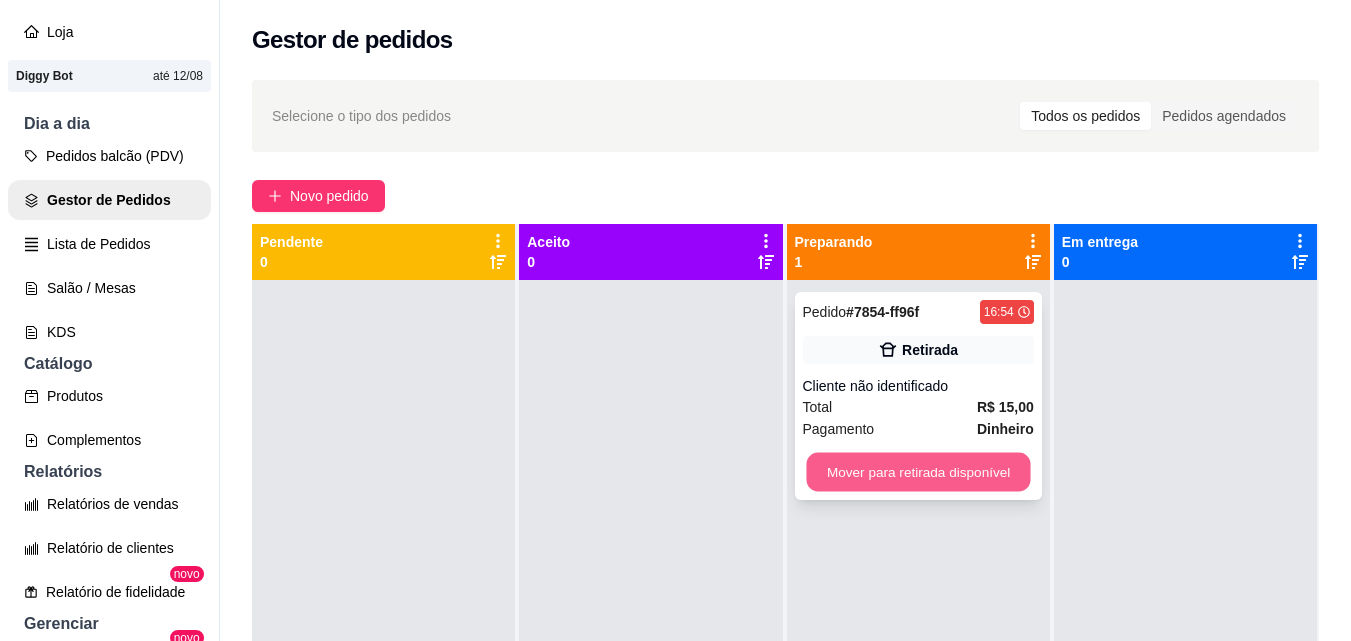 click on "Mover para retirada disponível" at bounding box center (918, 472) 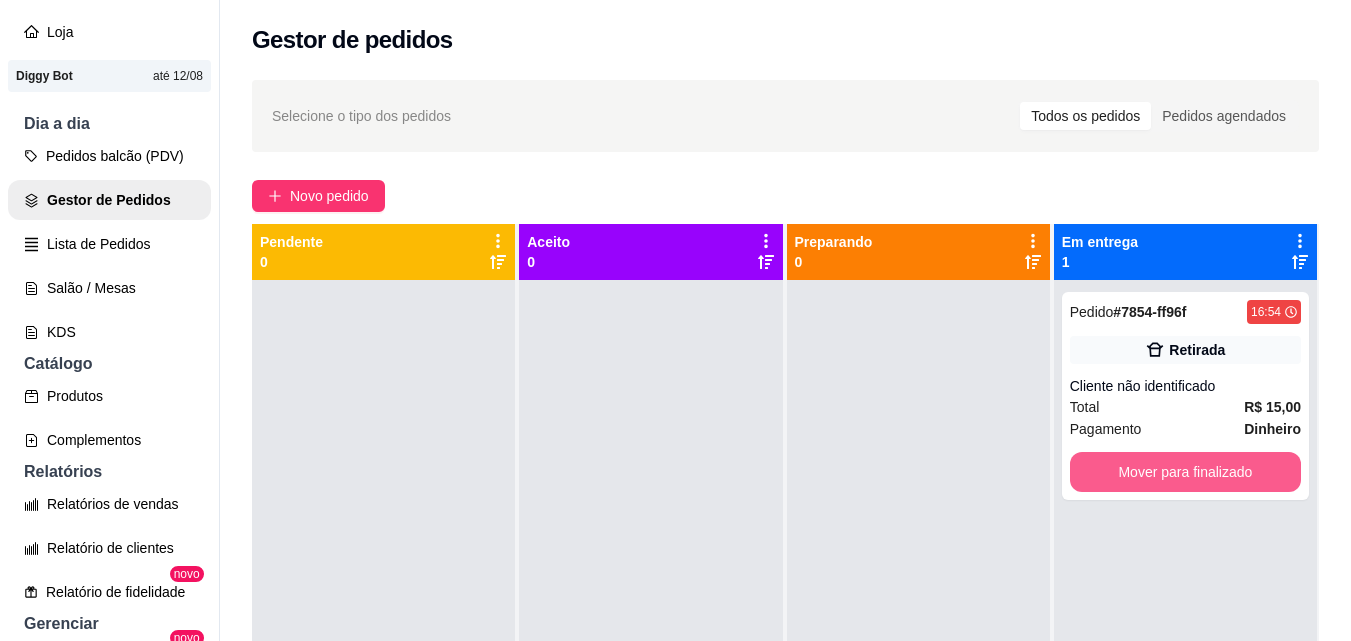 click on "Mover para finalizado" at bounding box center (1185, 472) 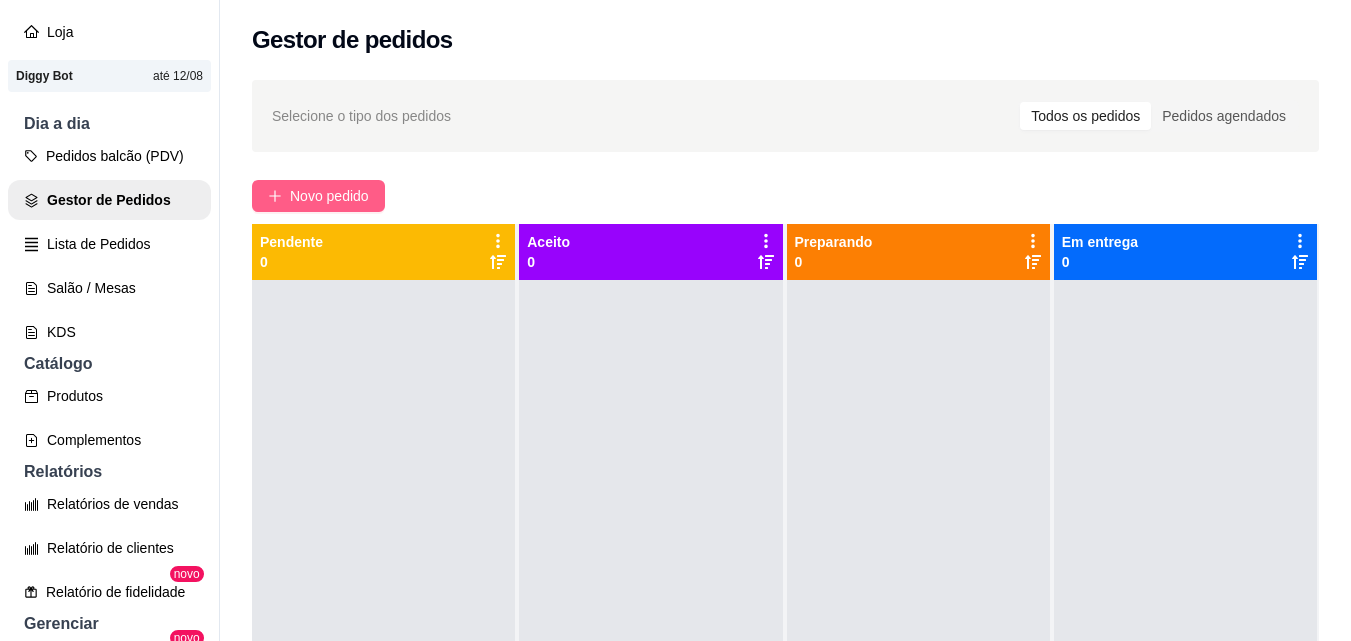 click on "Novo pedido" at bounding box center (329, 196) 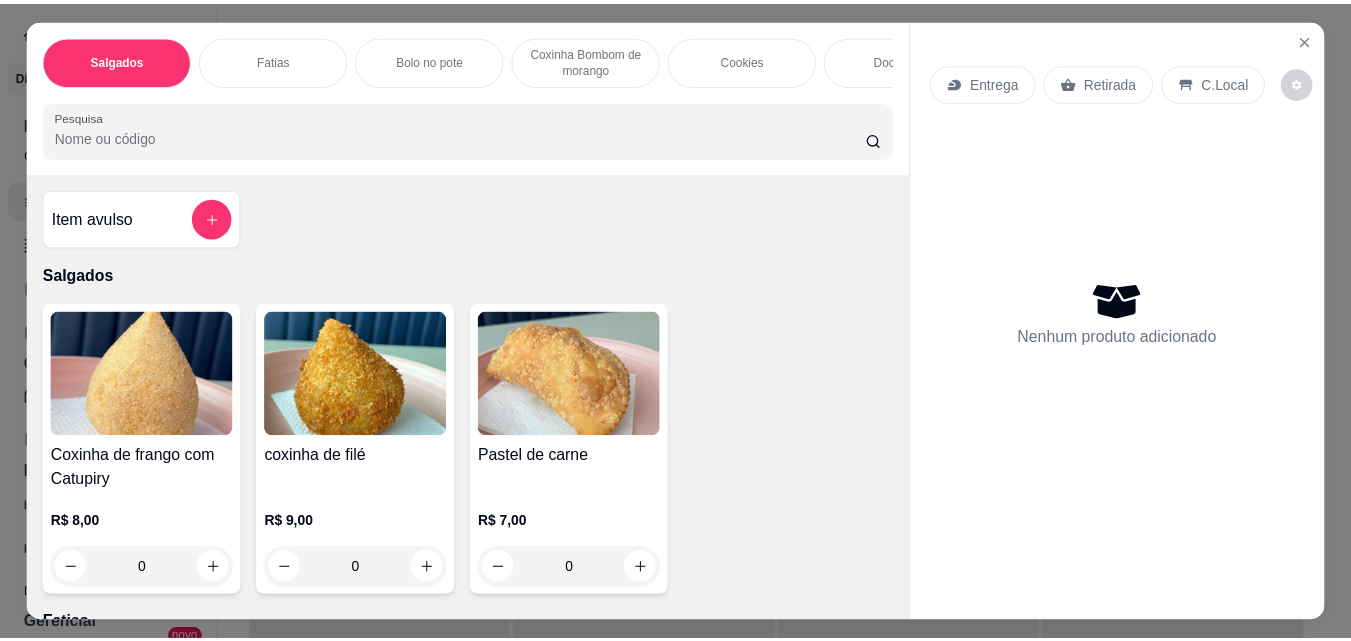 scroll, scrollTop: 100, scrollLeft: 0, axis: vertical 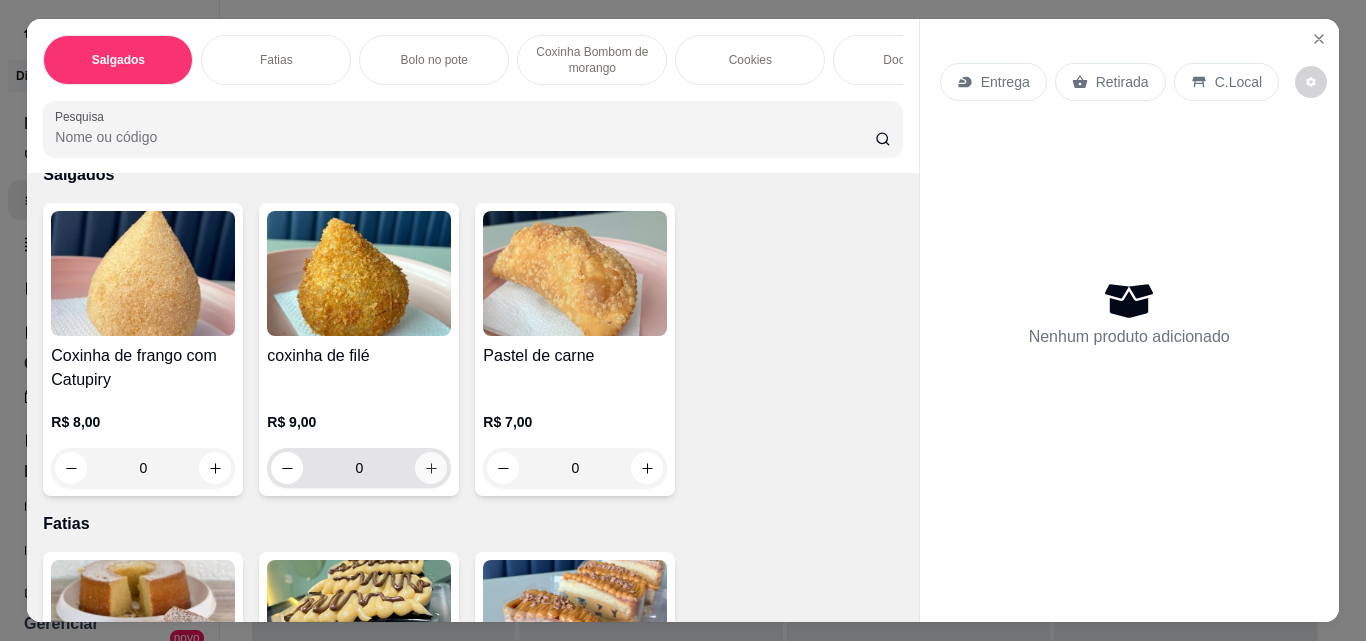 click 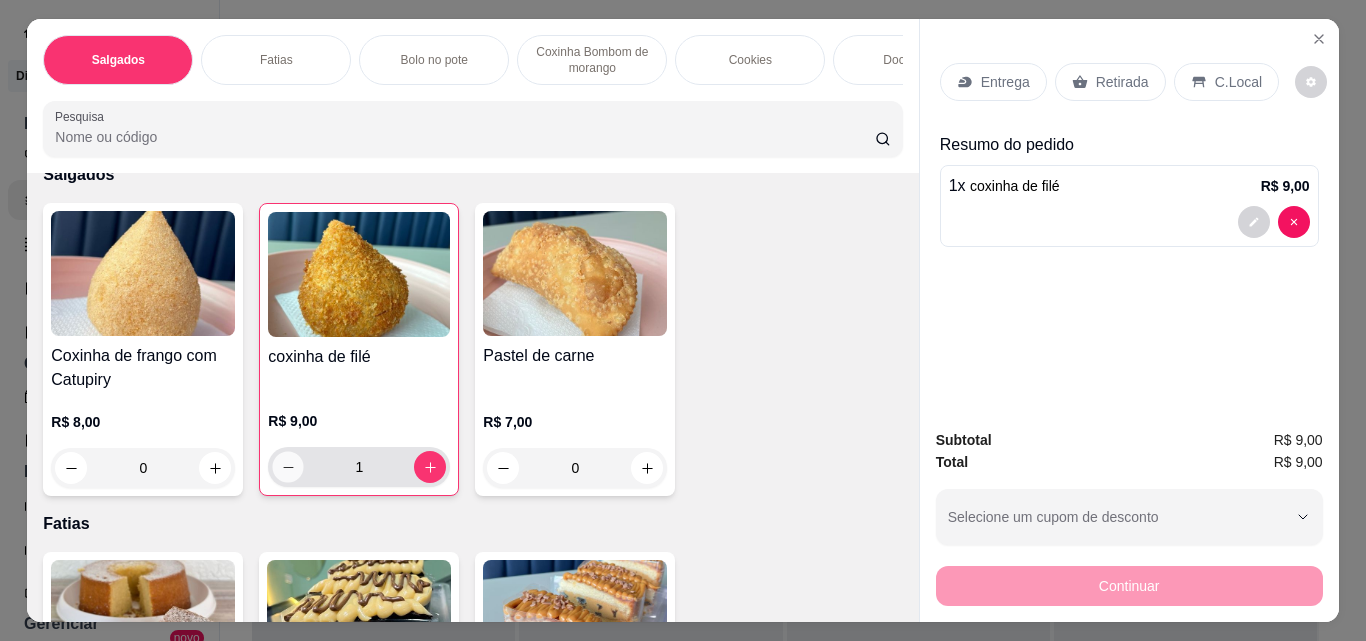 click 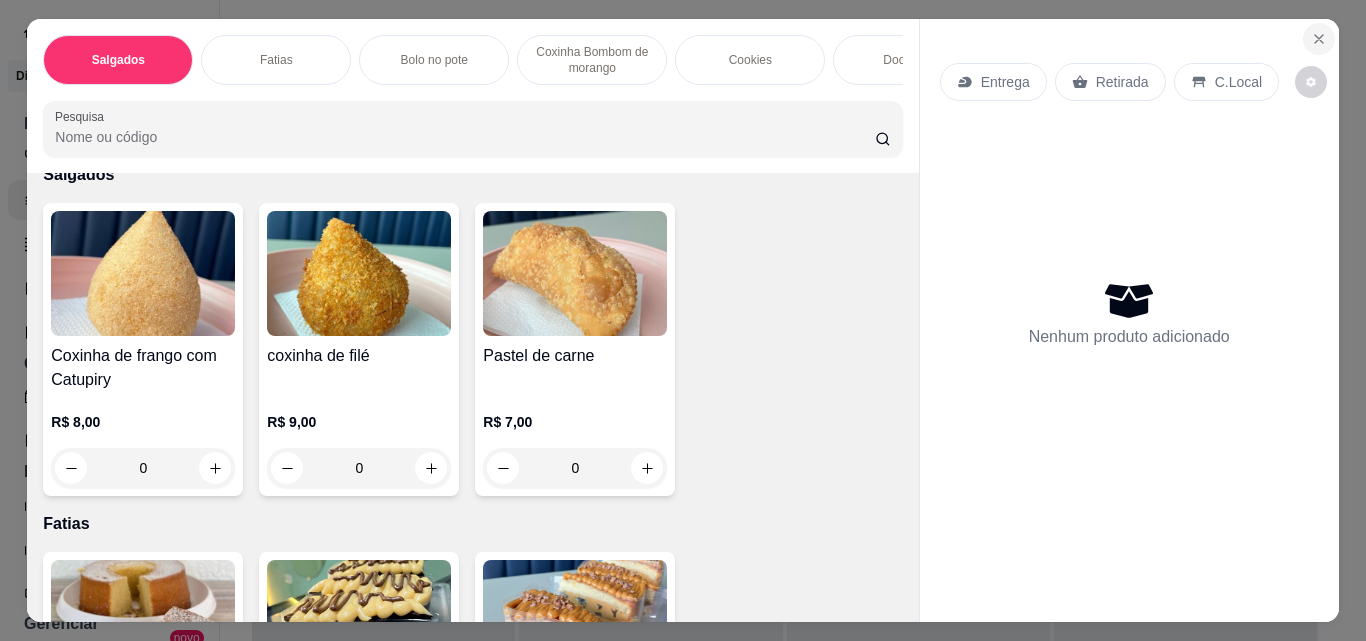 click 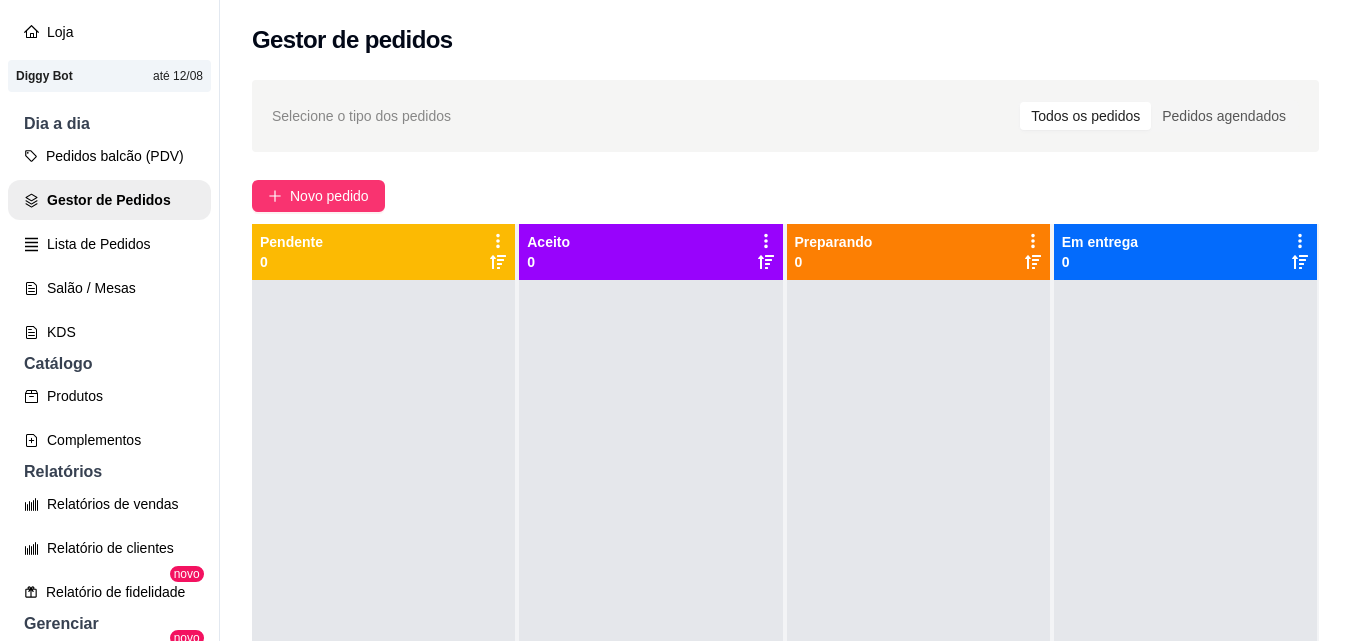 click on "Catálogo" at bounding box center [109, 364] 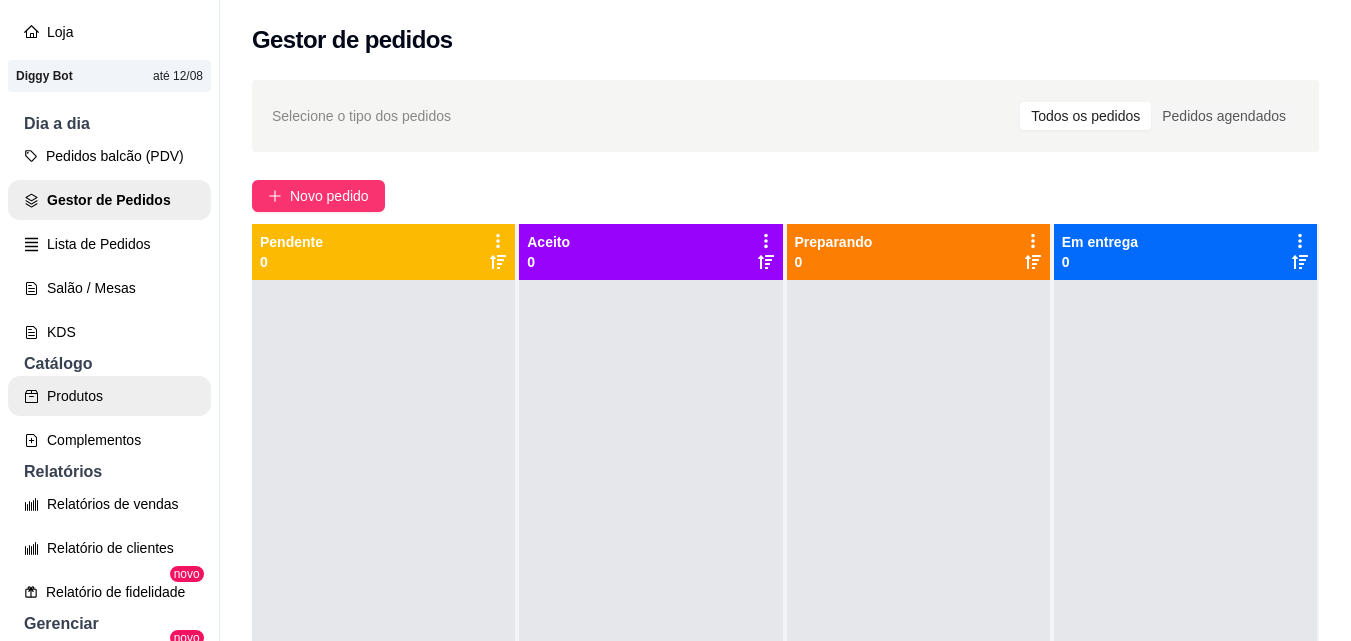 click on "Produtos" at bounding box center [109, 396] 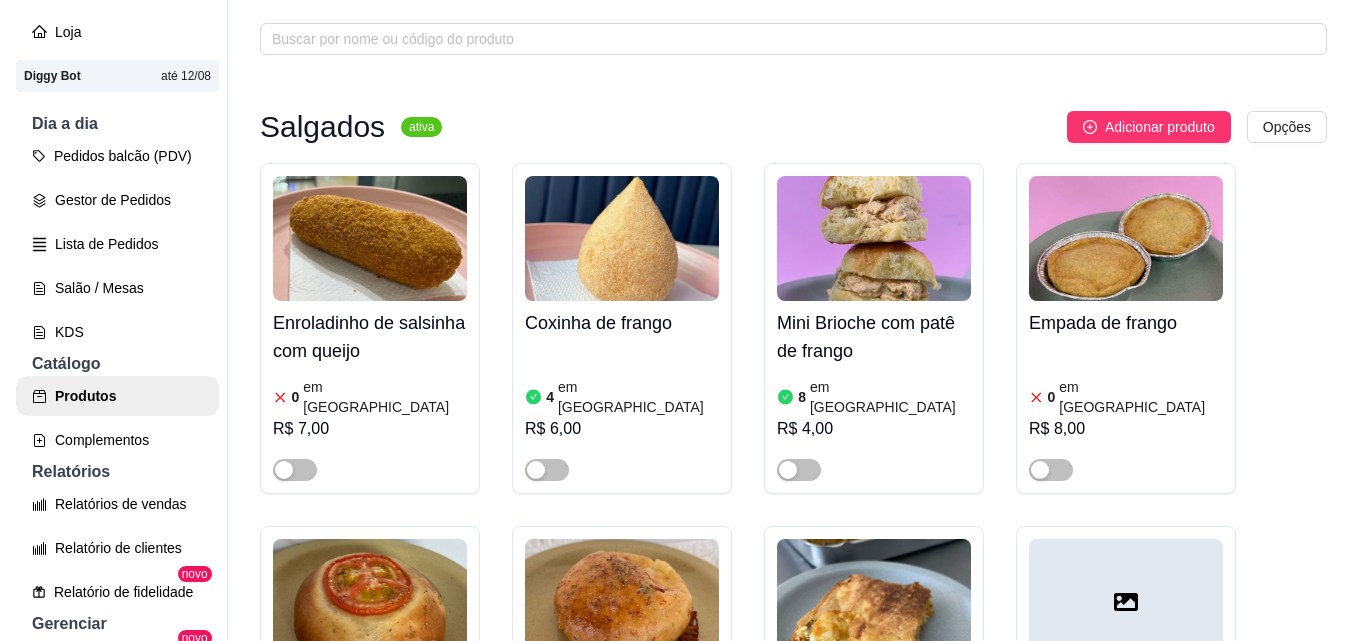 scroll, scrollTop: 0, scrollLeft: 0, axis: both 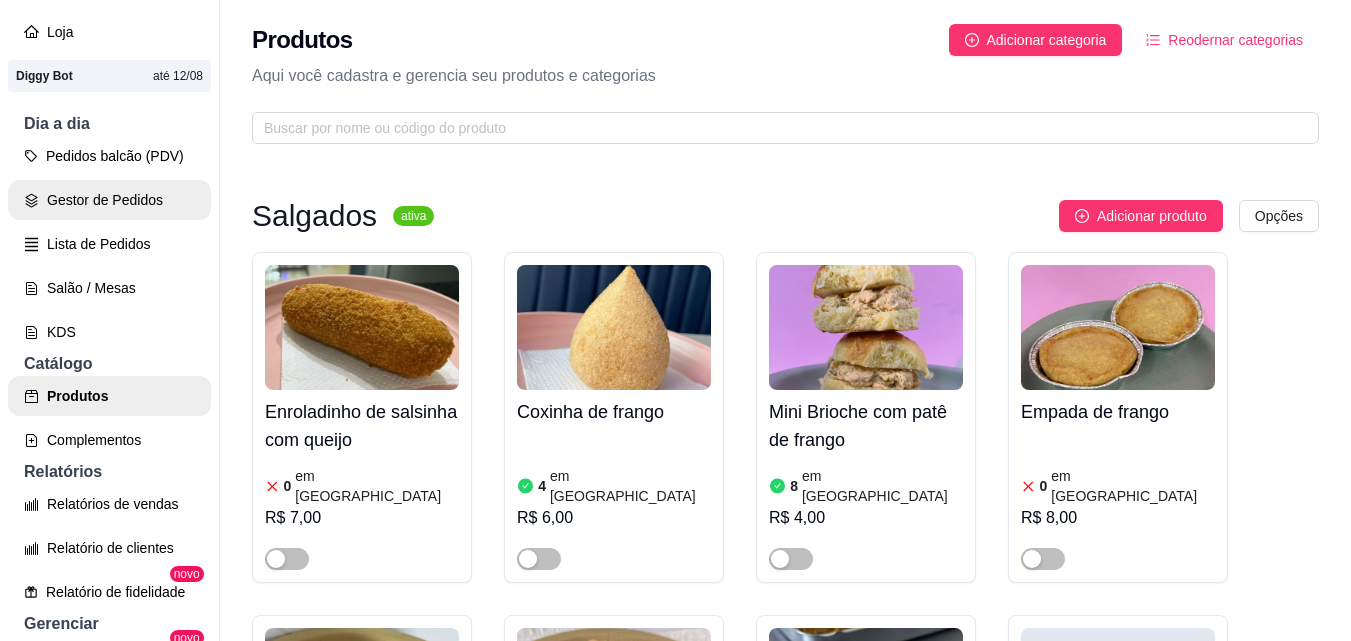 click on "Gestor de Pedidos" at bounding box center [109, 200] 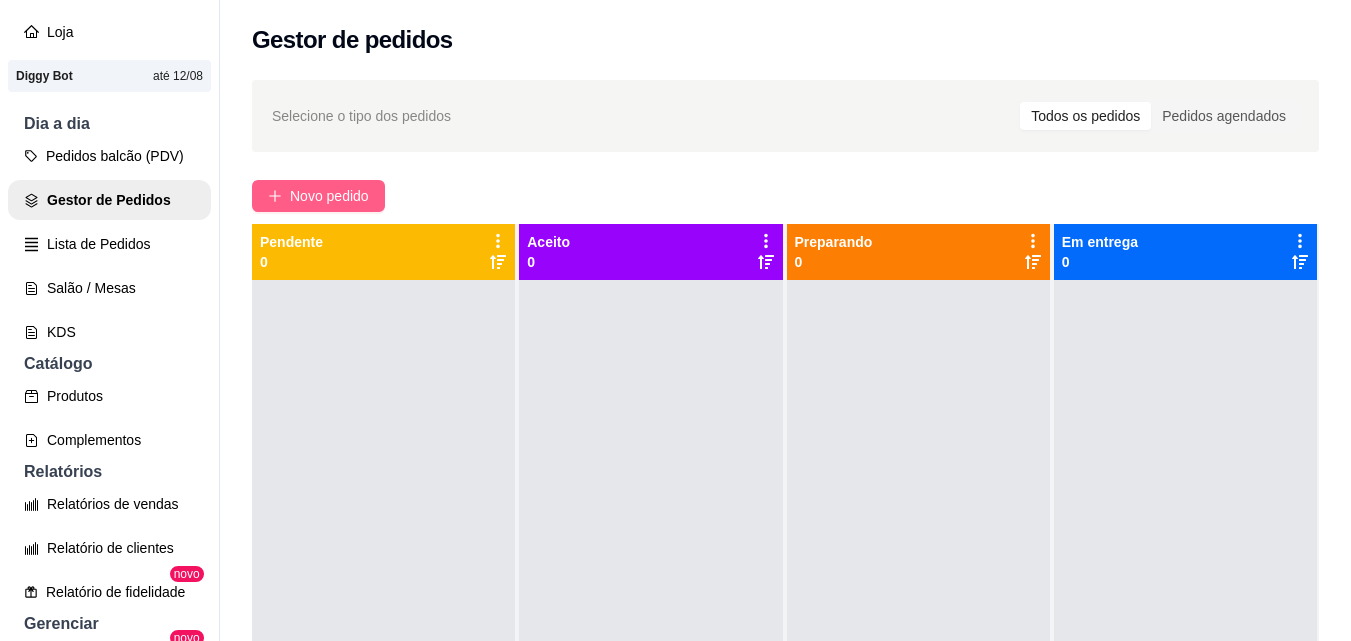 click on "Novo pedido" at bounding box center [318, 196] 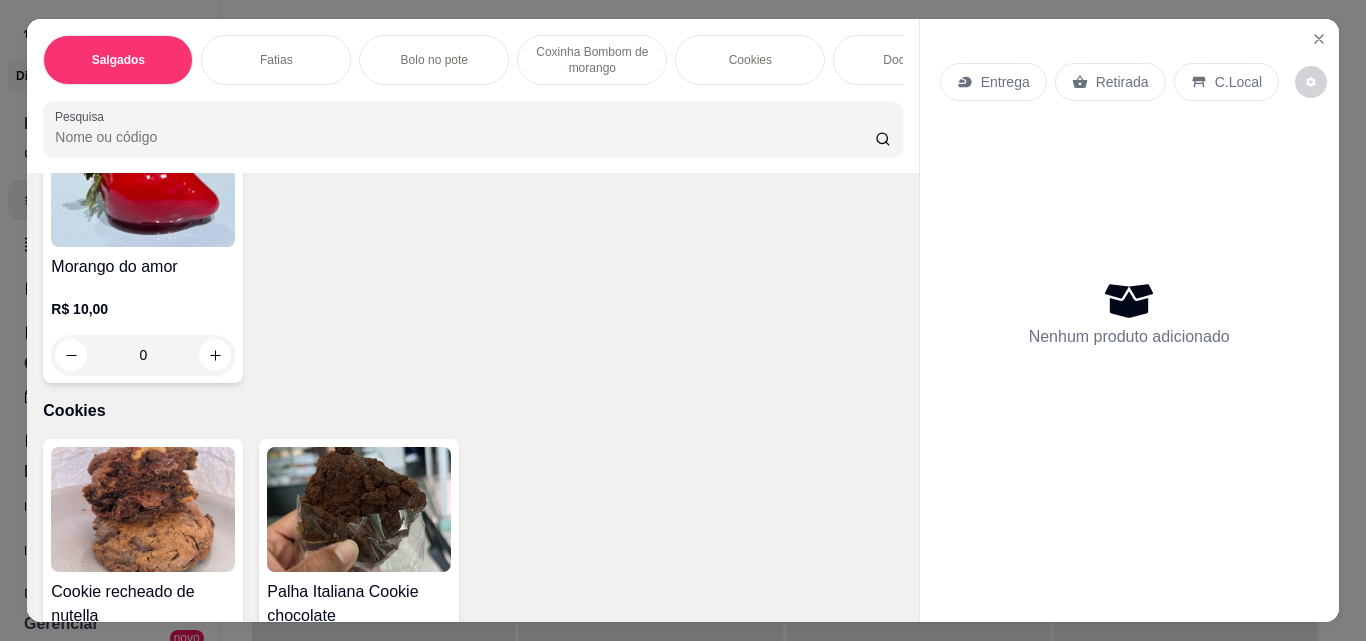 scroll, scrollTop: 1200, scrollLeft: 0, axis: vertical 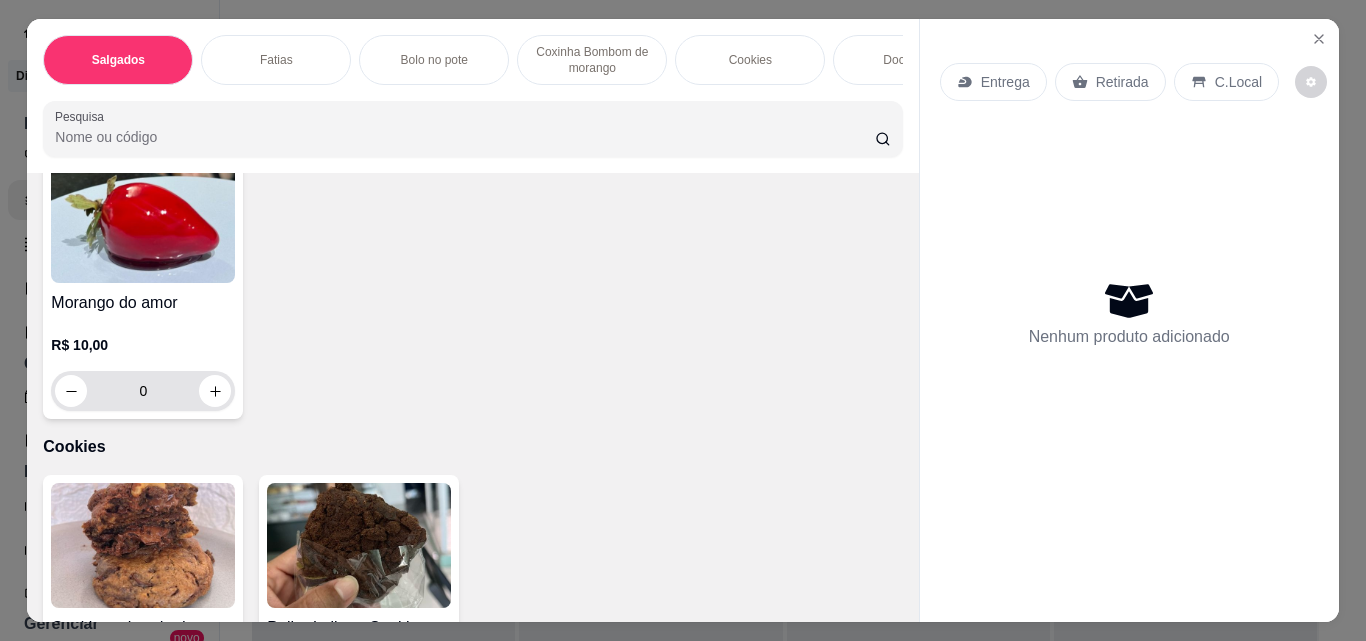 click on "0" at bounding box center (143, 391) 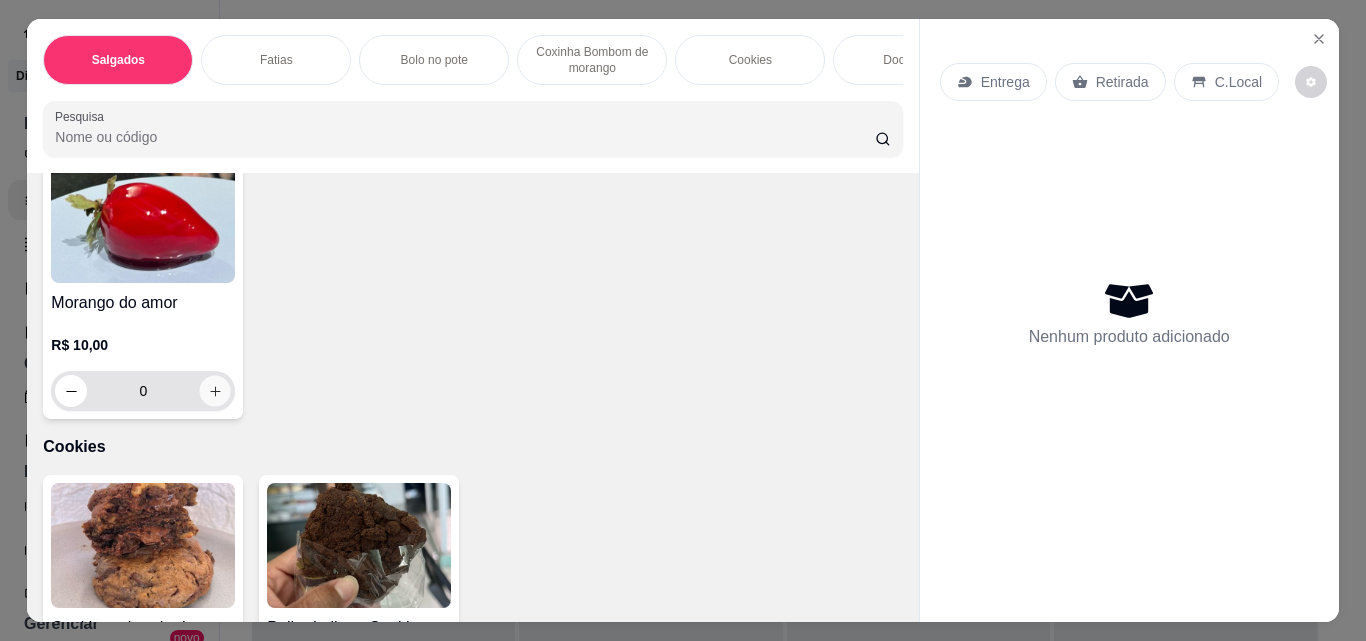 click 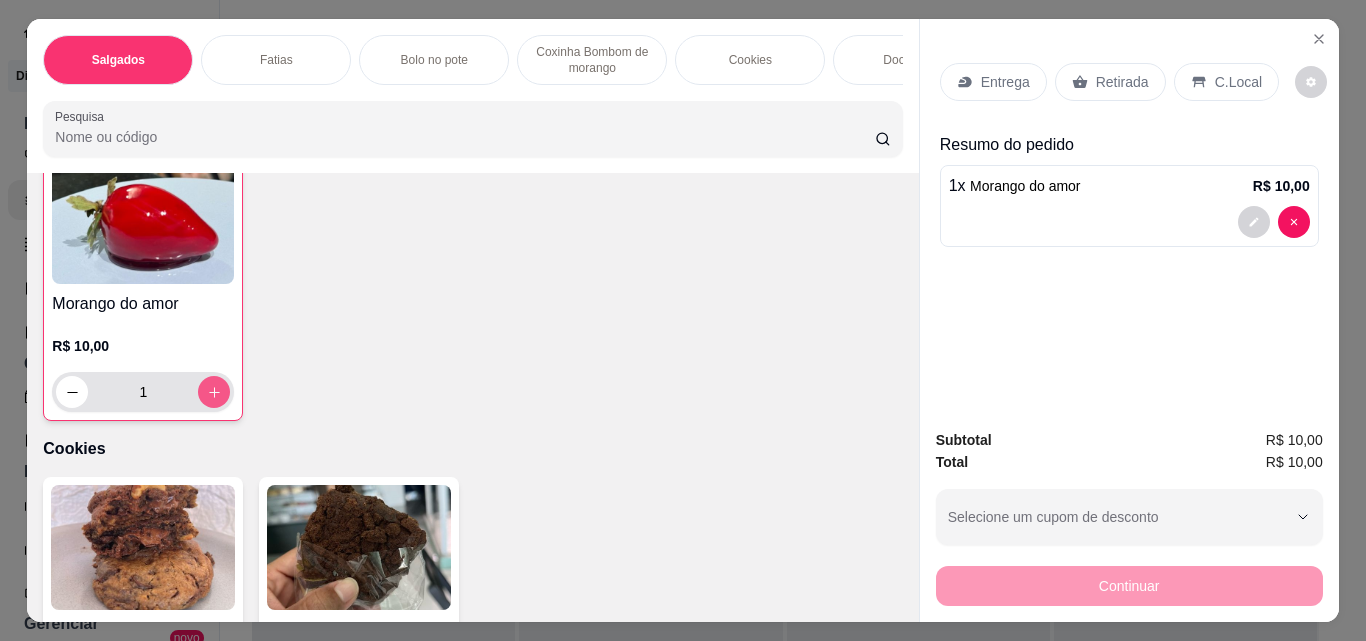 scroll, scrollTop: 1201, scrollLeft: 0, axis: vertical 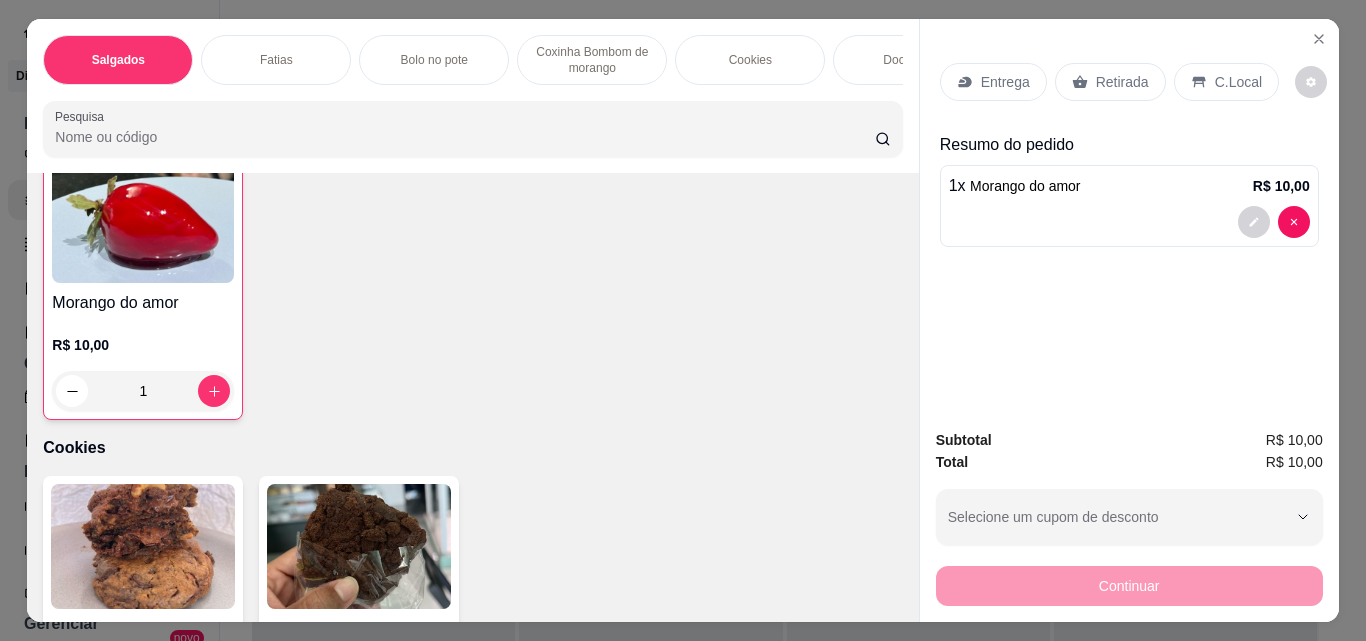 click on "Retirada" at bounding box center [1122, 82] 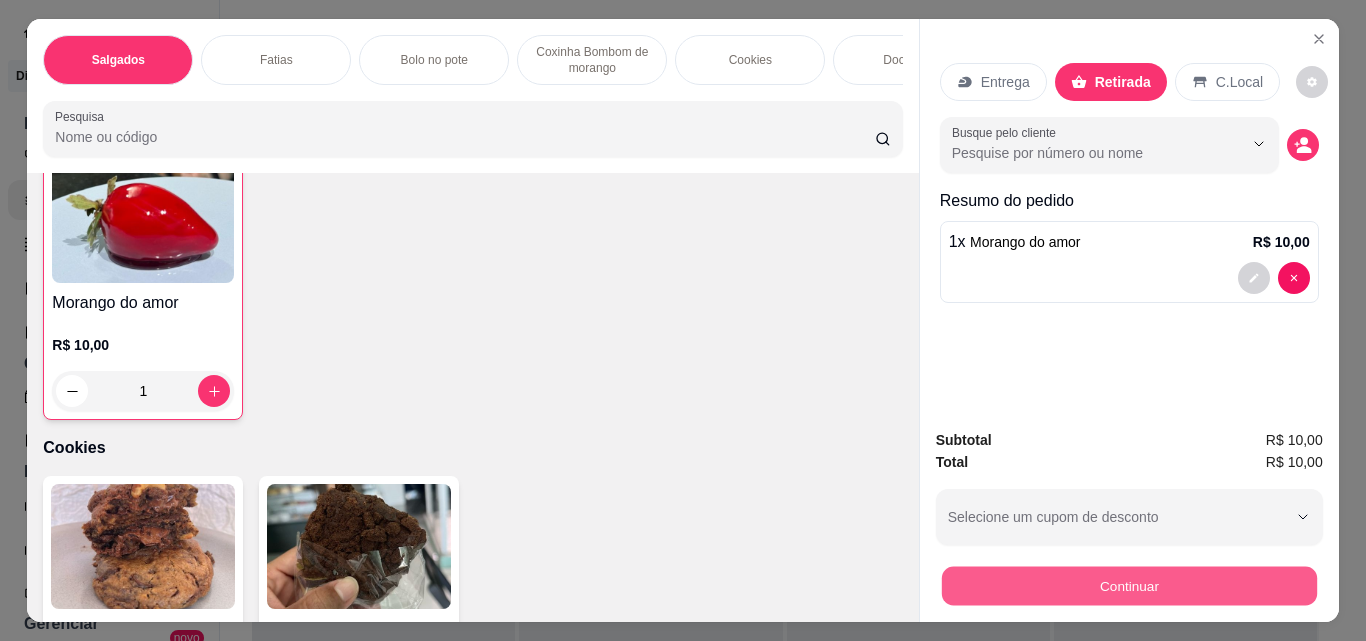 click on "Continuar" at bounding box center (1128, 585) 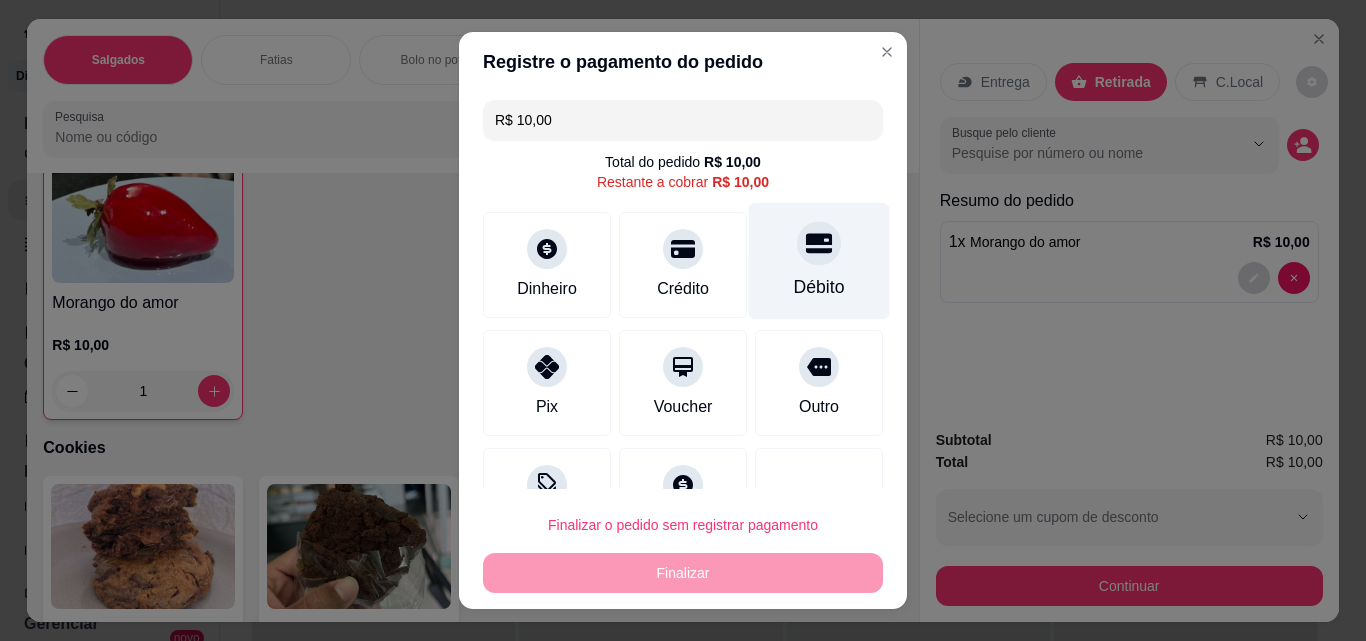 click on "Débito" at bounding box center (819, 287) 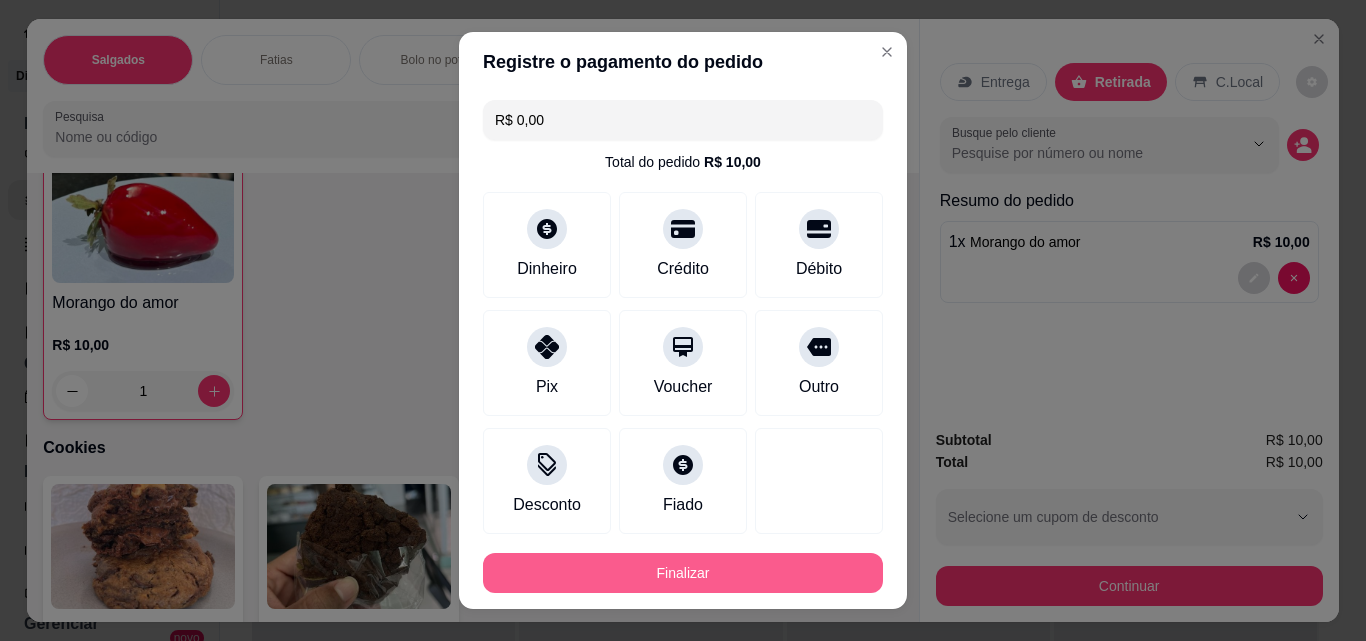 click on "Finalizar" at bounding box center [683, 573] 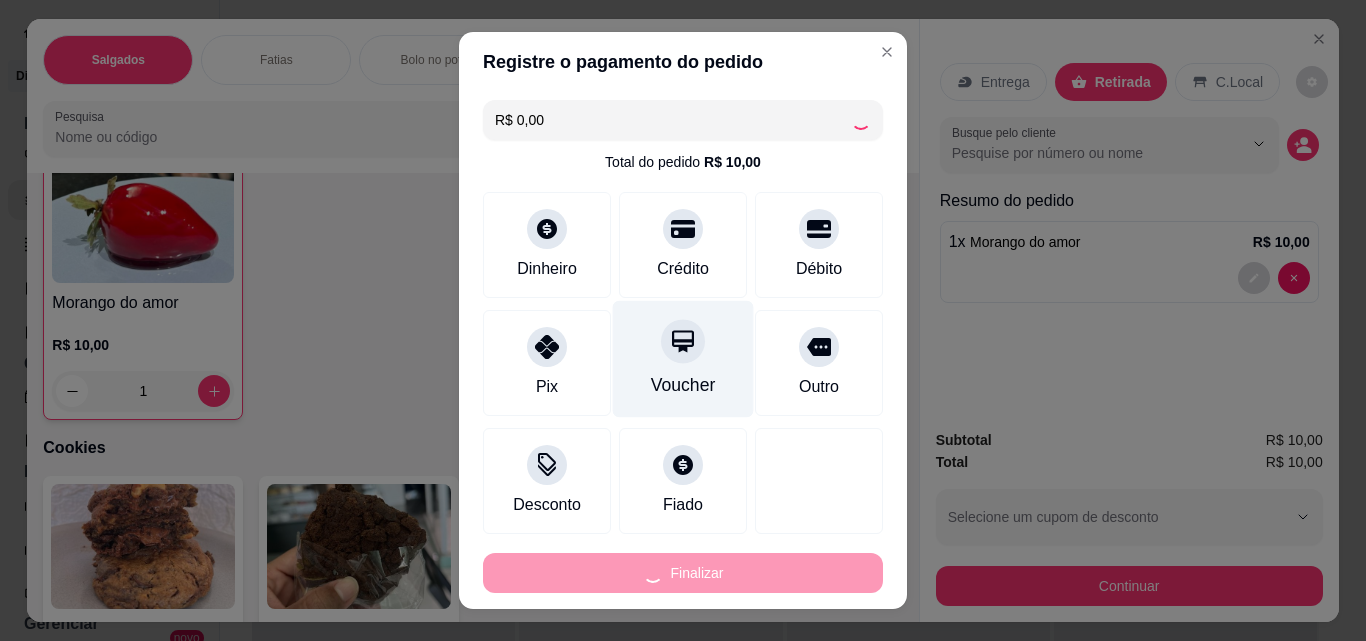type on "0" 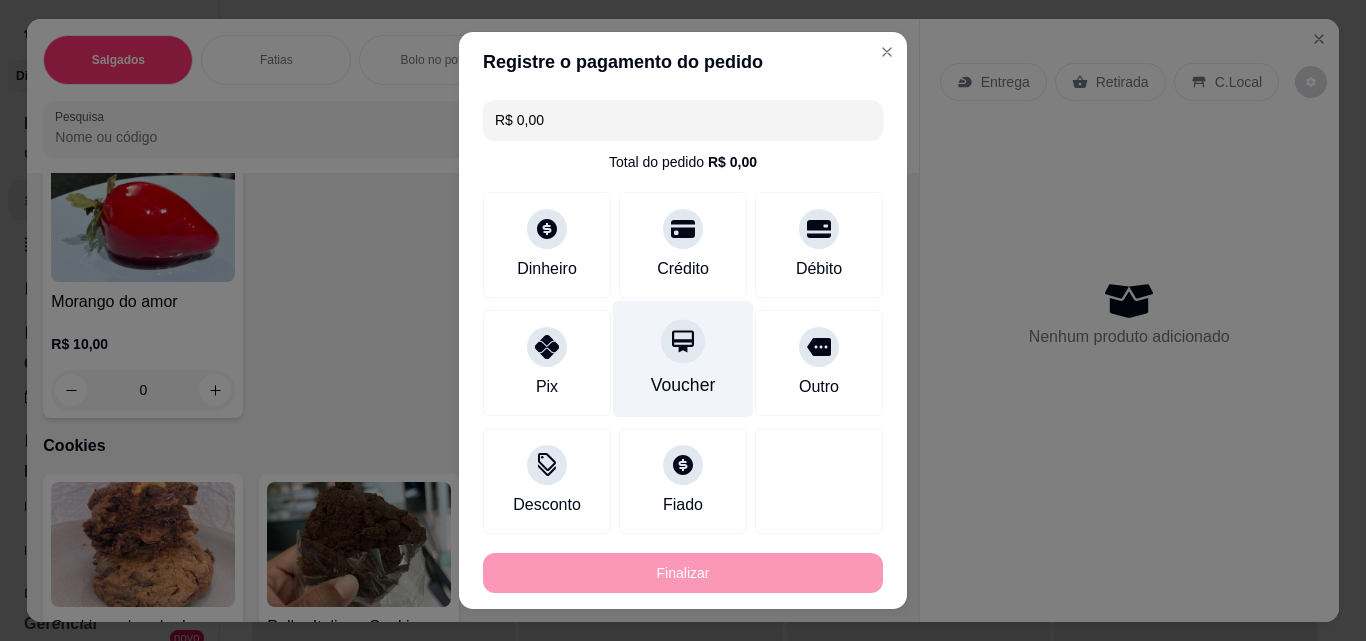 type on "-R$ 10,00" 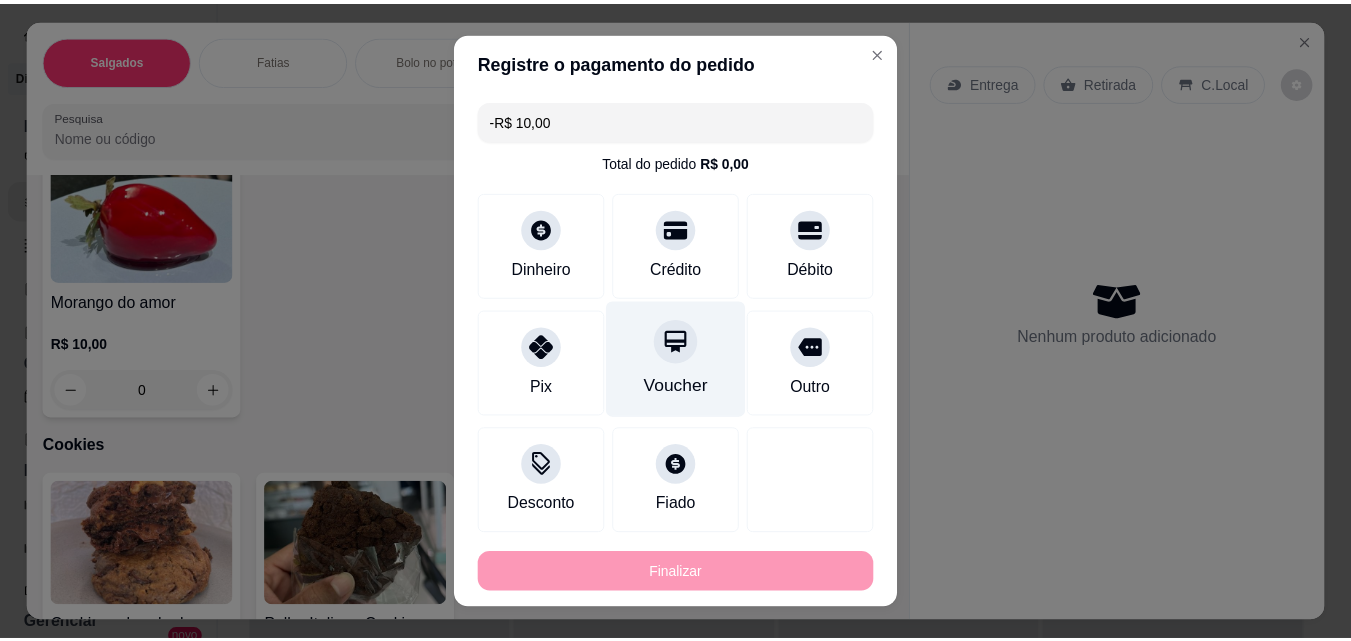 scroll, scrollTop: 1200, scrollLeft: 0, axis: vertical 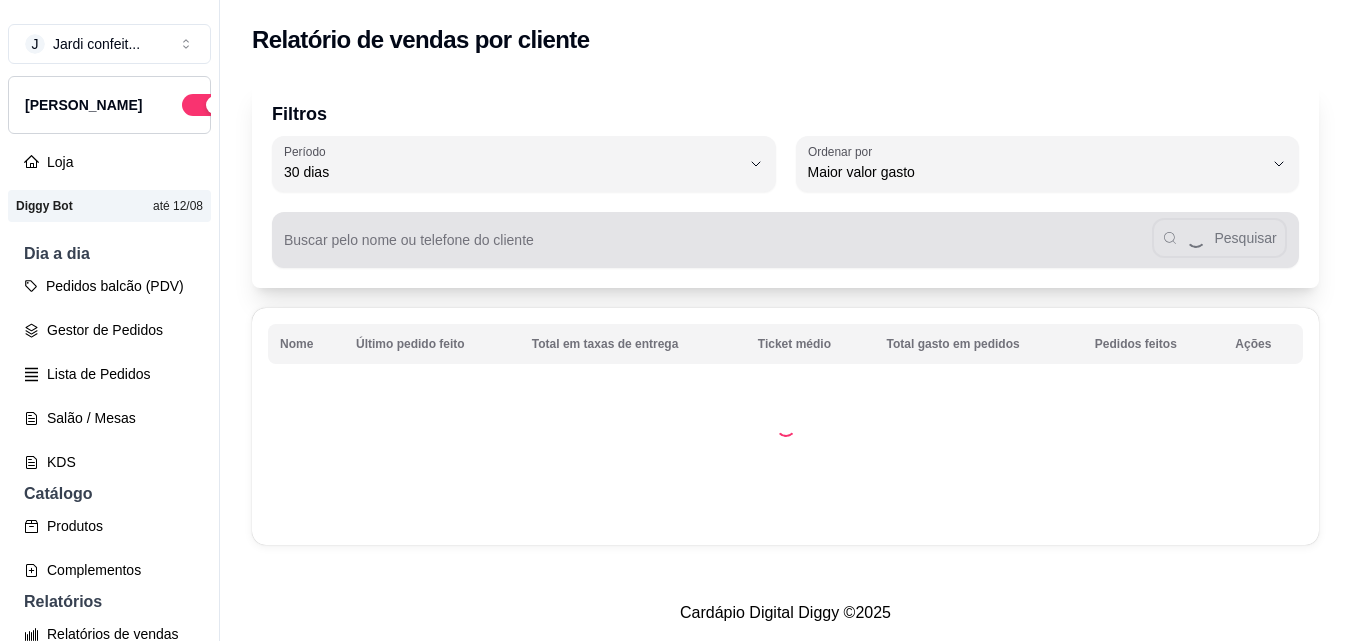select on "30" 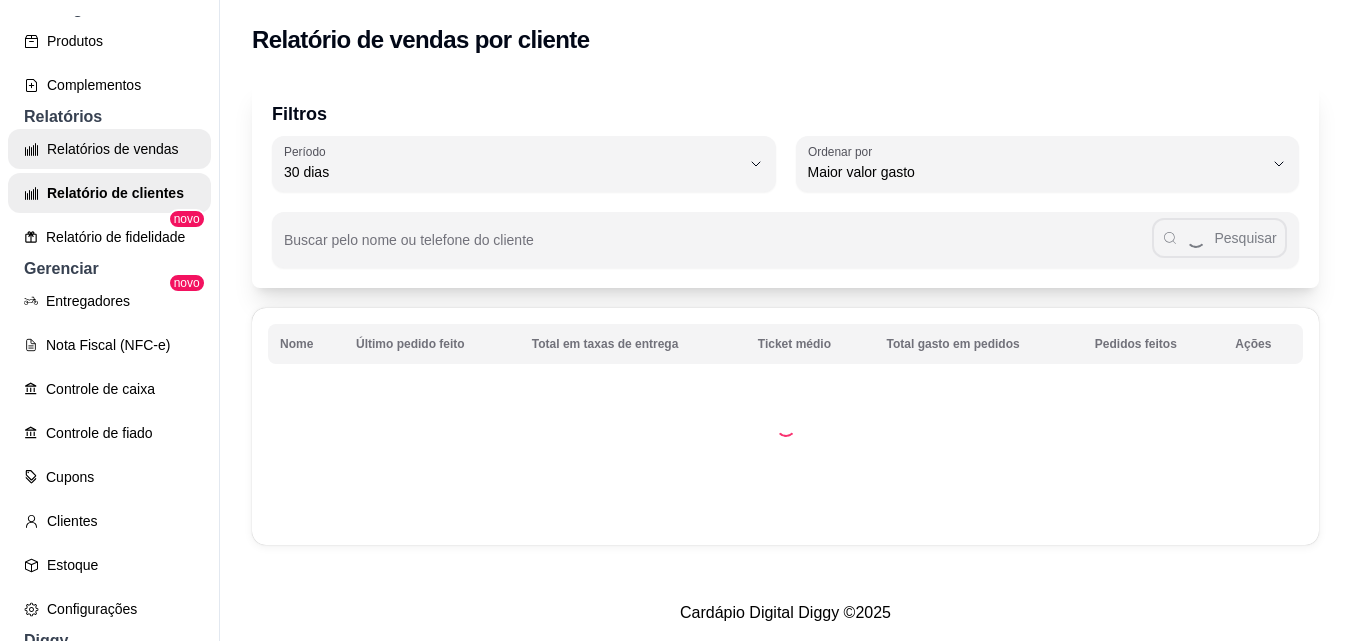 click on "Relatórios de vendas" at bounding box center (109, 149) 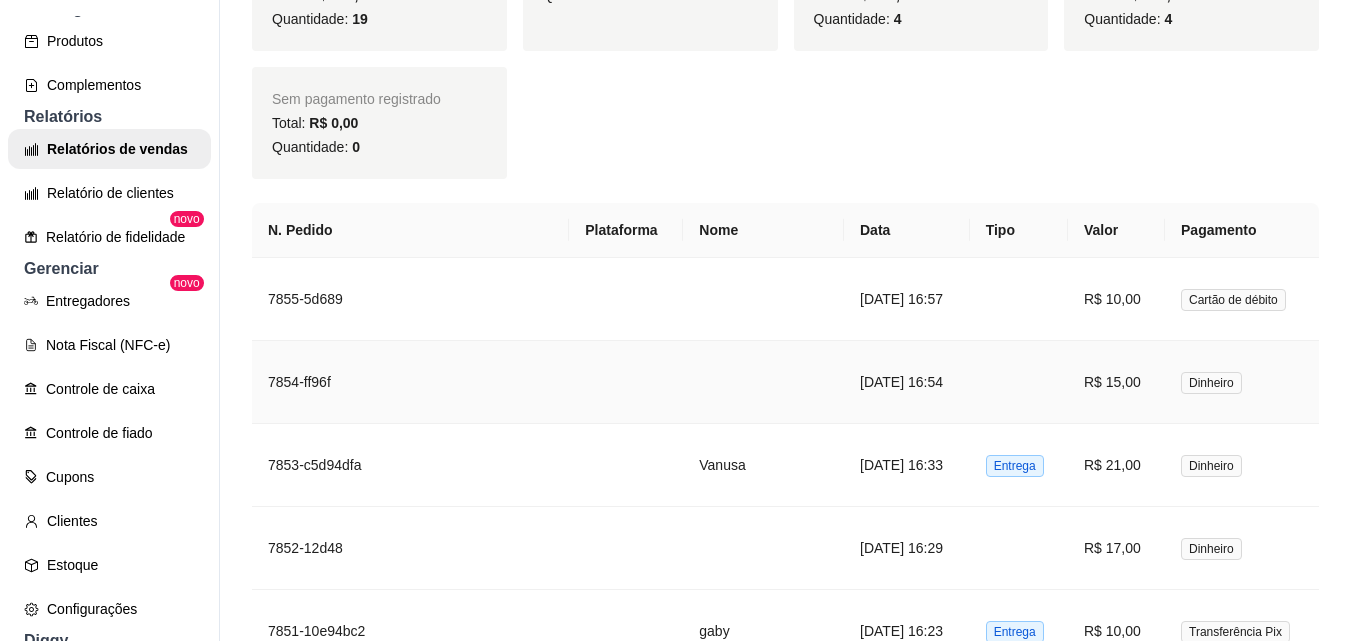 scroll, scrollTop: 1700, scrollLeft: 0, axis: vertical 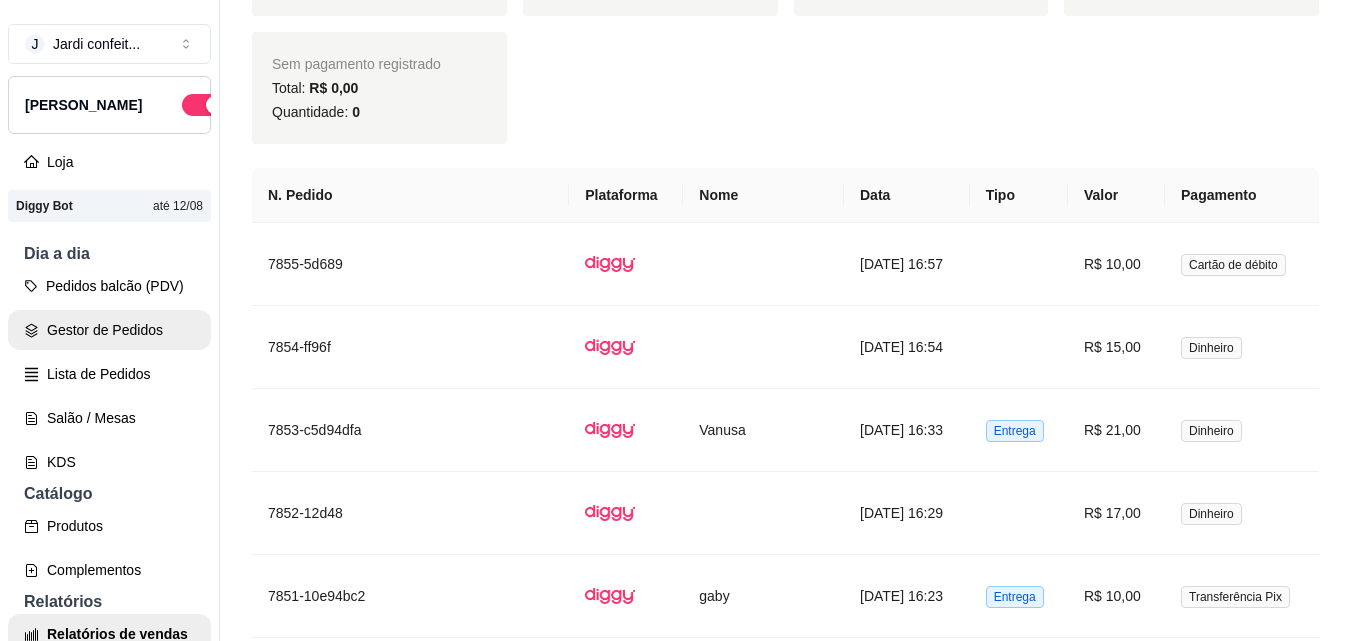 click on "Gestor de Pedidos" at bounding box center (109, 330) 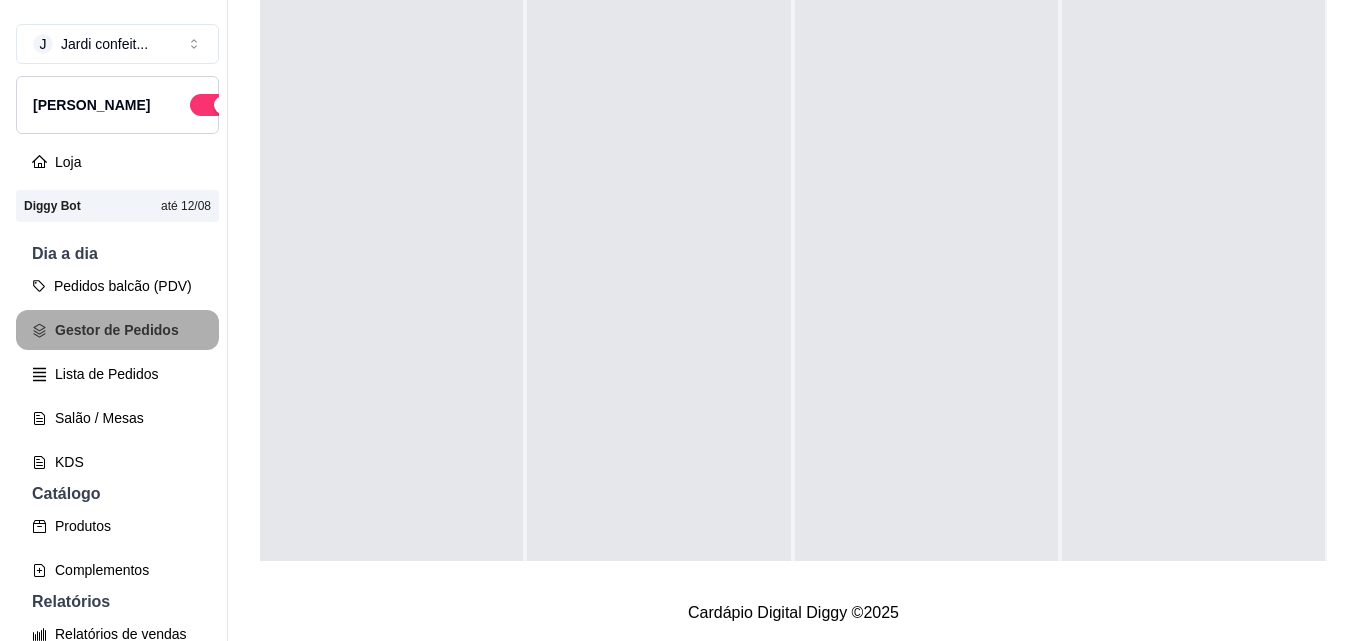 scroll, scrollTop: 0, scrollLeft: 0, axis: both 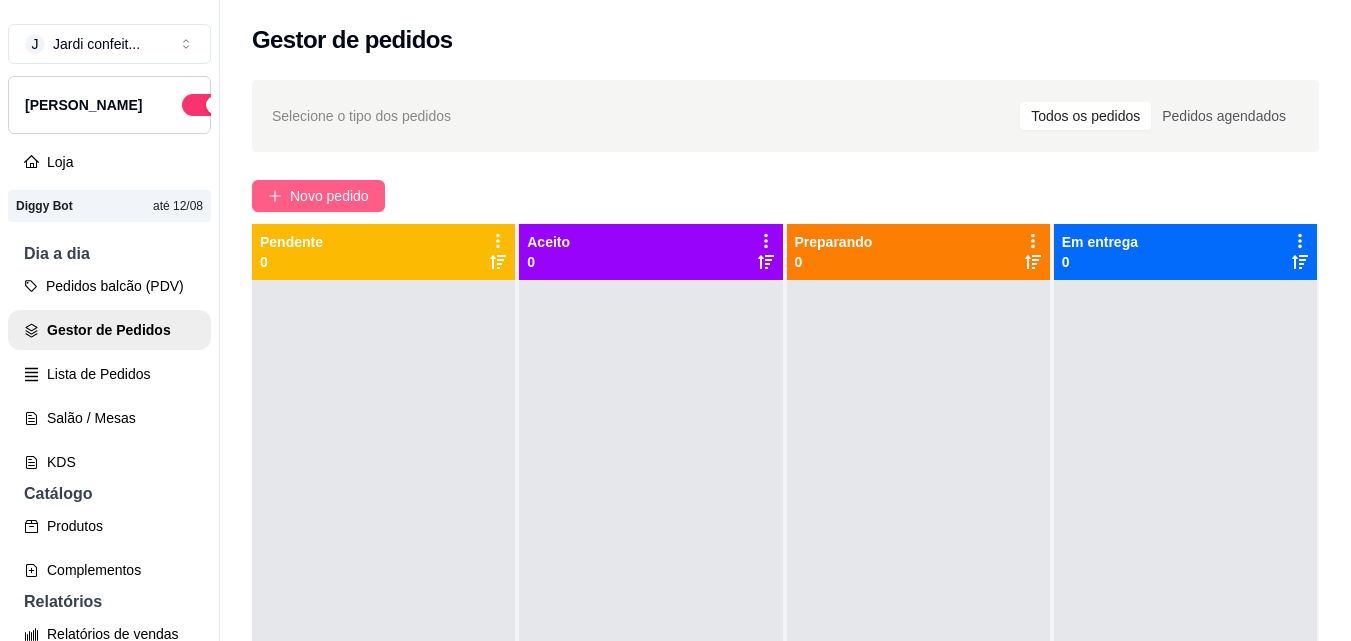 click on "Novo pedido" at bounding box center (329, 196) 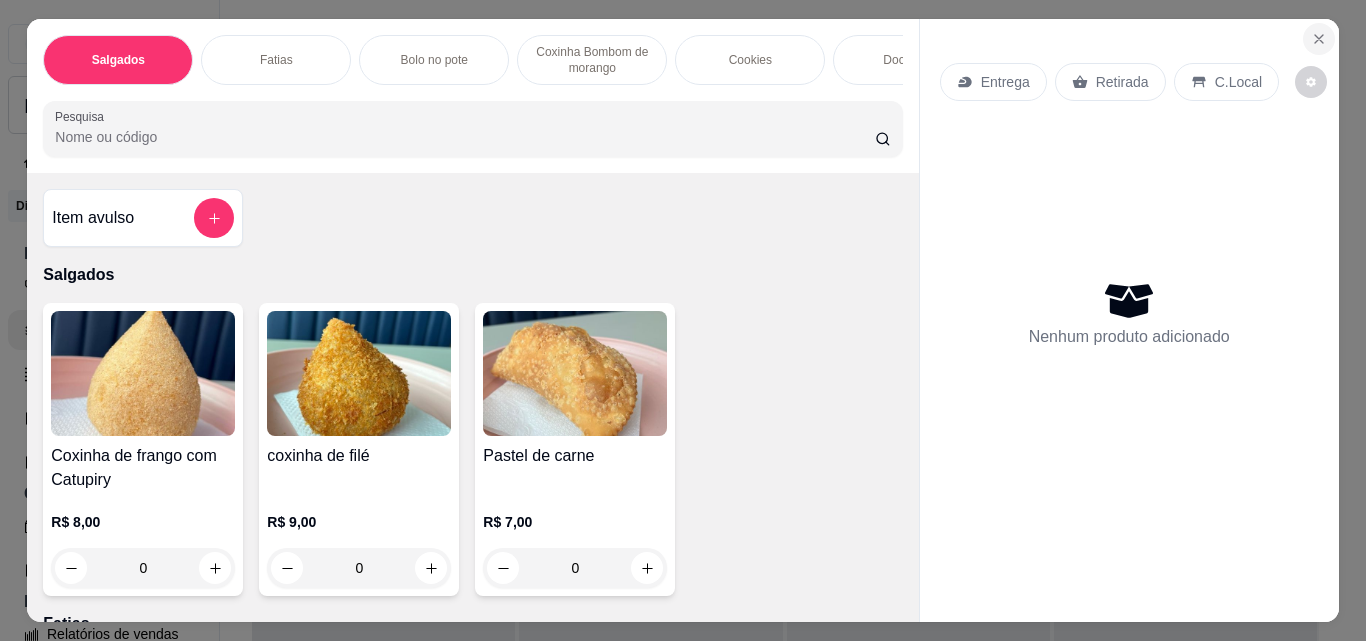 click at bounding box center [1319, 39] 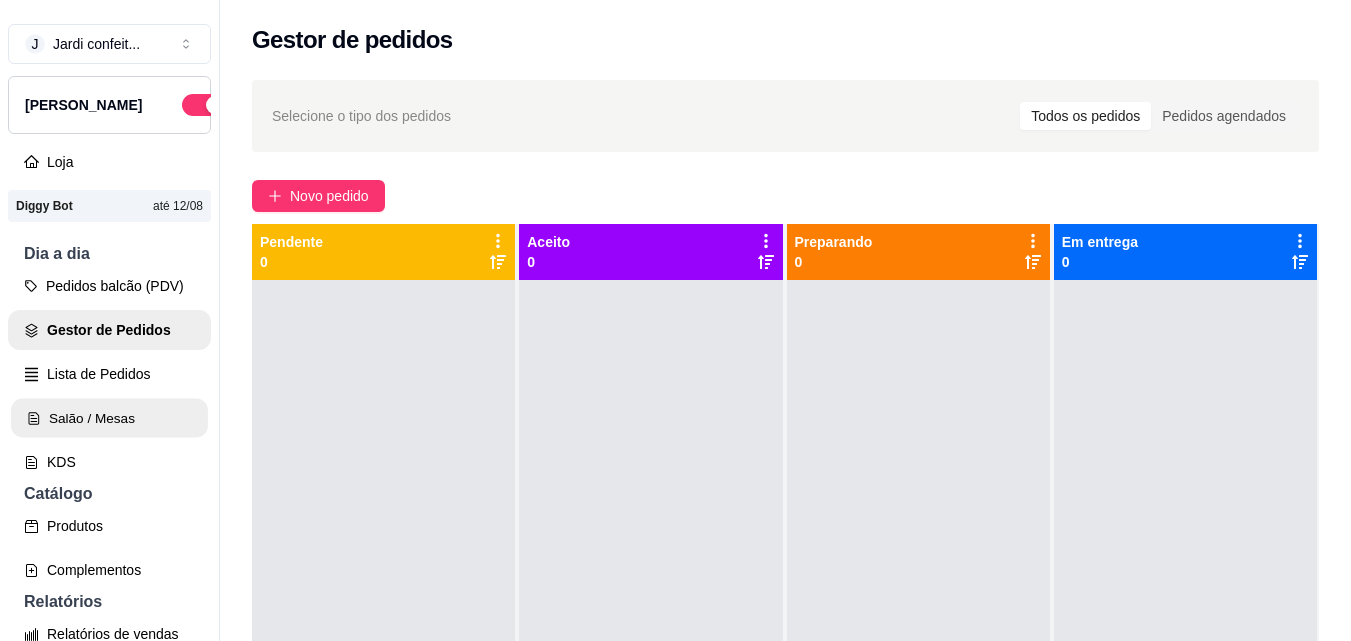 click on "Salão / Mesas" at bounding box center [109, 418] 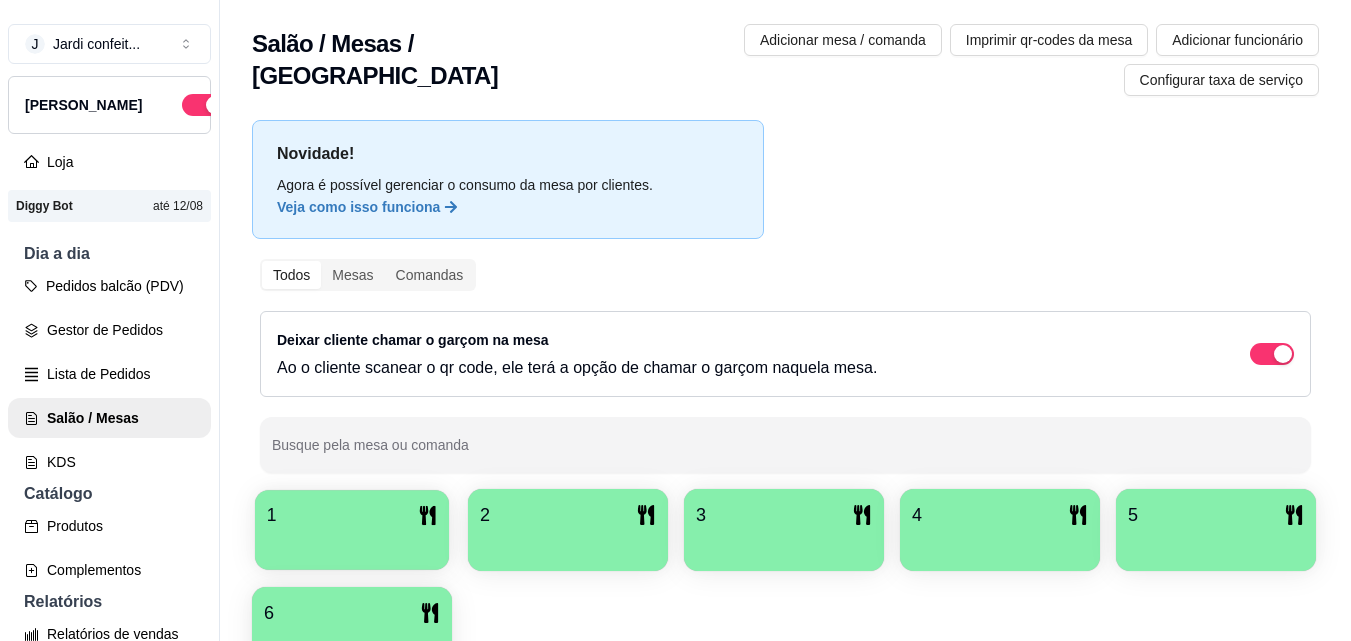 click at bounding box center (352, 543) 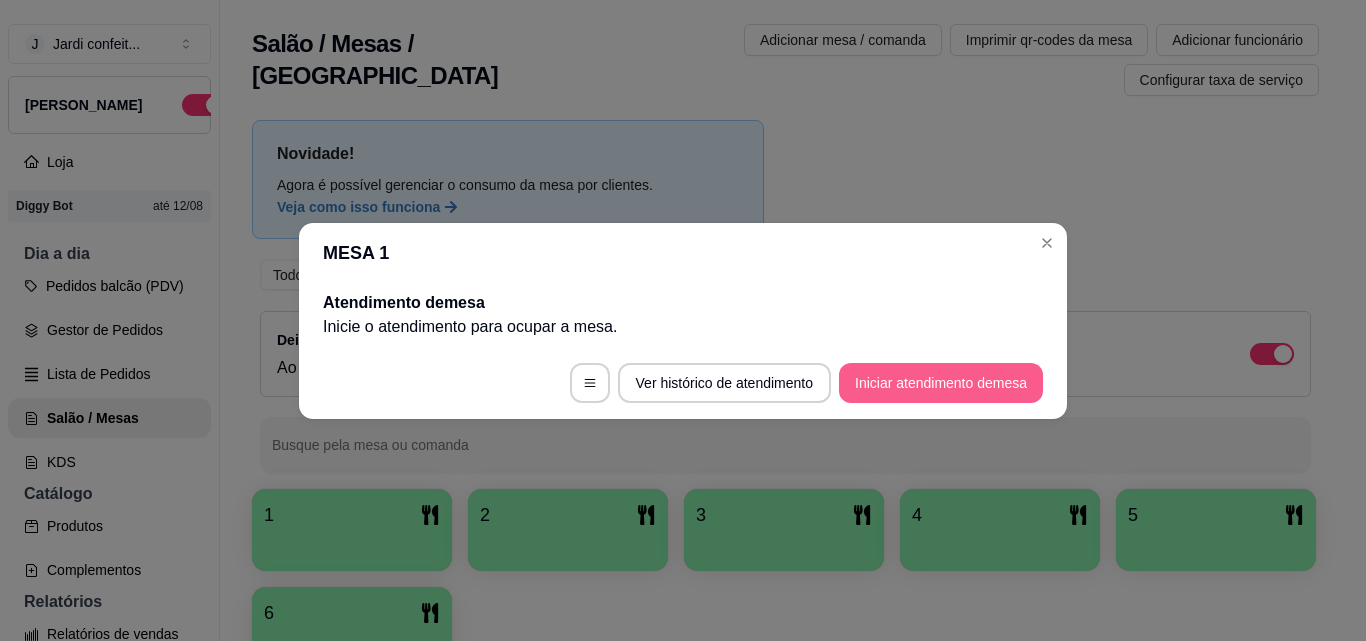 click on "Iniciar atendimento de  mesa" at bounding box center [941, 383] 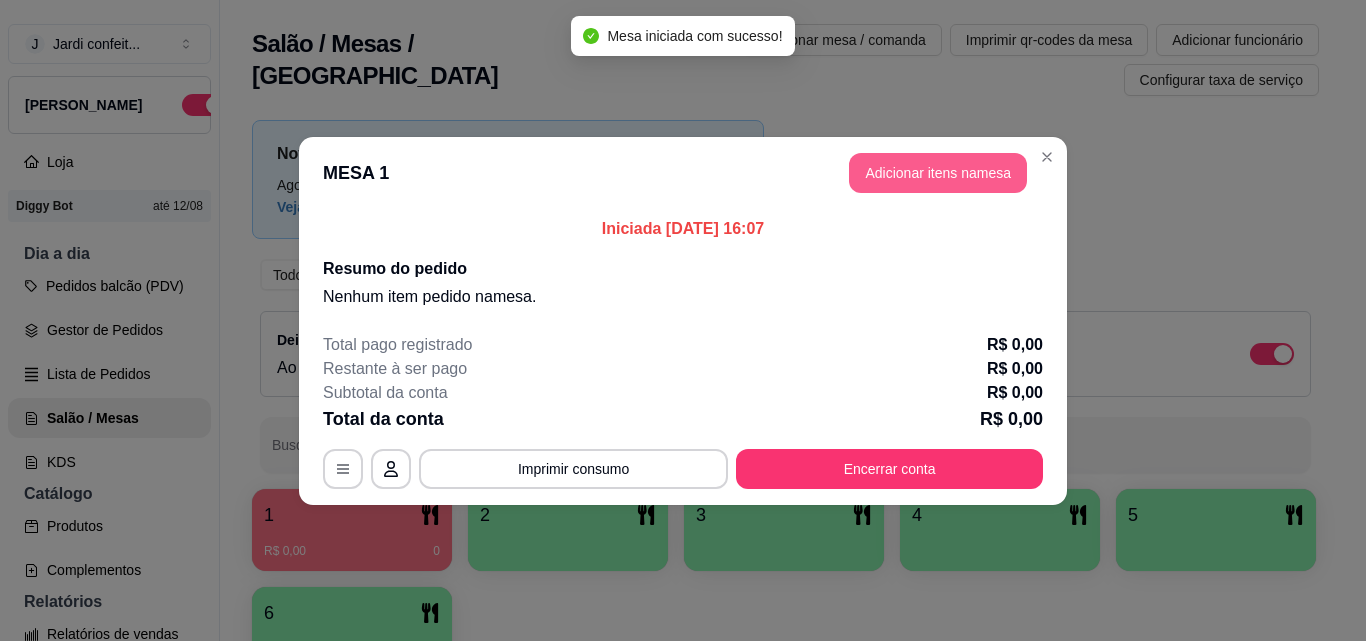 click on "Adicionar itens na  mesa" at bounding box center [938, 173] 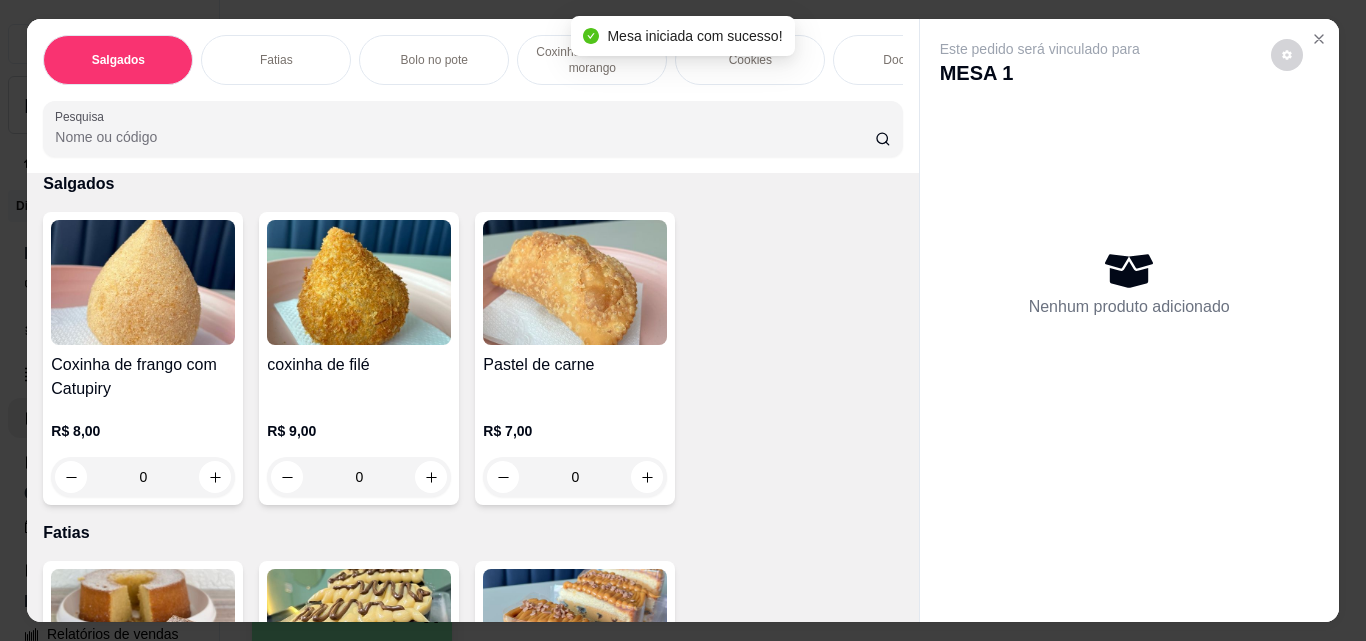 scroll, scrollTop: 100, scrollLeft: 0, axis: vertical 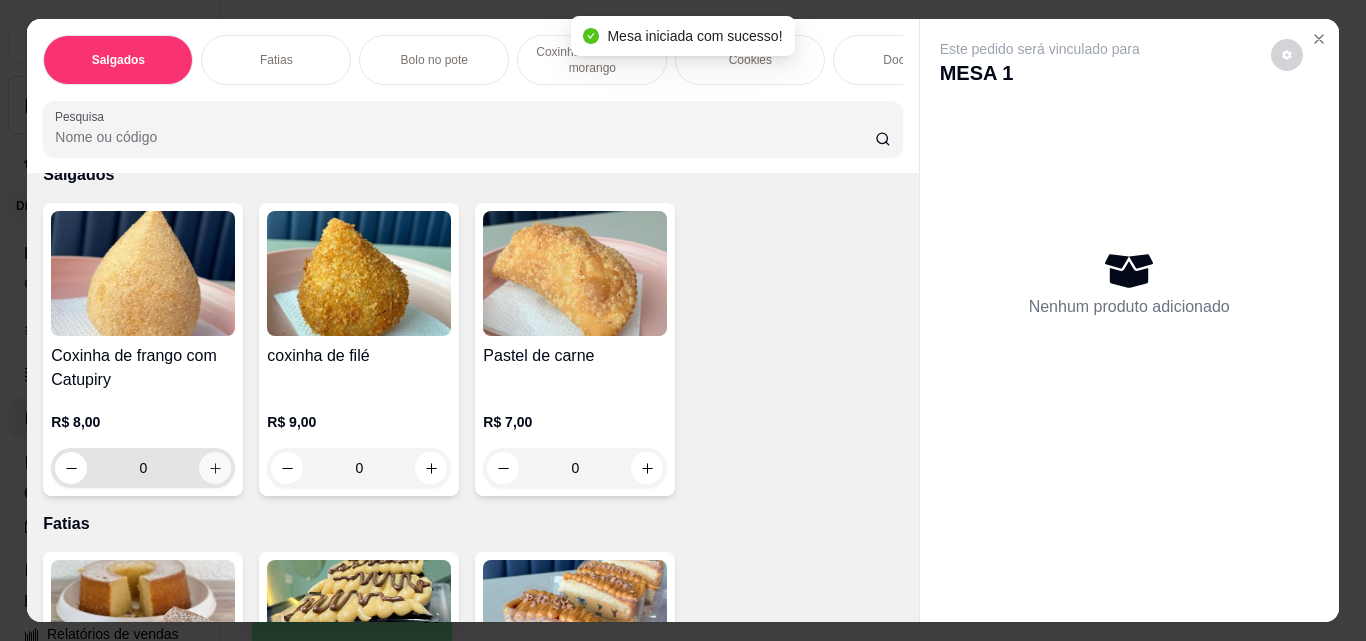 click at bounding box center (215, 468) 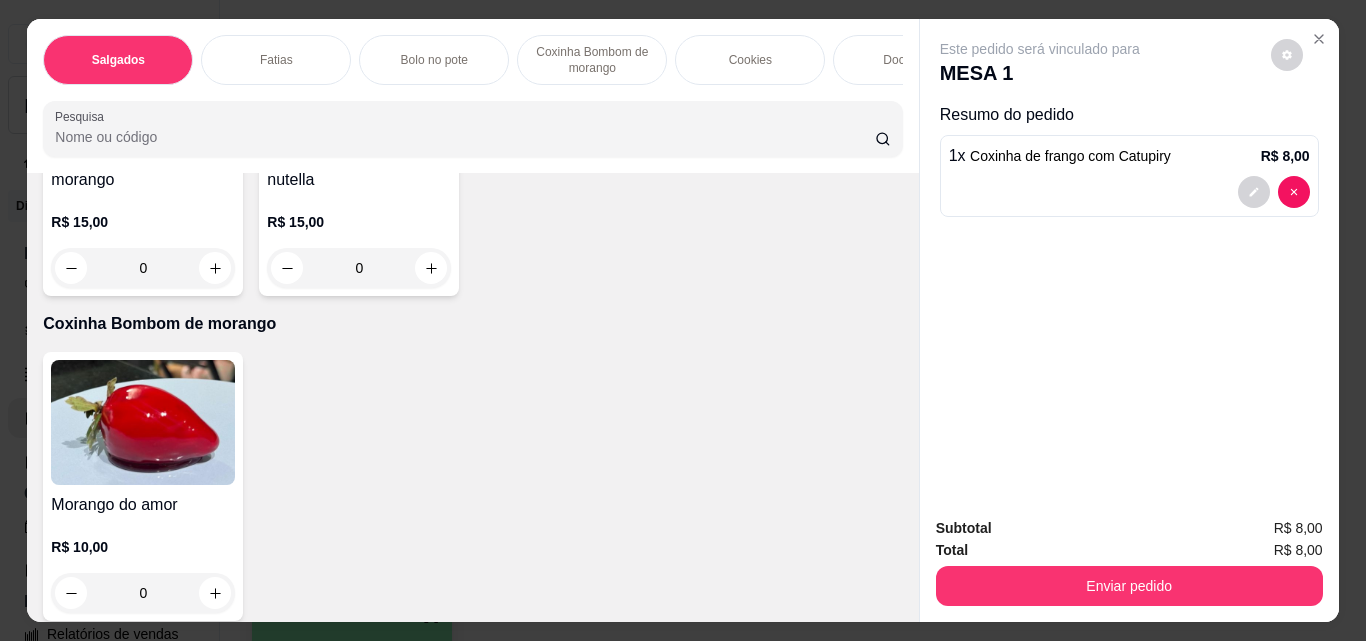 scroll, scrollTop: 1200, scrollLeft: 0, axis: vertical 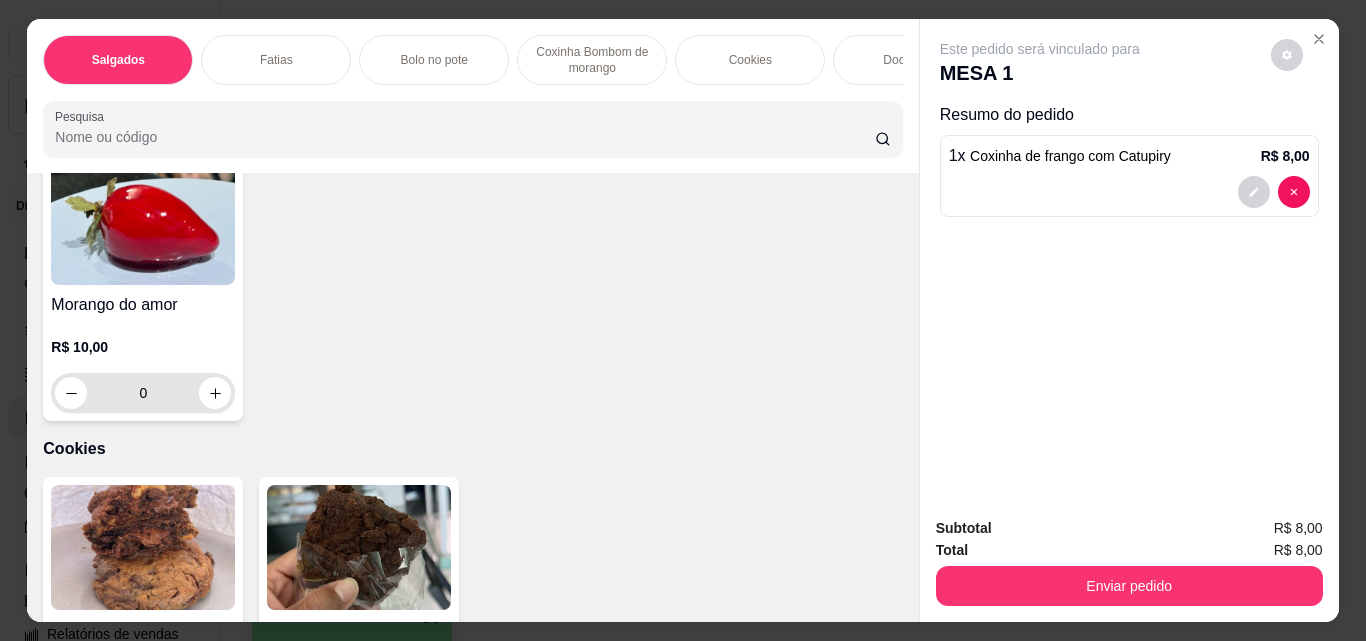 click at bounding box center [215, 393] 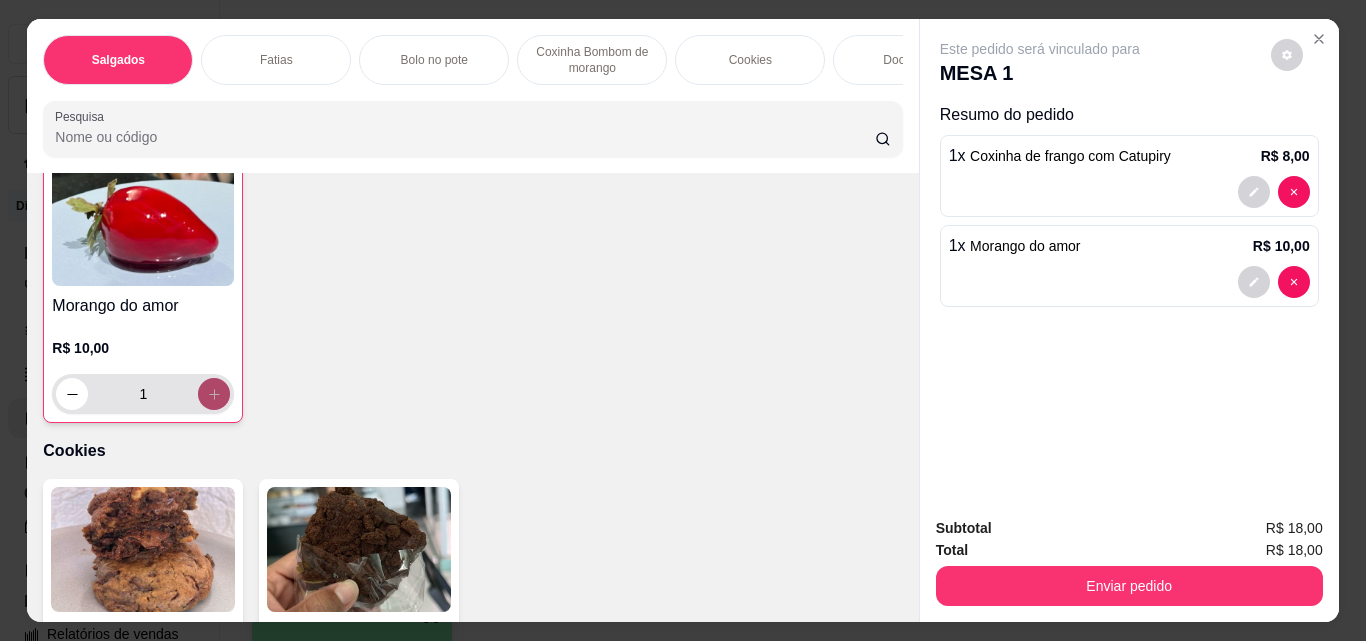 scroll, scrollTop: 1201, scrollLeft: 0, axis: vertical 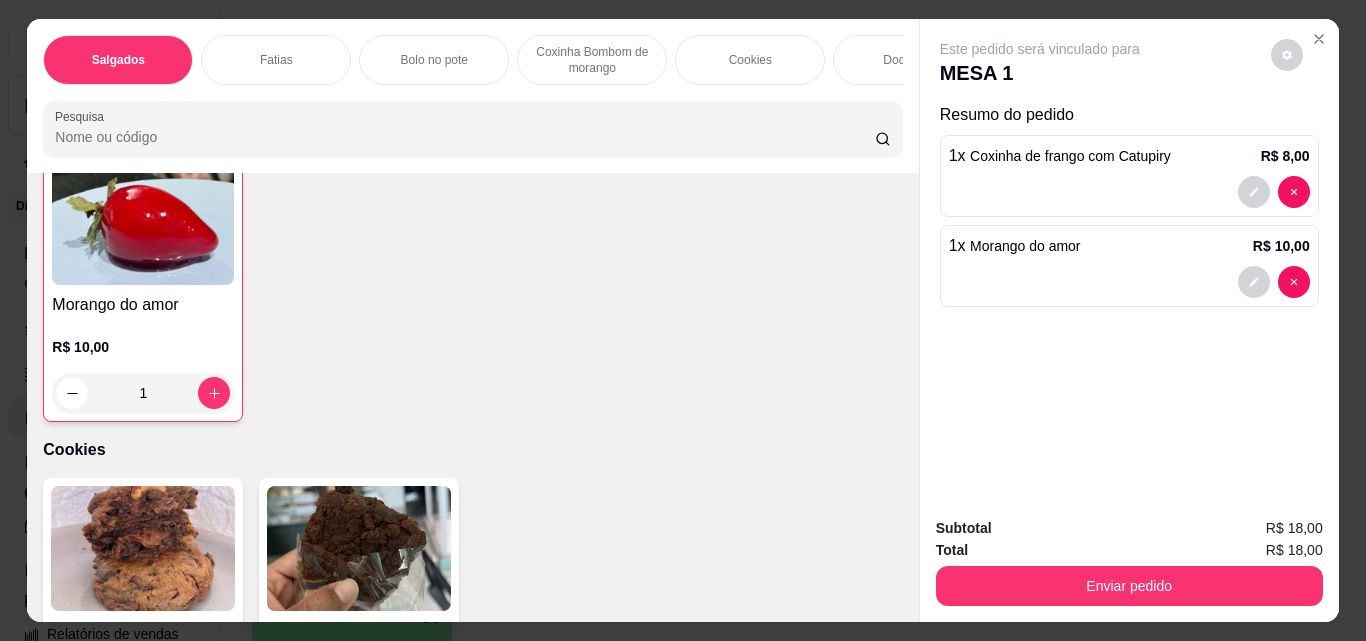 click on "Enviar pedido" at bounding box center [1129, 586] 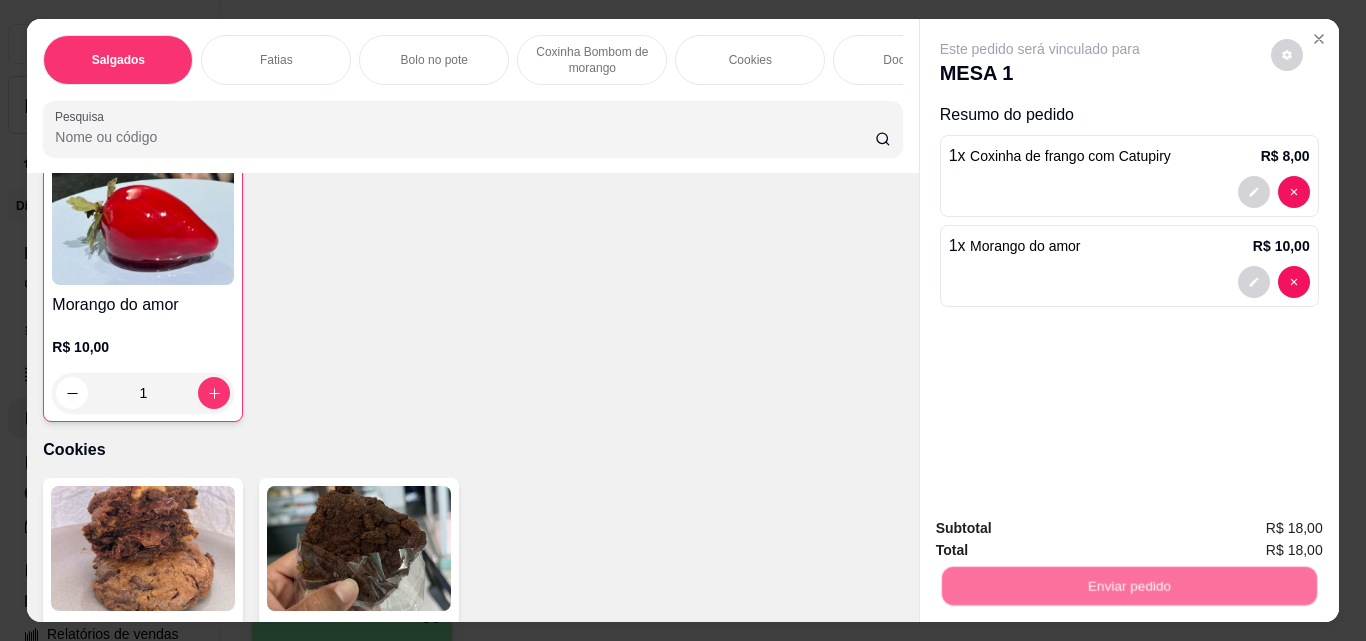 click on "Não registrar e enviar pedido" at bounding box center (1063, 529) 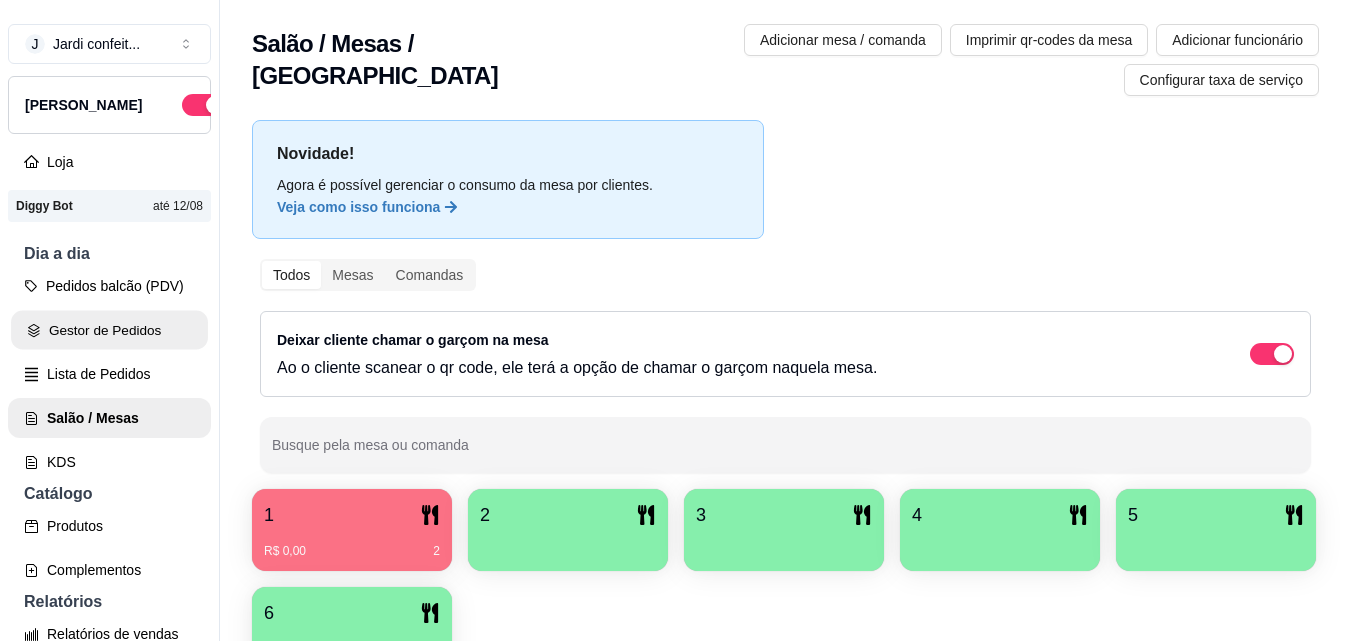 click on "Gestor de Pedidos" at bounding box center [109, 330] 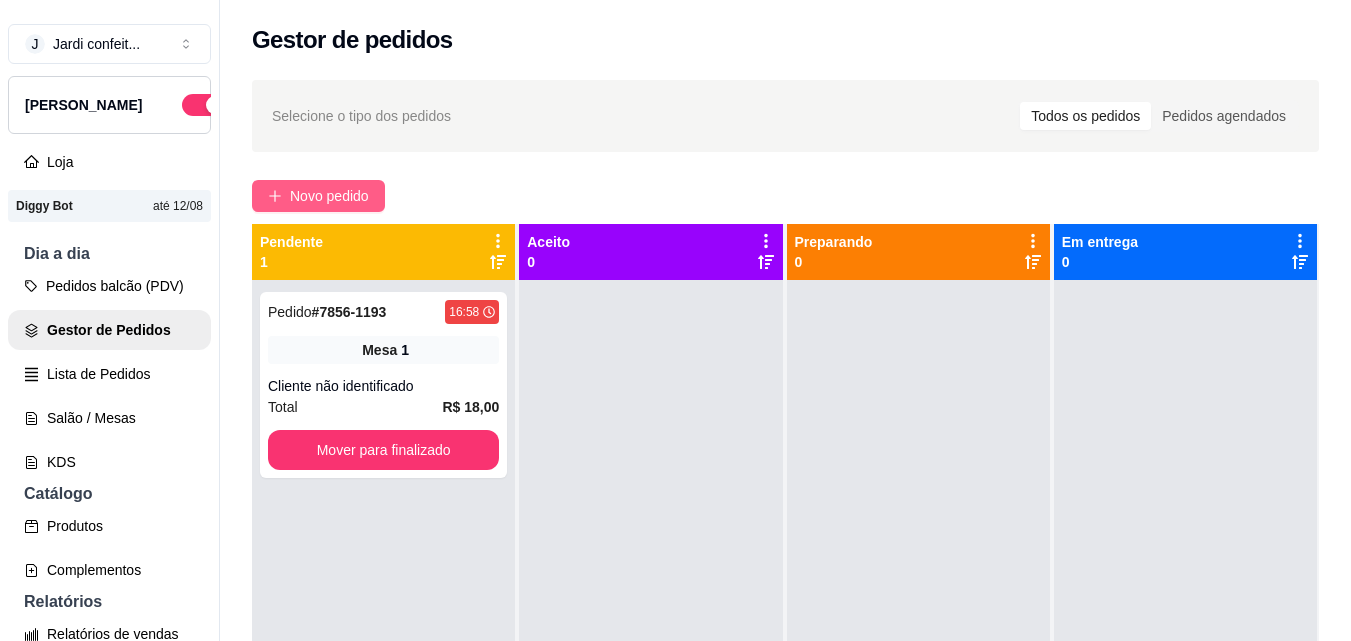 click on "Novo pedido" at bounding box center [318, 196] 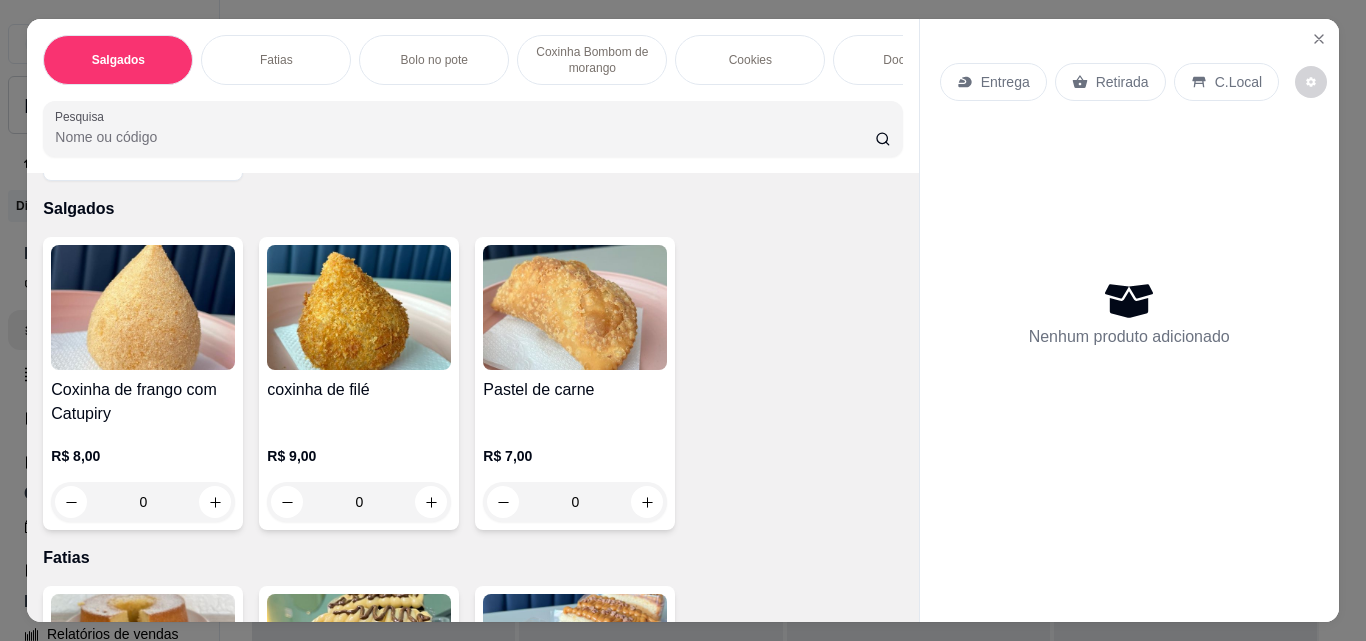 scroll, scrollTop: 100, scrollLeft: 0, axis: vertical 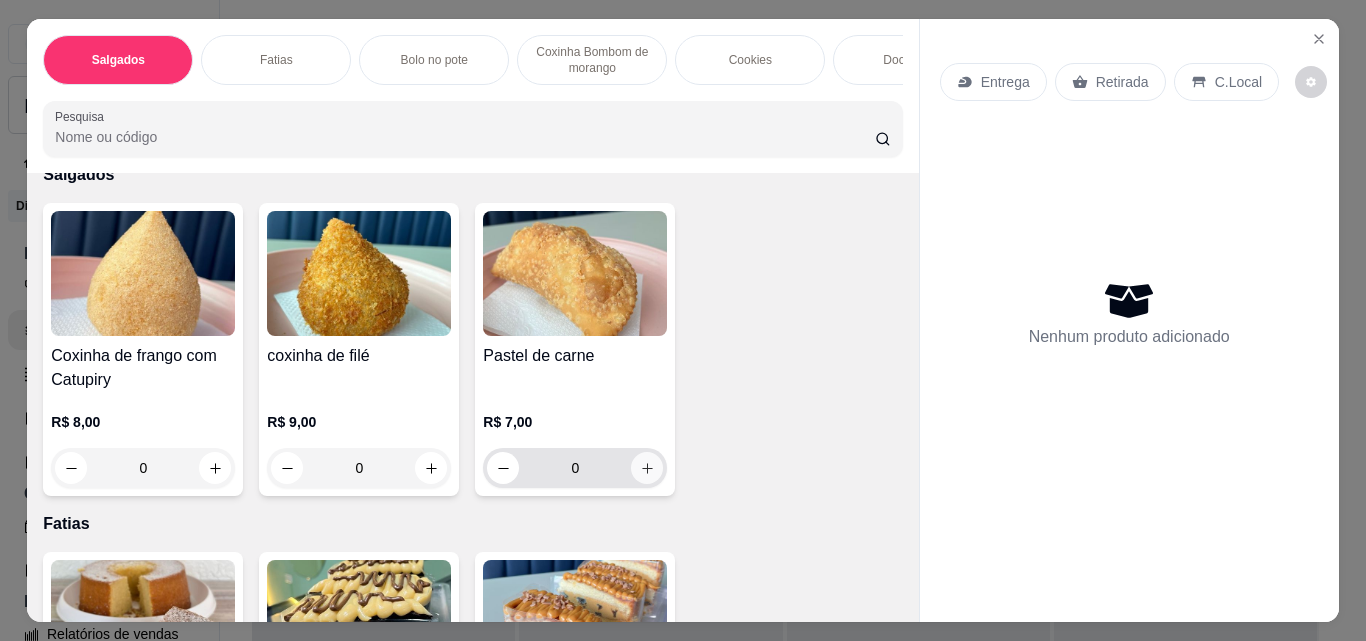 click 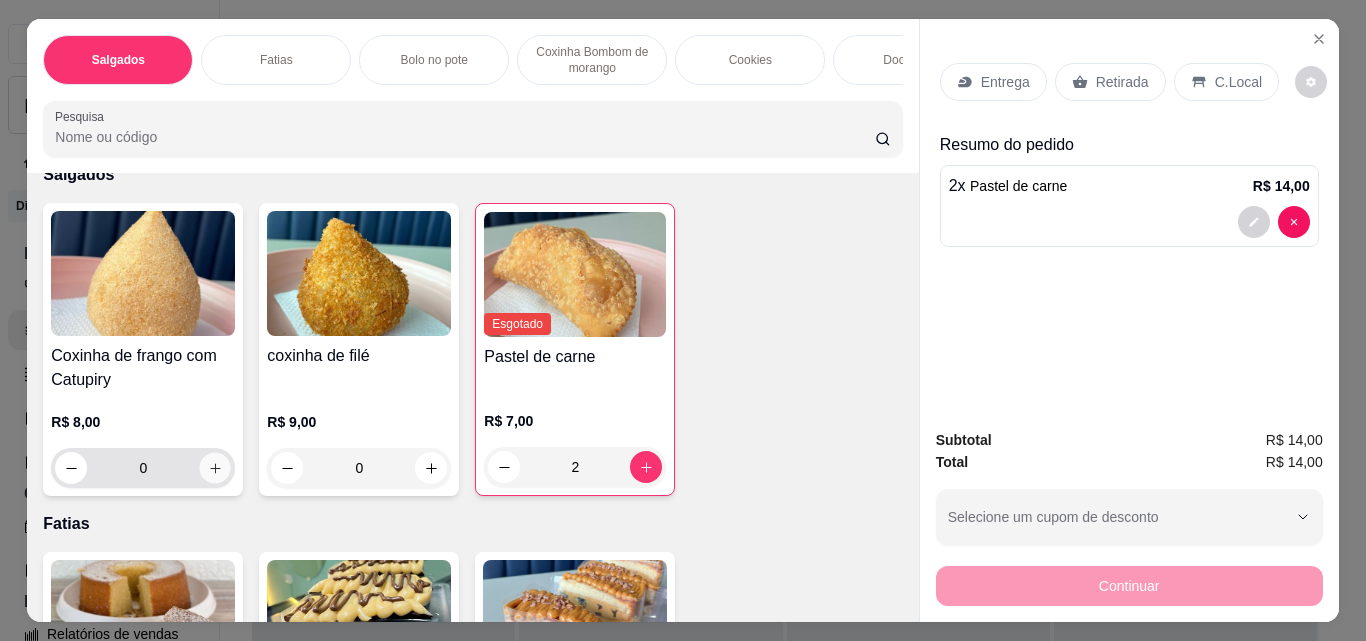 click 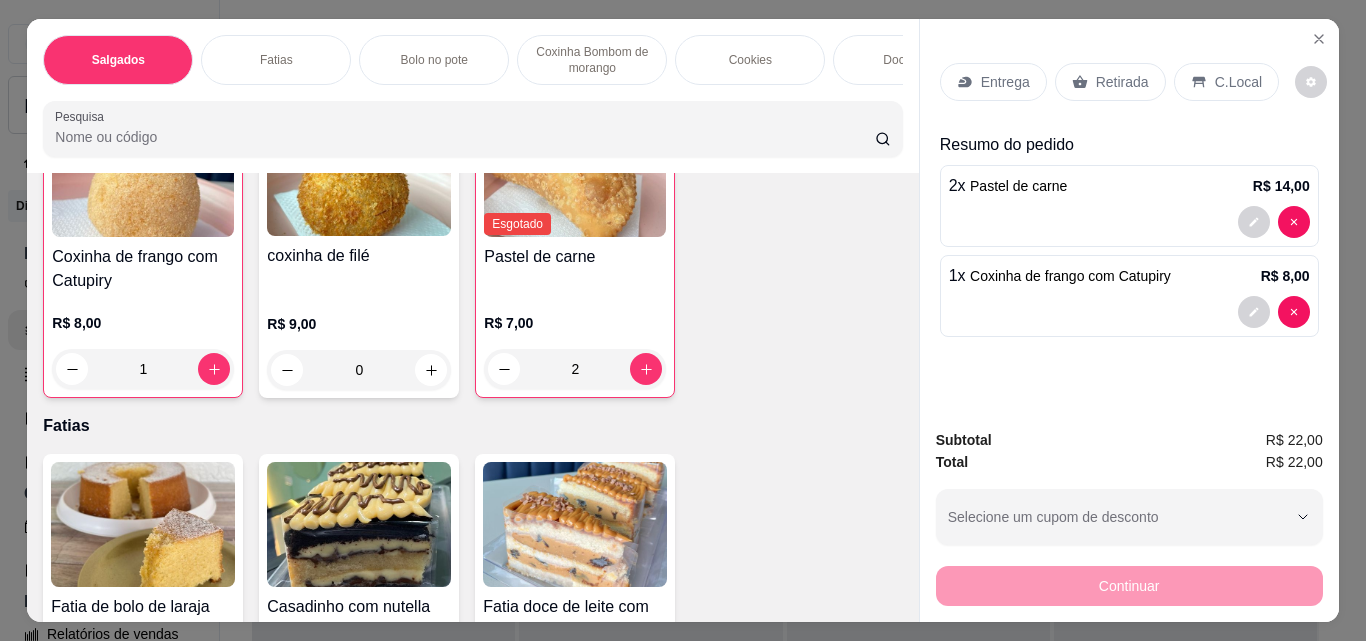 scroll, scrollTop: 0, scrollLeft: 0, axis: both 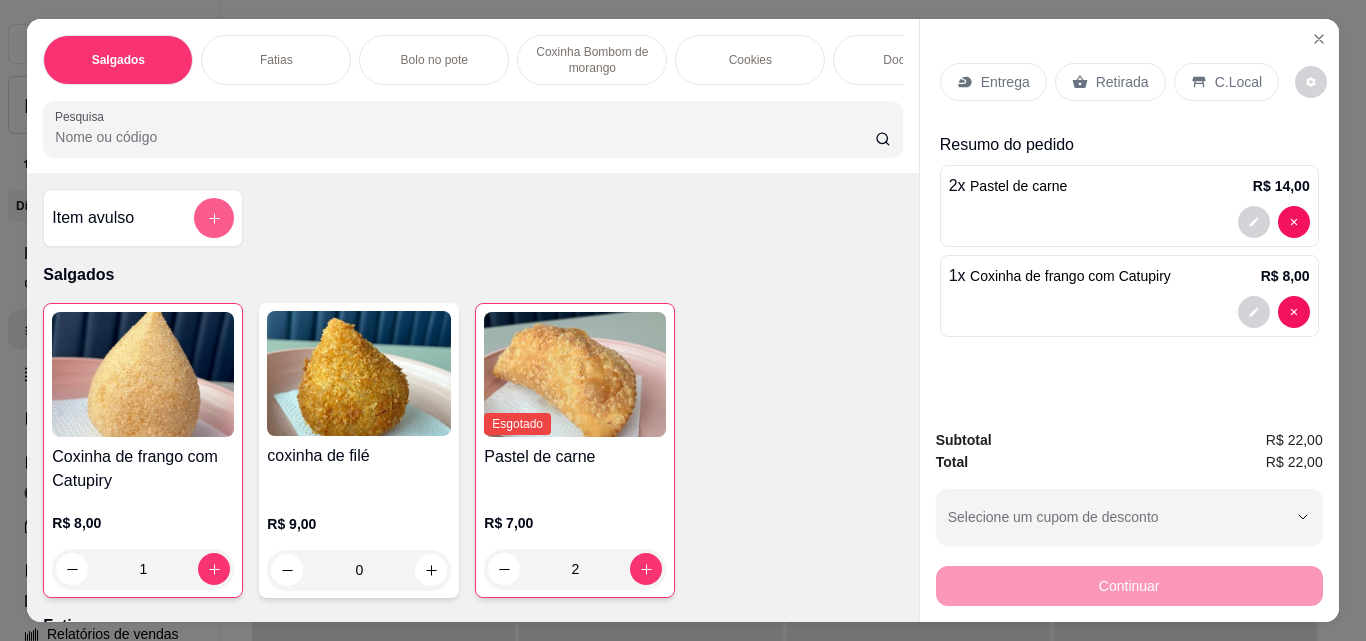 click 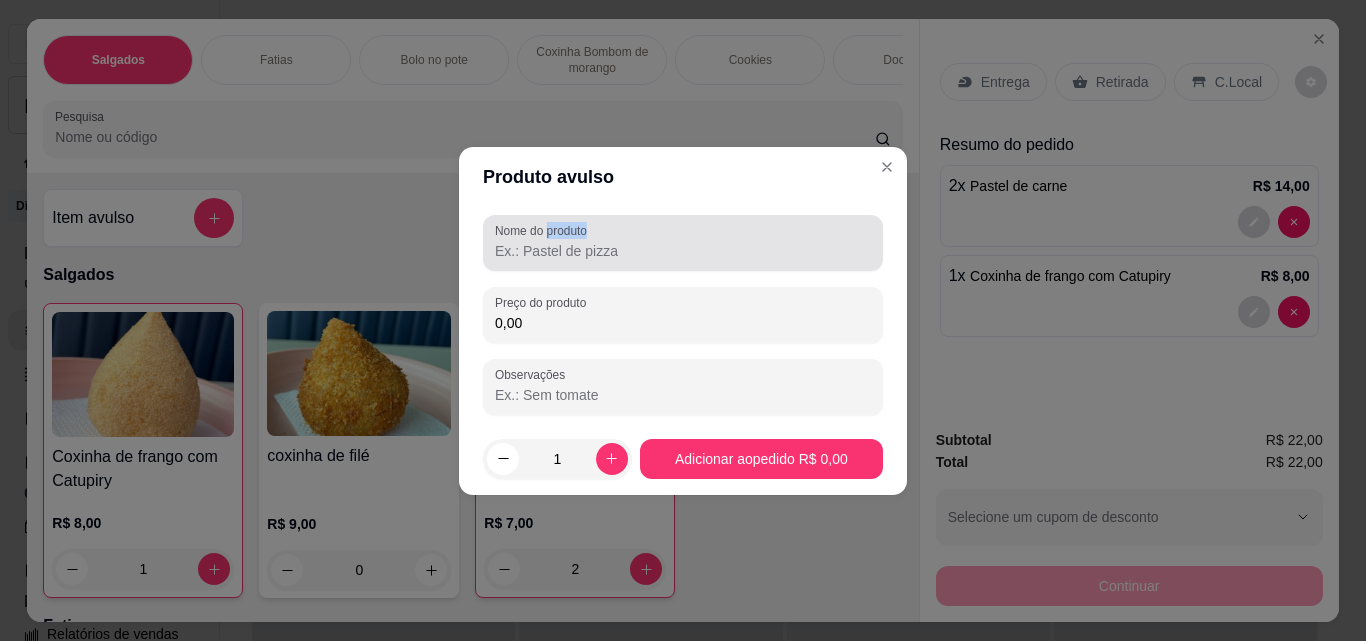 click on "Nome do produto" at bounding box center (683, 243) 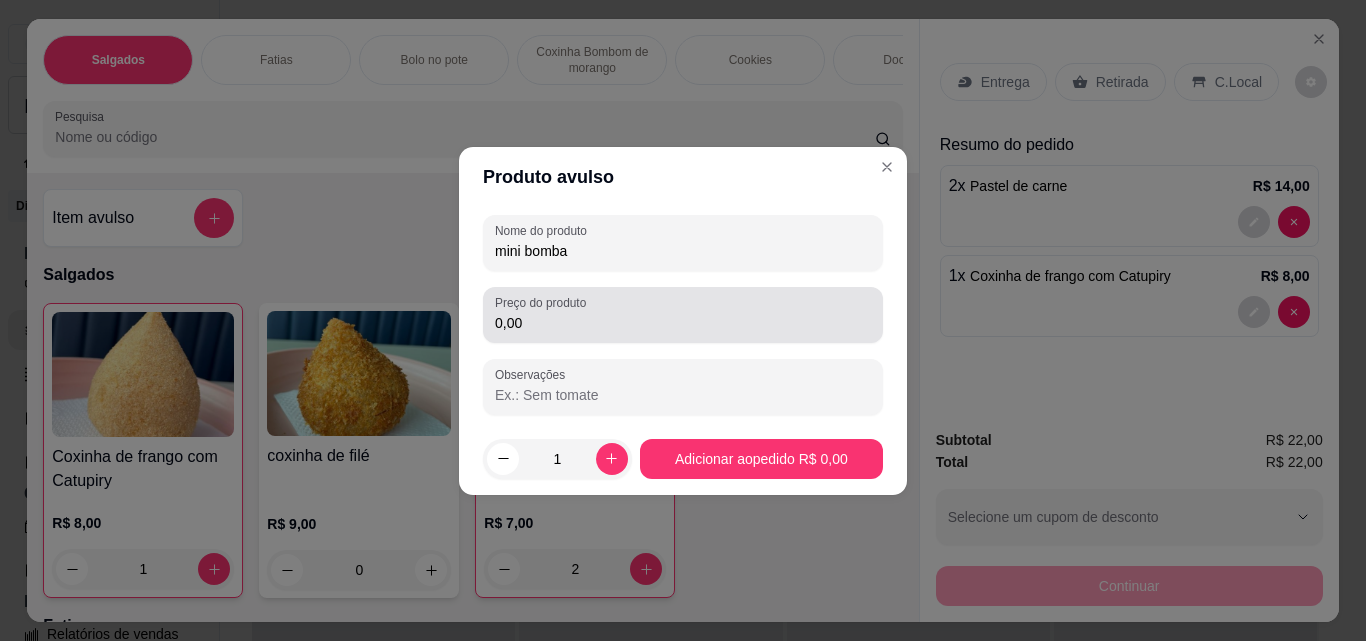 type on "mini bomba" 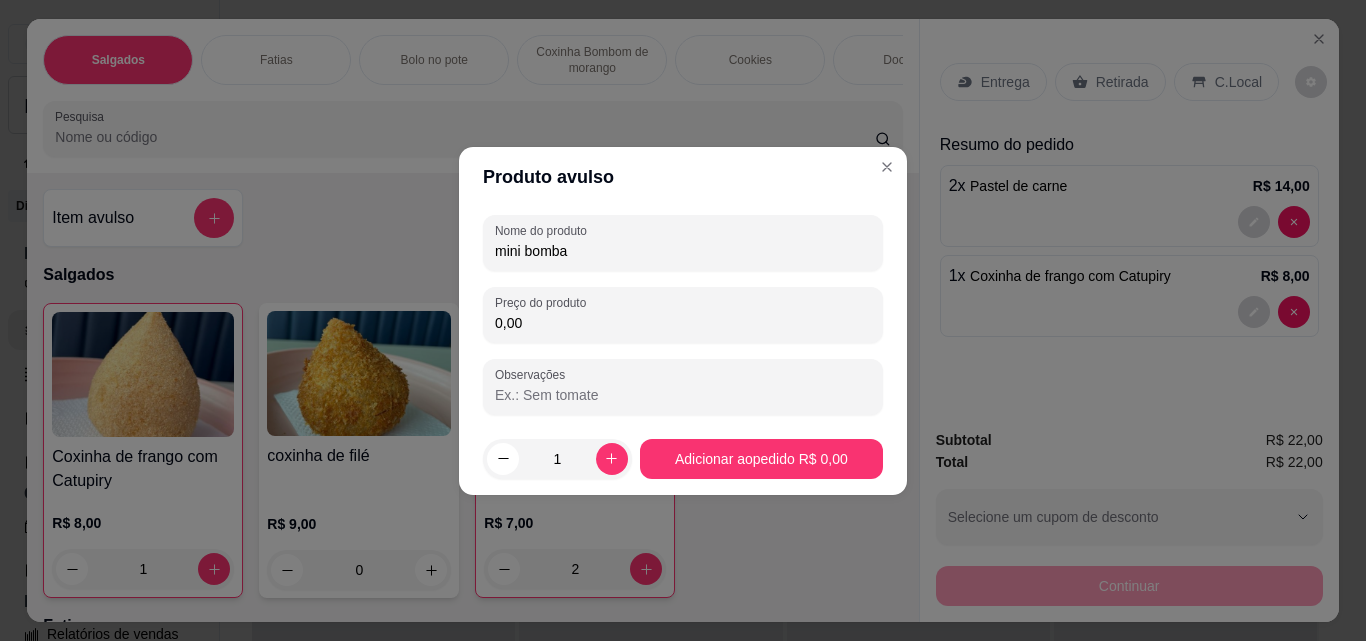 click on "0,00" at bounding box center [683, 323] 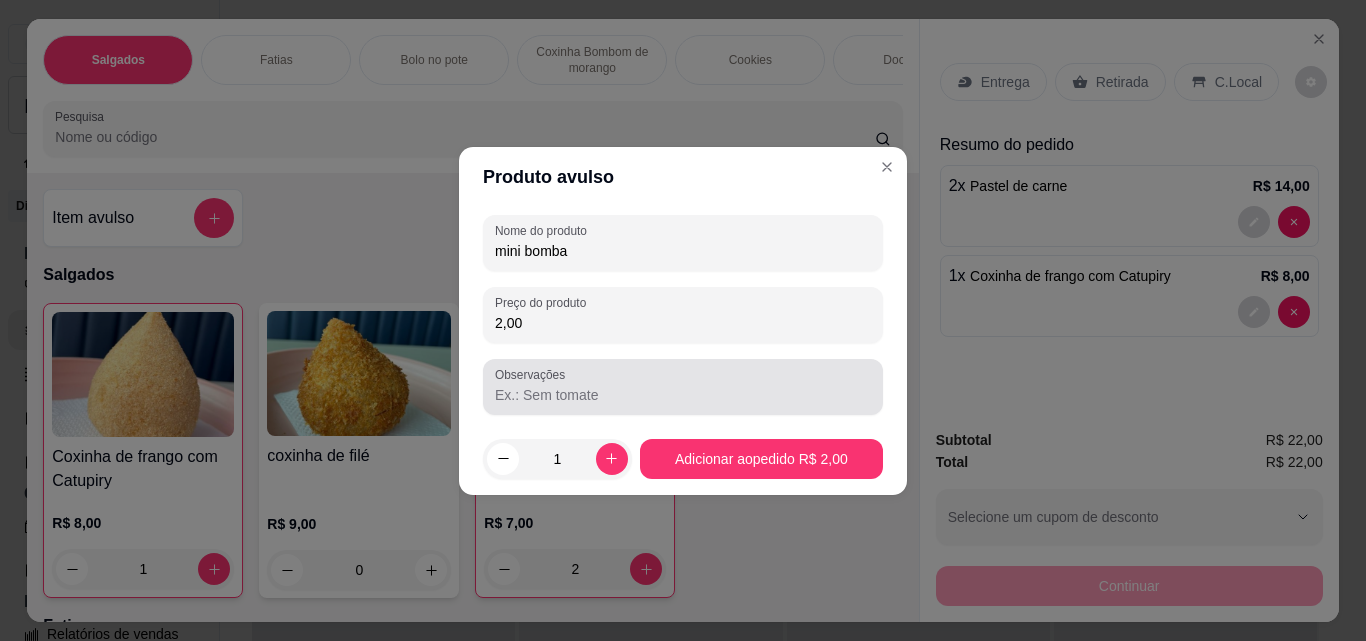 type on "2,00" 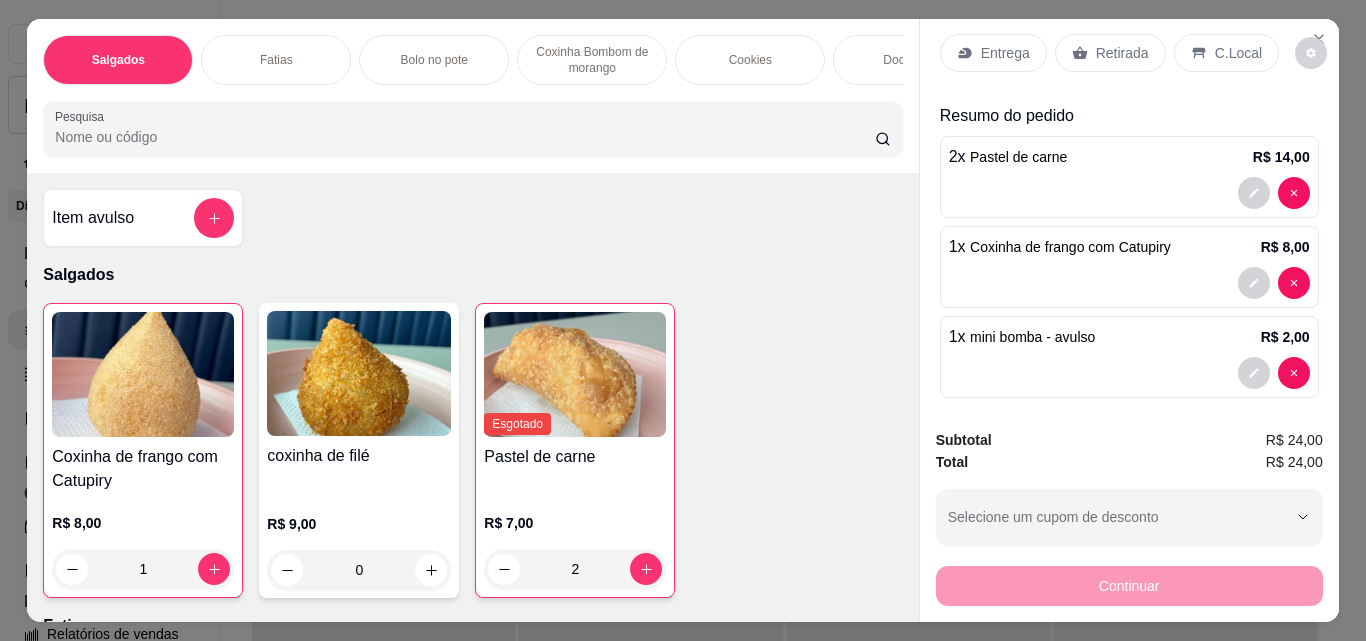 scroll, scrollTop: 42, scrollLeft: 0, axis: vertical 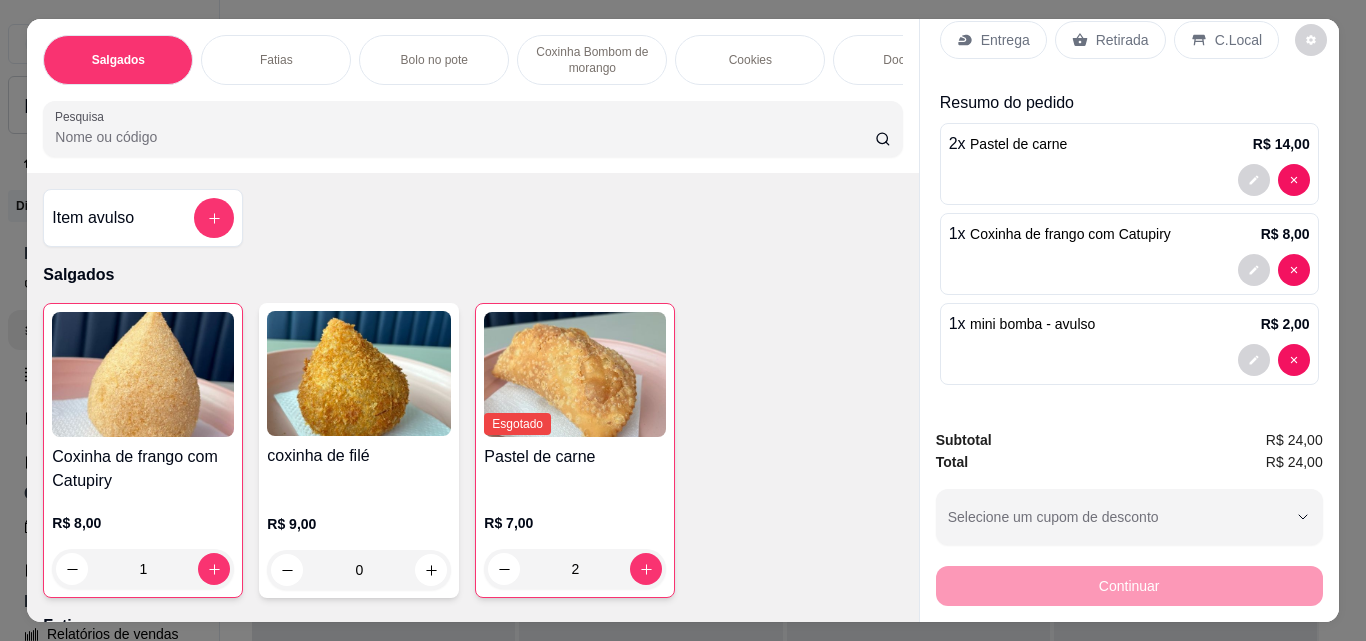 click on "Retirada" at bounding box center (1122, 40) 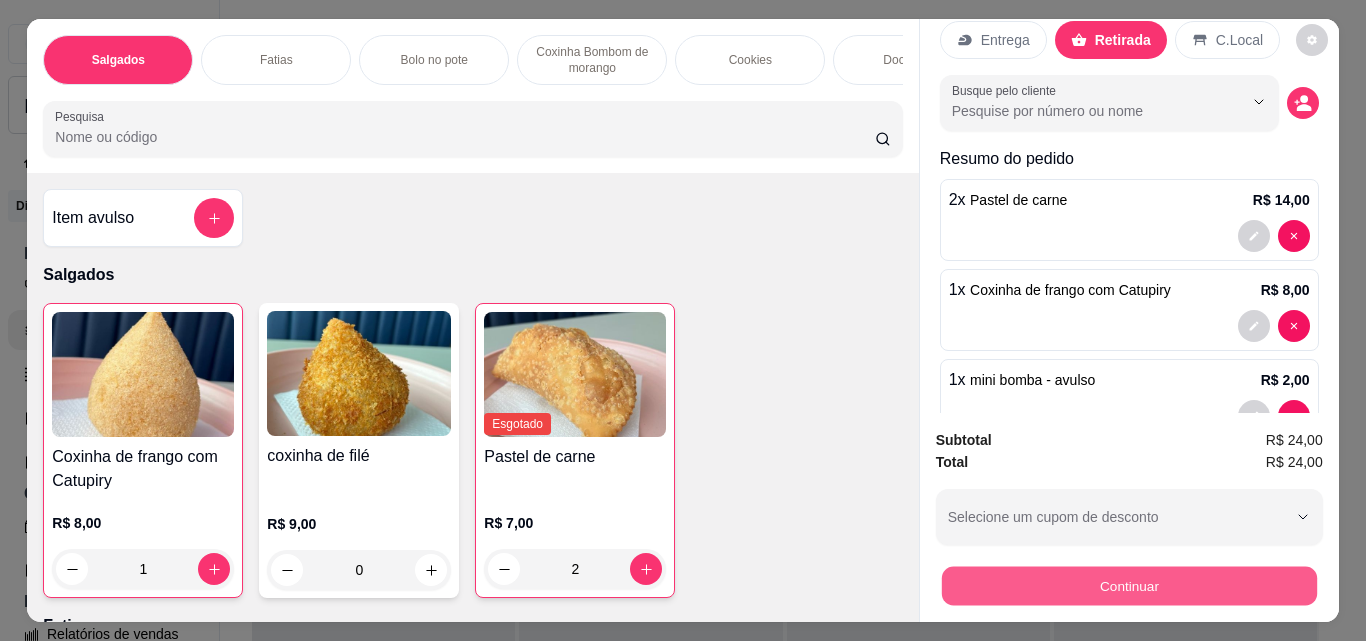 click on "Continuar" at bounding box center (1128, 585) 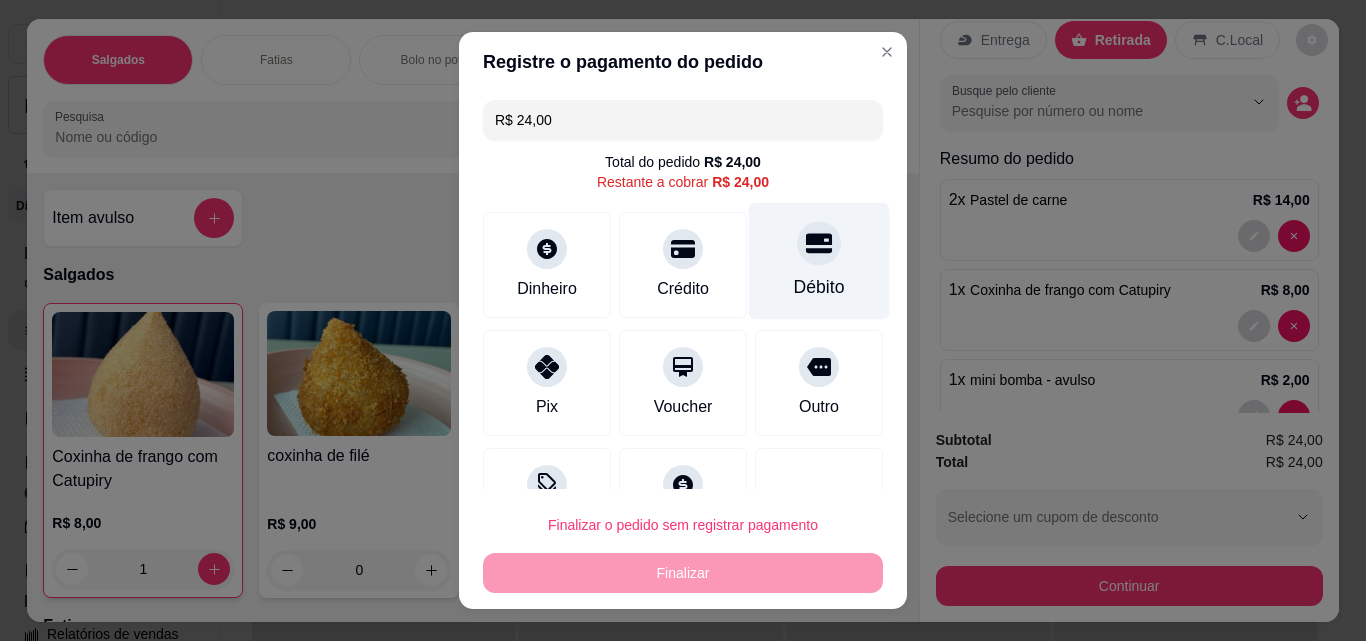 click 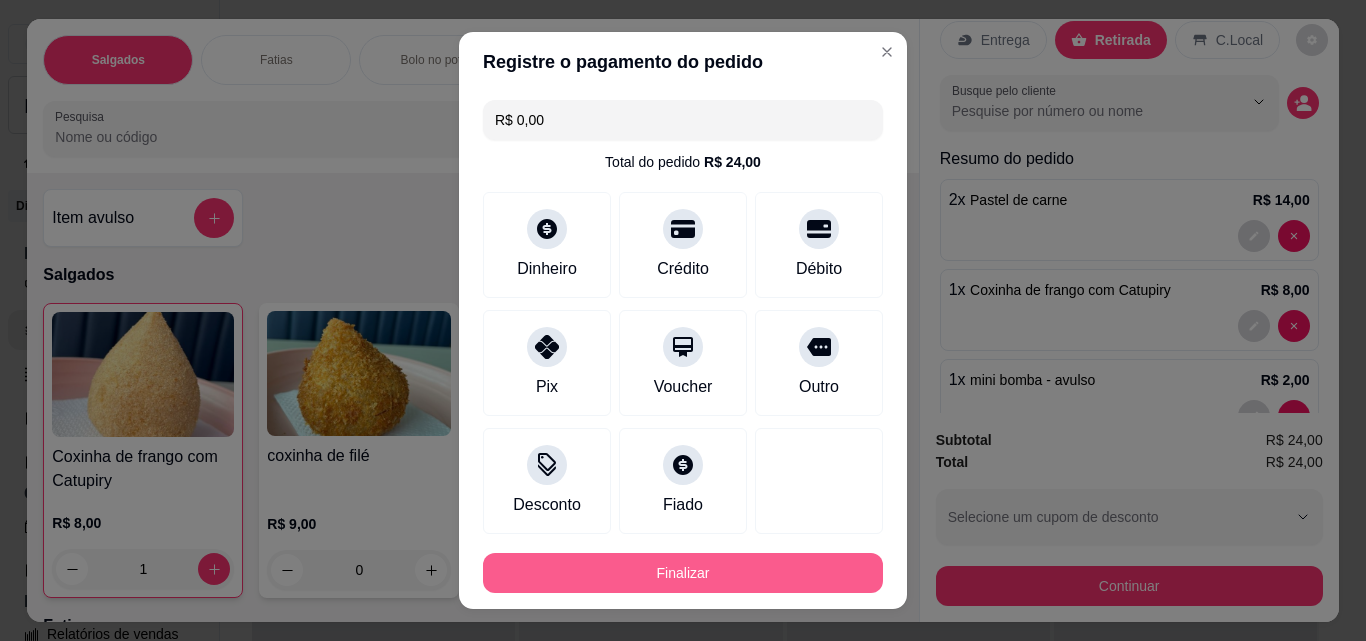 click on "Finalizar" at bounding box center (683, 573) 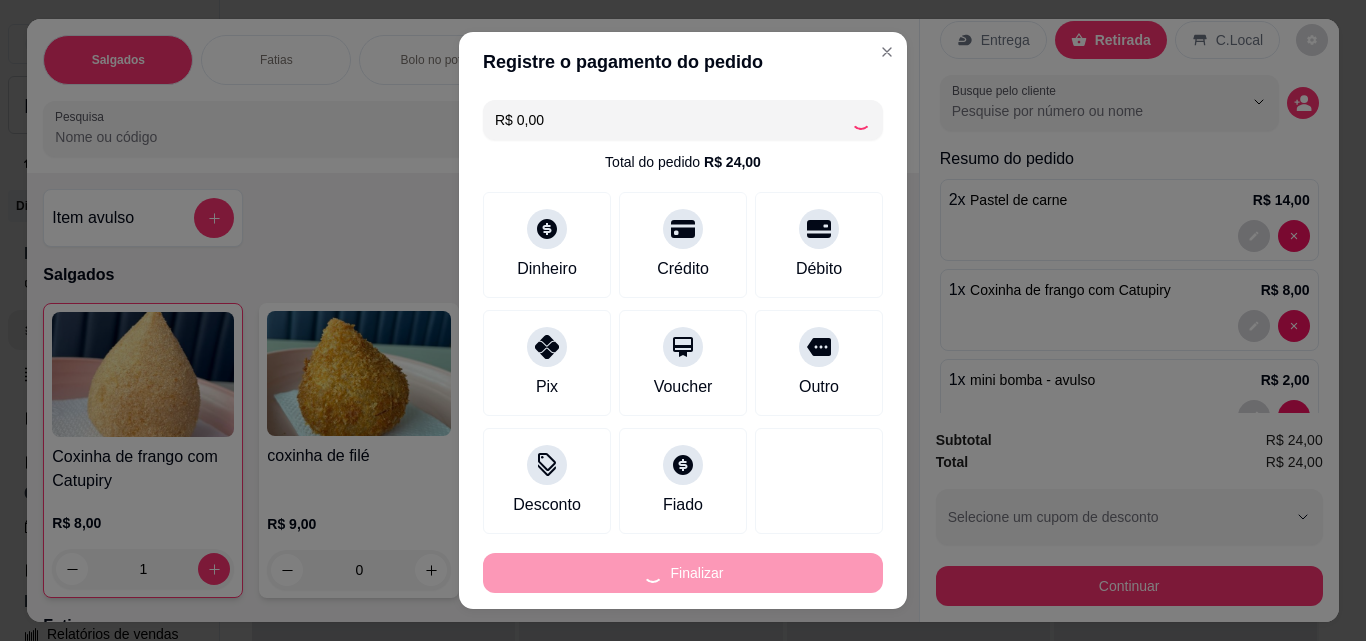 type on "0" 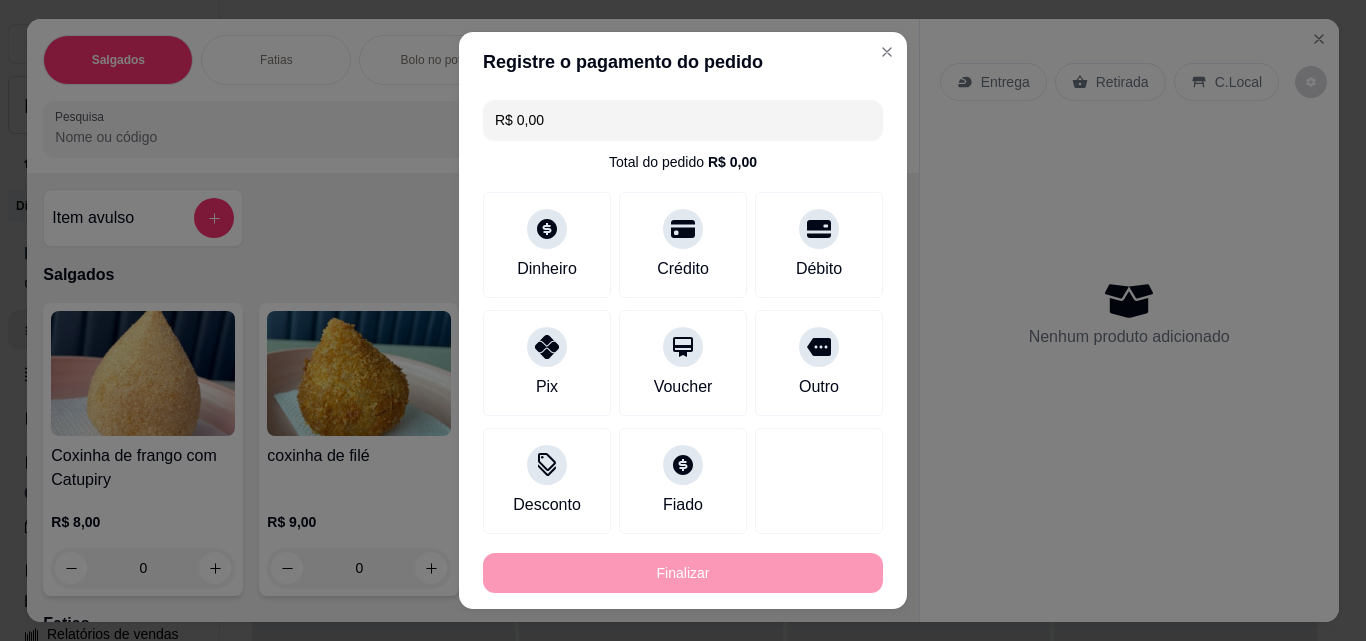type on "-R$ 24,00" 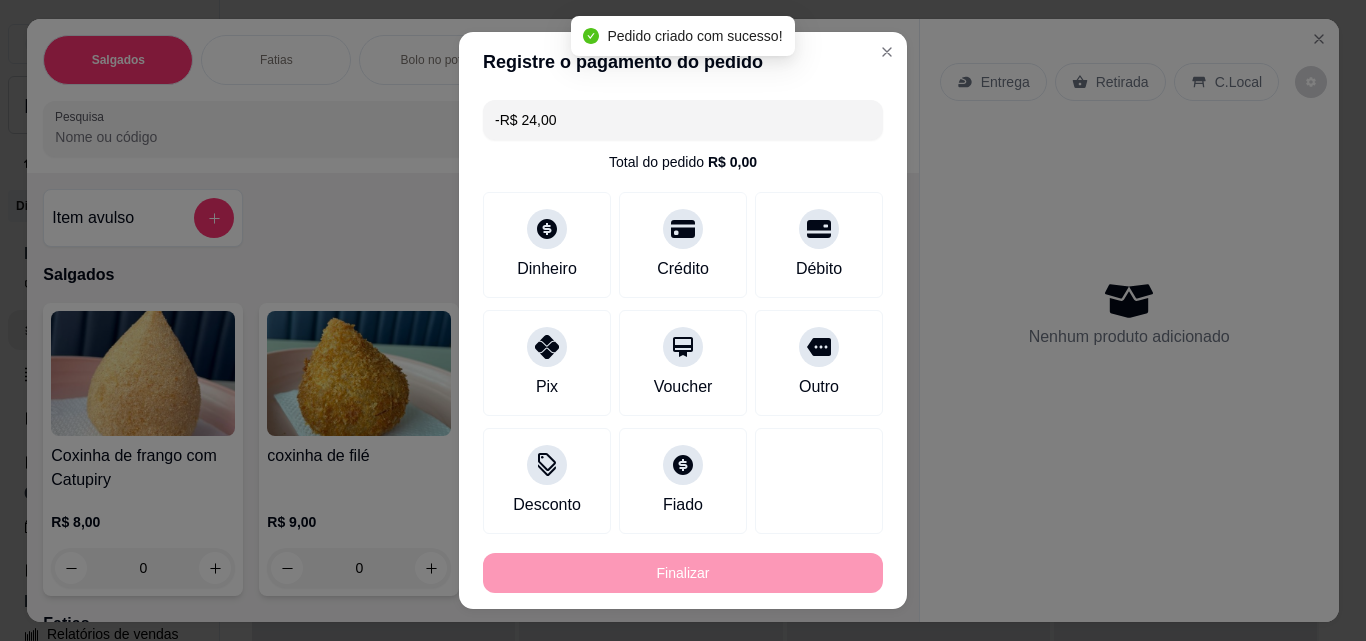 scroll, scrollTop: 0, scrollLeft: 0, axis: both 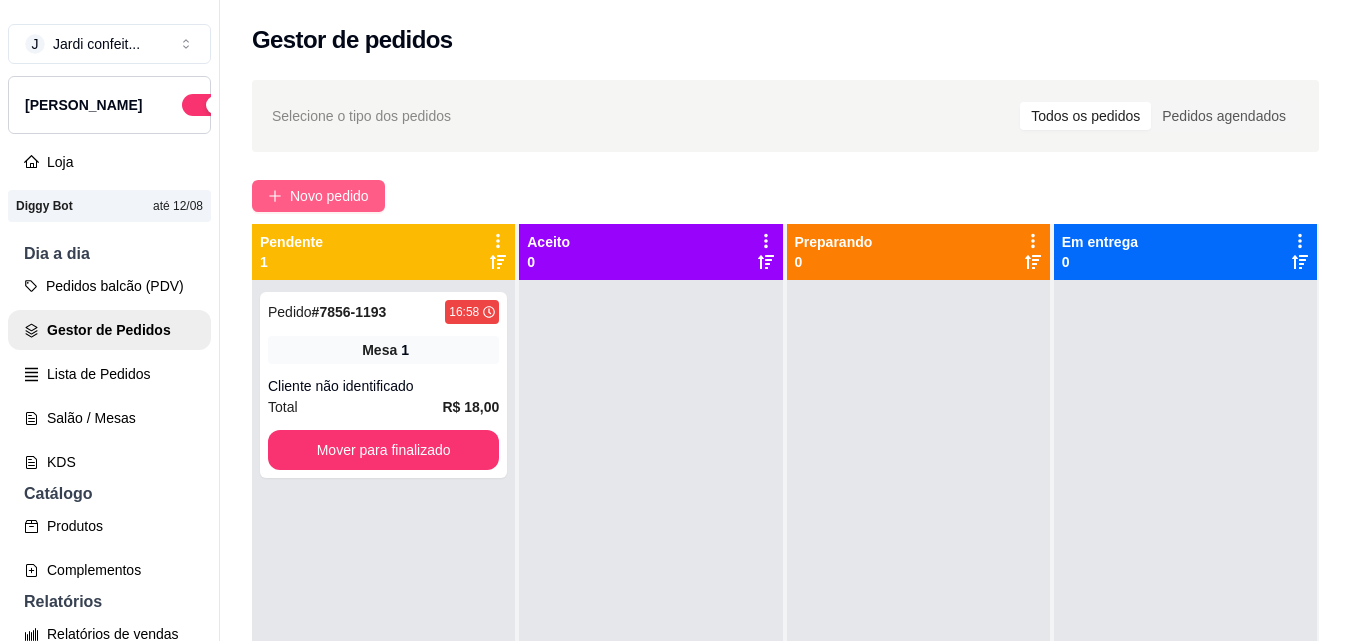 click on "Novo pedido" at bounding box center [318, 196] 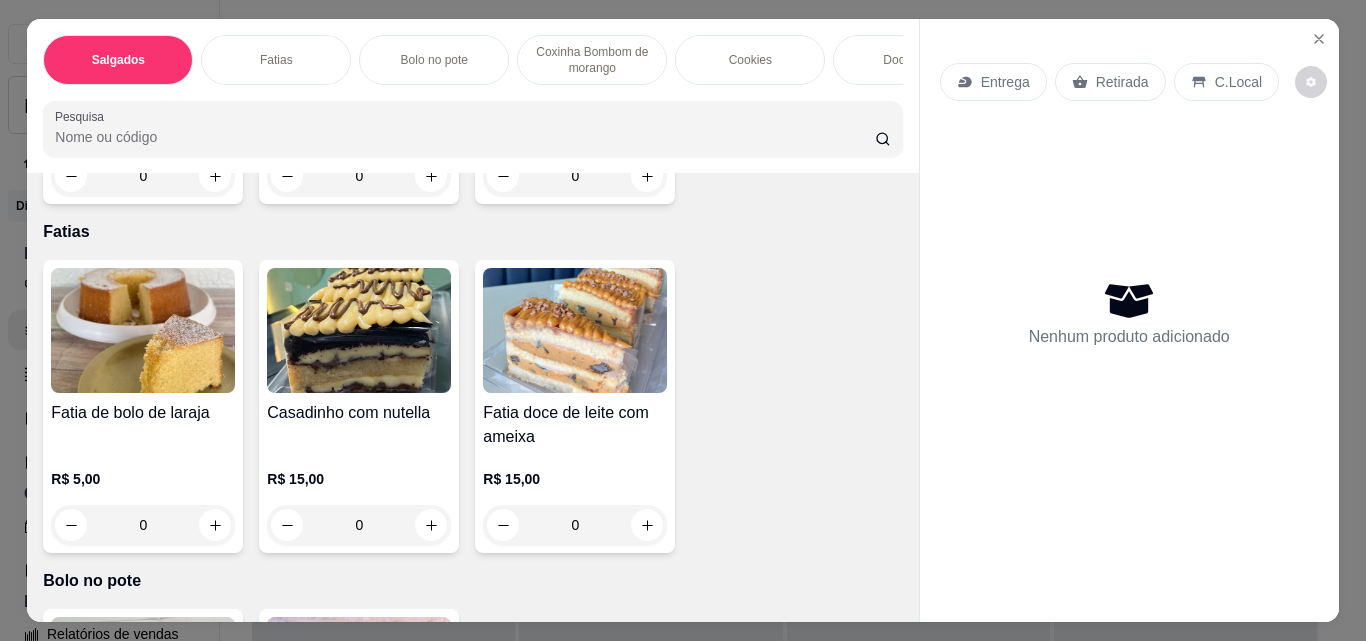 scroll, scrollTop: 400, scrollLeft: 0, axis: vertical 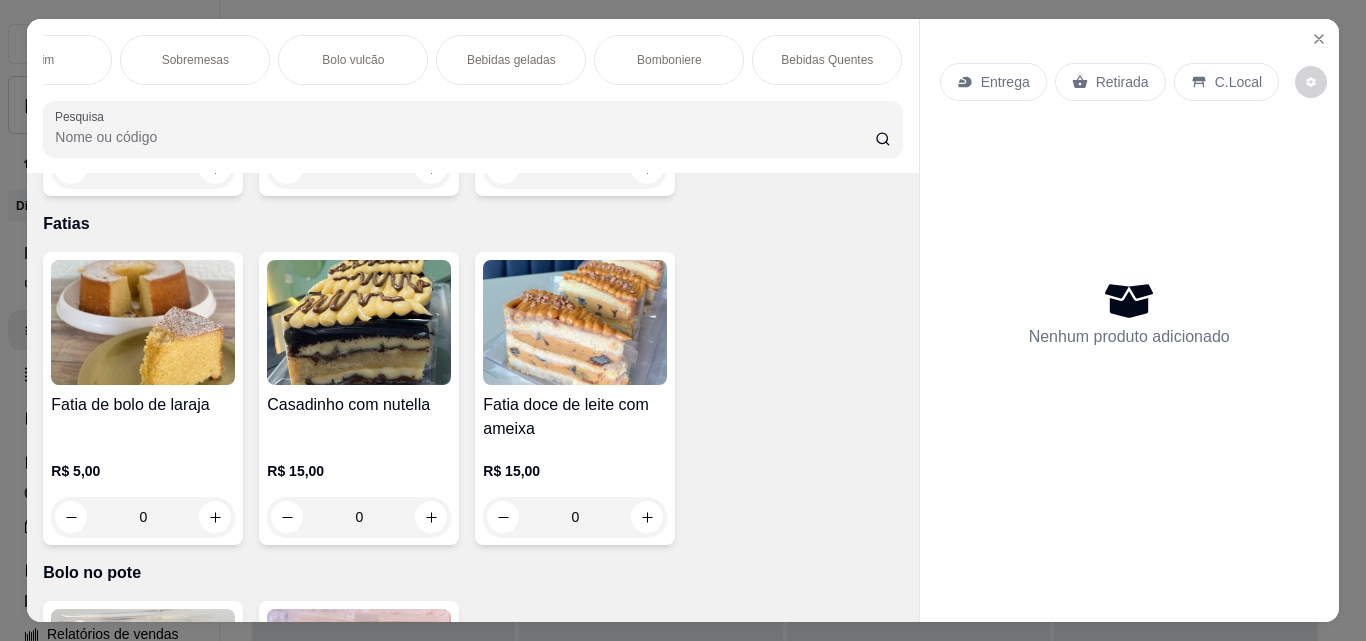 click on "Bebidas geladas" at bounding box center [511, 60] 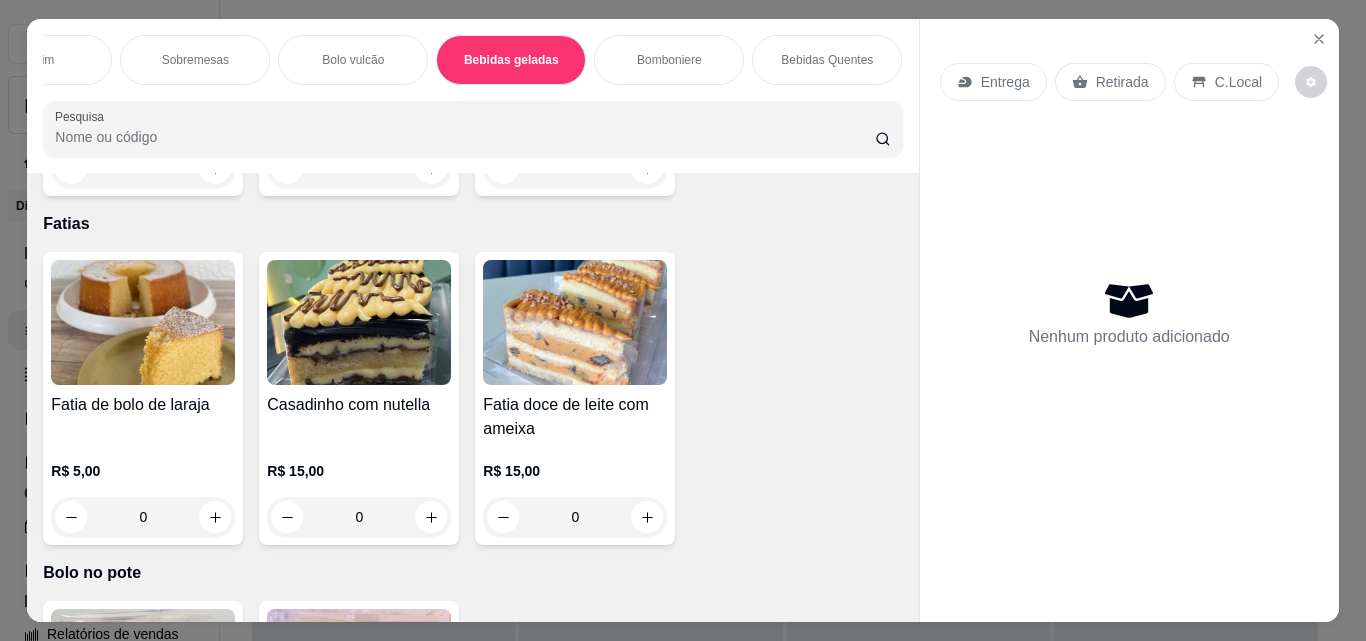 scroll, scrollTop: 3809, scrollLeft: 0, axis: vertical 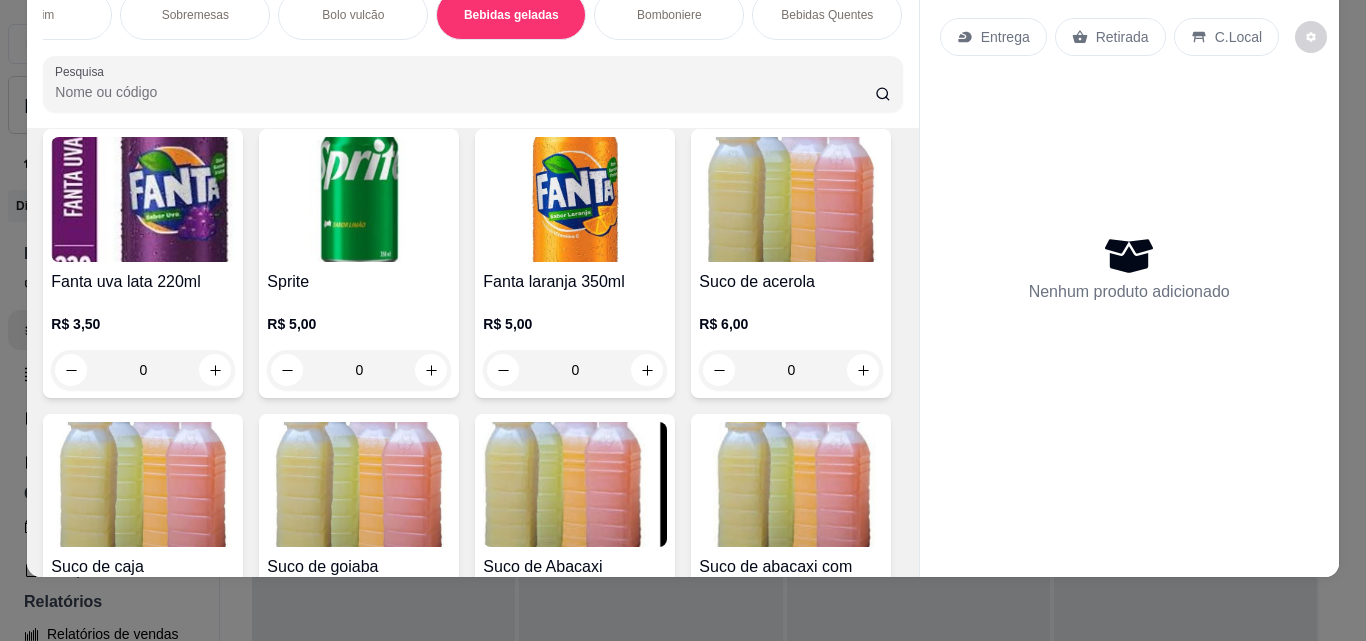 click 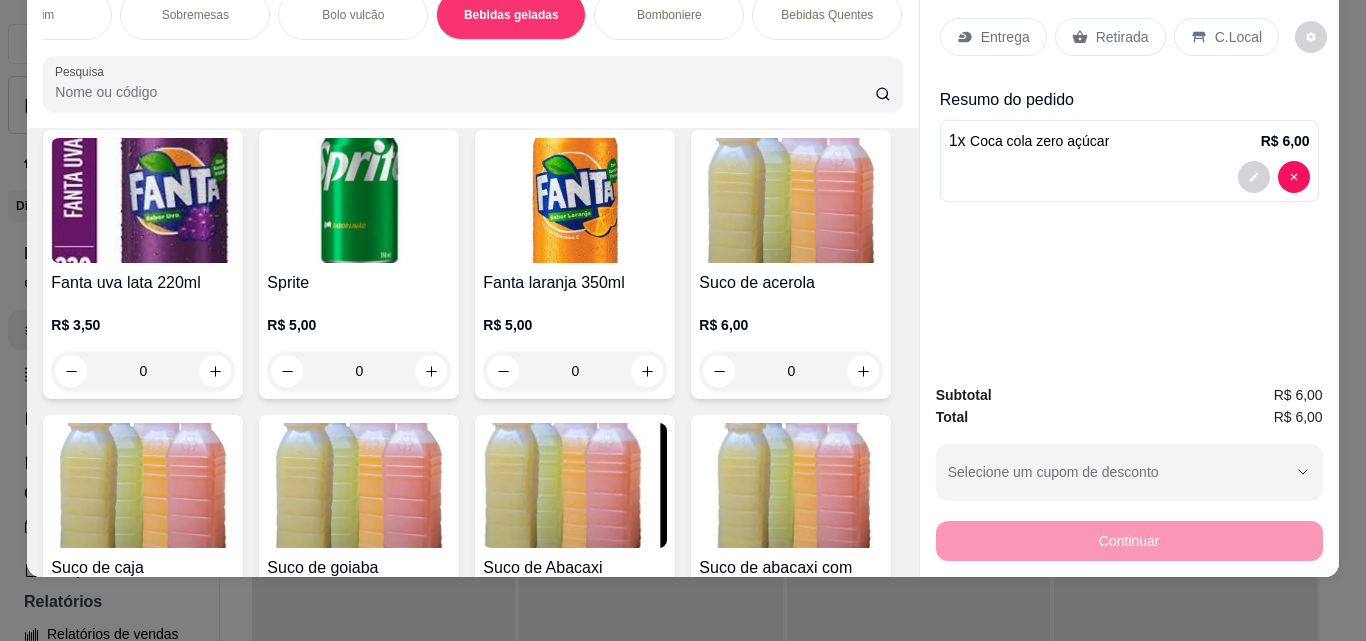 scroll, scrollTop: 4409, scrollLeft: 0, axis: vertical 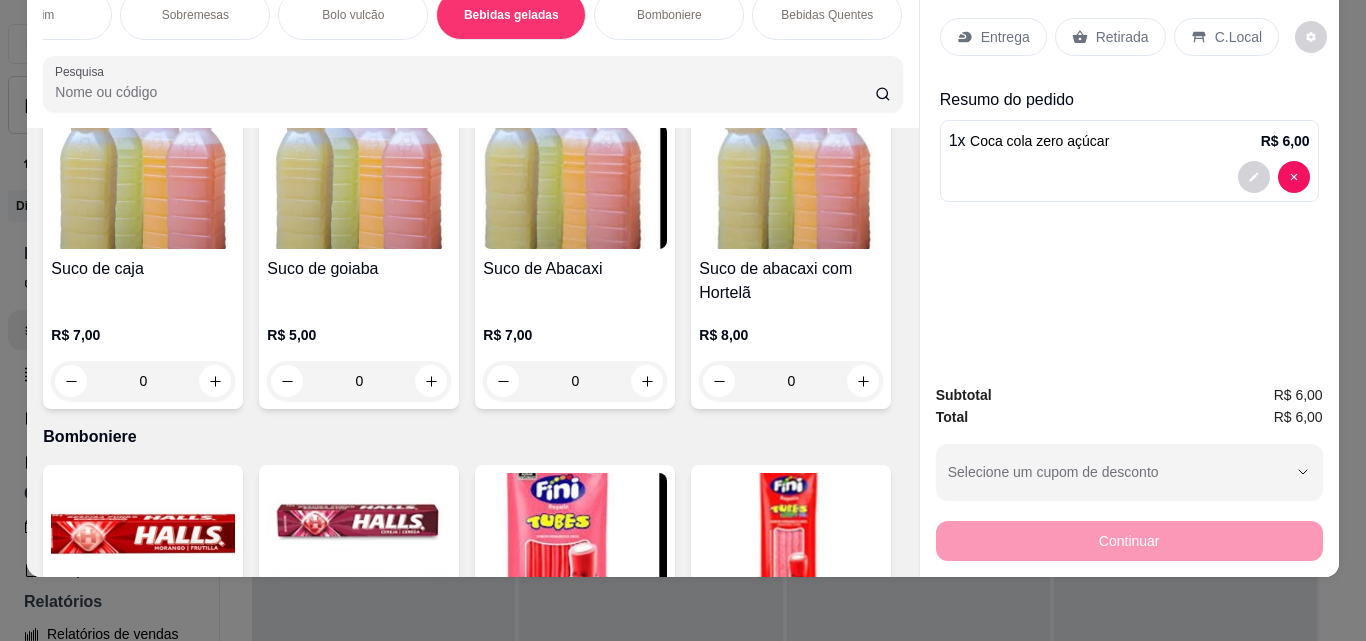 click 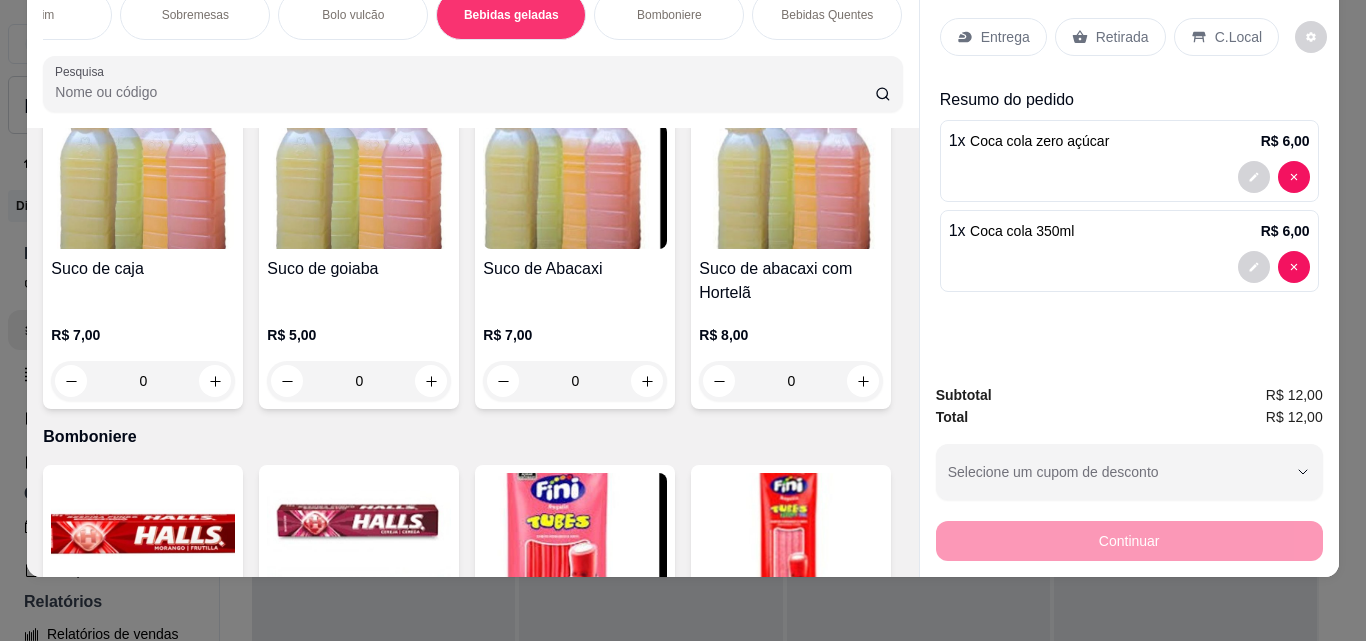 click on "Retirada" at bounding box center [1110, 37] 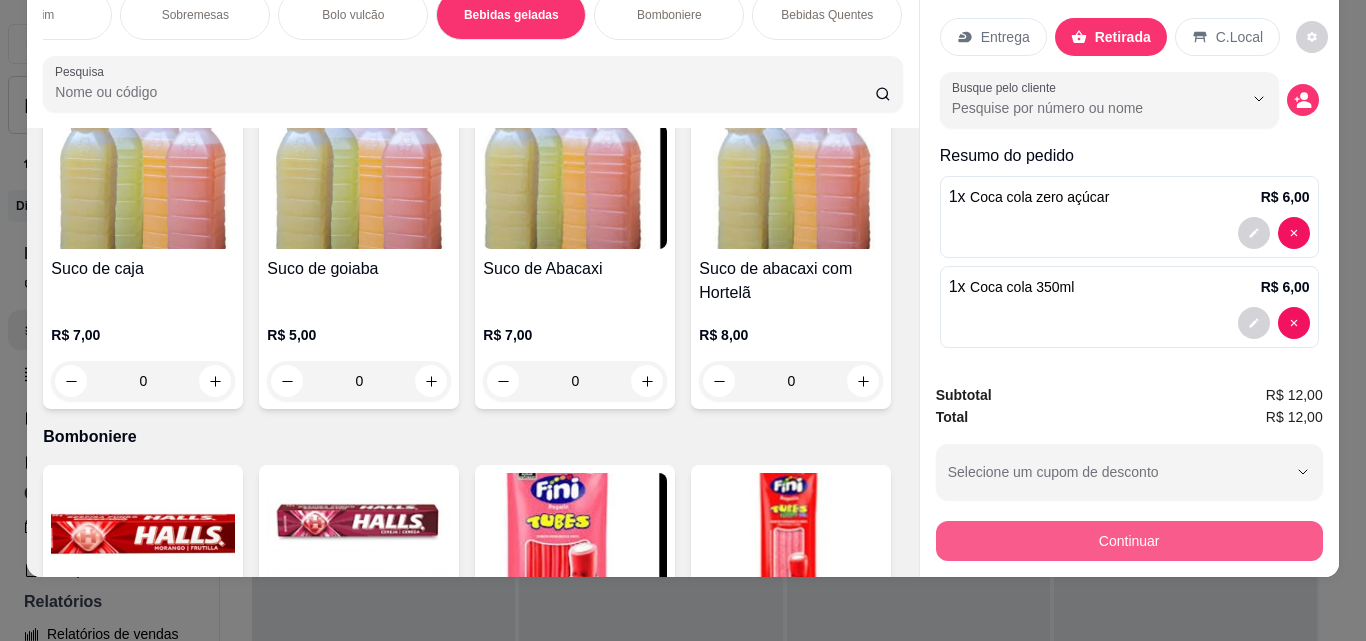 click on "Continuar" at bounding box center (1129, 541) 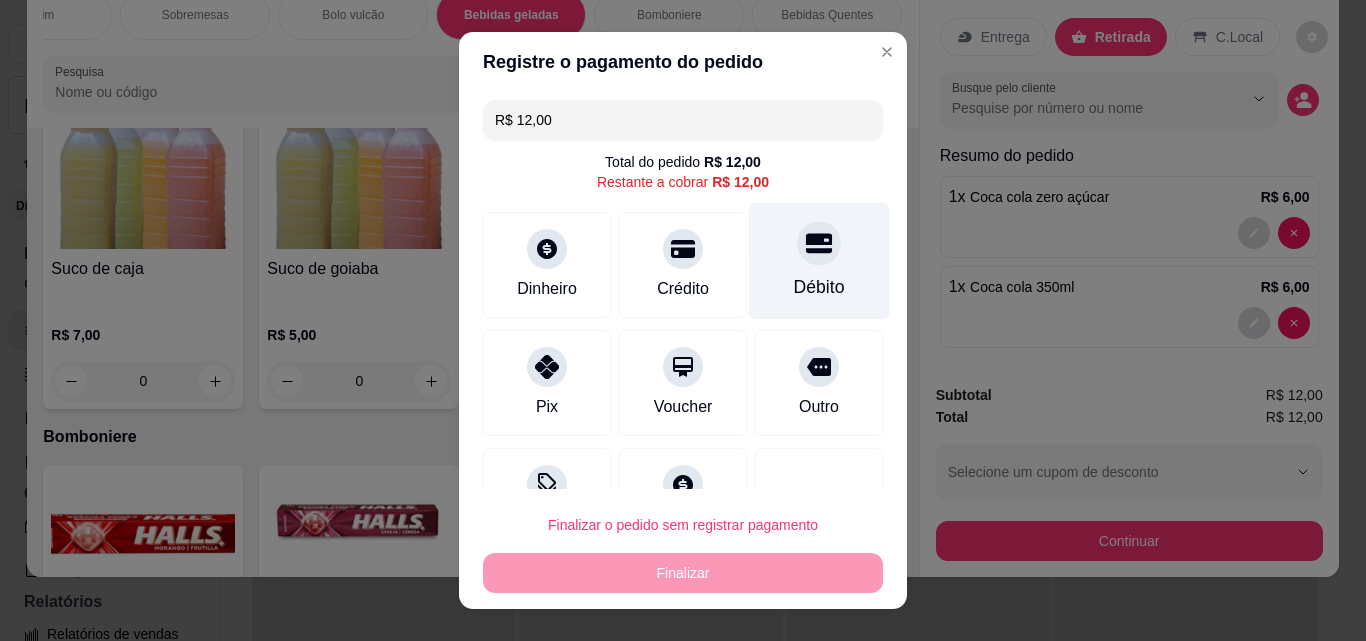 click on "Débito" at bounding box center [819, 261] 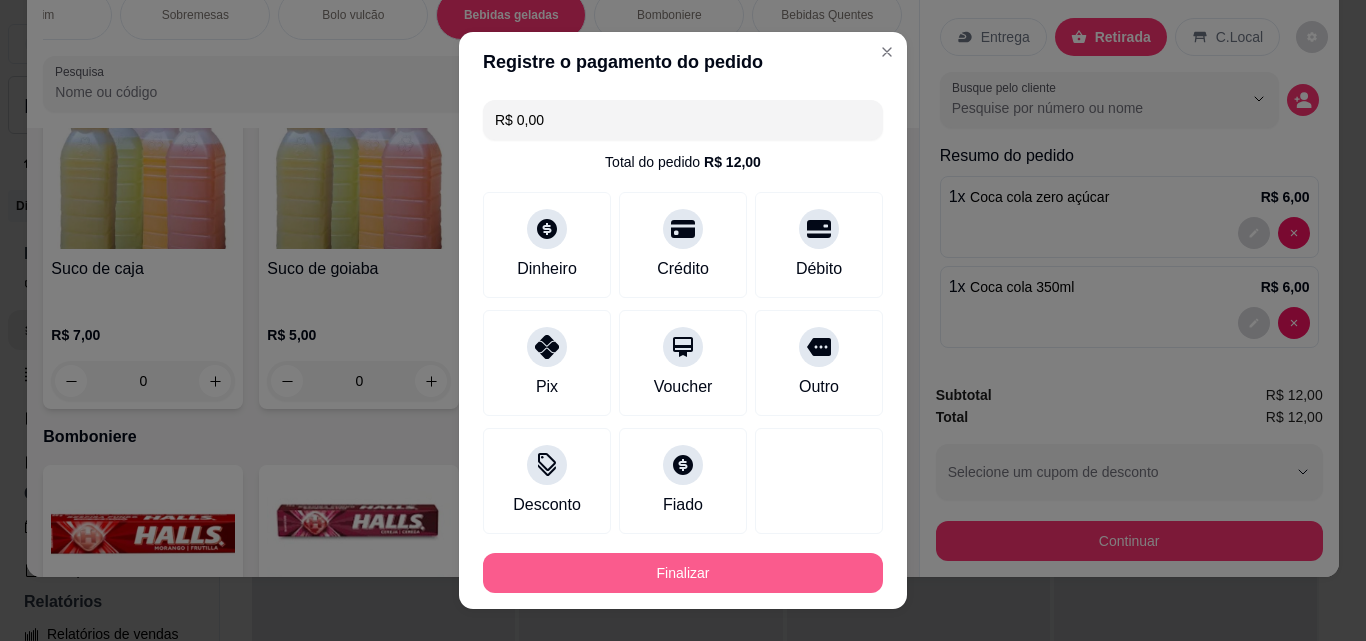 click on "Finalizar" at bounding box center (683, 573) 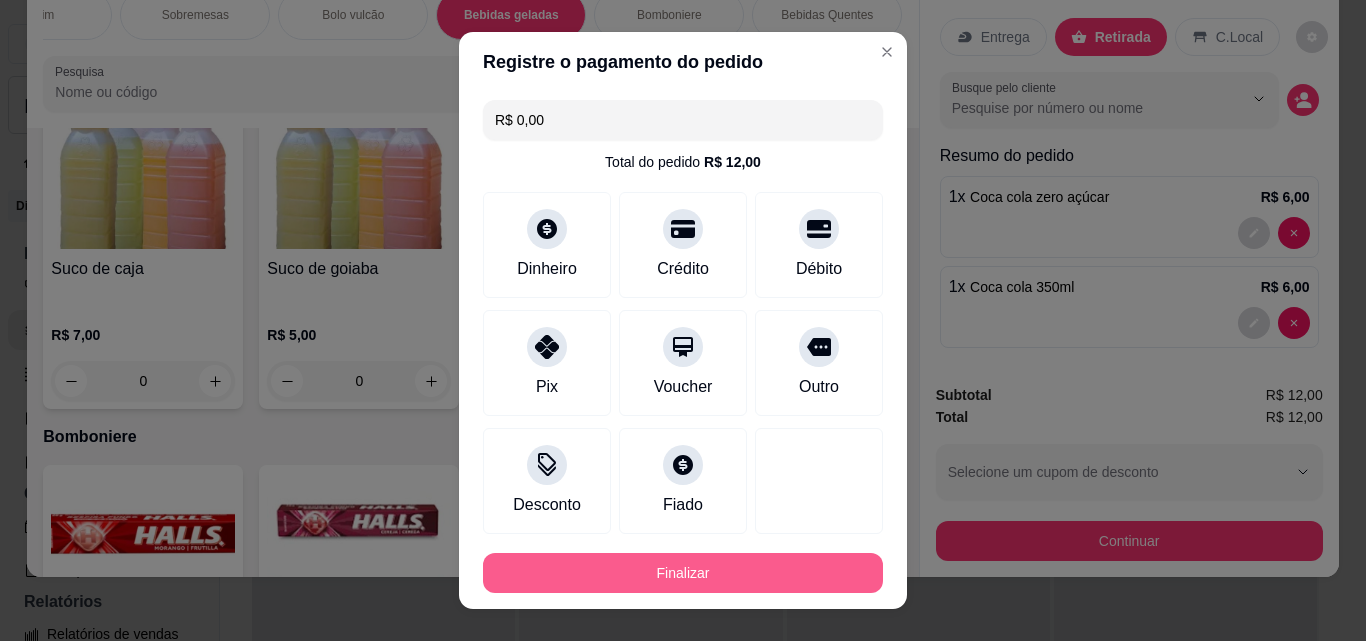 click on "Finalizar" at bounding box center [683, 573] 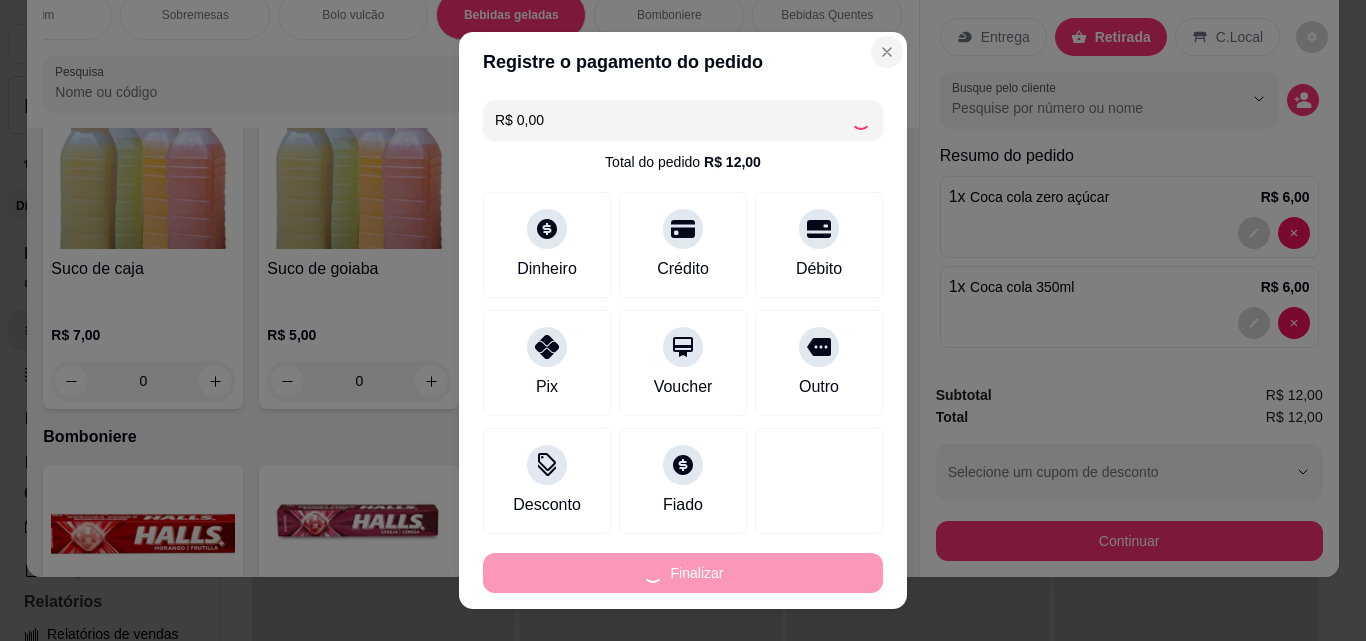 type on "0" 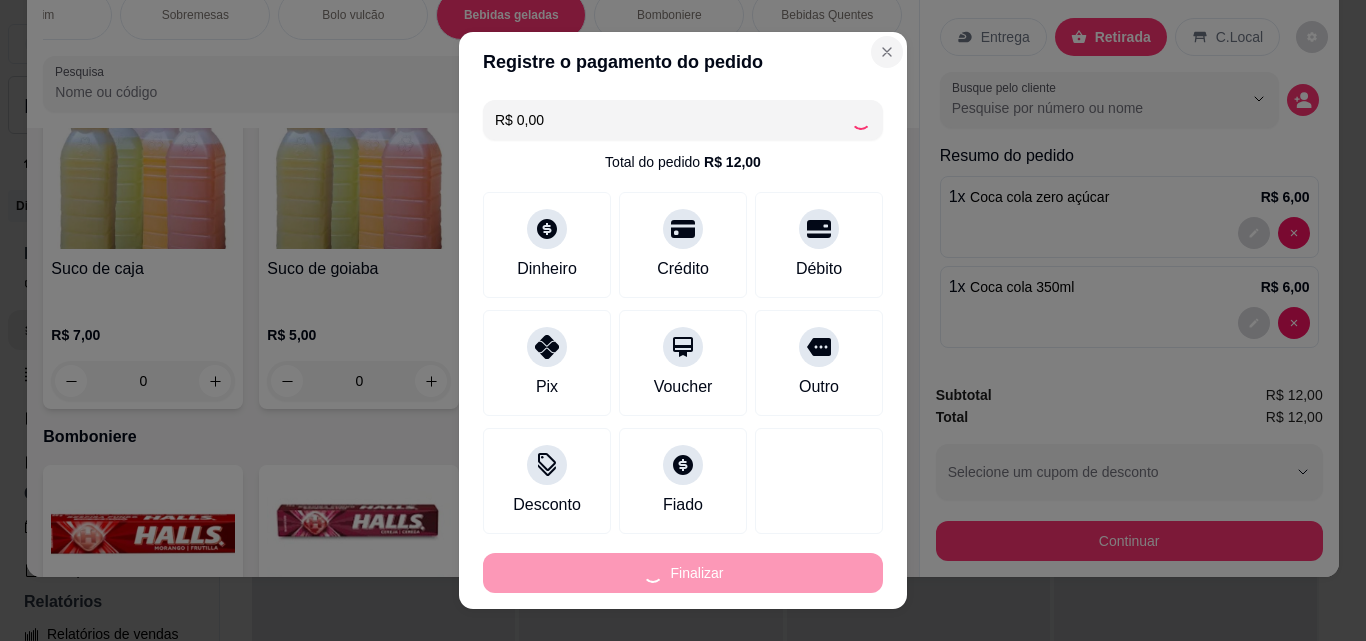 type on "0" 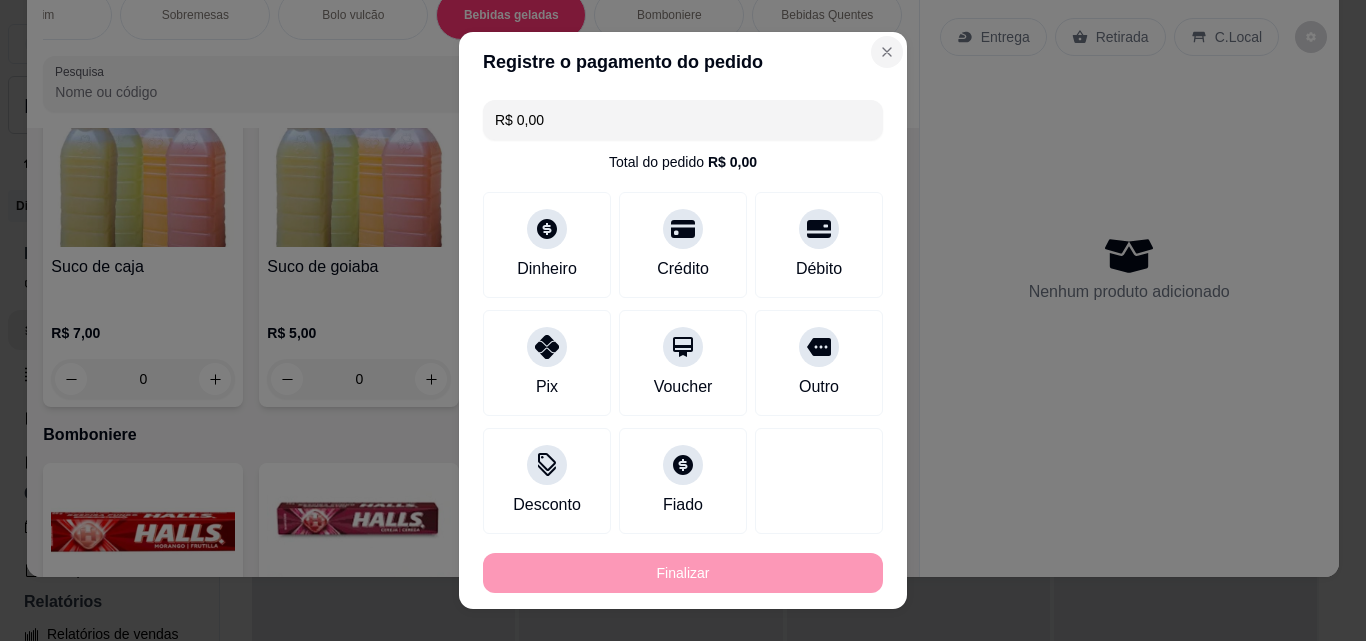 type on "-R$ 12,00" 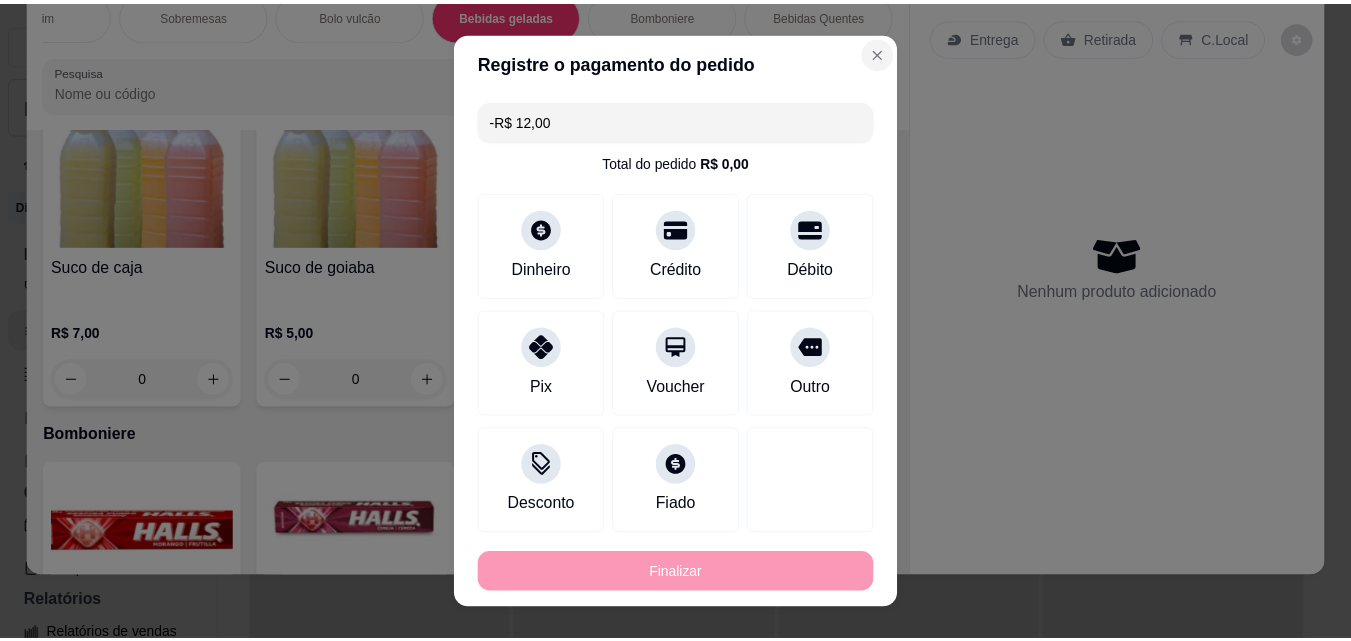 scroll, scrollTop: 4407, scrollLeft: 0, axis: vertical 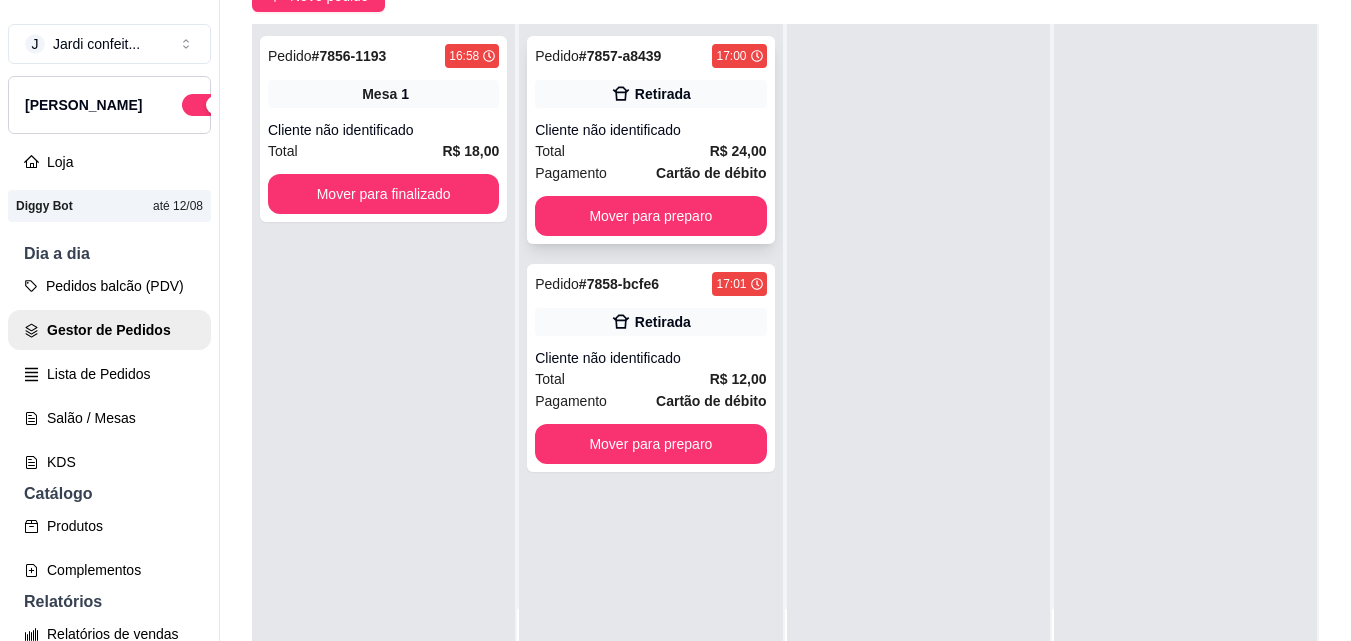 click on "Cartão de débito" at bounding box center (711, 173) 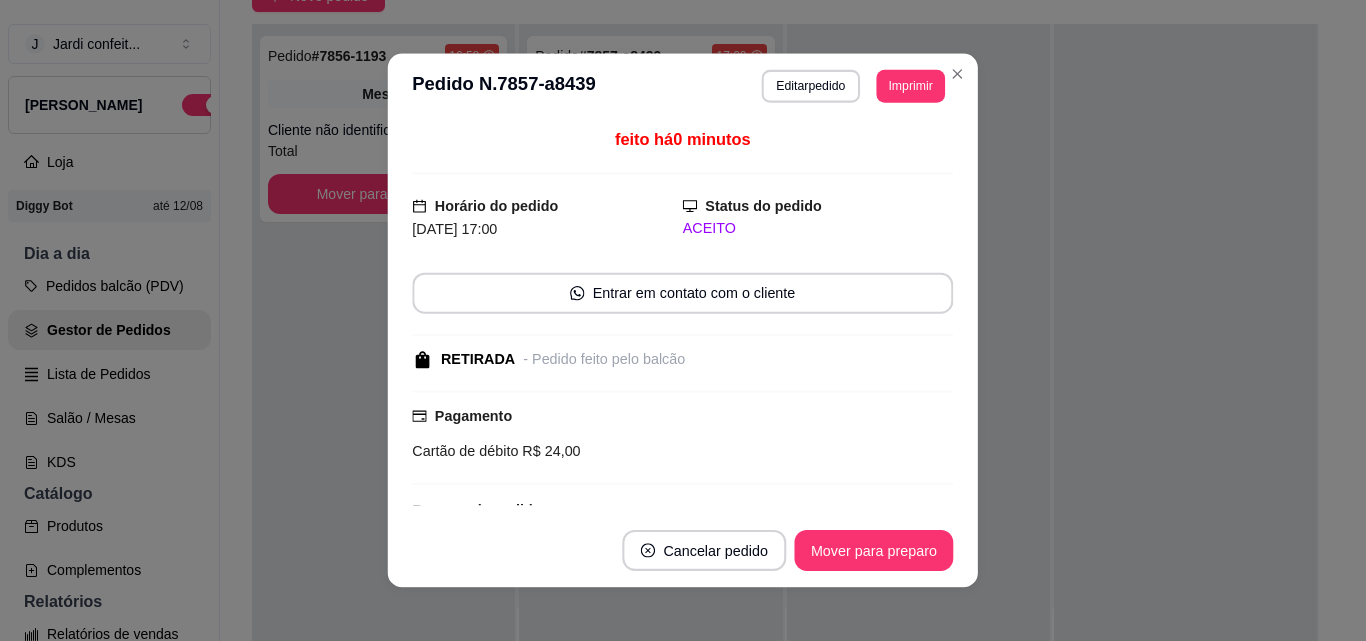click on "feito há  0   minutos Horário do pedido 18/07/2025 17:00 Status do pedido ACEITO Entrar em contato com o cliente RETIRADA - Pedido feito pelo balcão Pagamento Cartão de débito   R$ 24,00 Resumo do pedido 2 x     Pastel de carne R$ 14,00 1 x     Coxinha de frango com Catupiry R$ 8,00 1 x     mini bomba  - avulso R$ 2,00 Subtotal R$ 24,00 Total R$ 24,00" at bounding box center [683, 316] 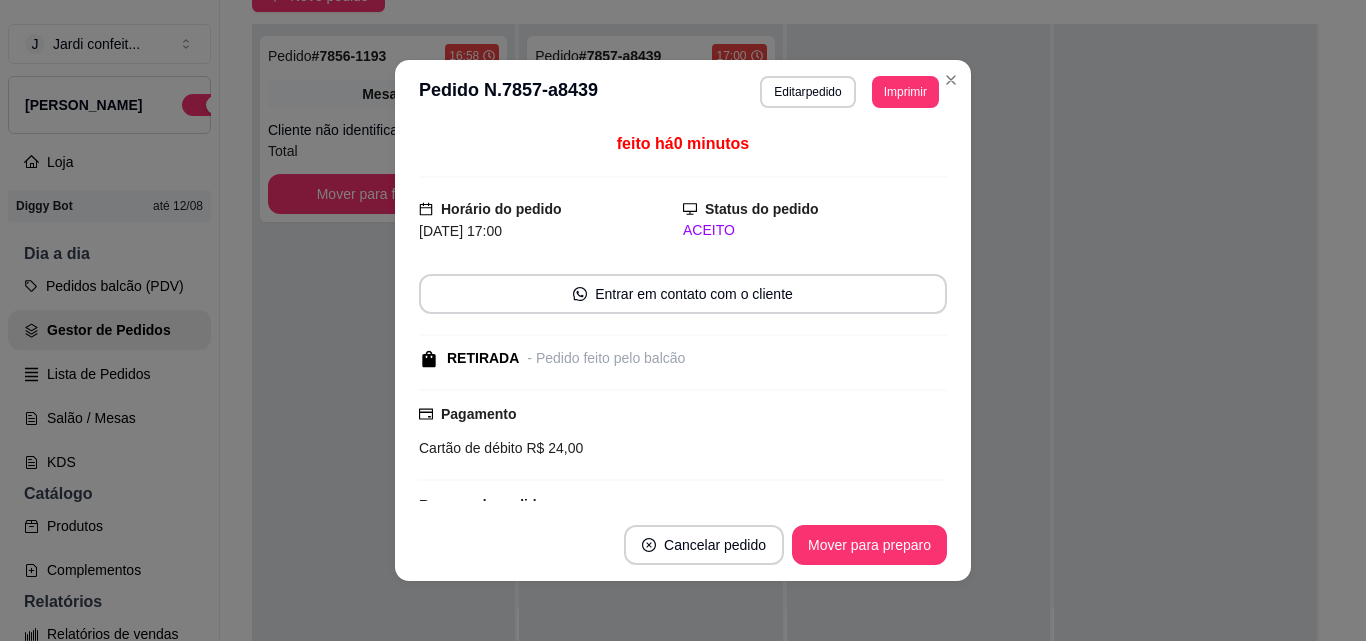 click on "Mover para preparo" at bounding box center [869, 545] 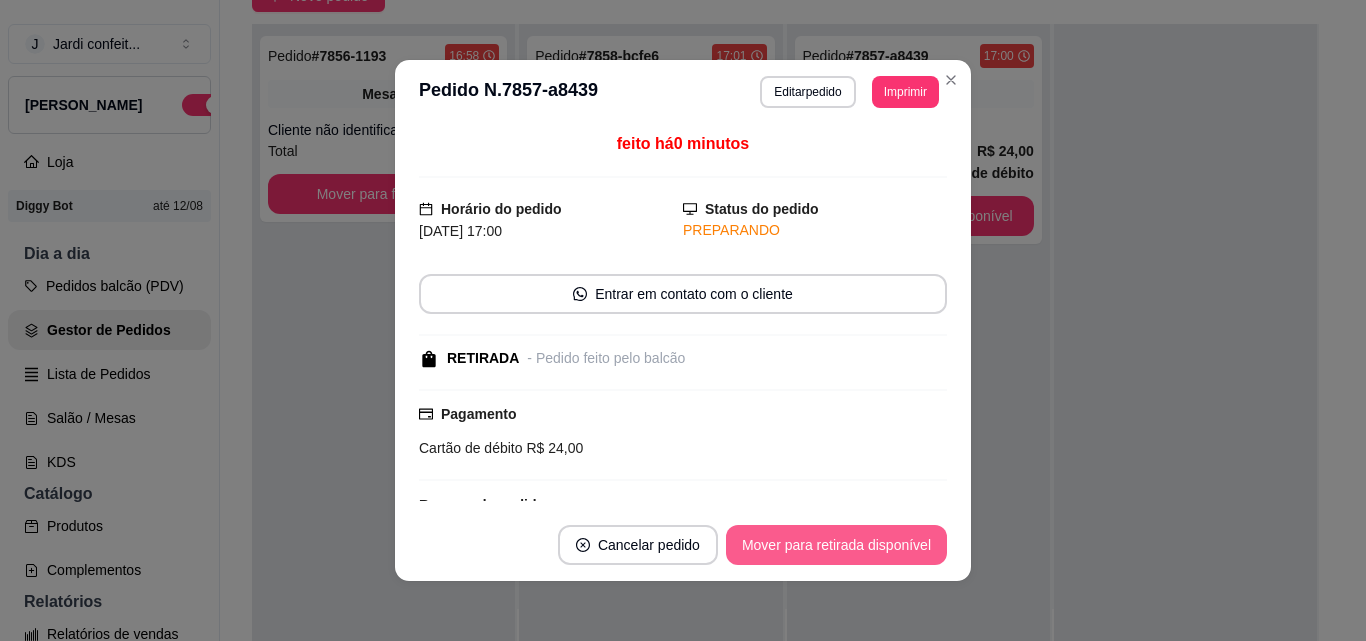 click on "Mover para retirada disponível" at bounding box center (836, 545) 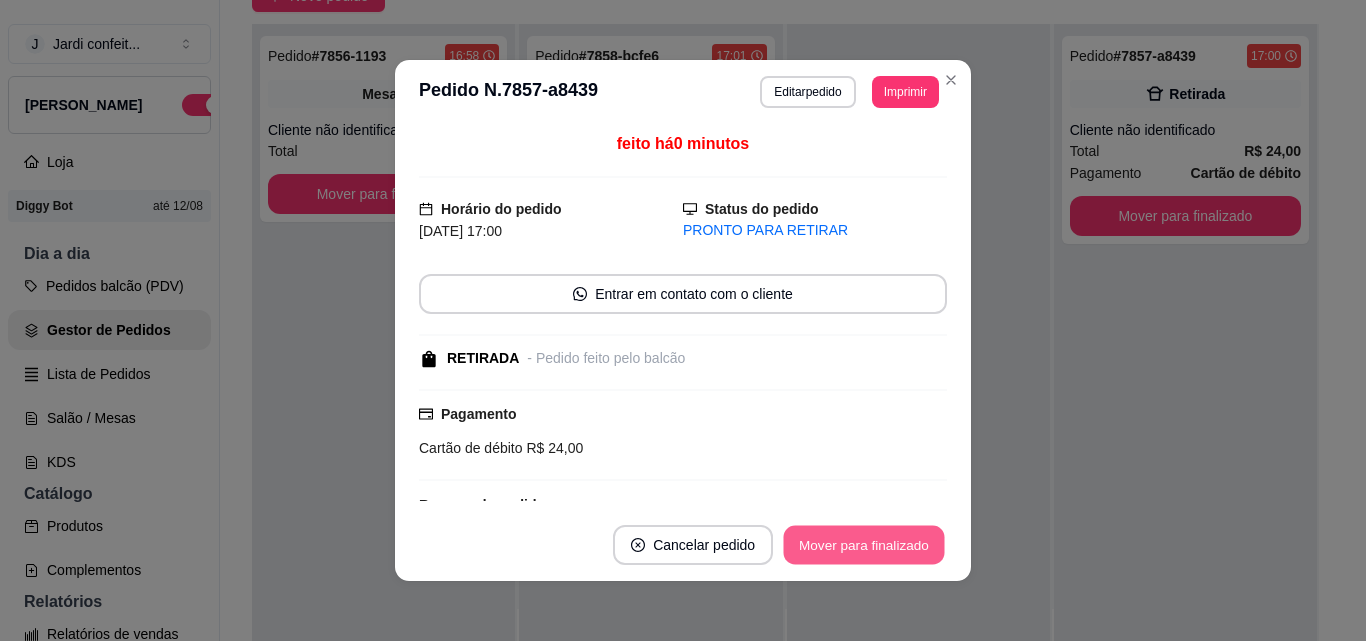 click on "Mover para finalizado" at bounding box center [864, 545] 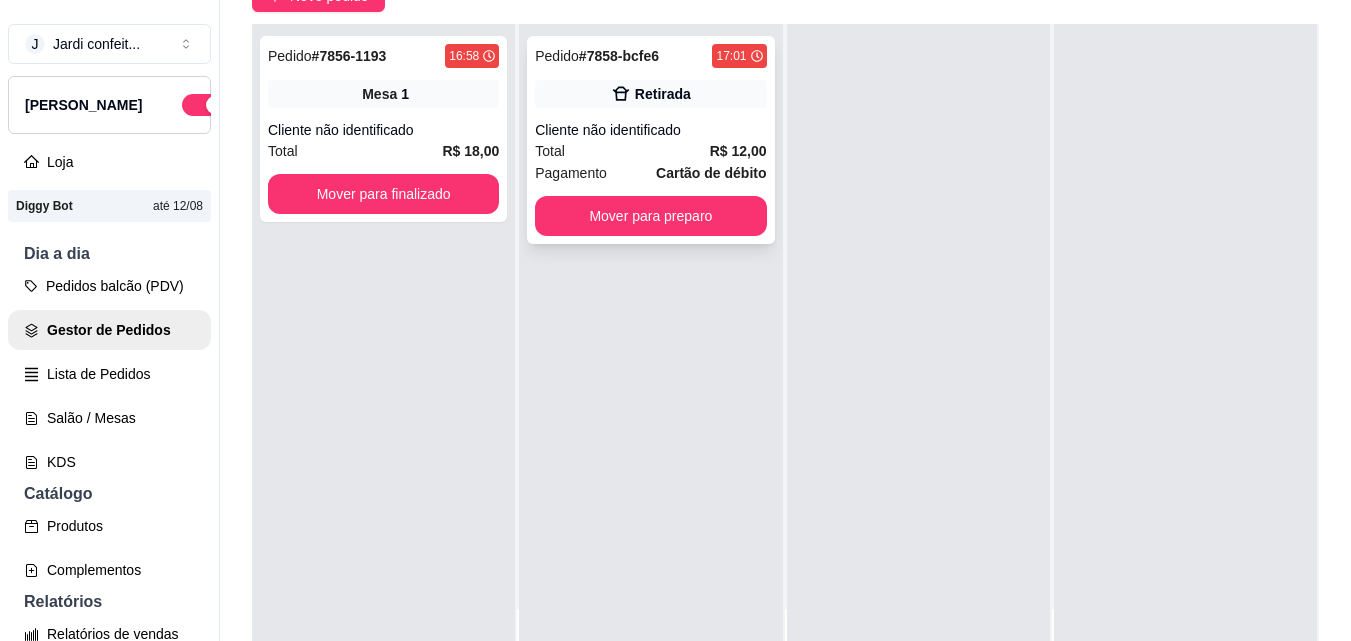 click on "Mover para preparo" at bounding box center (650, 216) 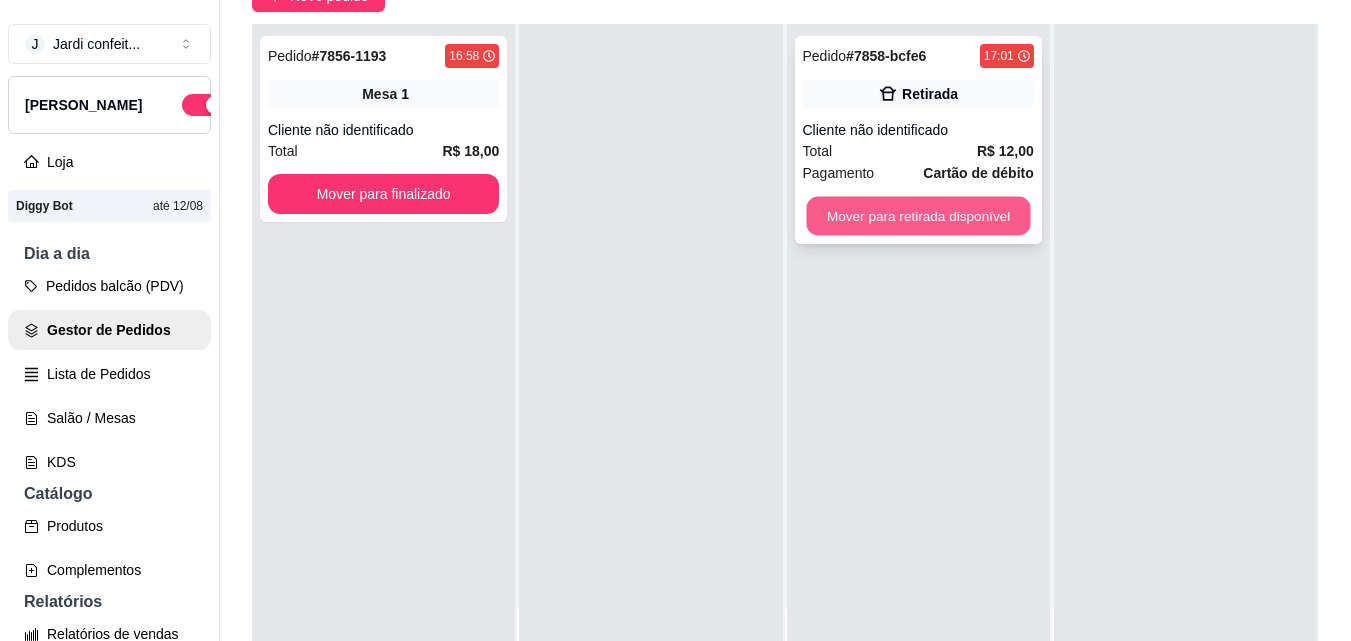 click on "Mover para retirada disponível" at bounding box center (918, 216) 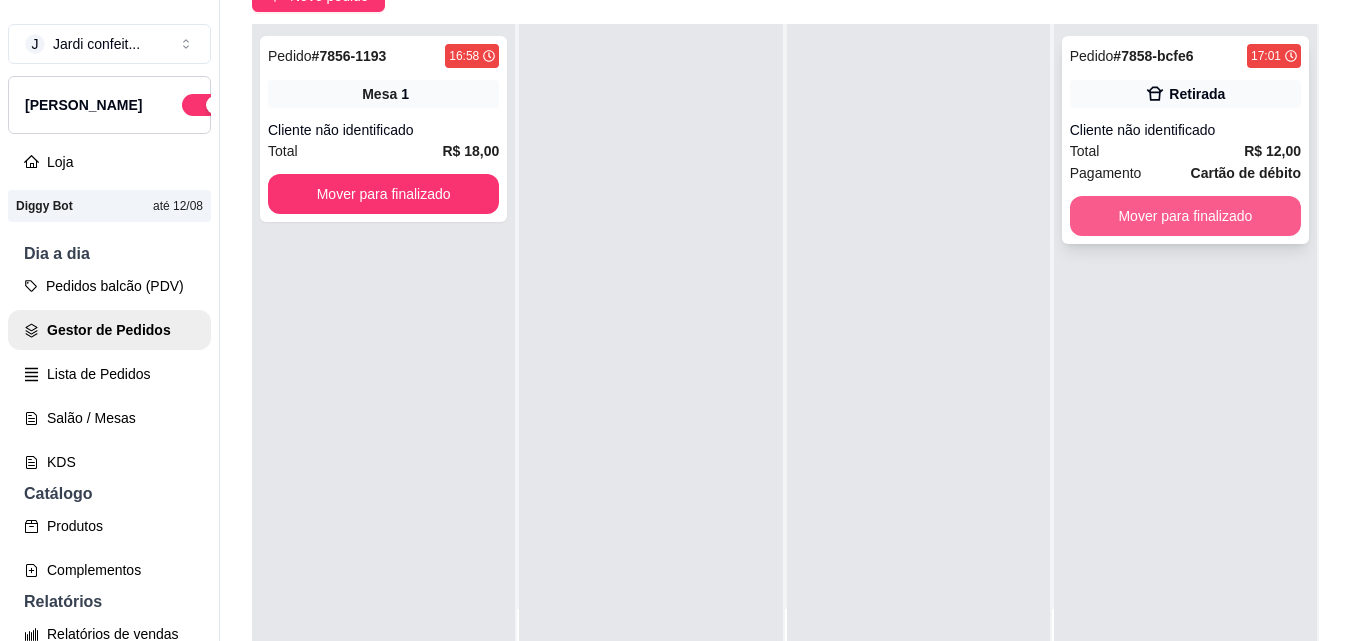 click on "Mover para finalizado" at bounding box center [1185, 216] 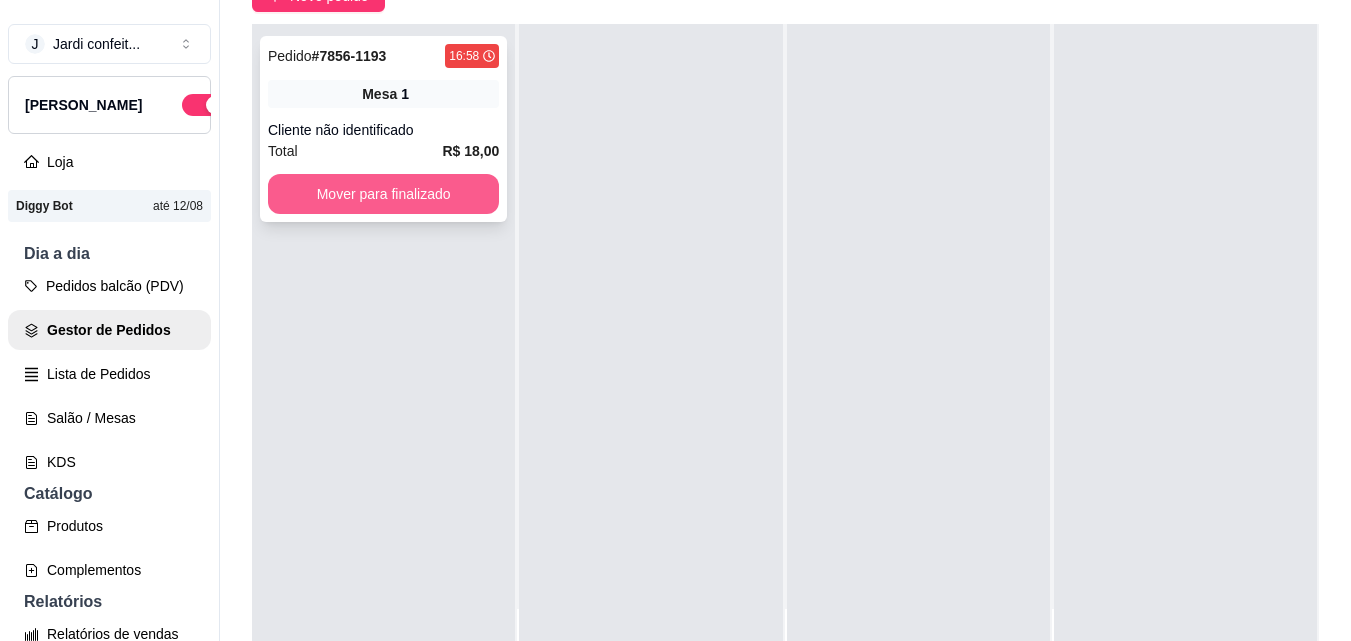 click on "Mover para finalizado" at bounding box center [383, 194] 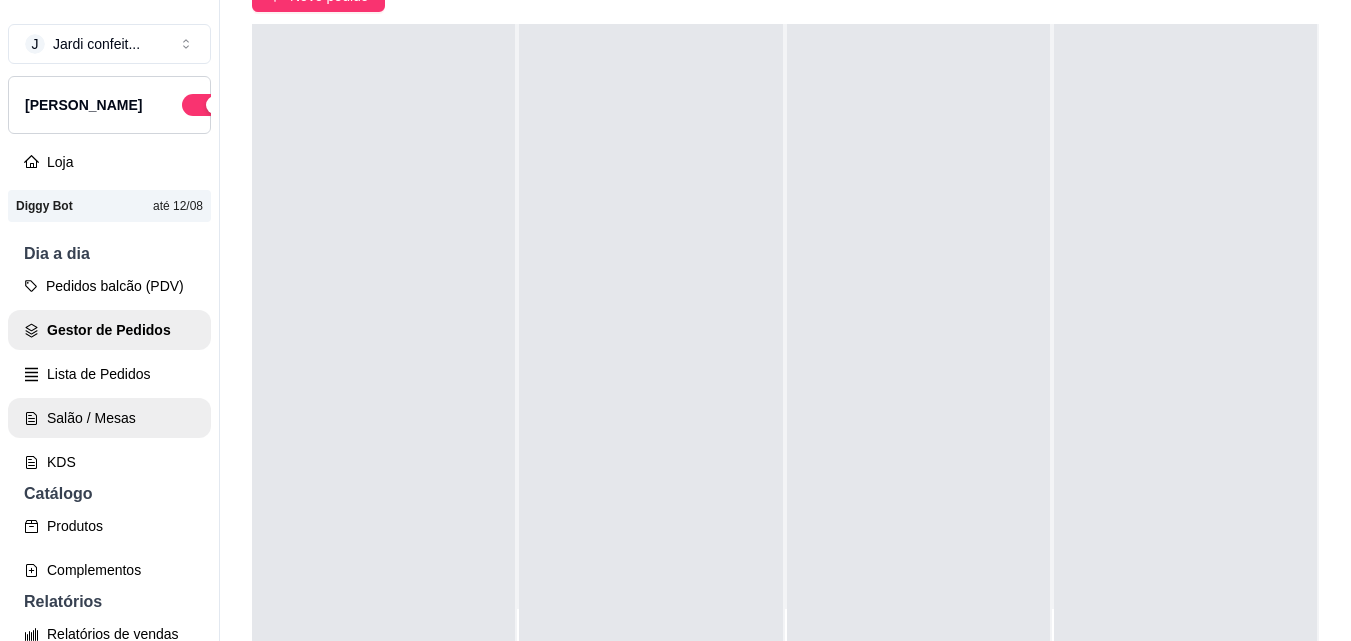 click on "Salão / Mesas" at bounding box center [109, 418] 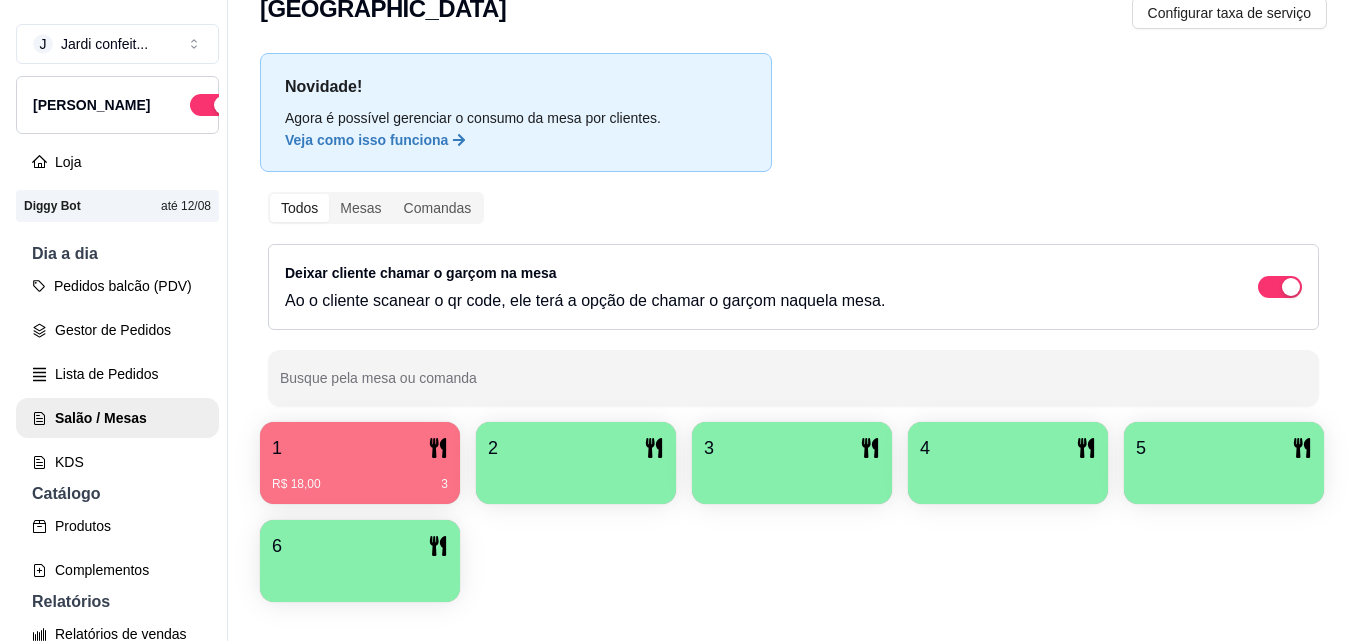 scroll, scrollTop: 100, scrollLeft: 0, axis: vertical 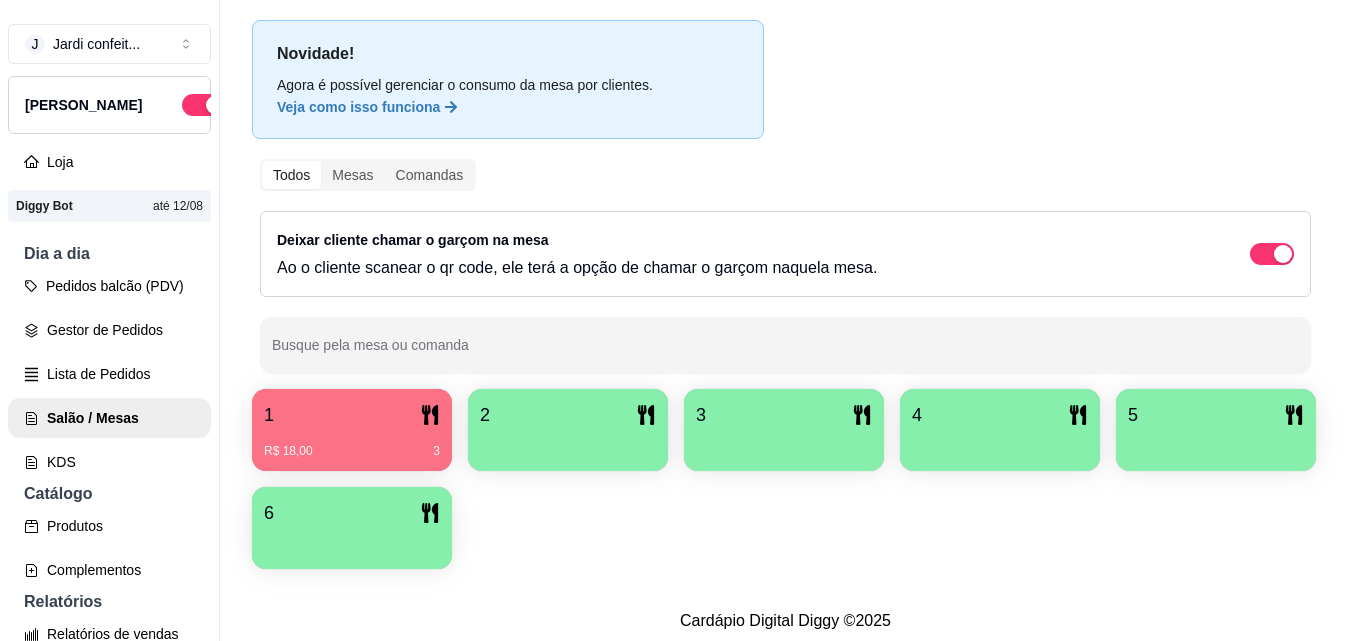 click on "R$ 18,00 3" at bounding box center [352, 444] 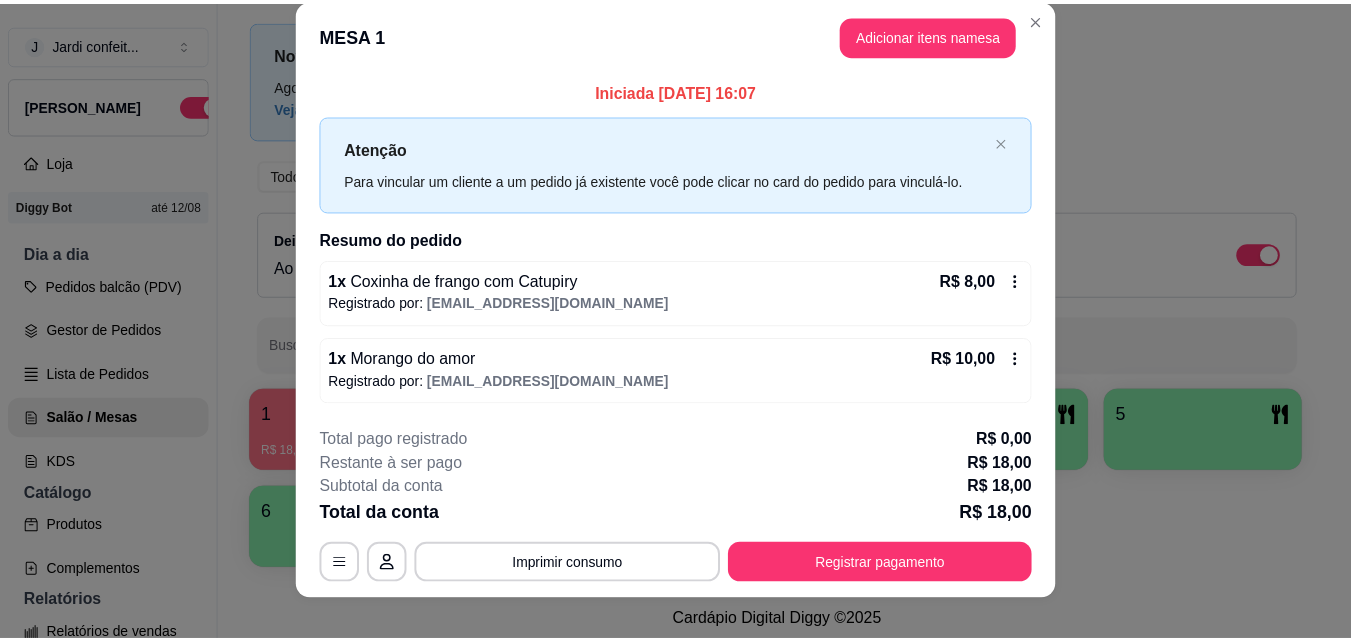 scroll, scrollTop: 0, scrollLeft: 0, axis: both 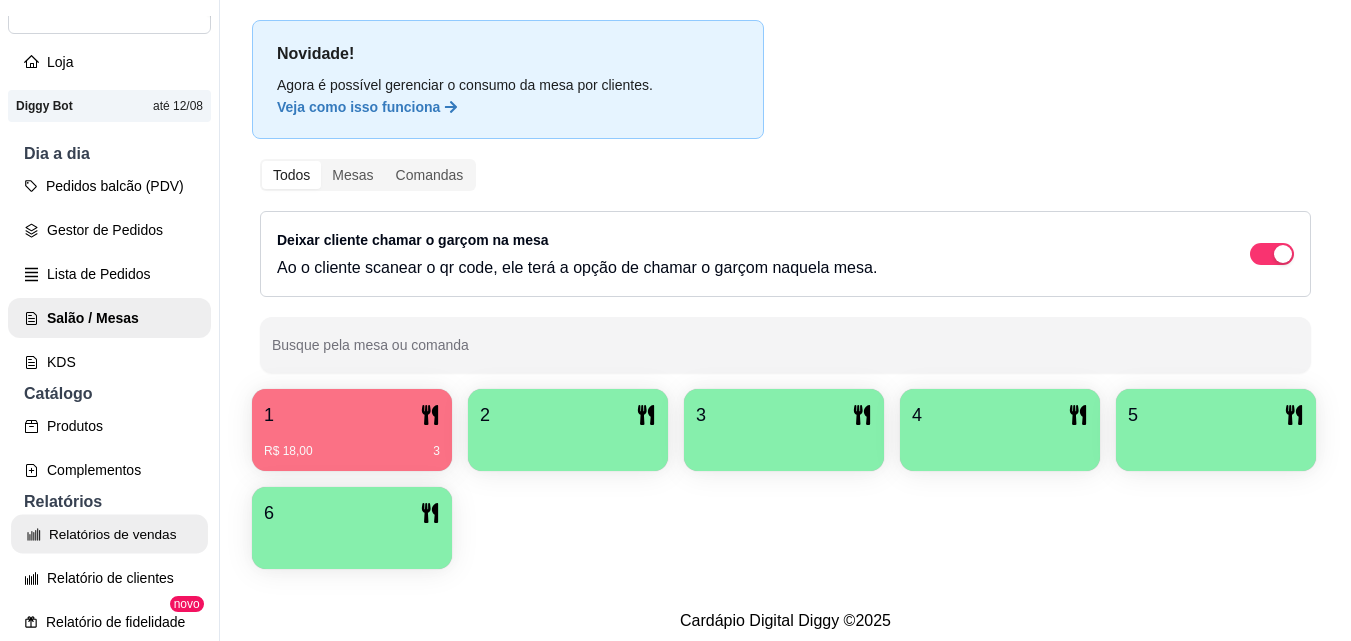 click on "Relatórios de vendas" at bounding box center (109, 534) 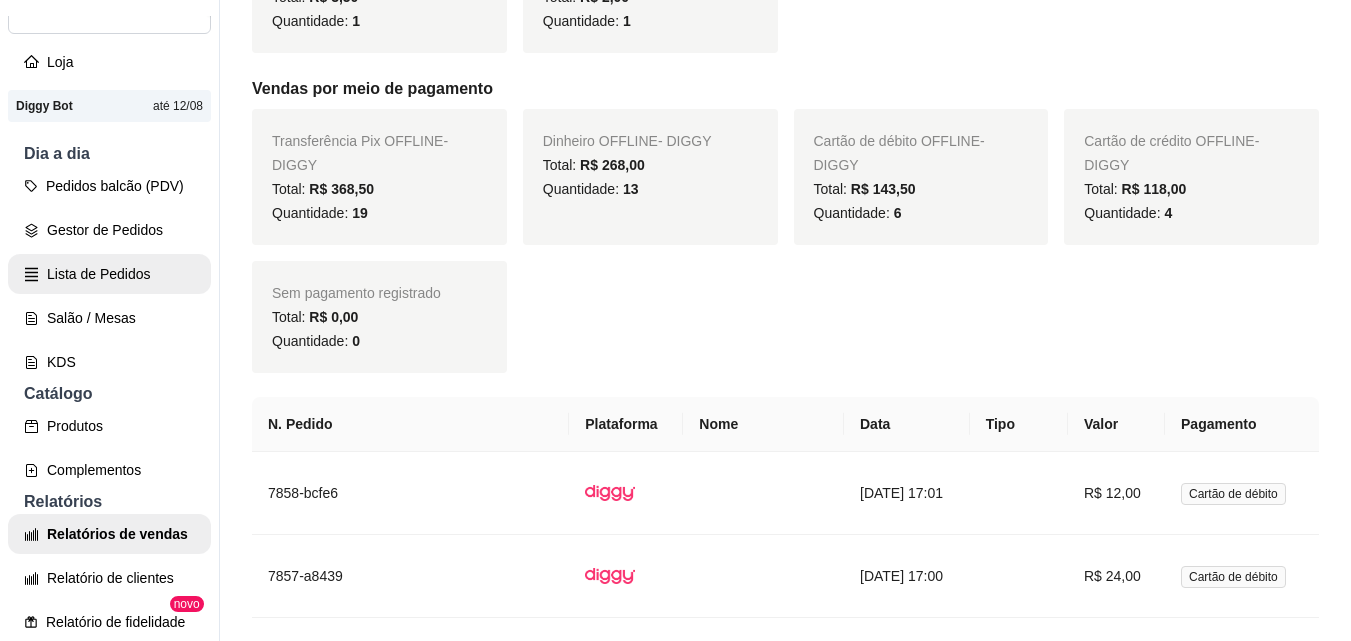 scroll, scrollTop: 1500, scrollLeft: 0, axis: vertical 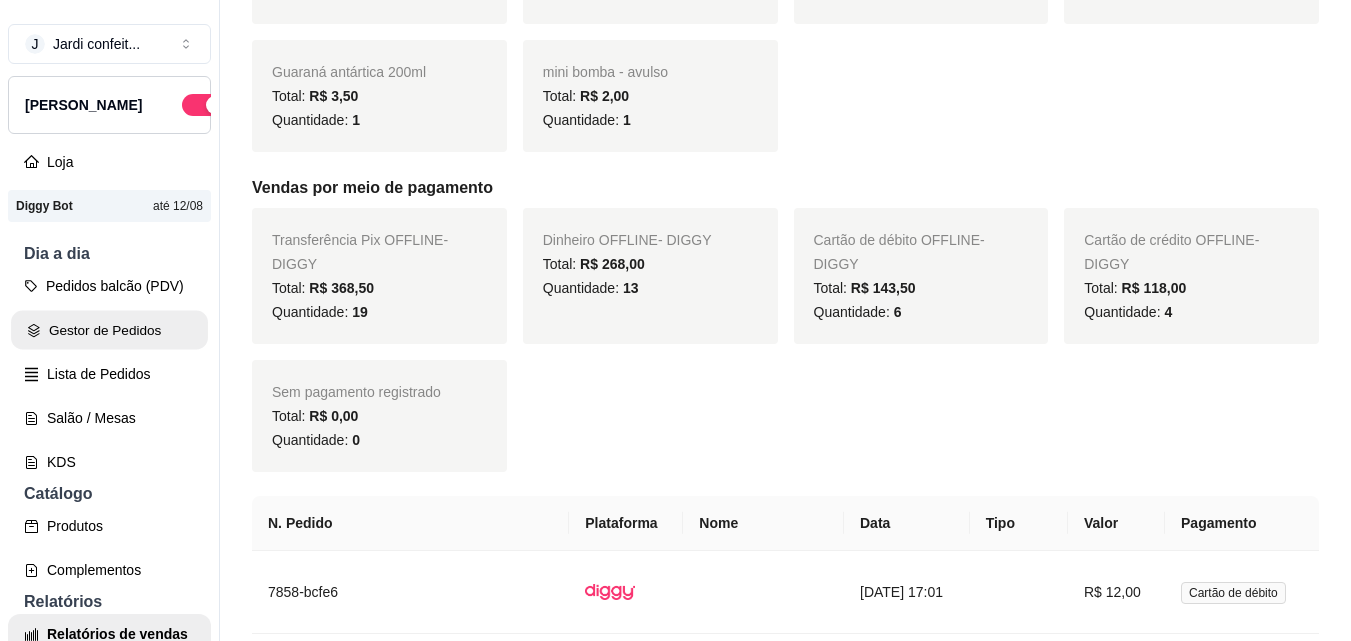 click on "Gestor de Pedidos" at bounding box center [109, 330] 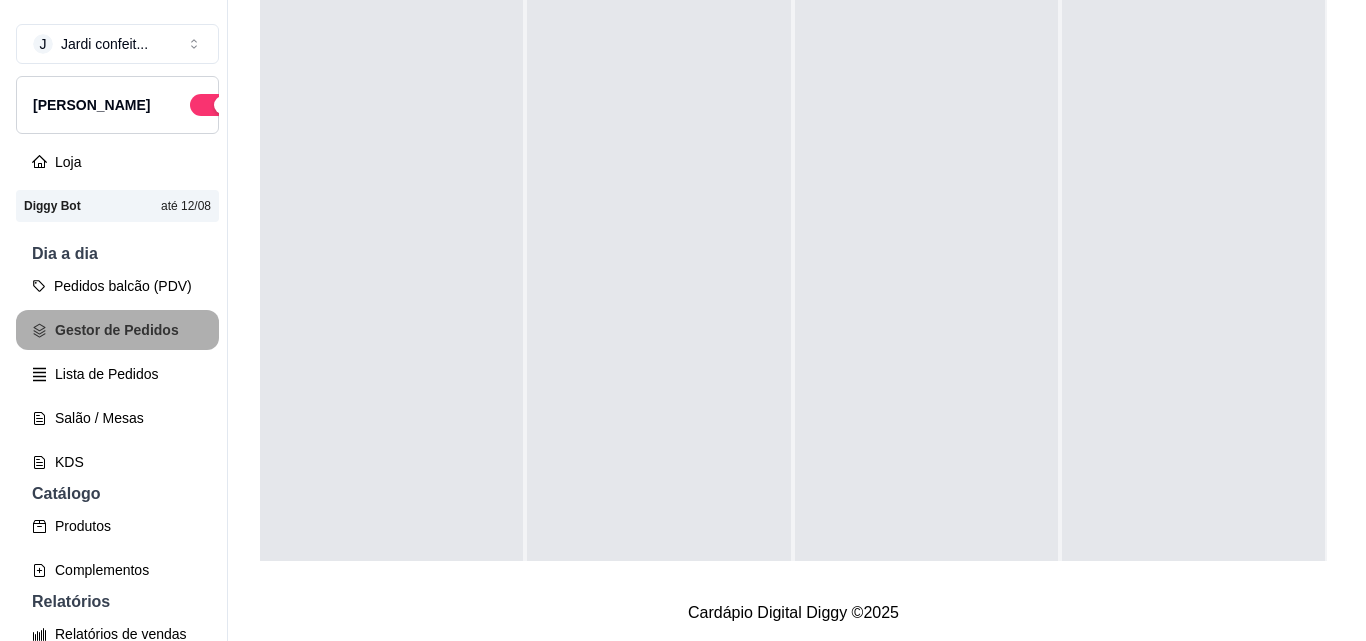 scroll, scrollTop: 0, scrollLeft: 0, axis: both 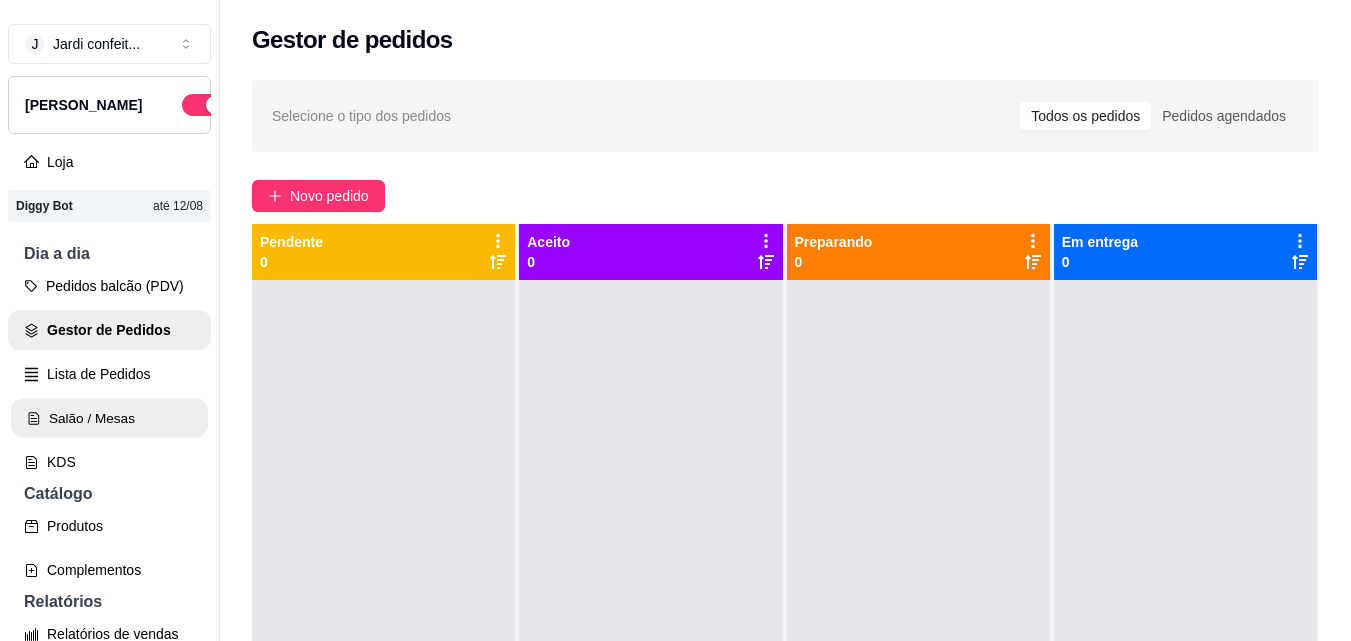 click on "Salão / Mesas" at bounding box center [109, 418] 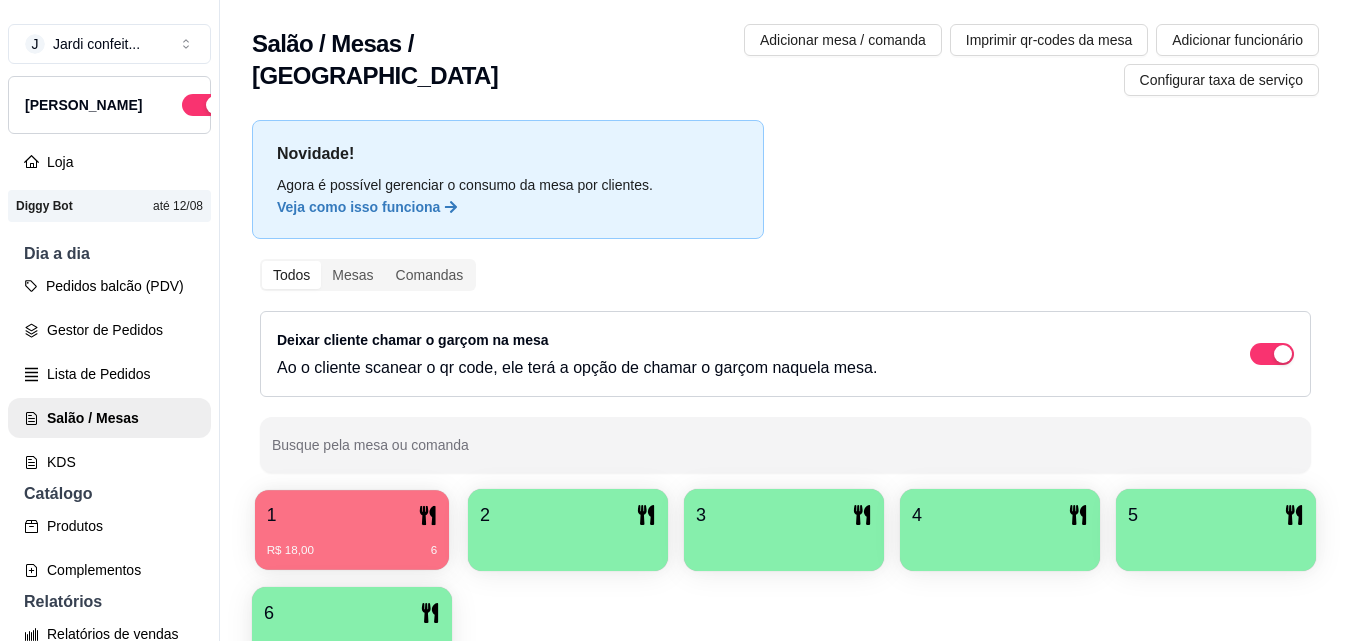 click on "1 R$ 18,00 6" at bounding box center (352, 530) 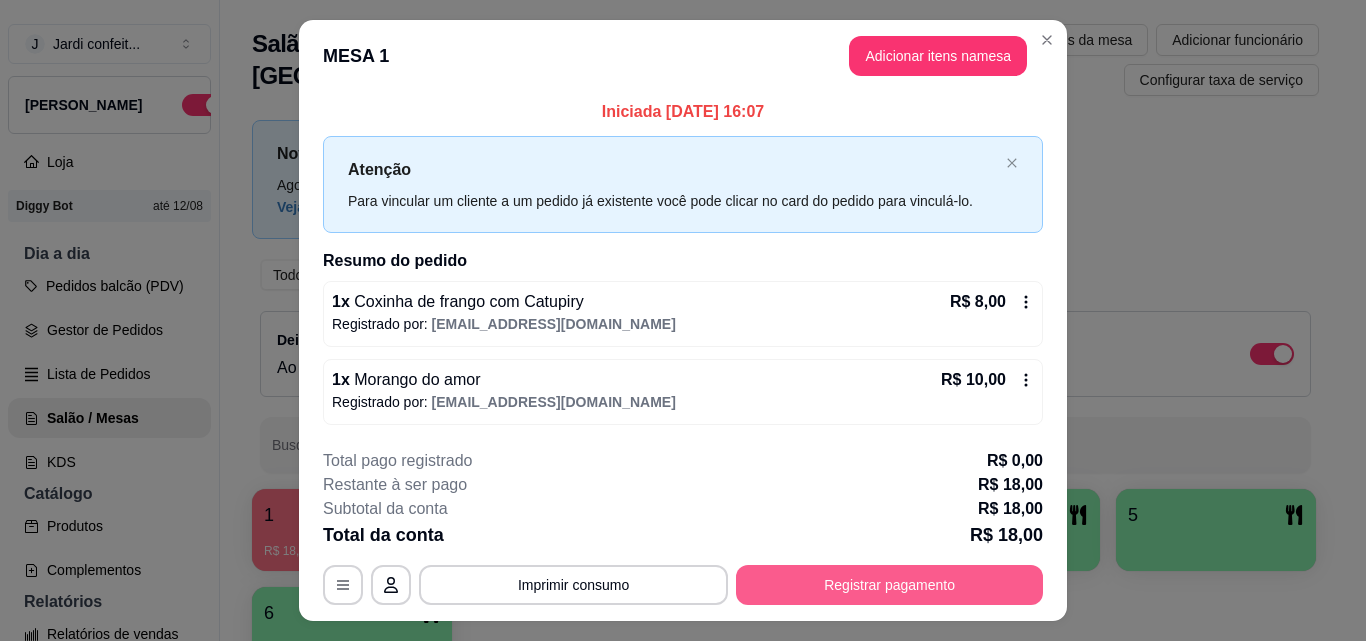 click on "Registrar pagamento" at bounding box center [889, 585] 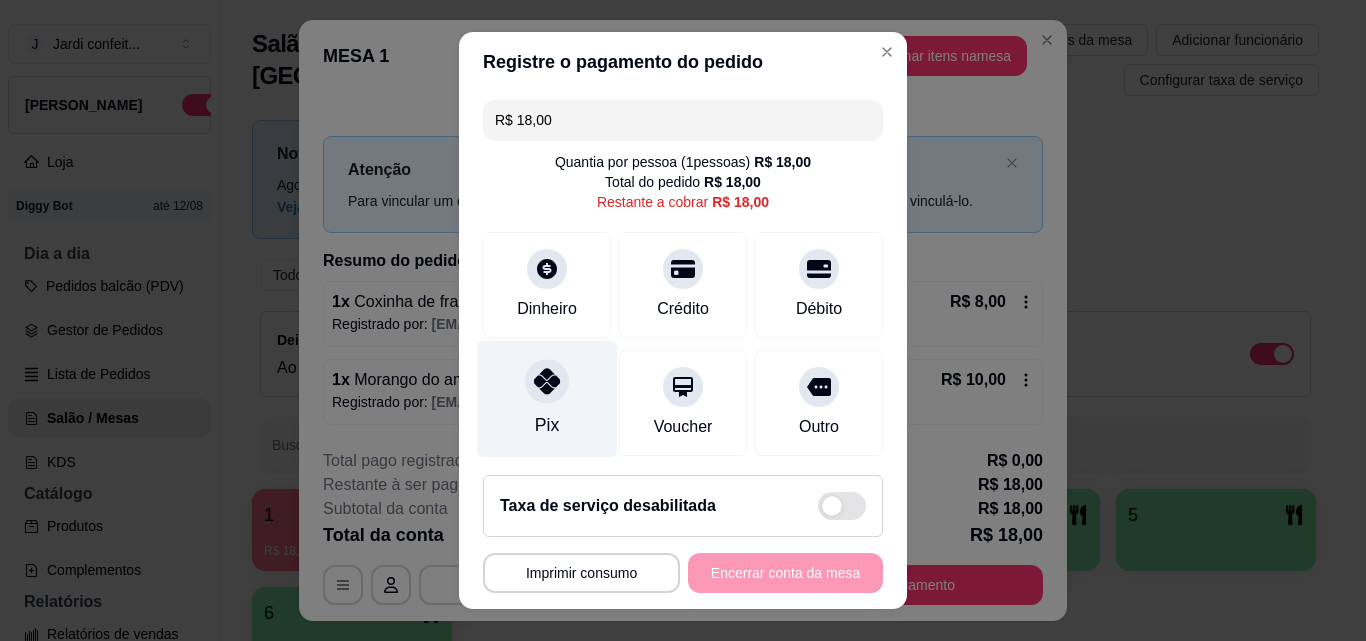 click on "Pix" at bounding box center [547, 399] 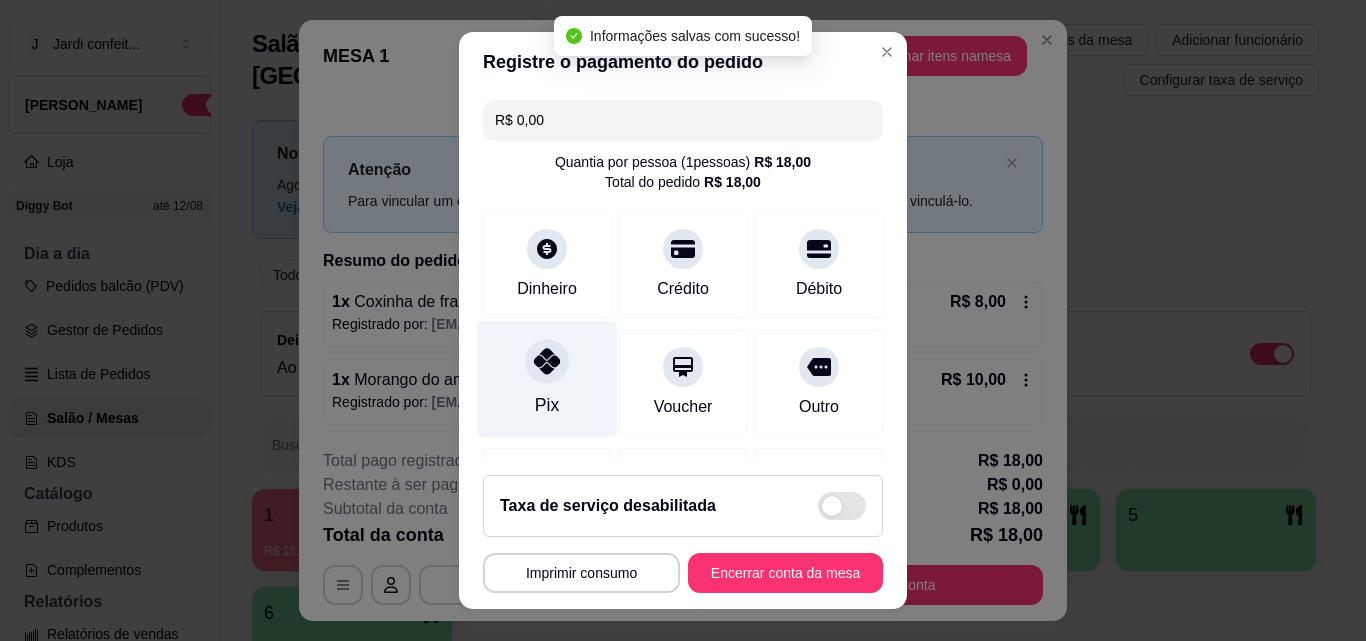 type on "R$ 0,00" 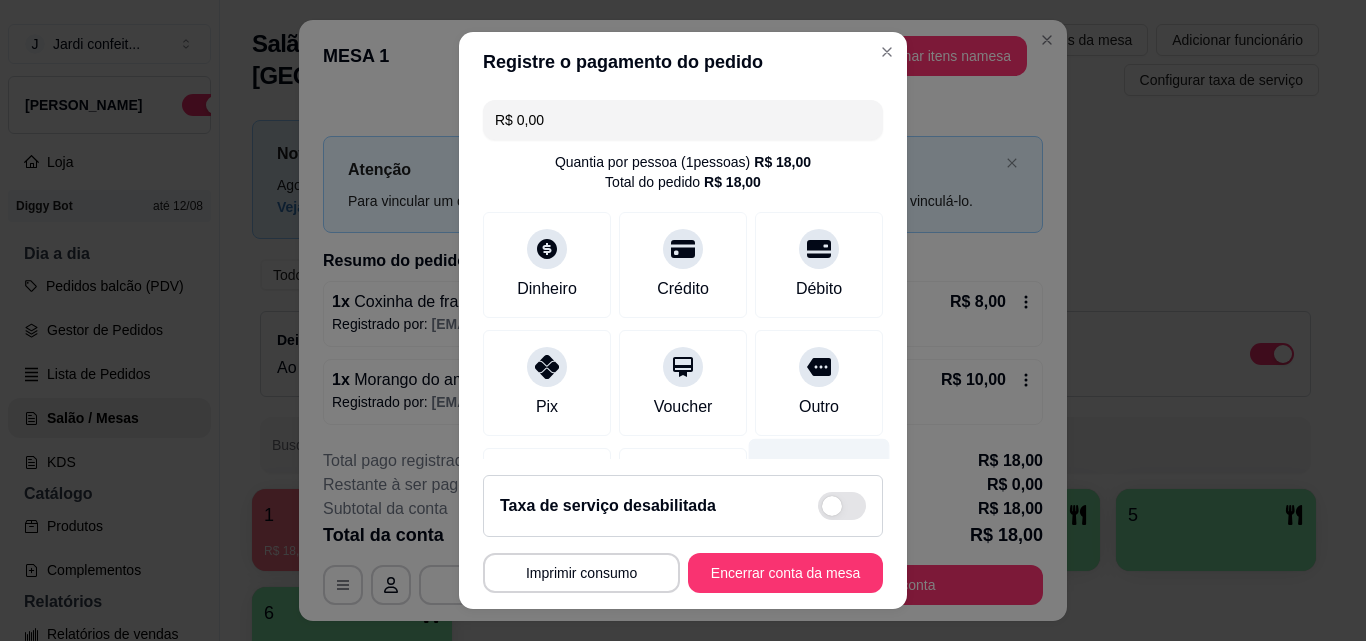 scroll, scrollTop: 231, scrollLeft: 0, axis: vertical 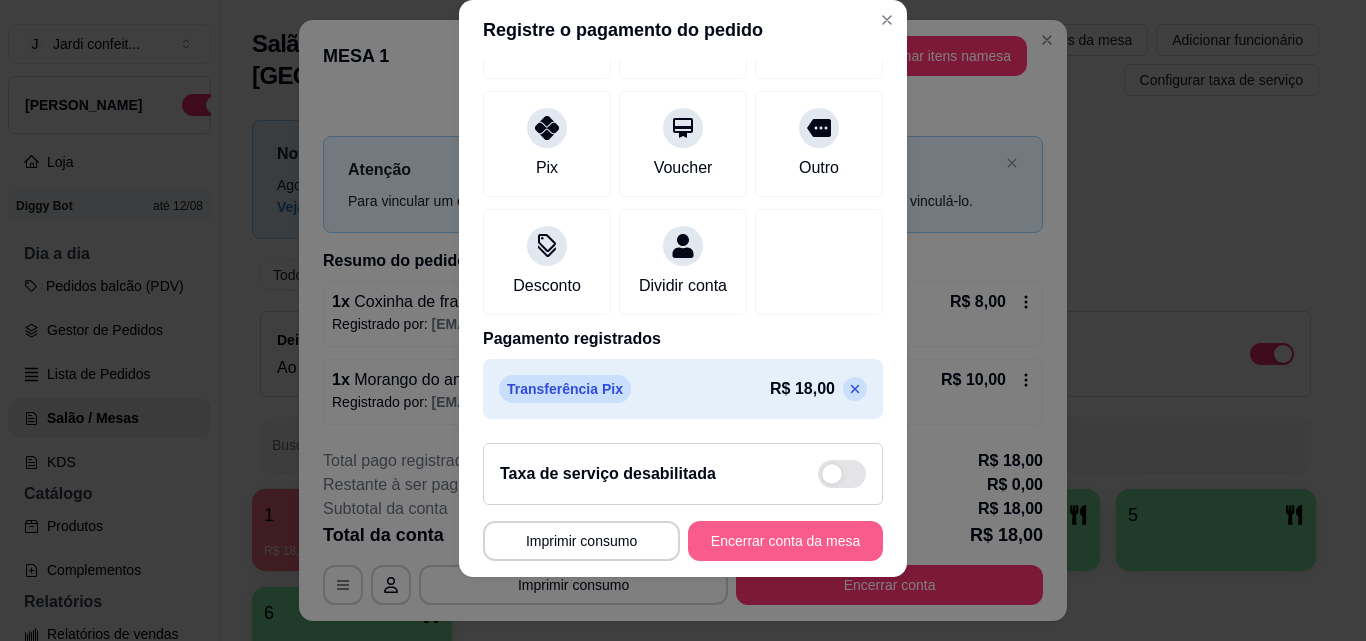 click on "Encerrar conta da mesa" at bounding box center (785, 541) 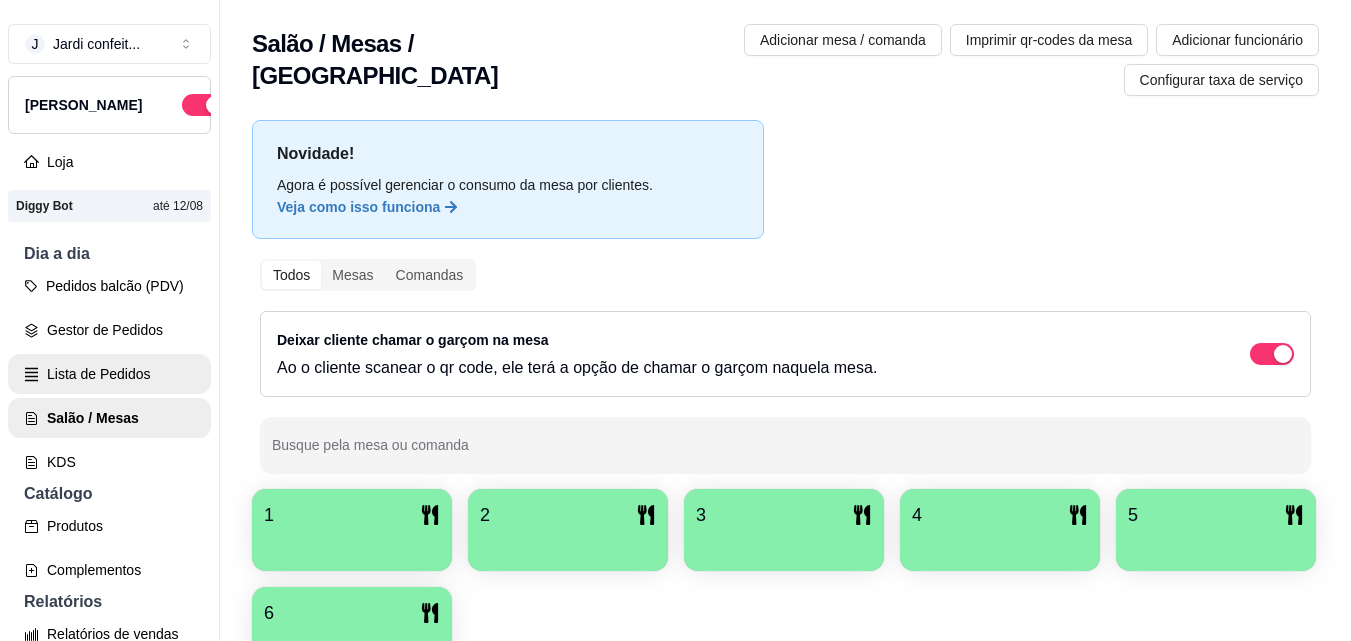 click on "Pedidos balcão (PDV) Gestor de Pedidos Lista de Pedidos Salão / Mesas KDS" at bounding box center [109, 374] 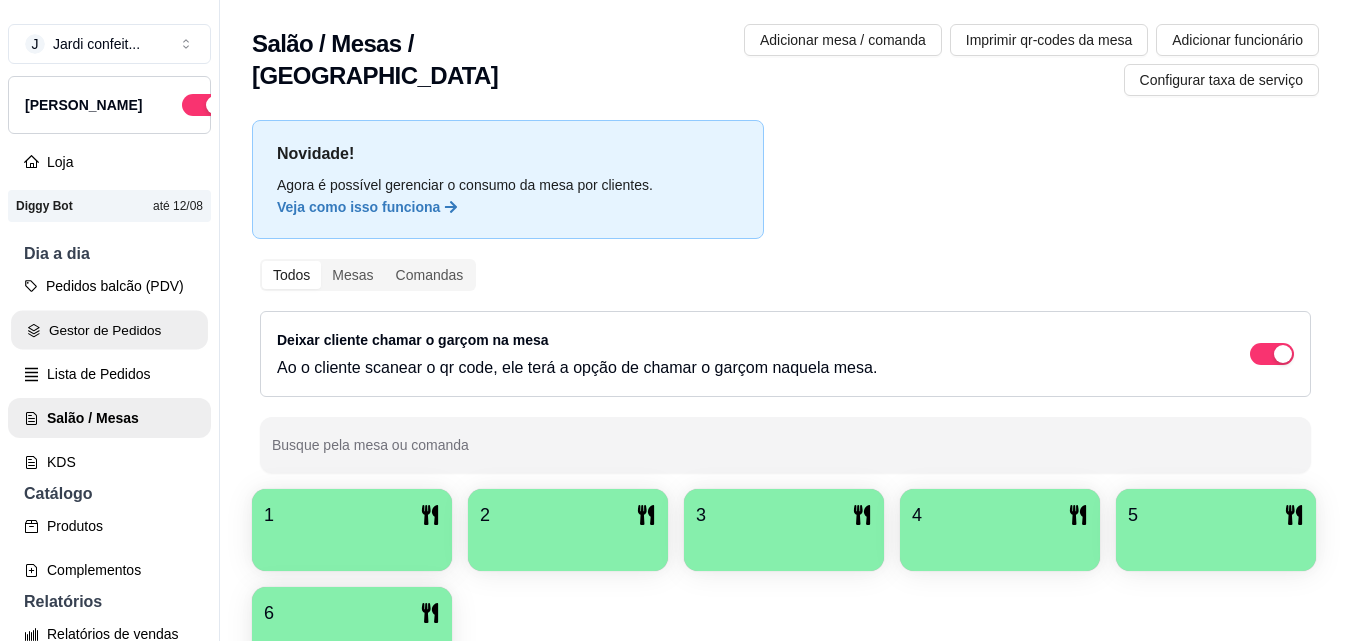 click on "Gestor de Pedidos" at bounding box center [109, 330] 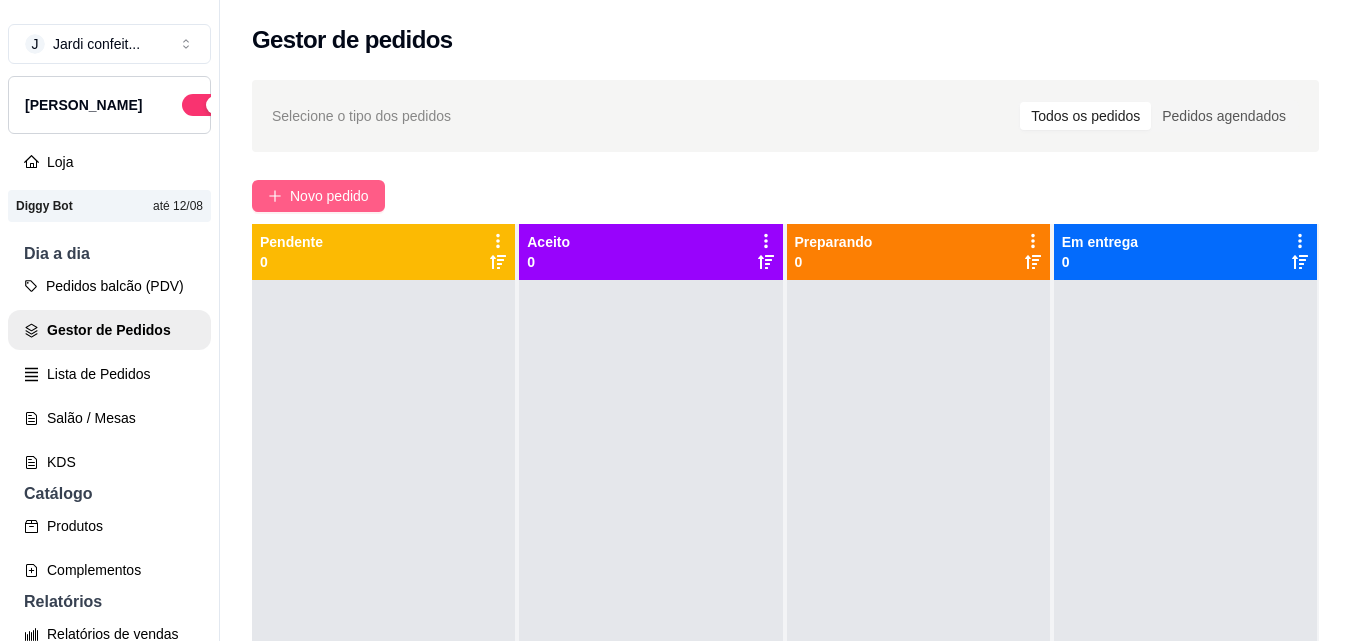 click on "Novo pedido" at bounding box center [329, 196] 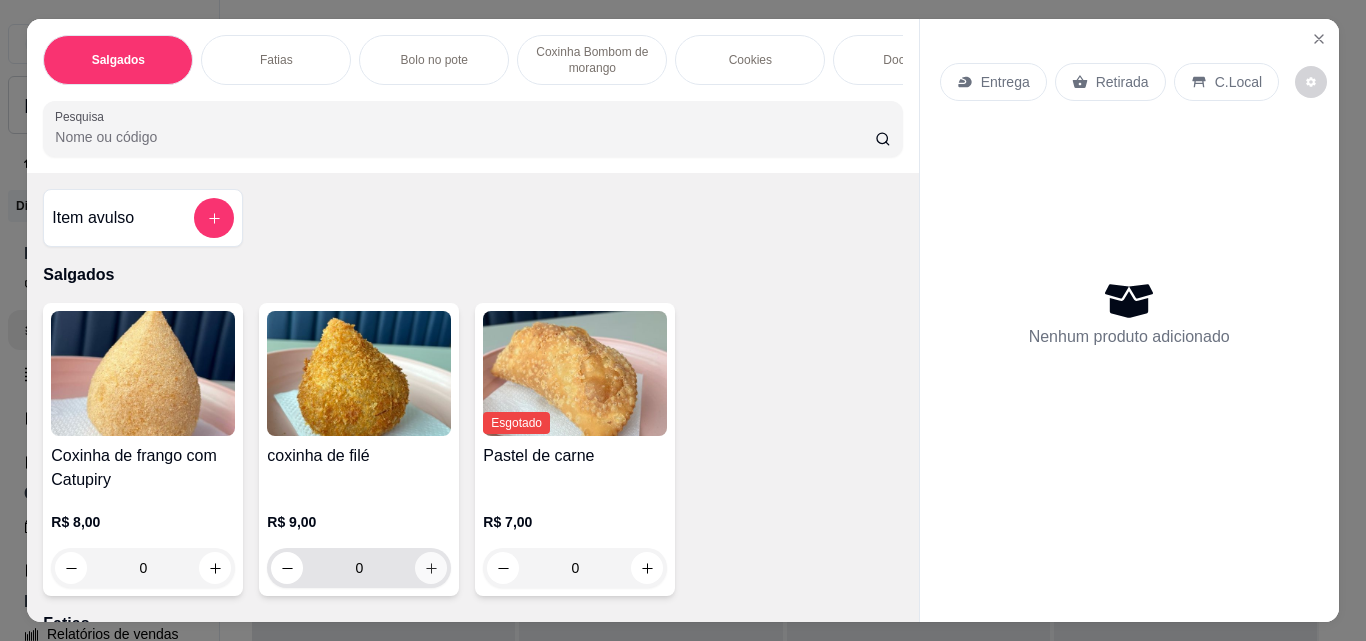 click at bounding box center [431, 568] 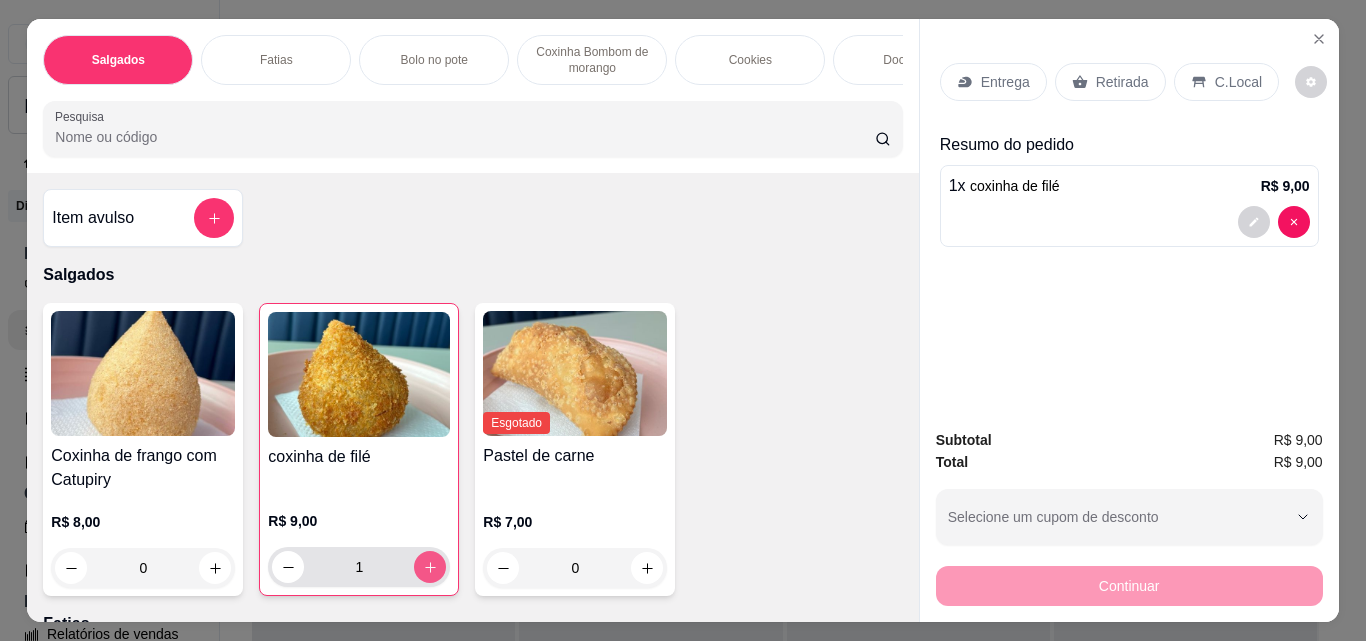 type on "1" 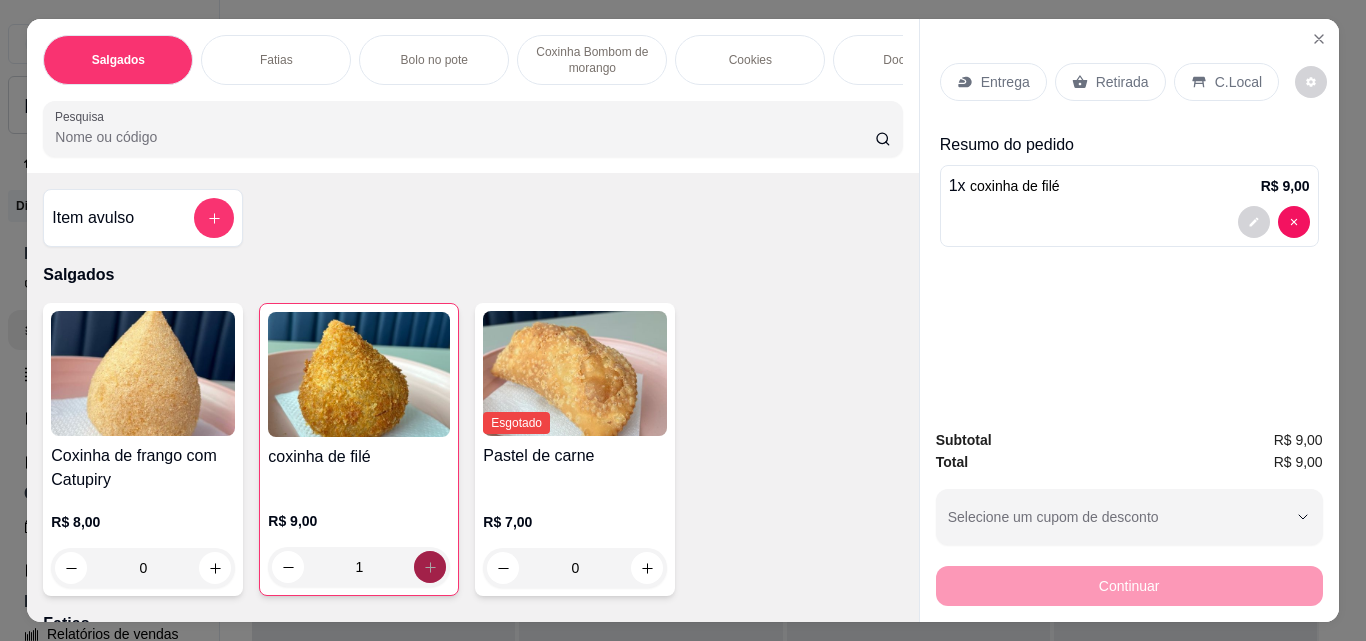 scroll, scrollTop: 200, scrollLeft: 0, axis: vertical 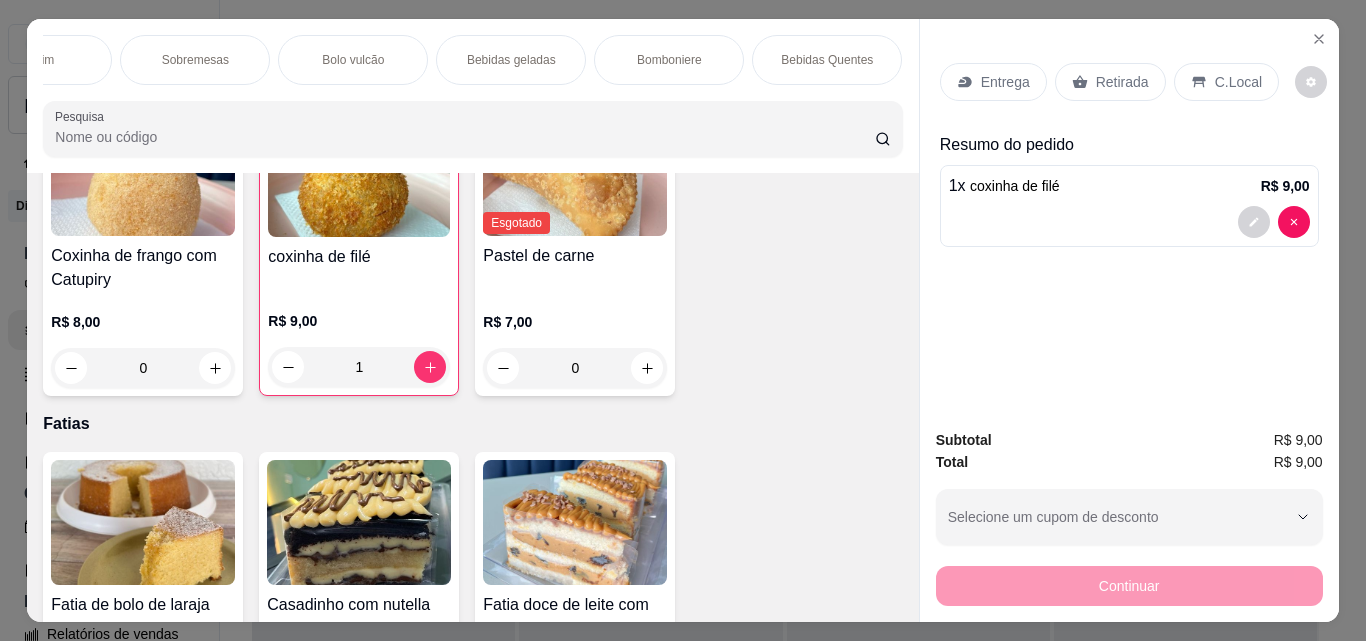 click on "Bebidas geladas" at bounding box center [511, 60] 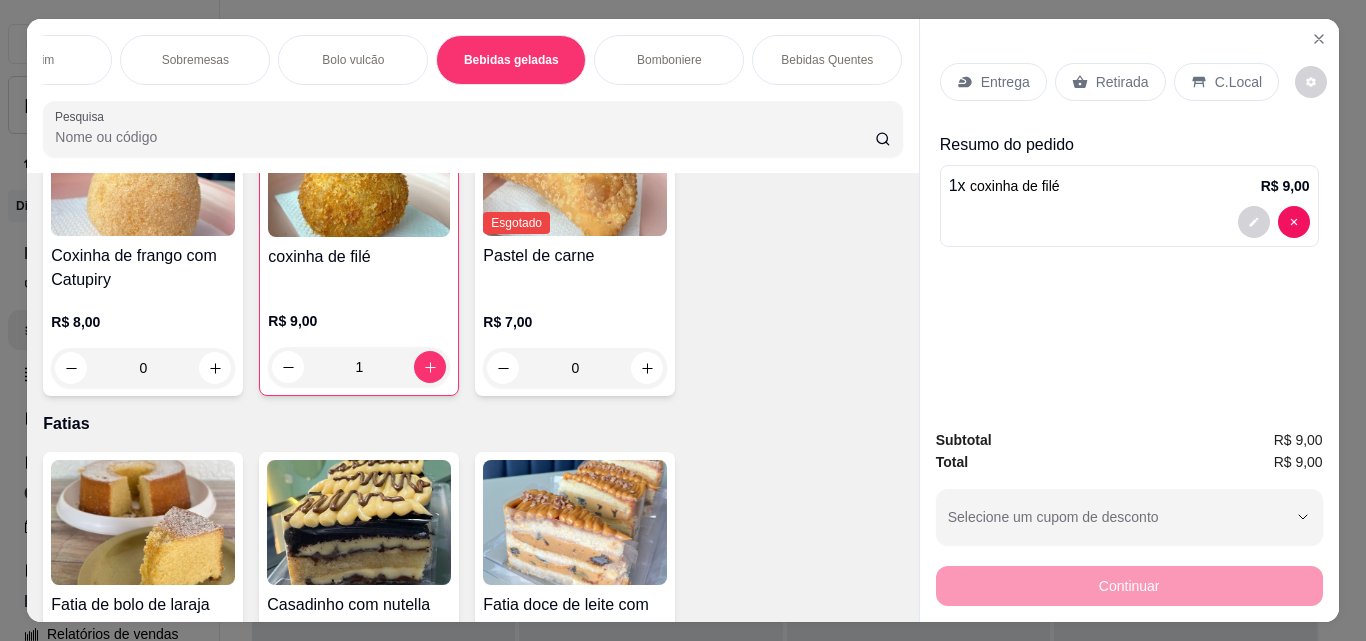 scroll, scrollTop: 3809, scrollLeft: 0, axis: vertical 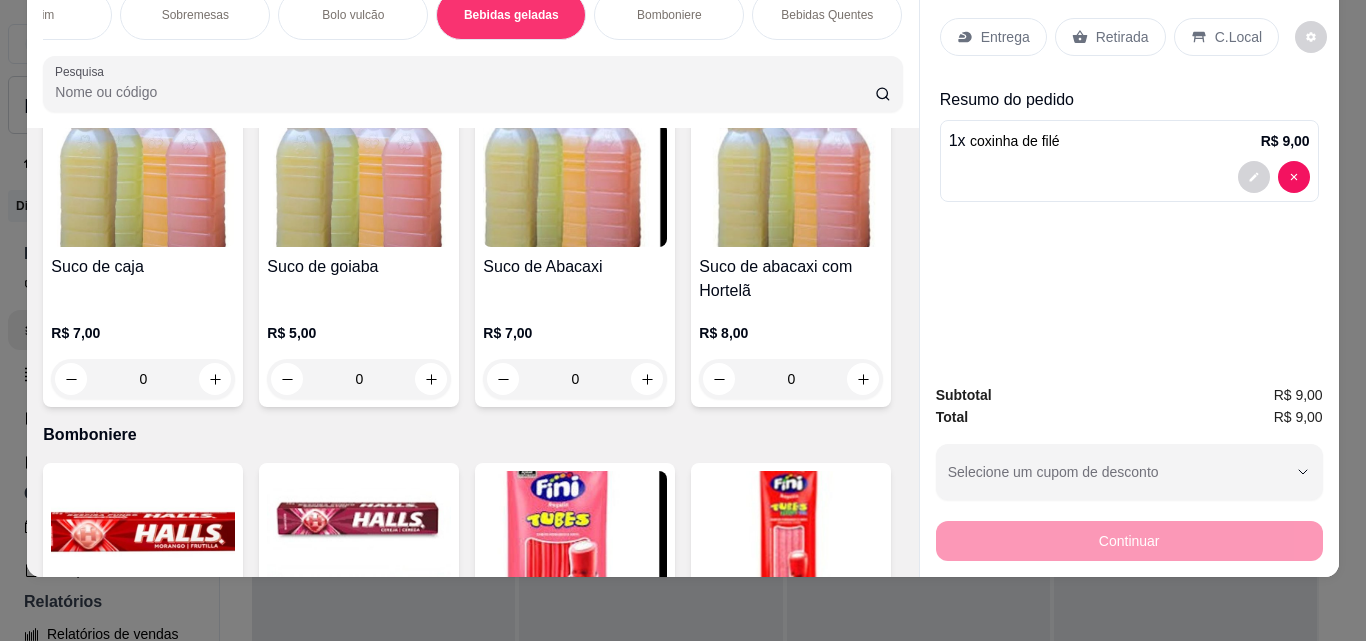 click at bounding box center (863, -215) 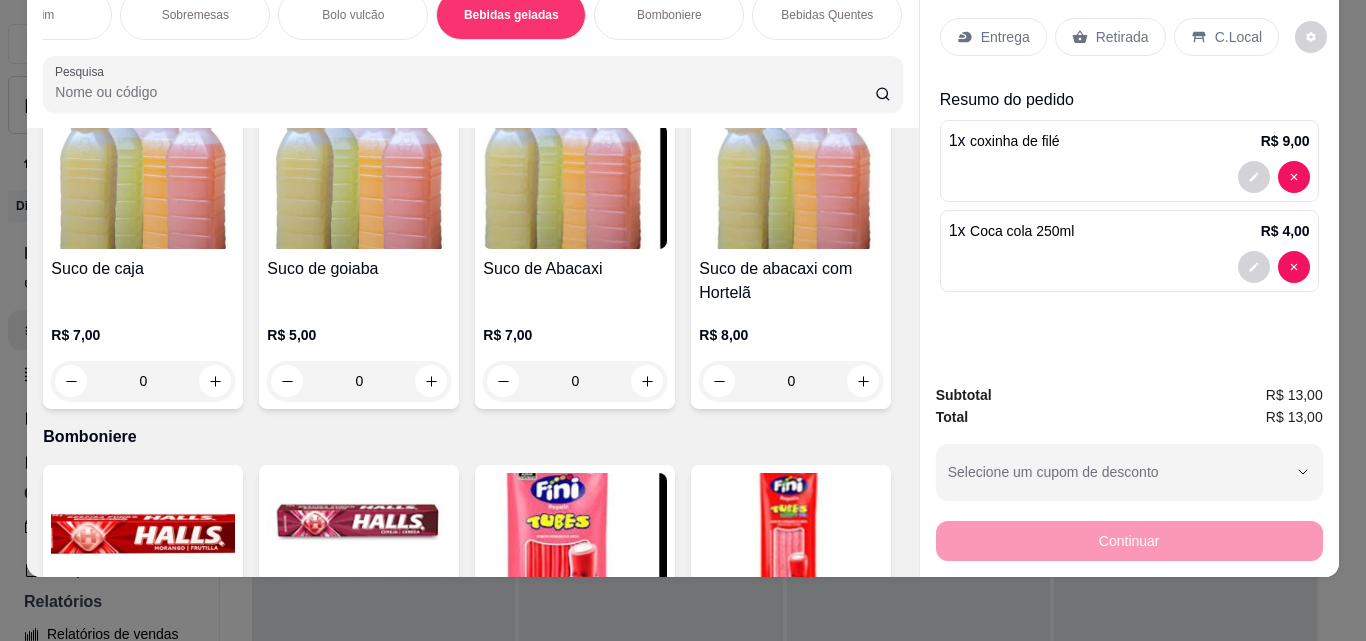 type on "1" 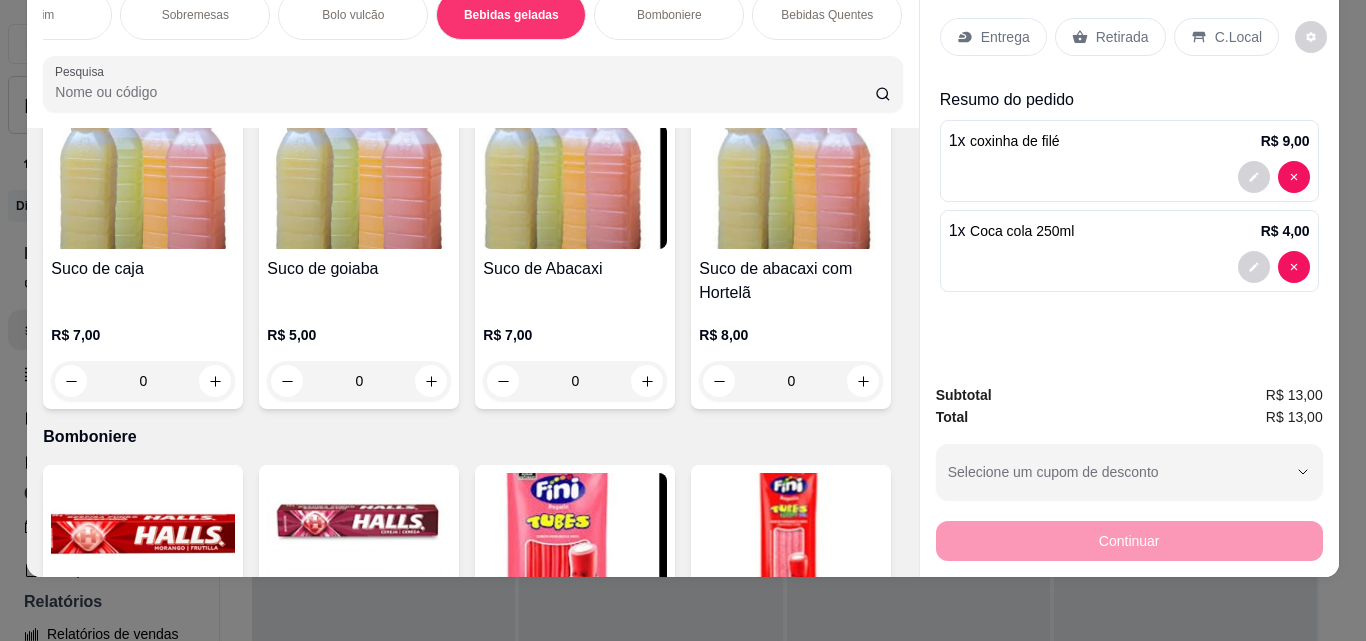 click on "Retirada" at bounding box center [1122, 37] 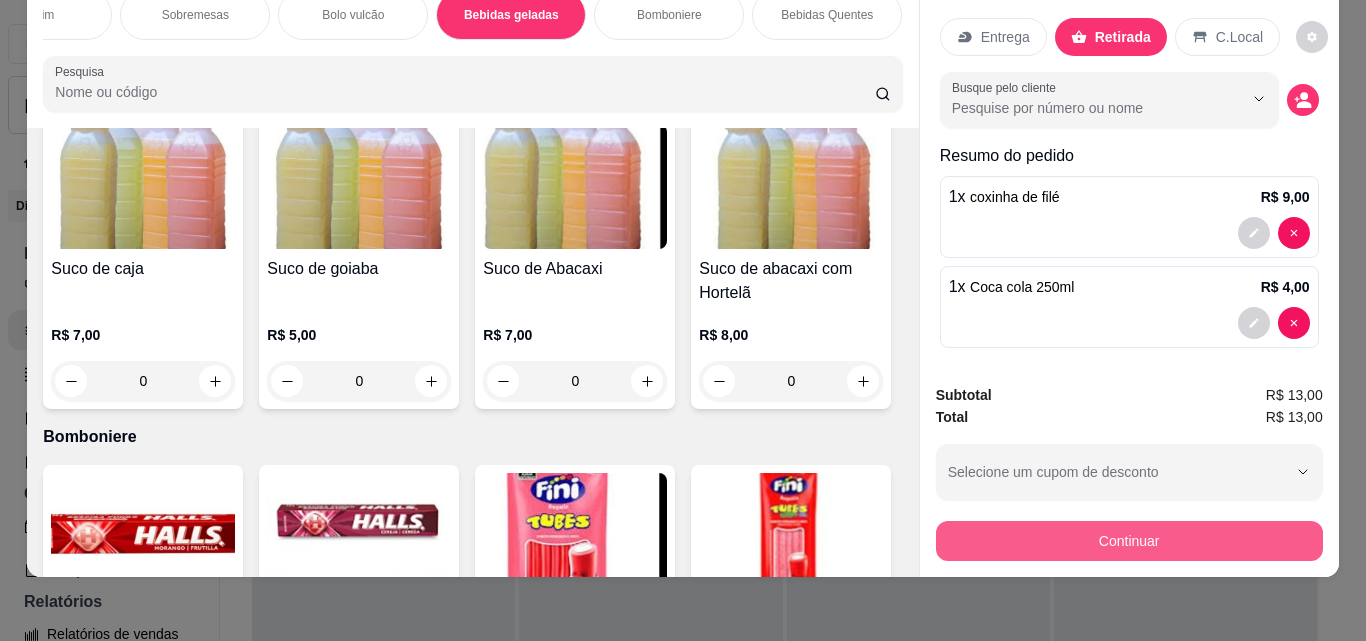 click on "Continuar" at bounding box center [1129, 541] 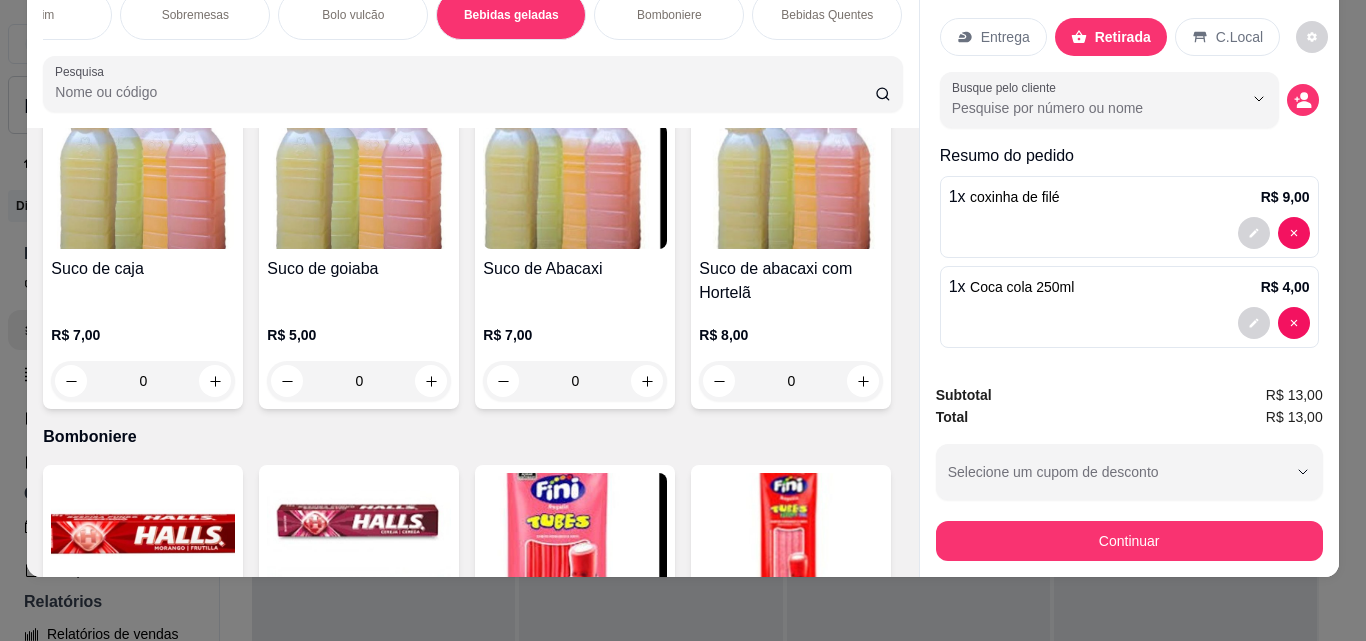 scroll, scrollTop: 0, scrollLeft: 0, axis: both 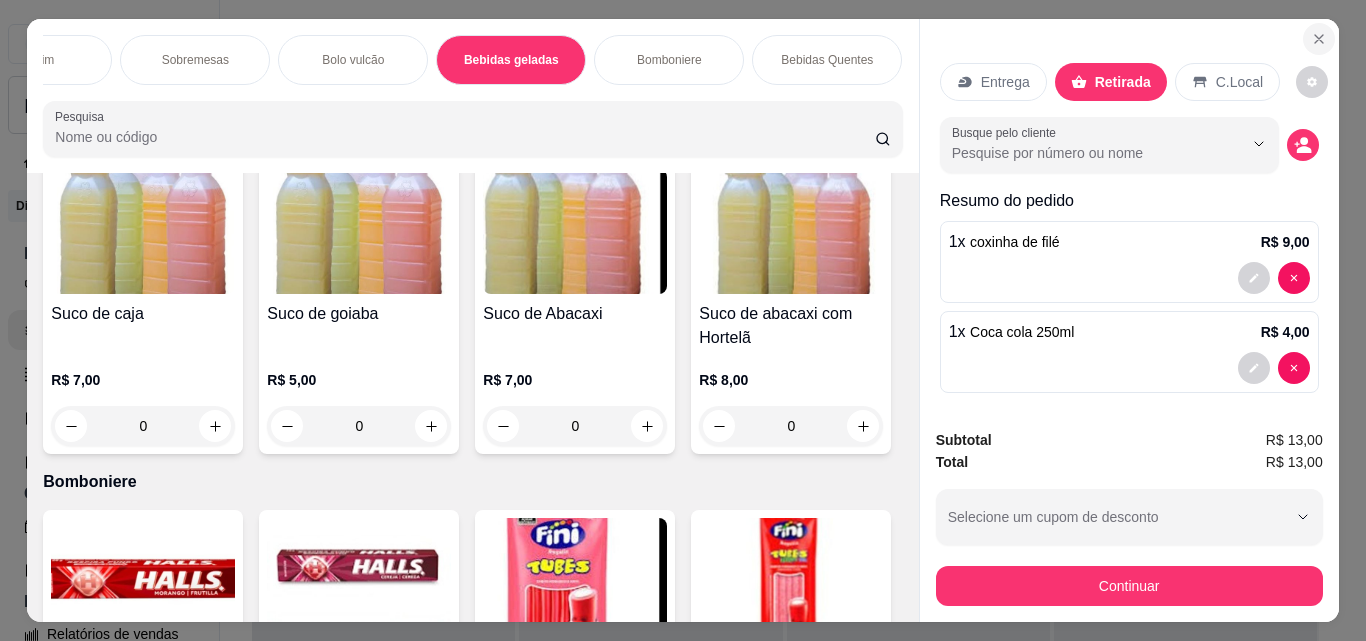 click at bounding box center [1319, 39] 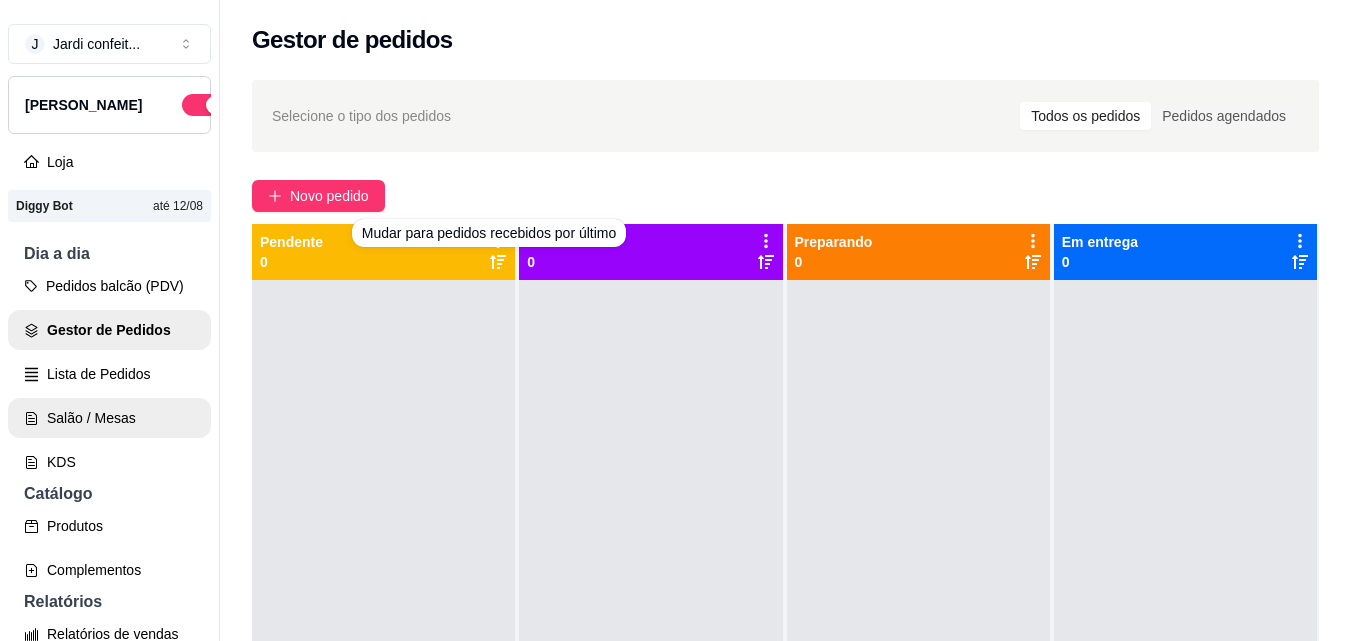 click on "Salão / Mesas" at bounding box center [109, 418] 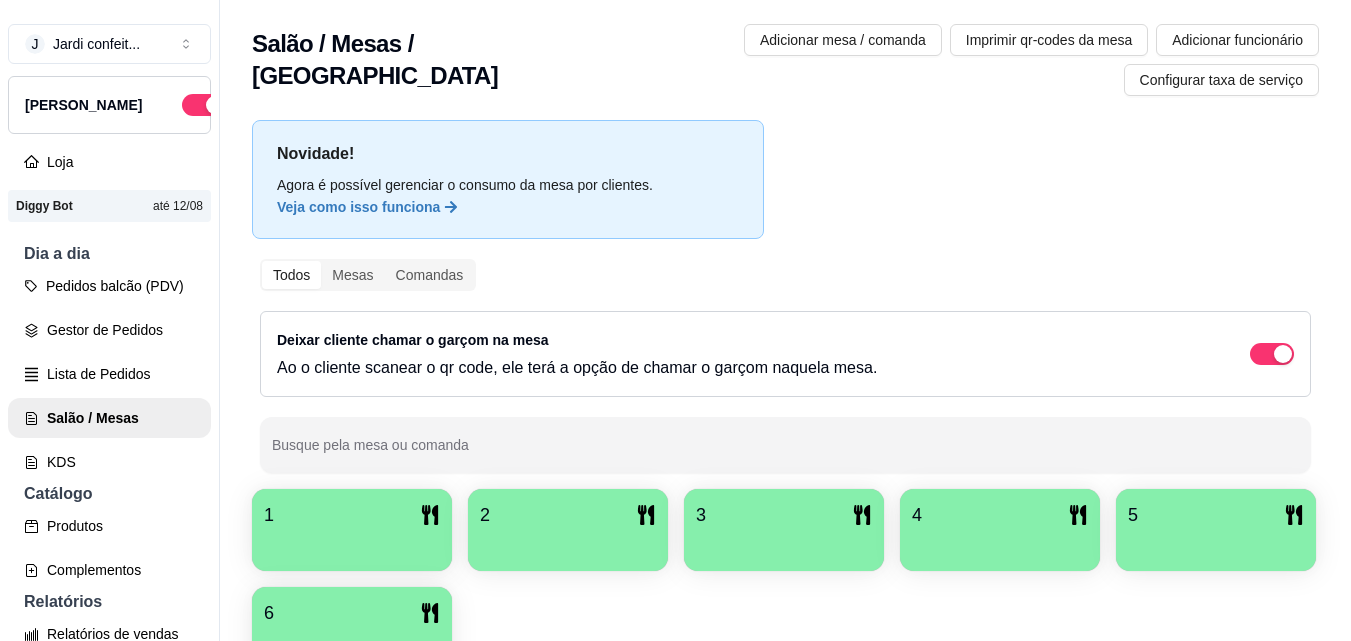 click on "1" at bounding box center (352, 515) 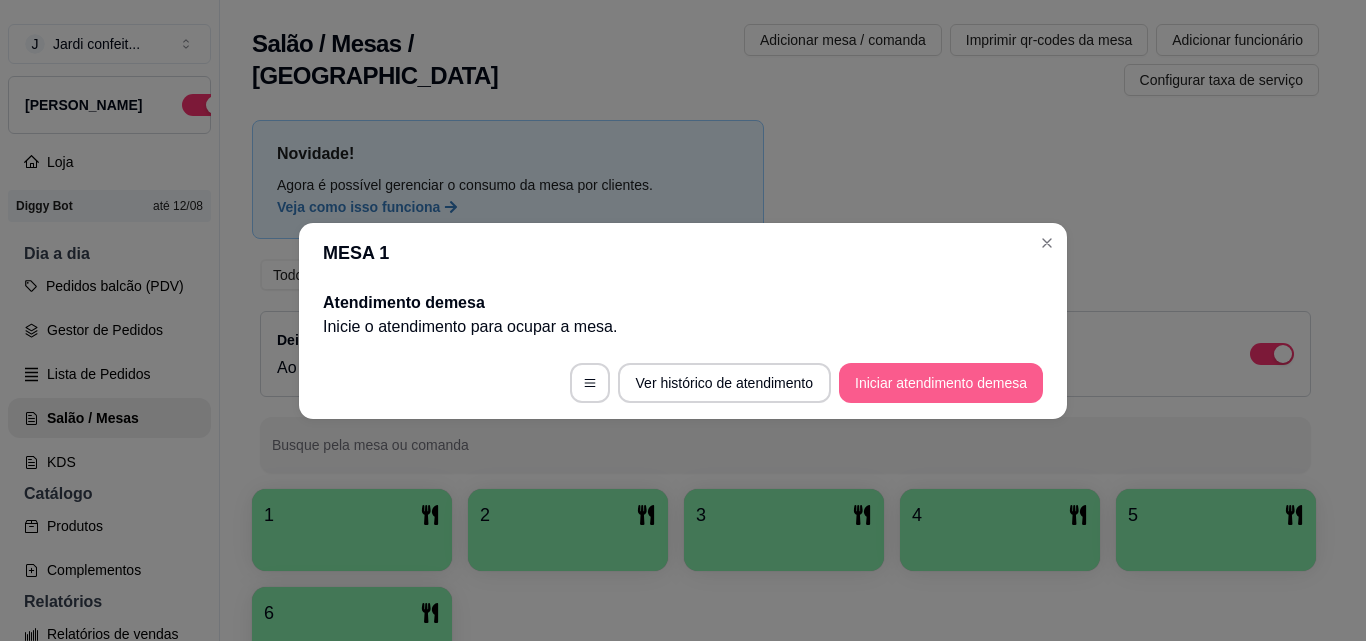 click on "Iniciar atendimento de  mesa" at bounding box center (941, 383) 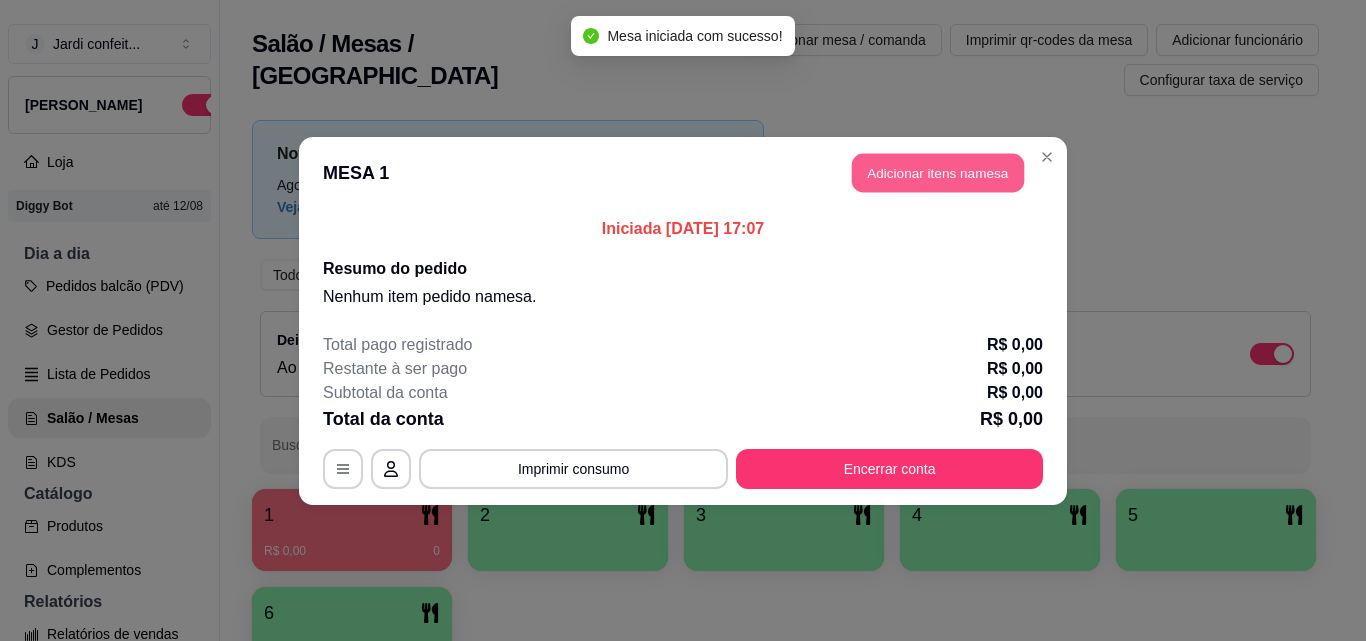 click on "Adicionar itens na  mesa" at bounding box center (938, 172) 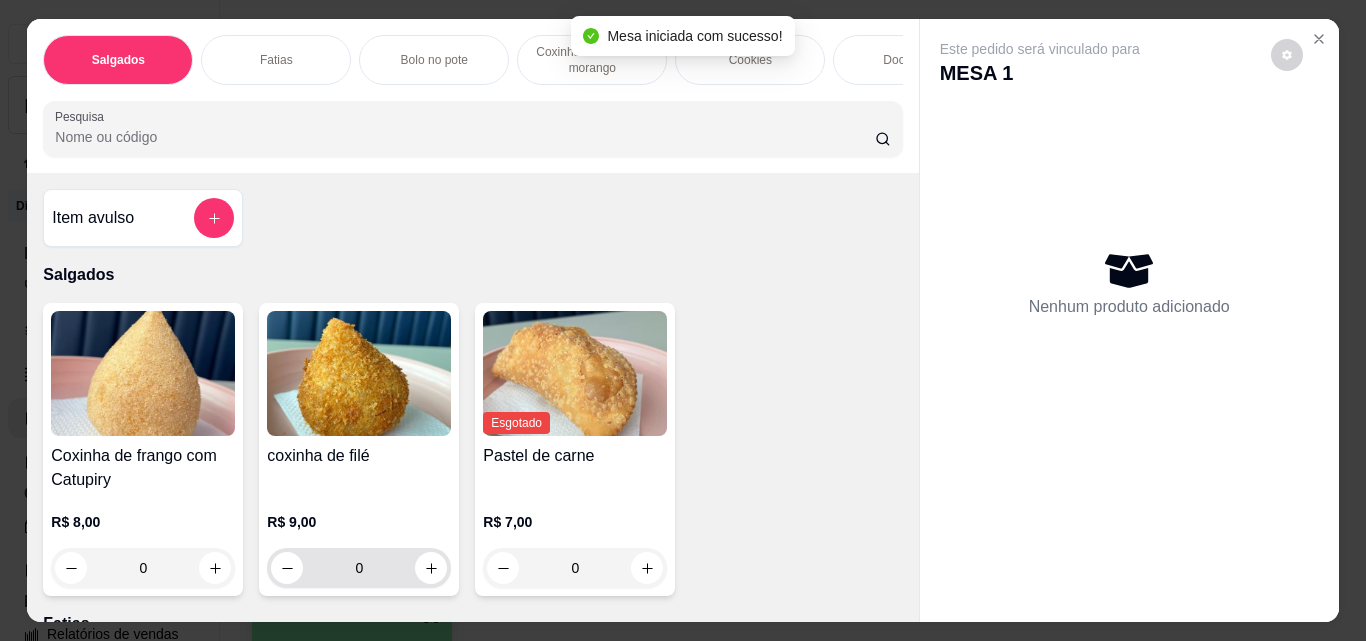 click 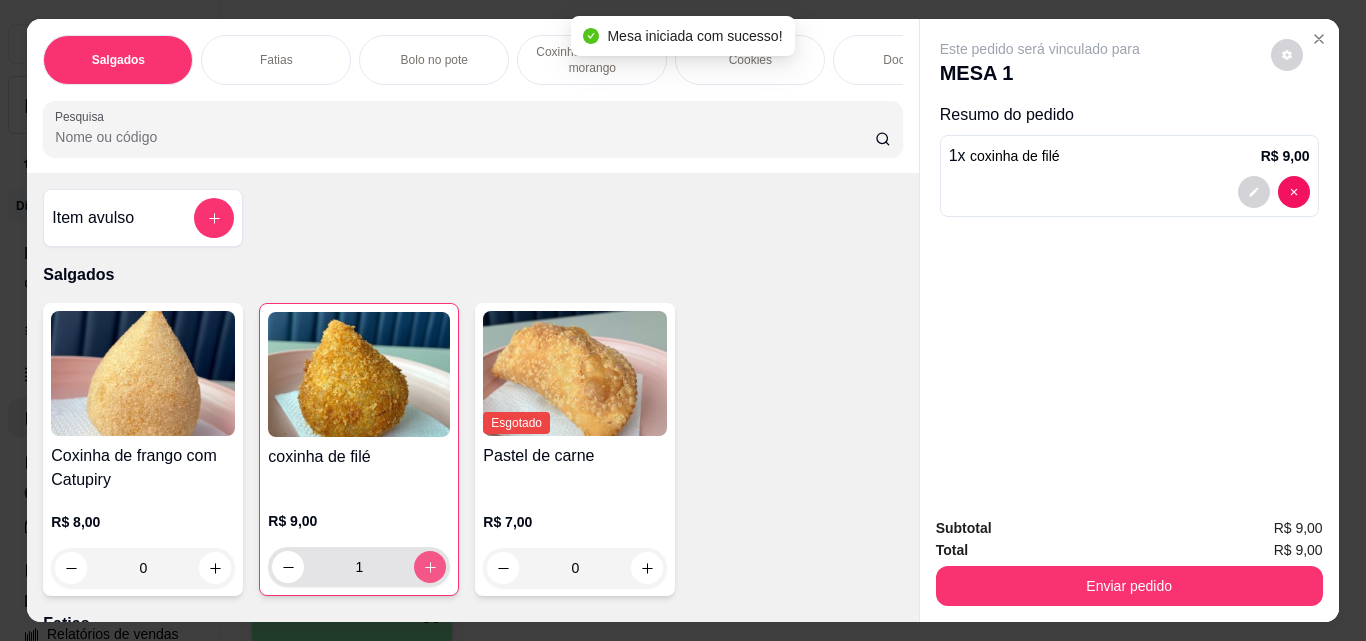 type on "1" 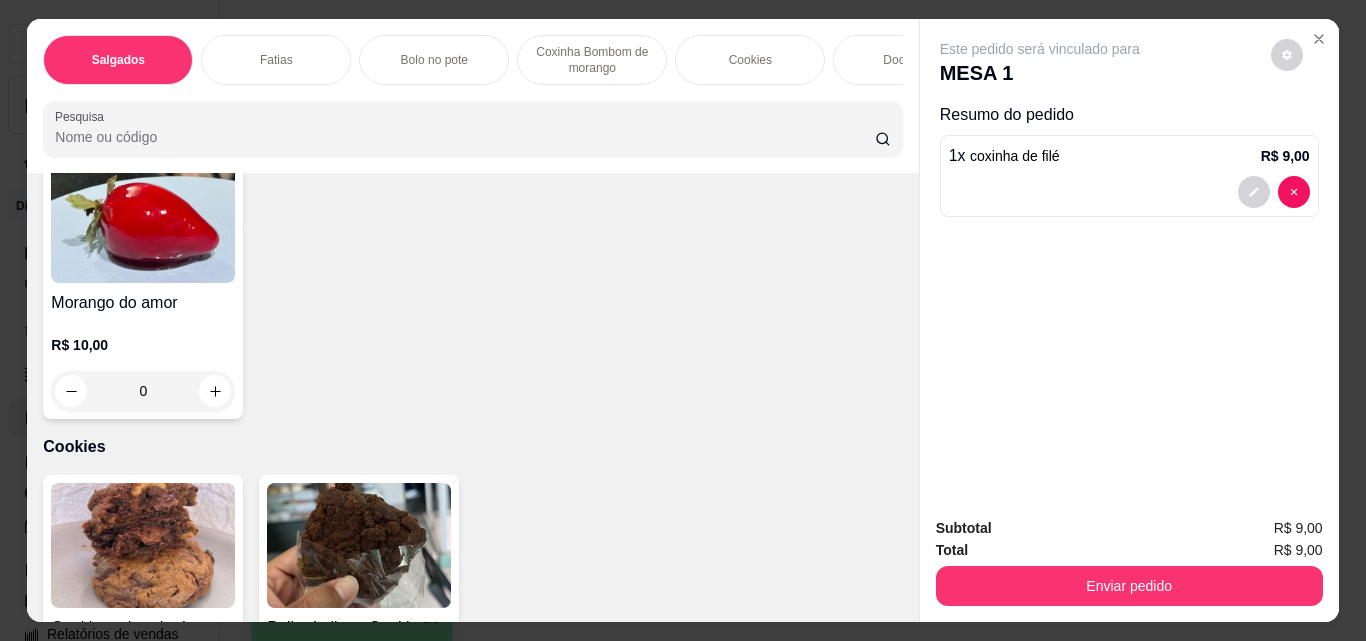 scroll, scrollTop: 1500, scrollLeft: 0, axis: vertical 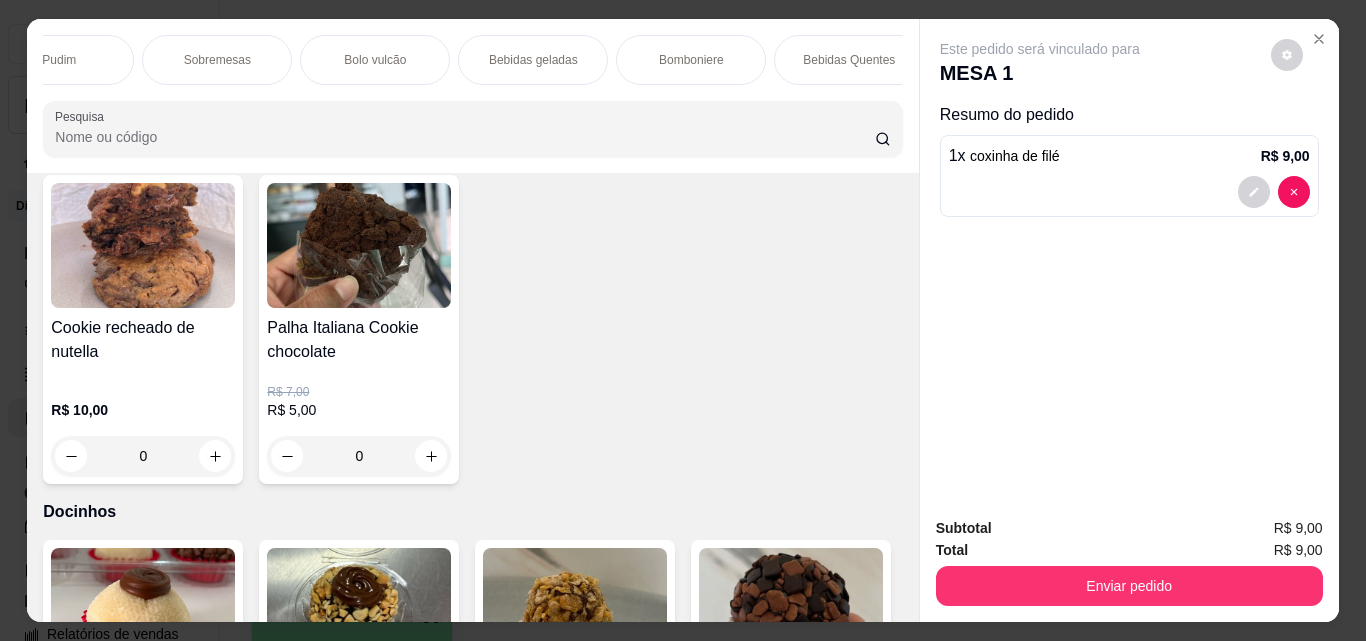 click on "Bebidas geladas" at bounding box center (533, 60) 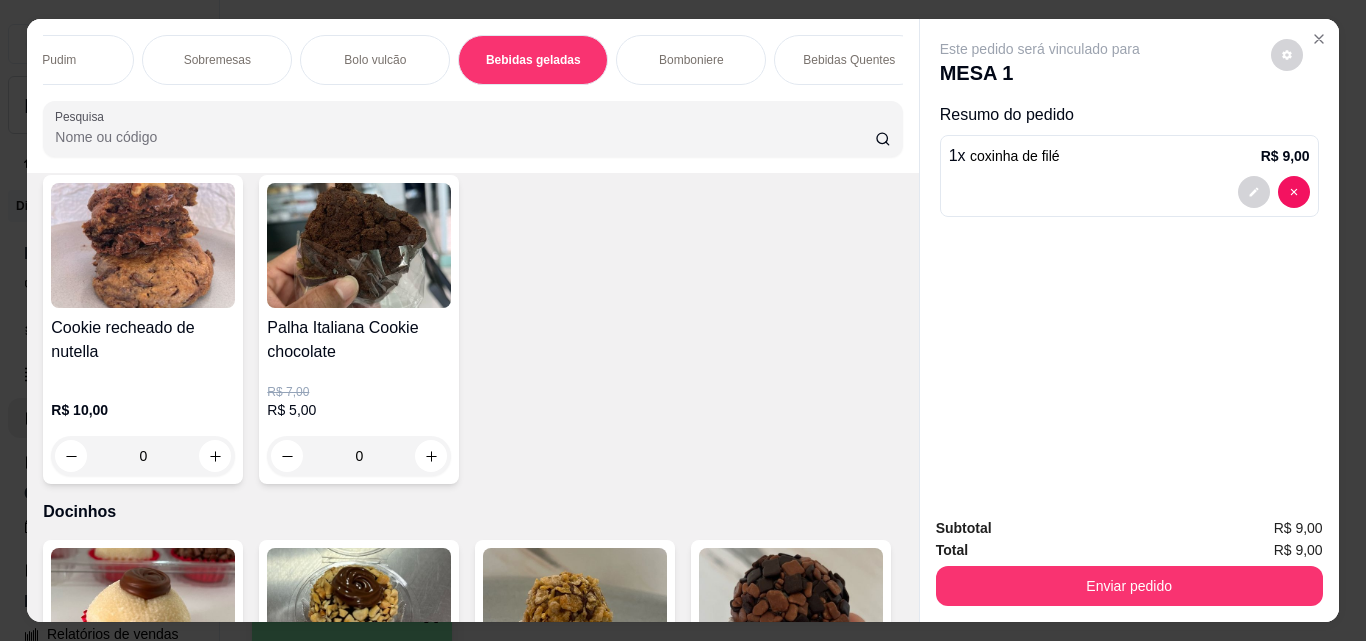 scroll, scrollTop: 3809, scrollLeft: 0, axis: vertical 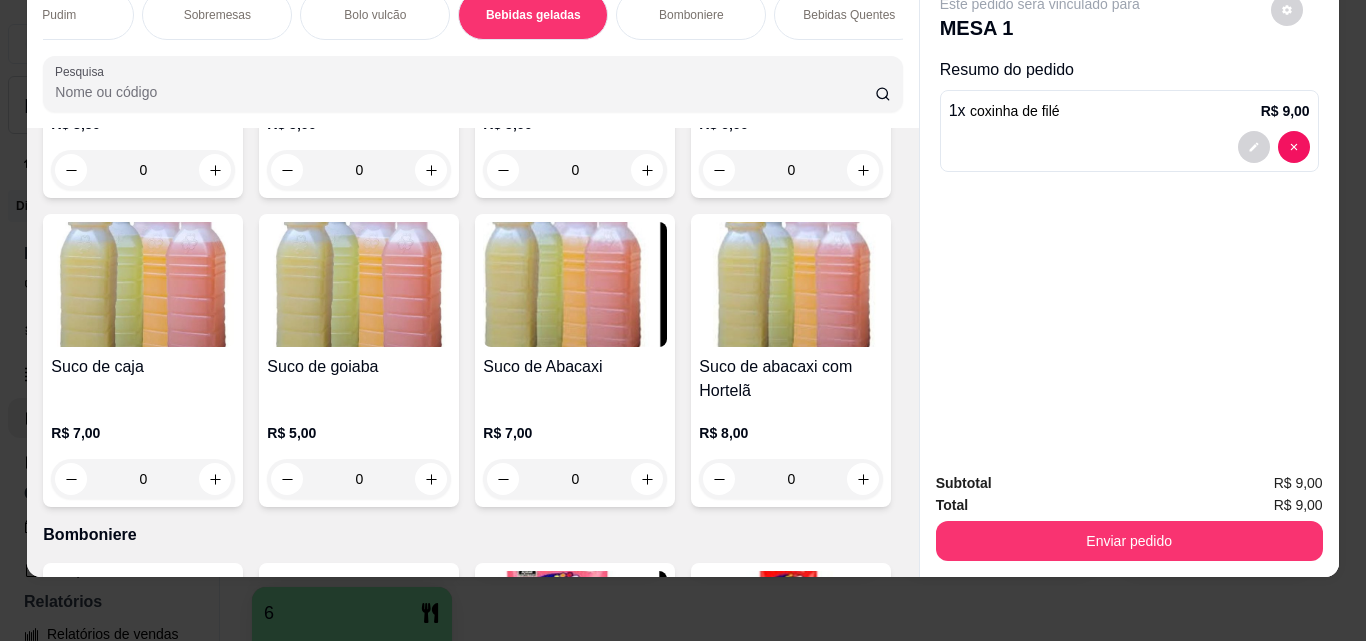 click at bounding box center [863, -115] 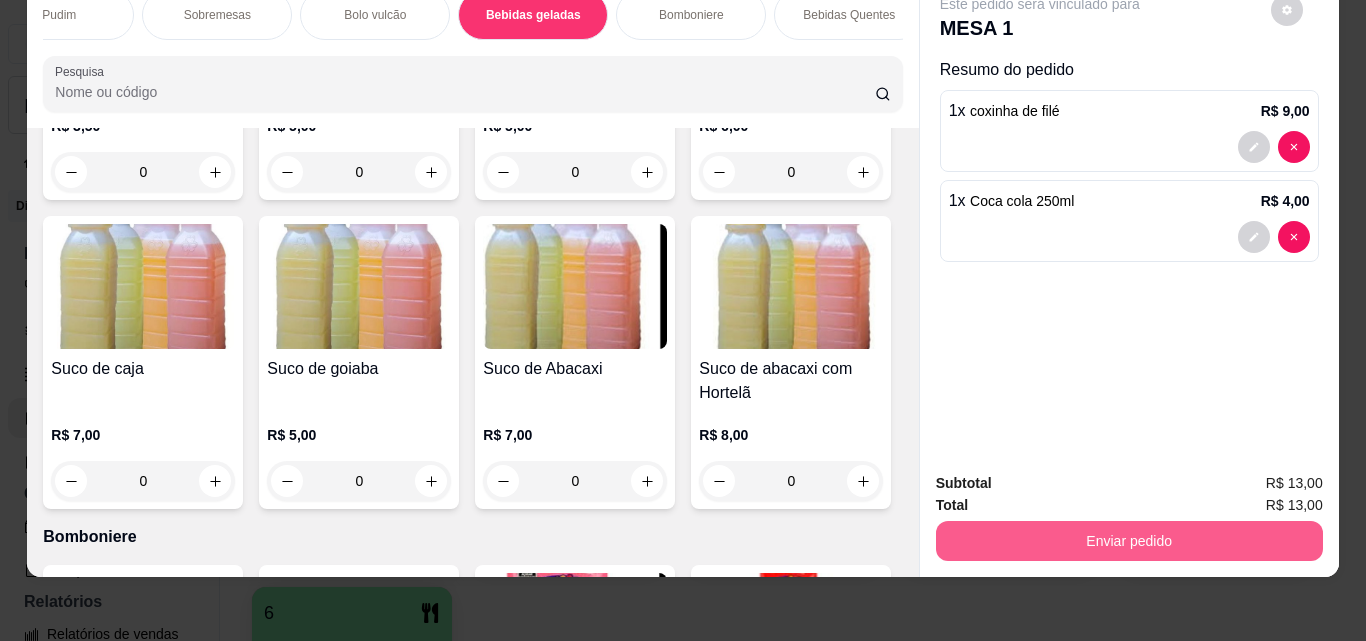 click on "Enviar pedido" at bounding box center [1129, 541] 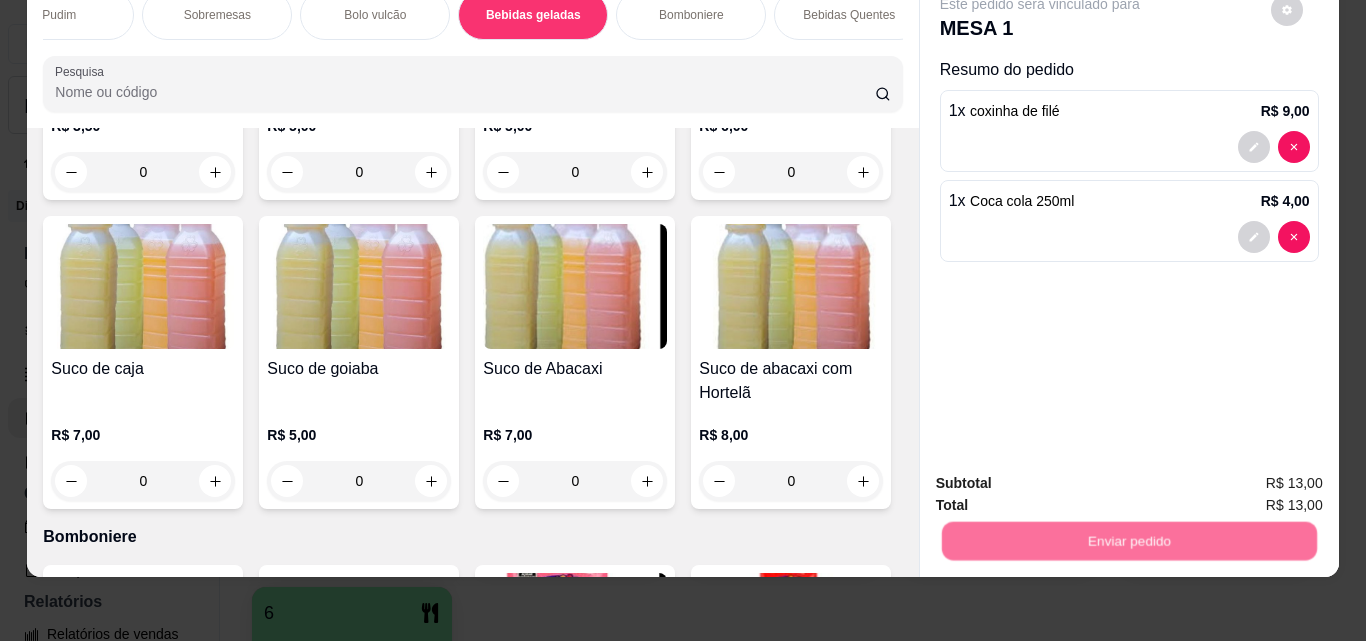 click on "Não registrar e enviar pedido" at bounding box center (1063, 476) 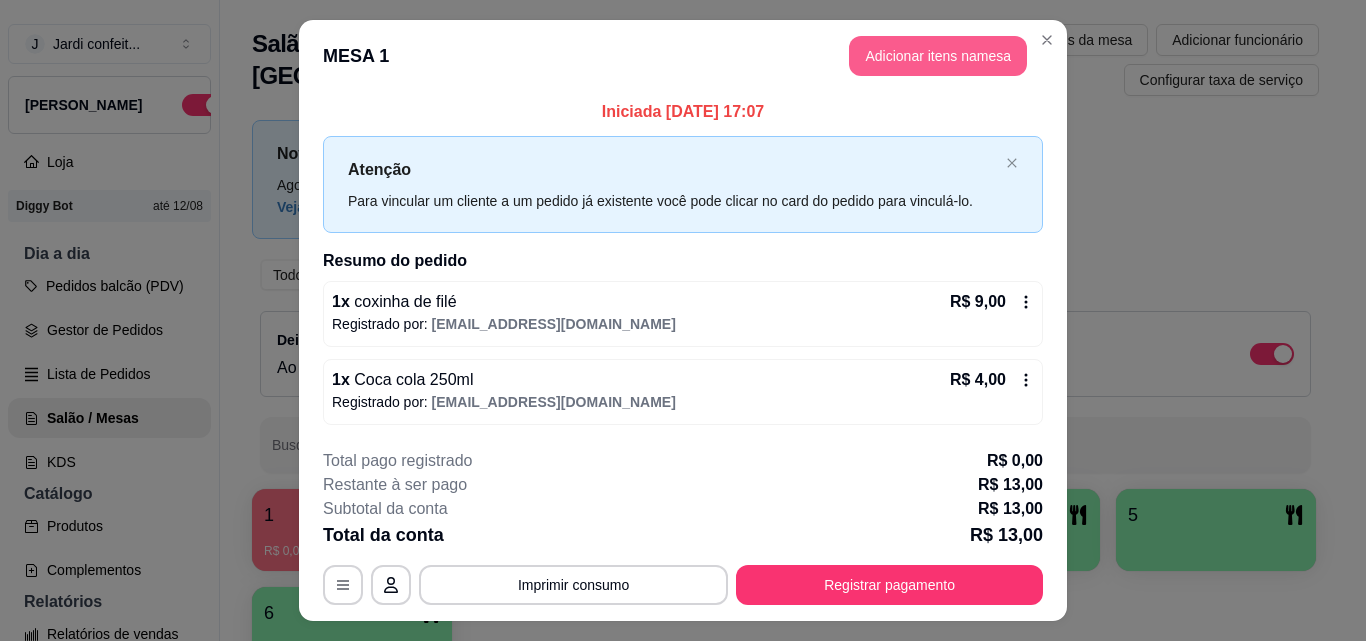 click on "MESA 1 Adicionar itens na  mesa" at bounding box center (683, 56) 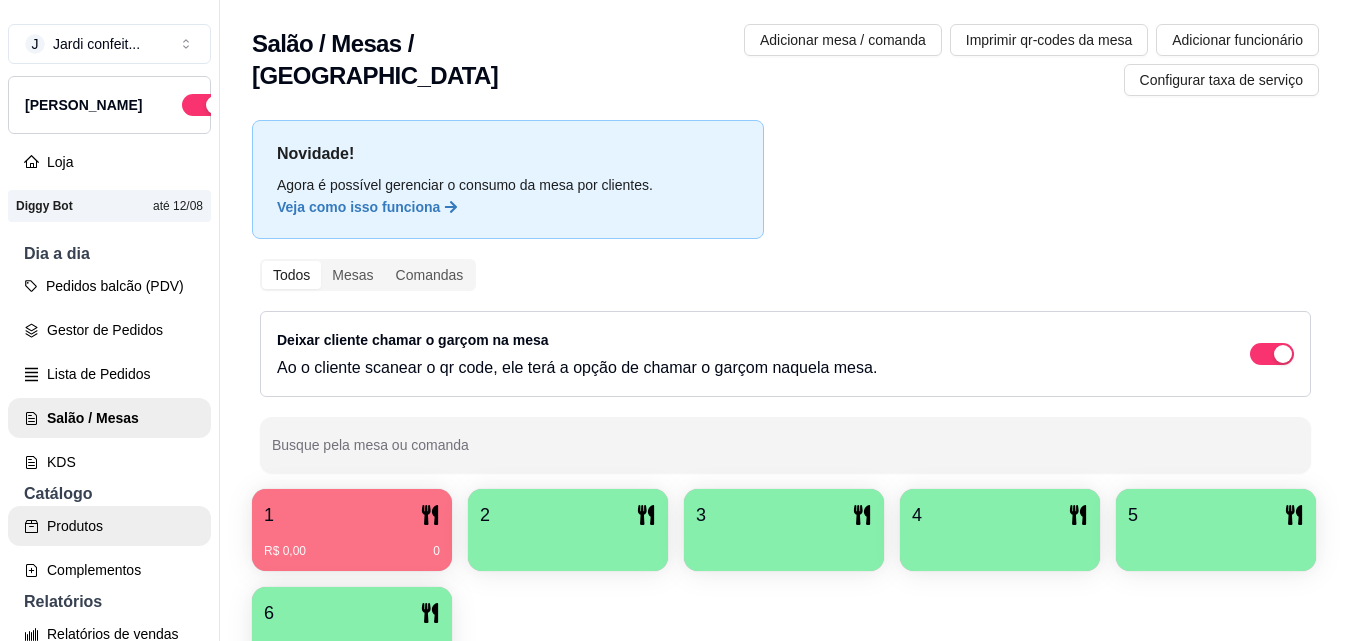 click on "Produtos" at bounding box center [109, 526] 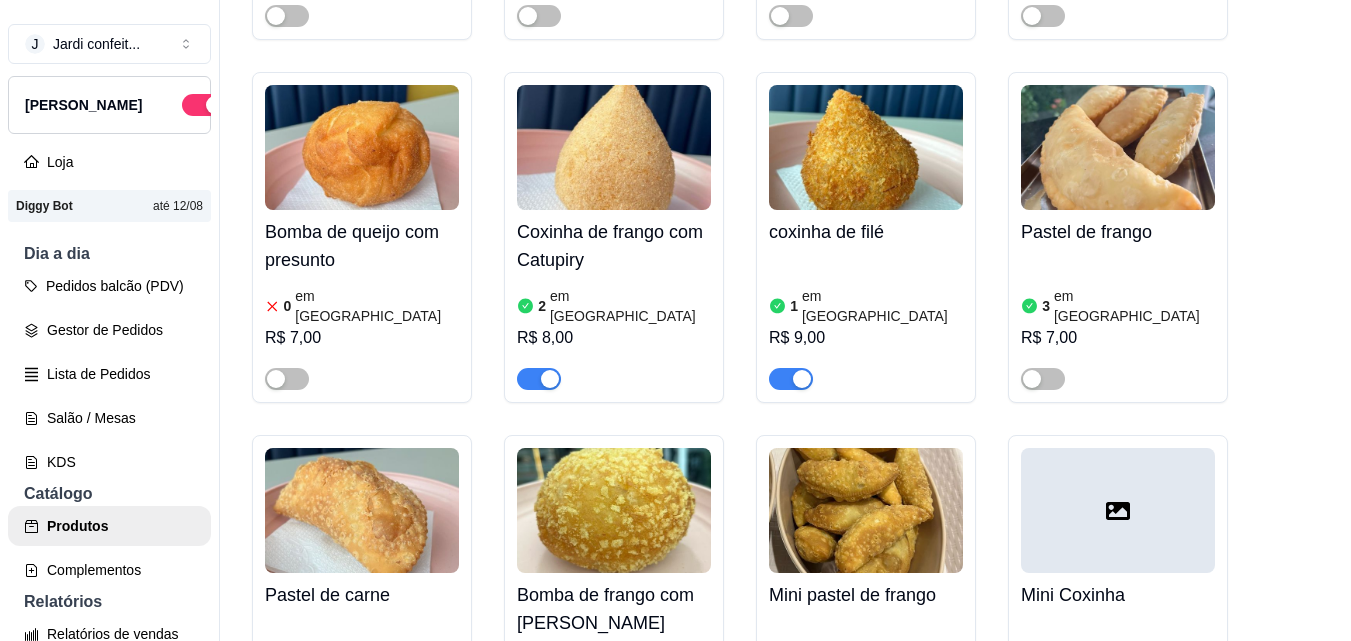 scroll, scrollTop: 1300, scrollLeft: 0, axis: vertical 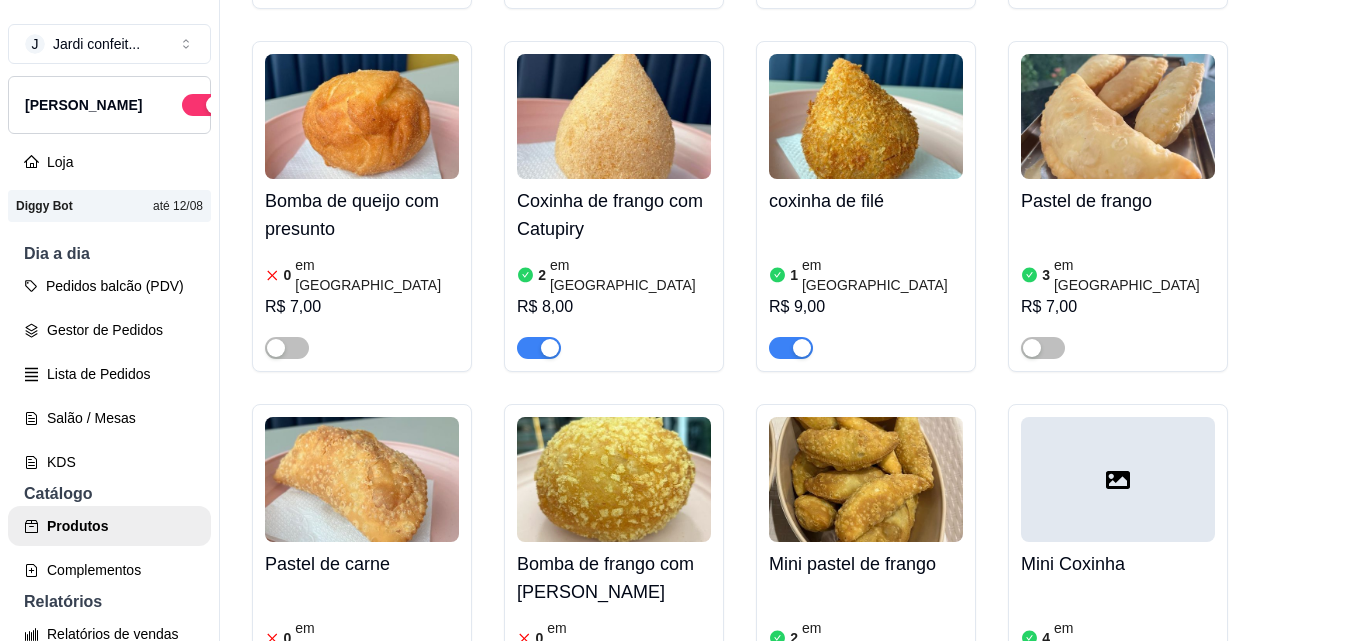 click at bounding box center [791, 348] 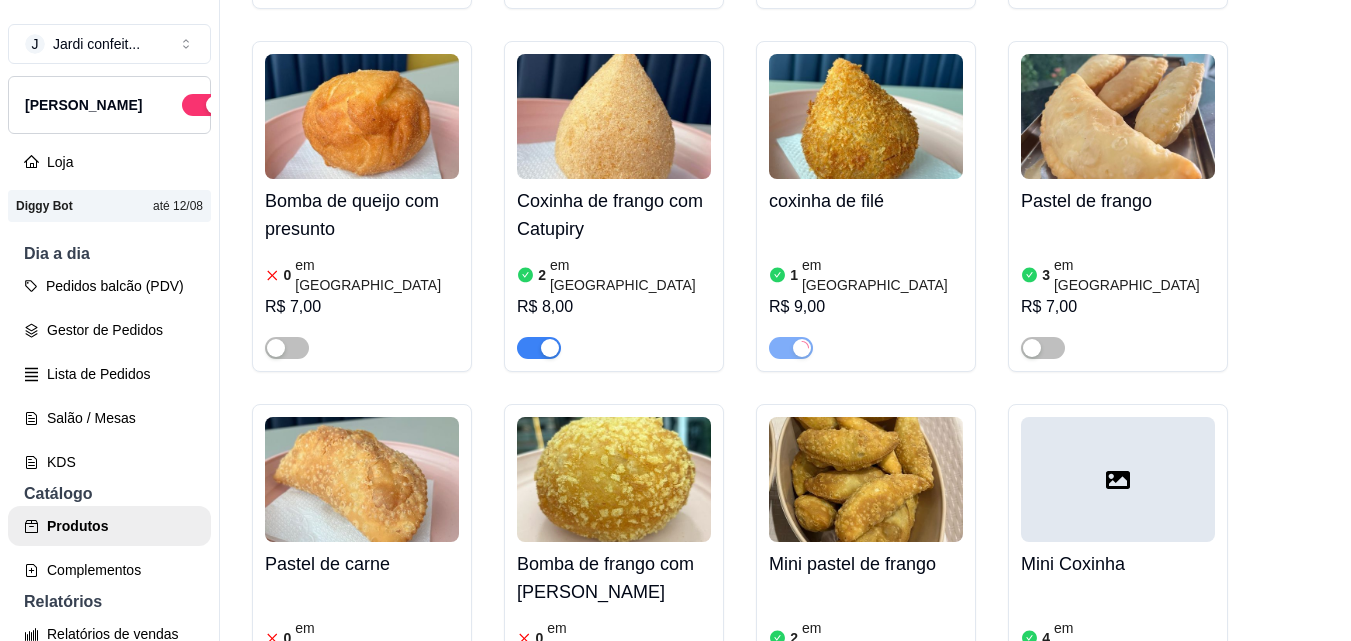 click at bounding box center (287, 711) 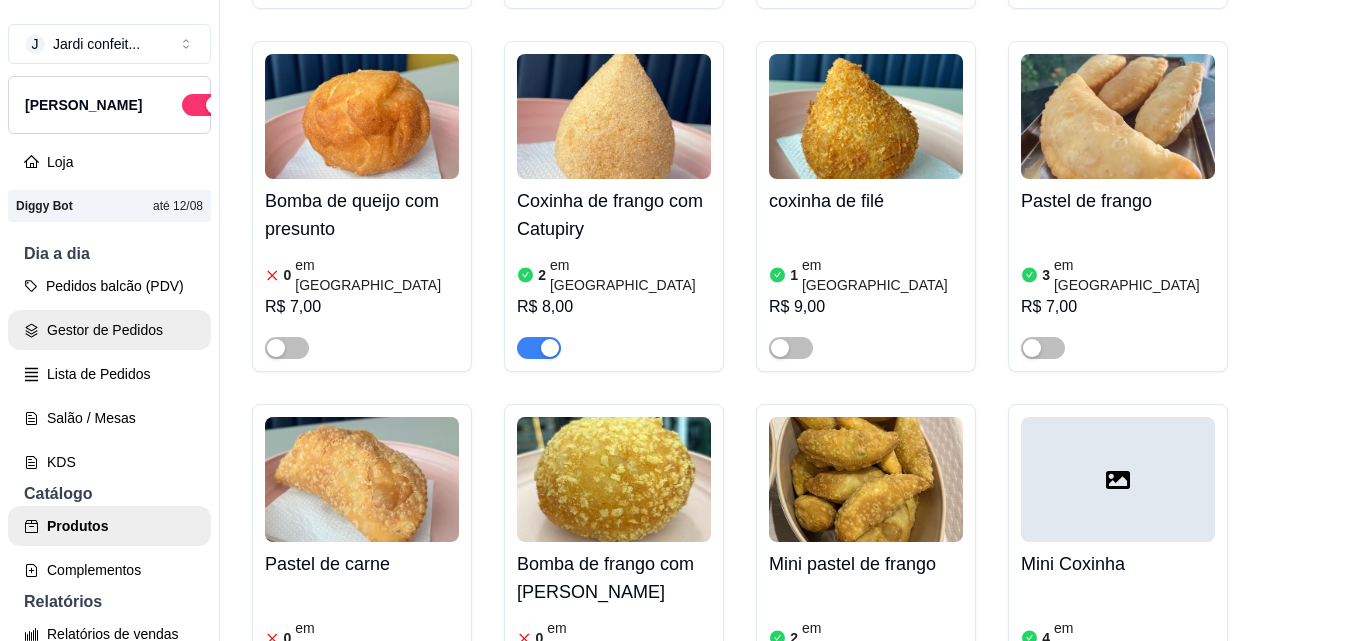click on "Gestor de Pedidos" at bounding box center [109, 330] 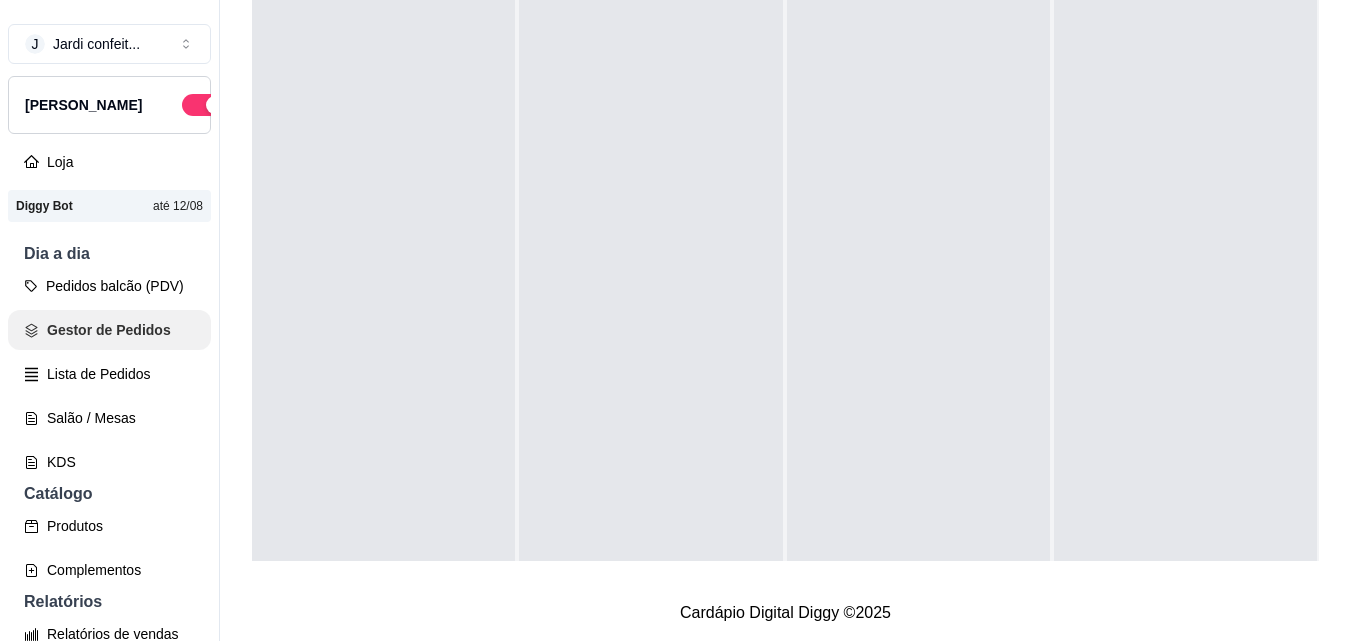 scroll, scrollTop: 0, scrollLeft: 0, axis: both 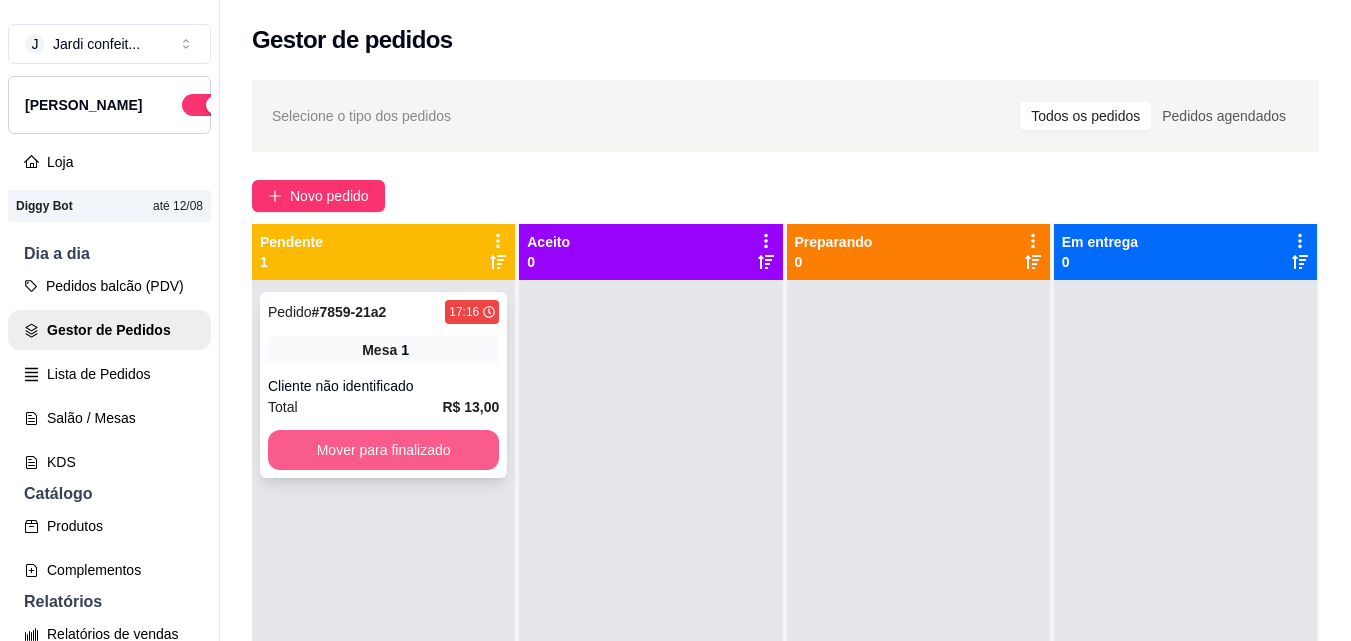 click on "Mover para finalizado" at bounding box center (383, 450) 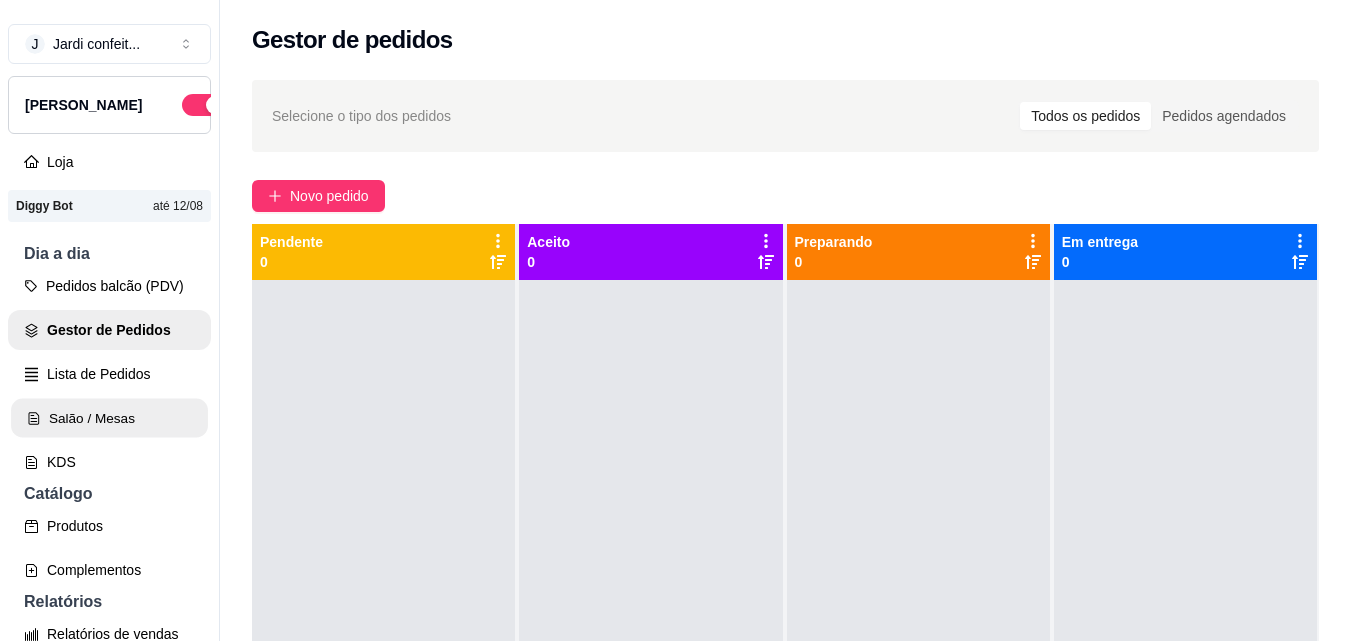 click on "Salão / Mesas" at bounding box center [109, 418] 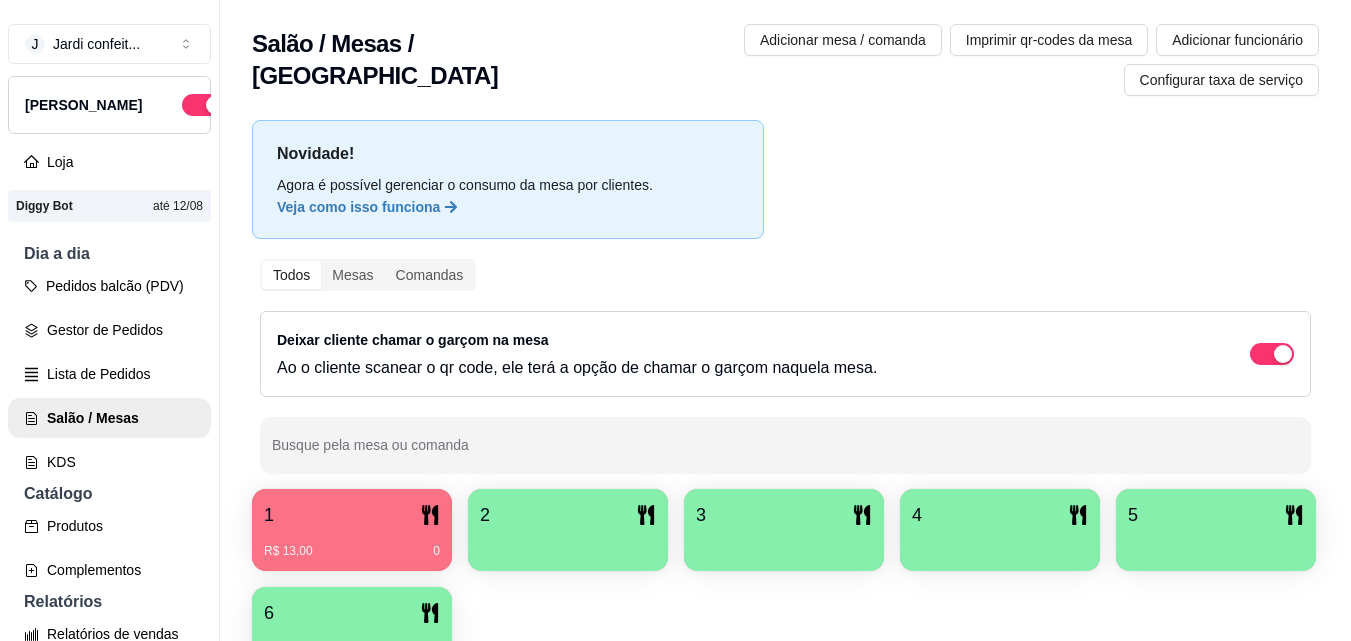 click on "1" at bounding box center [352, 515] 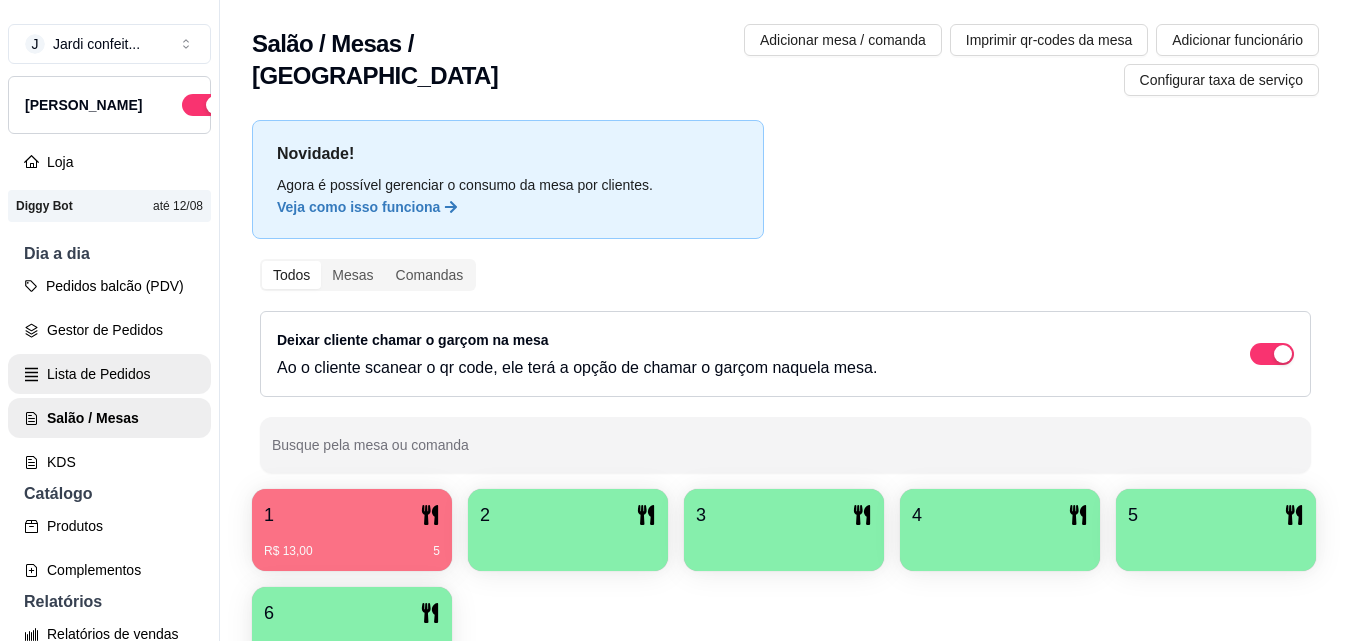 click on "Pedidos balcão (PDV) Gestor de Pedidos Lista de Pedidos Salão / Mesas KDS" at bounding box center [109, 374] 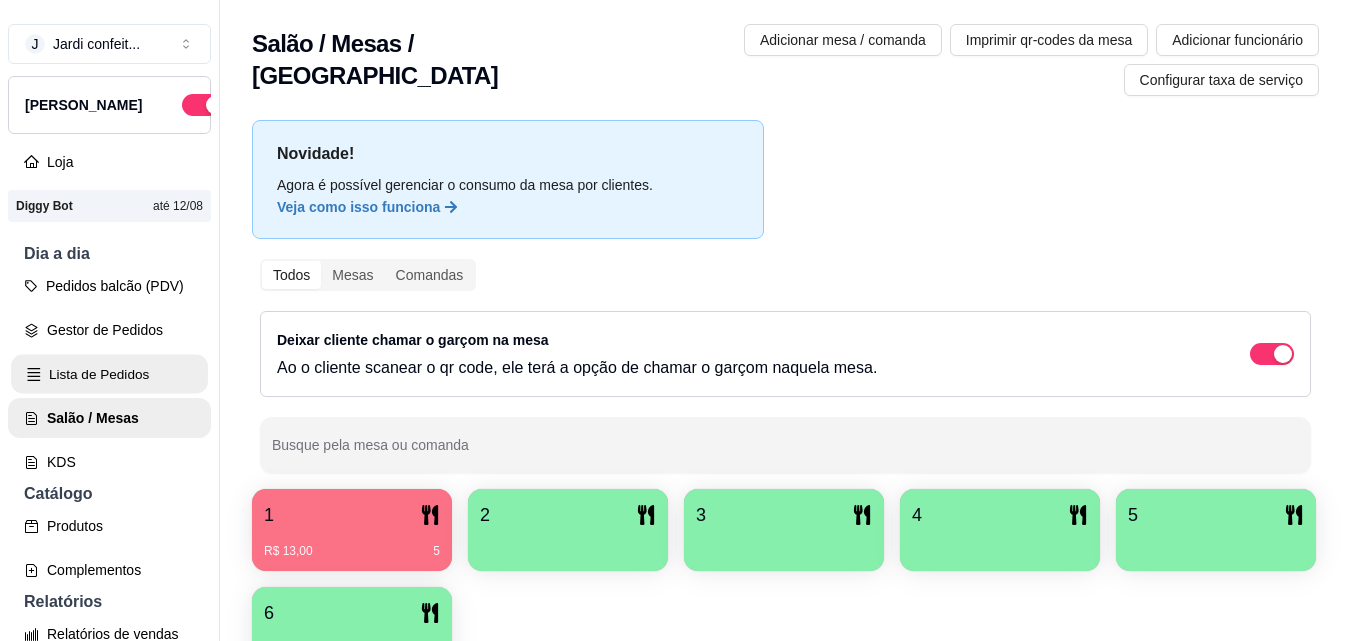 click on "Lista de Pedidos" at bounding box center [109, 374] 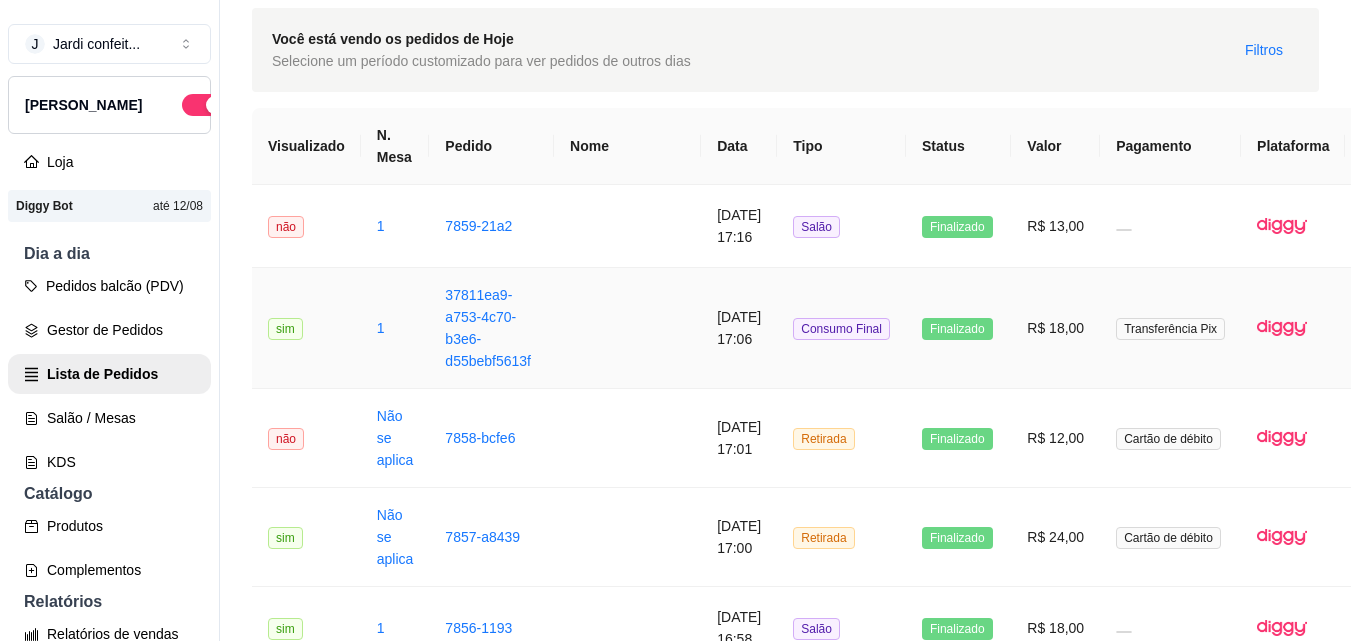 scroll, scrollTop: 0, scrollLeft: 0, axis: both 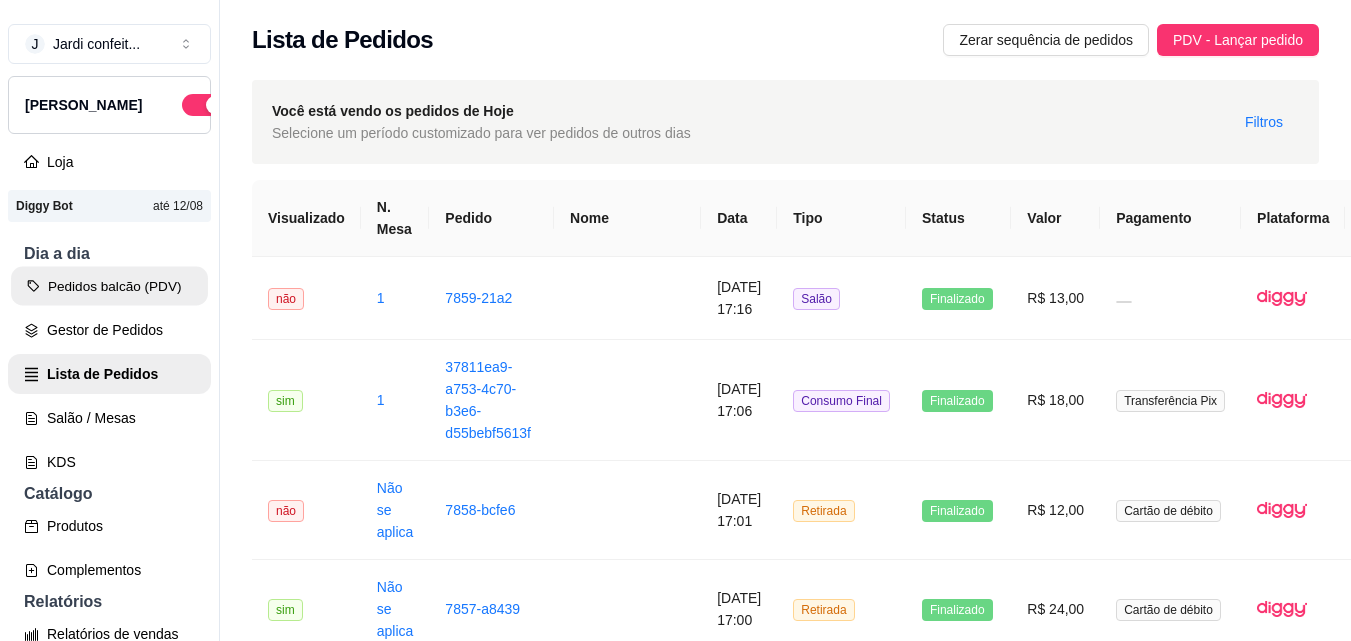 click on "Pedidos balcão (PDV)" at bounding box center (109, 286) 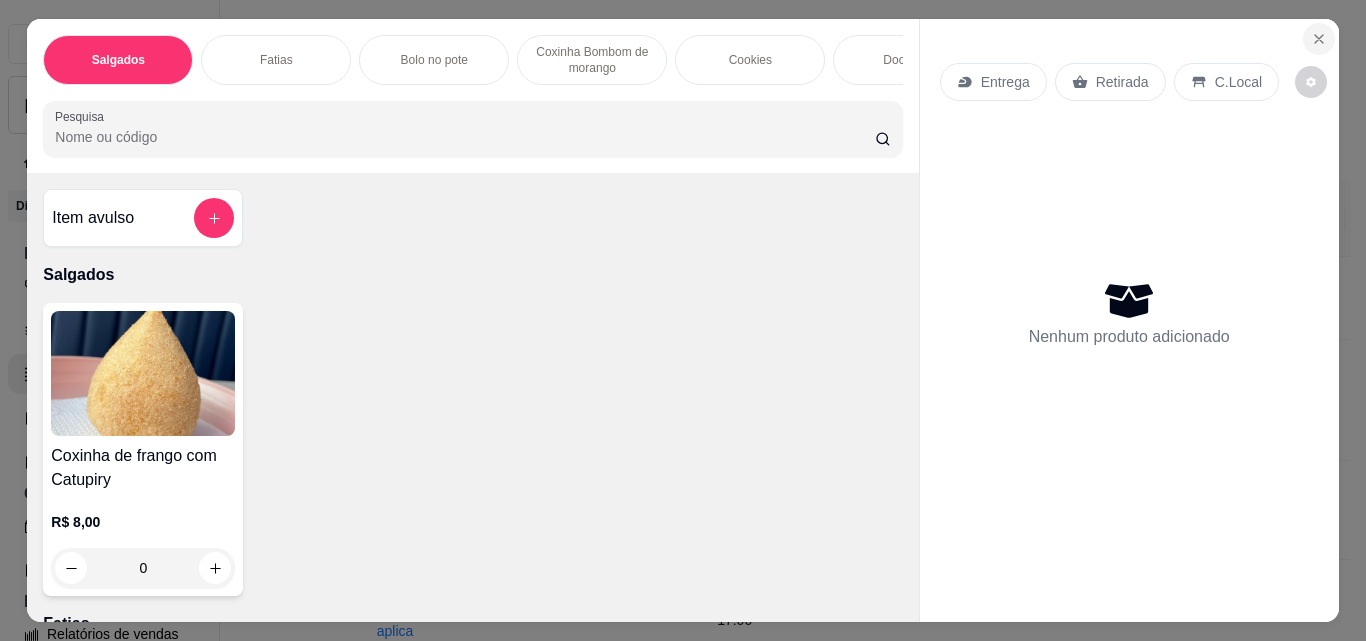 click 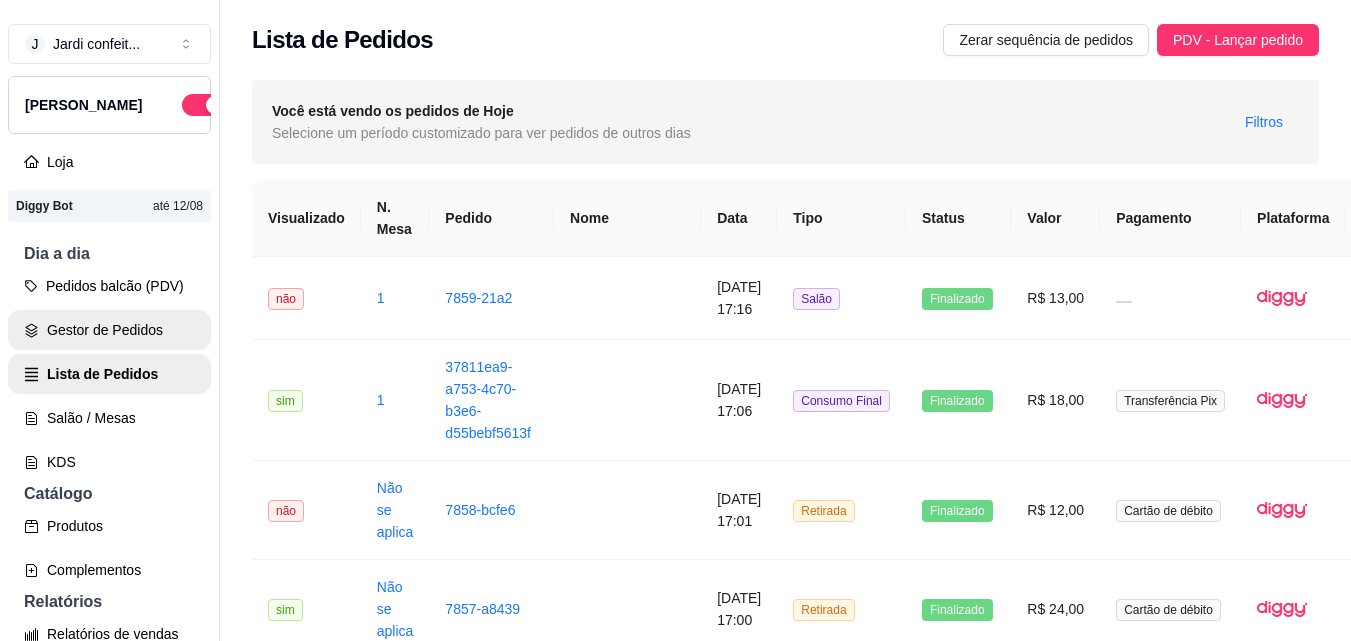 click on "Gestor de Pedidos" at bounding box center [109, 330] 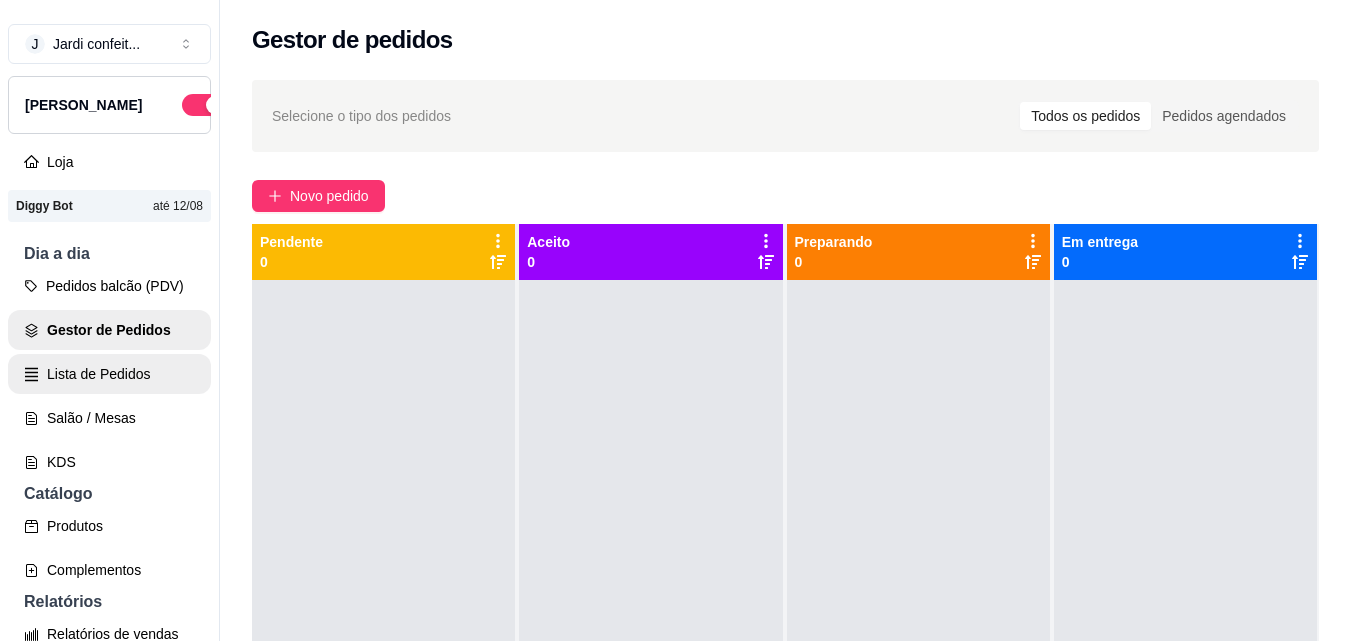 click on "Lista de Pedidos" at bounding box center (109, 374) 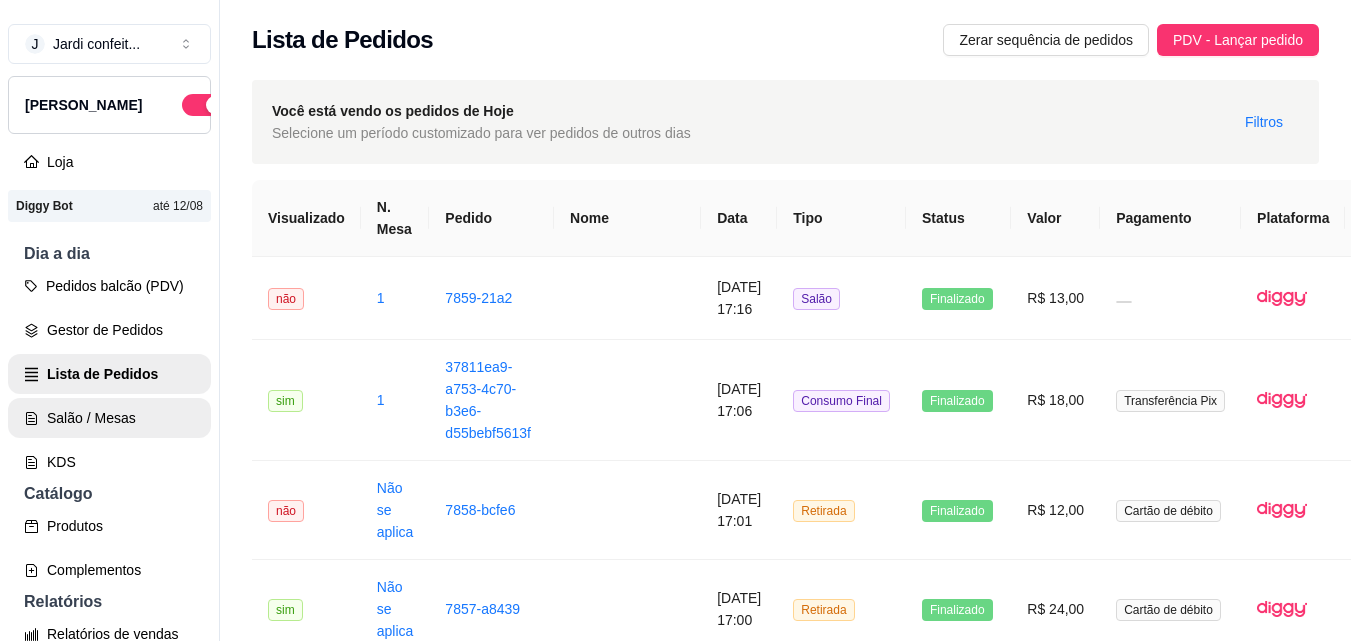 click on "Salão / Mesas" at bounding box center [109, 418] 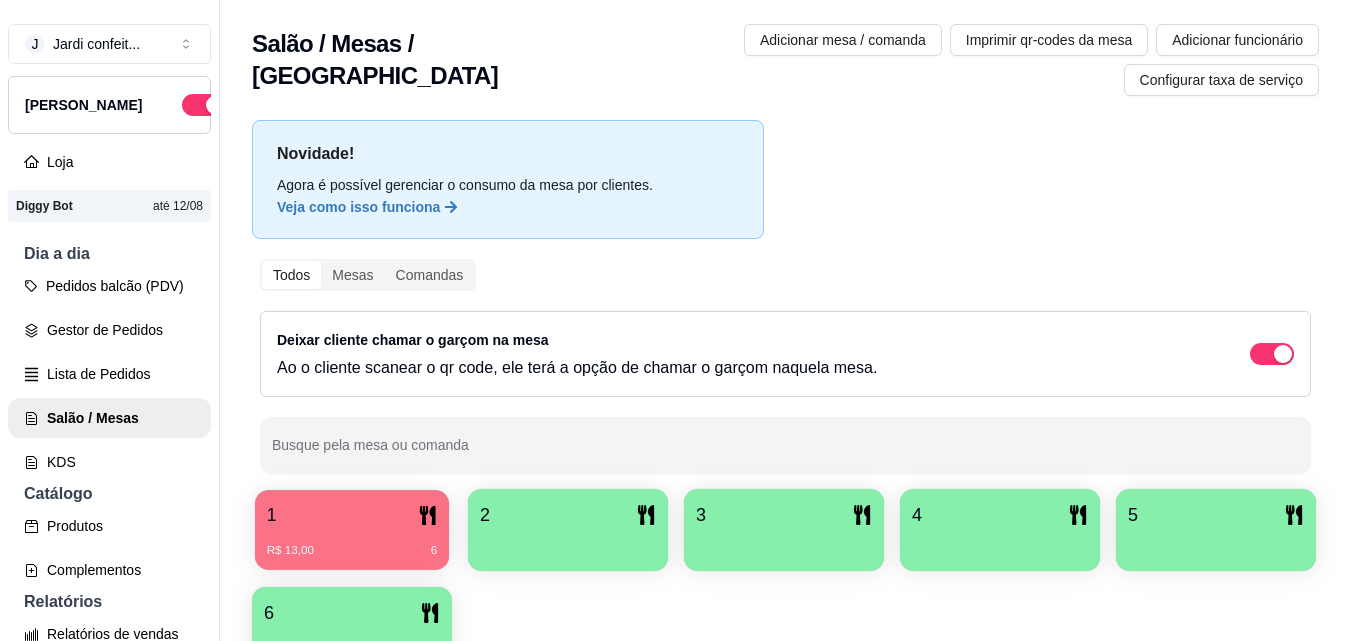 click on "1" at bounding box center [352, 515] 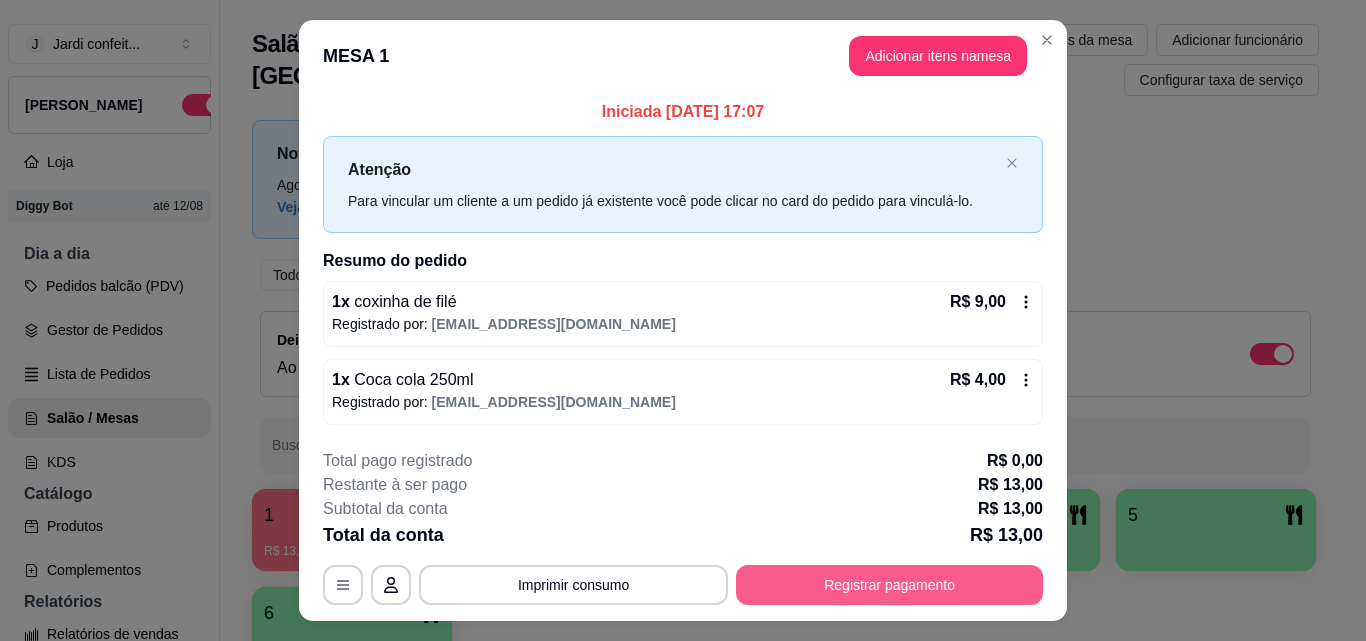 click on "Registrar pagamento" at bounding box center (889, 585) 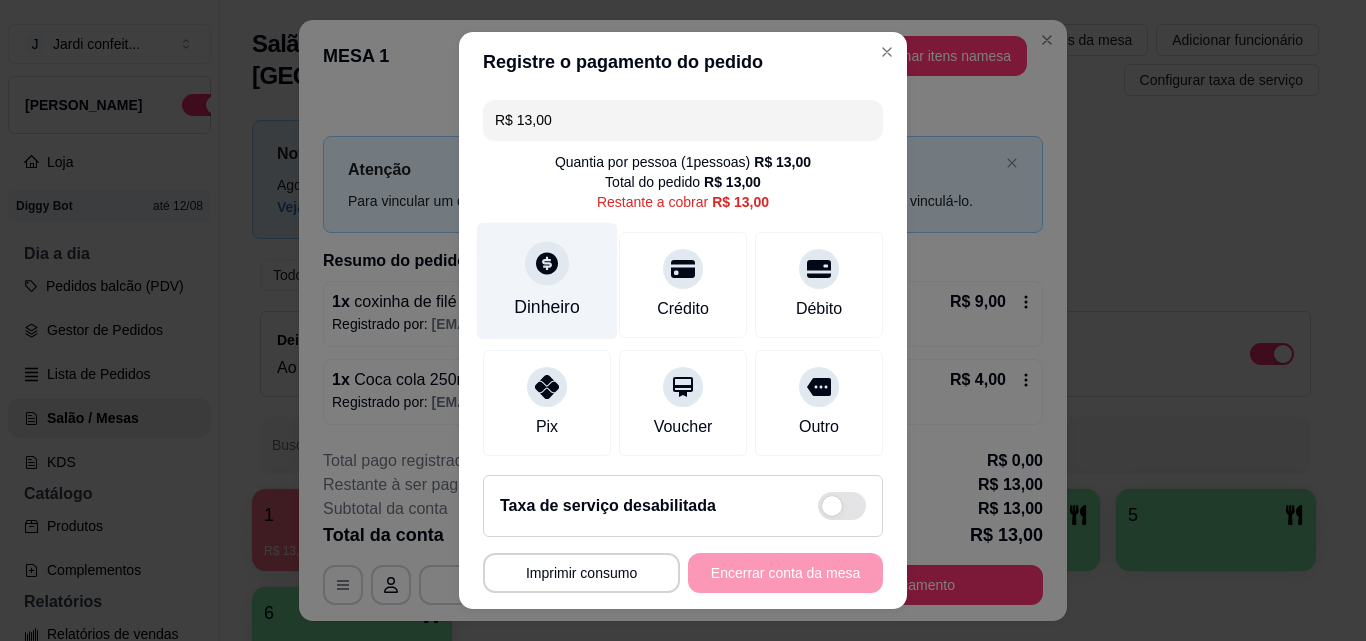 click on "Dinheiro" at bounding box center (547, 307) 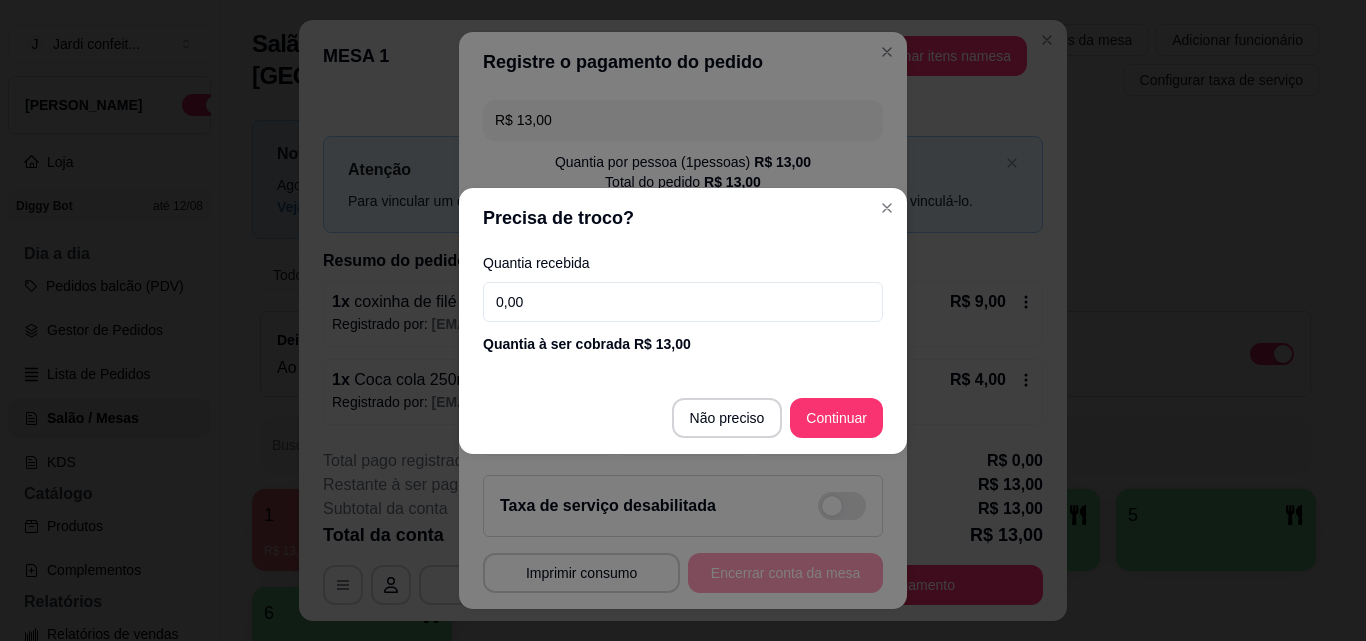 click on "0,00" at bounding box center (683, 302) 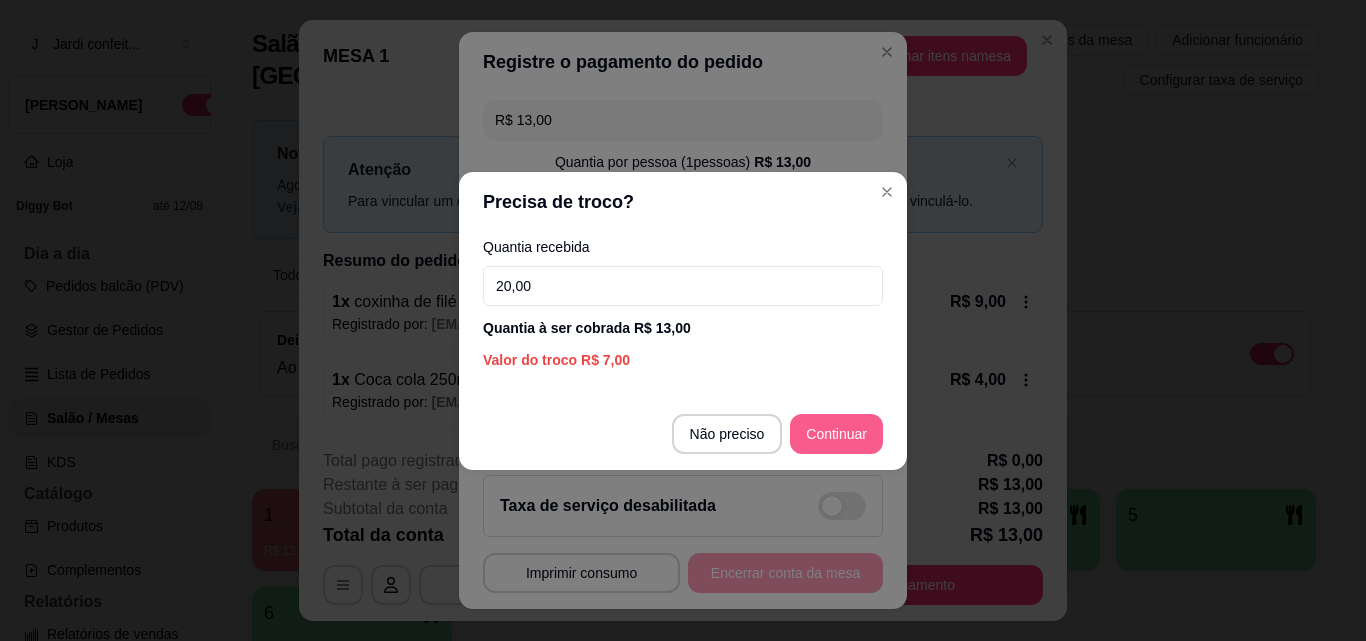 type on "20,00" 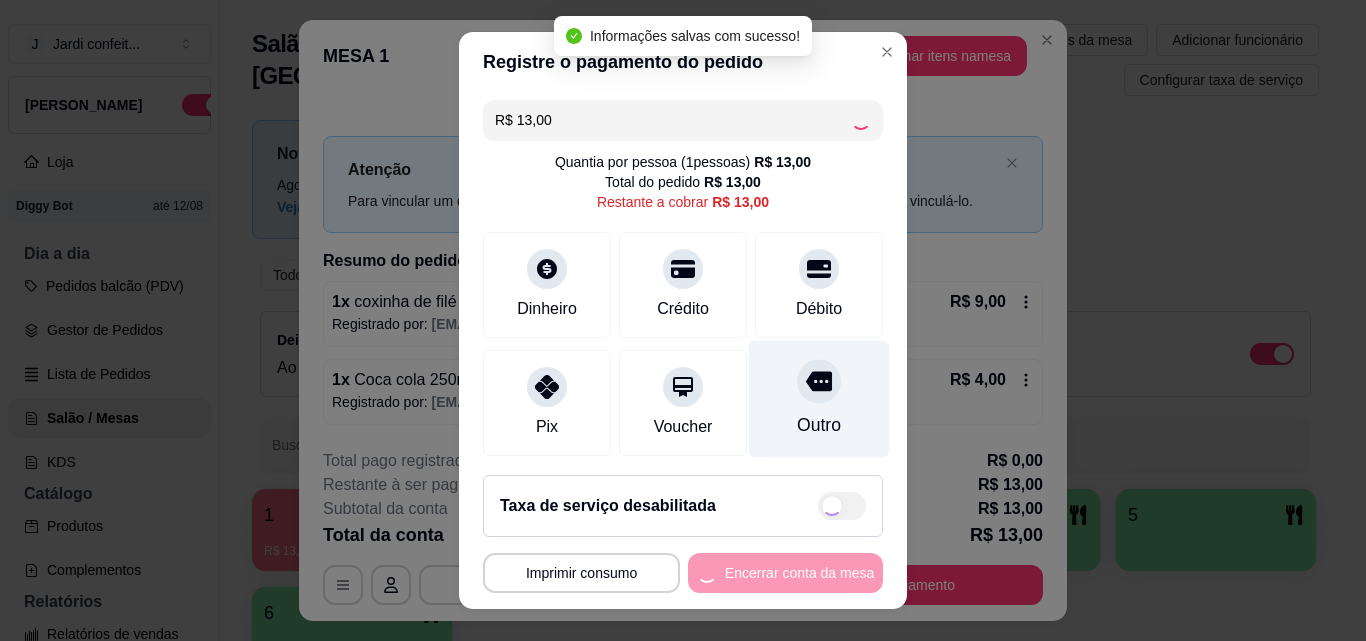 type on "R$ 0,00" 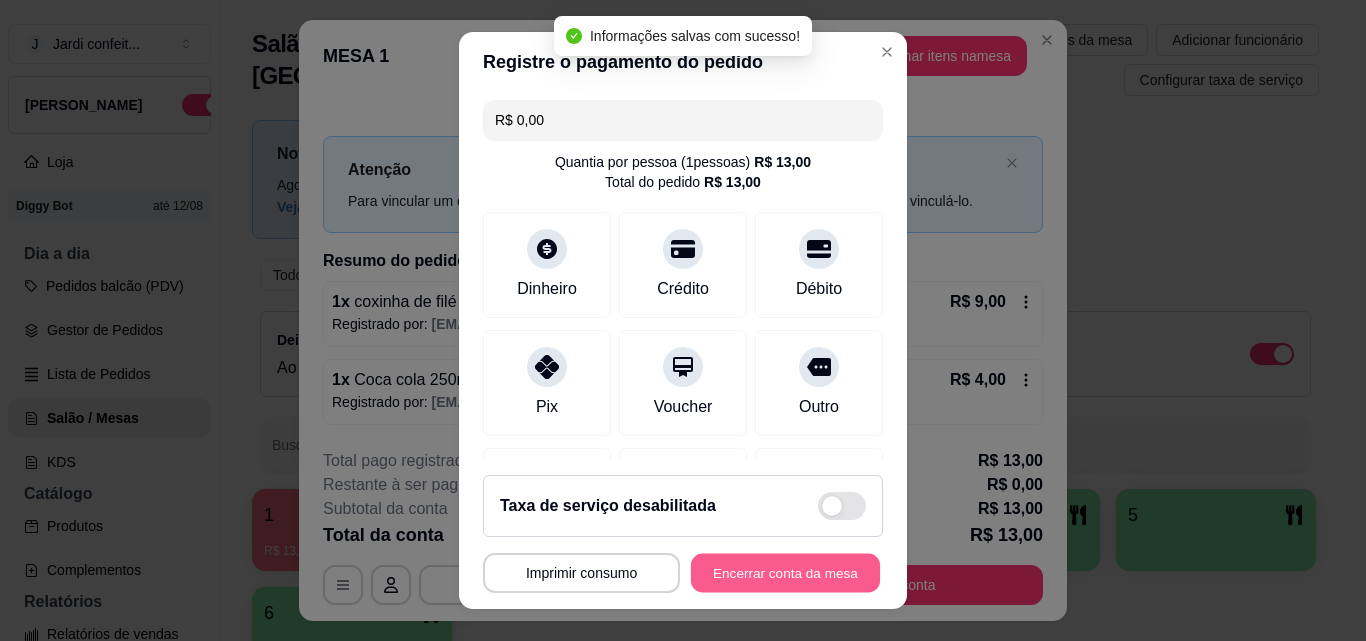 click on "Encerrar conta da mesa" at bounding box center [785, 573] 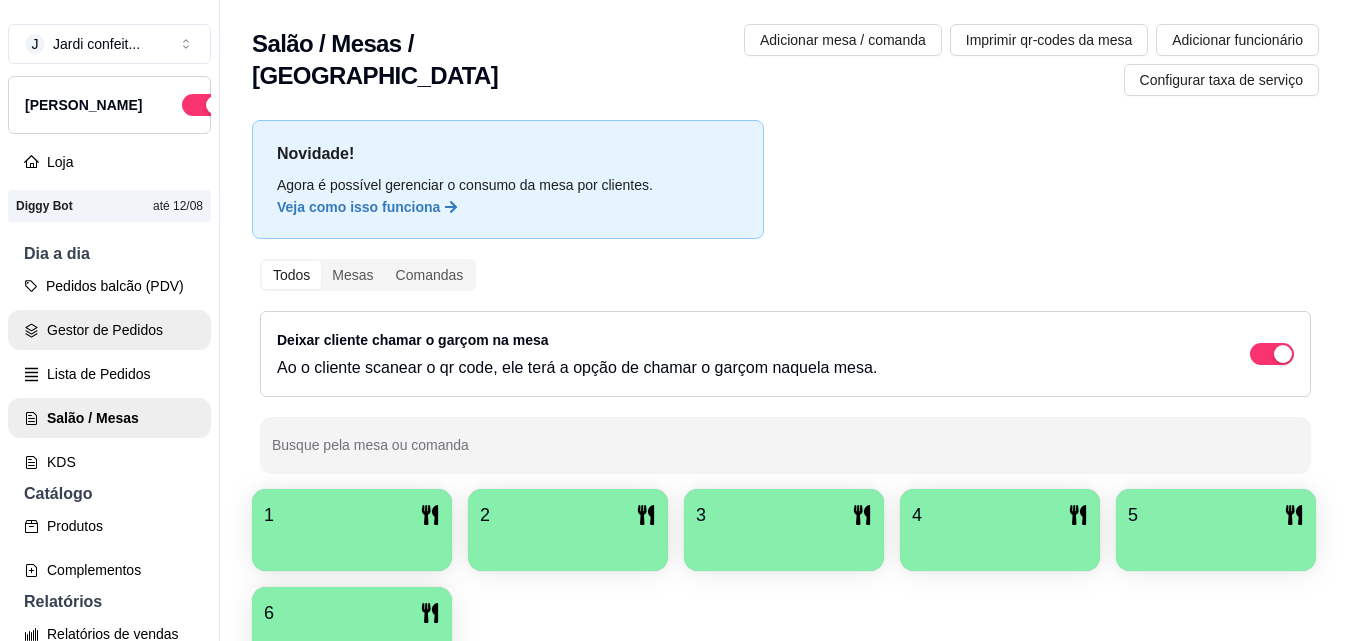 click on "Gestor de Pedidos" at bounding box center [109, 330] 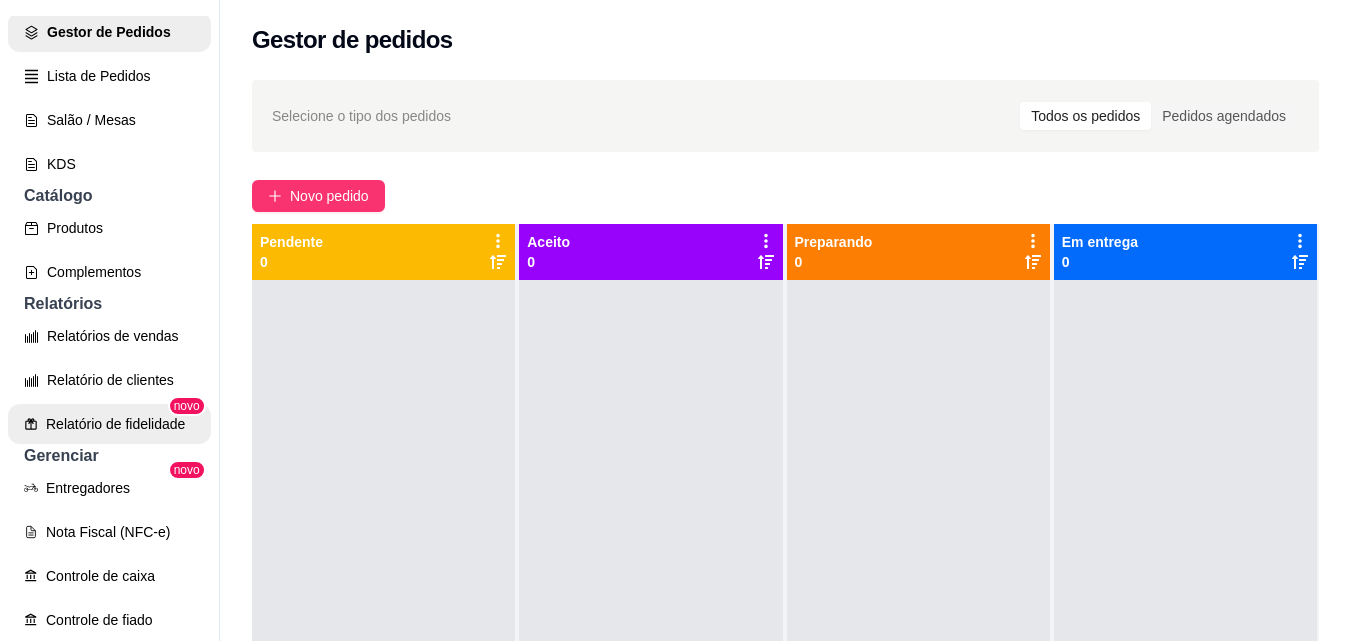 scroll, scrollTop: 300, scrollLeft: 0, axis: vertical 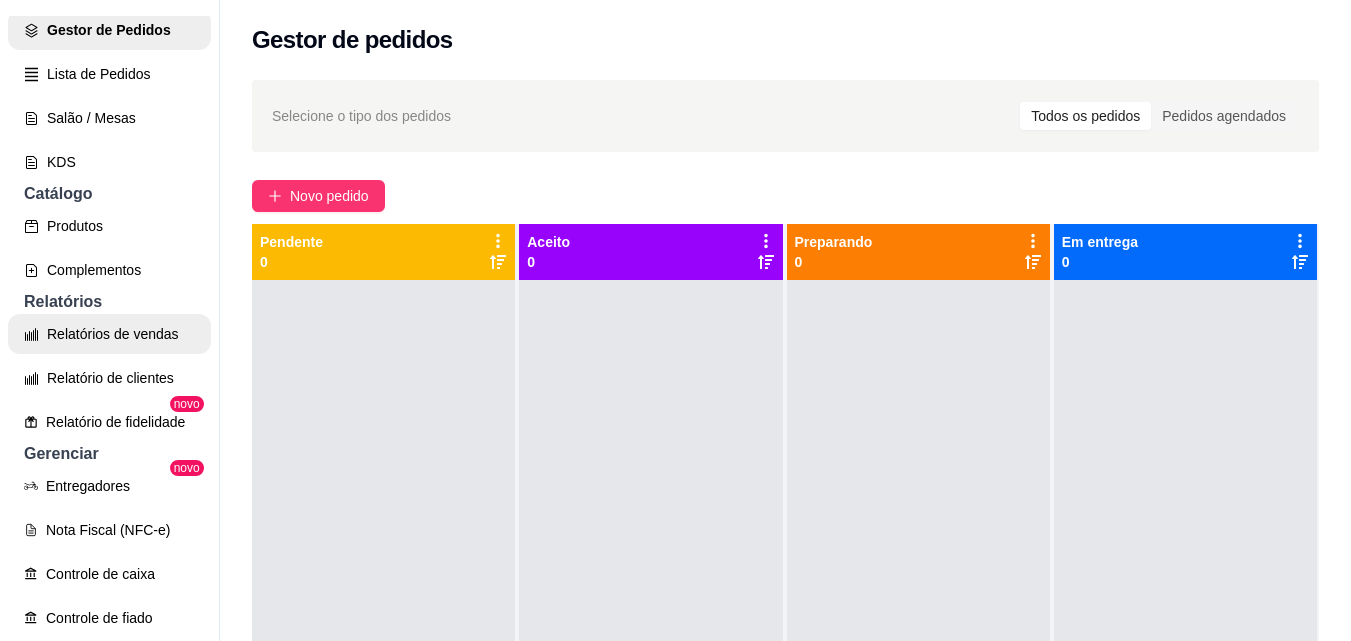 click on "Relatórios de vendas" at bounding box center (109, 334) 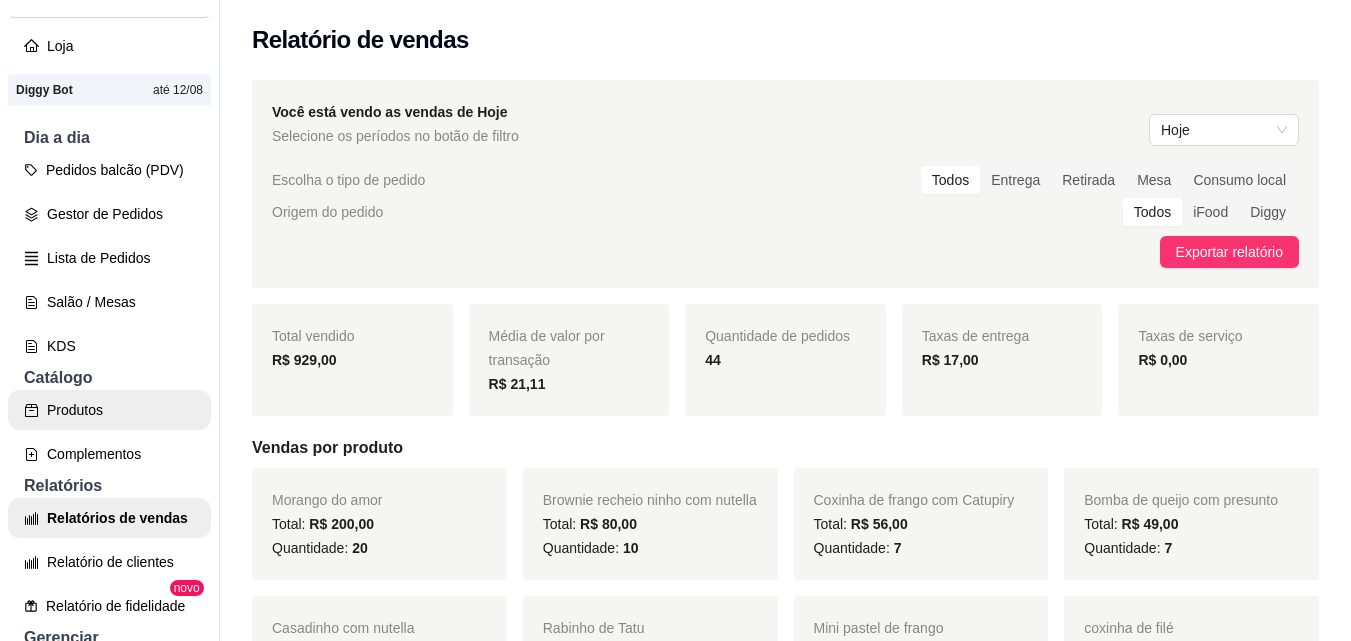 scroll, scrollTop: 100, scrollLeft: 0, axis: vertical 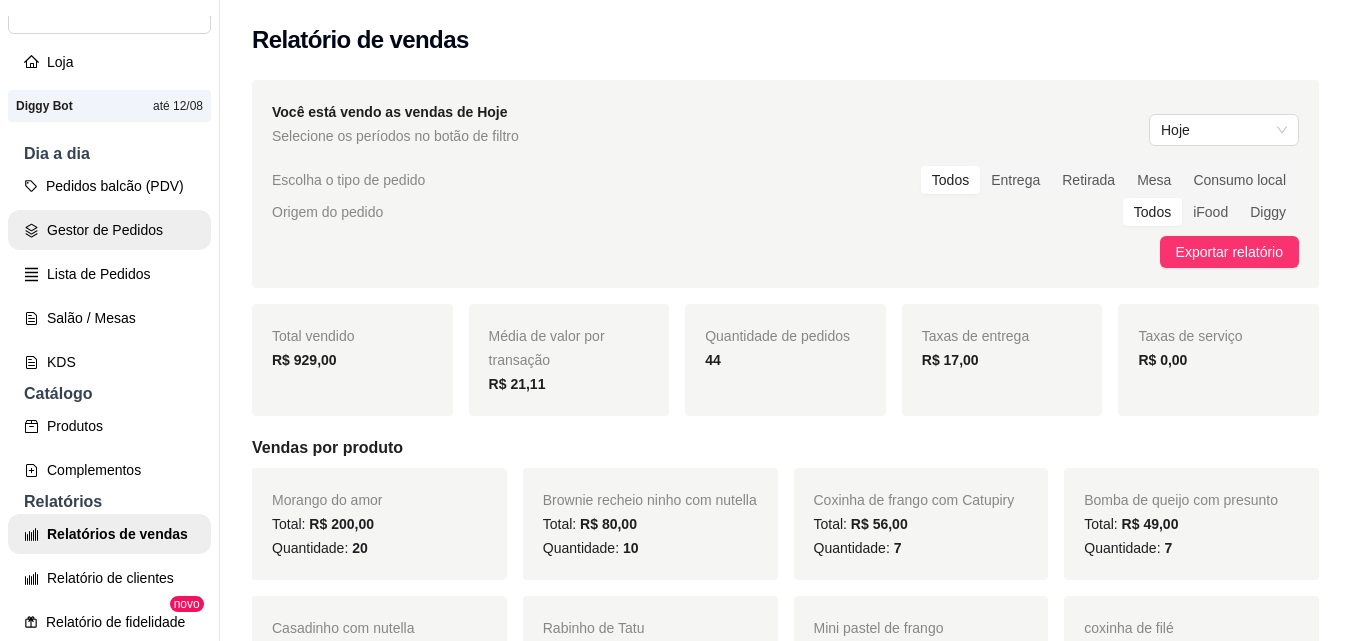 click on "Gestor de Pedidos" at bounding box center [109, 230] 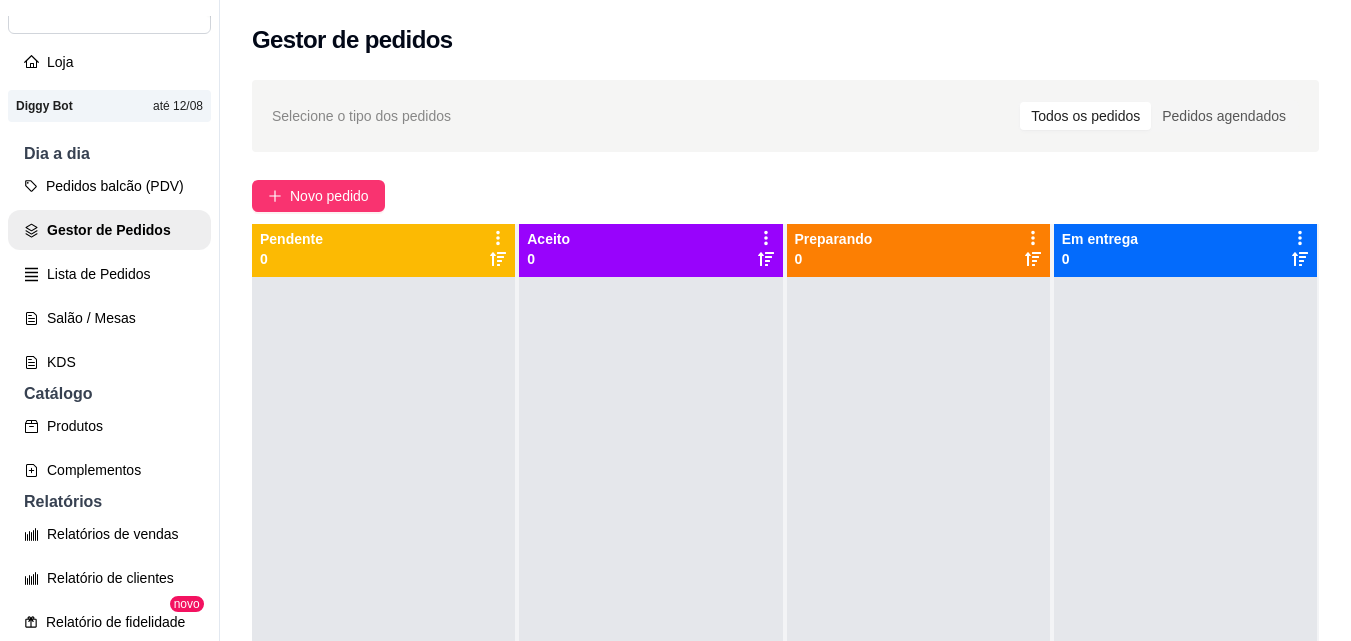 scroll, scrollTop: 0, scrollLeft: 0, axis: both 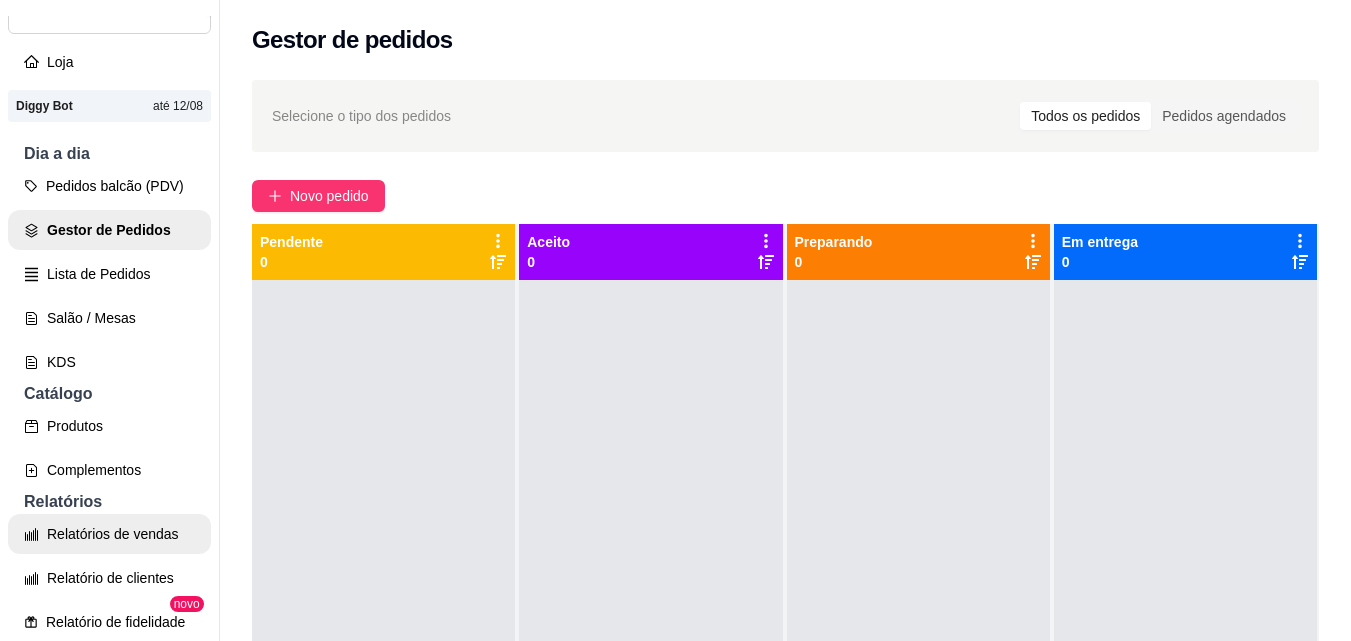 click on "Relatórios de vendas" at bounding box center [109, 534] 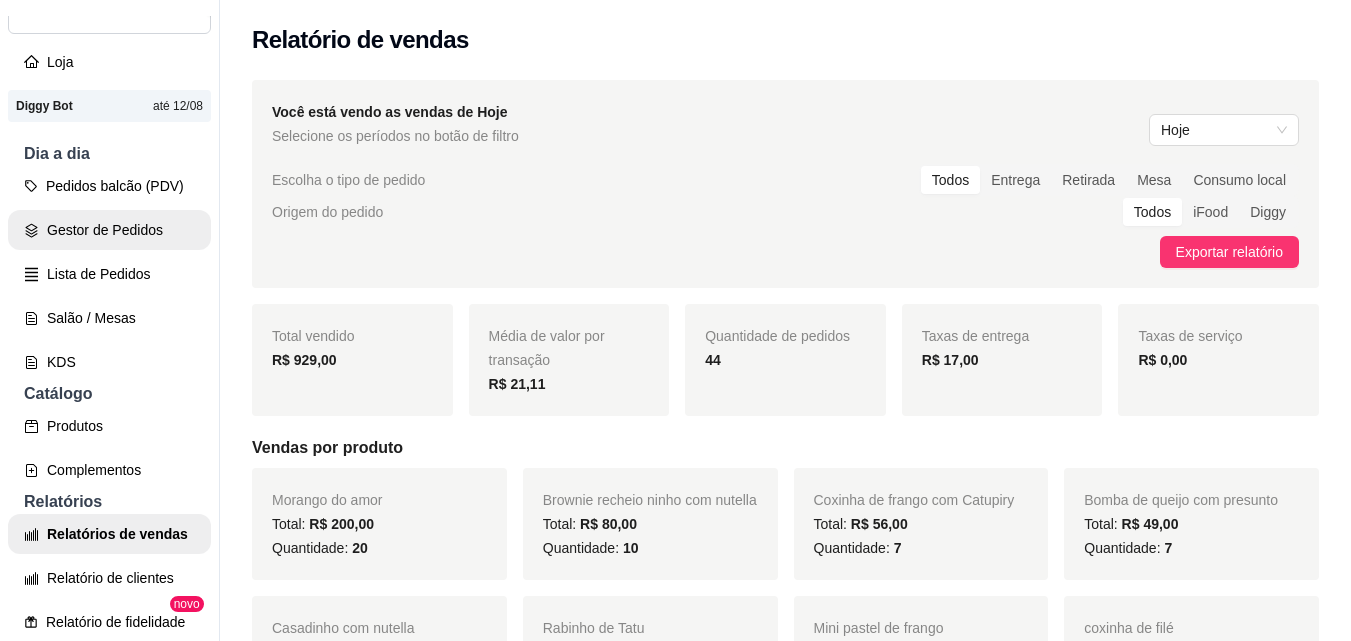 click on "Gestor de Pedidos" at bounding box center (109, 230) 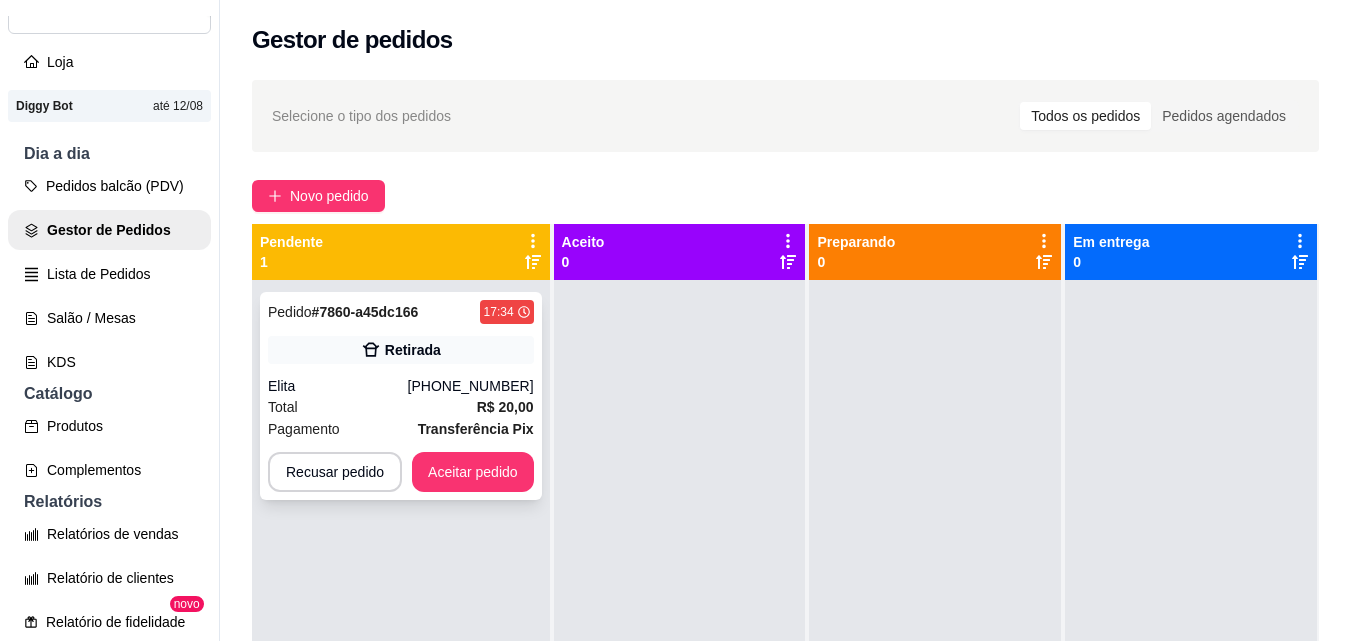 click on "R$ 20,00" at bounding box center [505, 407] 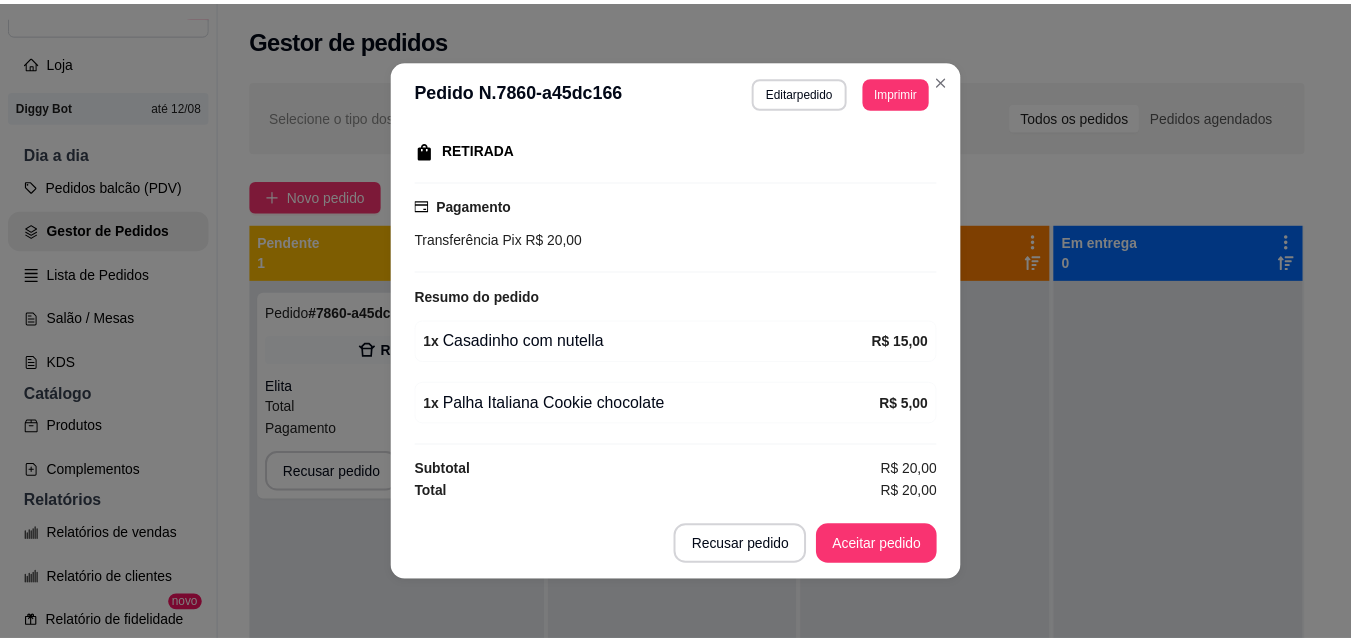scroll, scrollTop: 314, scrollLeft: 0, axis: vertical 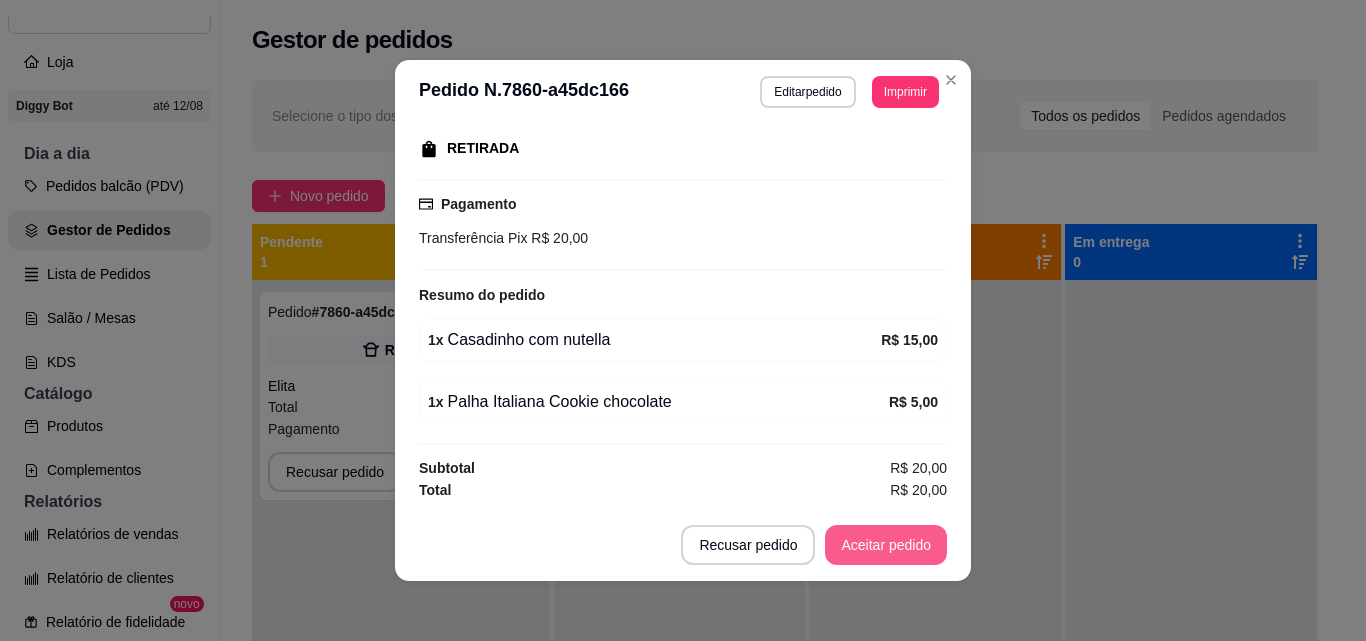 click on "Aceitar pedido" at bounding box center [886, 545] 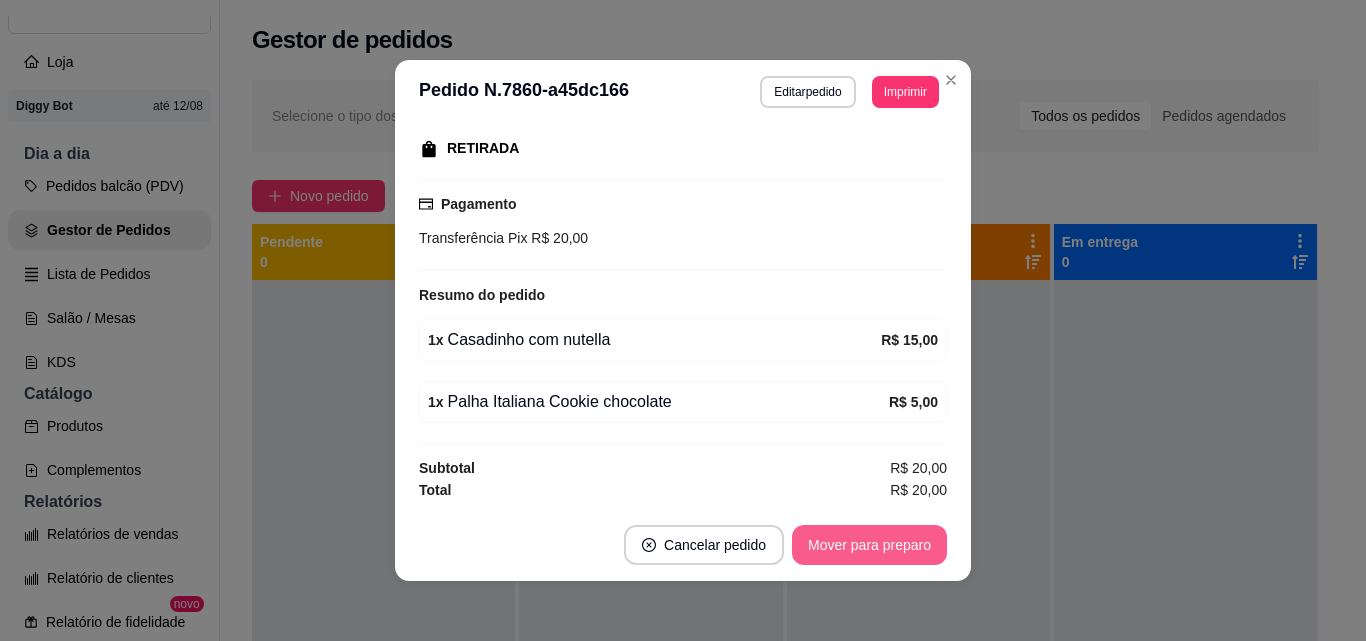 click on "Mover para preparo" at bounding box center (869, 545) 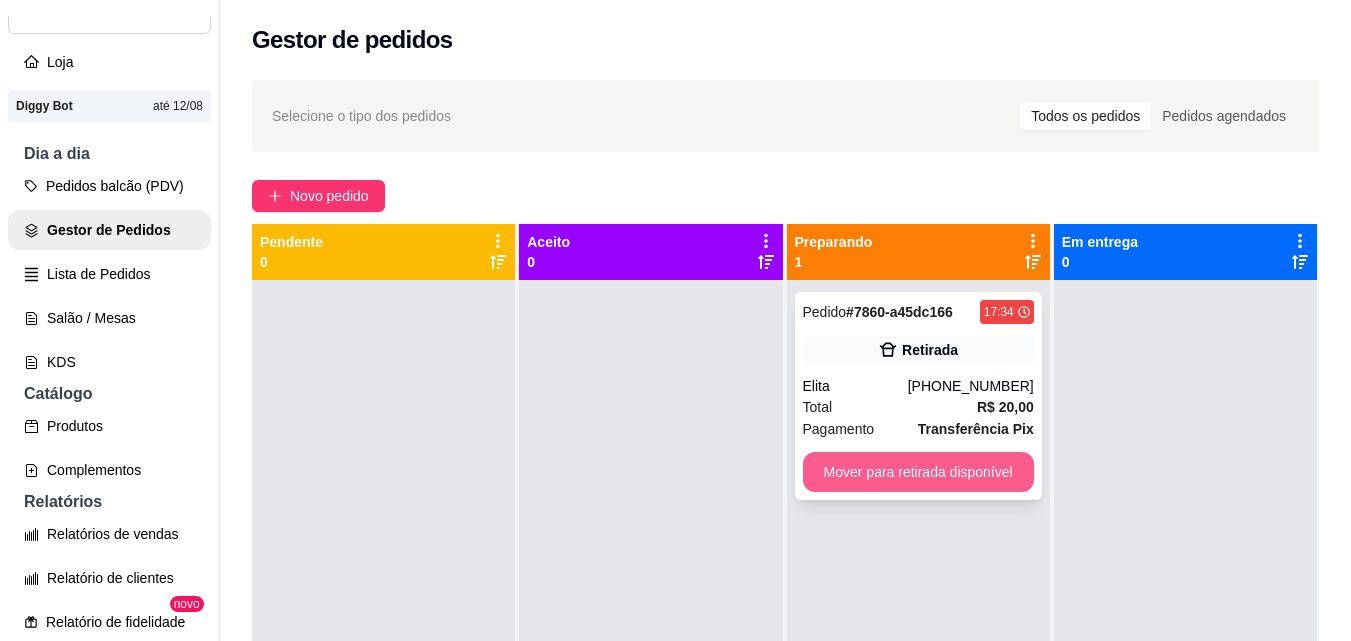 click on "Mover para retirada disponível" at bounding box center [918, 472] 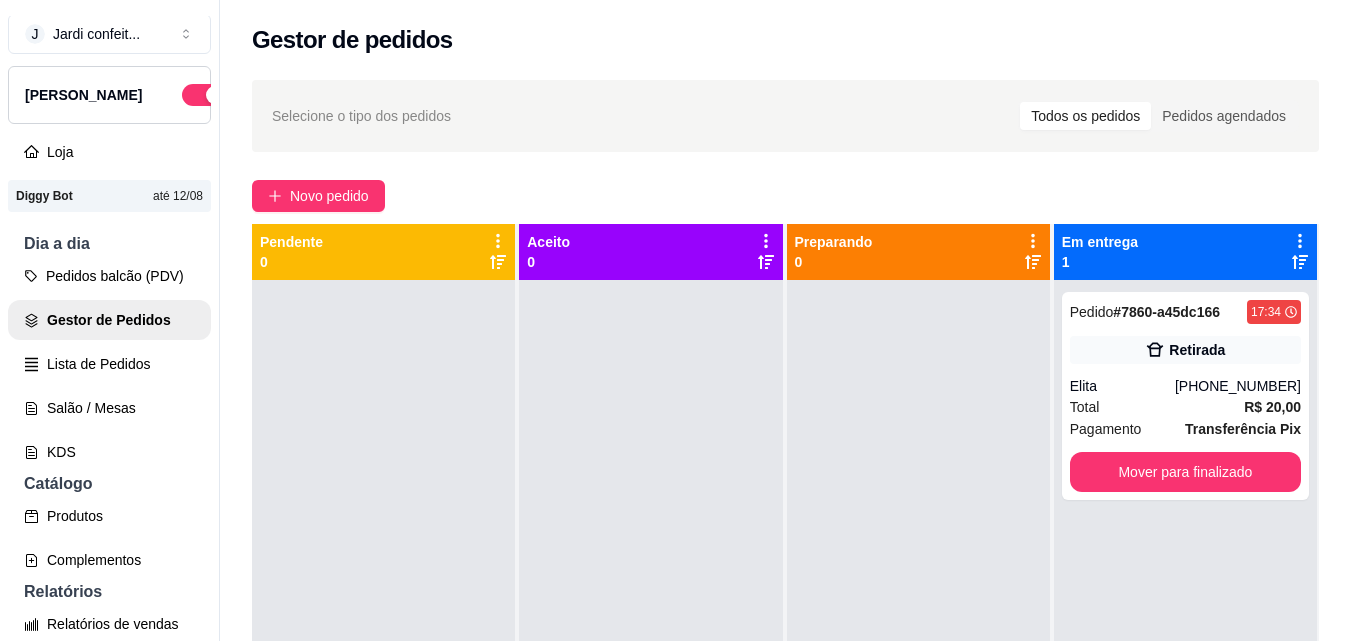 scroll, scrollTop: 0, scrollLeft: 0, axis: both 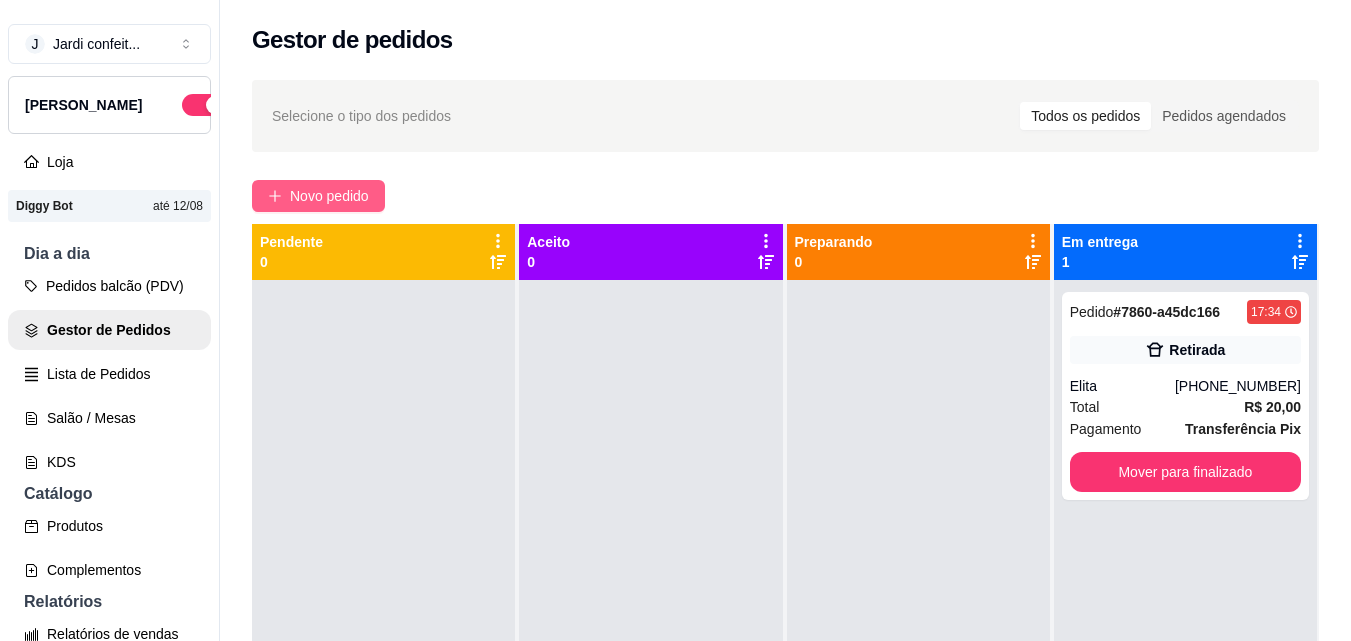 click on "Novo pedido" at bounding box center [329, 196] 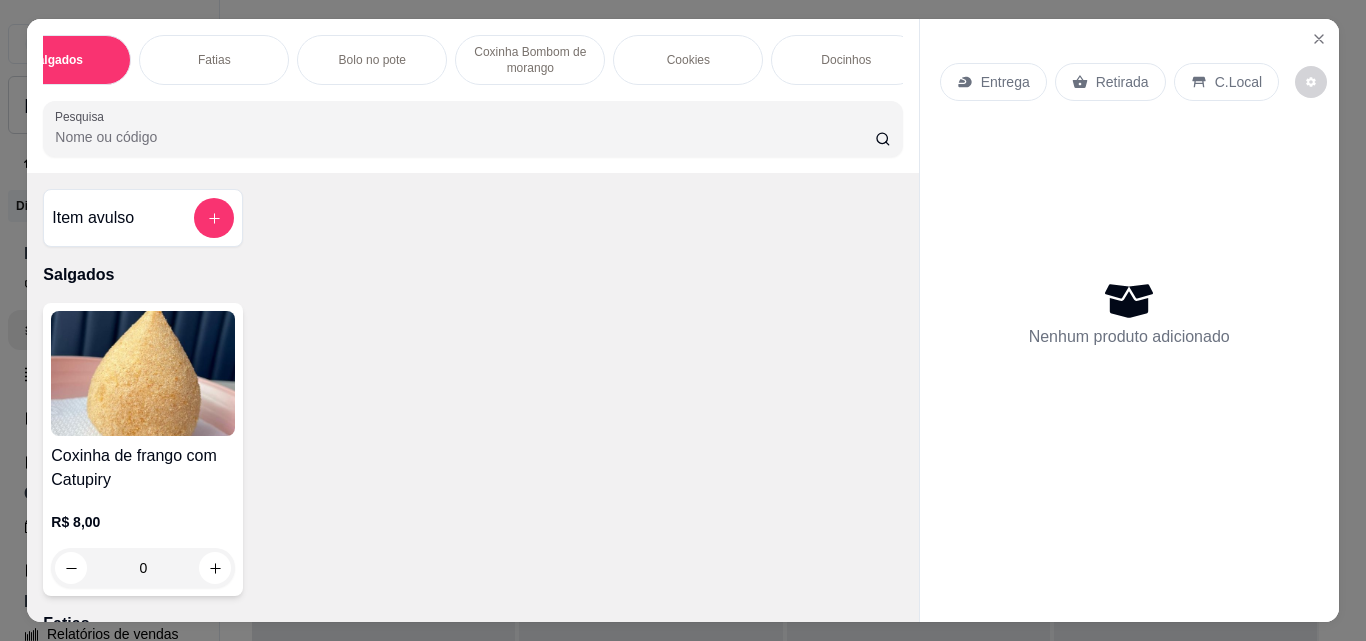 scroll, scrollTop: 0, scrollLeft: 65, axis: horizontal 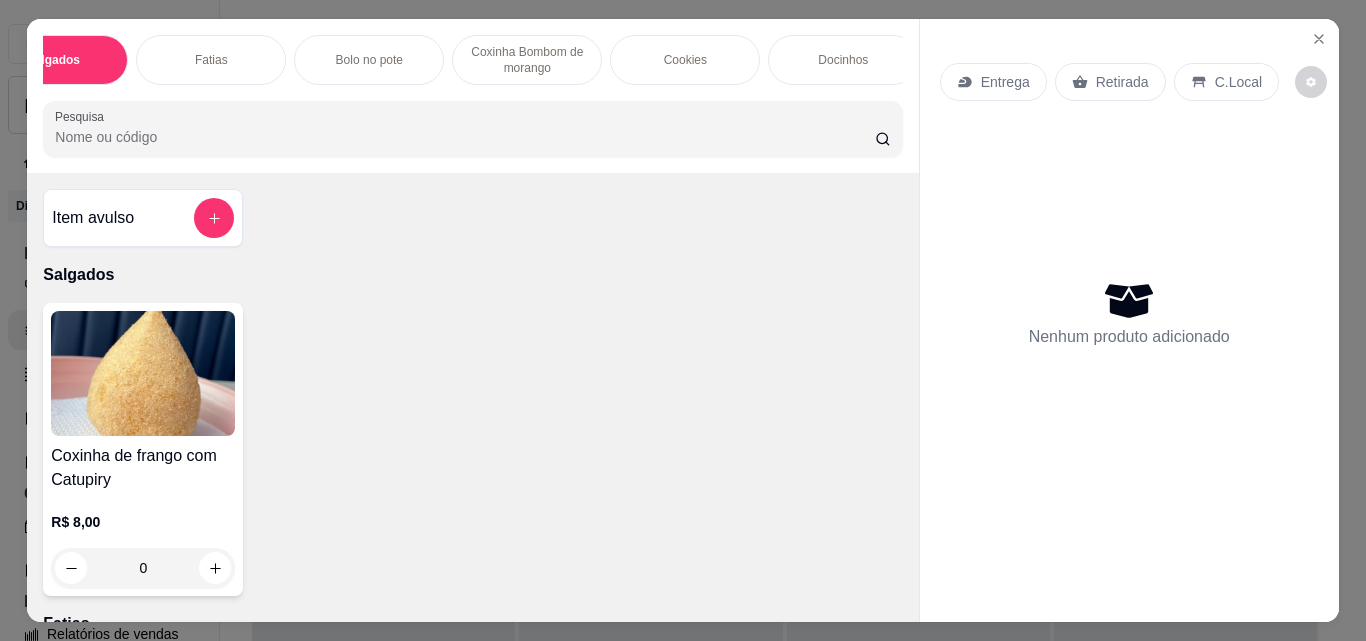 click on "Coxinha Bombom de morango" at bounding box center (527, 60) 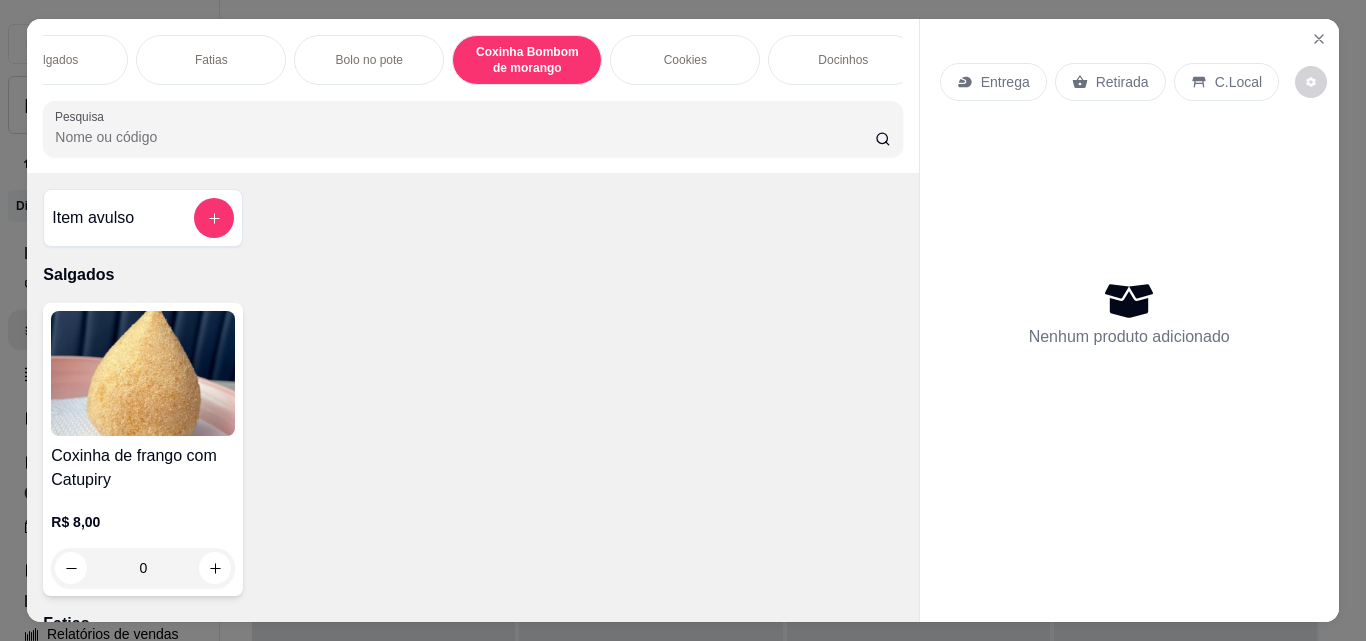 scroll, scrollTop: 1137, scrollLeft: 0, axis: vertical 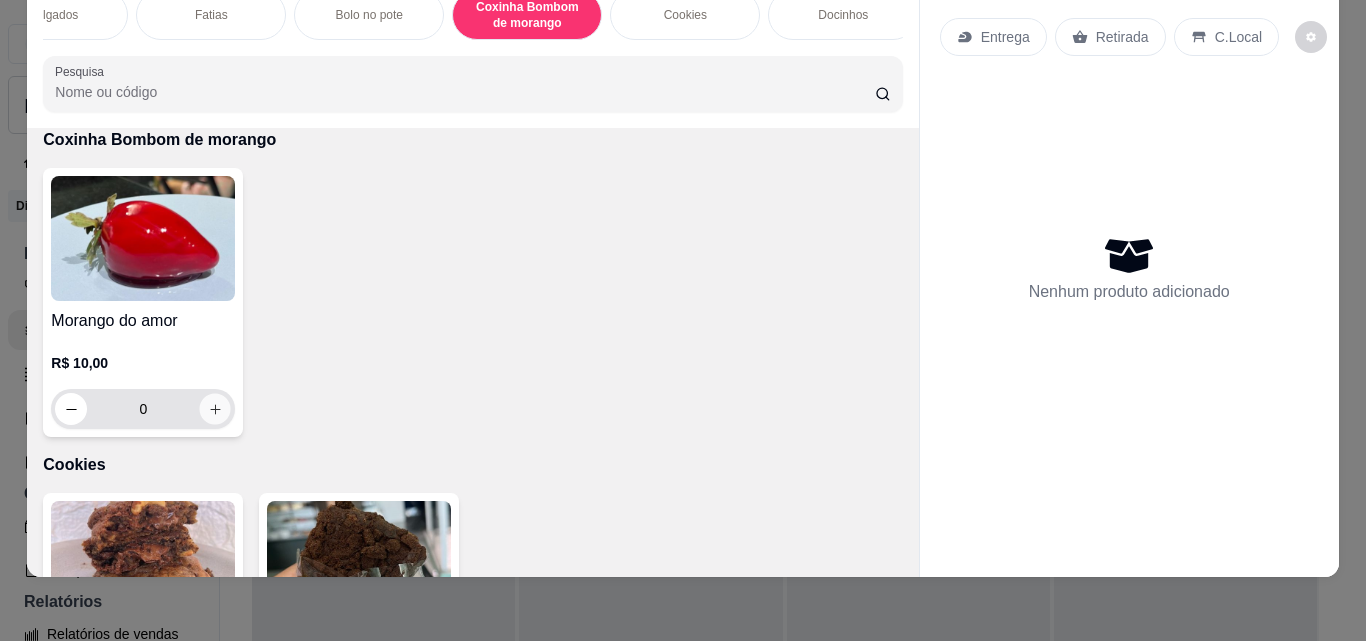 click 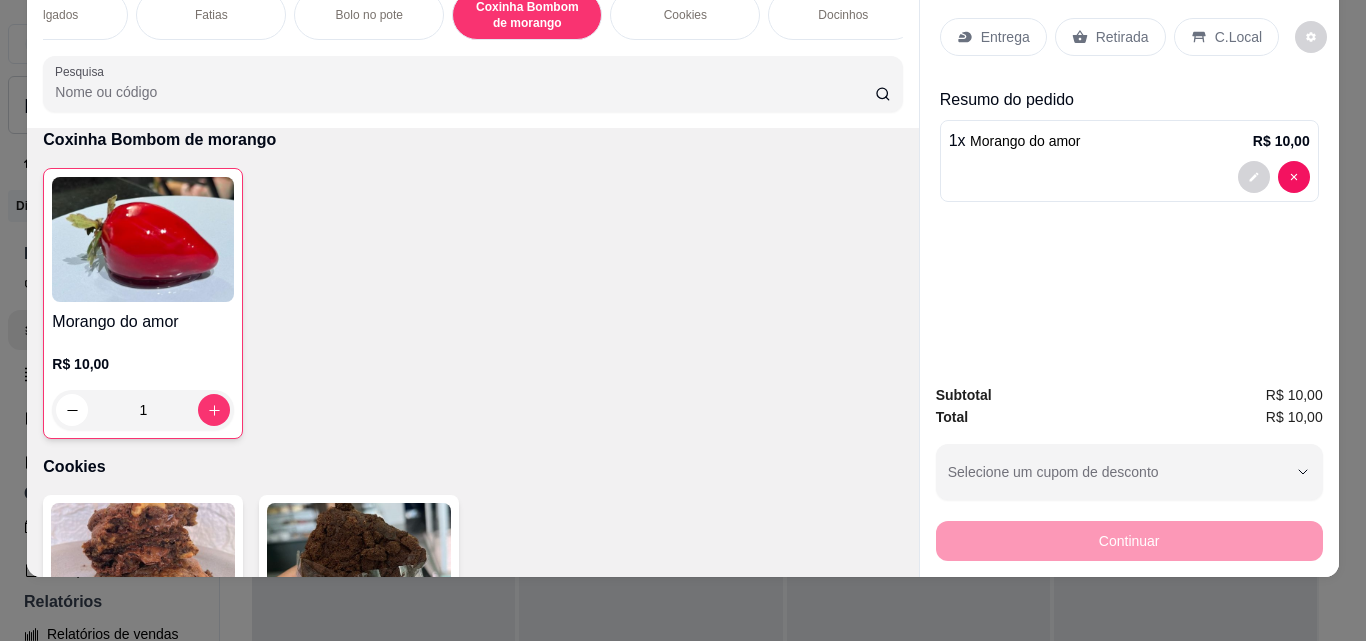 click on "Retirada" at bounding box center [1122, 37] 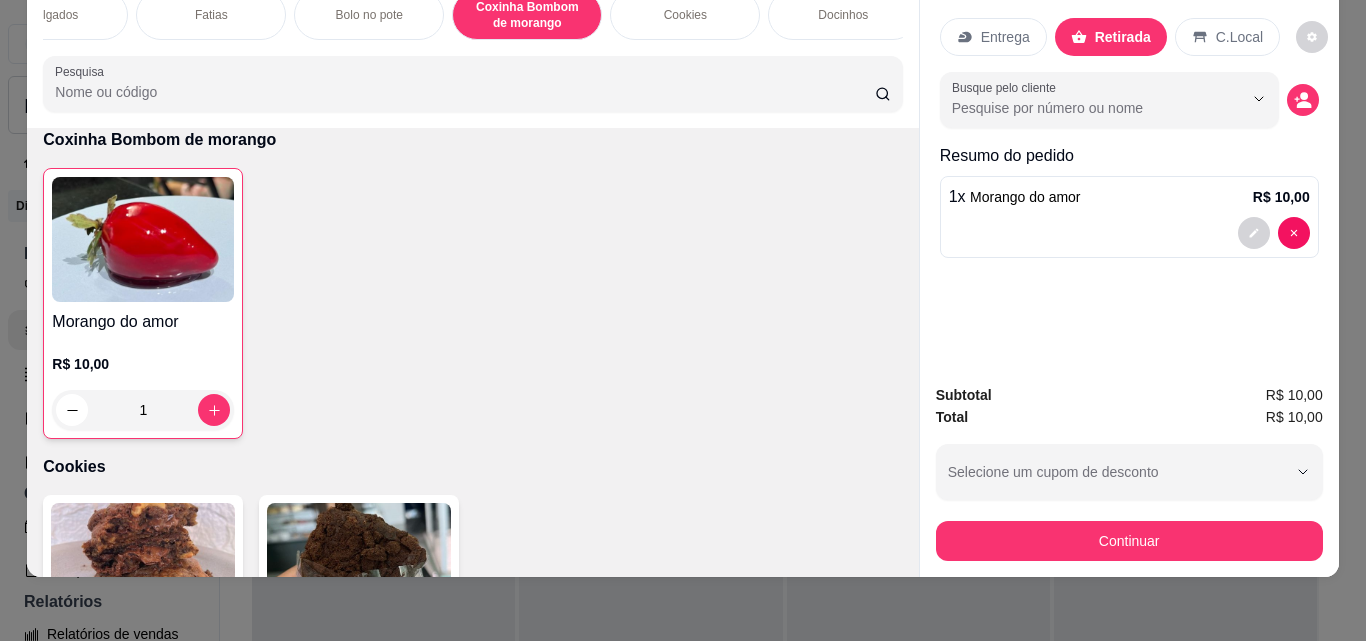 click on "Continuar" at bounding box center (1129, 541) 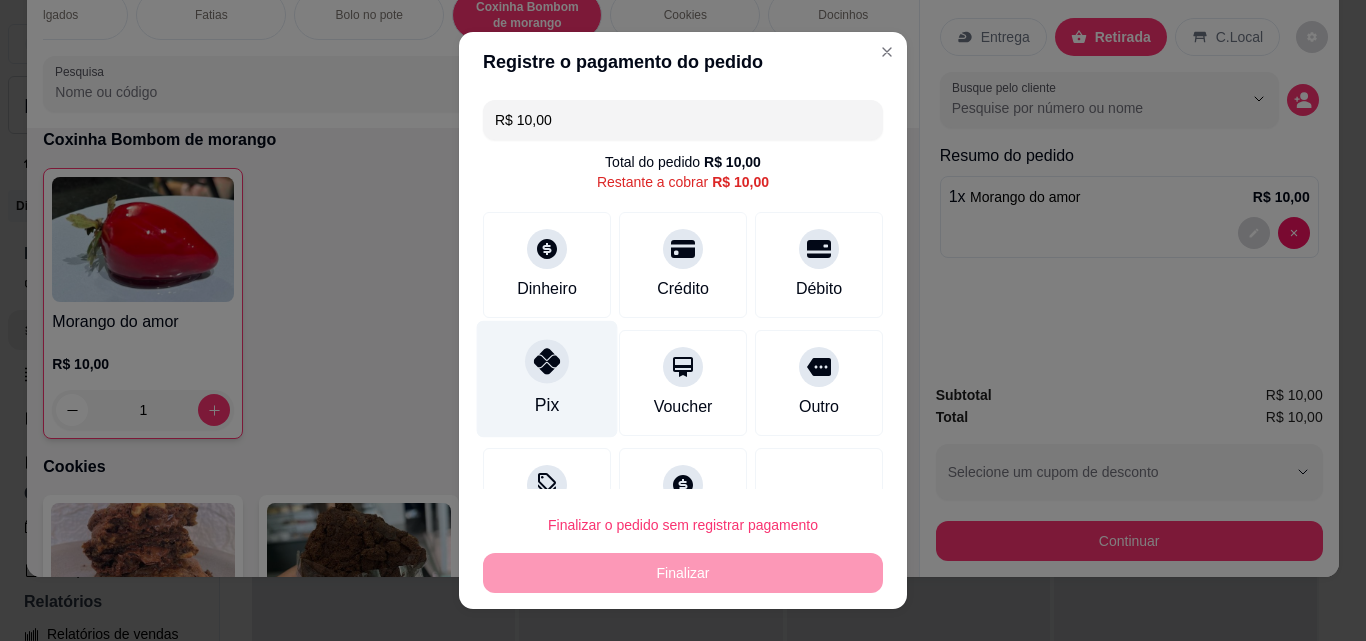 click on "Pix" at bounding box center (547, 379) 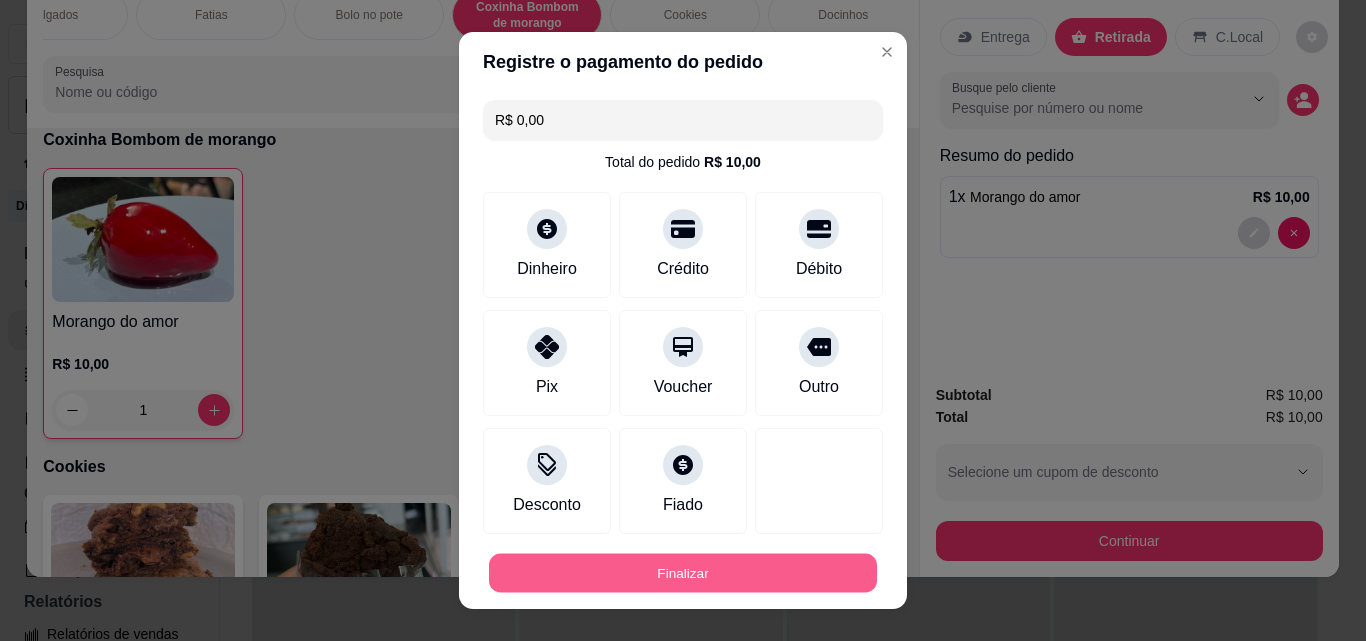 click on "Finalizar" at bounding box center (683, 573) 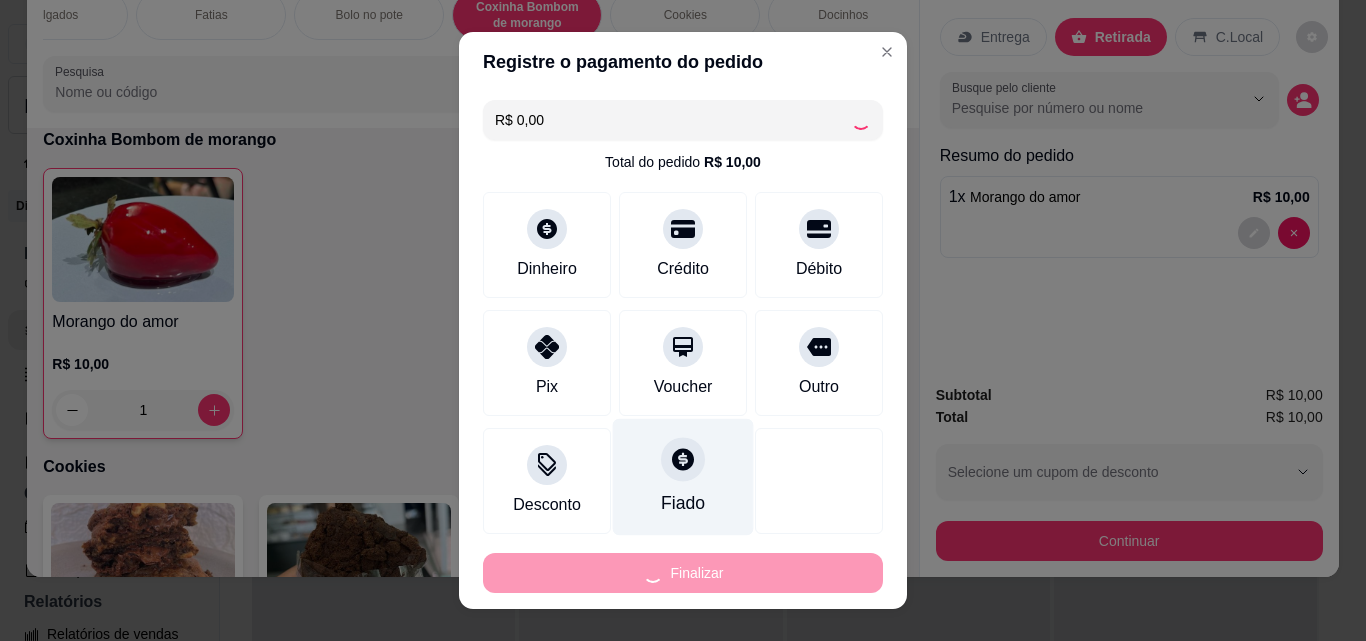 type on "0" 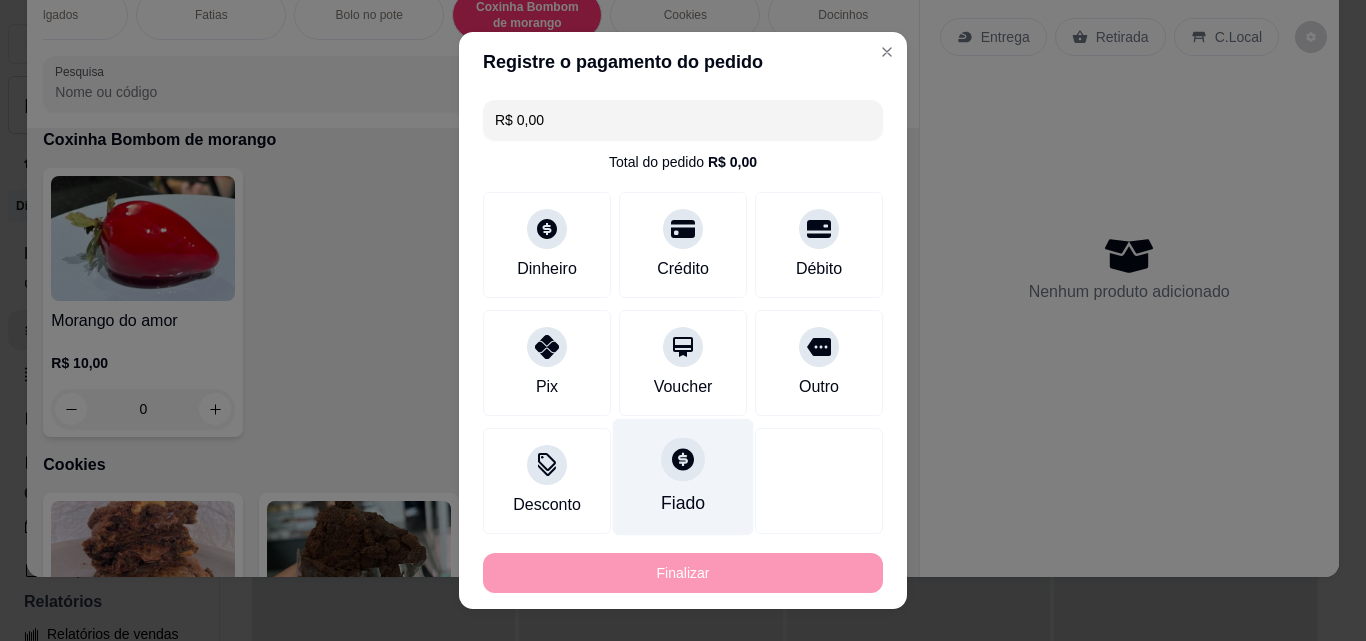 type on "-R$ 10,00" 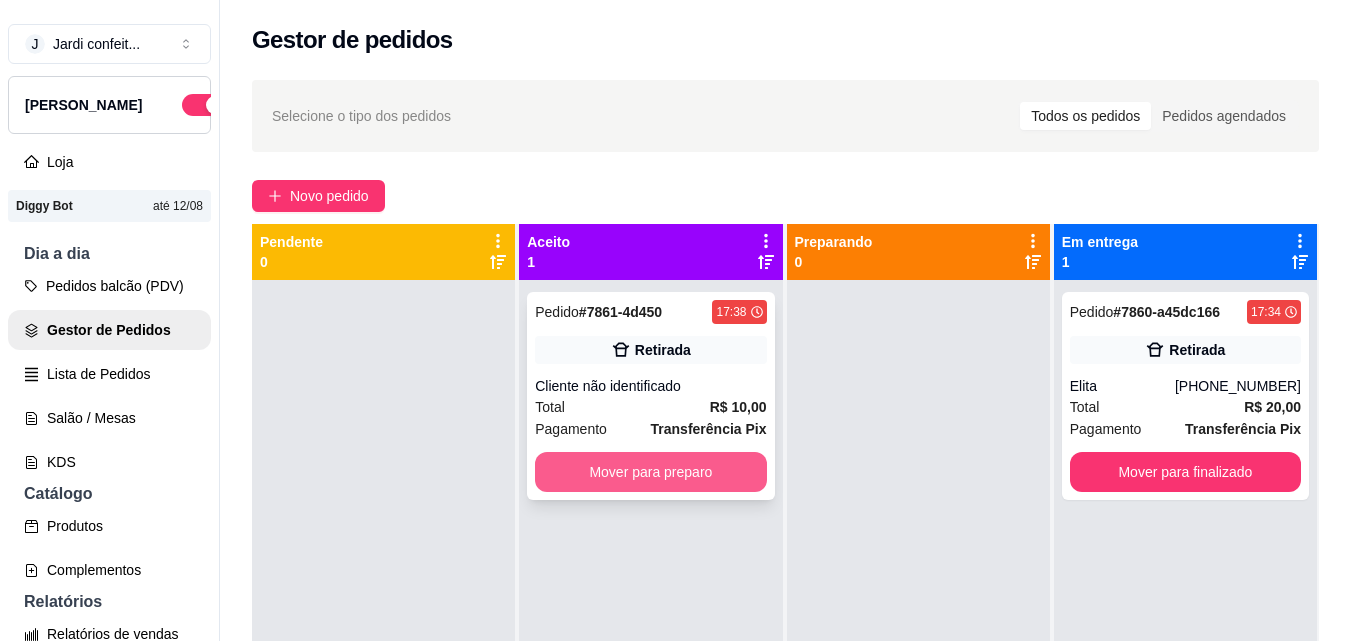 click on "Mover para preparo" at bounding box center [650, 472] 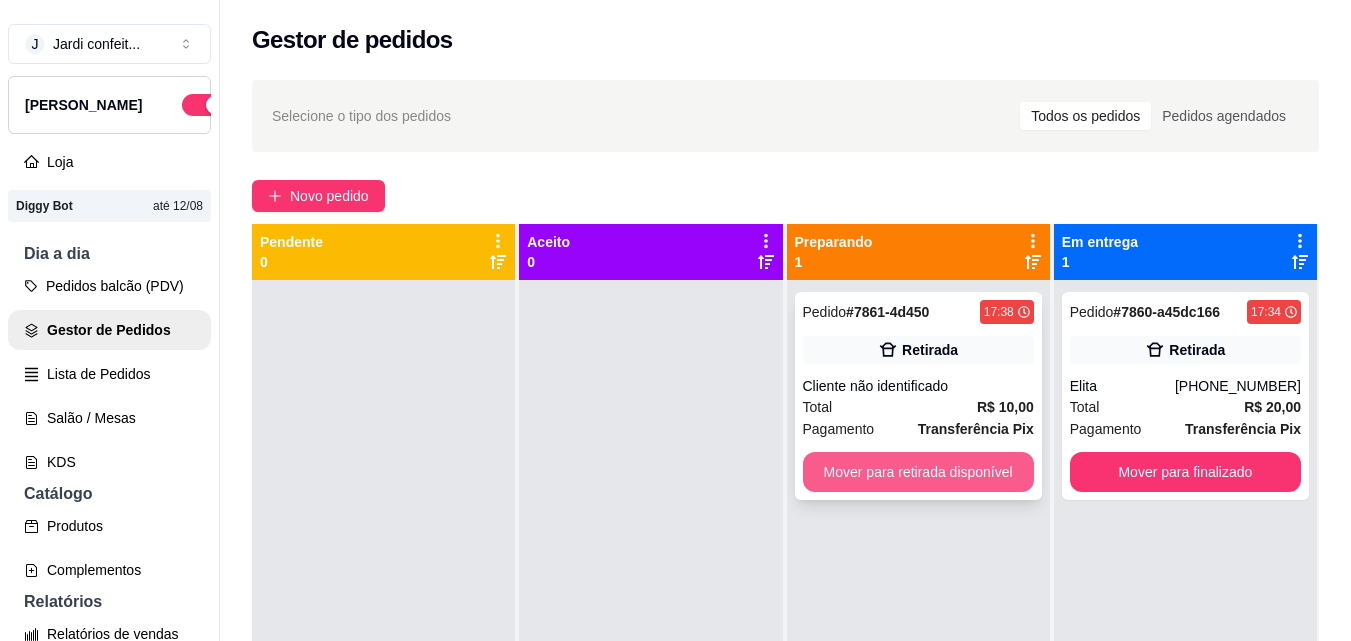 click on "Mover para retirada disponível" at bounding box center [918, 472] 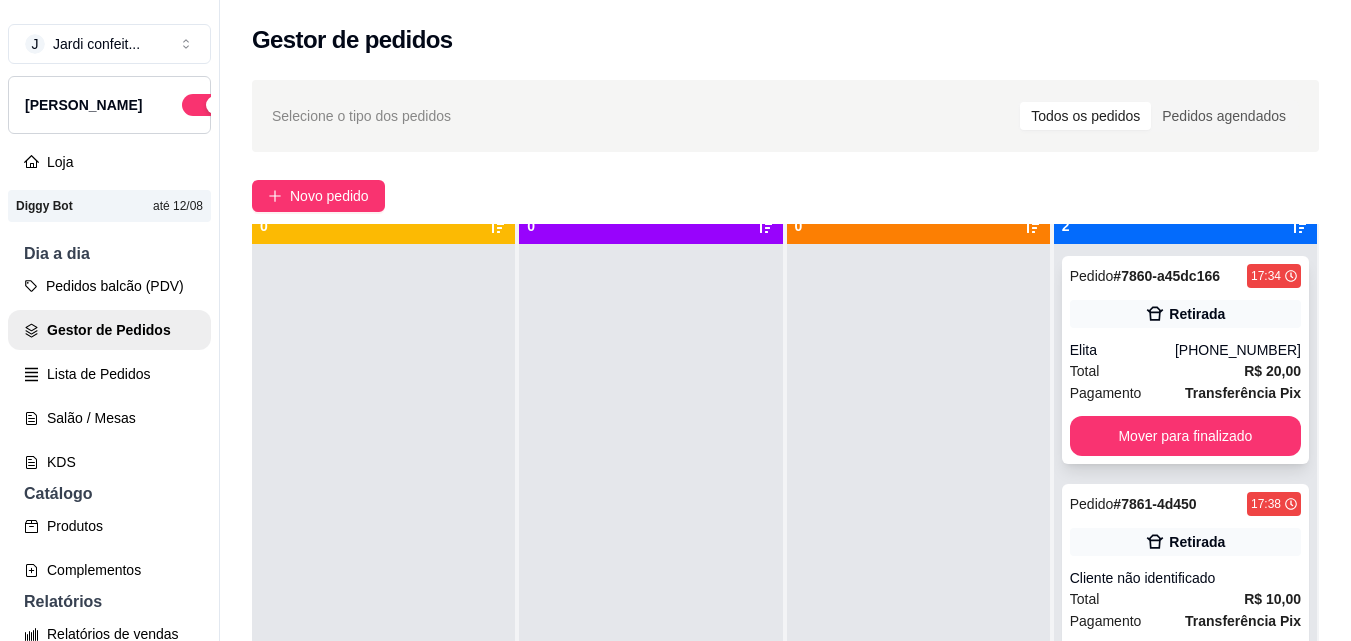 scroll, scrollTop: 56, scrollLeft: 0, axis: vertical 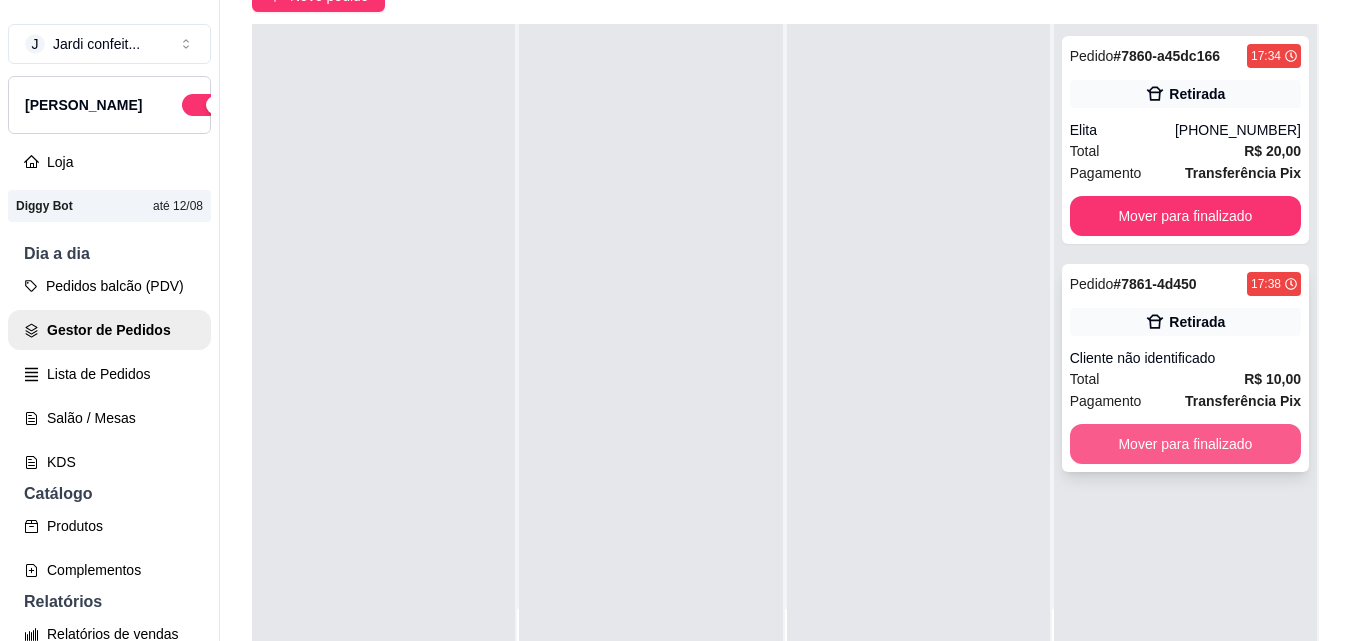 click on "Mover para finalizado" at bounding box center [1185, 444] 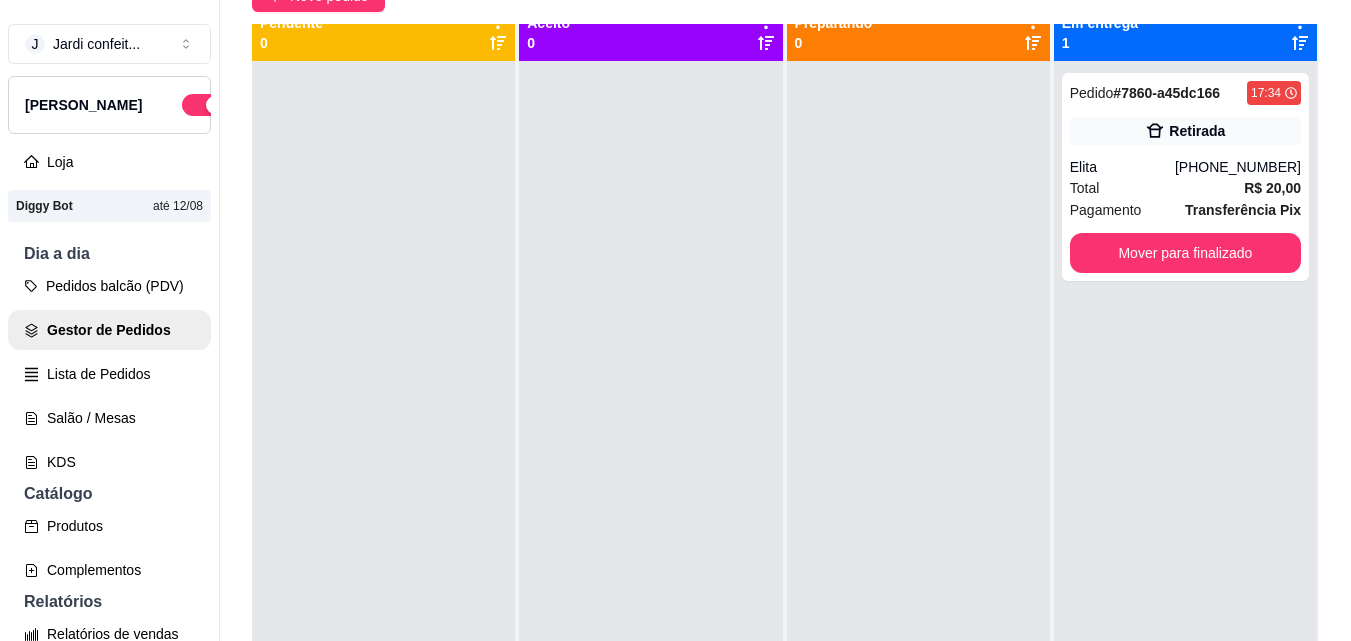 scroll, scrollTop: 0, scrollLeft: 0, axis: both 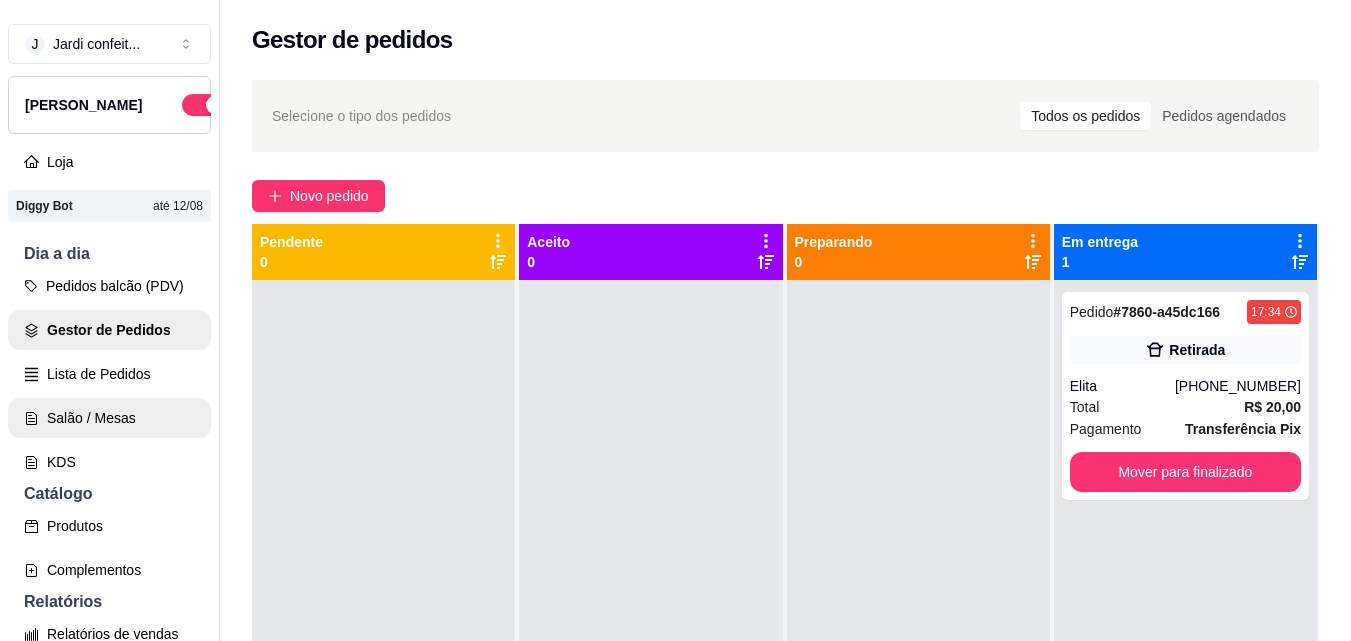 click on "Salão / Mesas" at bounding box center (109, 418) 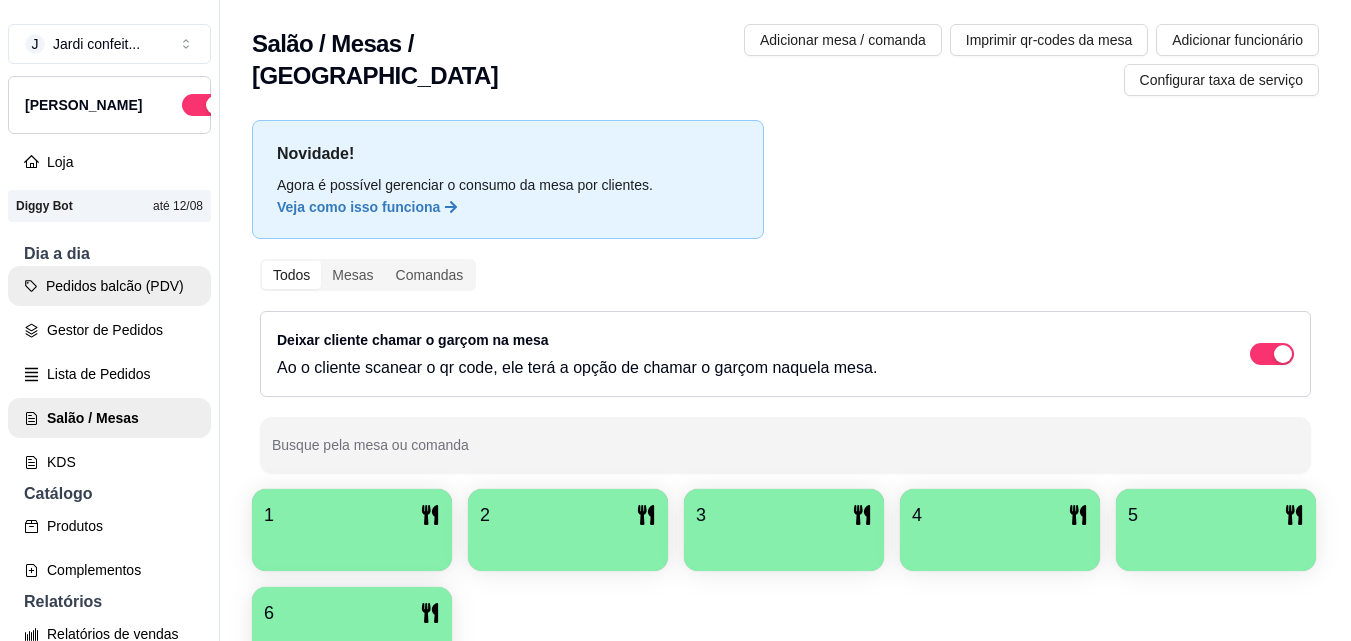 click on "Pedidos balcão (PDV)" at bounding box center (109, 286) 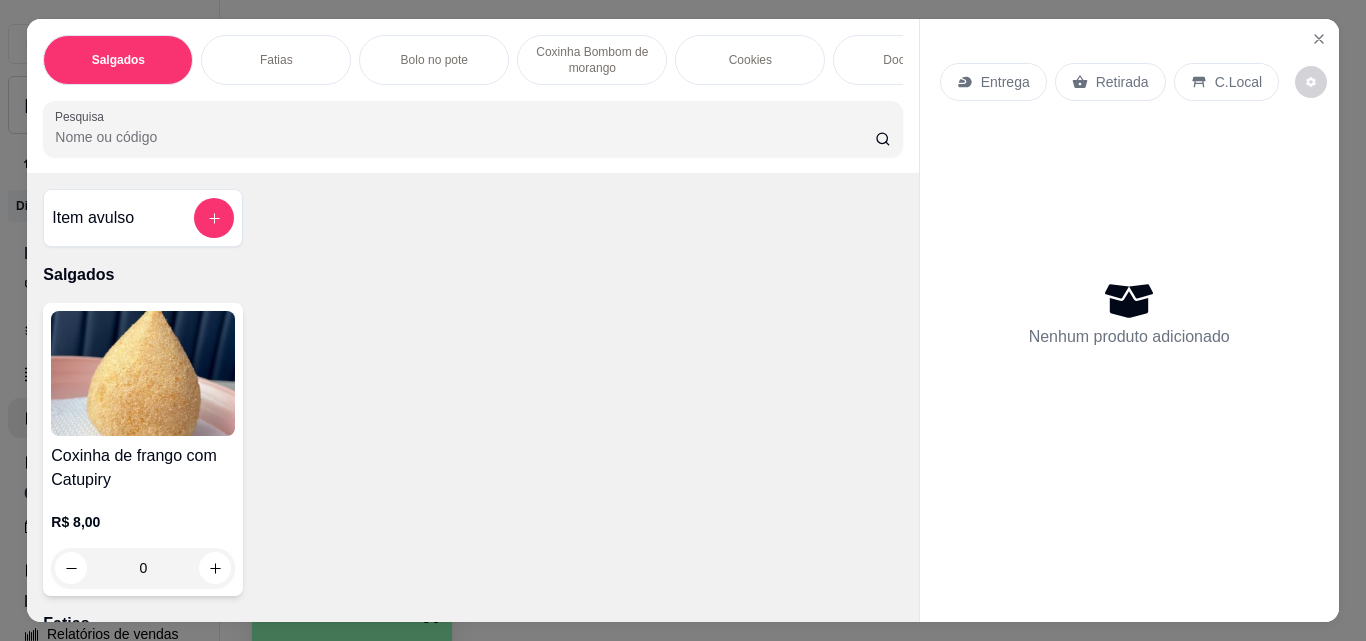 click on "Coxinha Bombom de morango" at bounding box center (592, 60) 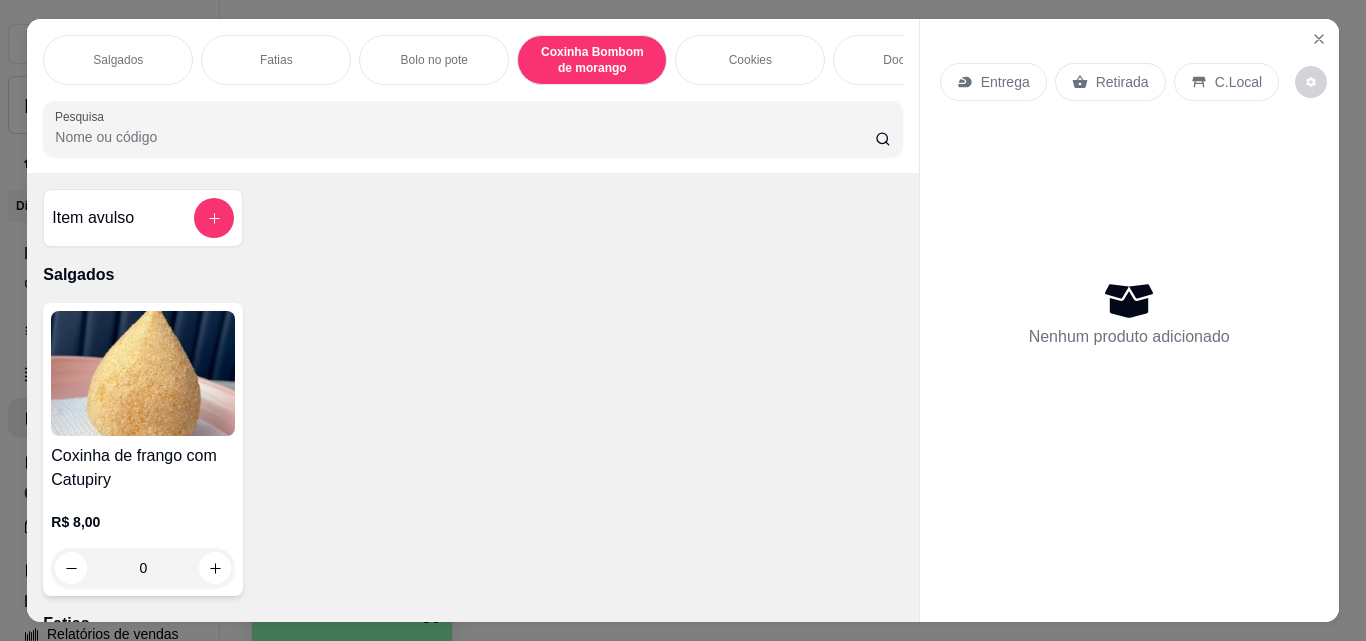 scroll, scrollTop: 1137, scrollLeft: 0, axis: vertical 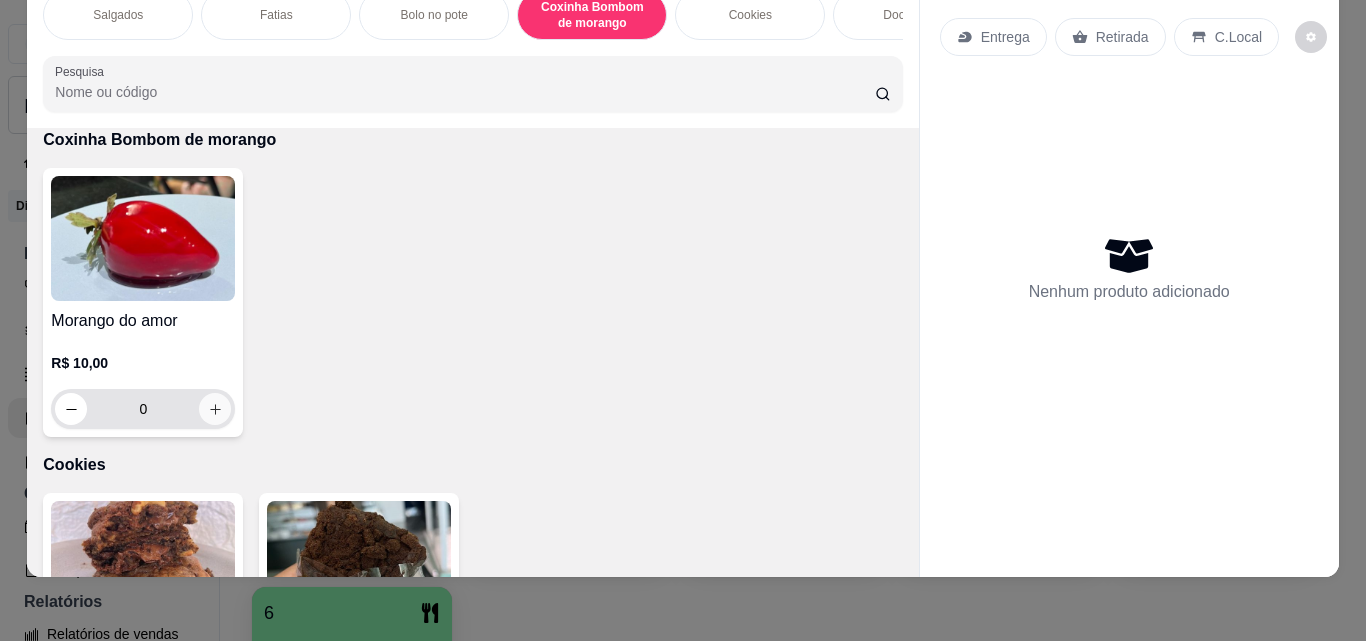 click at bounding box center [215, 409] 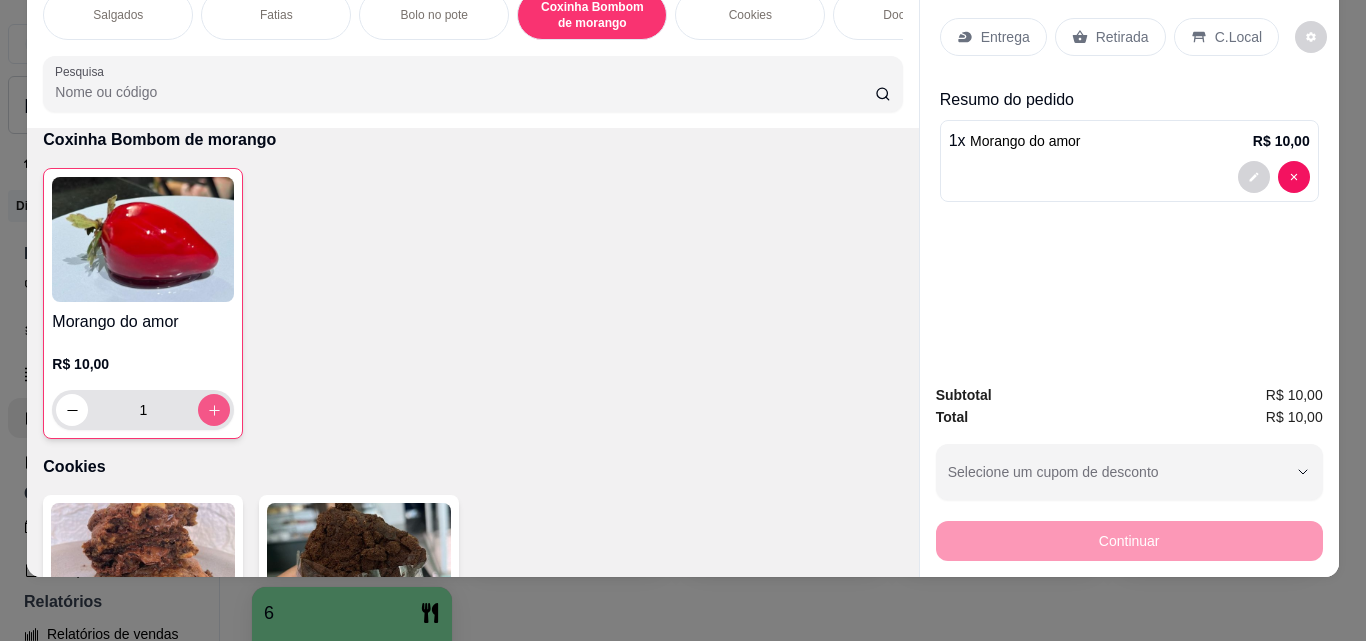 type on "1" 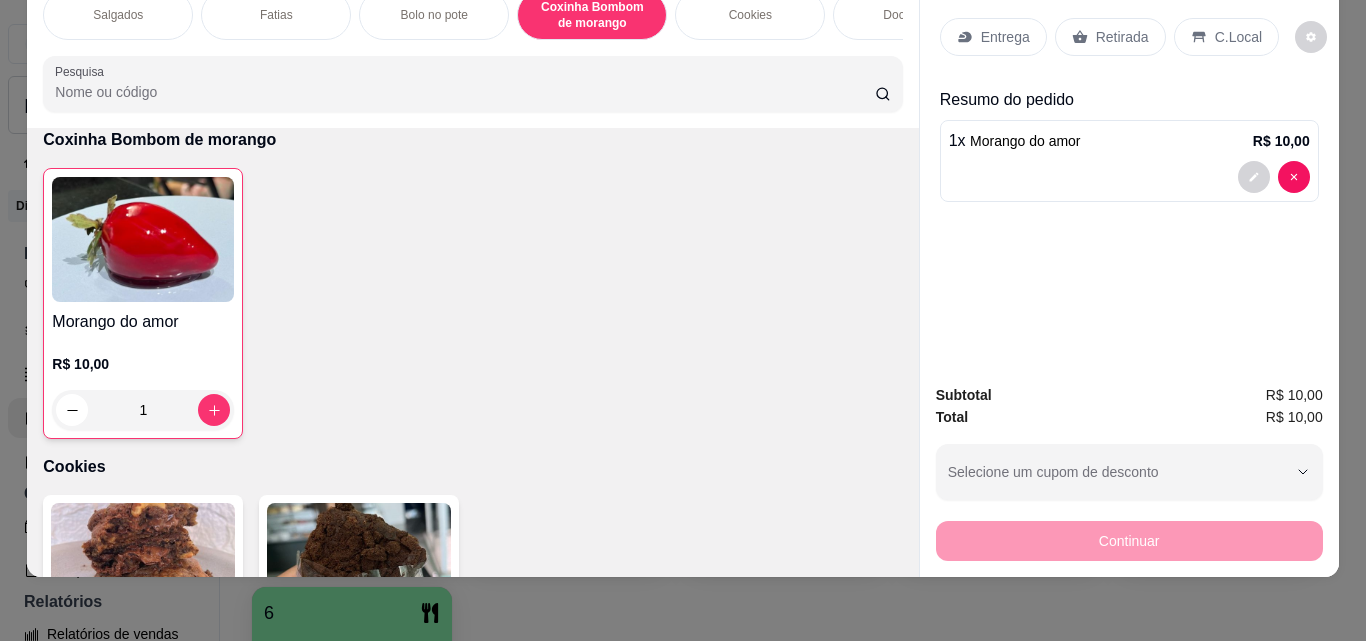 click 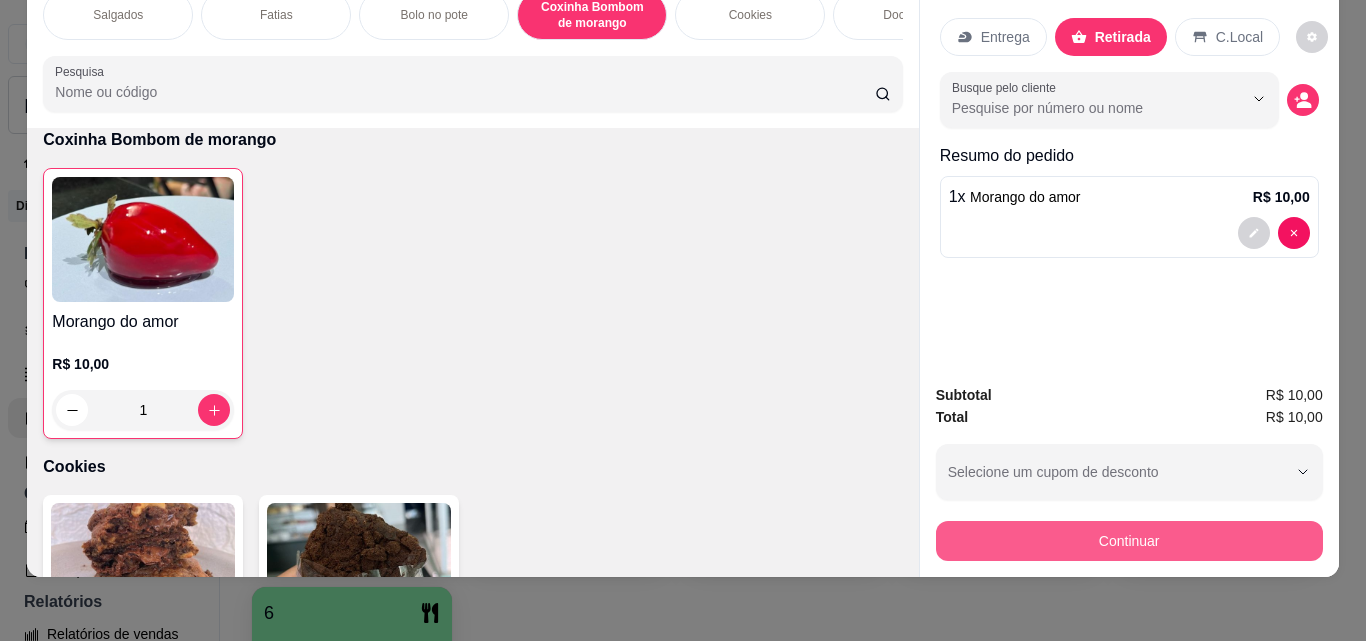 click on "Continuar" at bounding box center [1129, 541] 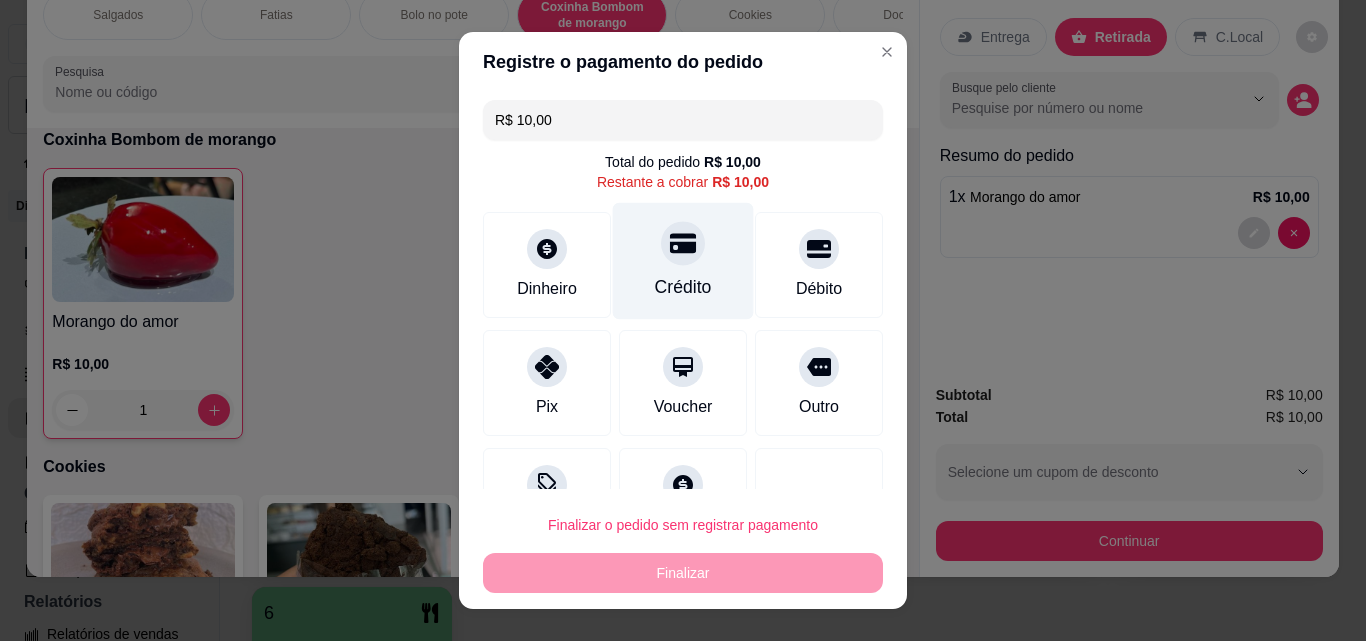 click on "Crédito" at bounding box center [683, 287] 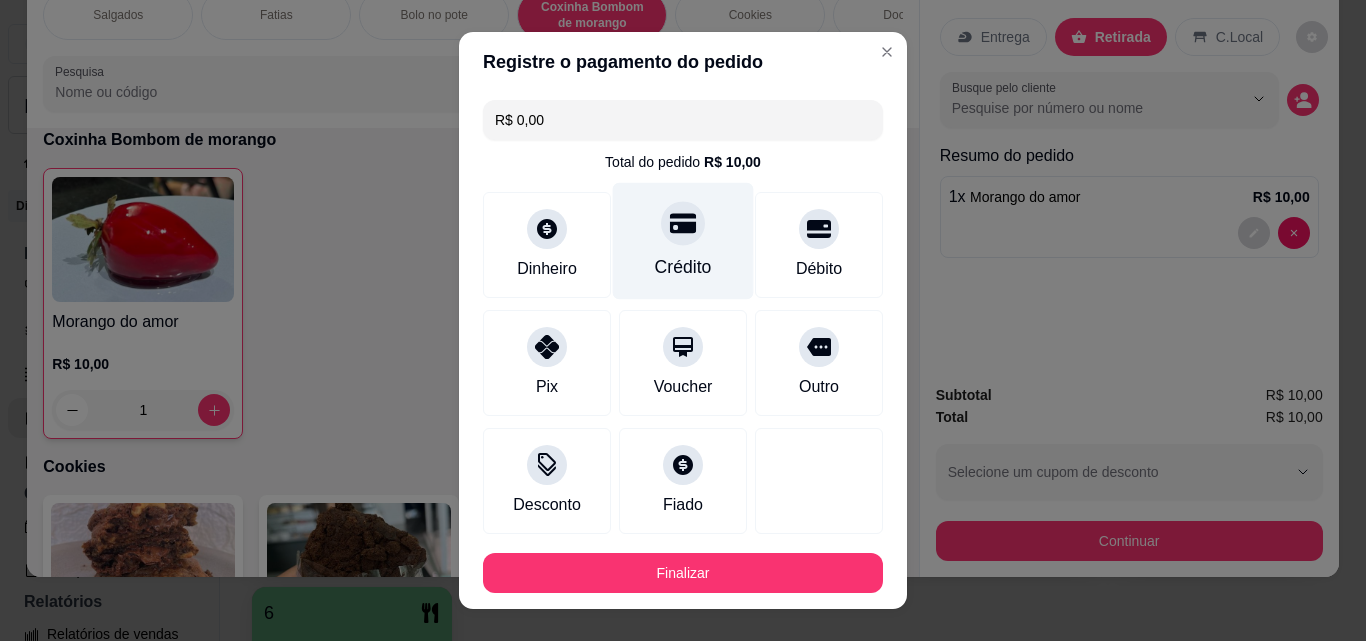 click on "Crédito" at bounding box center [683, 267] 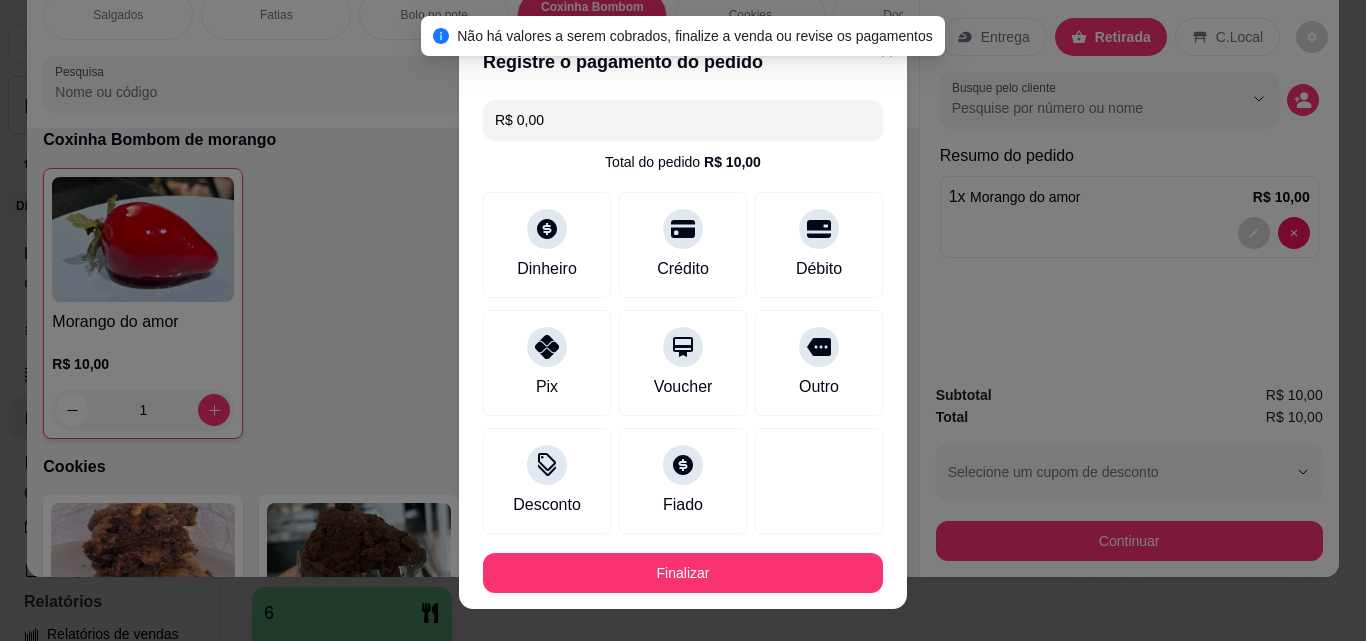 click on "Finalizar" at bounding box center [683, 573] 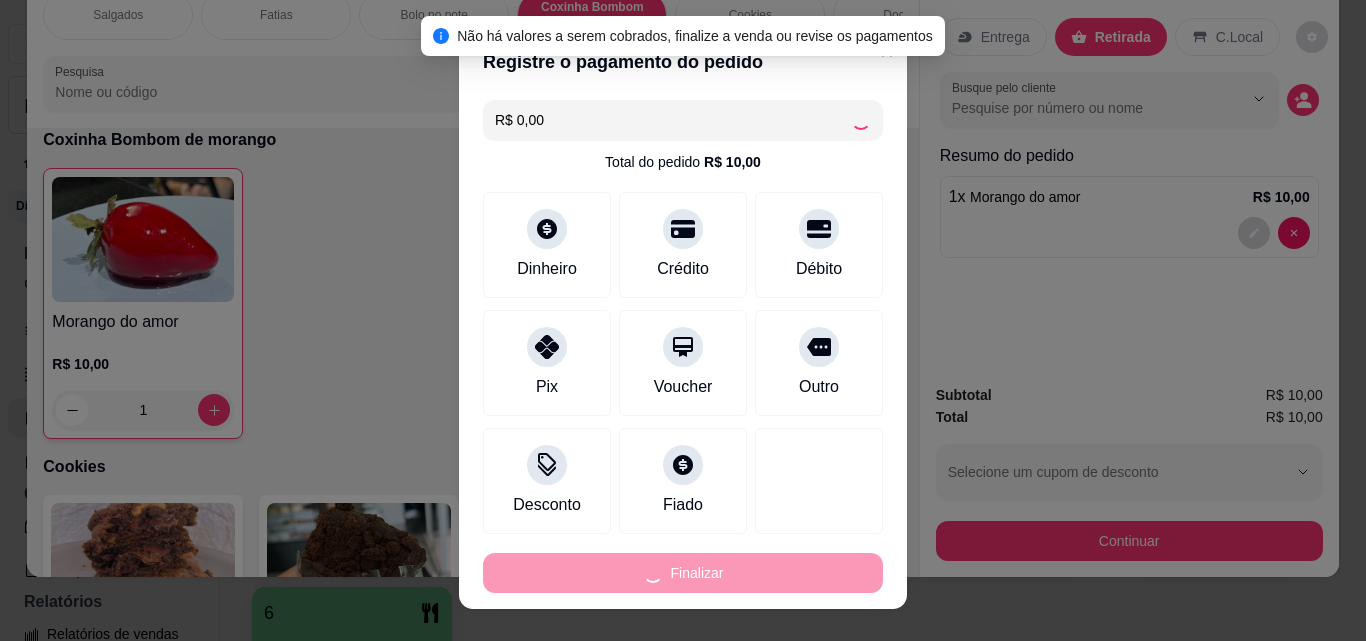 type on "0" 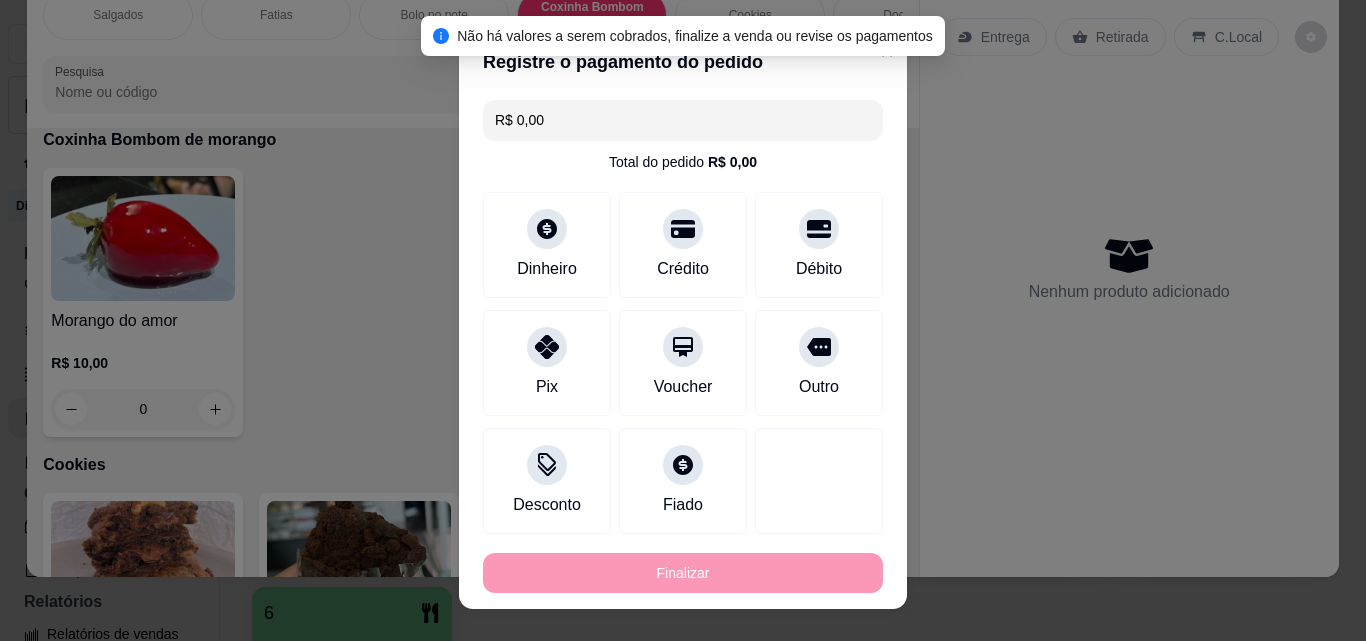 type on "-R$ 10,00" 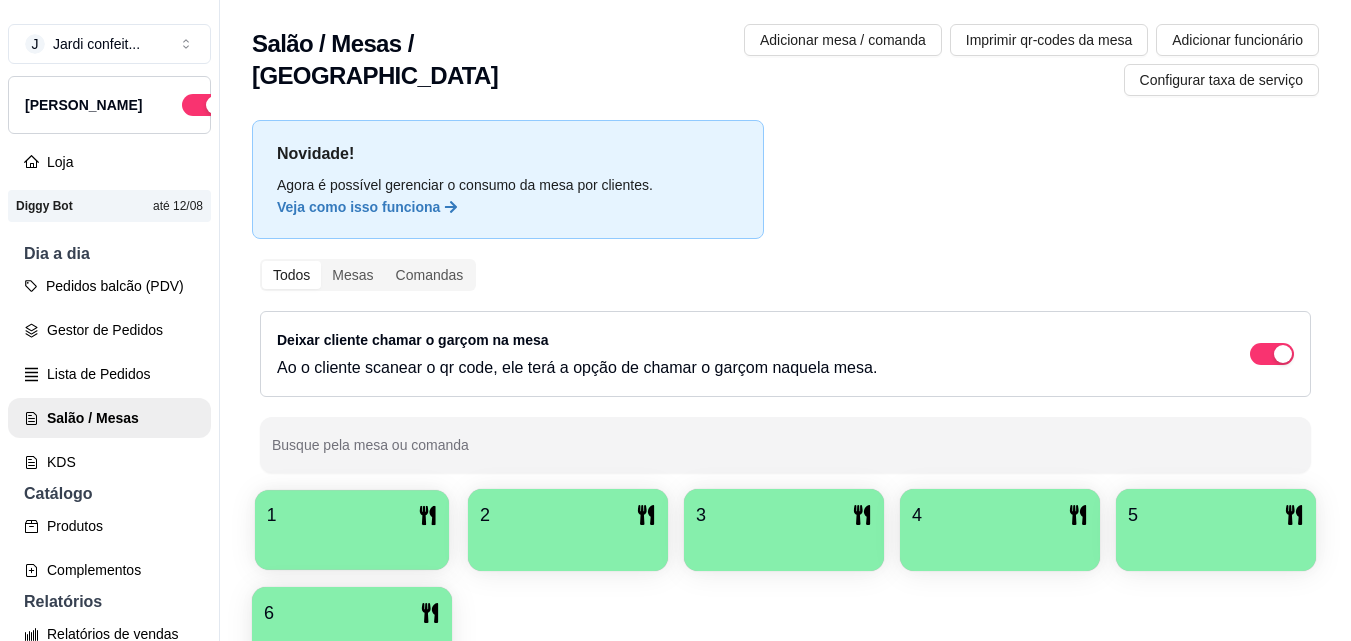 click on "1" at bounding box center [352, 515] 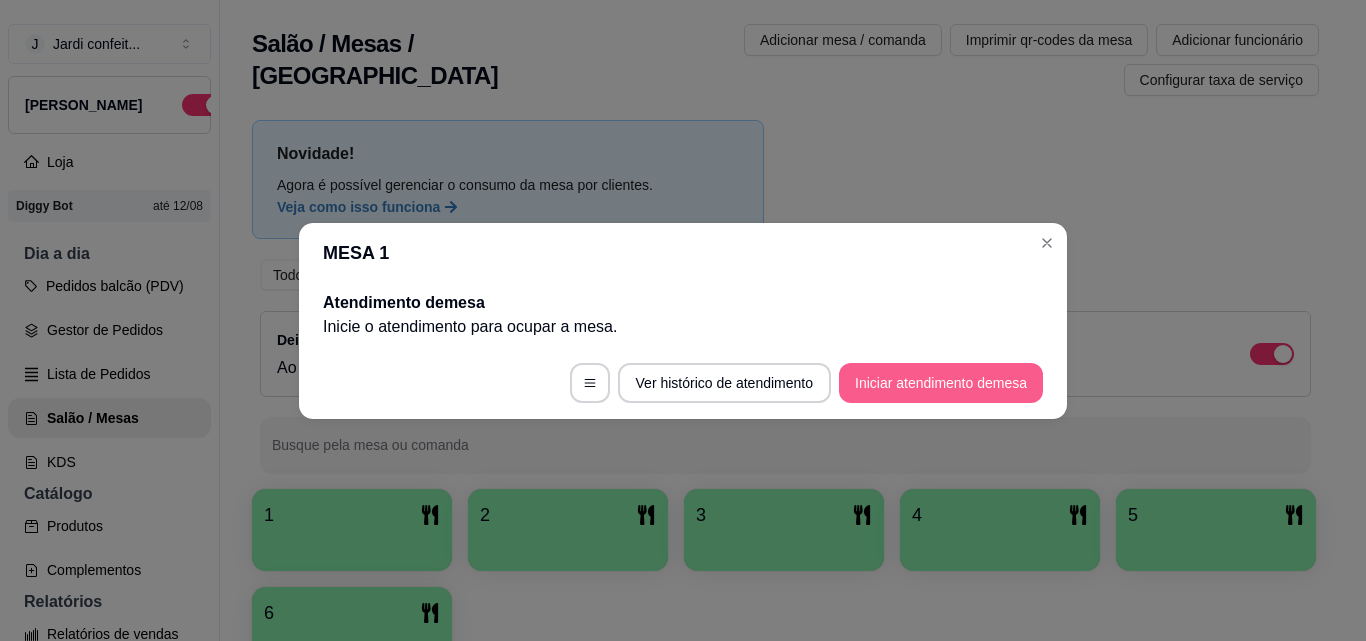 click on "Iniciar atendimento de  mesa" at bounding box center (941, 383) 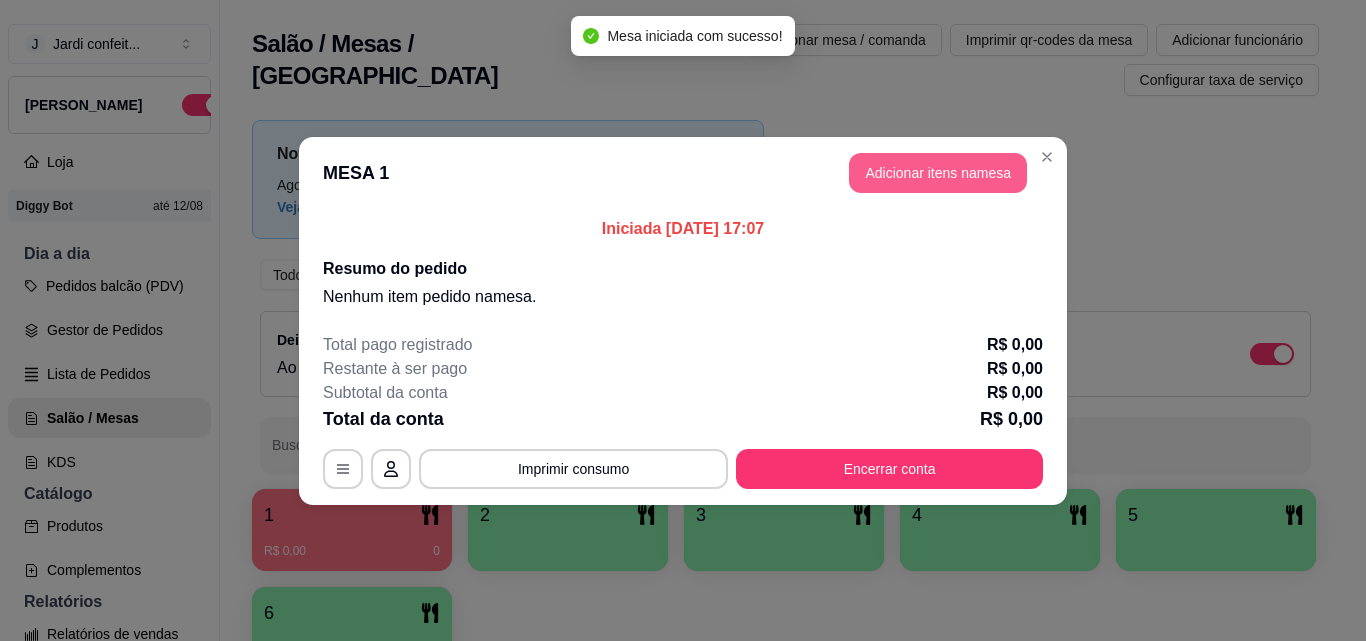 click on "Adicionar itens na  mesa" at bounding box center (938, 173) 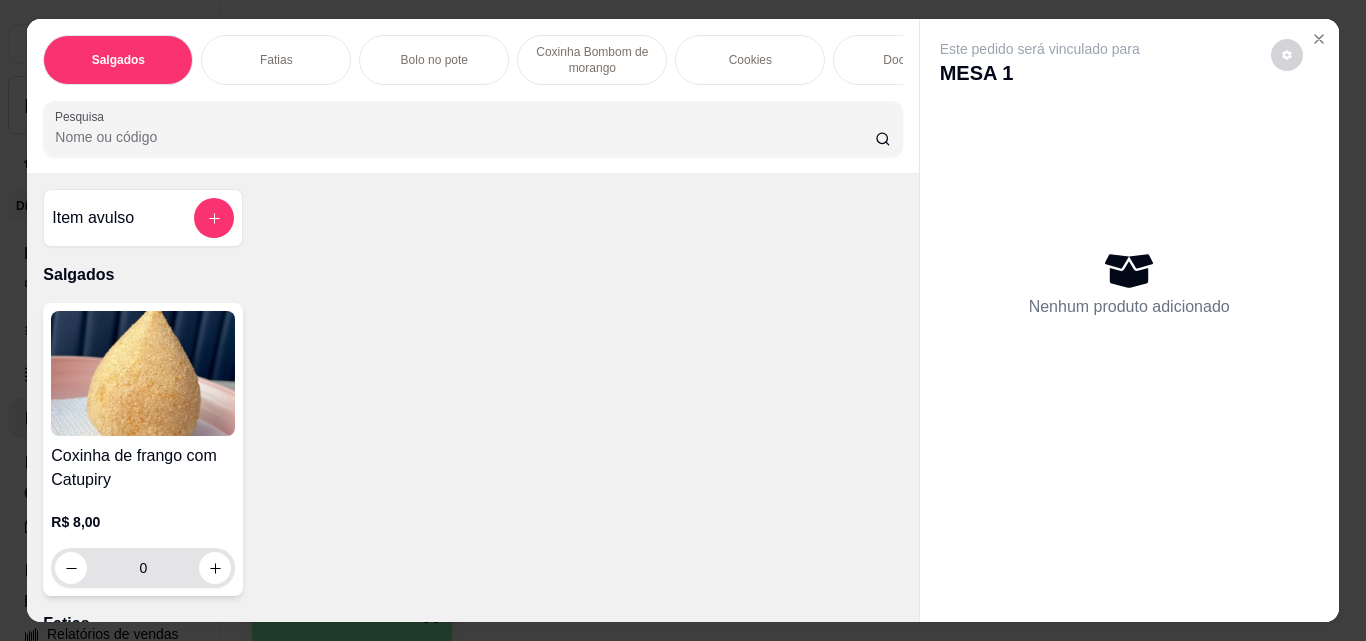 click on "0" at bounding box center (143, 568) 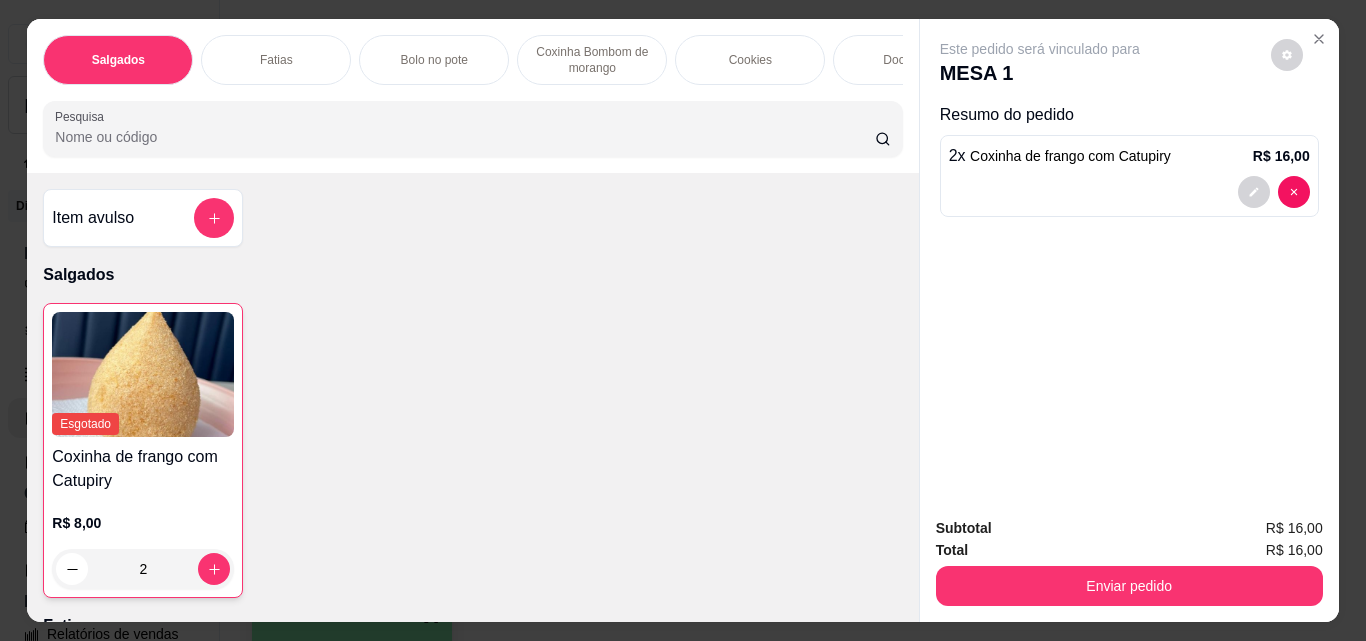 type on "2" 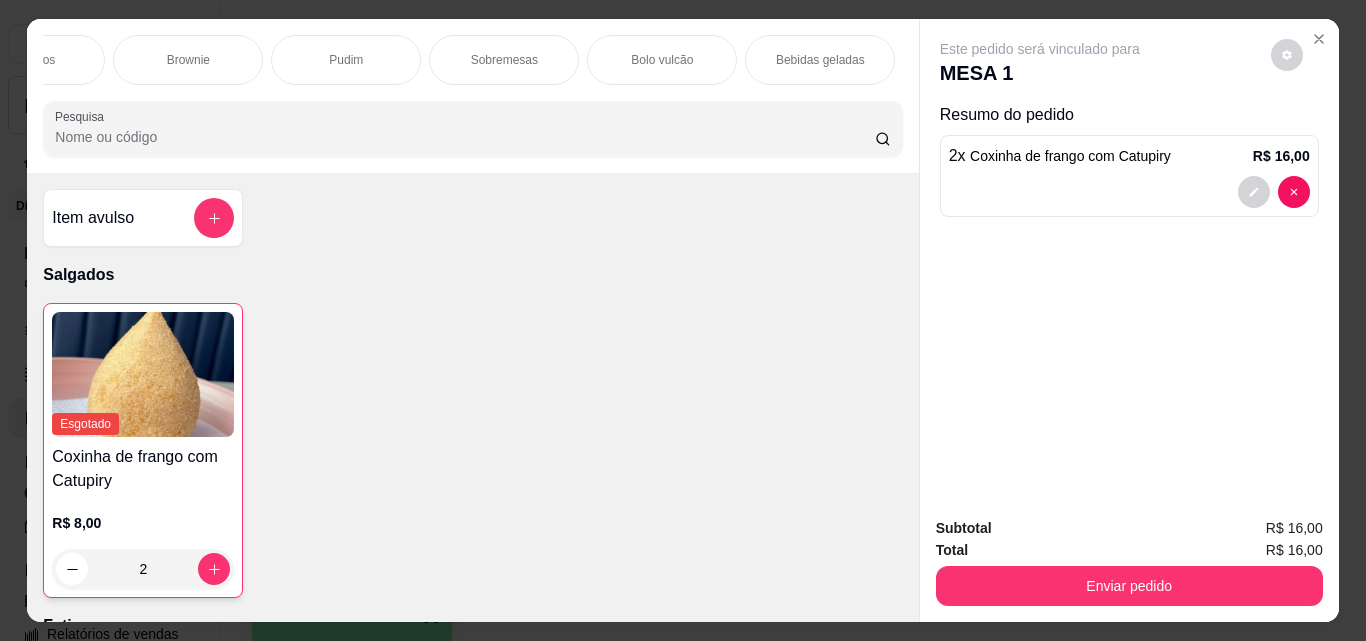 scroll, scrollTop: 0, scrollLeft: 1170, axis: horizontal 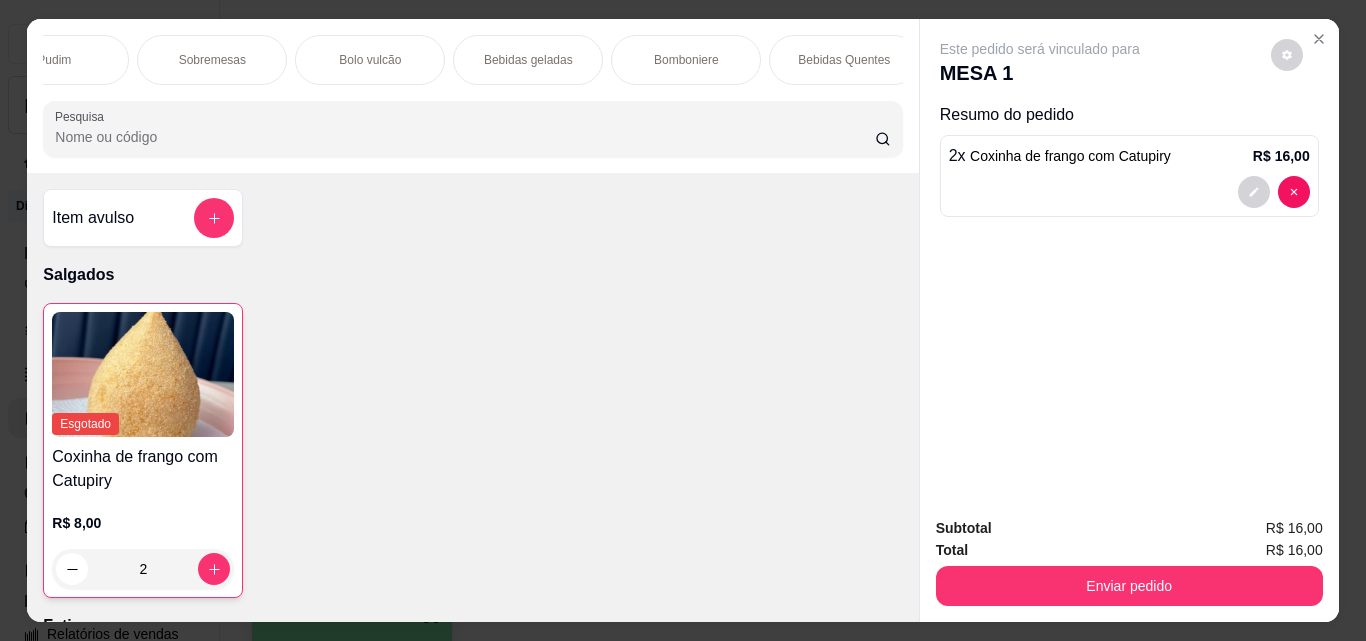 click on "Bebidas geladas" at bounding box center (528, 60) 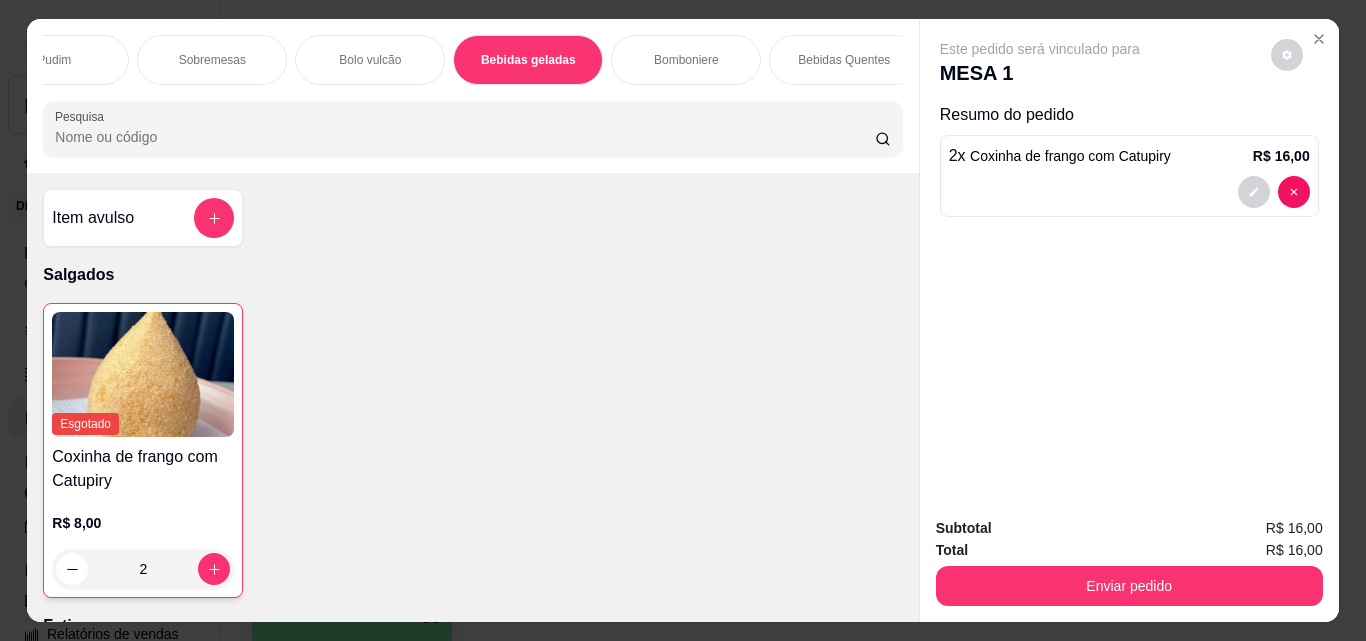 scroll, scrollTop: 3811, scrollLeft: 0, axis: vertical 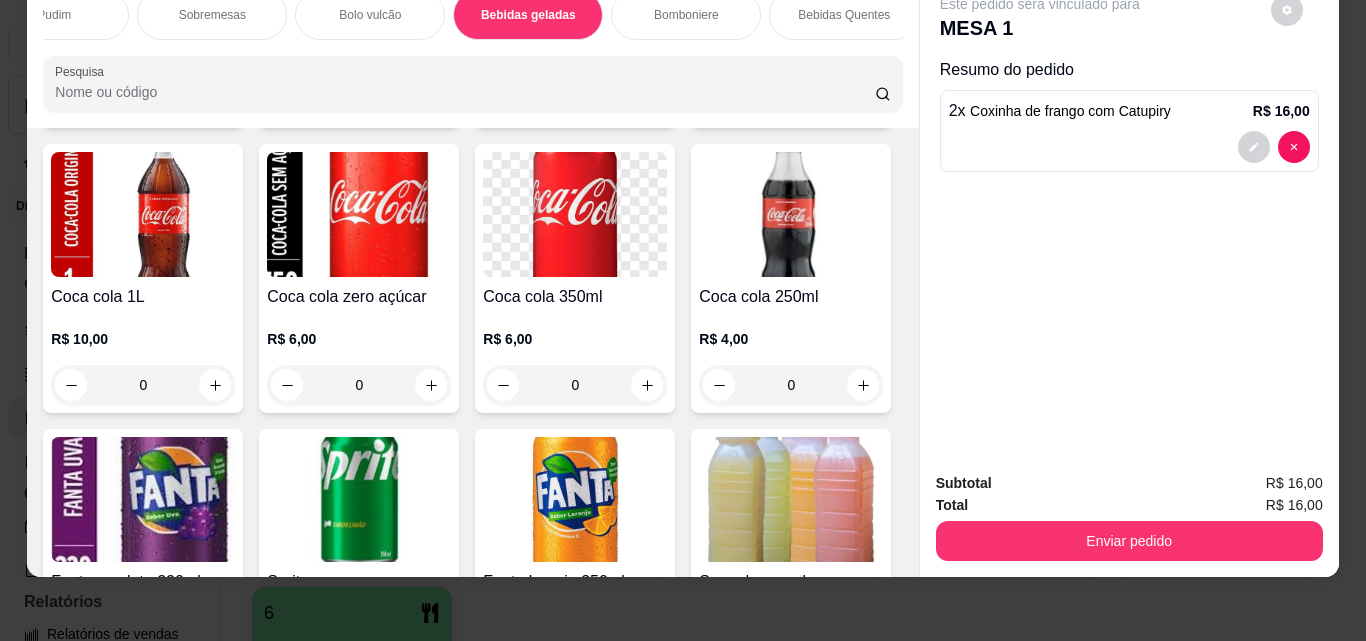 click on "0" at bounding box center (359, 100) 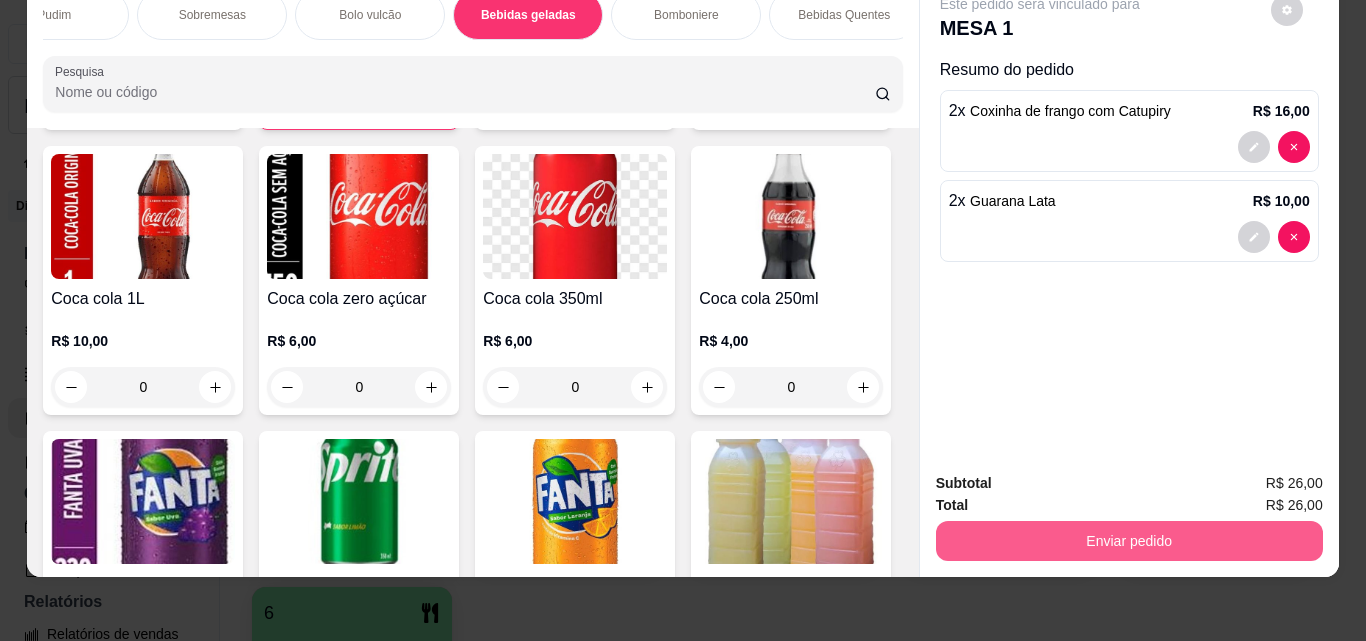 type on "2" 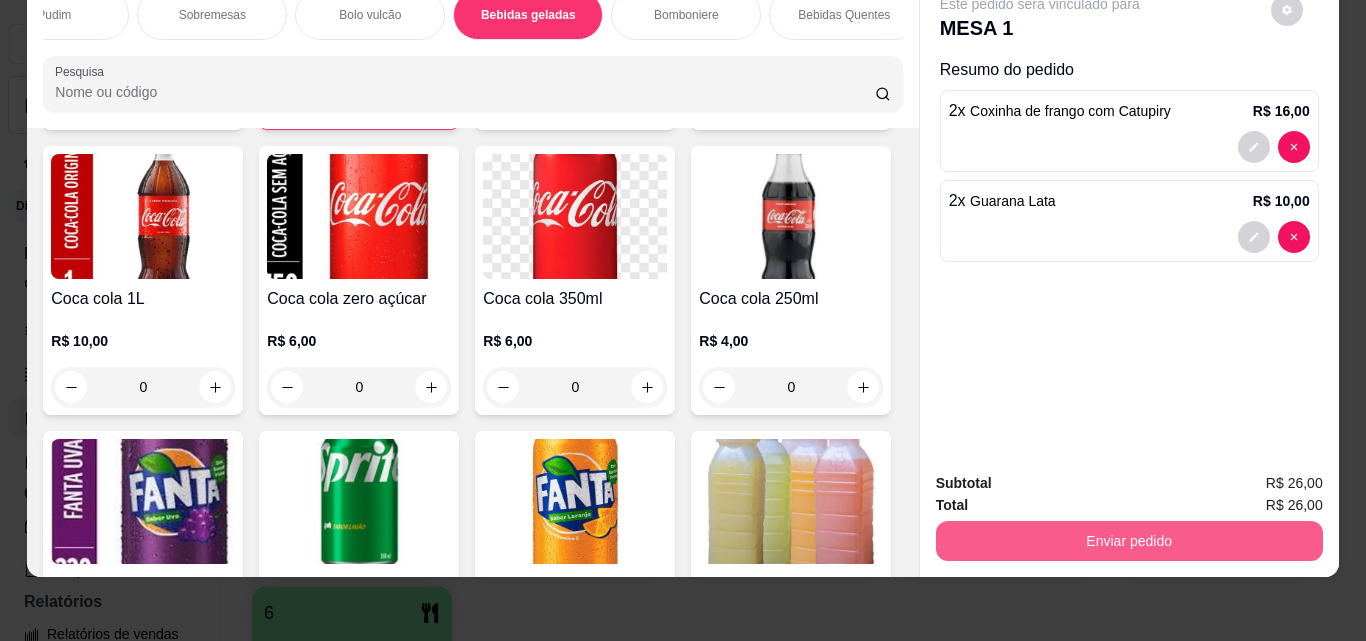 click on "Enviar pedido" at bounding box center [1129, 541] 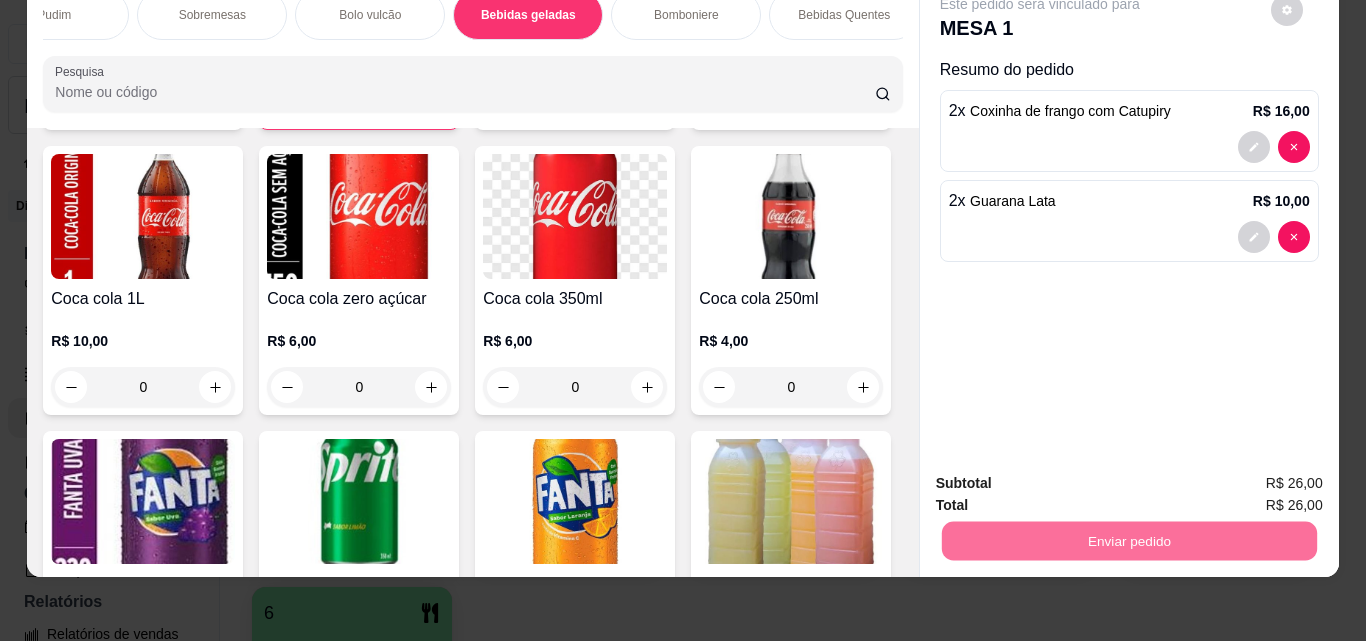 click on "Não registrar e enviar pedido" at bounding box center [1063, 477] 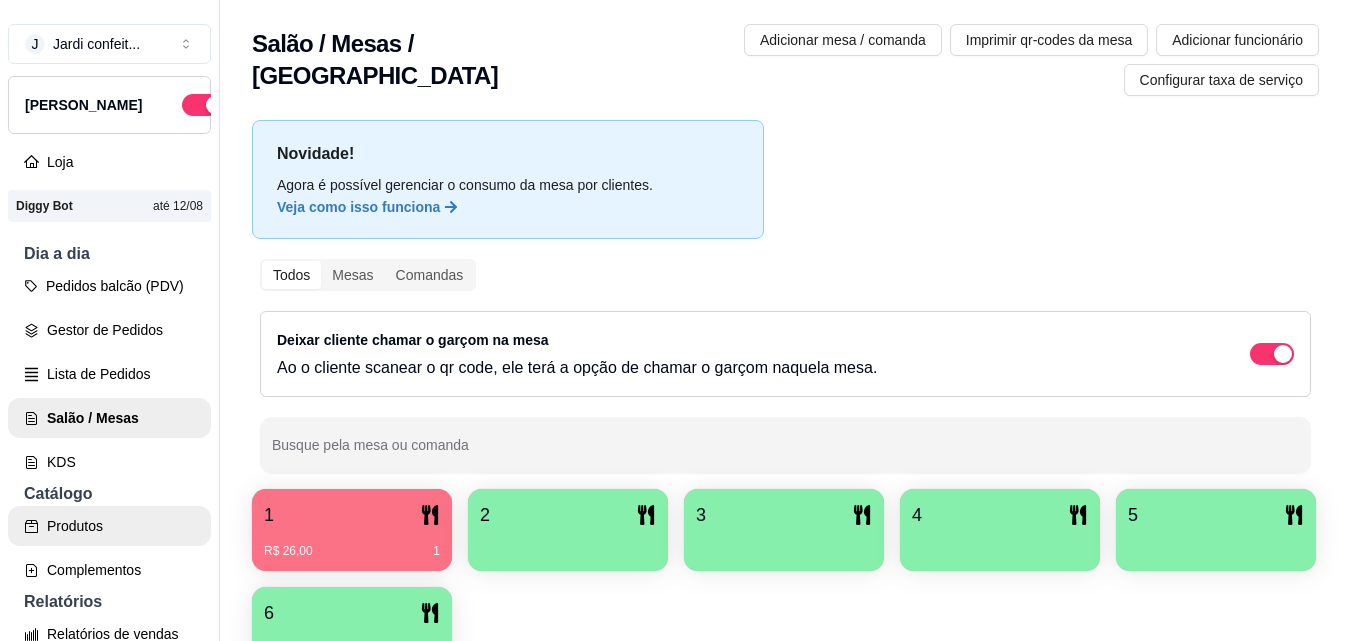 click on "Produtos" at bounding box center [109, 526] 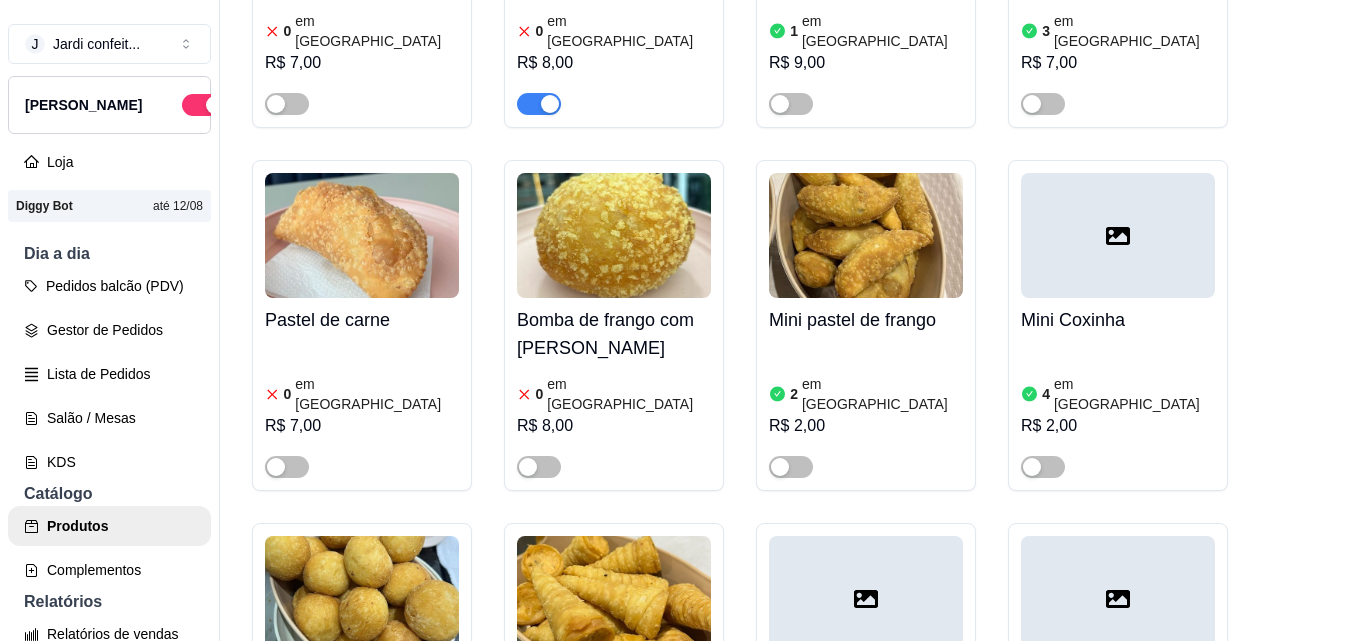 scroll, scrollTop: 1500, scrollLeft: 0, axis: vertical 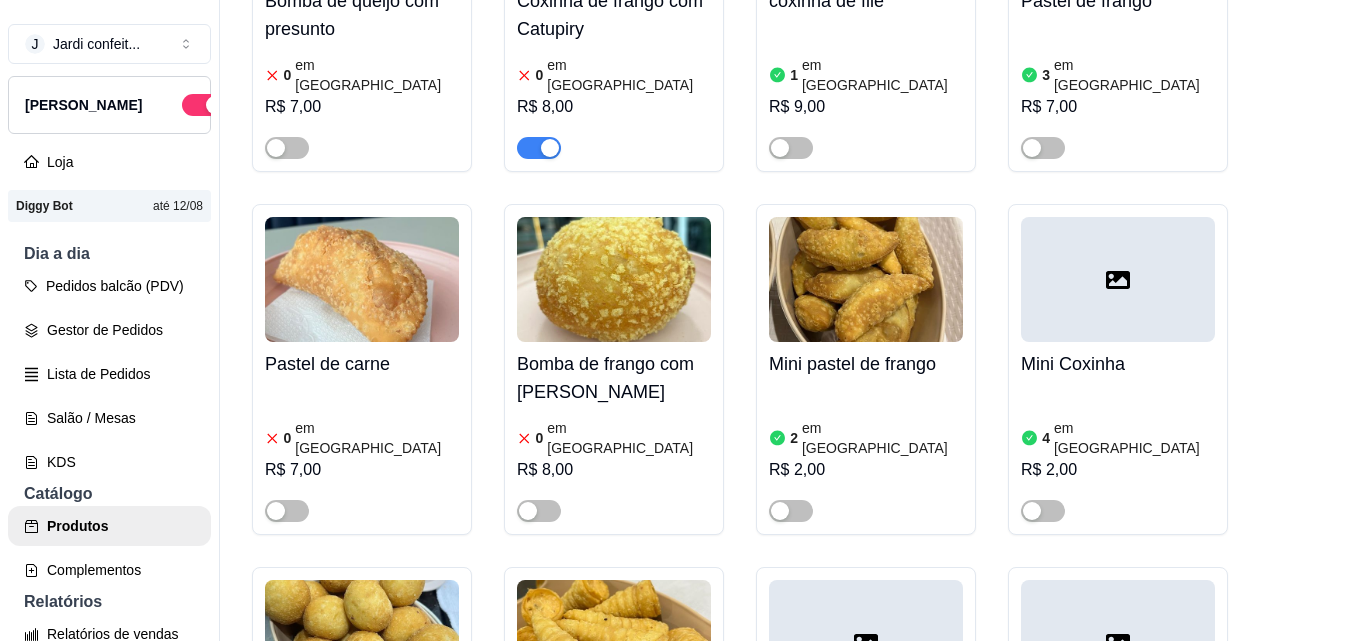 click at bounding box center [550, 148] 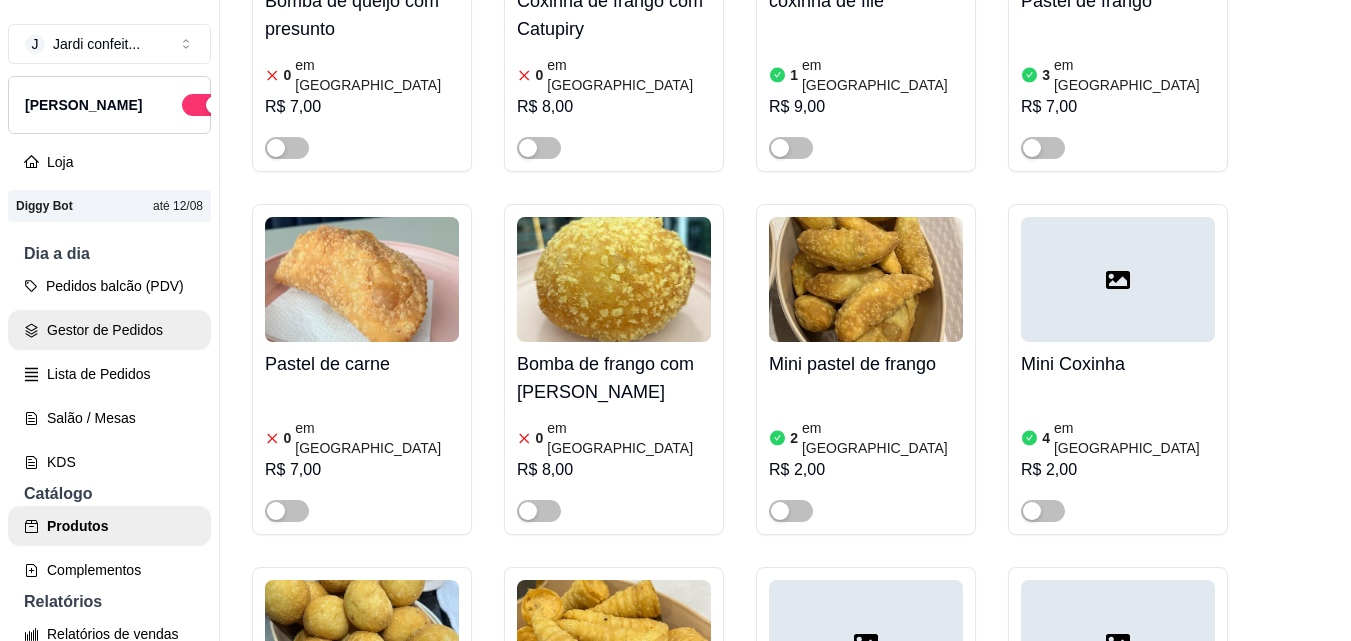 click on "Gestor de Pedidos" at bounding box center [109, 330] 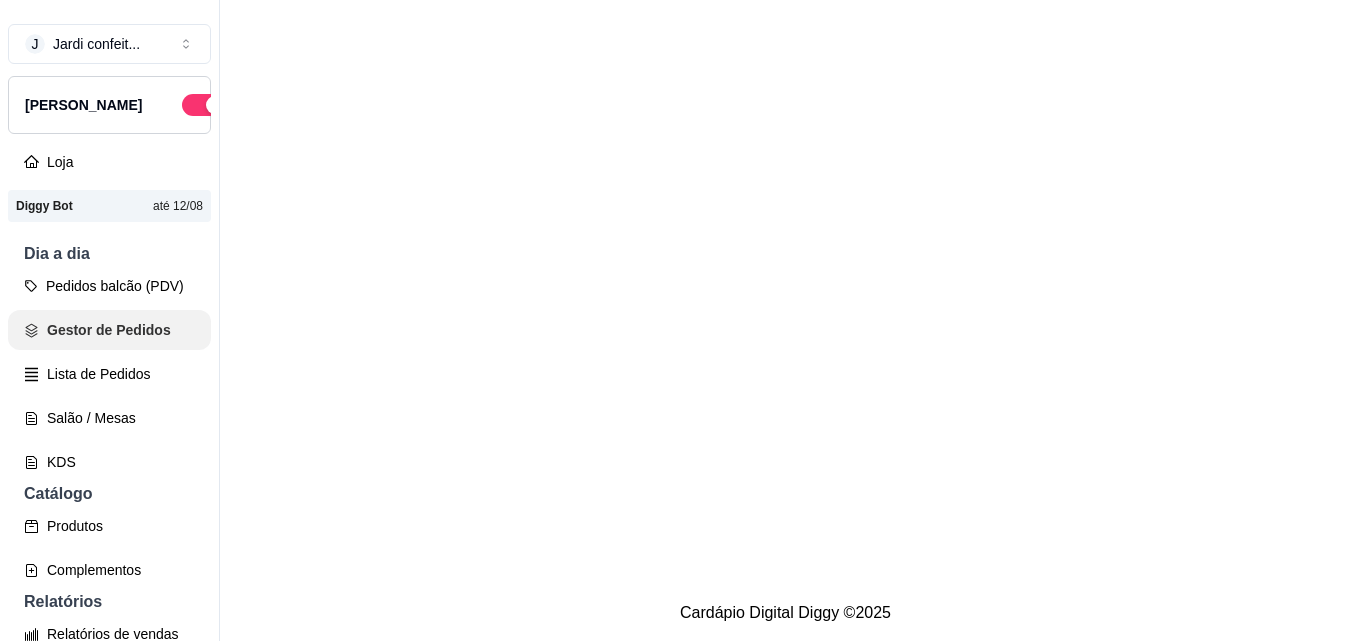 scroll, scrollTop: 0, scrollLeft: 0, axis: both 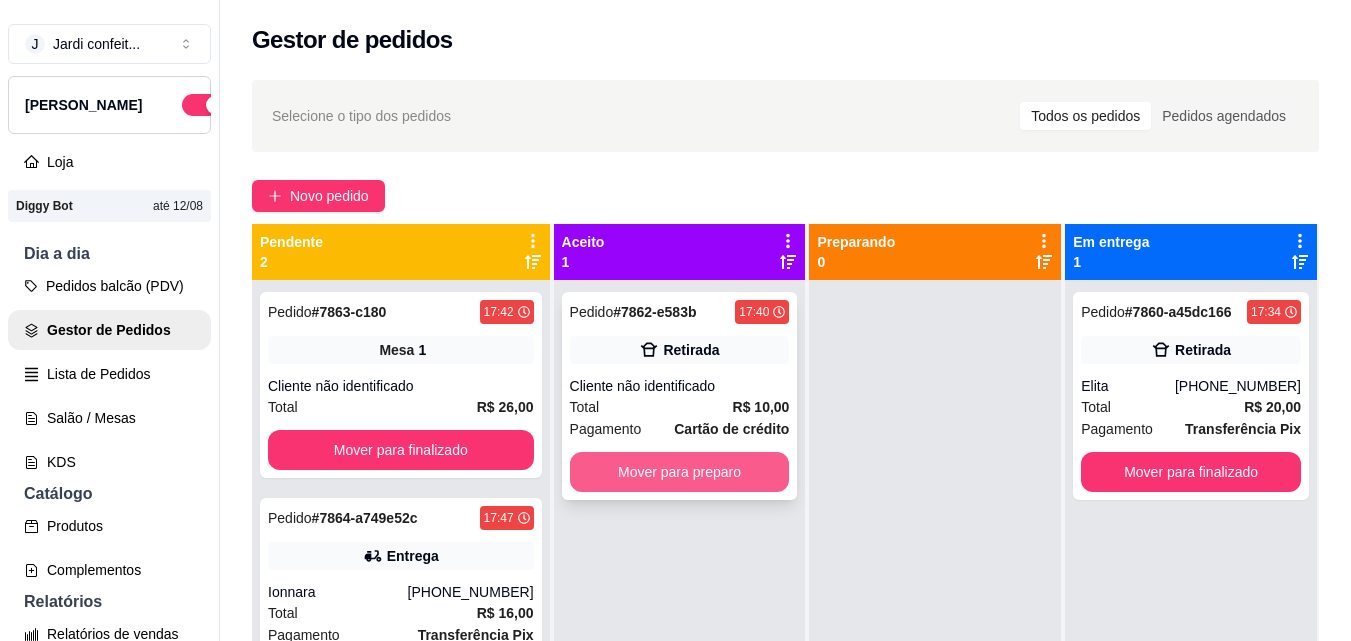 click on "Mover para preparo" at bounding box center [680, 472] 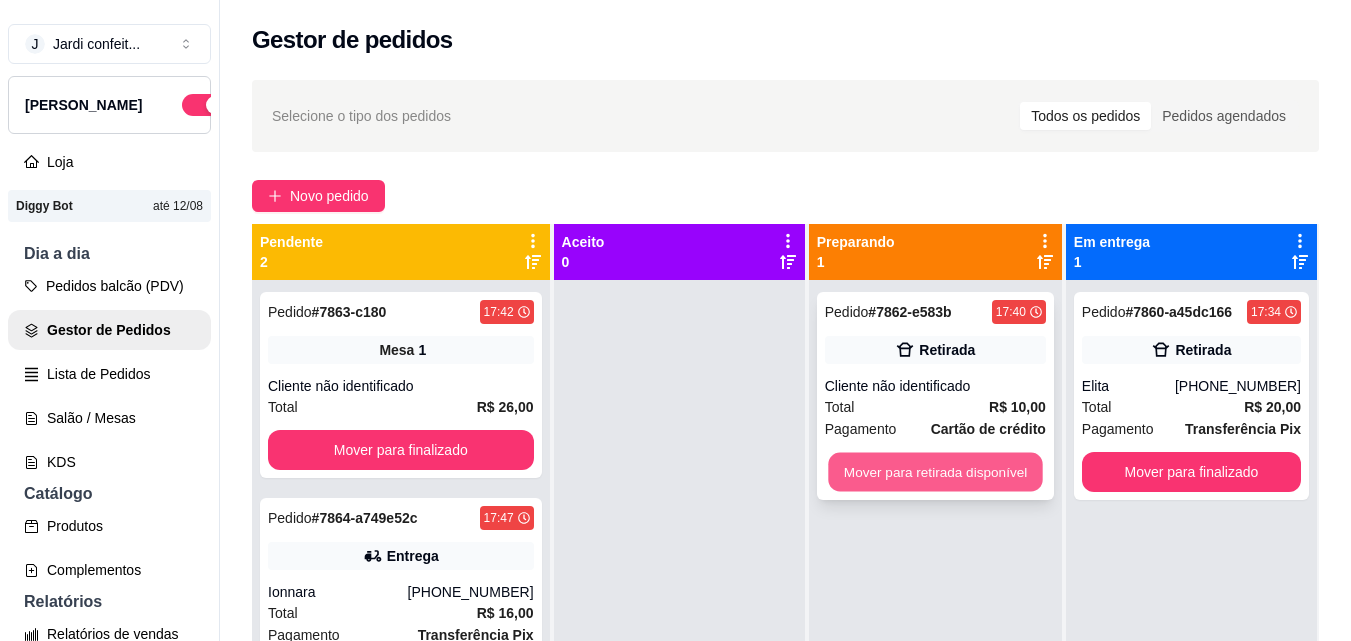 click on "Mover para retirada disponível" at bounding box center (935, 472) 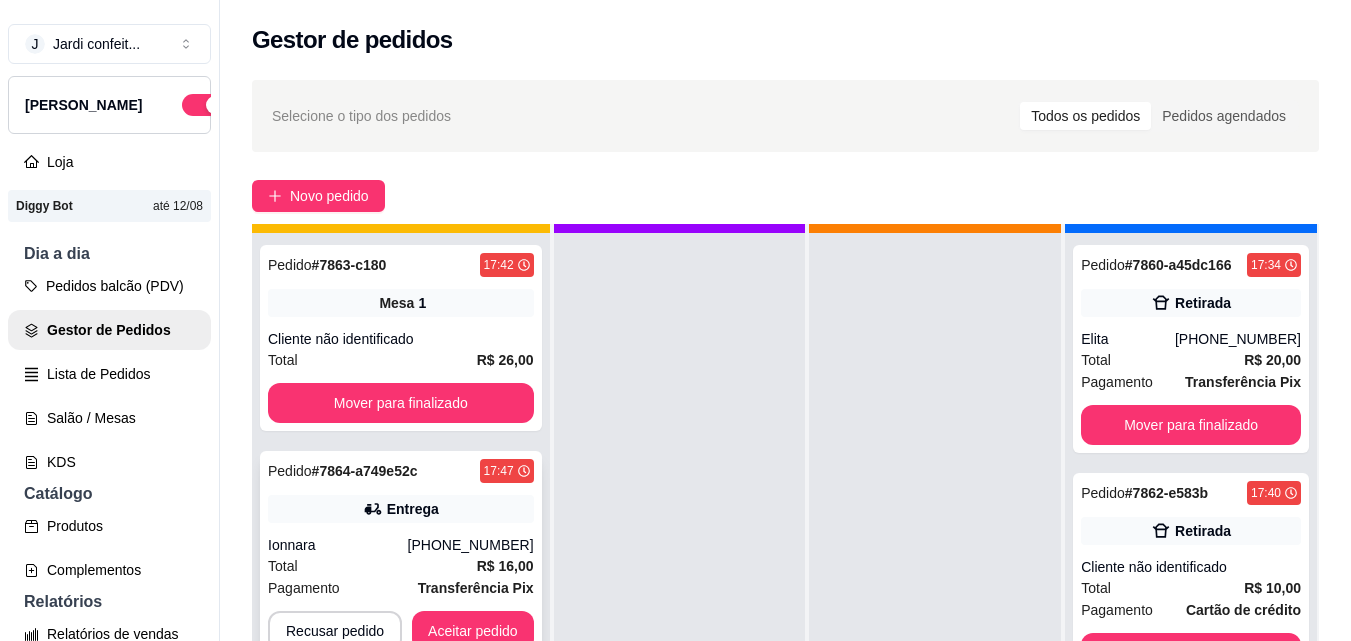 scroll, scrollTop: 71, scrollLeft: 0, axis: vertical 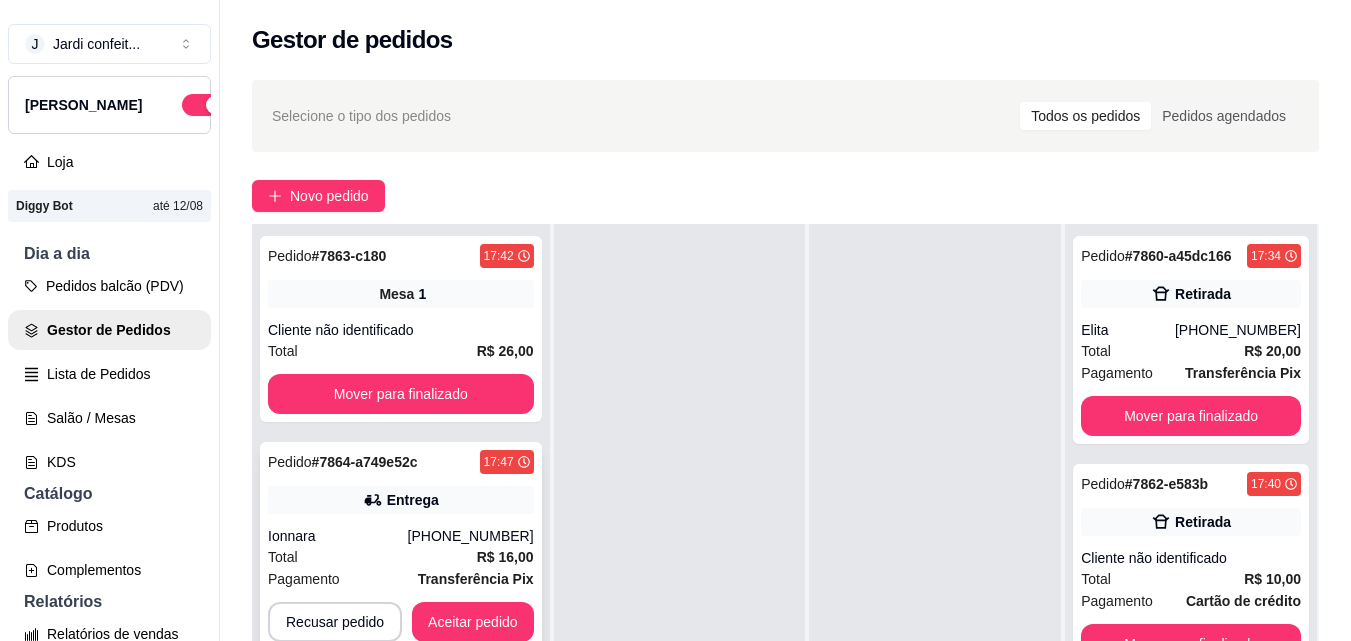click on "Aceitar pedido" at bounding box center [473, 622] 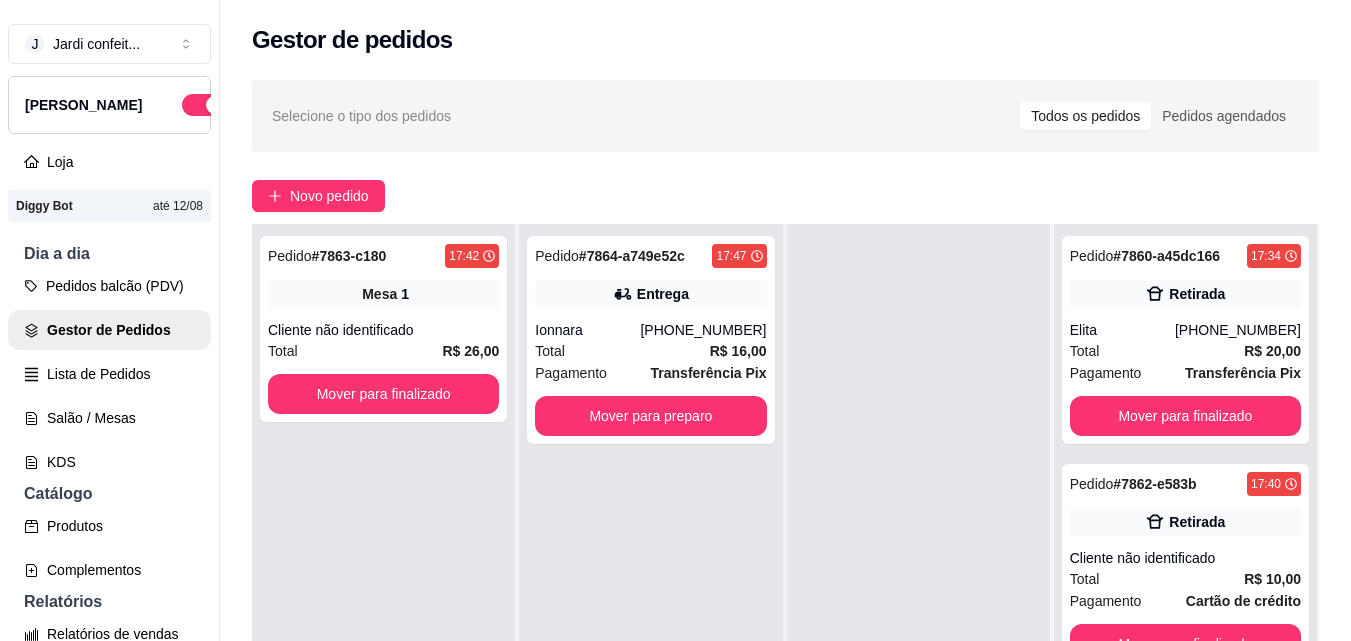 scroll, scrollTop: 56, scrollLeft: 0, axis: vertical 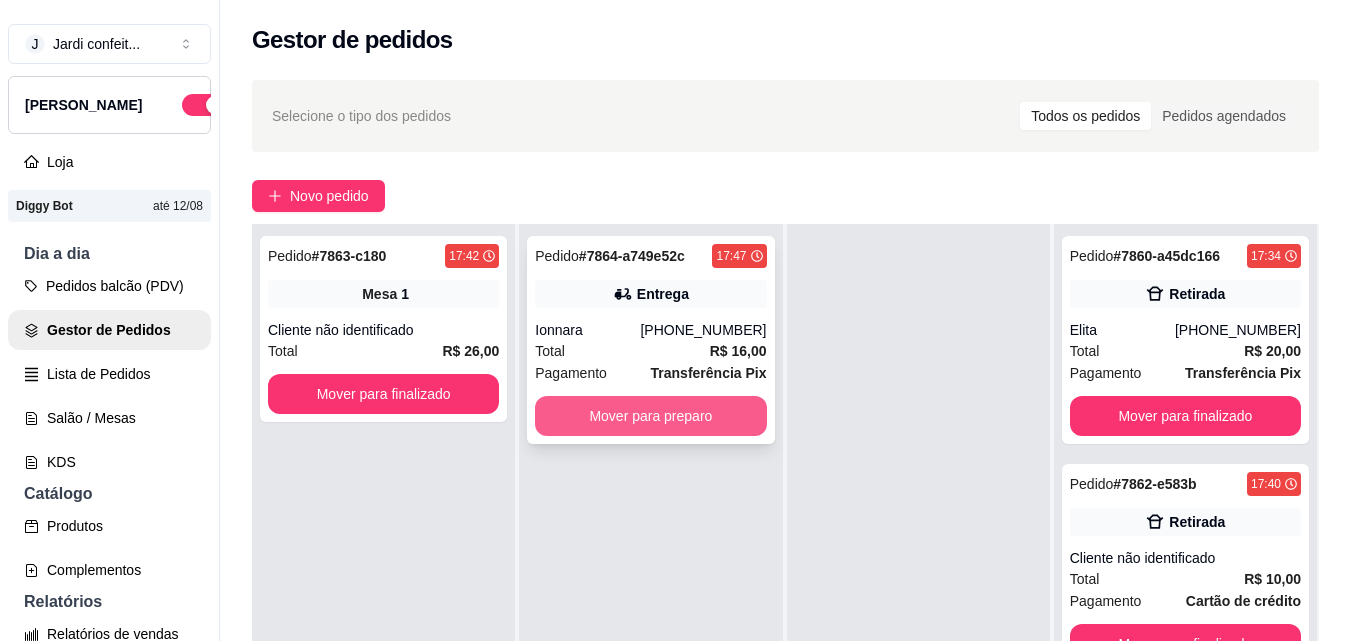 click on "Mover para preparo" at bounding box center [650, 416] 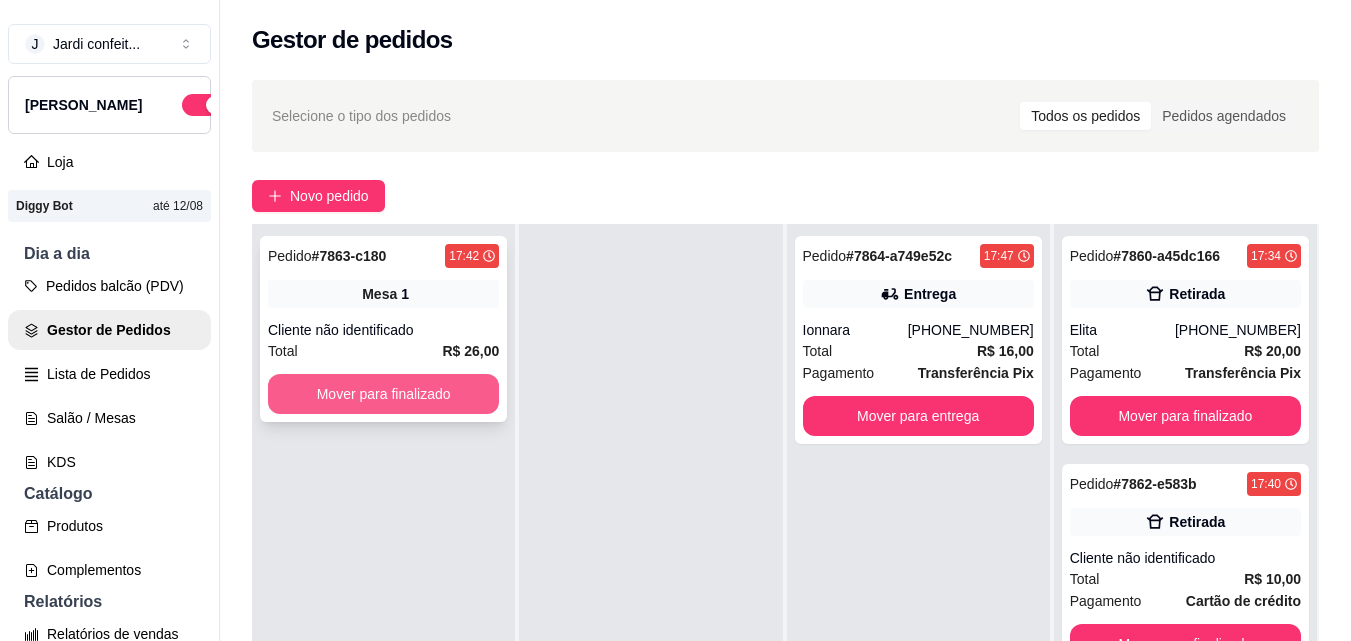 click on "Mover para finalizado" at bounding box center [383, 394] 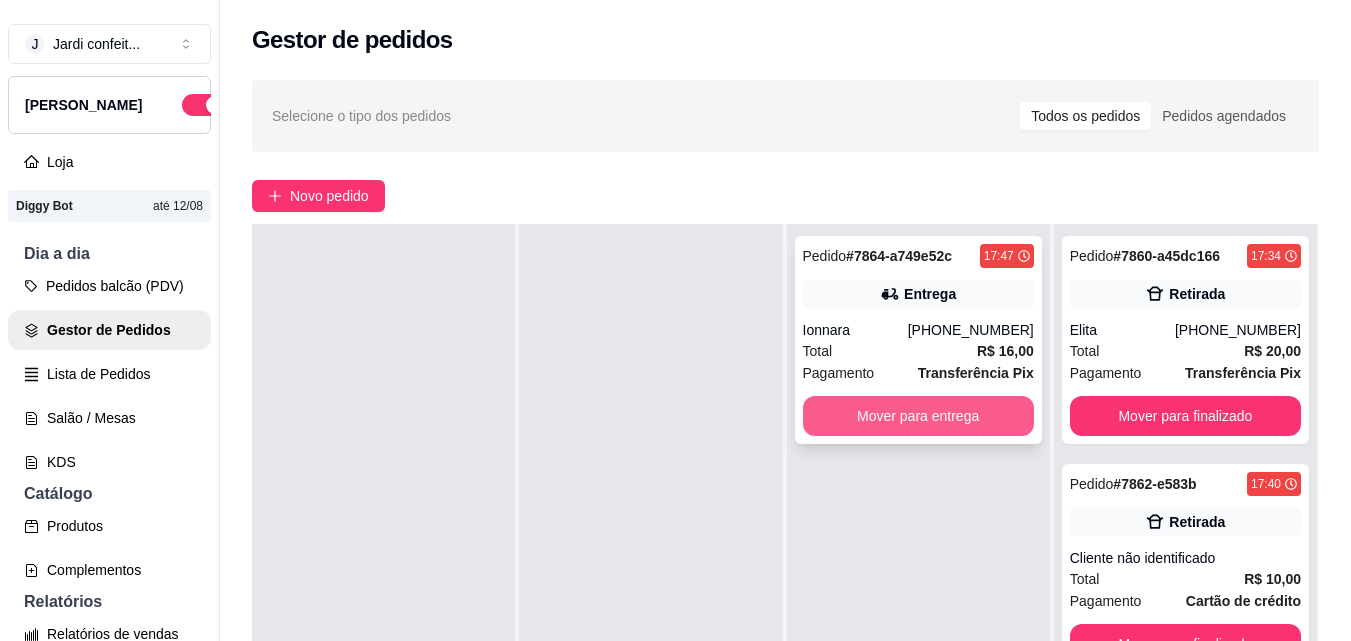 click on "Mover para entrega" at bounding box center (918, 416) 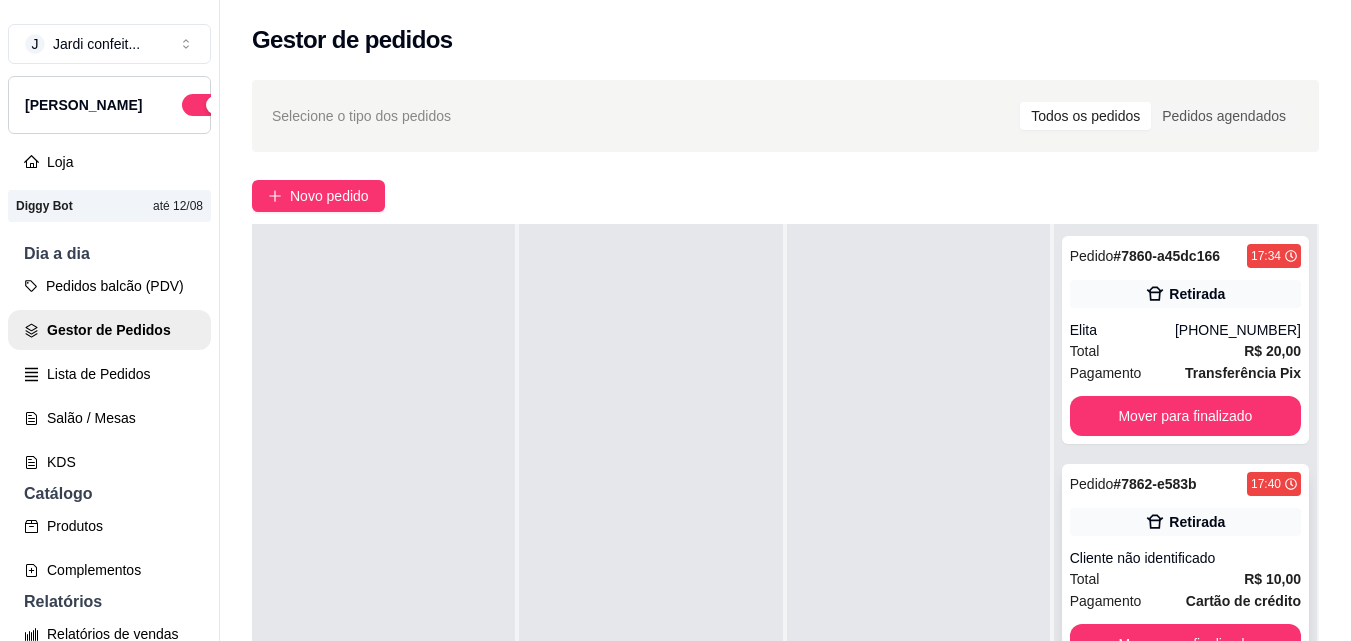 scroll, scrollTop: 63, scrollLeft: 0, axis: vertical 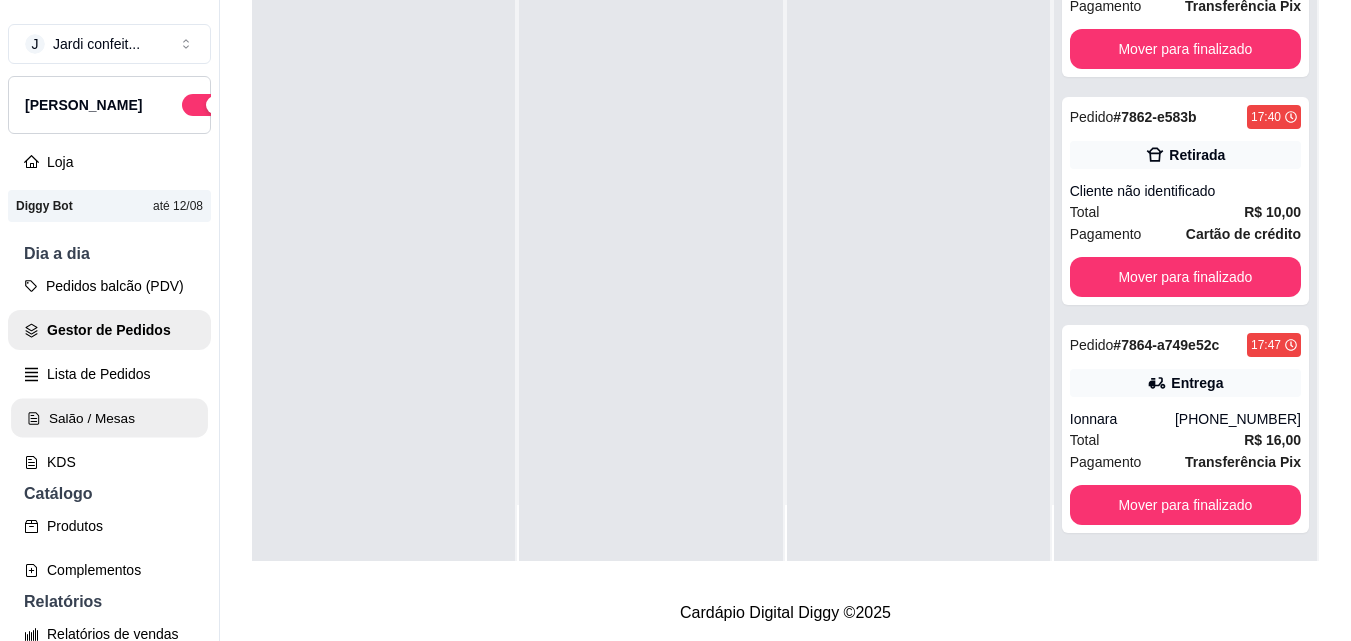 click on "Salão / Mesas" at bounding box center (109, 418) 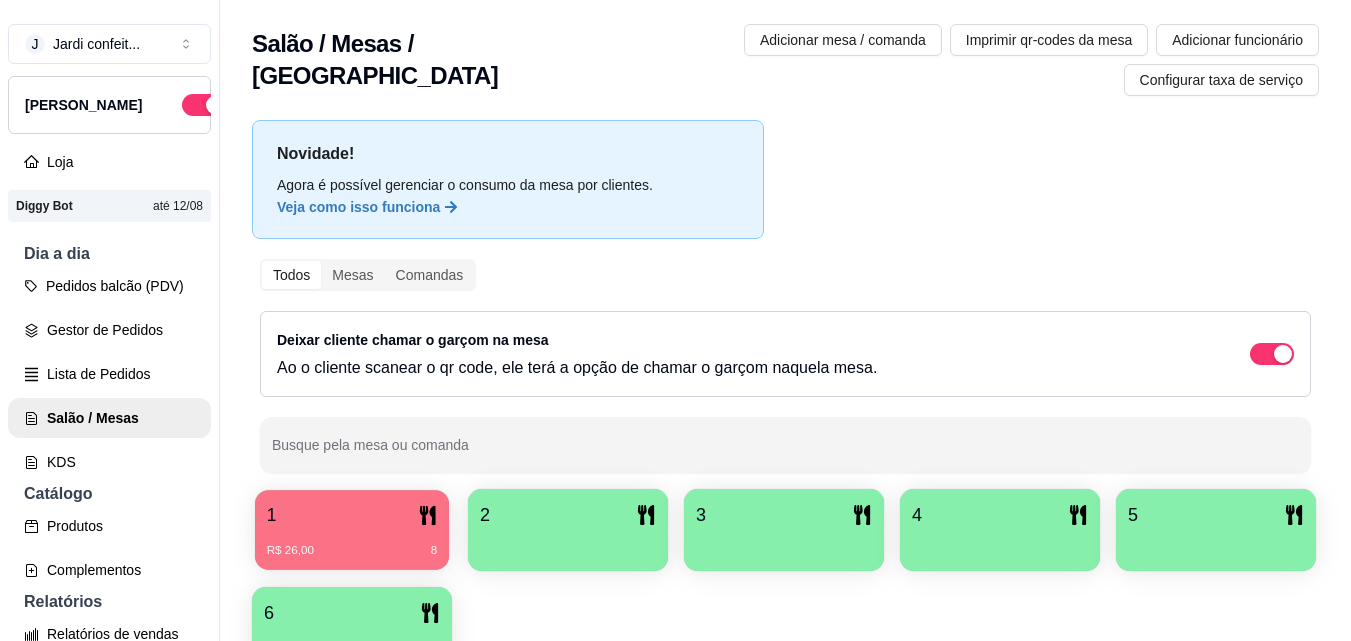 click on "R$ 26,00 8" at bounding box center [352, 551] 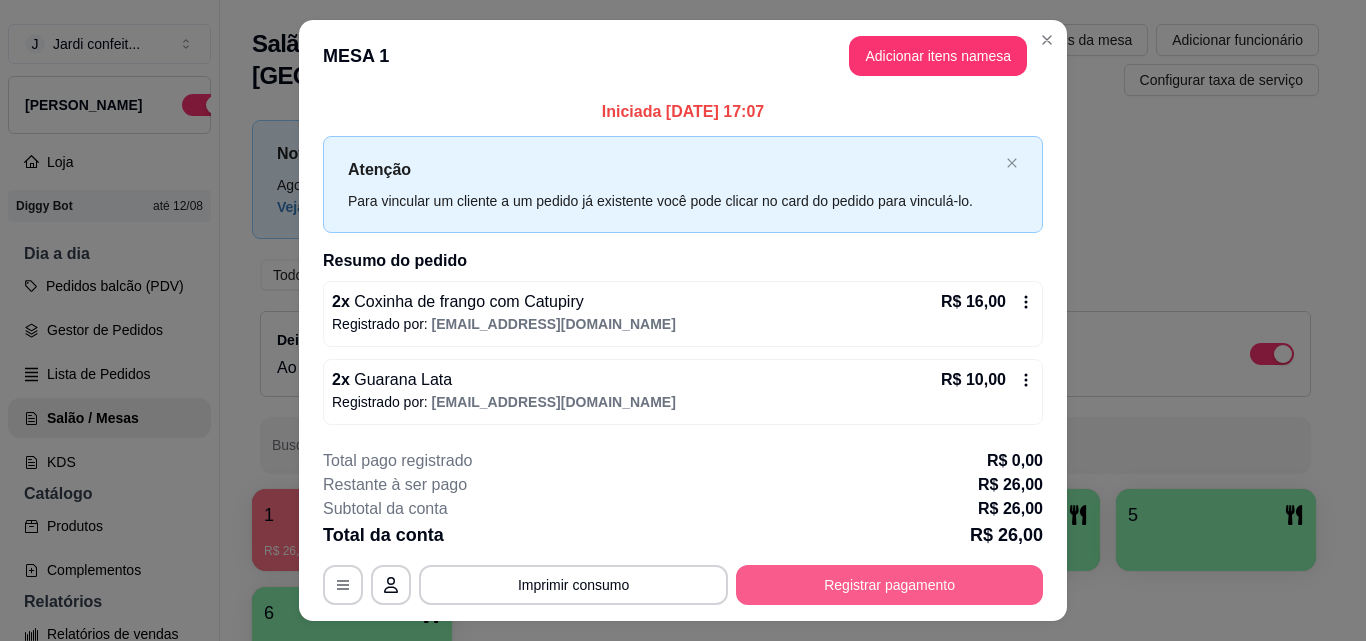 click on "Registrar pagamento" at bounding box center (889, 585) 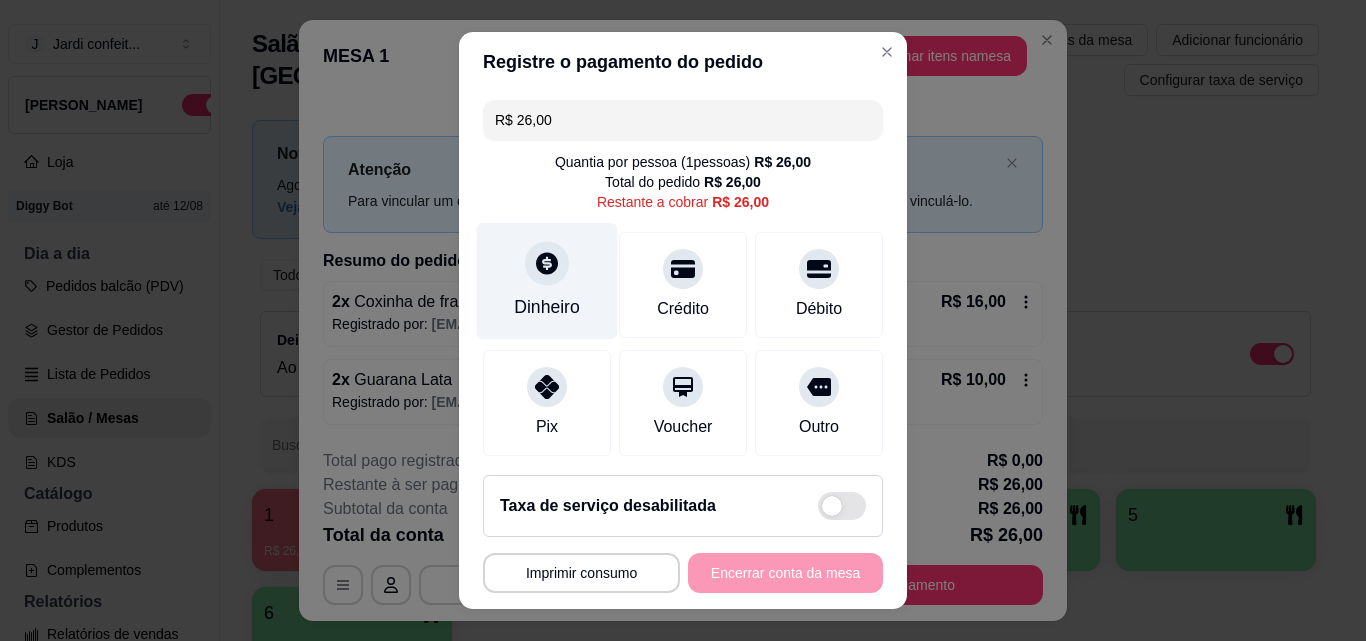 click on "Dinheiro" at bounding box center [547, 307] 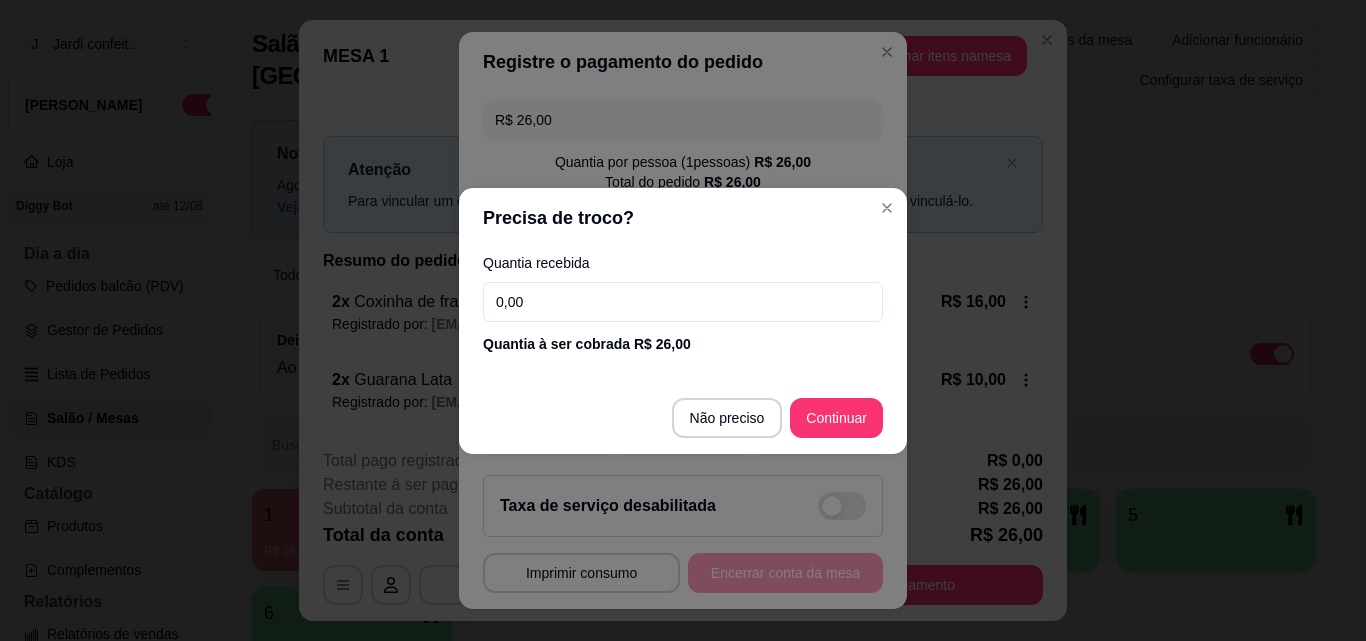 click on "0,00" at bounding box center [683, 302] 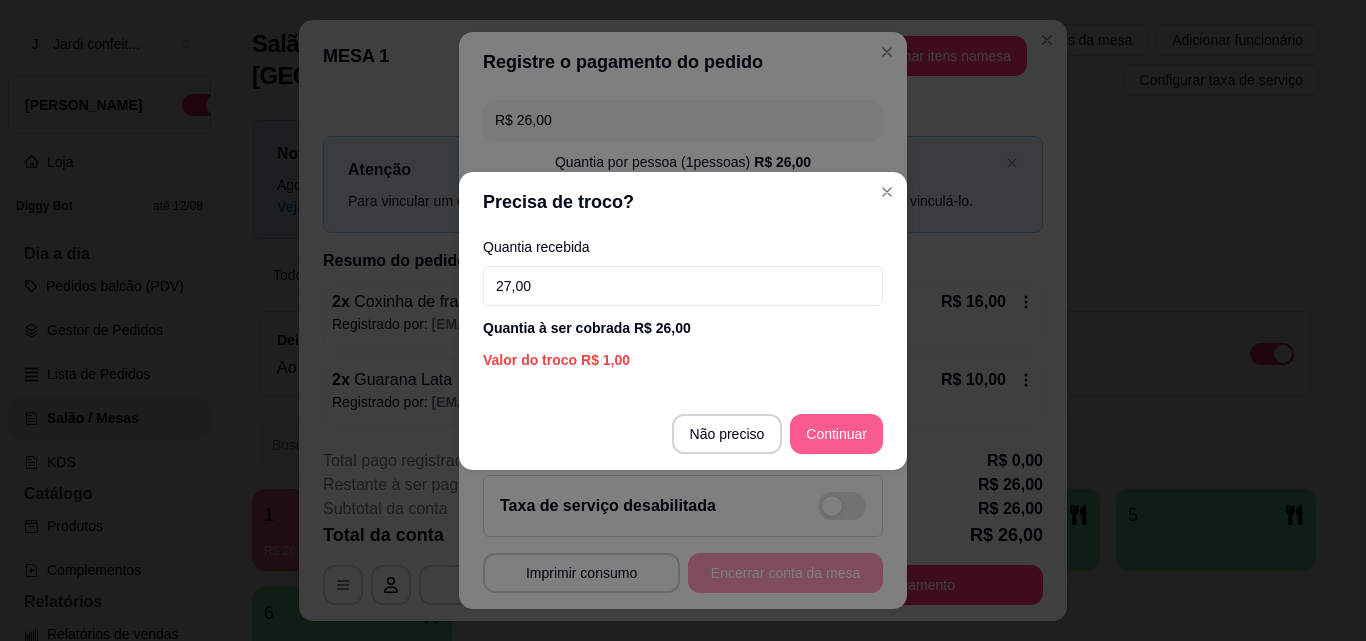 type on "27,00" 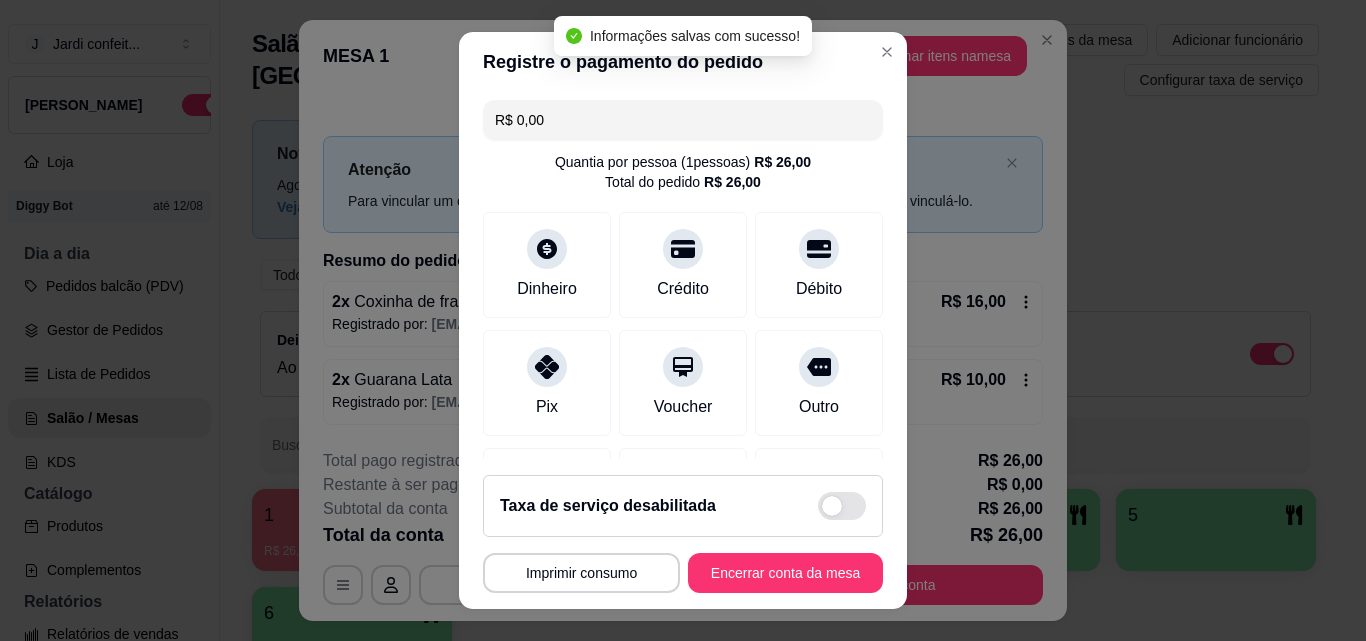 type on "R$ 0,00" 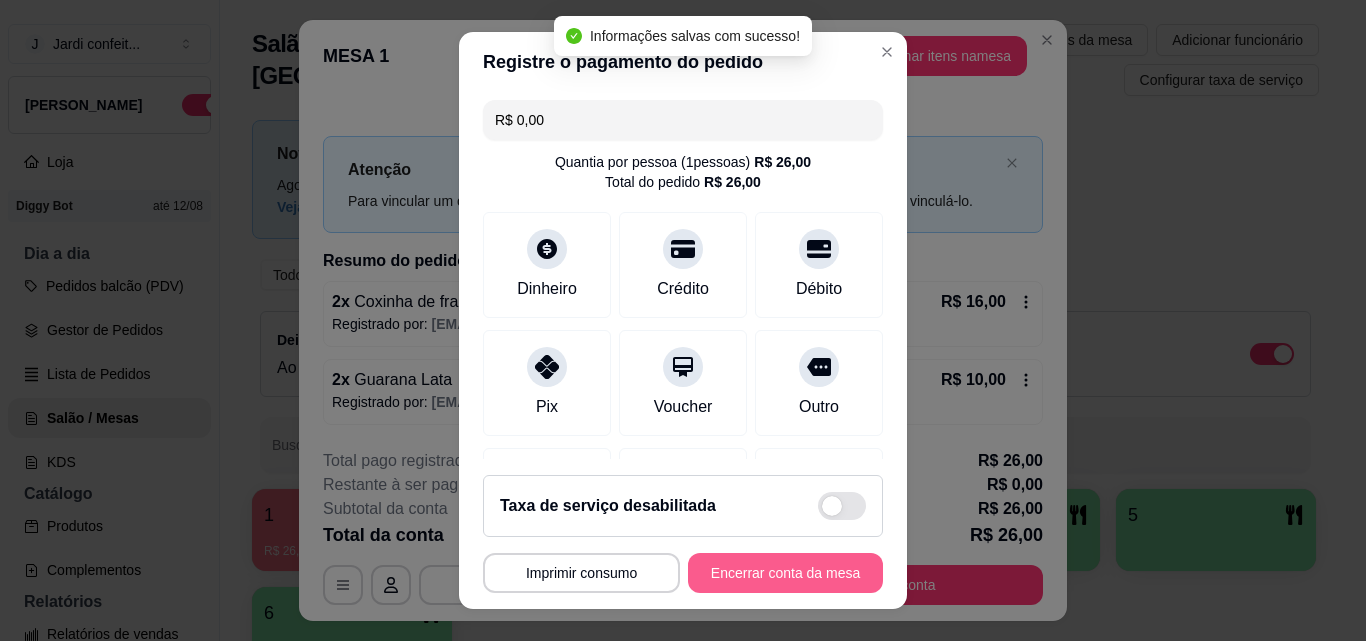 click on "Encerrar conta da mesa" at bounding box center (785, 573) 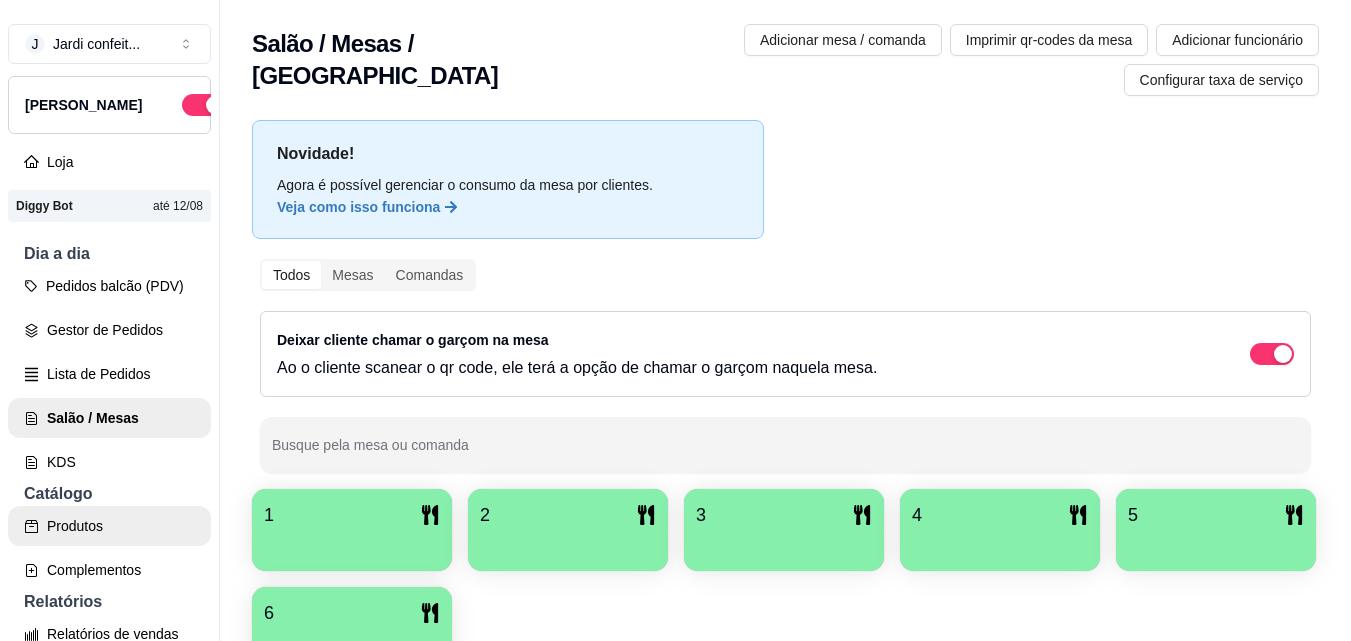 click on "Produtos" at bounding box center (109, 526) 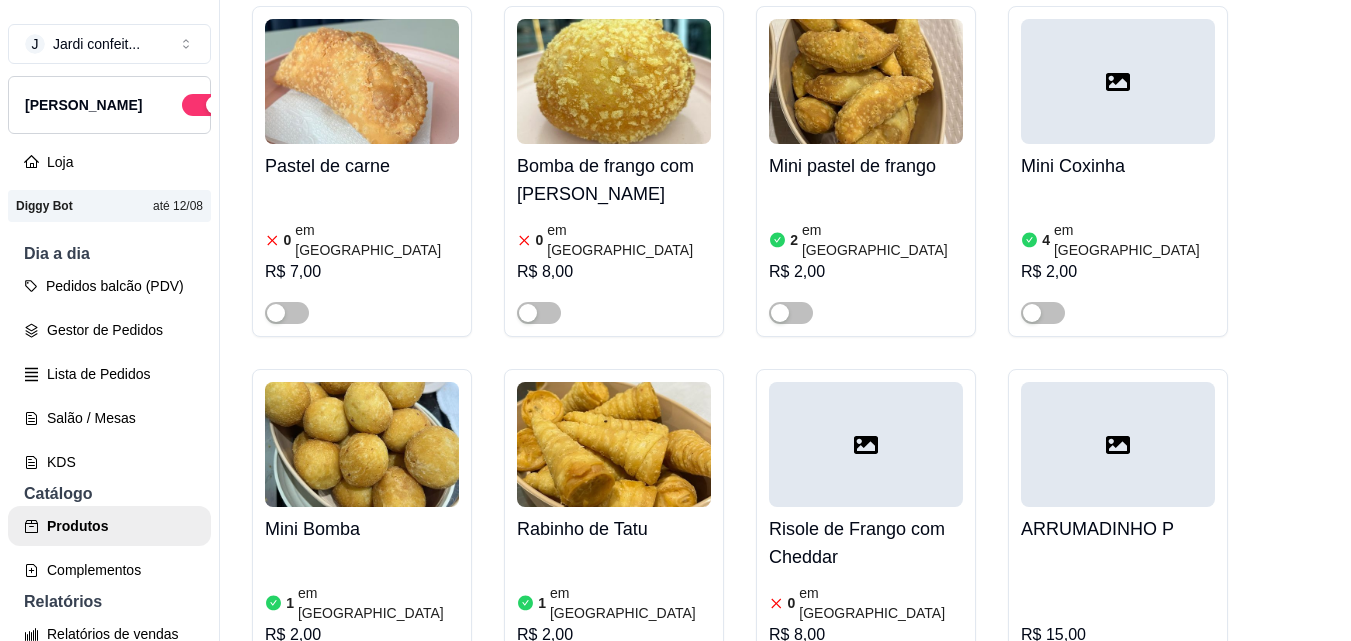 scroll, scrollTop: 1700, scrollLeft: 0, axis: vertical 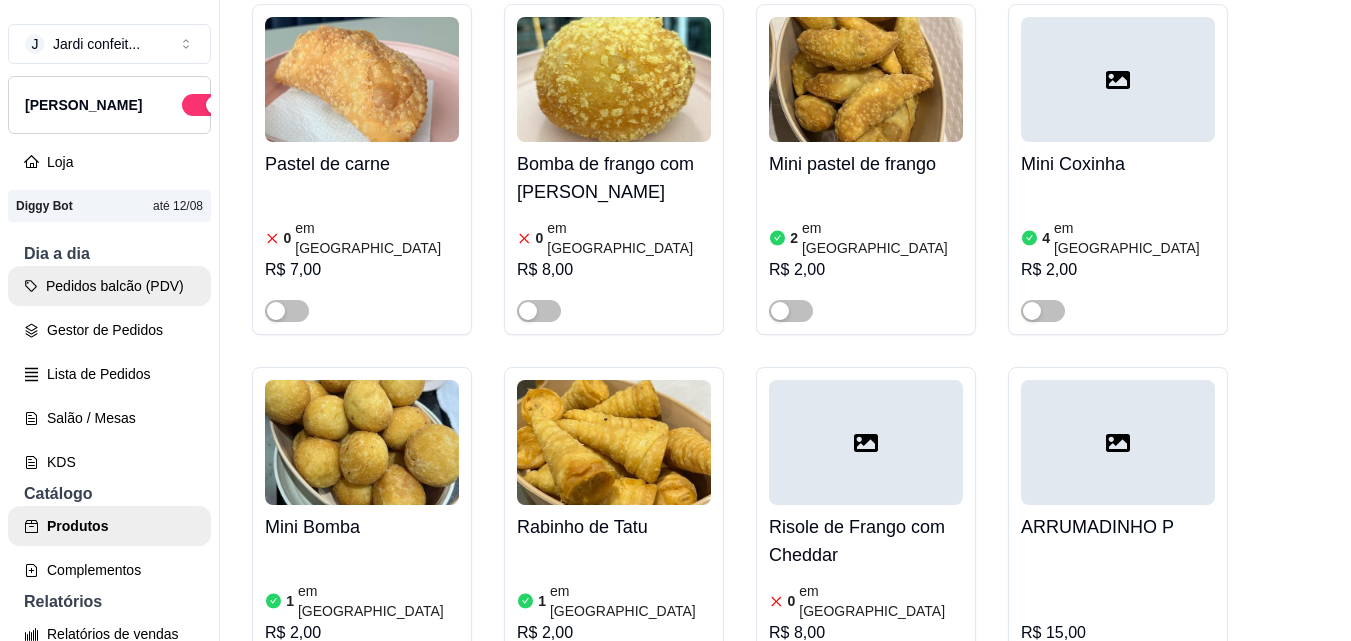 click on "Gestor de Pedidos" at bounding box center [109, 330] 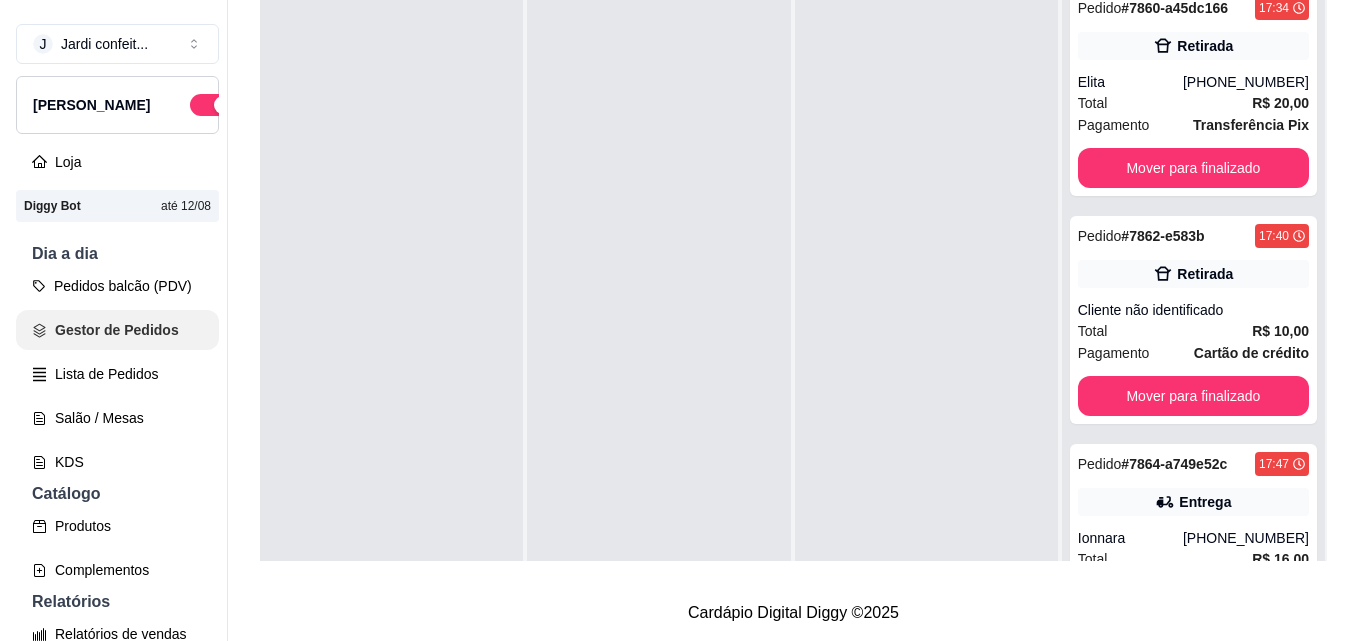scroll, scrollTop: 0, scrollLeft: 0, axis: both 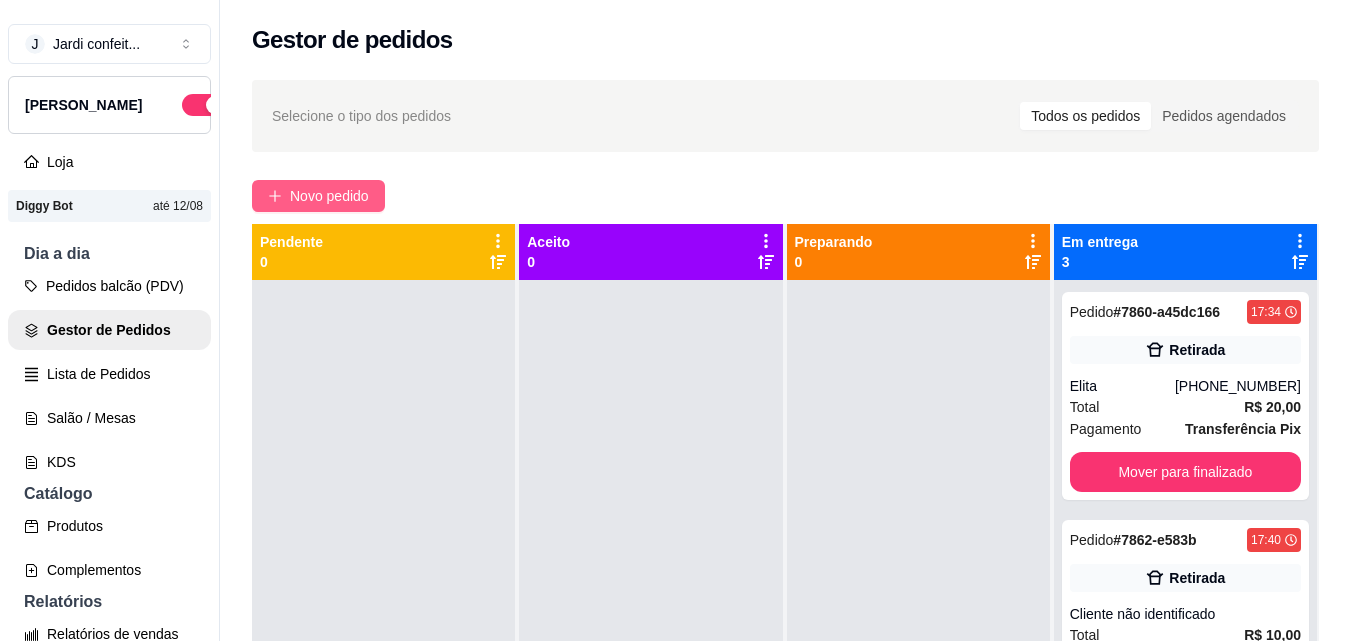 click on "Novo pedido" at bounding box center (318, 196) 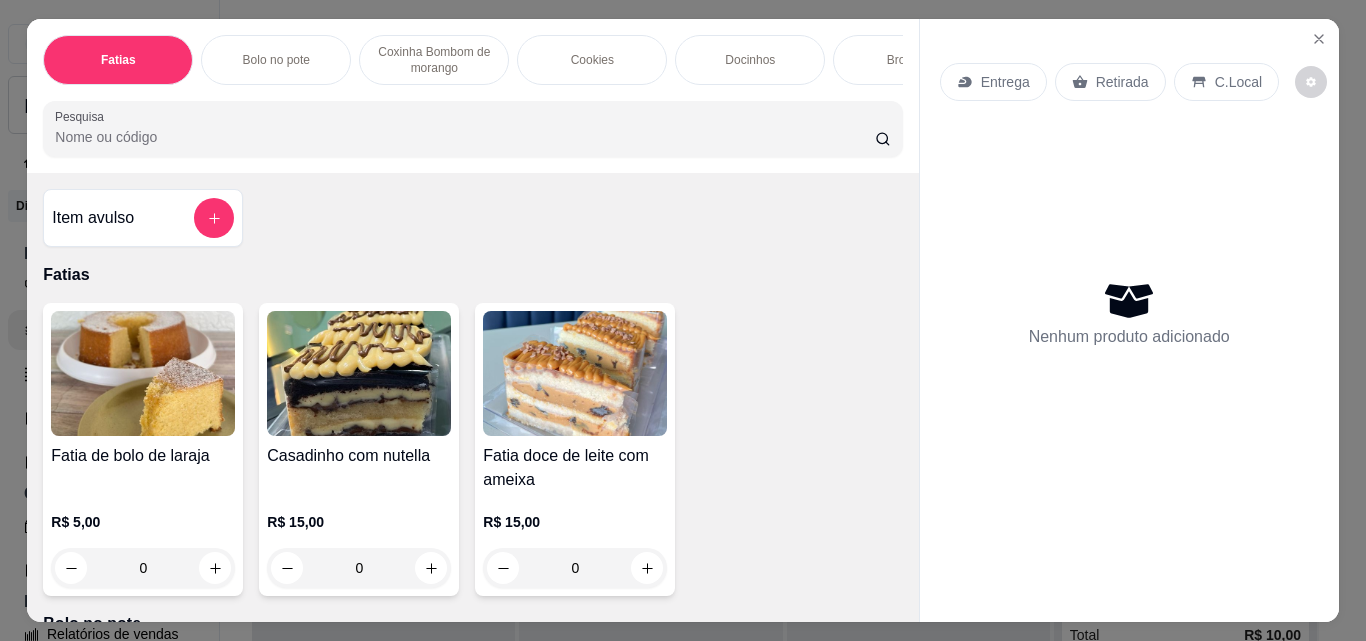 scroll, scrollTop: 0, scrollLeft: 57, axis: horizontal 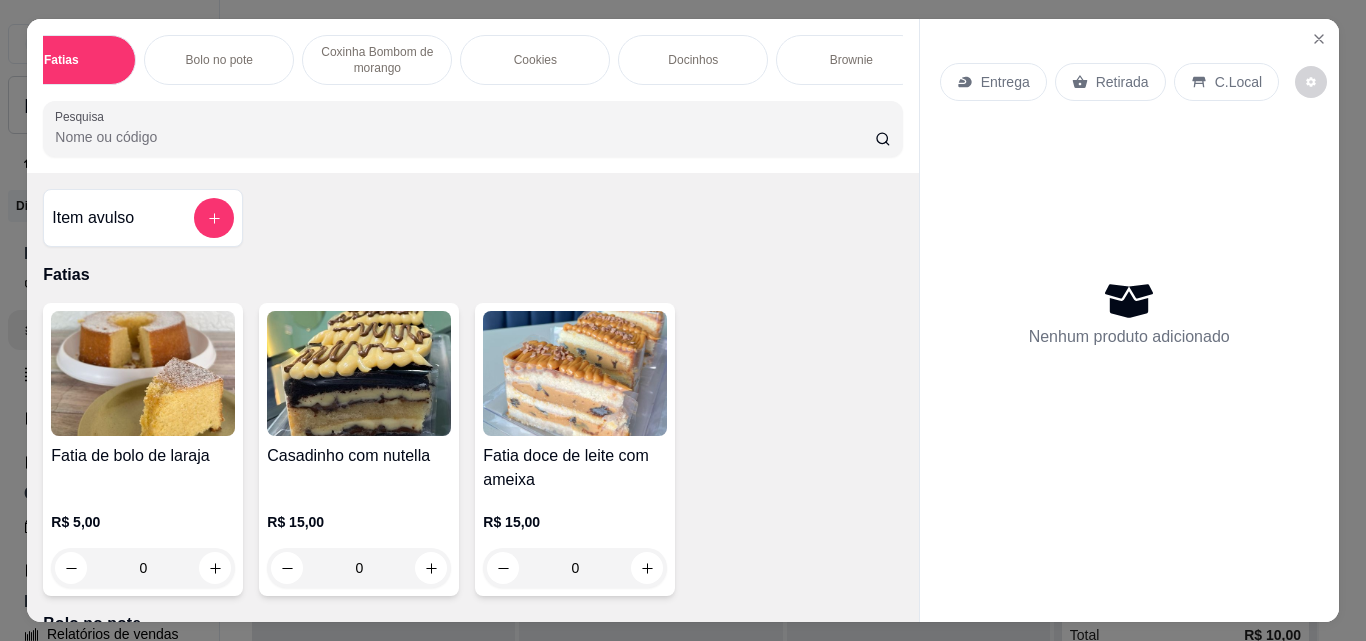 click on "Cookies" at bounding box center [535, 60] 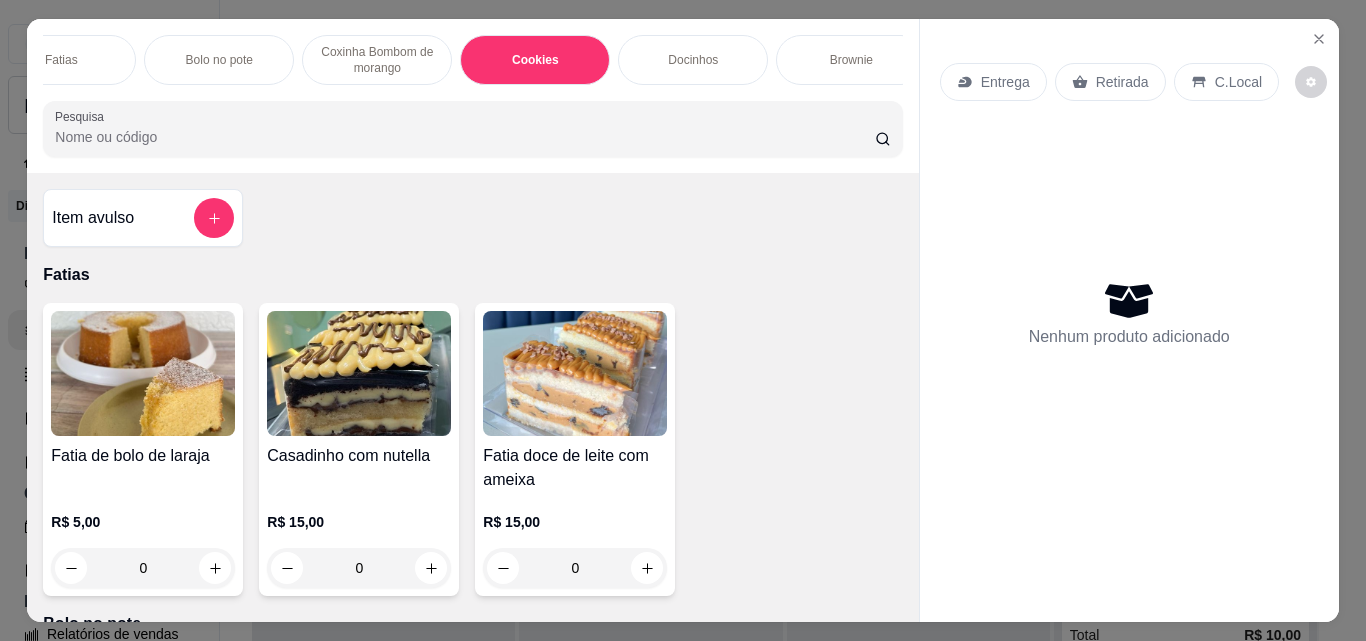 scroll, scrollTop: 1113, scrollLeft: 0, axis: vertical 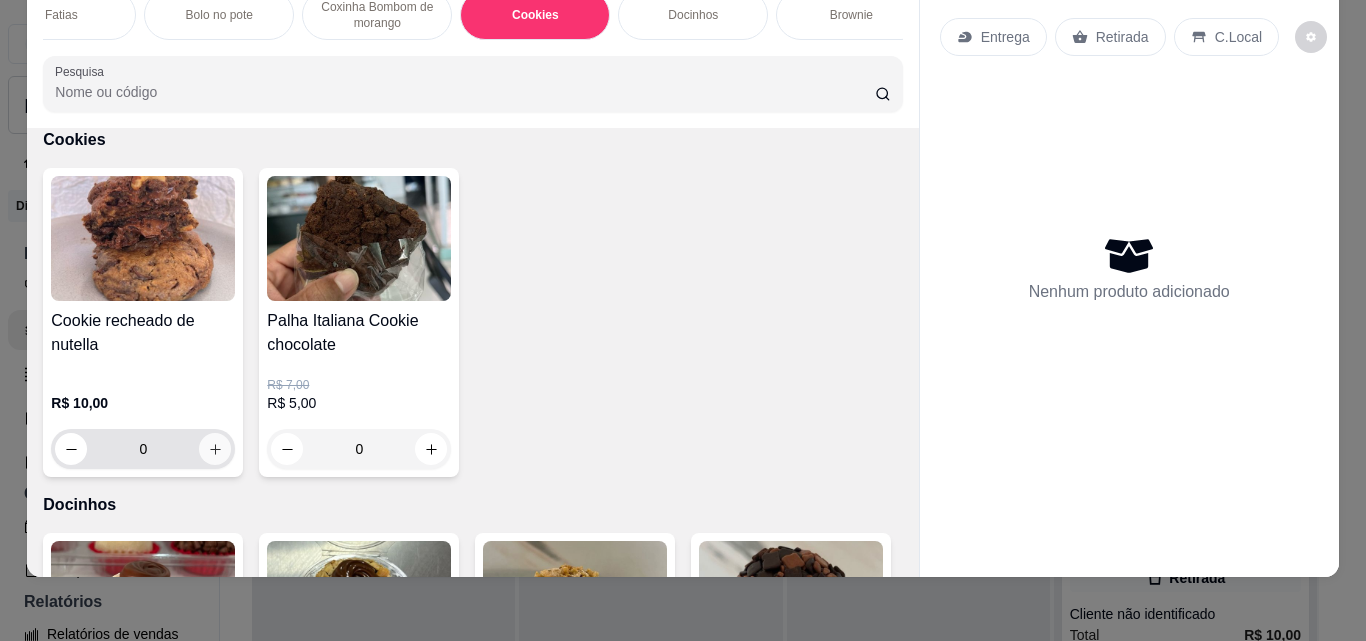 click at bounding box center [215, 449] 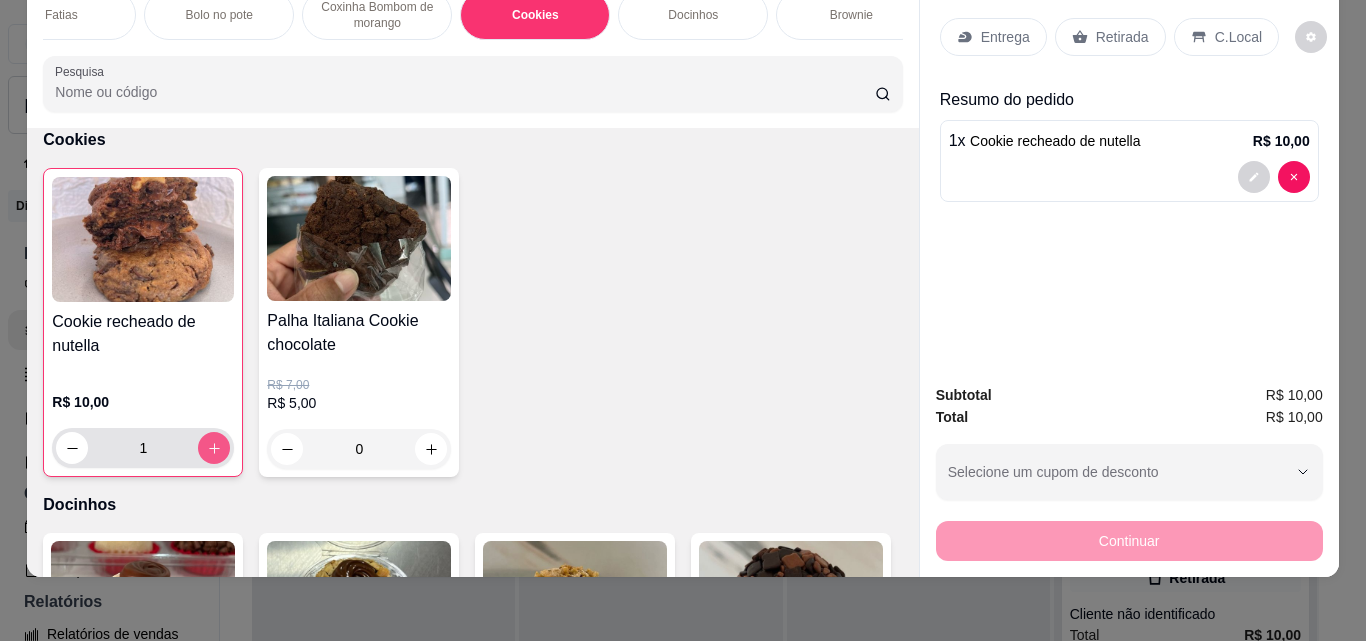 type on "1" 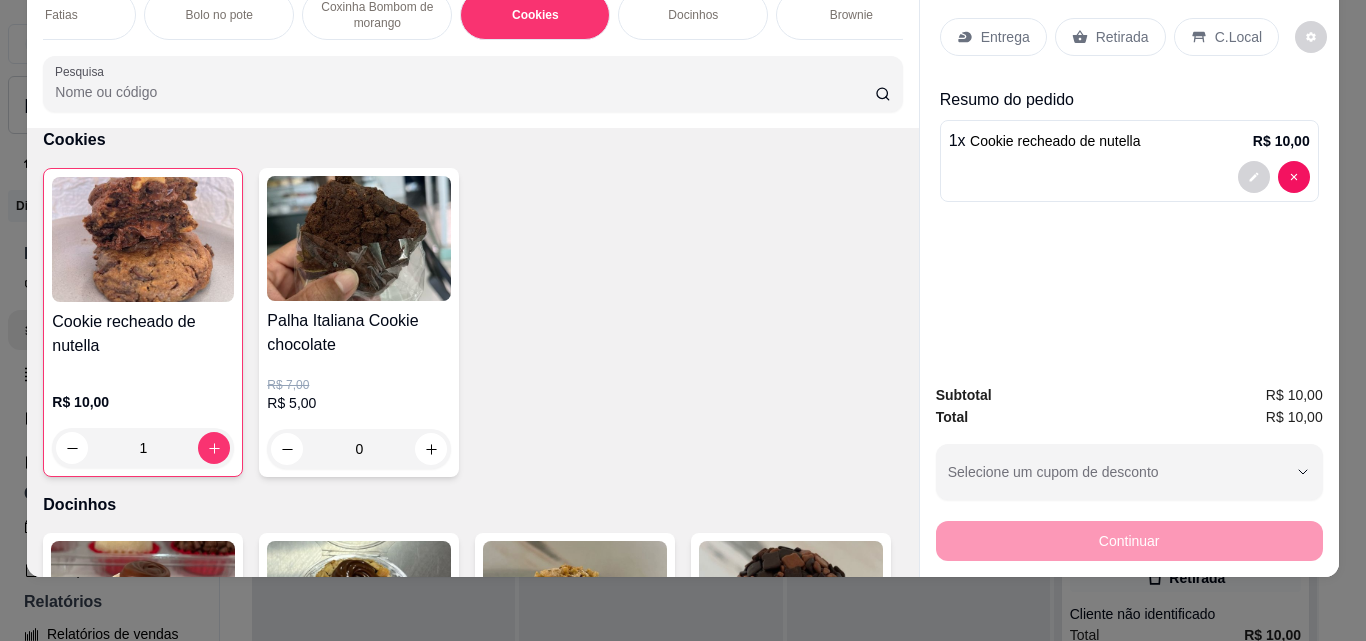click on "Coxinha Bombom de morango" at bounding box center [377, 15] 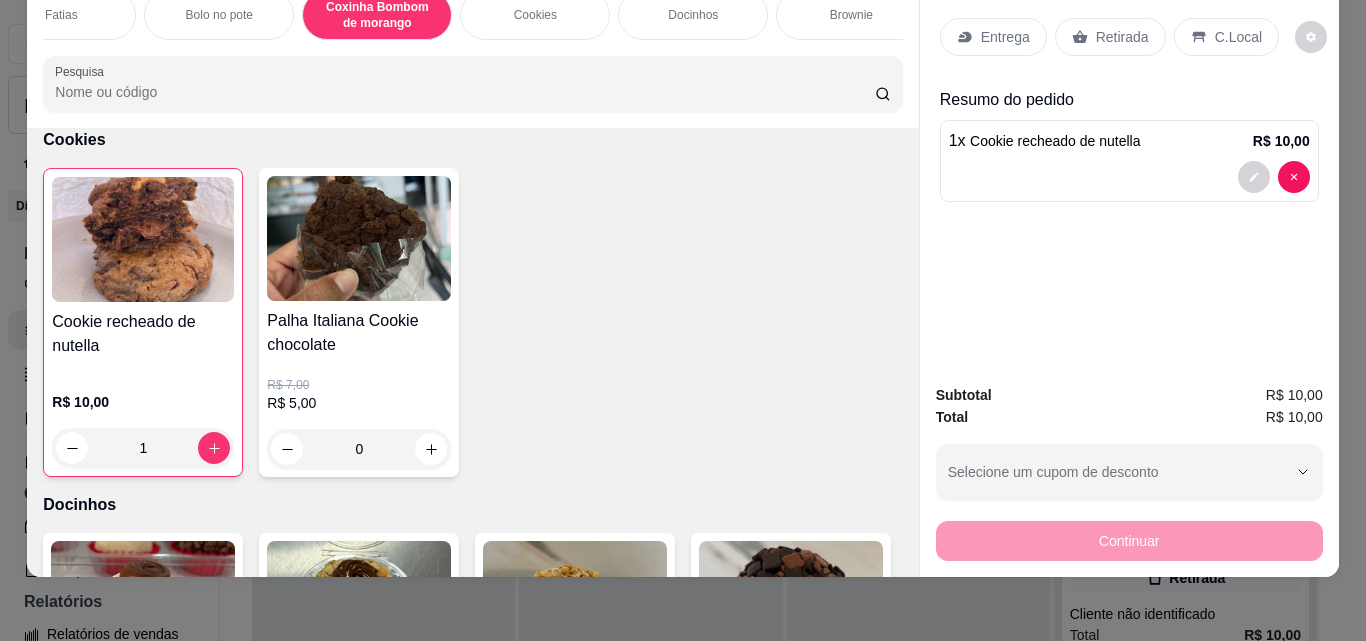 scroll, scrollTop: 788, scrollLeft: 0, axis: vertical 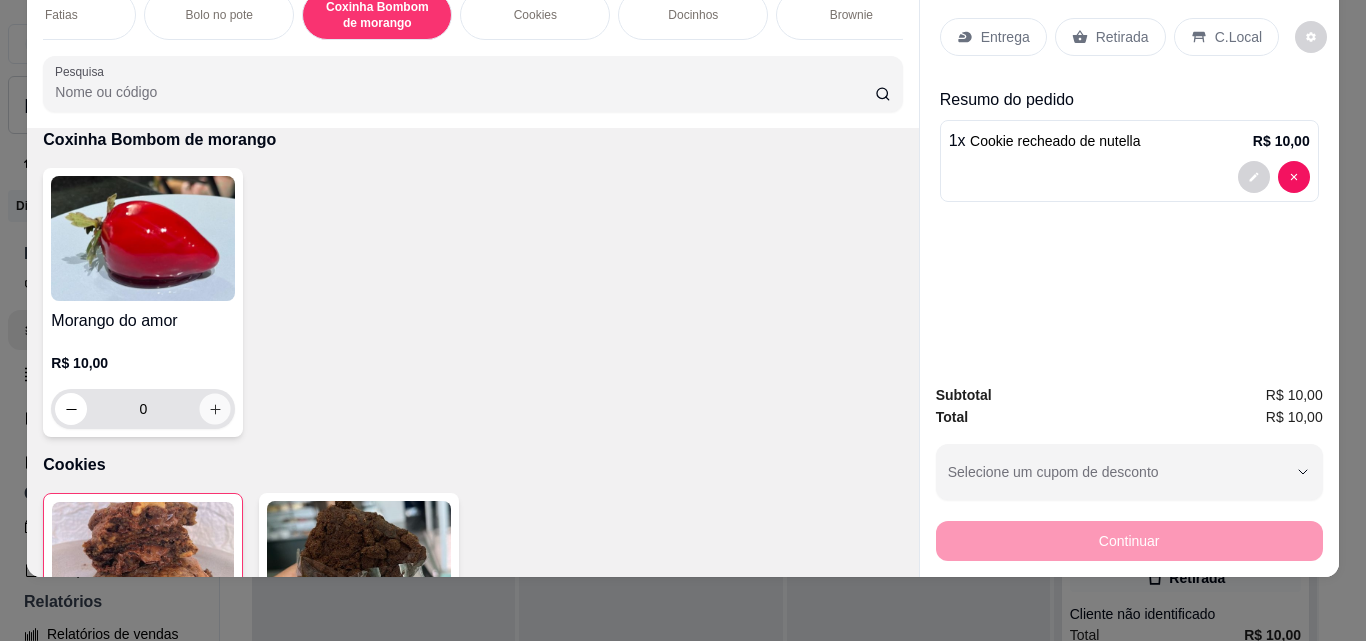 click at bounding box center (215, 409) 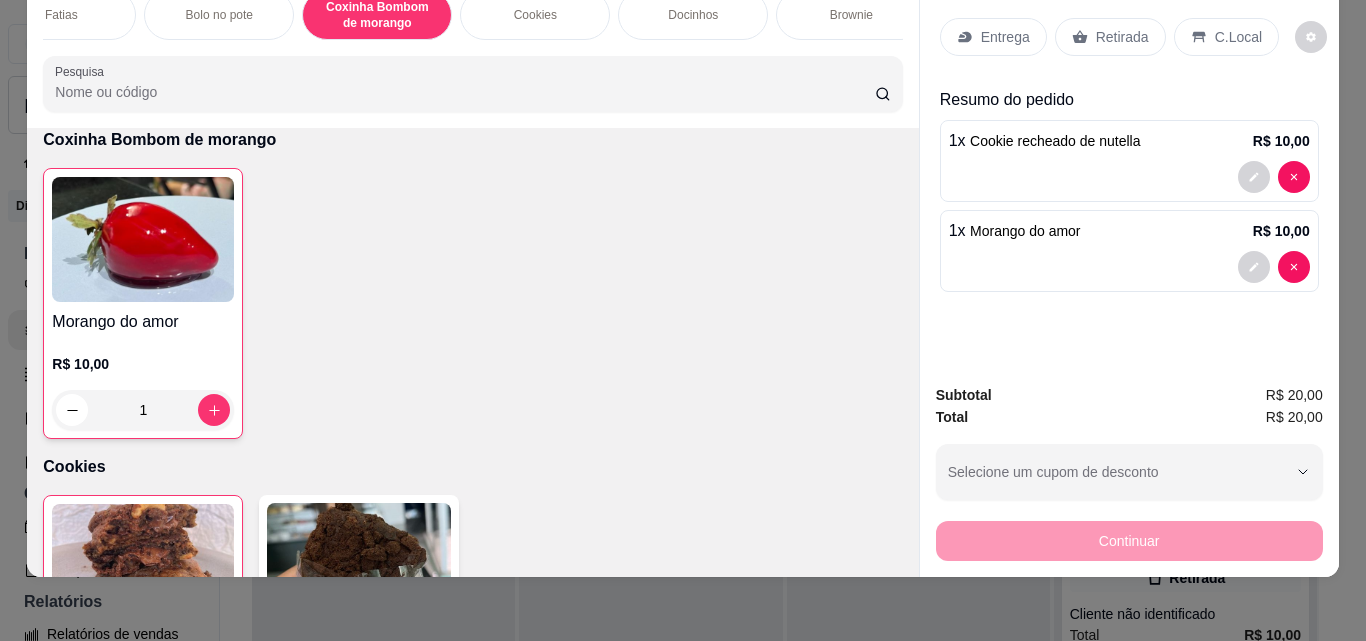 click on "Retirada" at bounding box center (1110, 37) 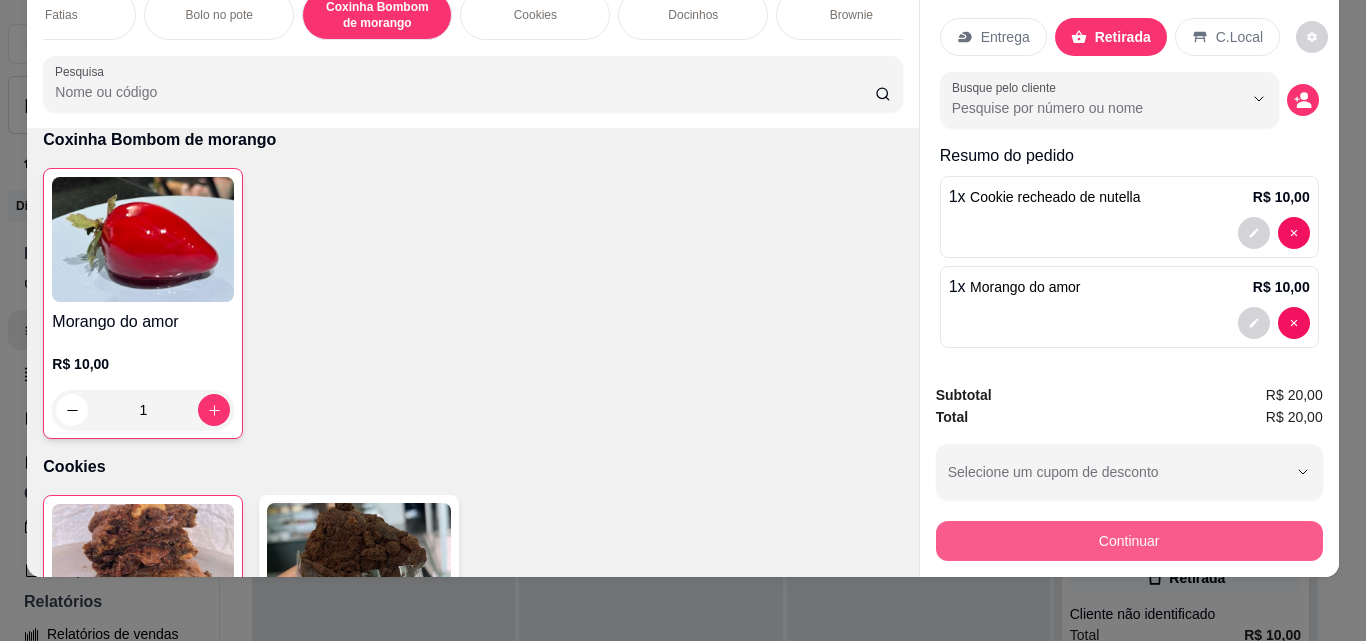 click on "Continuar" at bounding box center (1129, 541) 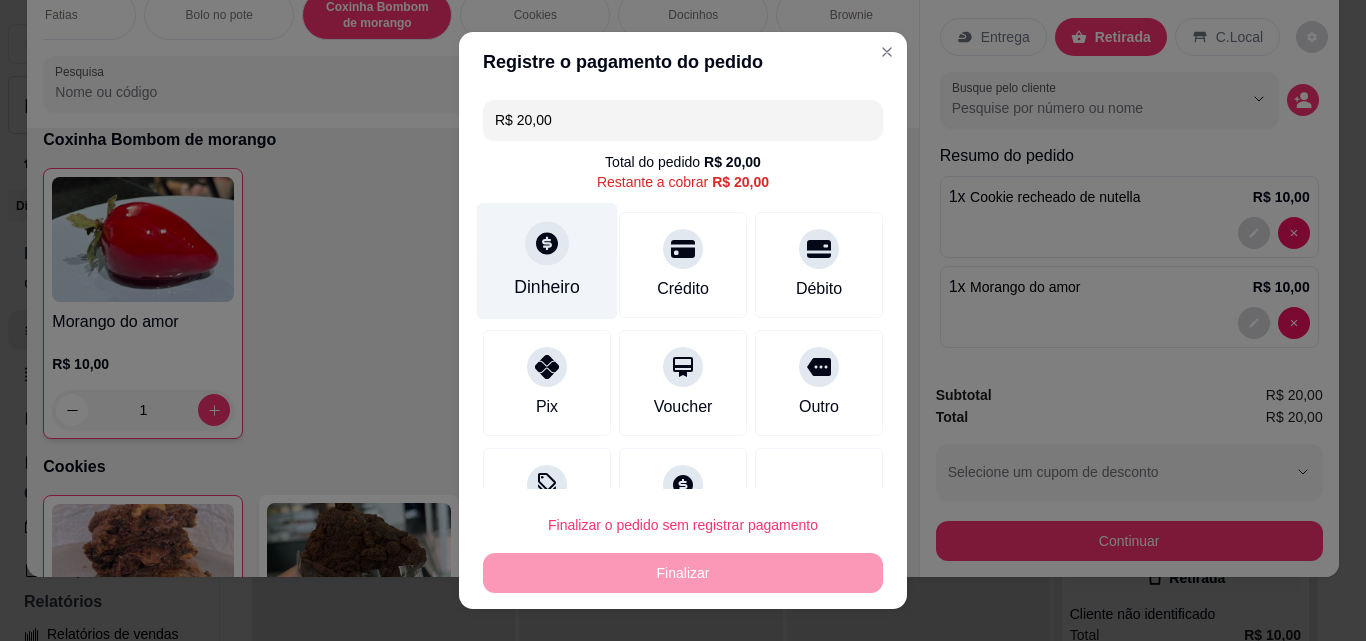 click at bounding box center [547, 243] 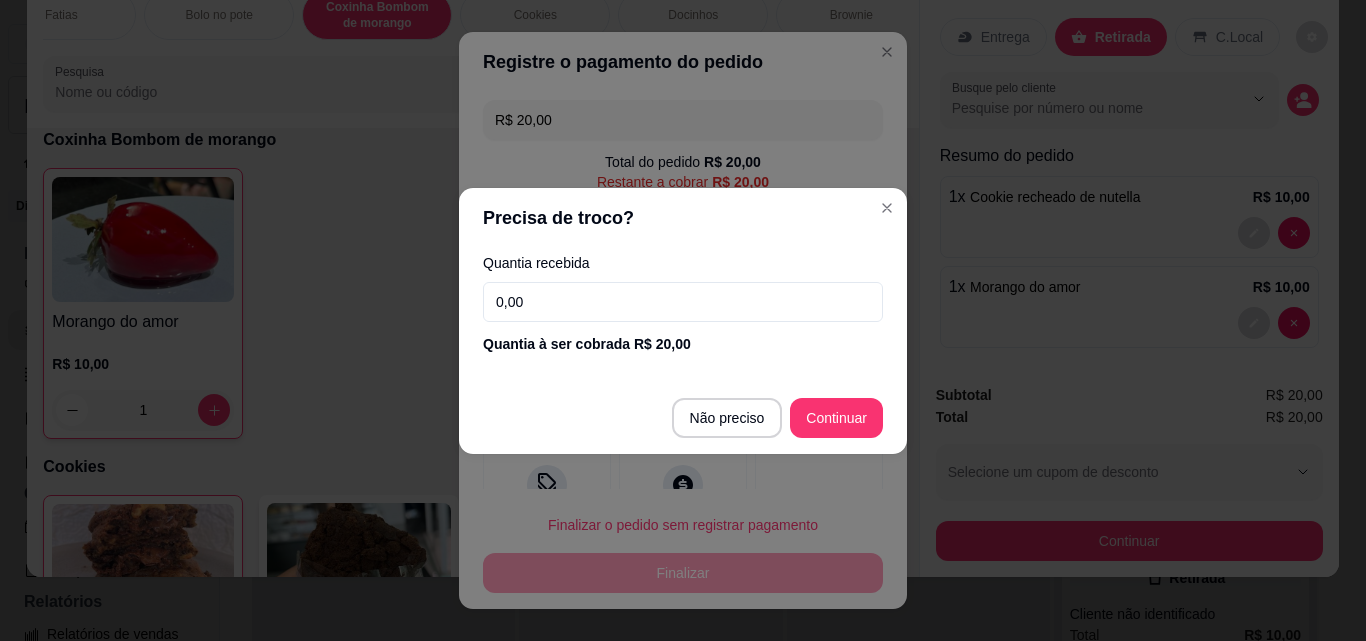 drag, startPoint x: 553, startPoint y: 307, endPoint x: 296, endPoint y: 239, distance: 265.84393 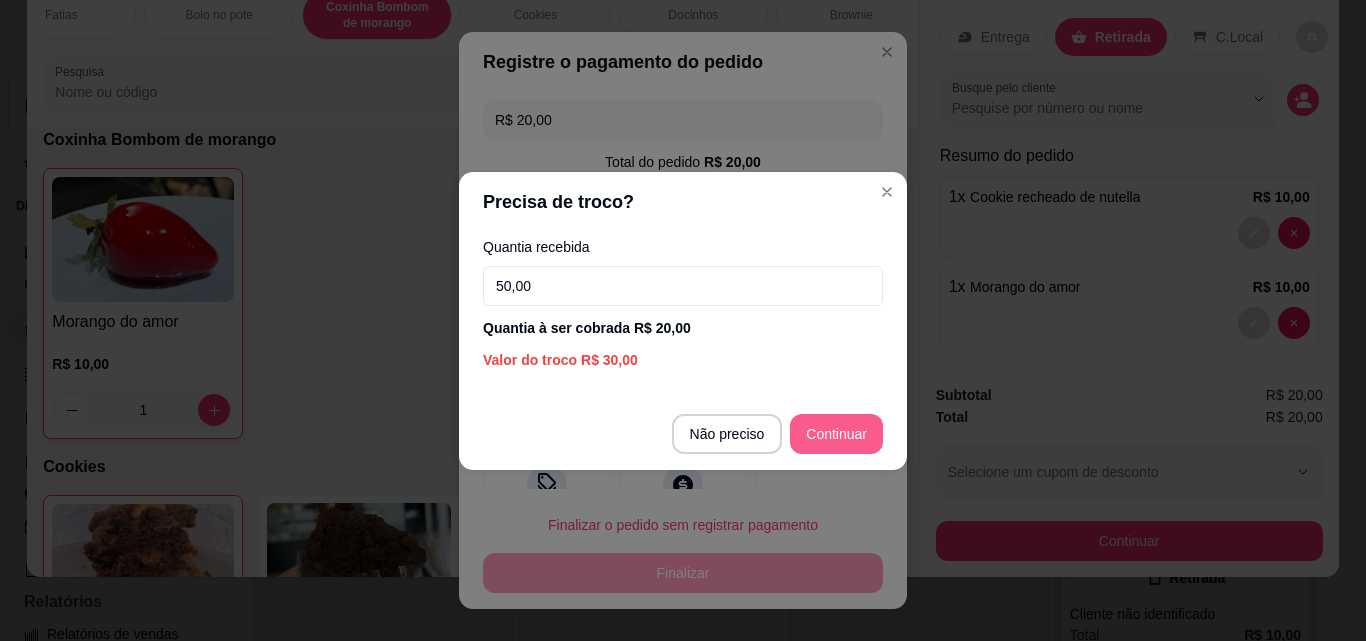 type on "50,00" 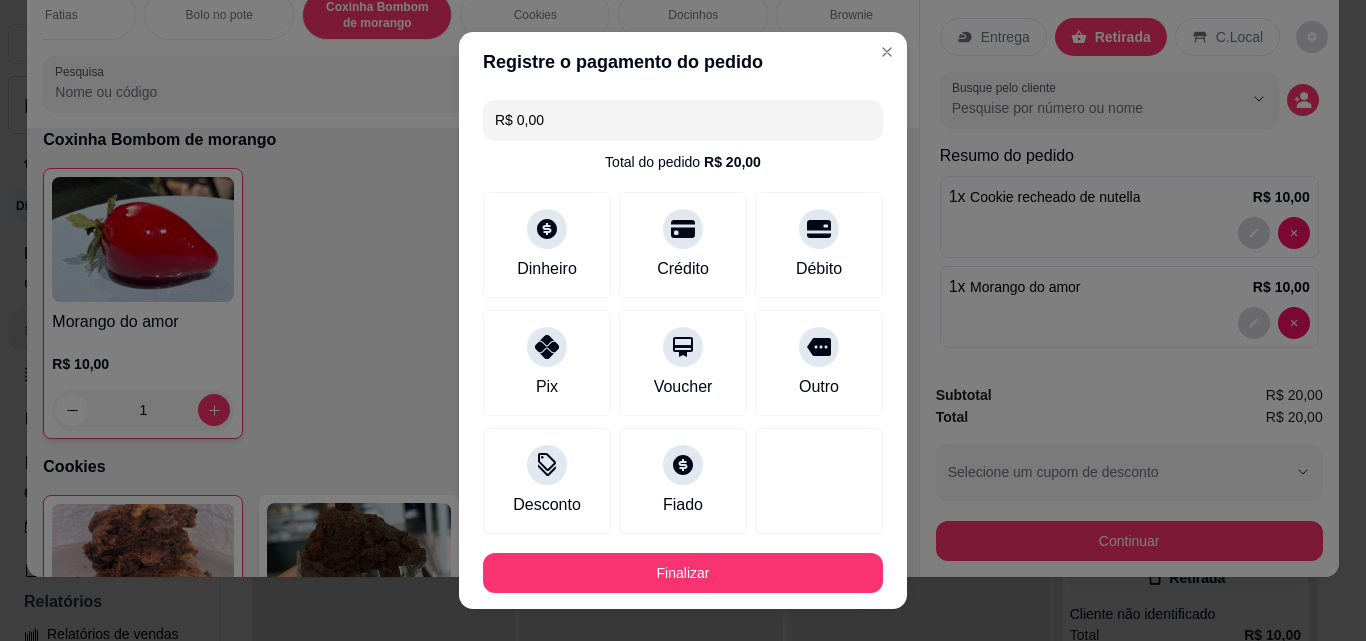 type on "R$ 0,00" 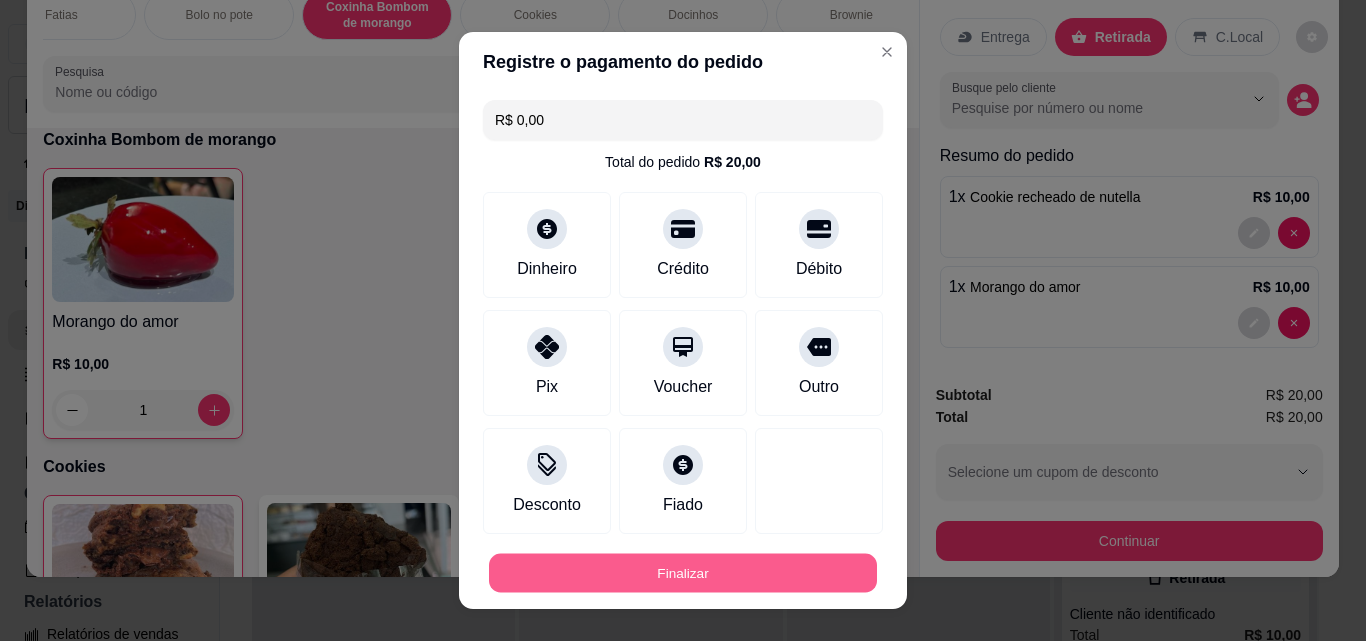 click on "Finalizar" at bounding box center [683, 573] 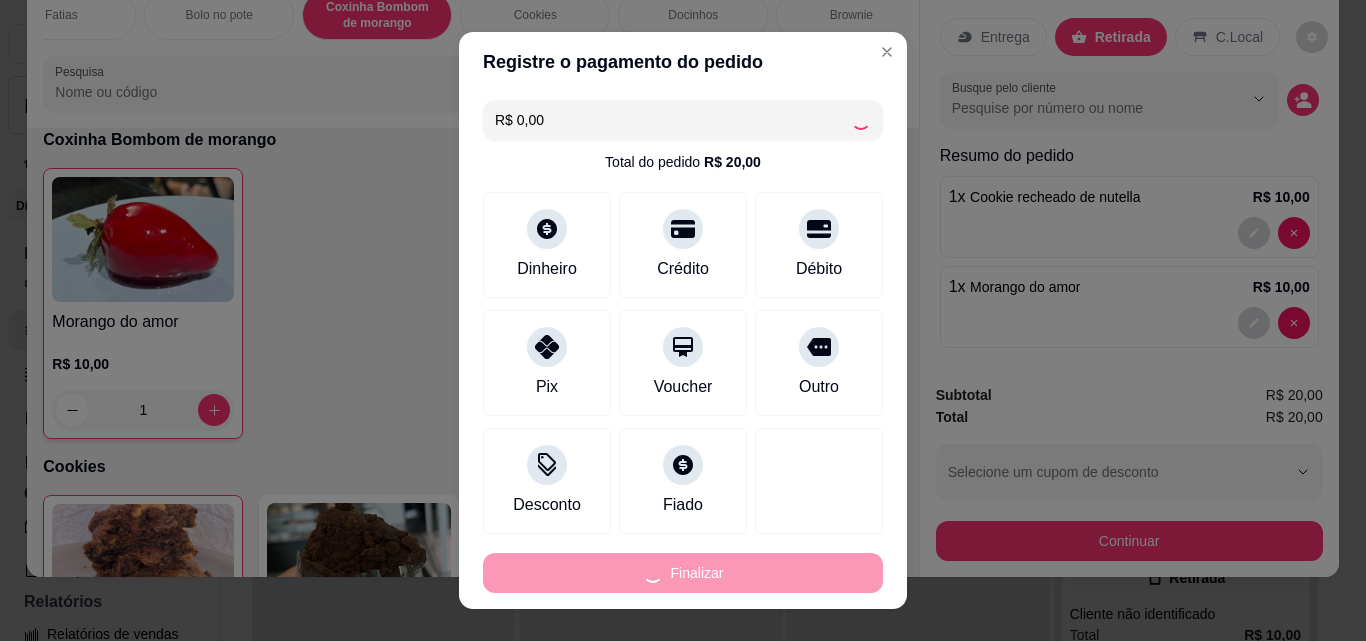 type on "0" 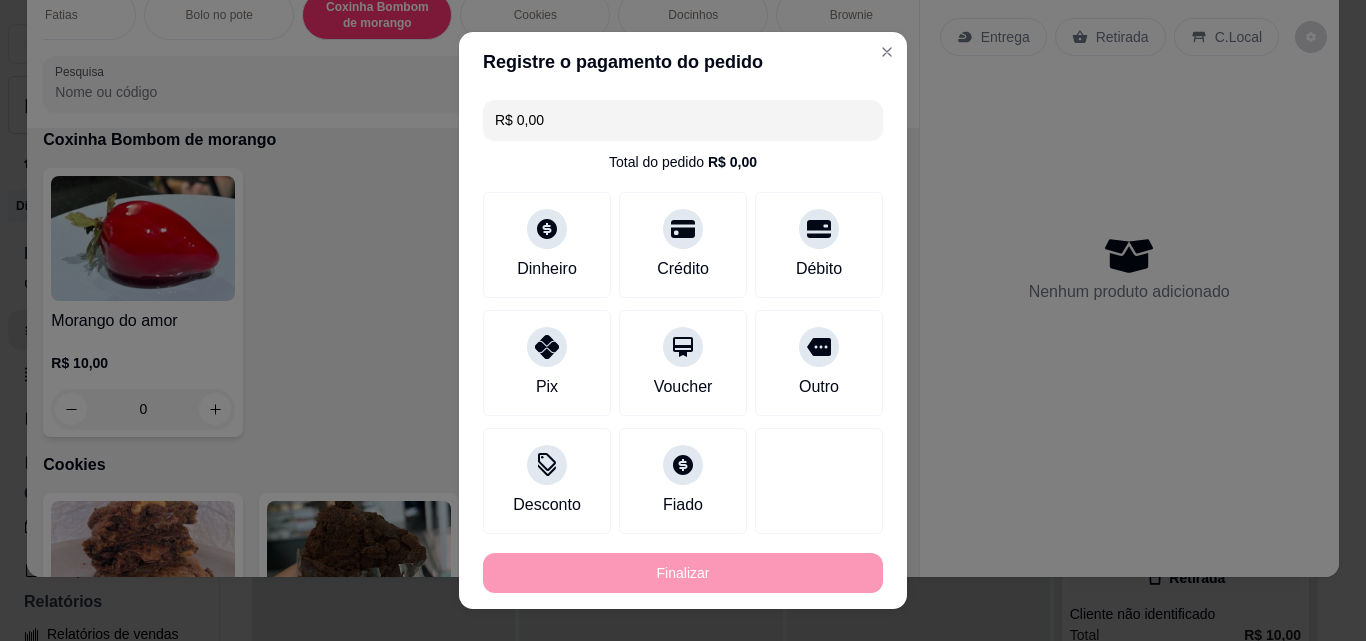 type on "-R$ 20,00" 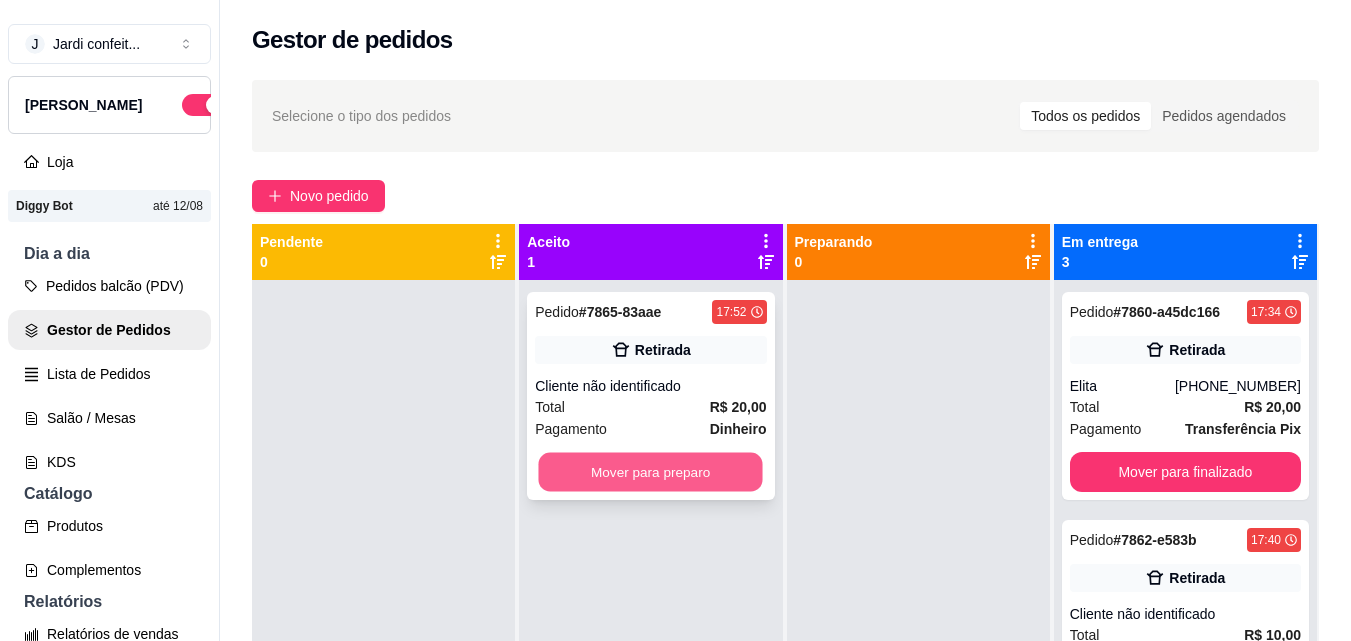 click on "Mover para preparo" at bounding box center [651, 472] 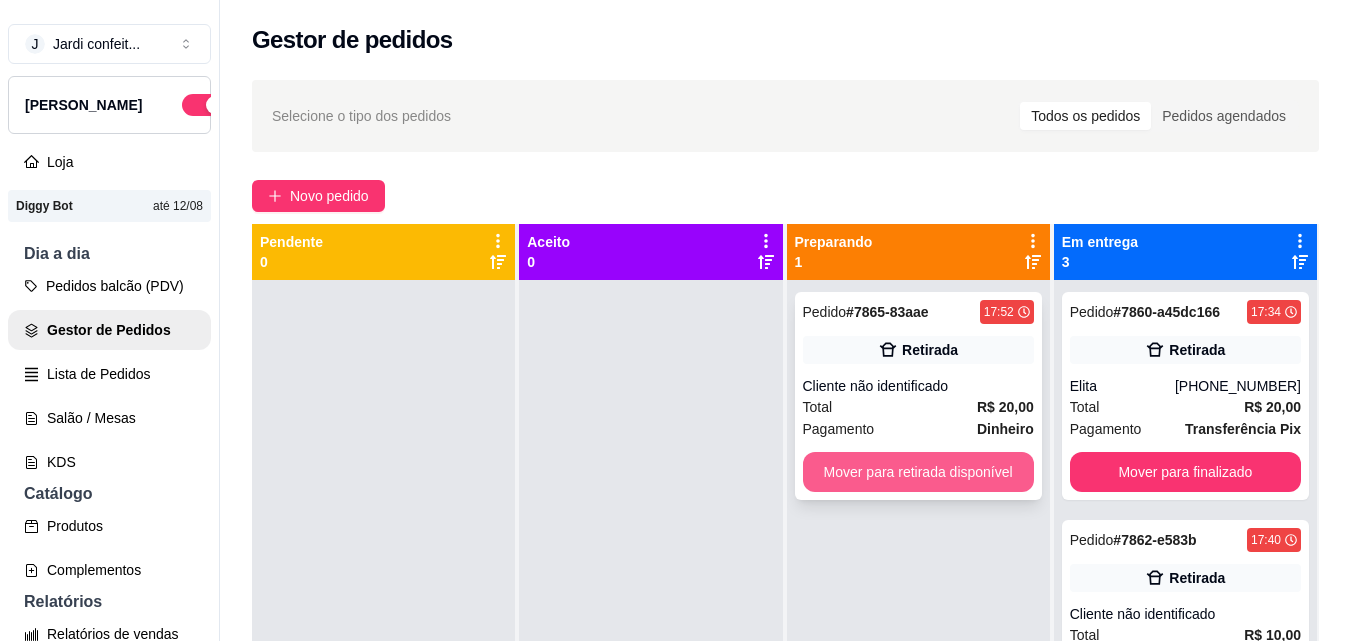 click on "Mover para retirada disponível" at bounding box center [918, 472] 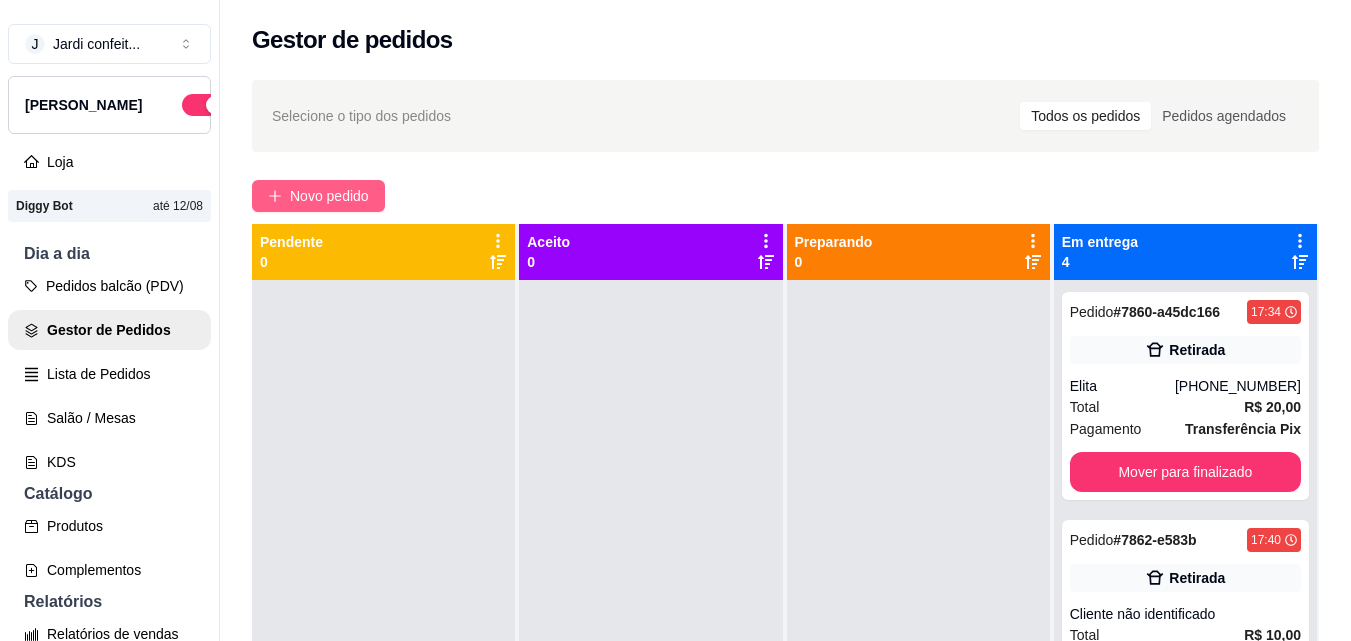 click on "Novo pedido" at bounding box center [329, 196] 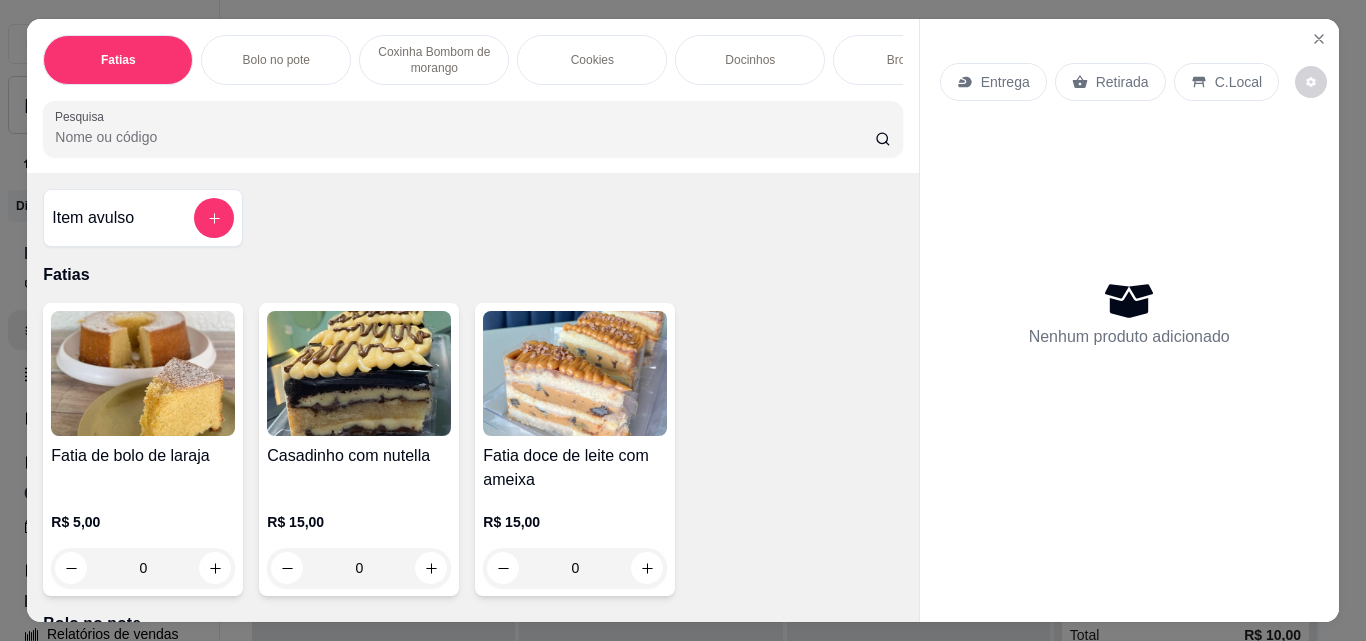 click on "Coxinha Bombom de morango" at bounding box center (434, 60) 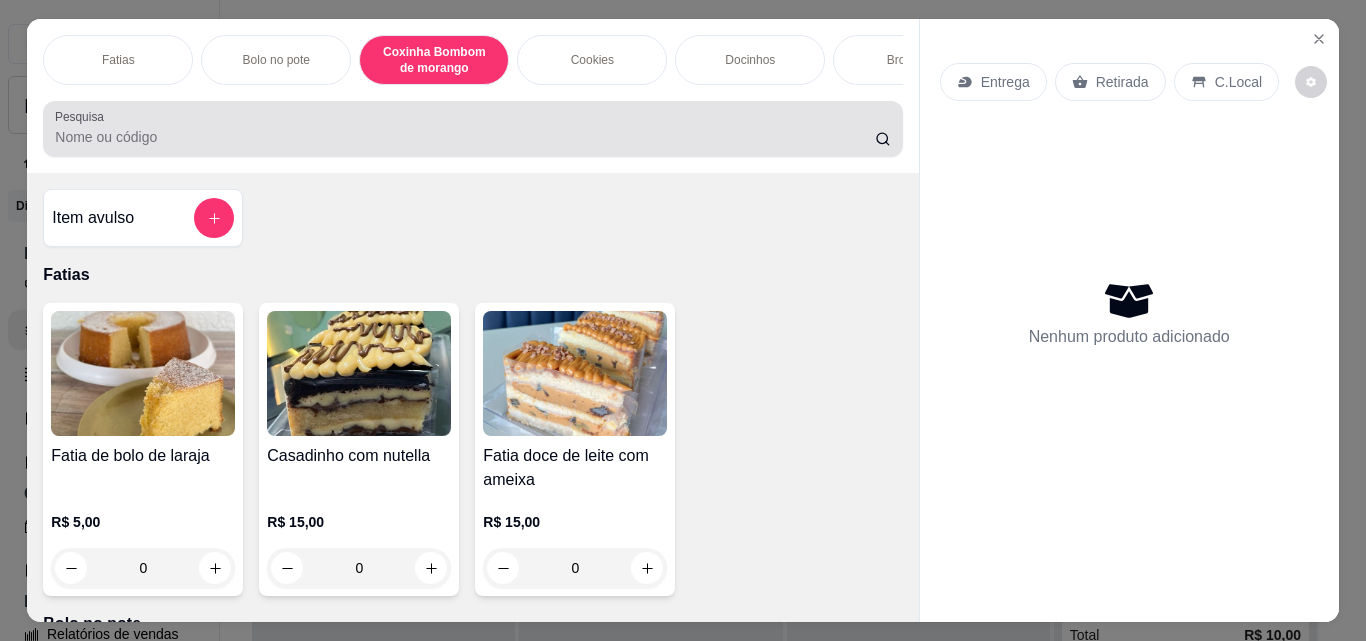 scroll, scrollTop: 788, scrollLeft: 0, axis: vertical 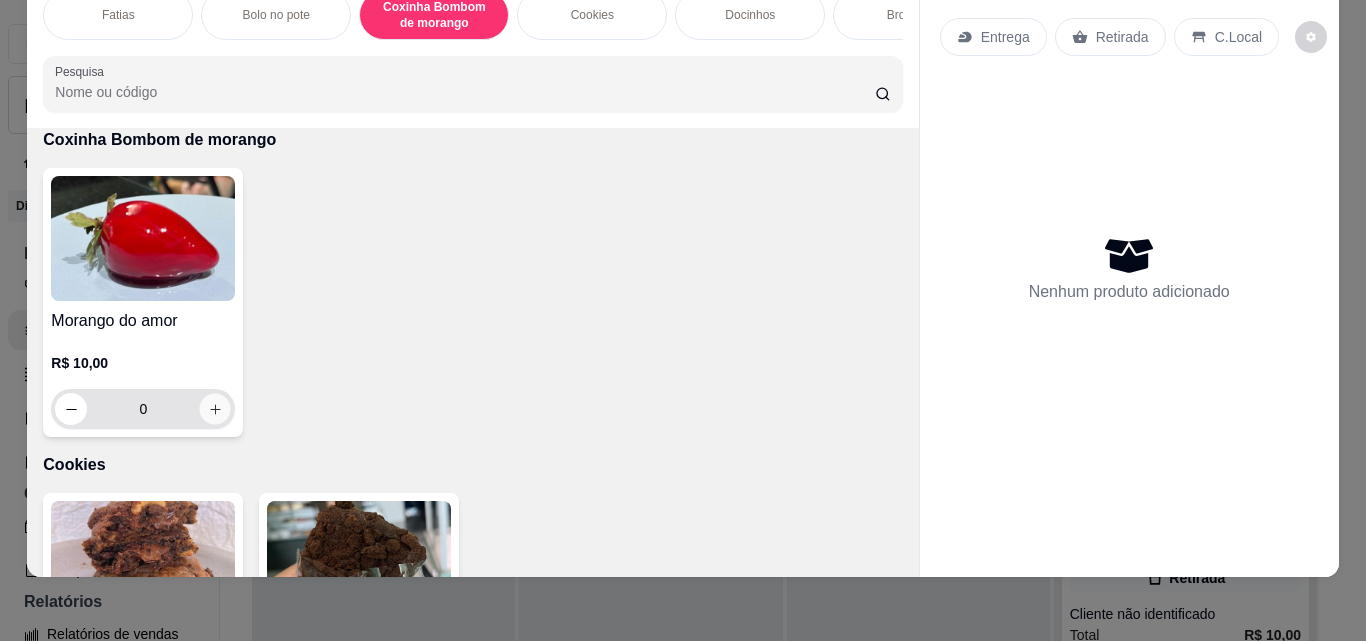 click 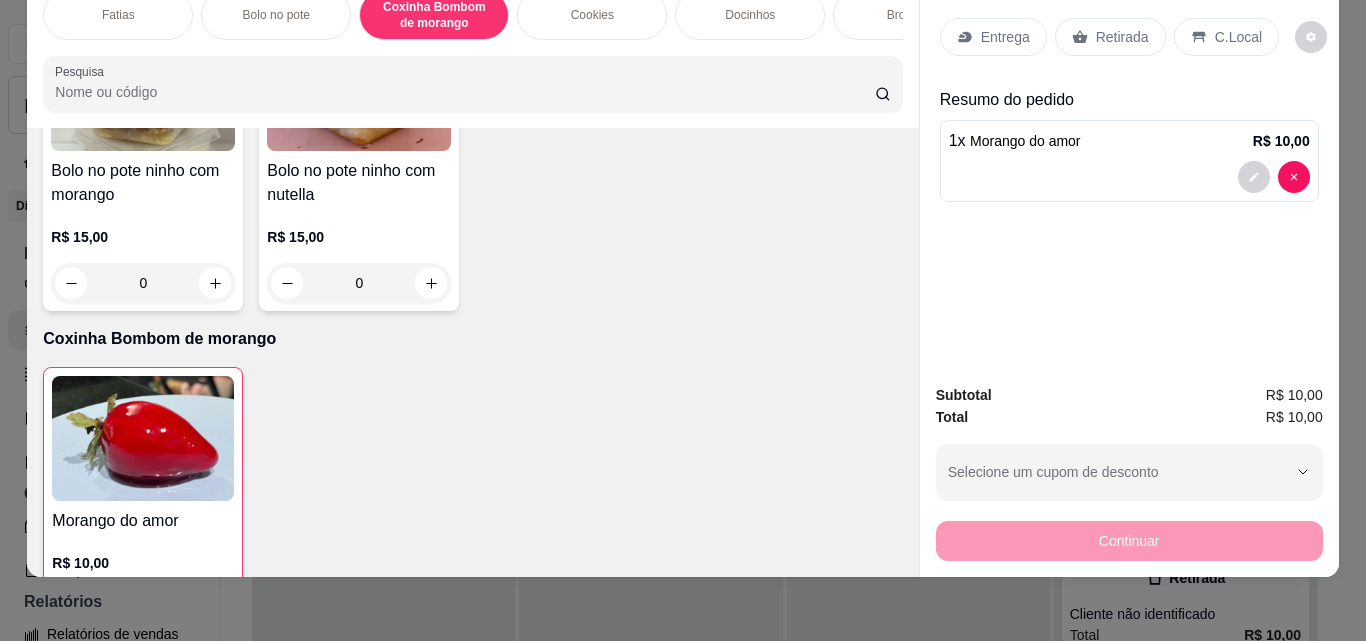 scroll, scrollTop: 588, scrollLeft: 0, axis: vertical 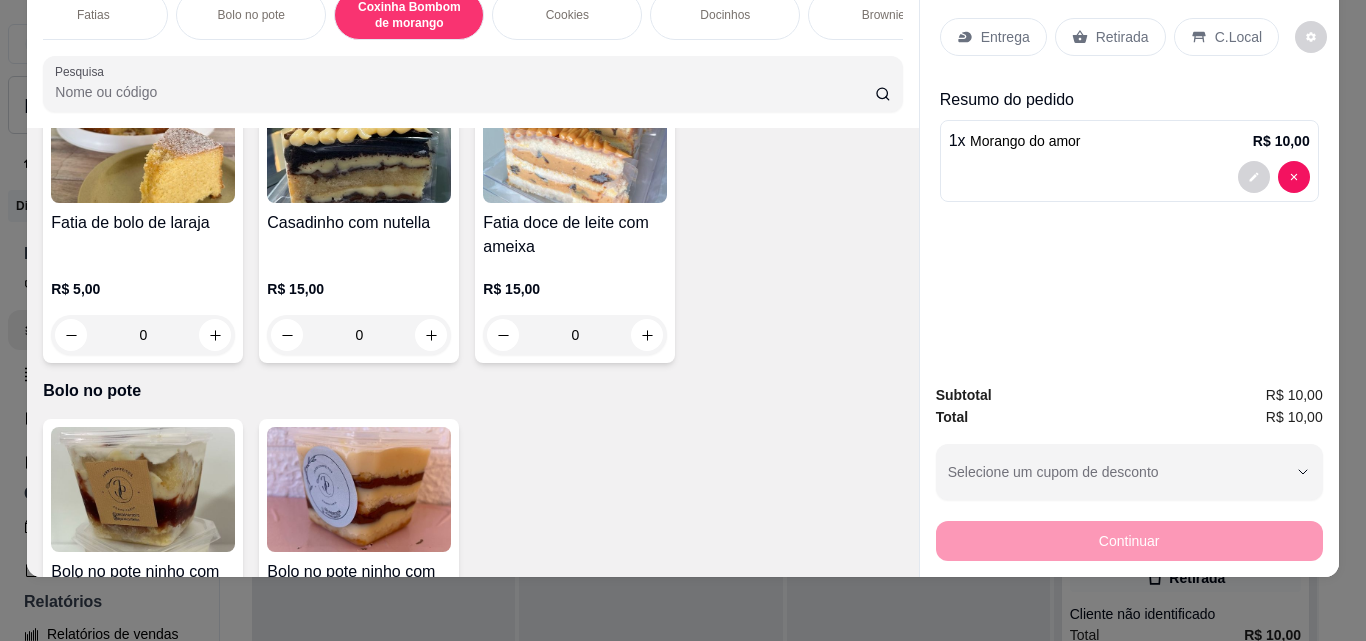 click on "Cookies" at bounding box center (567, 15) 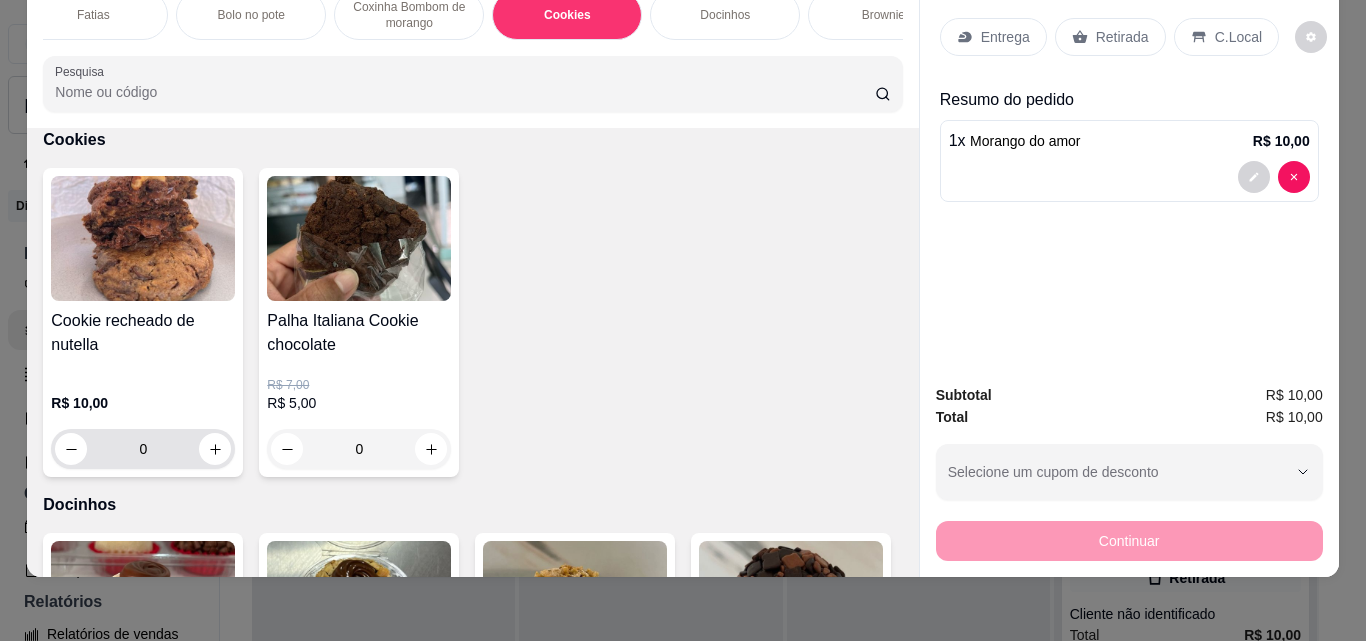 click at bounding box center (215, 449) 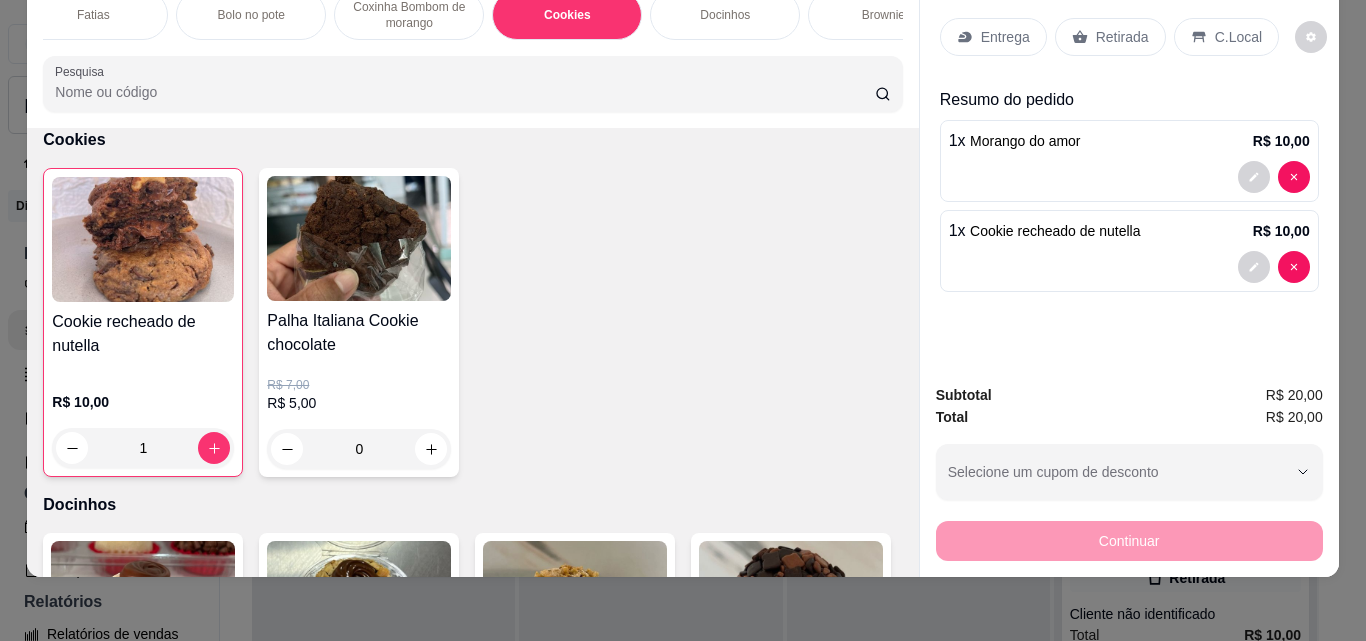 click on "Retirada" at bounding box center (1110, 37) 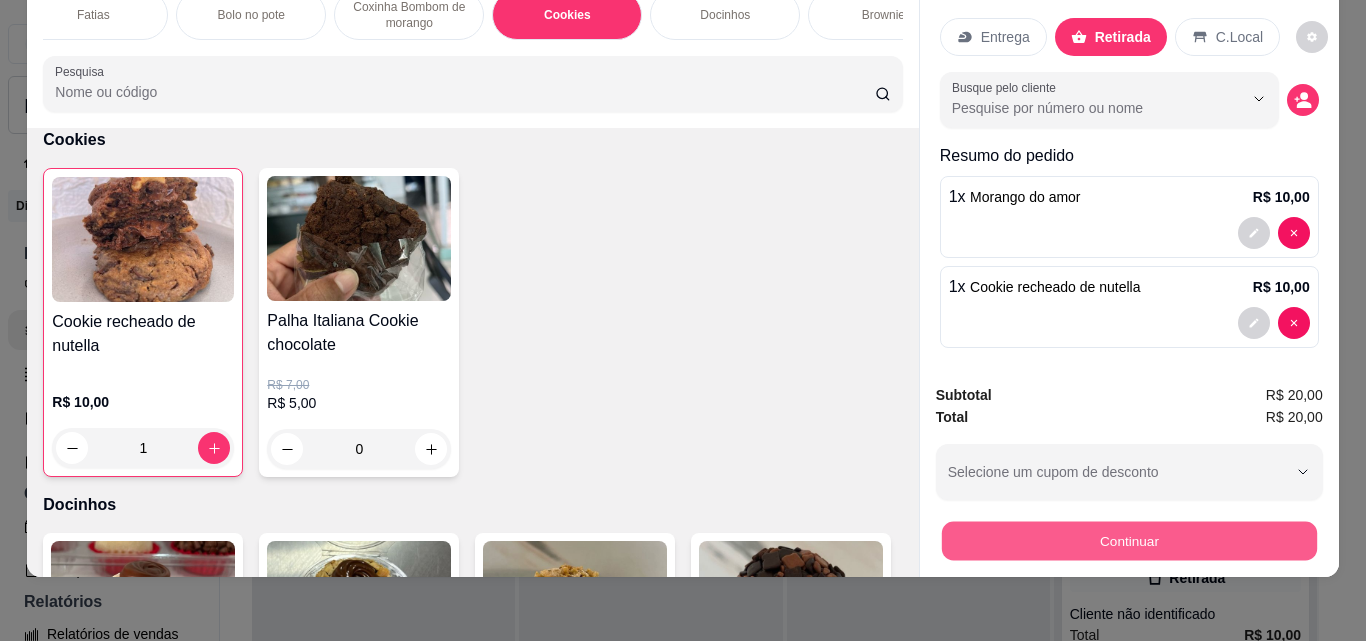 click on "Continuar" at bounding box center [1128, 540] 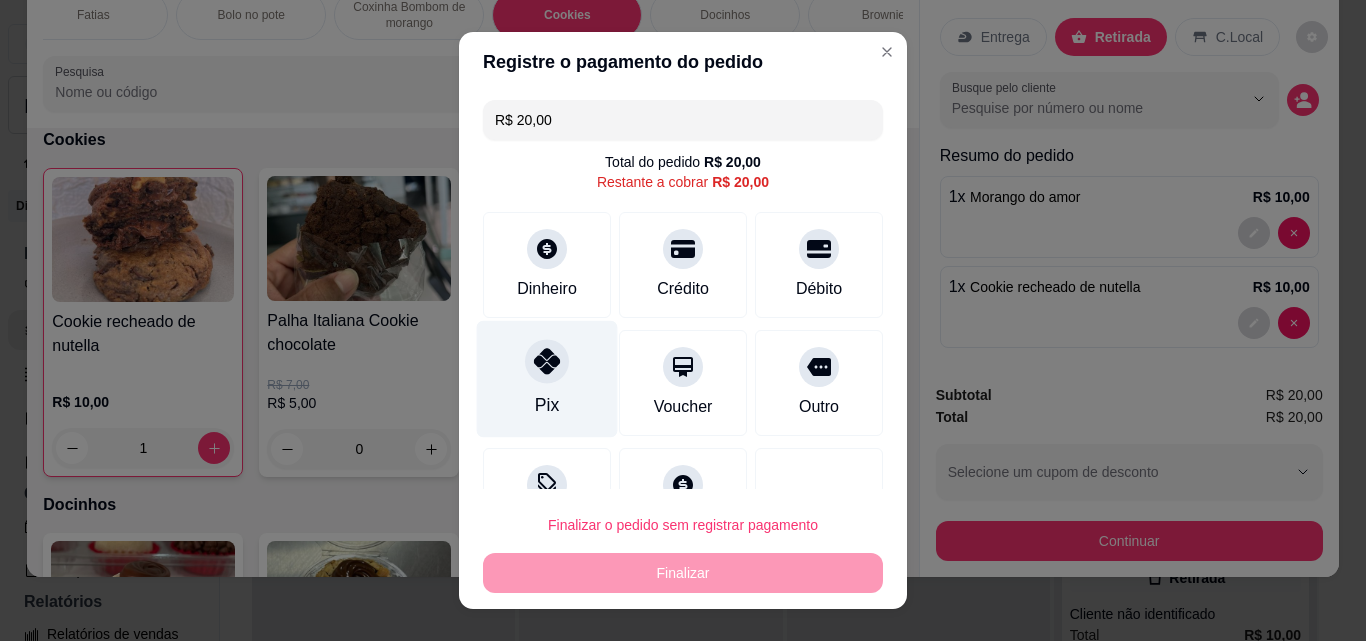 click on "Pix" at bounding box center [547, 379] 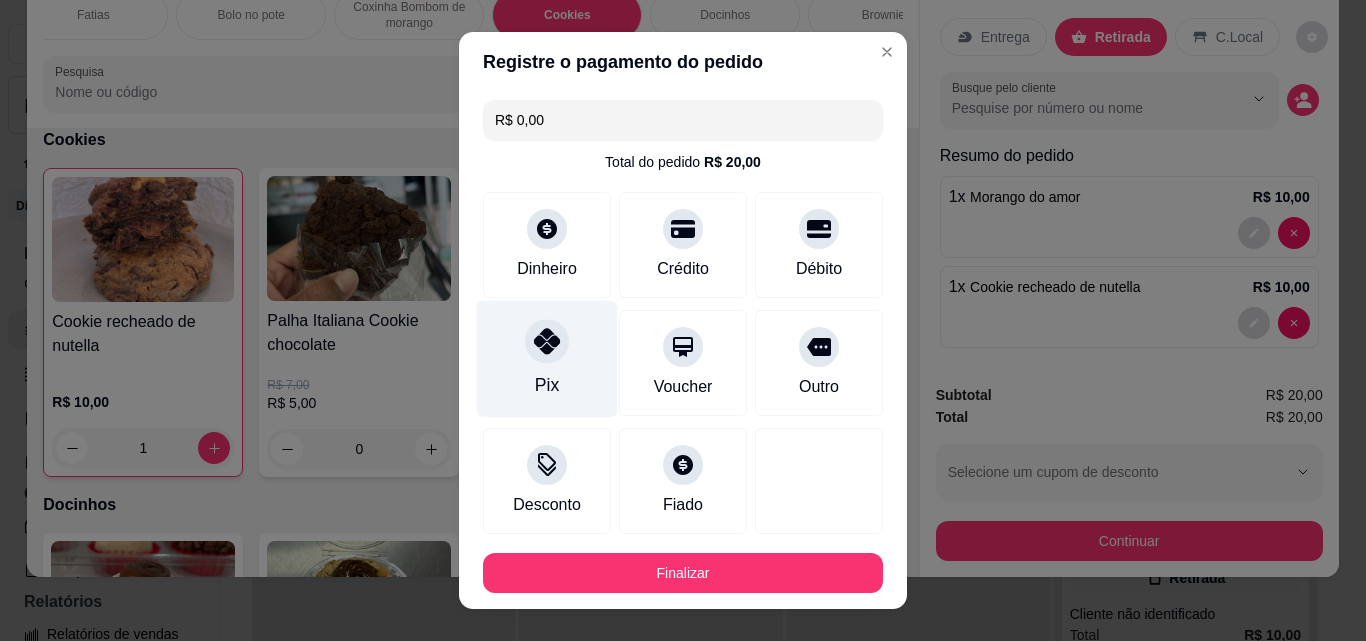 type on "R$ 0,00" 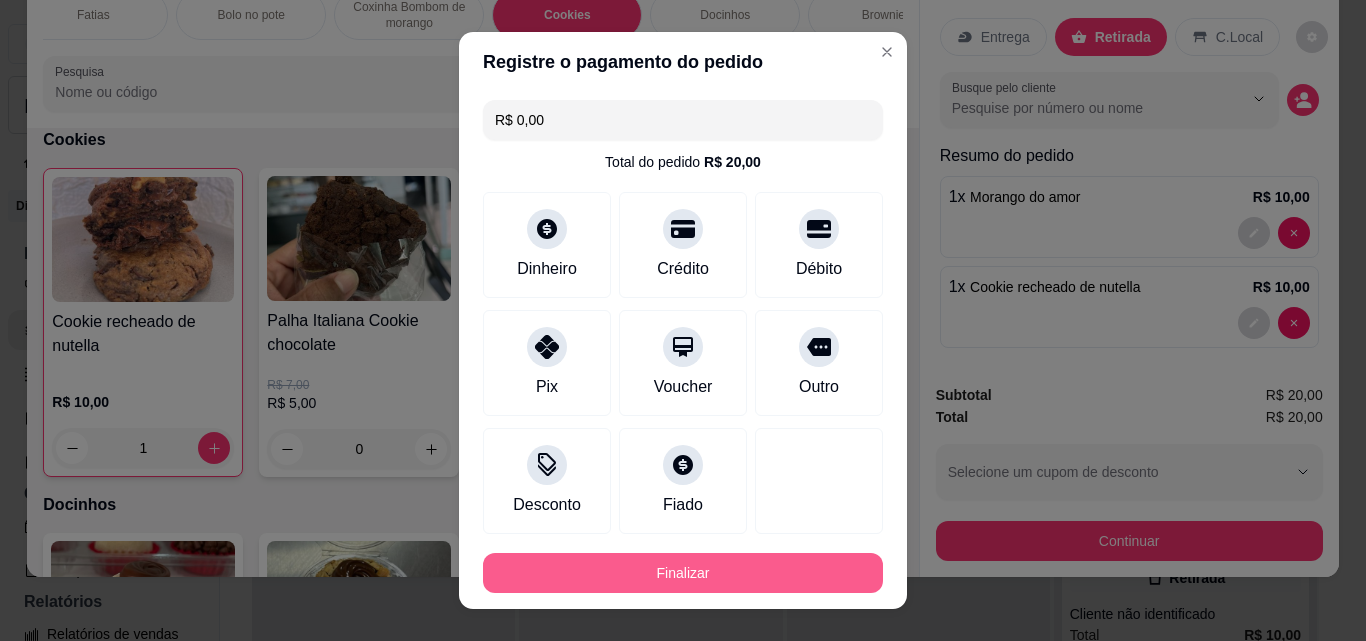 click on "Finalizar" at bounding box center [683, 573] 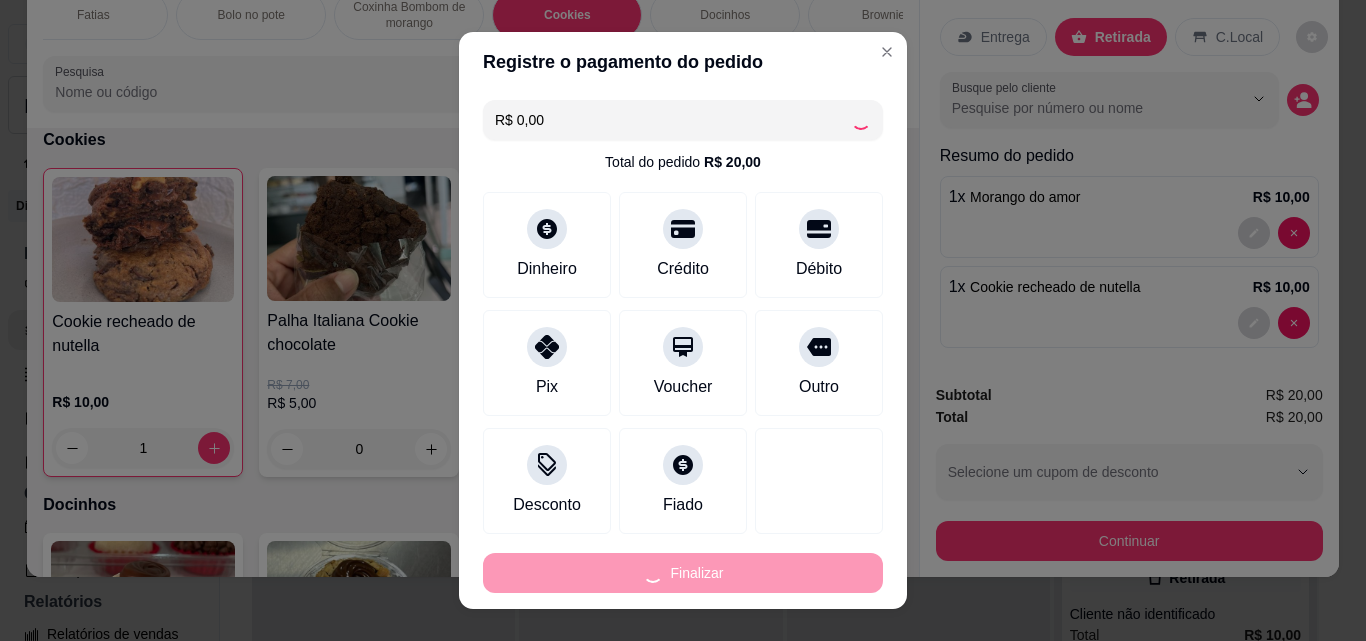 type on "0" 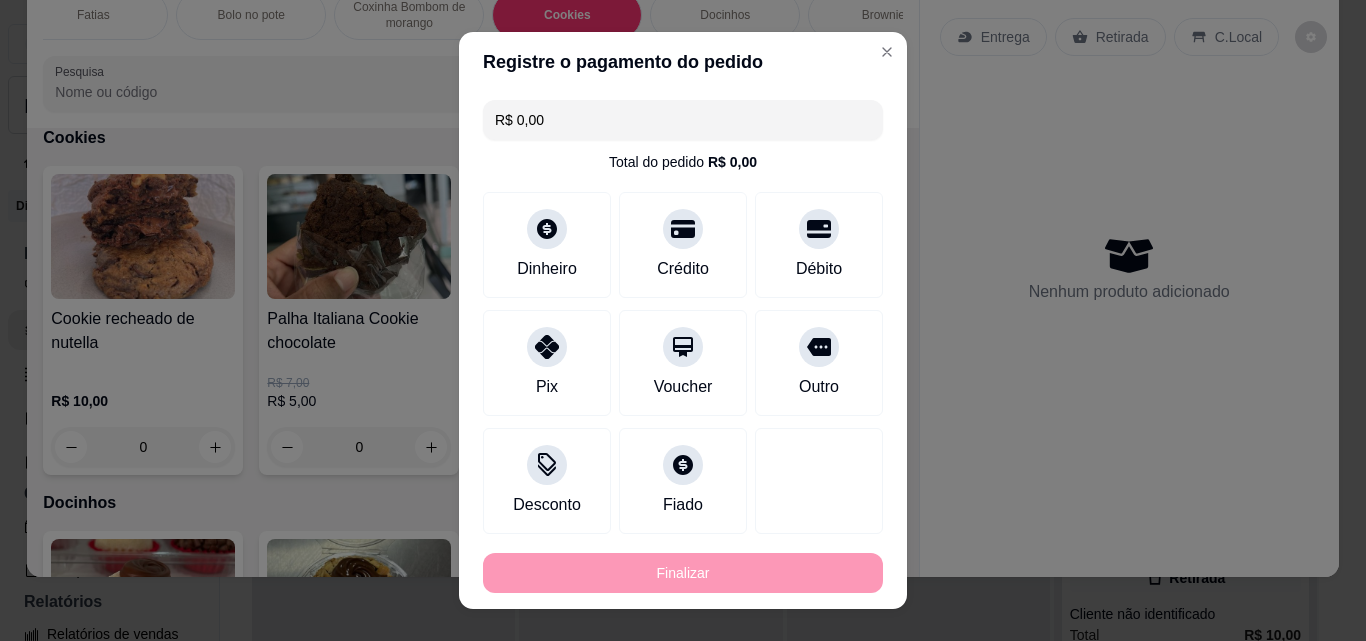type on "-R$ 20,00" 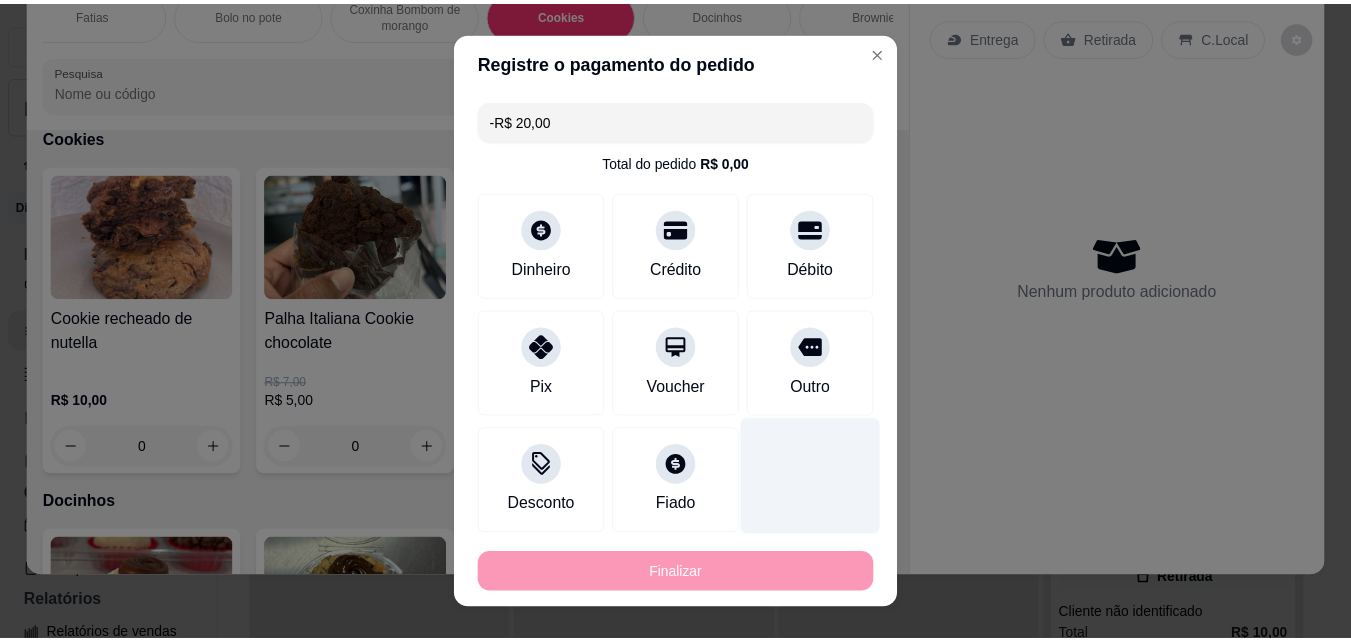 scroll, scrollTop: 1113, scrollLeft: 0, axis: vertical 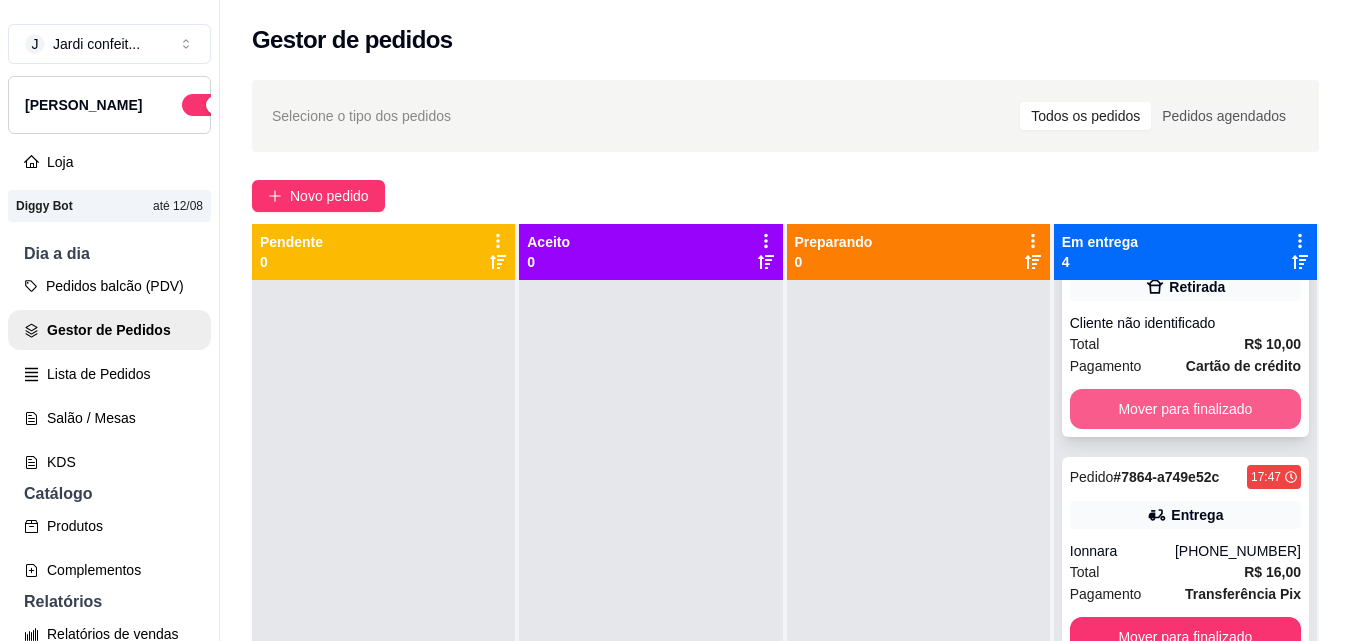click on "Mover para finalizado" at bounding box center [1185, 409] 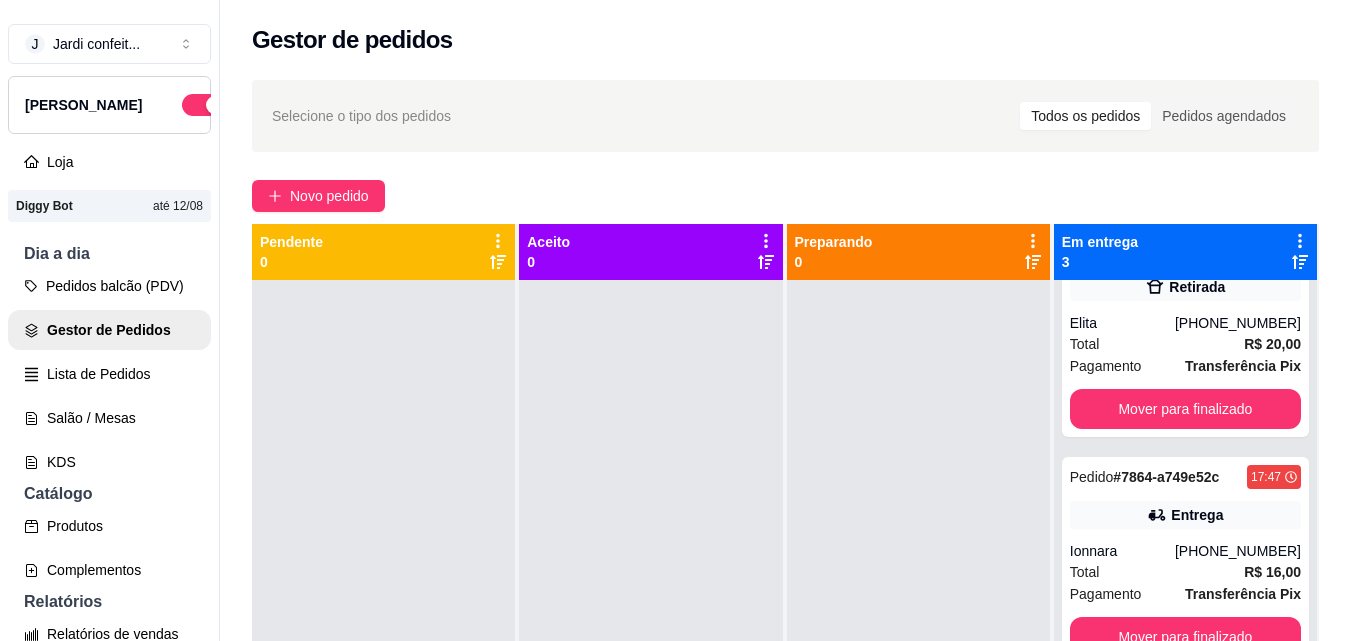 scroll, scrollTop: 63, scrollLeft: 0, axis: vertical 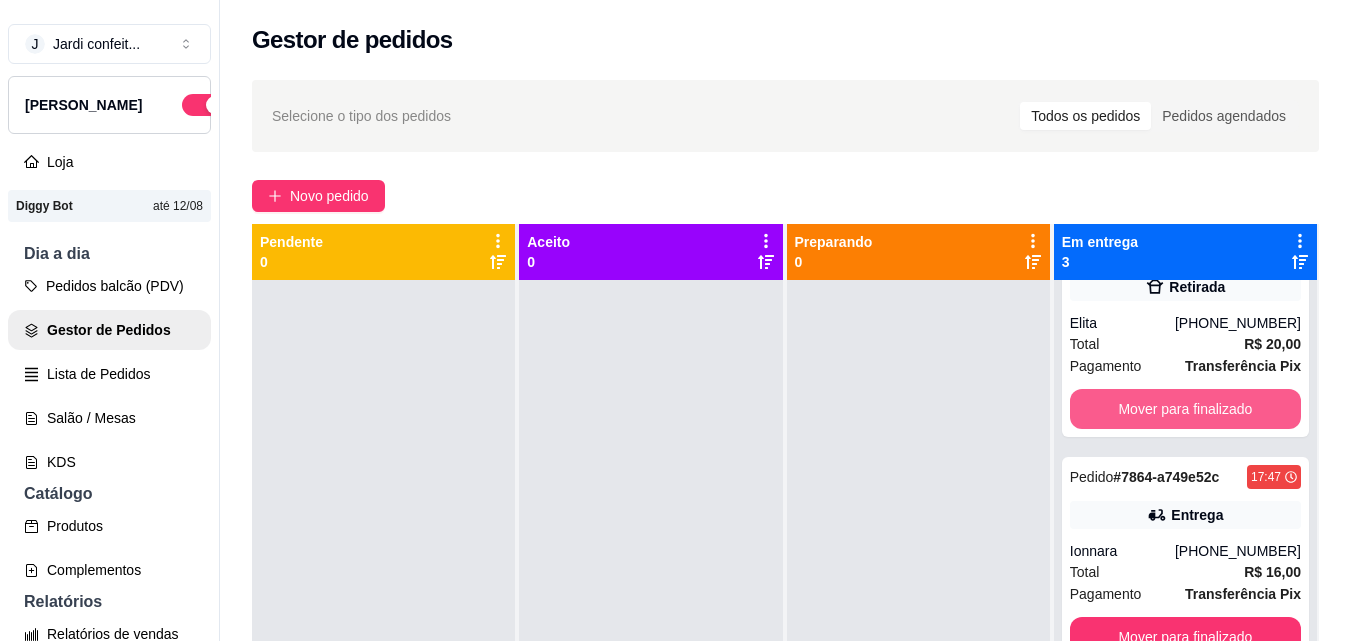 click on "Mover para finalizado" at bounding box center [1185, 409] 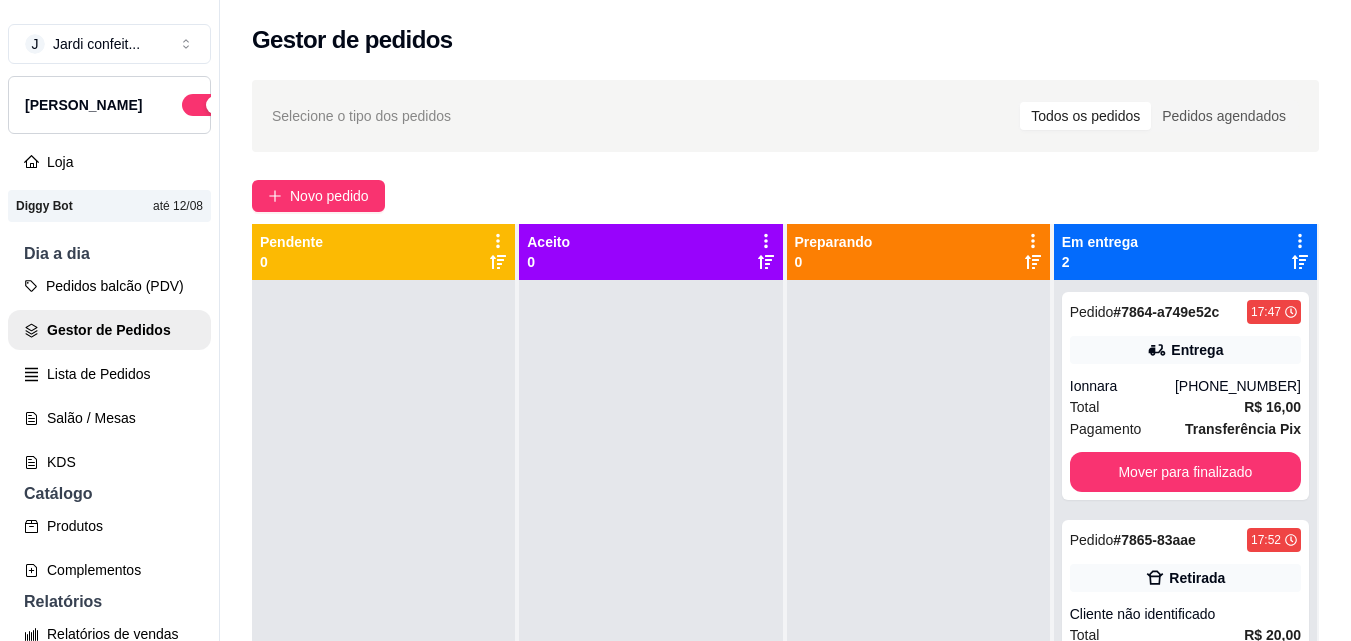 scroll, scrollTop: 0, scrollLeft: 0, axis: both 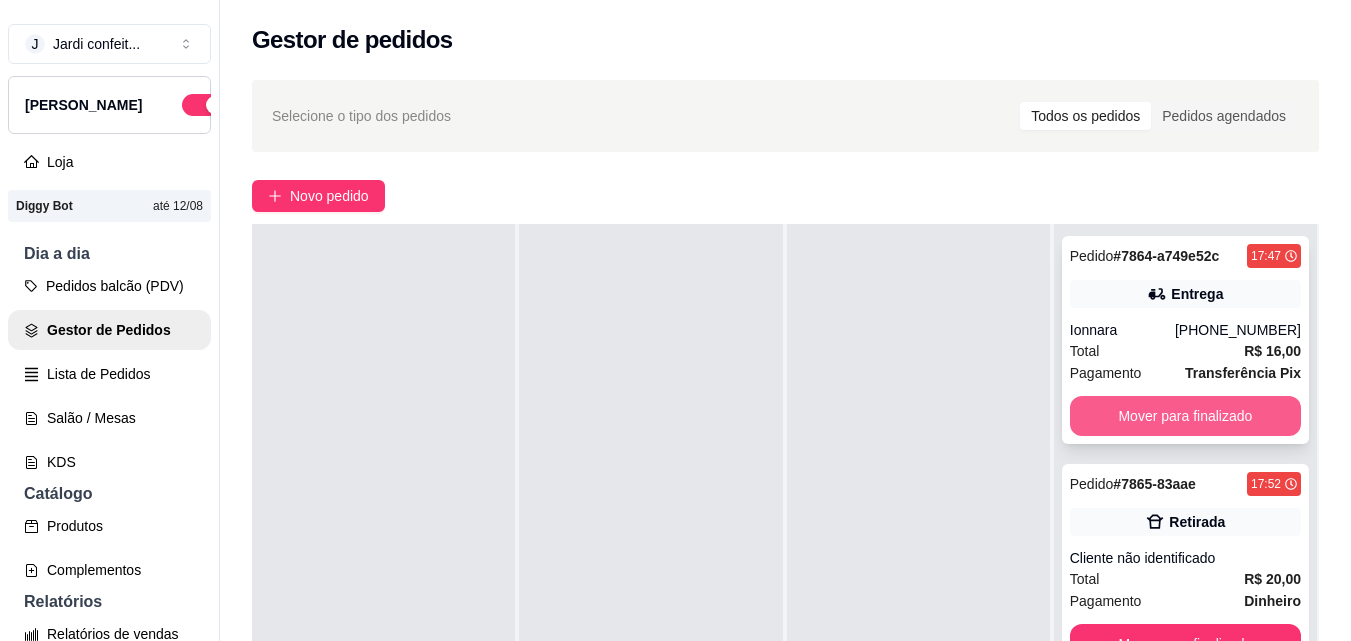 click on "Mover para finalizado" at bounding box center (1185, 416) 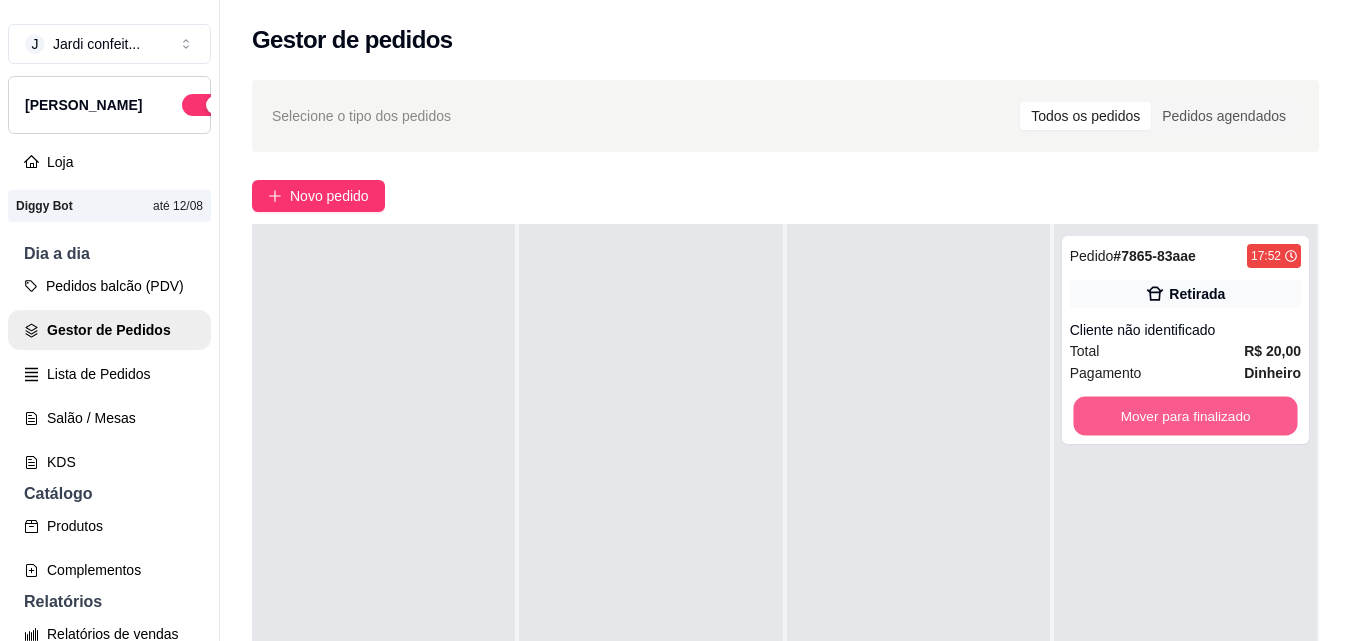click on "Mover para finalizado" at bounding box center [1185, 416] 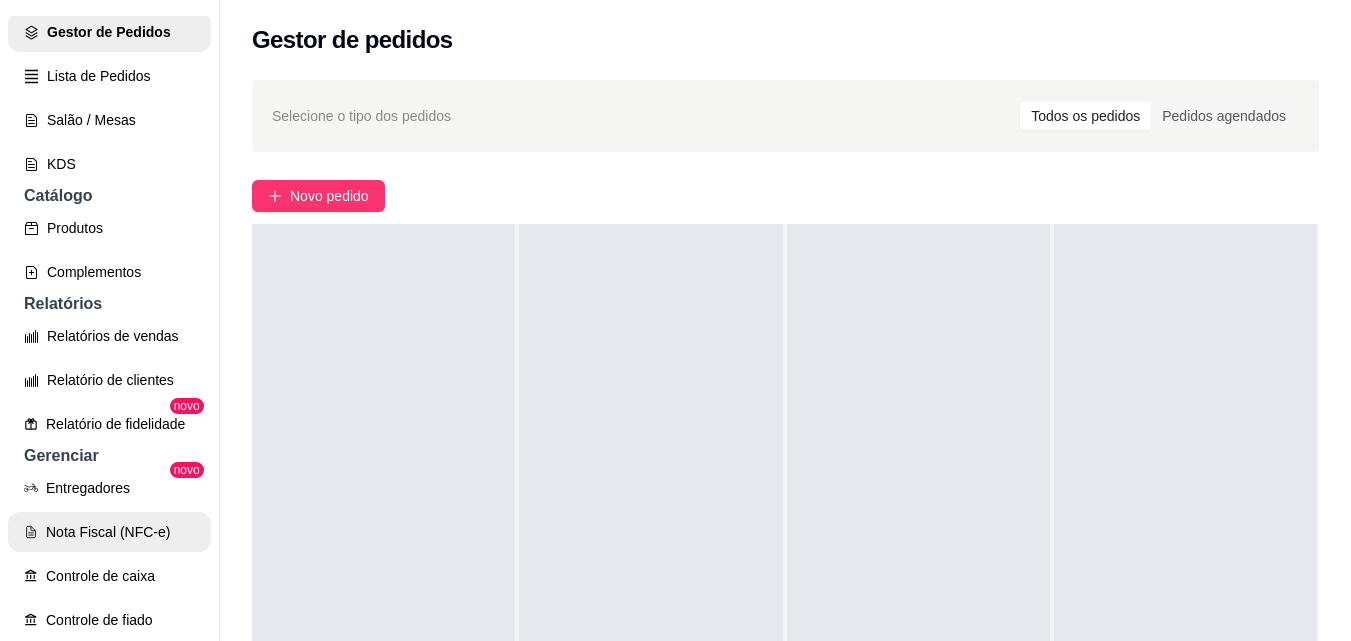 scroll, scrollTop: 300, scrollLeft: 0, axis: vertical 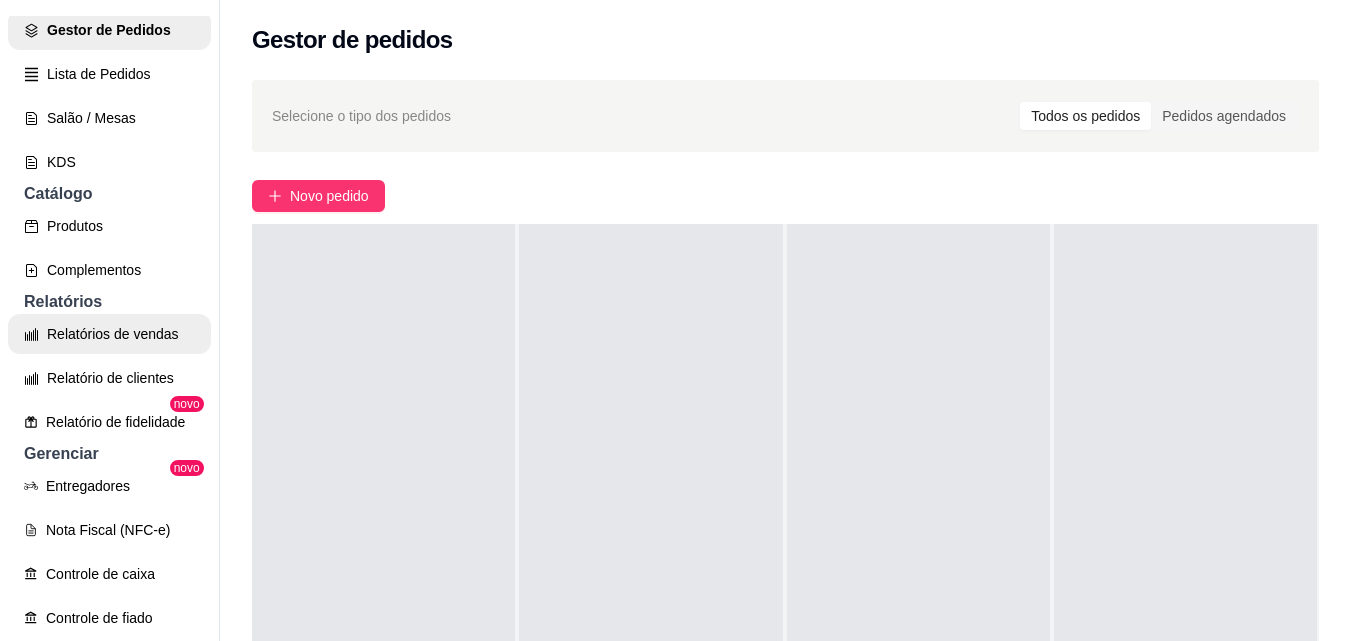 click on "Relatórios de vendas" at bounding box center [109, 334] 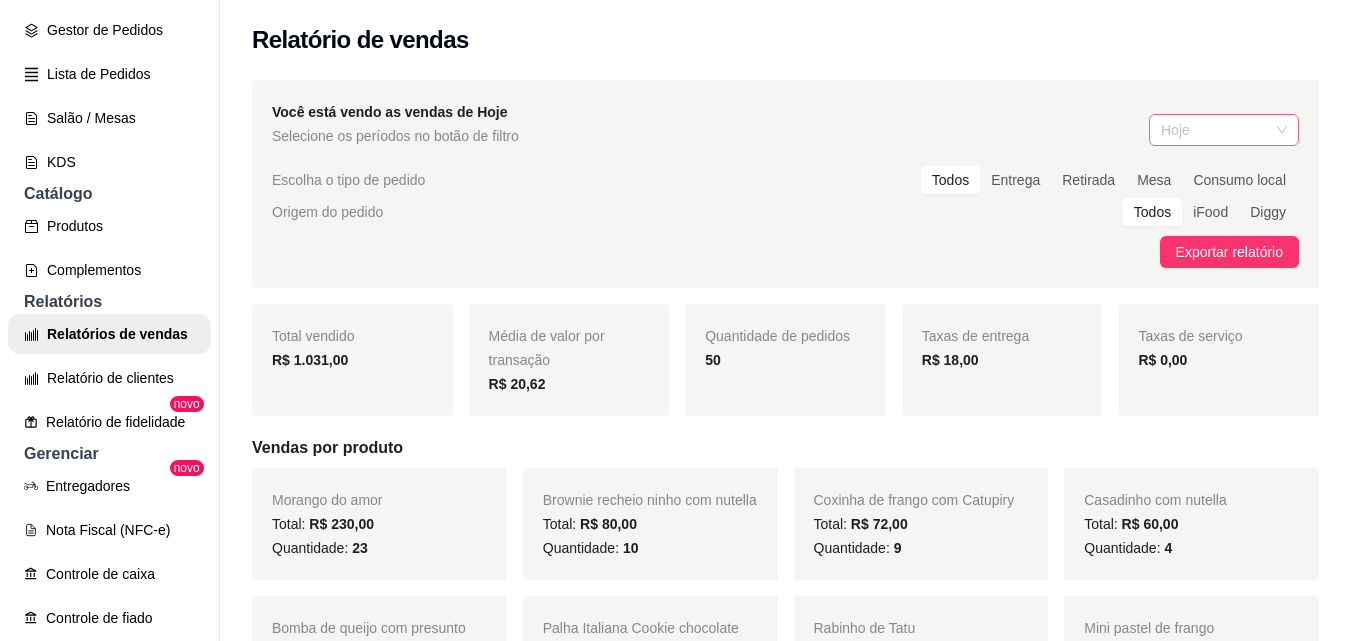 click on "Hoje" at bounding box center (1224, 130) 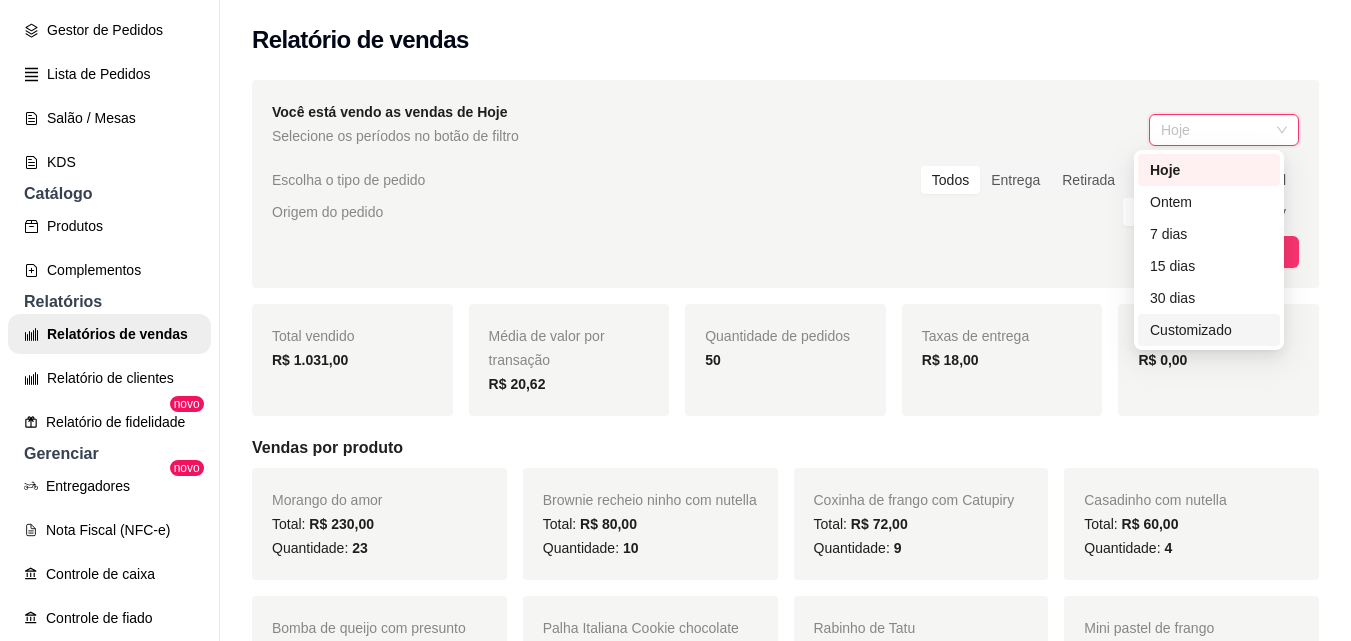 click on "Customizado" at bounding box center [1209, 330] 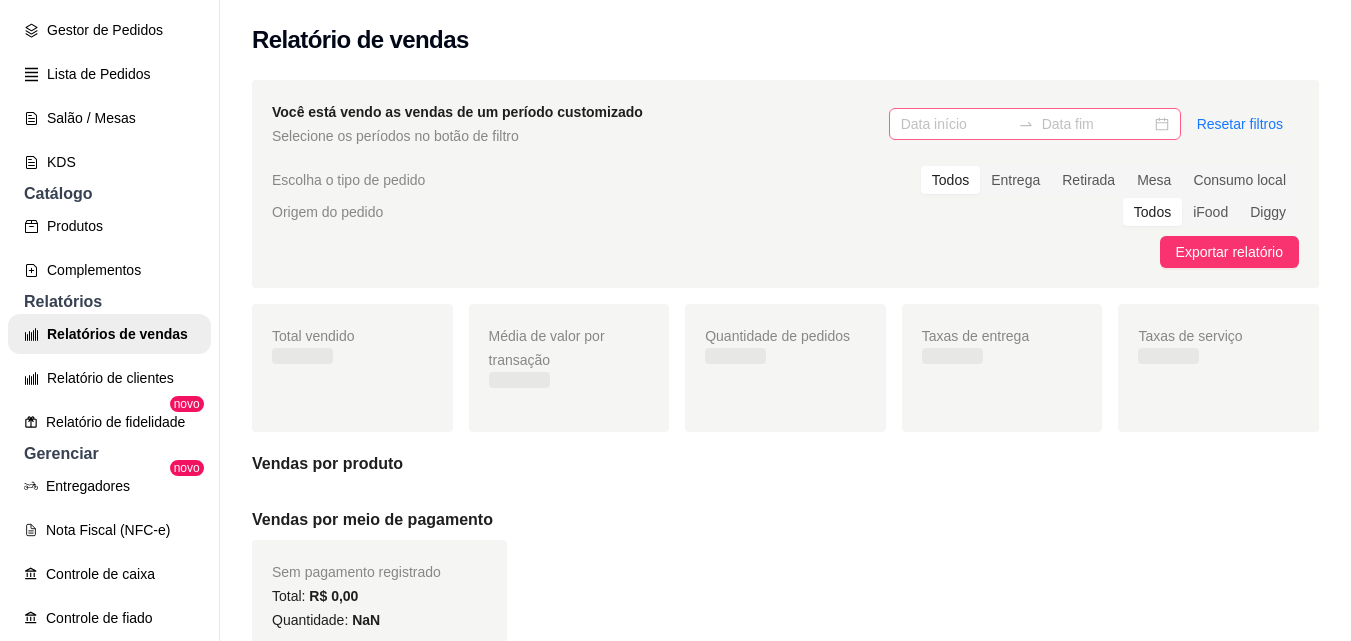 click at bounding box center (1035, 124) 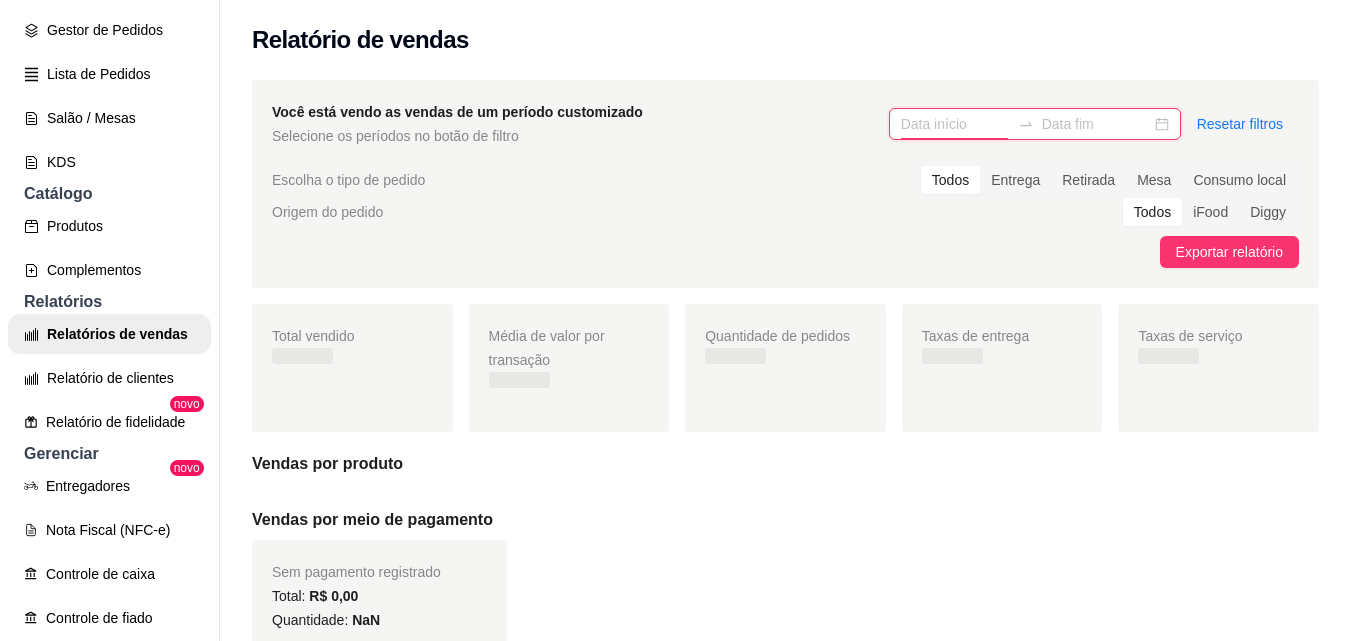 click at bounding box center [955, 124] 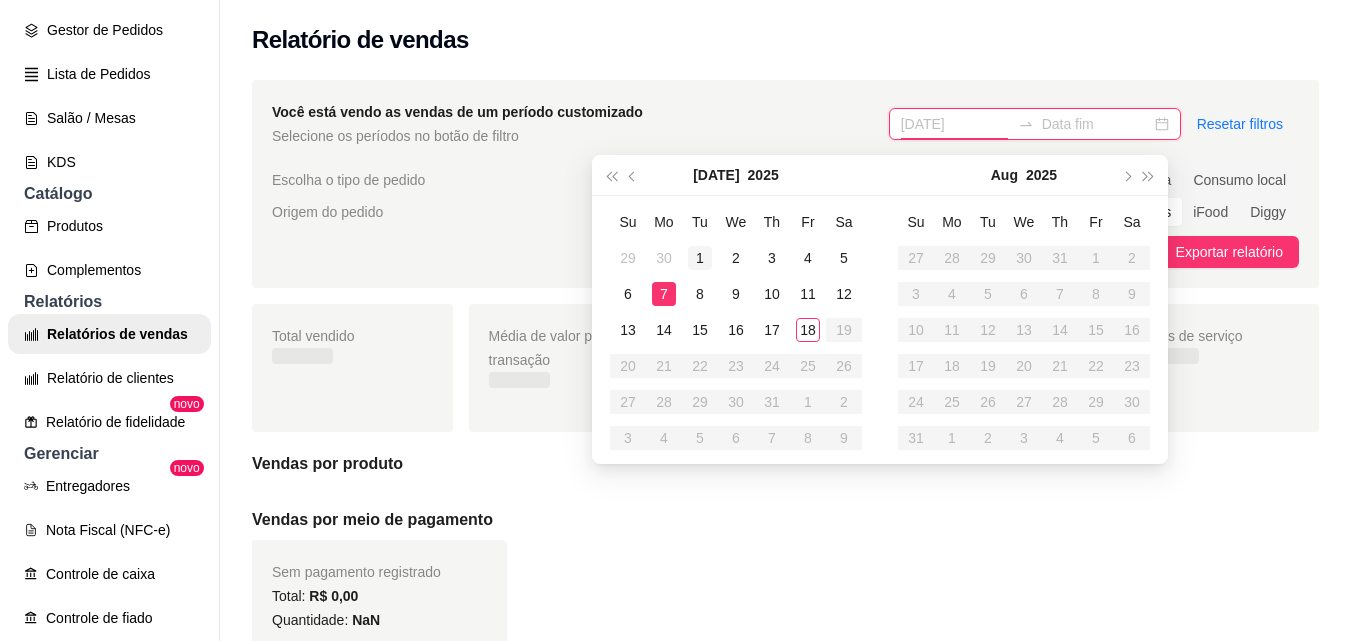 type on "01/07/2025" 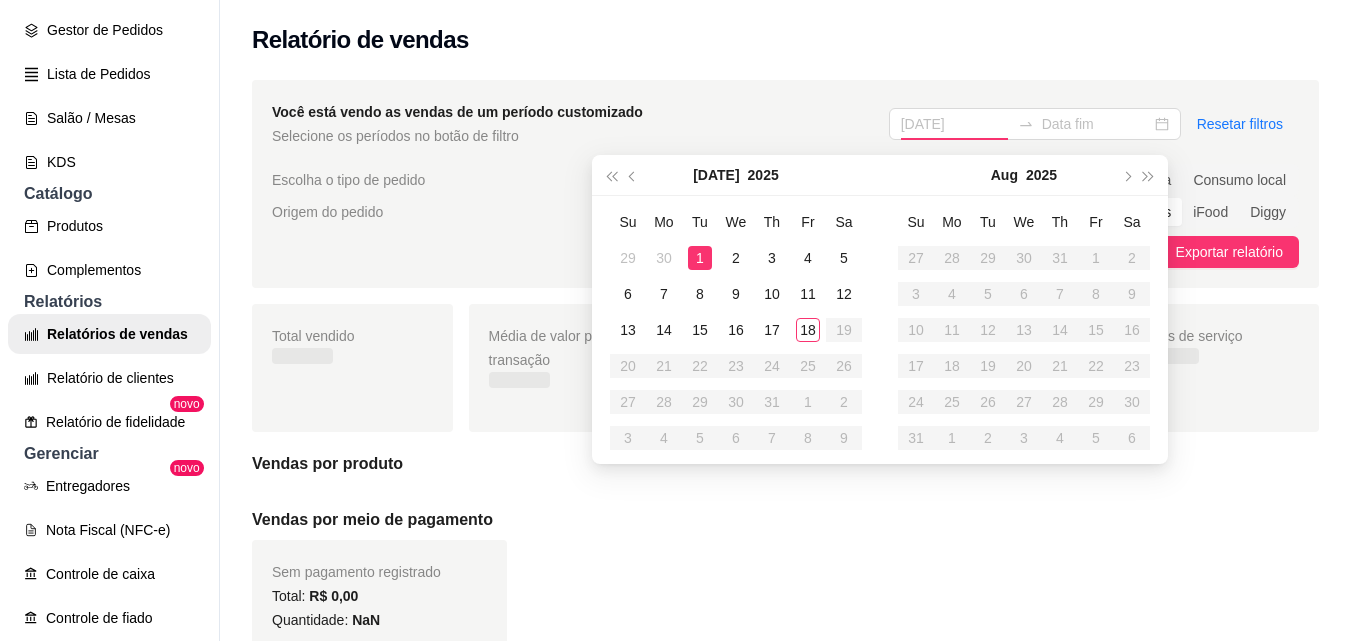 click on "1" at bounding box center (700, 258) 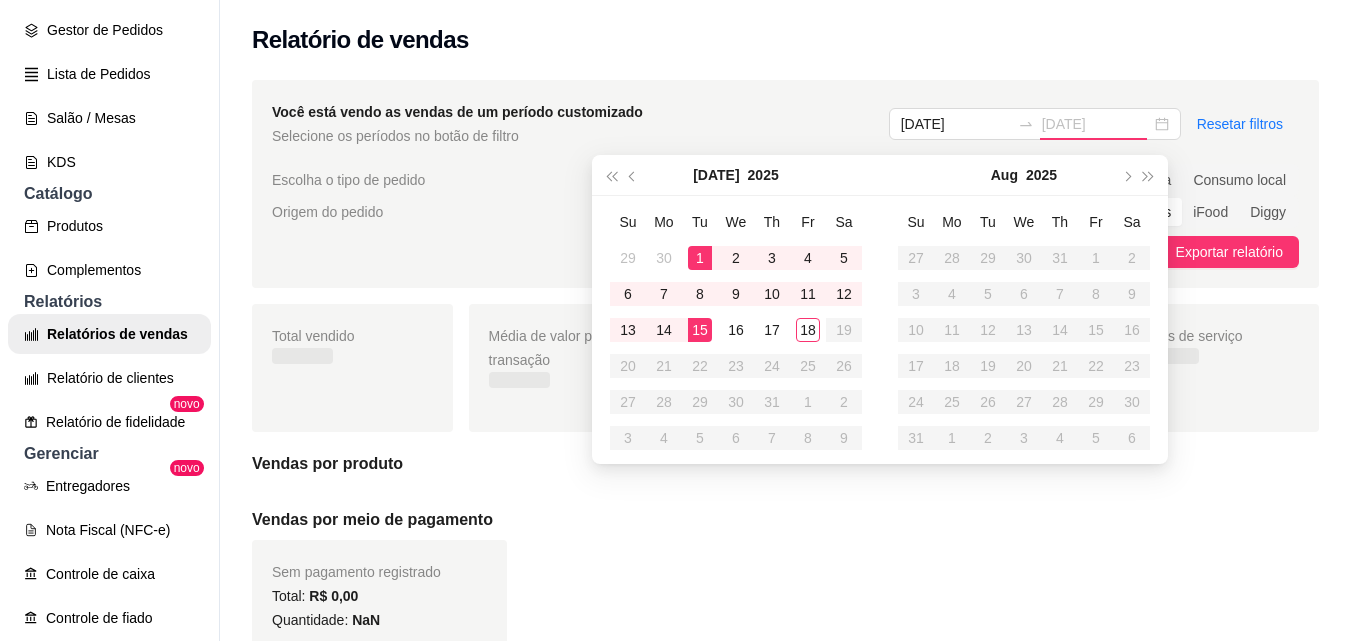 click on "15" at bounding box center [700, 330] 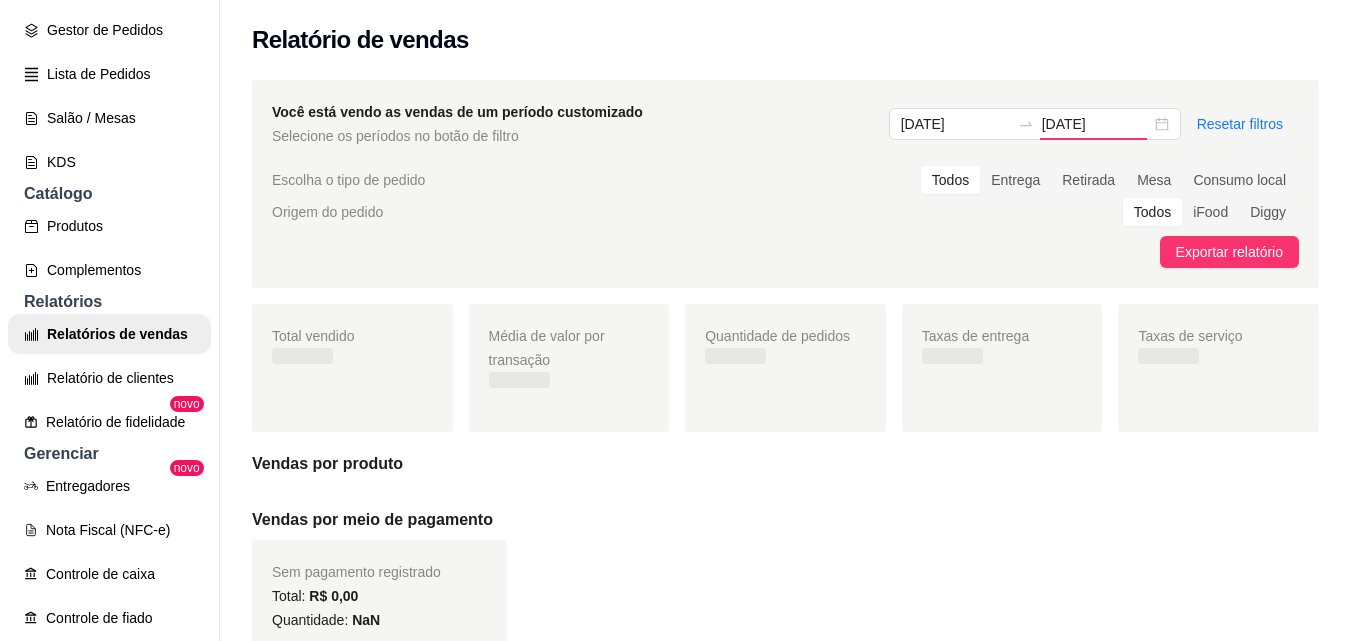 type on "15/07/2025" 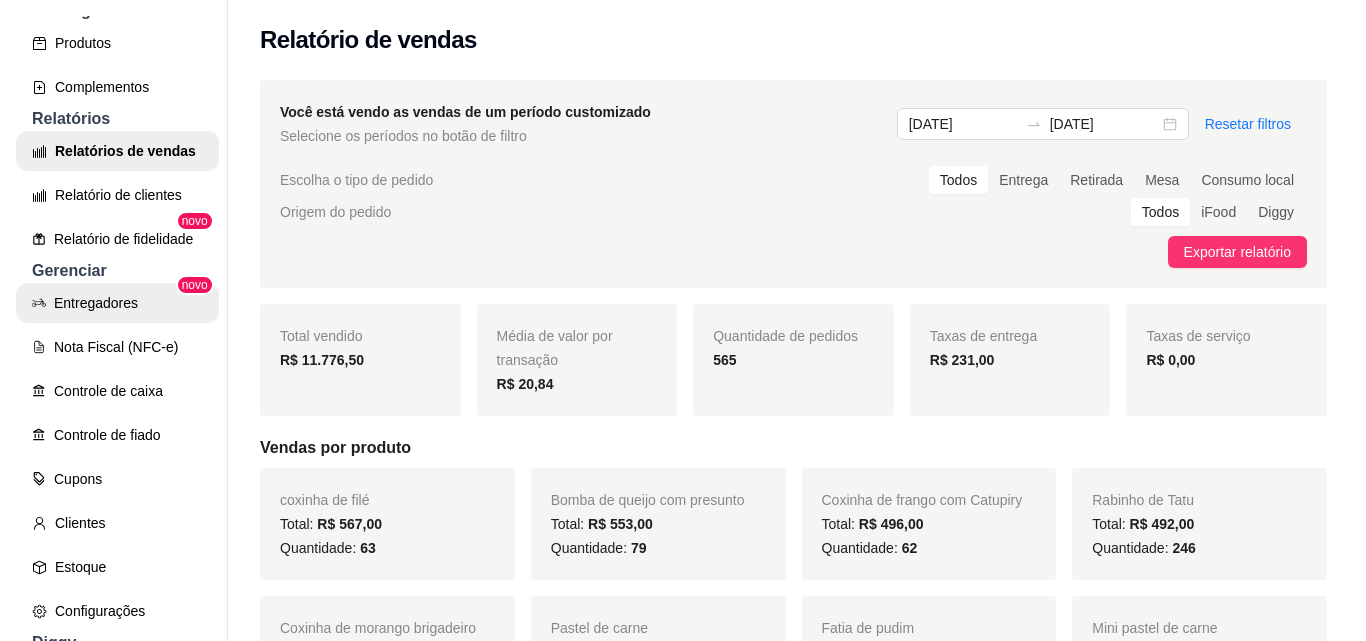 scroll, scrollTop: 500, scrollLeft: 0, axis: vertical 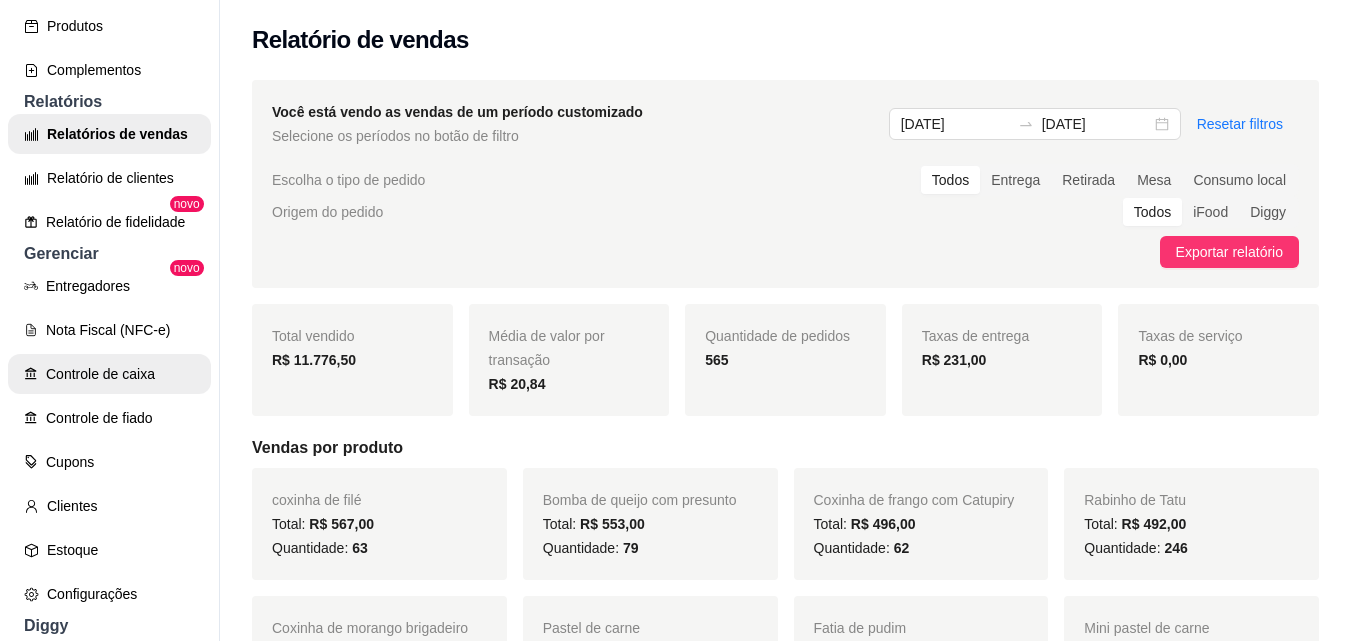 click on "Controle de caixa" at bounding box center [109, 374] 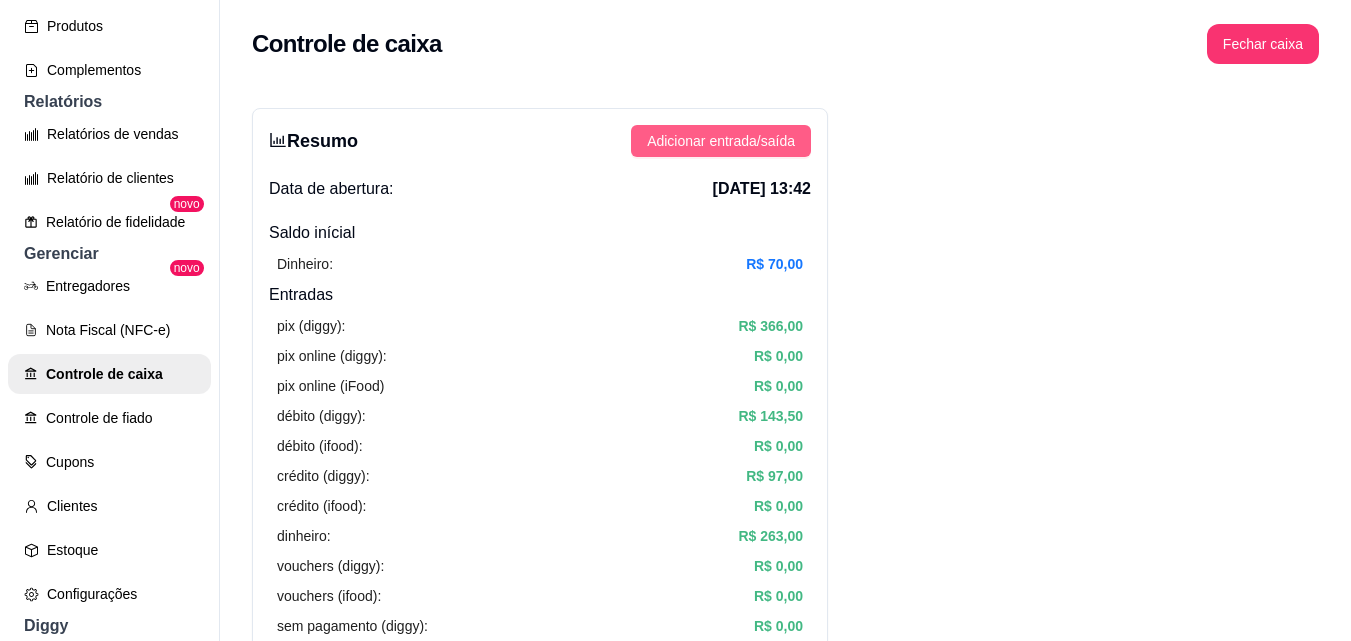 click on "Adicionar entrada/saída" at bounding box center [721, 141] 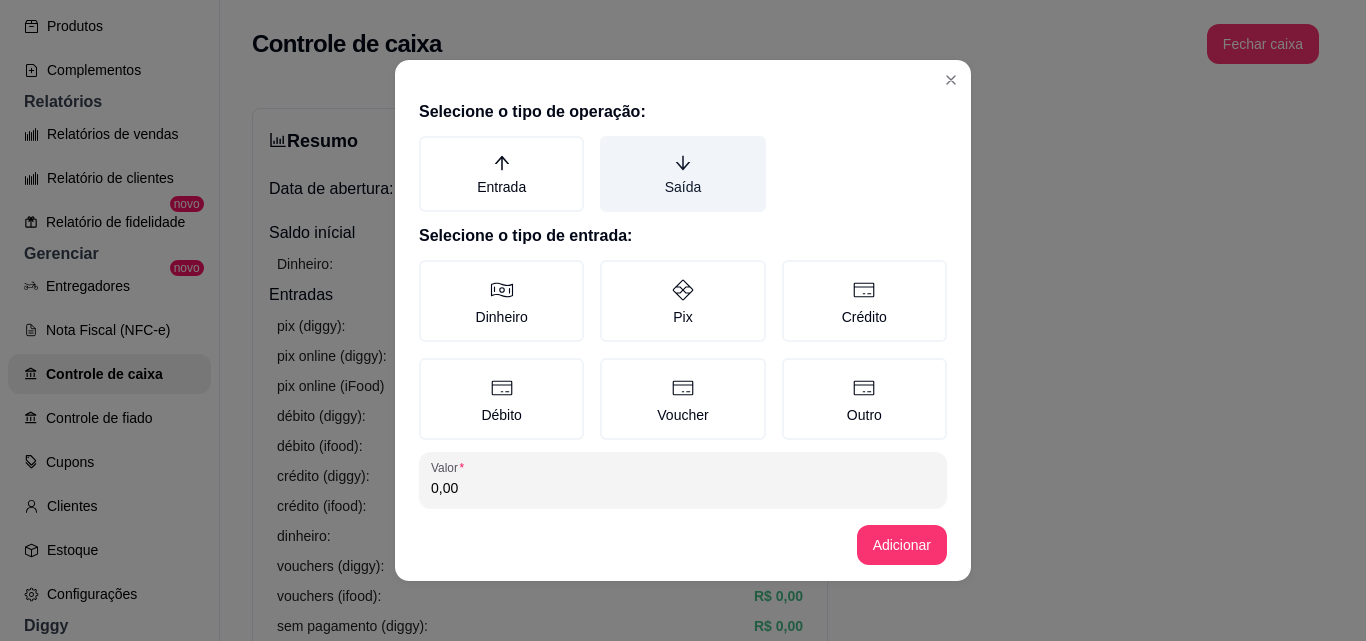 click on "Saída" at bounding box center [682, 174] 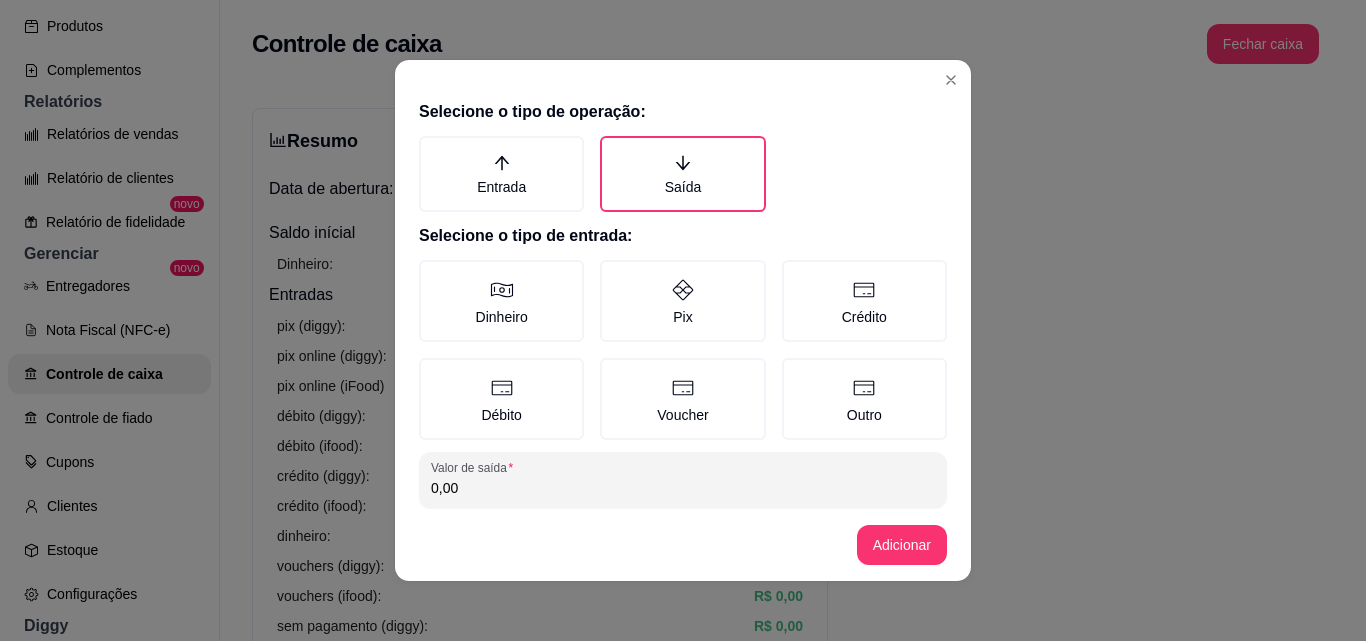 click on "0,00" at bounding box center [683, 488] 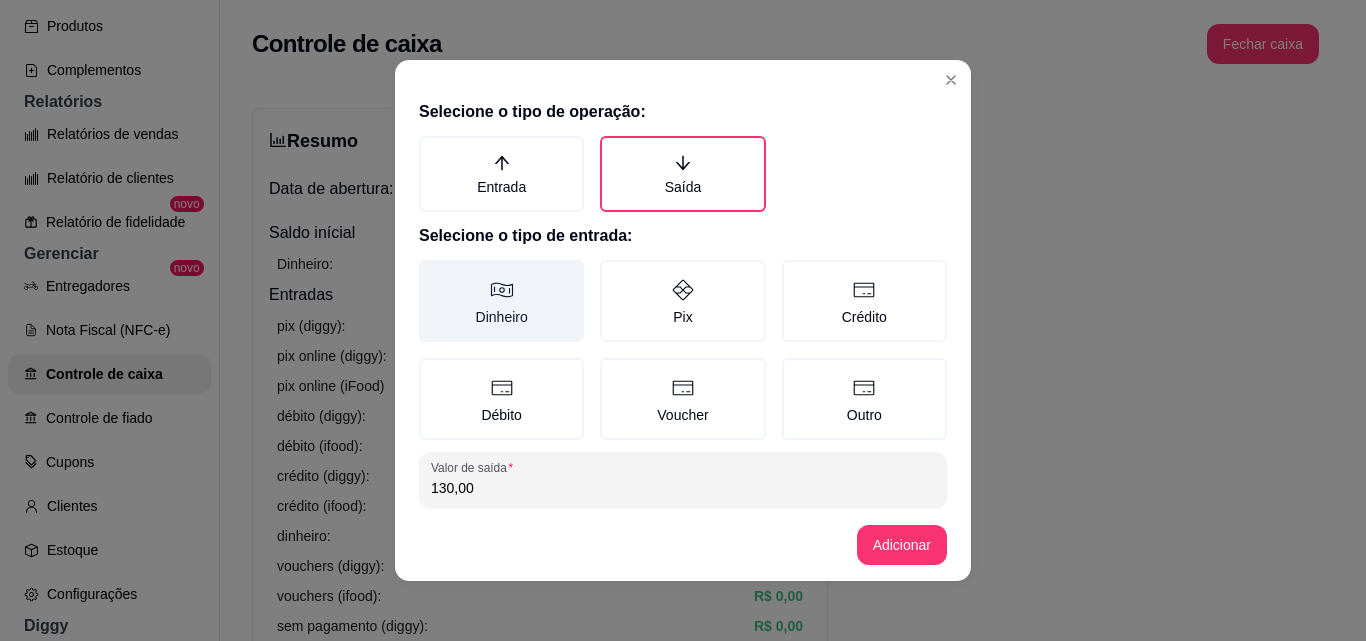 type on "130,00" 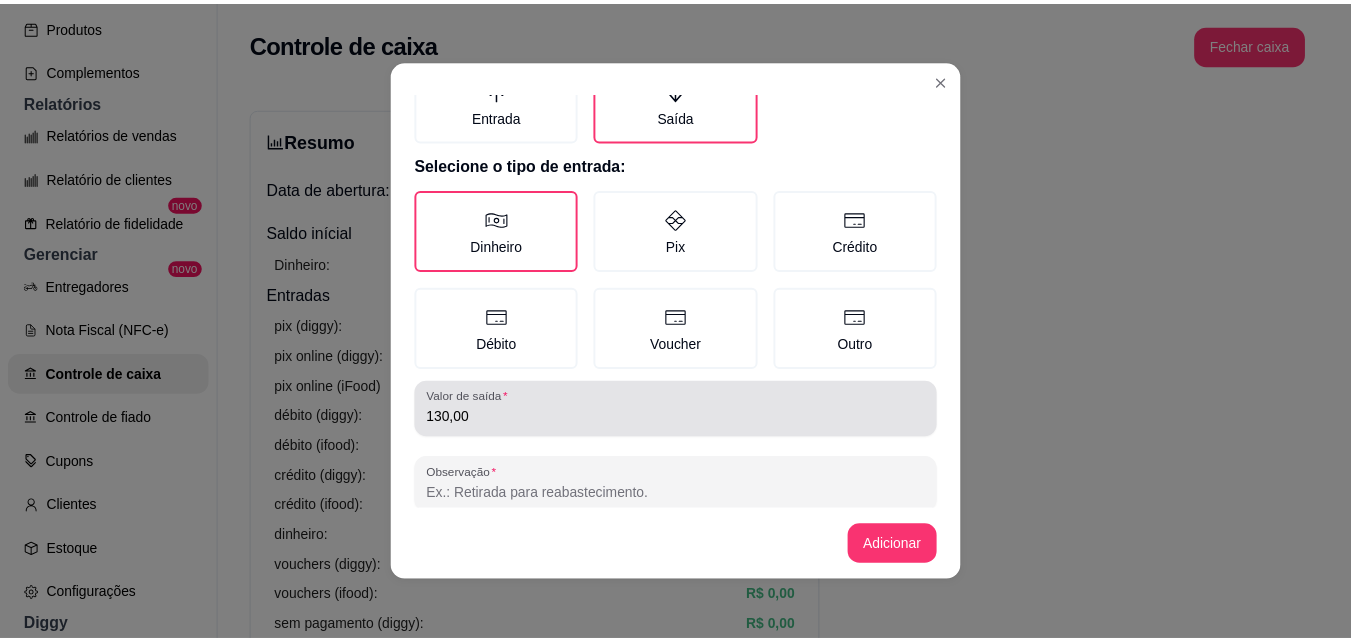 scroll, scrollTop: 107, scrollLeft: 0, axis: vertical 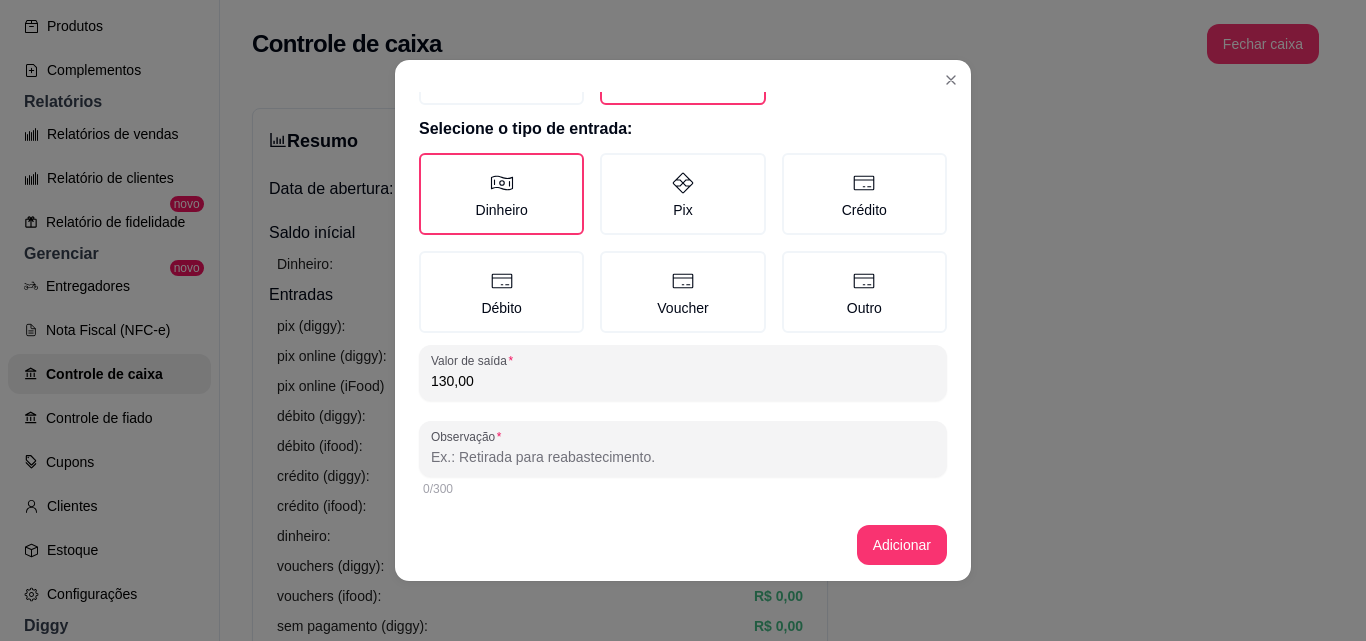 drag, startPoint x: 526, startPoint y: 457, endPoint x: 487, endPoint y: 483, distance: 46.872166 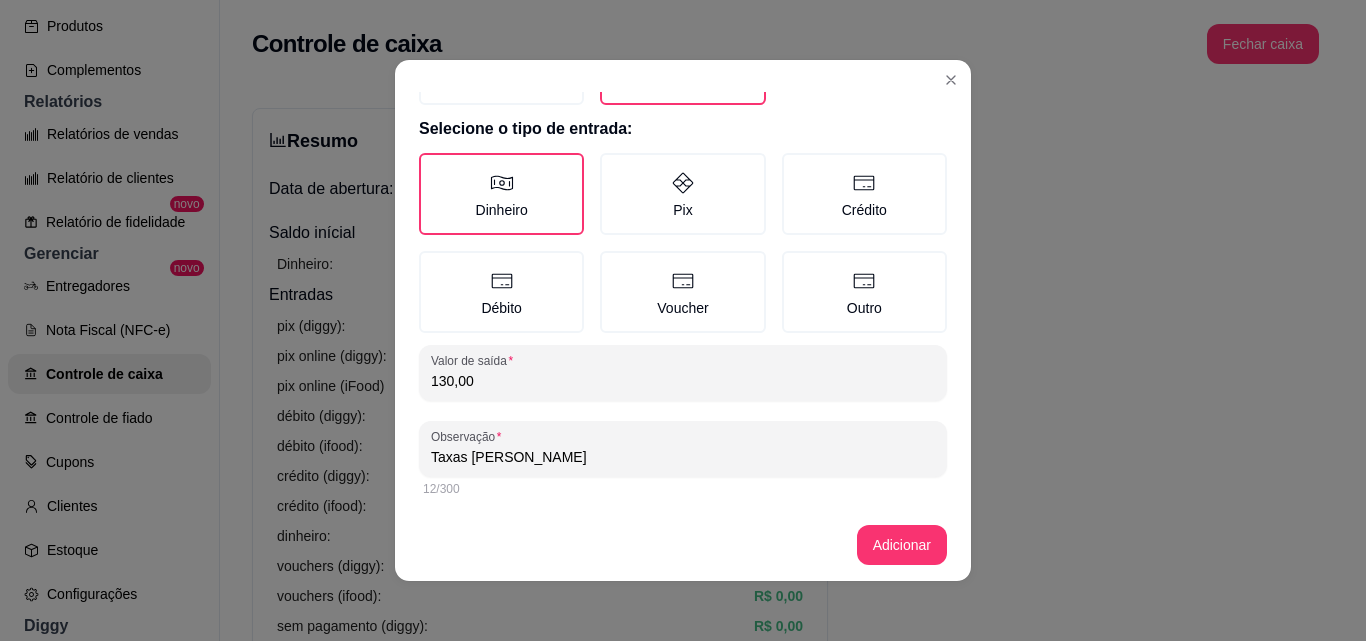 type on "Taxas robert" 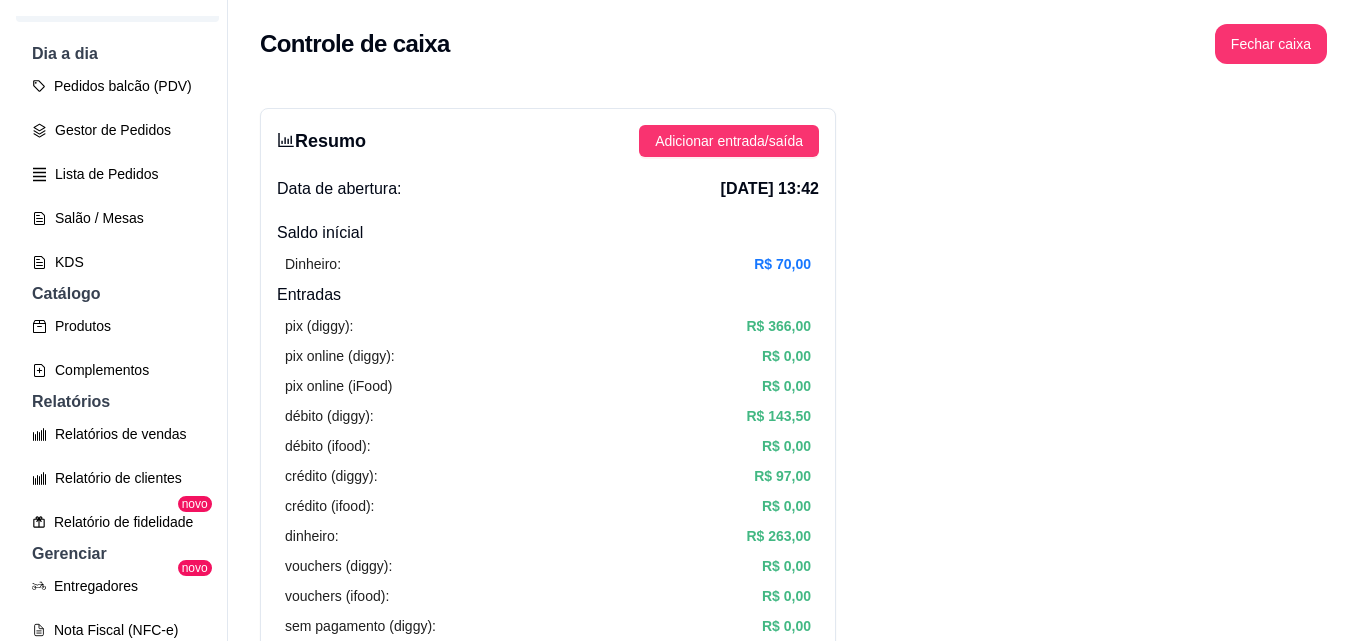 scroll, scrollTop: 0, scrollLeft: 0, axis: both 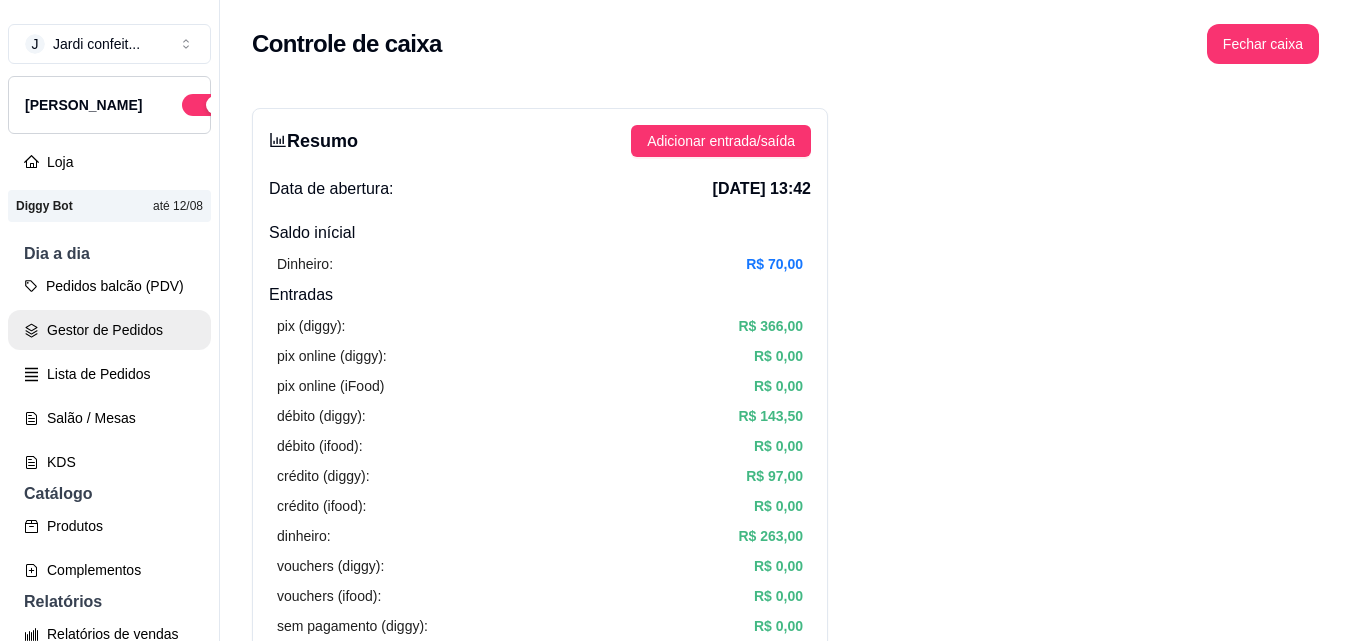 click on "Gestor de Pedidos" at bounding box center [109, 330] 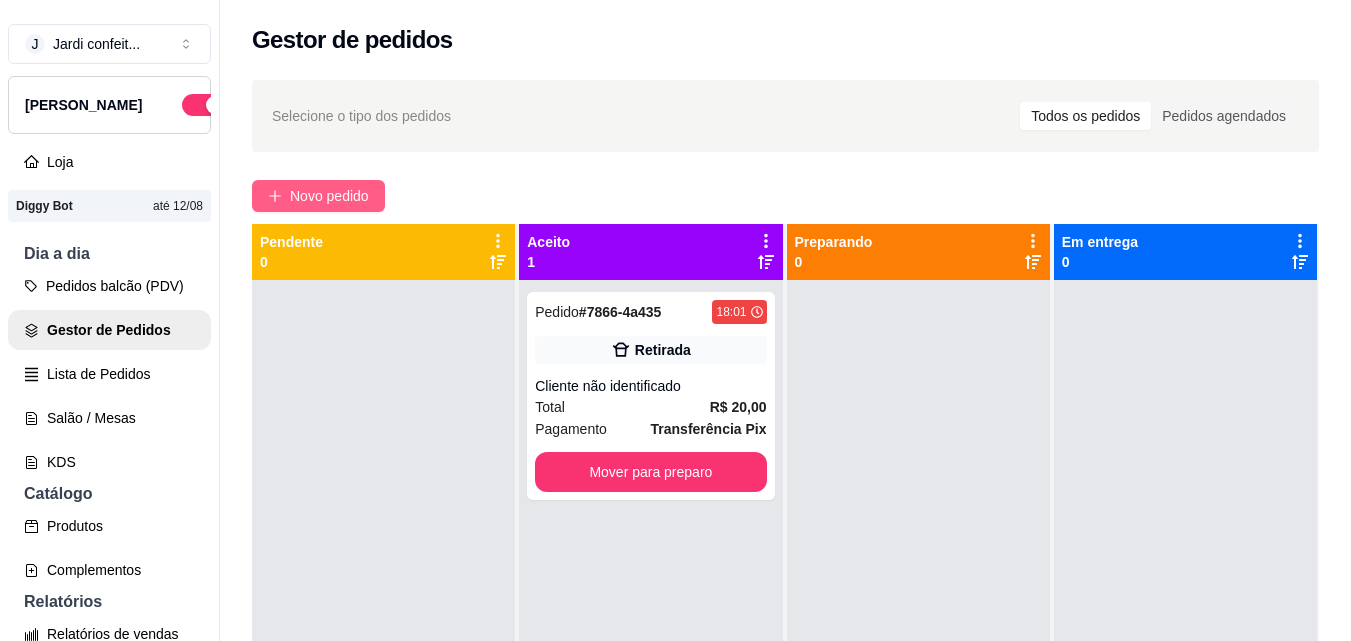click on "Novo pedido" at bounding box center (329, 196) 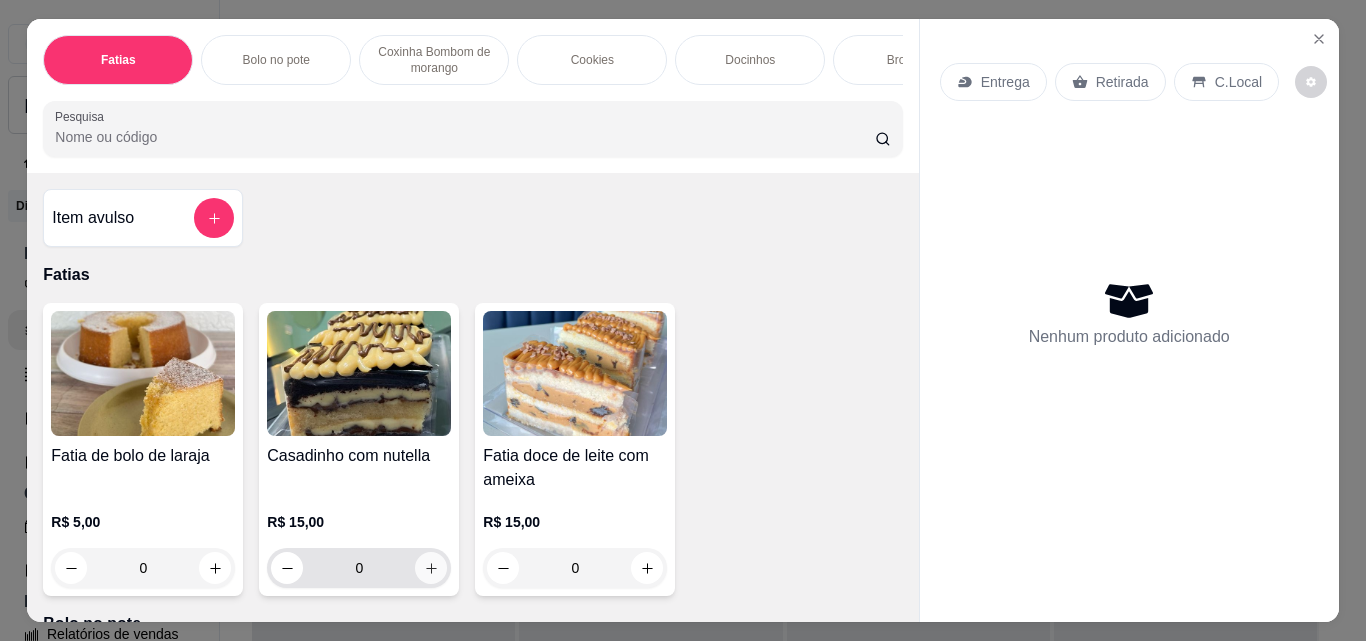click at bounding box center (431, 568) 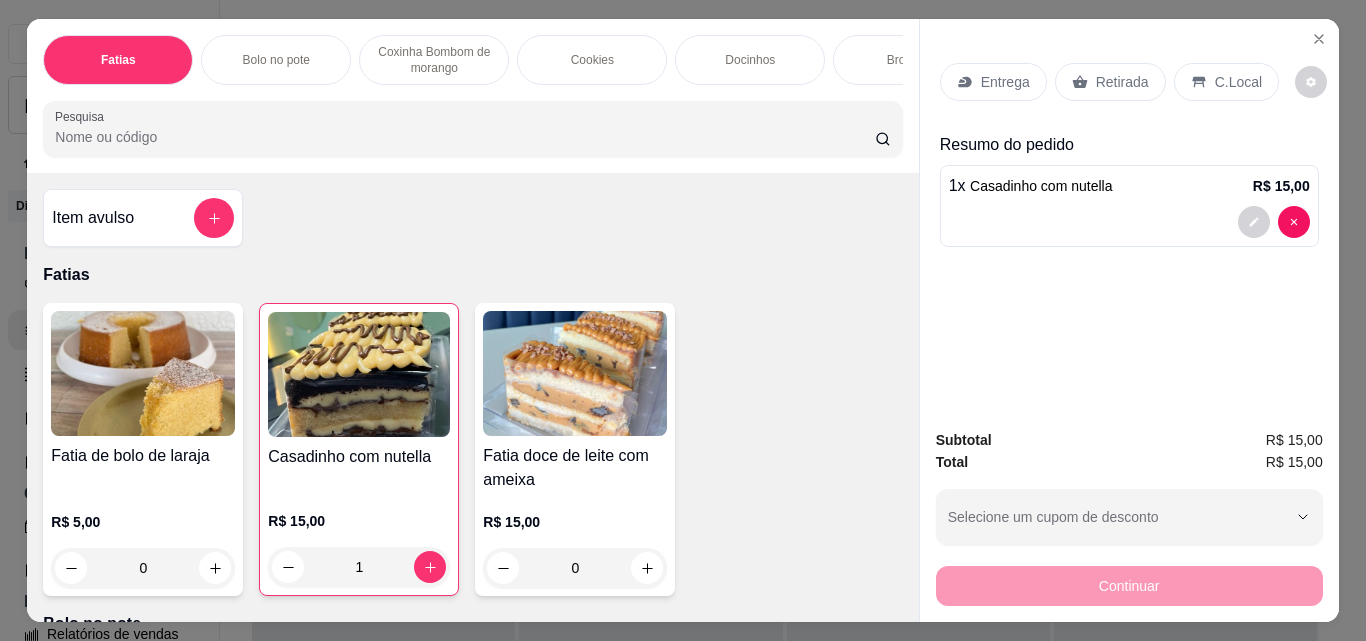 click on "Coxinha Bombom de morango" at bounding box center [434, 60] 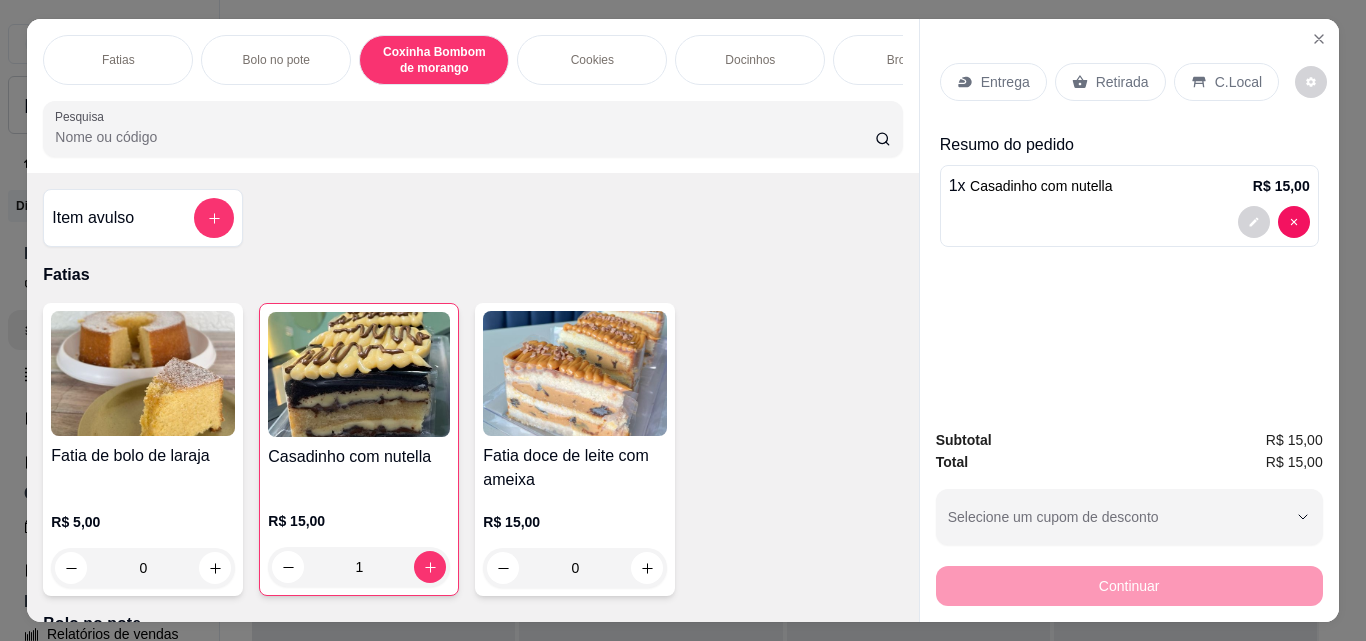scroll, scrollTop: 788, scrollLeft: 0, axis: vertical 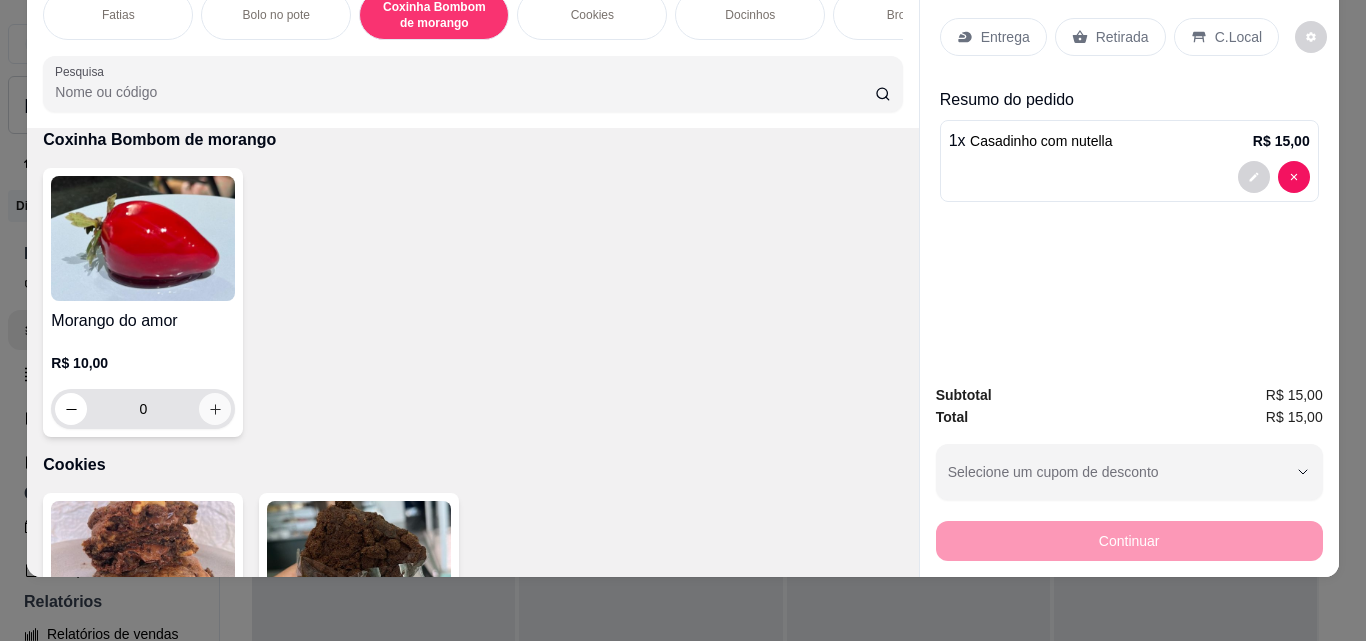 click 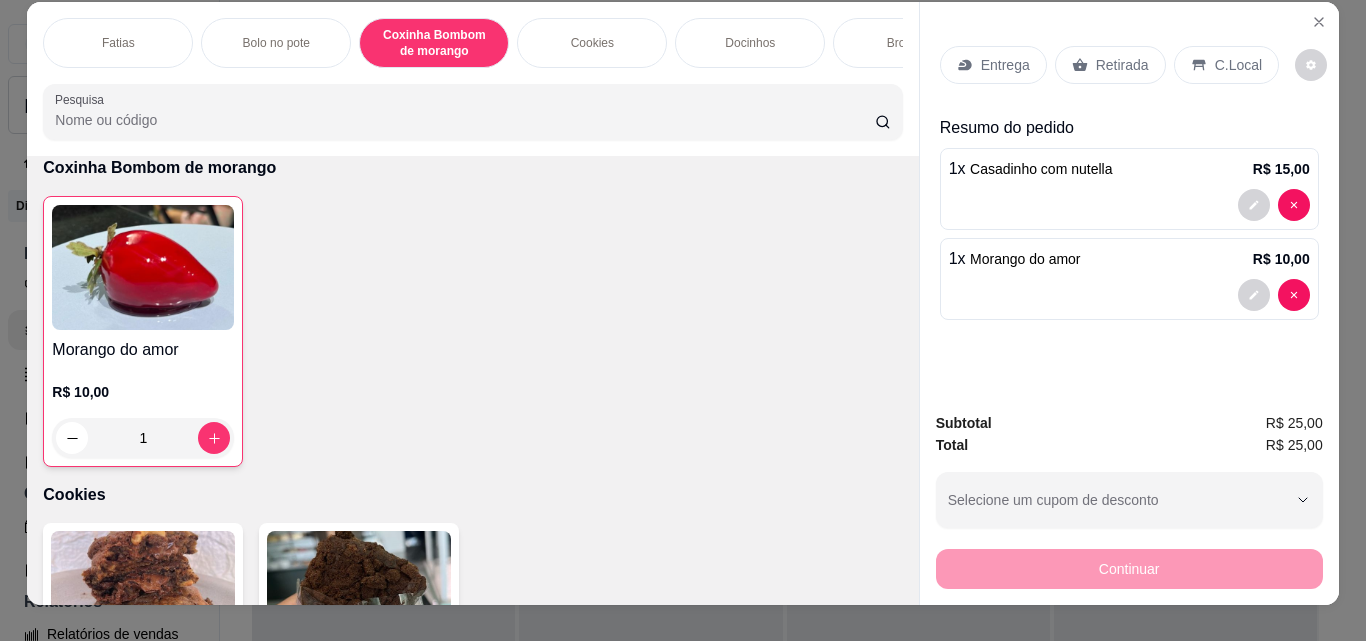 scroll, scrollTop: 0, scrollLeft: 0, axis: both 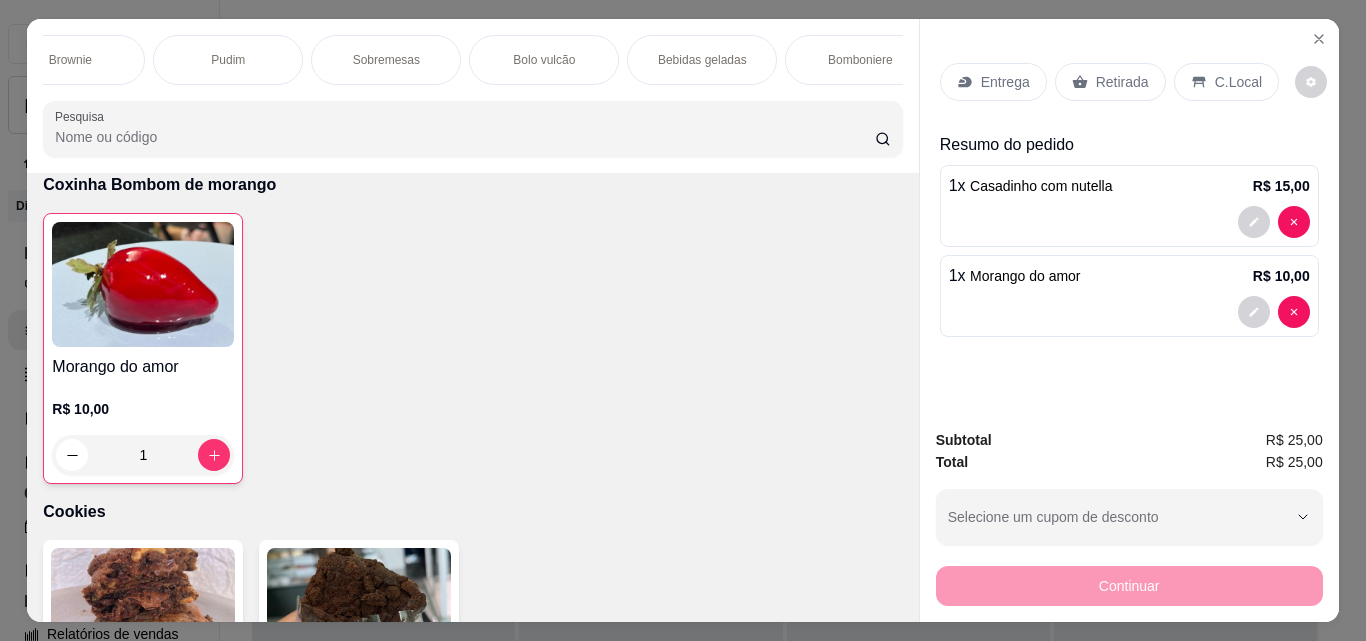 click on "Bebidas geladas" at bounding box center (702, 60) 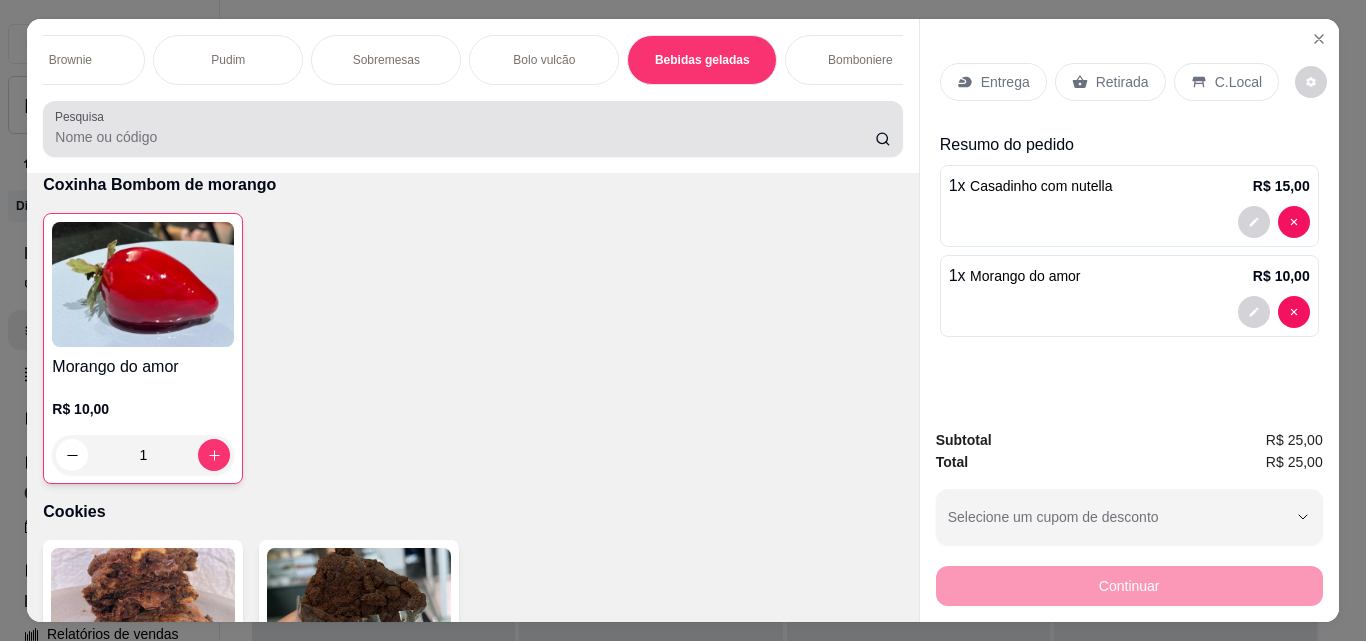 scroll, scrollTop: 3462, scrollLeft: 0, axis: vertical 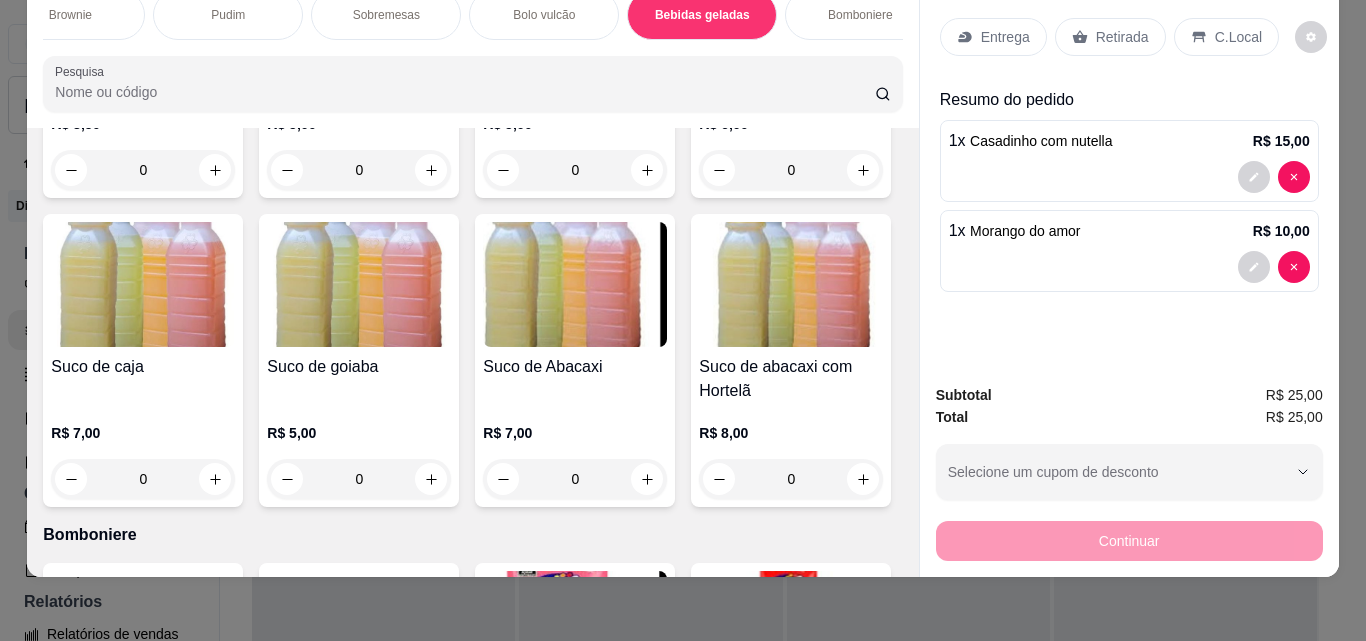 click at bounding box center [863, -115] 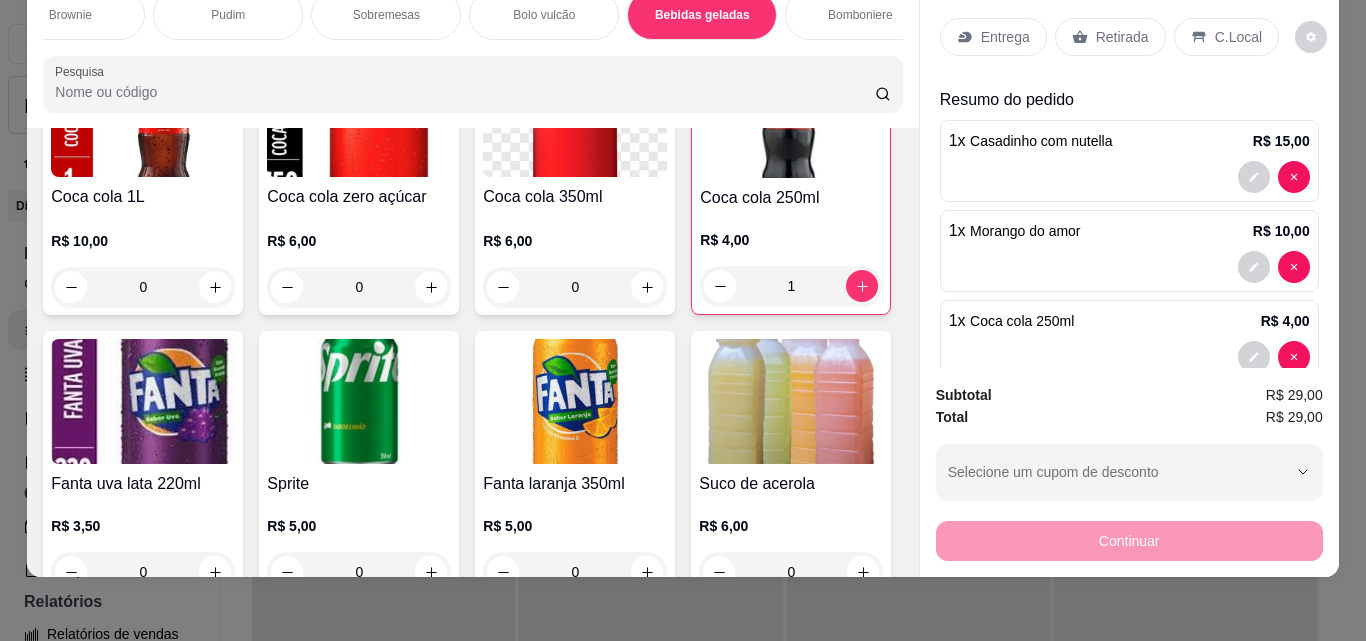 scroll, scrollTop: 3262, scrollLeft: 0, axis: vertical 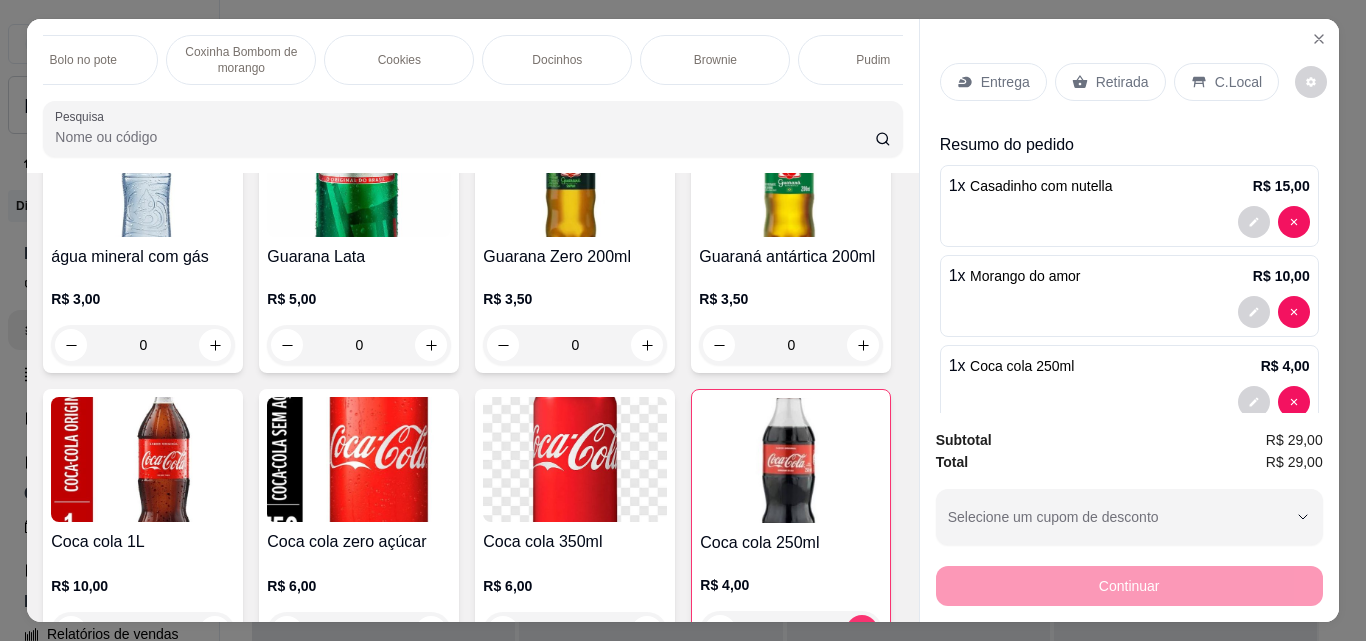 click on "Bolo no pote" at bounding box center [83, 60] 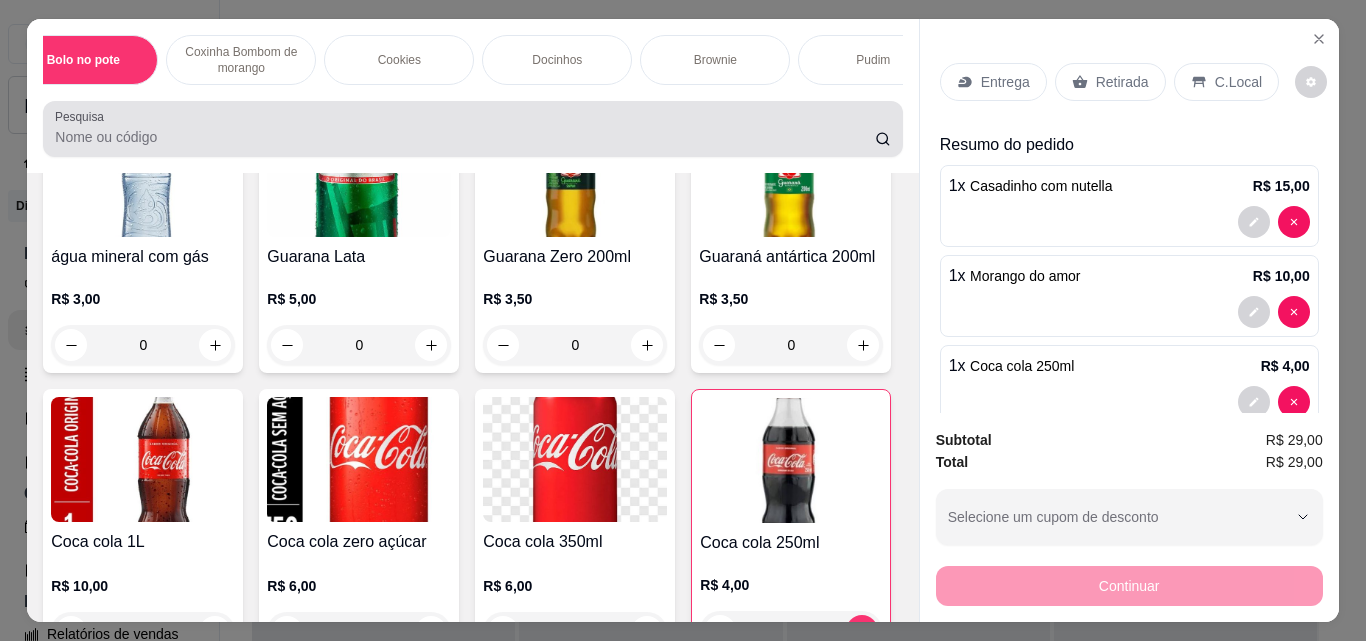 scroll, scrollTop: 439, scrollLeft: 0, axis: vertical 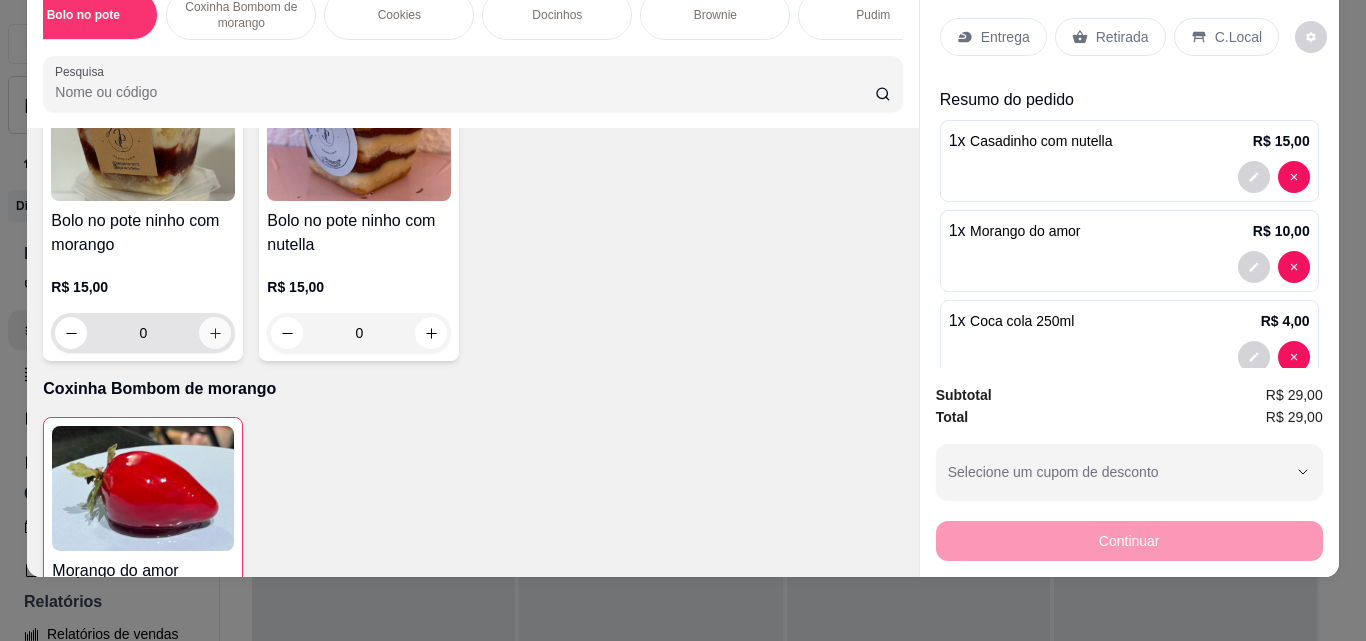 click 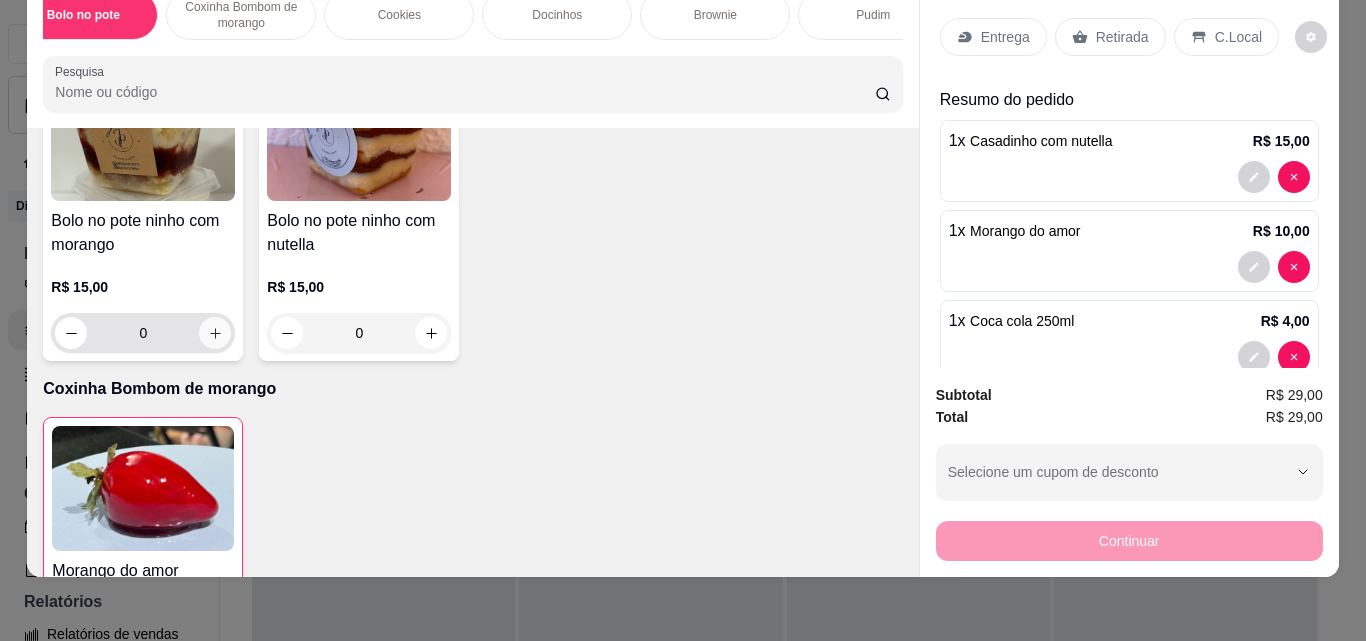 type on "1" 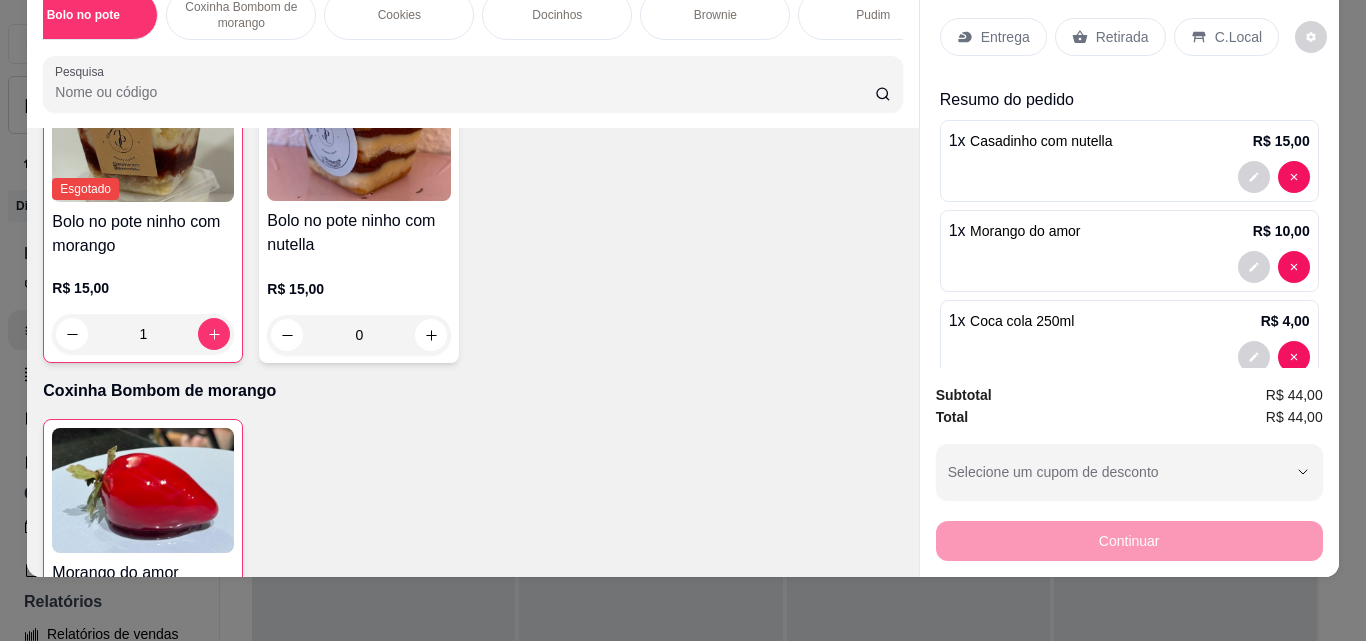 scroll, scrollTop: 540, scrollLeft: 0, axis: vertical 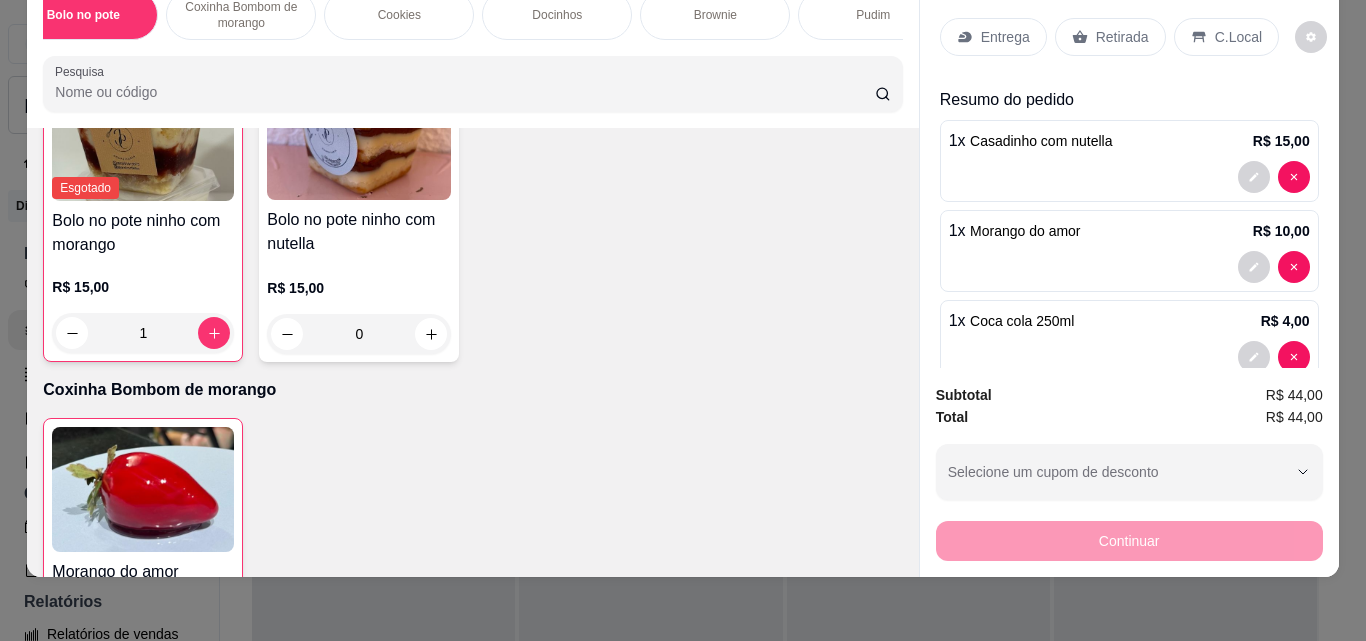 click on "Retirada" at bounding box center [1122, 37] 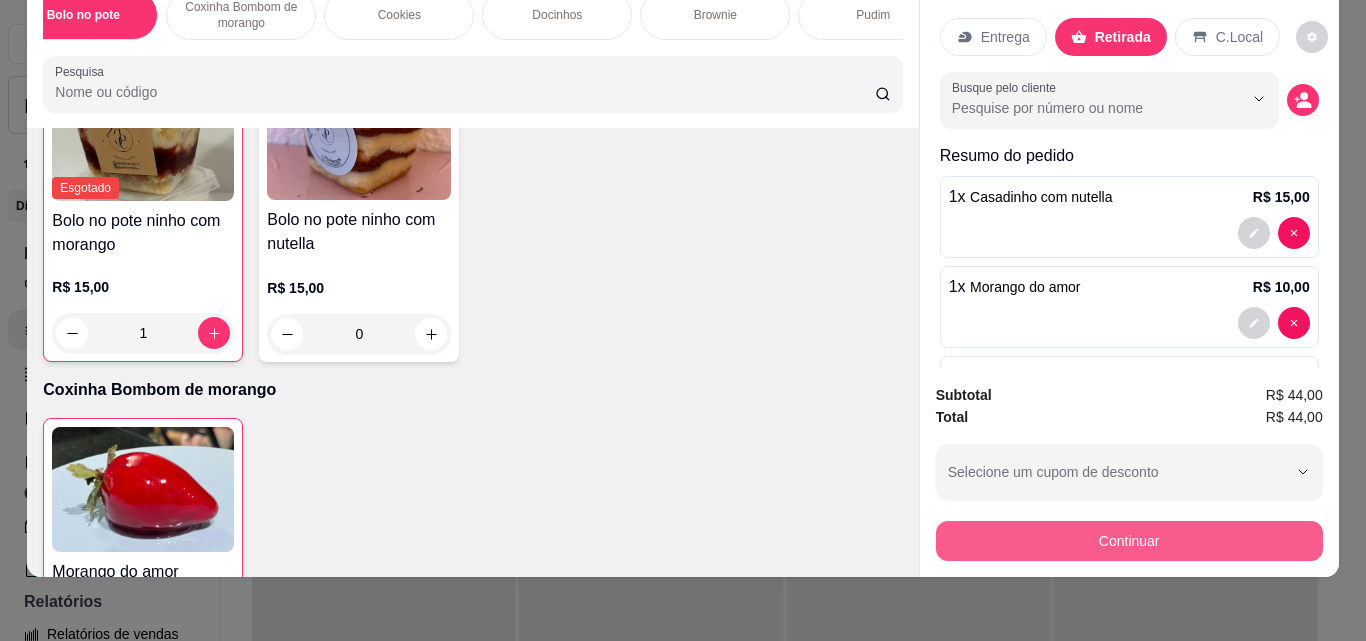 click on "Continuar" at bounding box center (1129, 541) 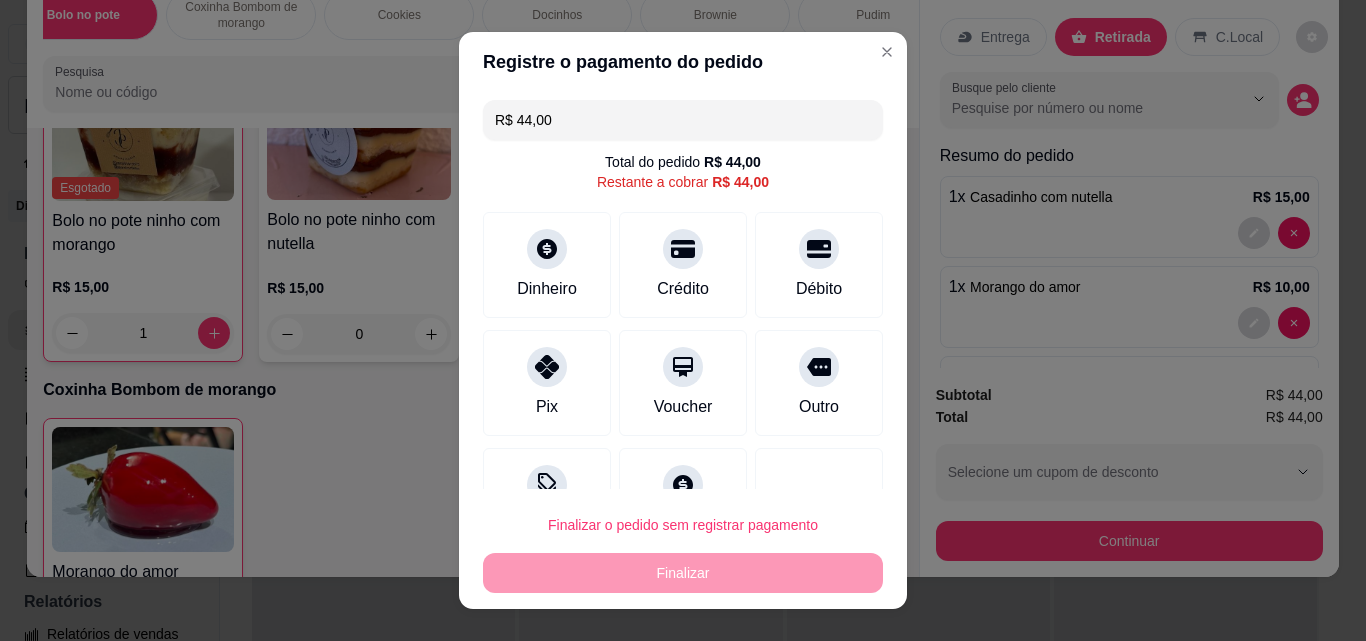 drag, startPoint x: 692, startPoint y: 125, endPoint x: 337, endPoint y: 114, distance: 355.17038 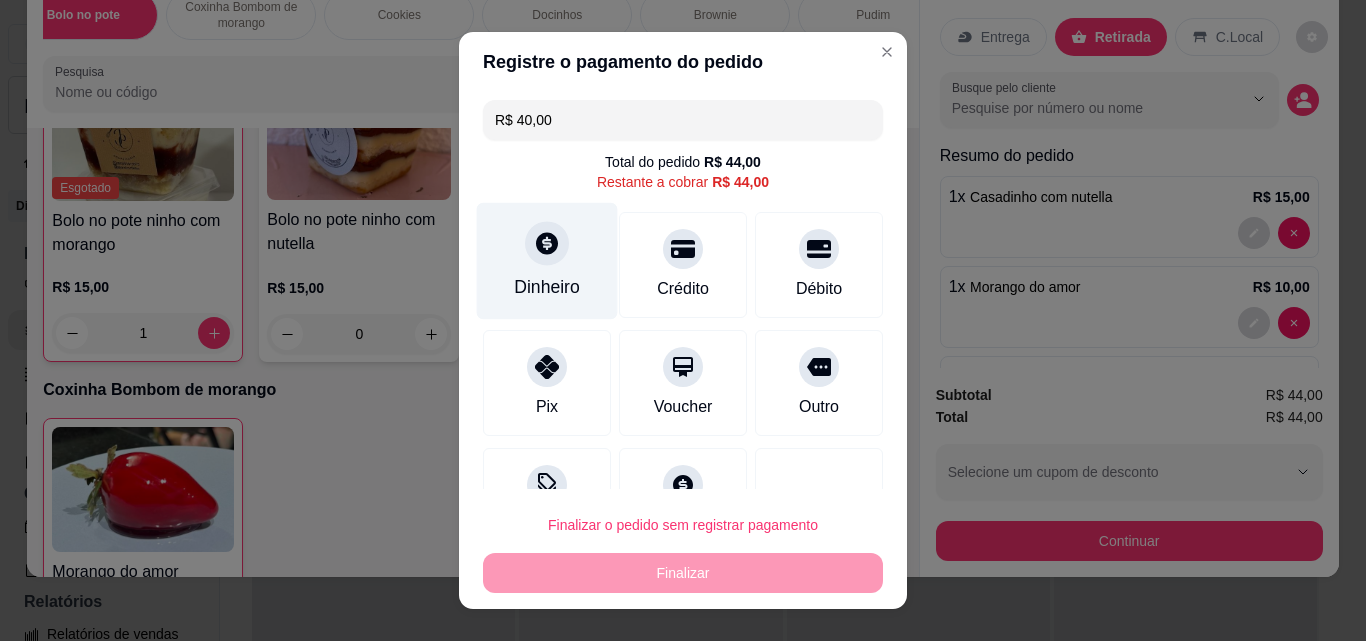 type on "R$ 40,00" 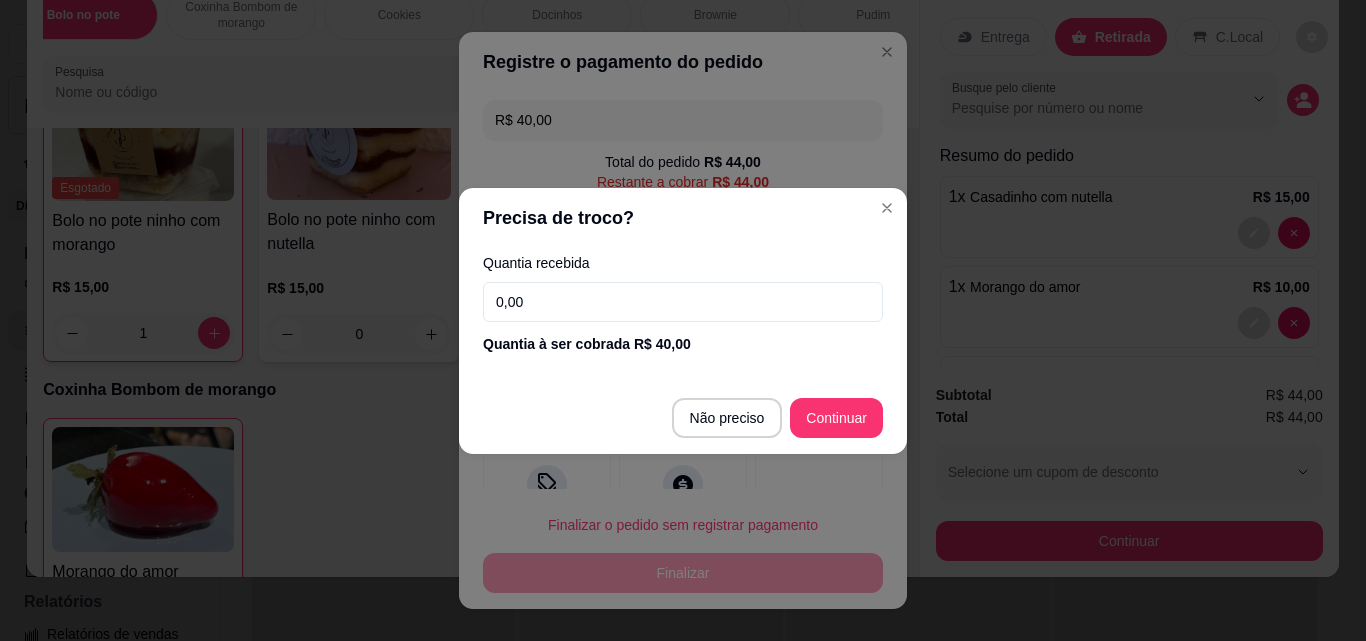 click on "0,00" at bounding box center (683, 302) 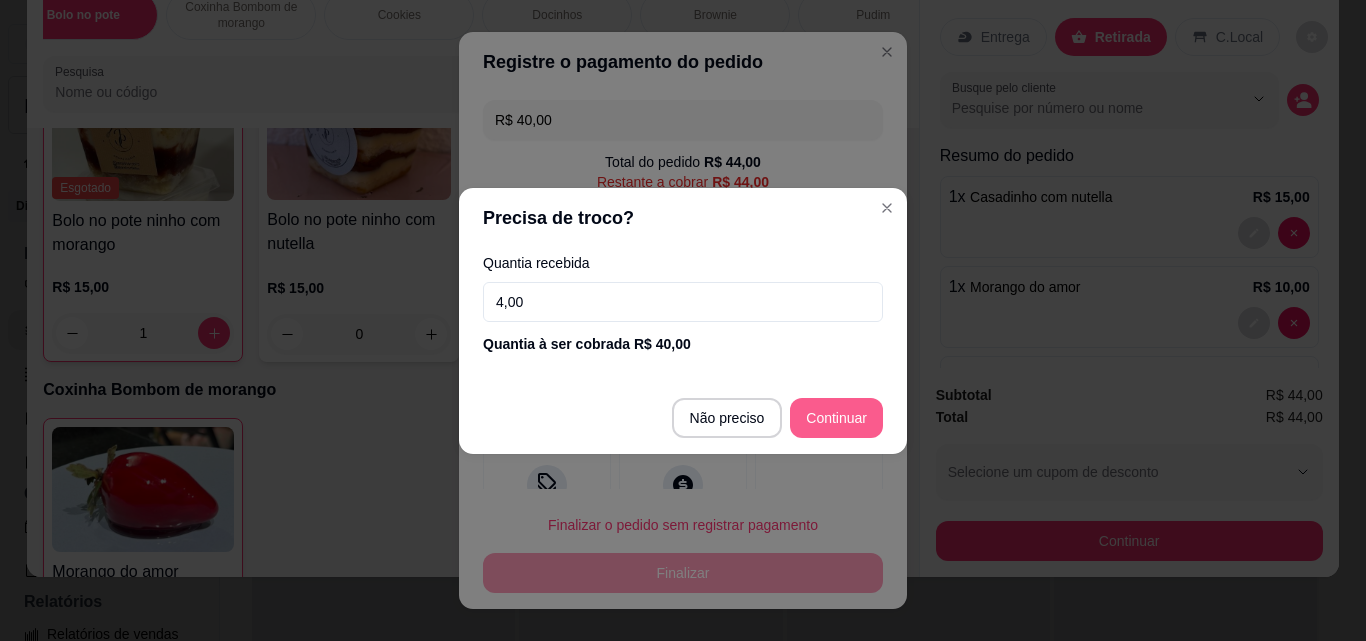 type on "4,00" 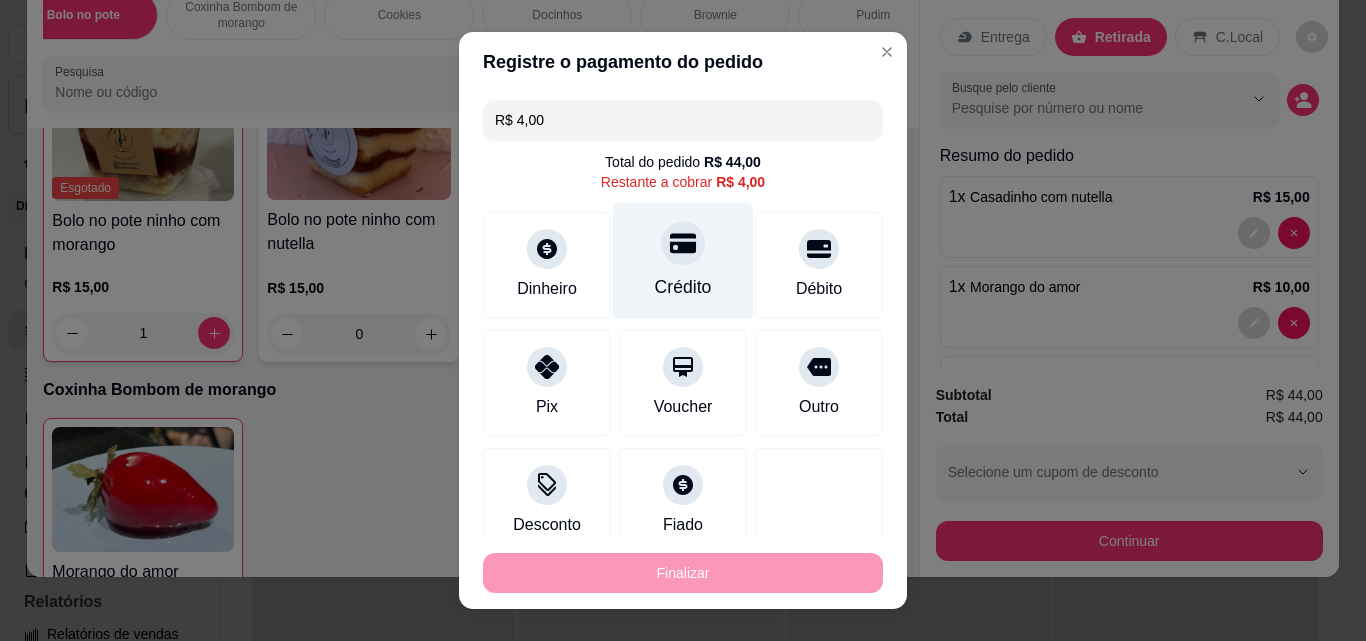 click on "Crédito" at bounding box center (683, 261) 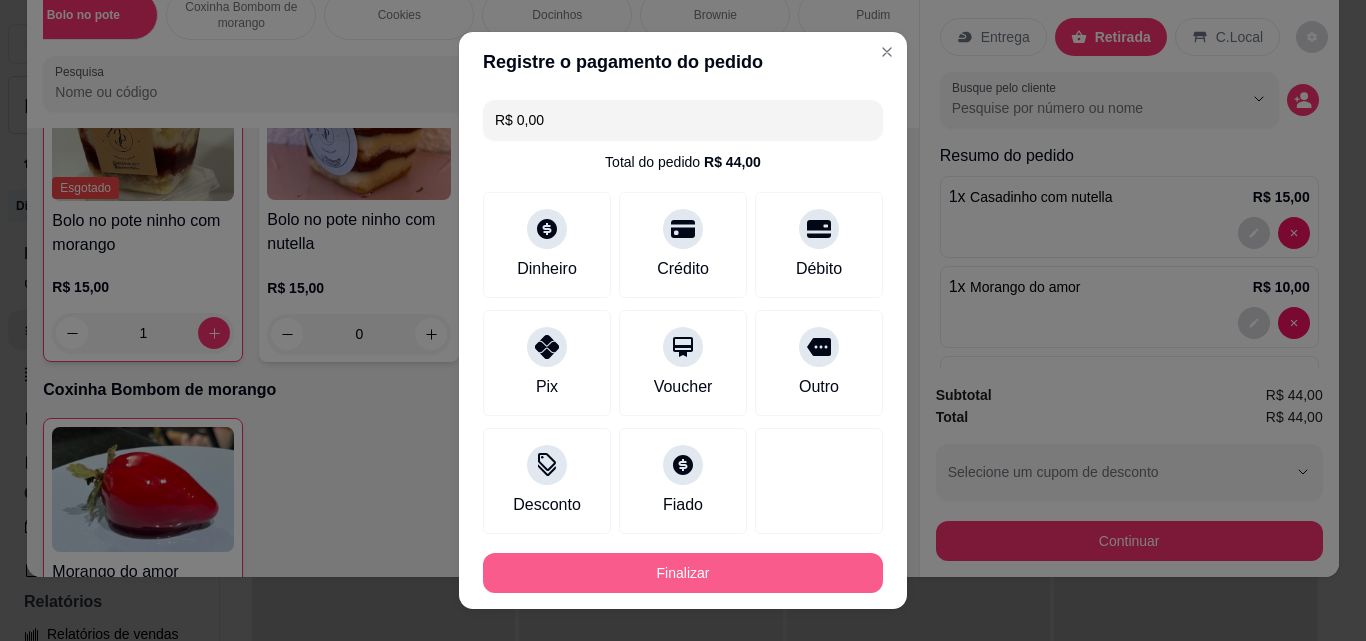 click on "Finalizar" at bounding box center [683, 573] 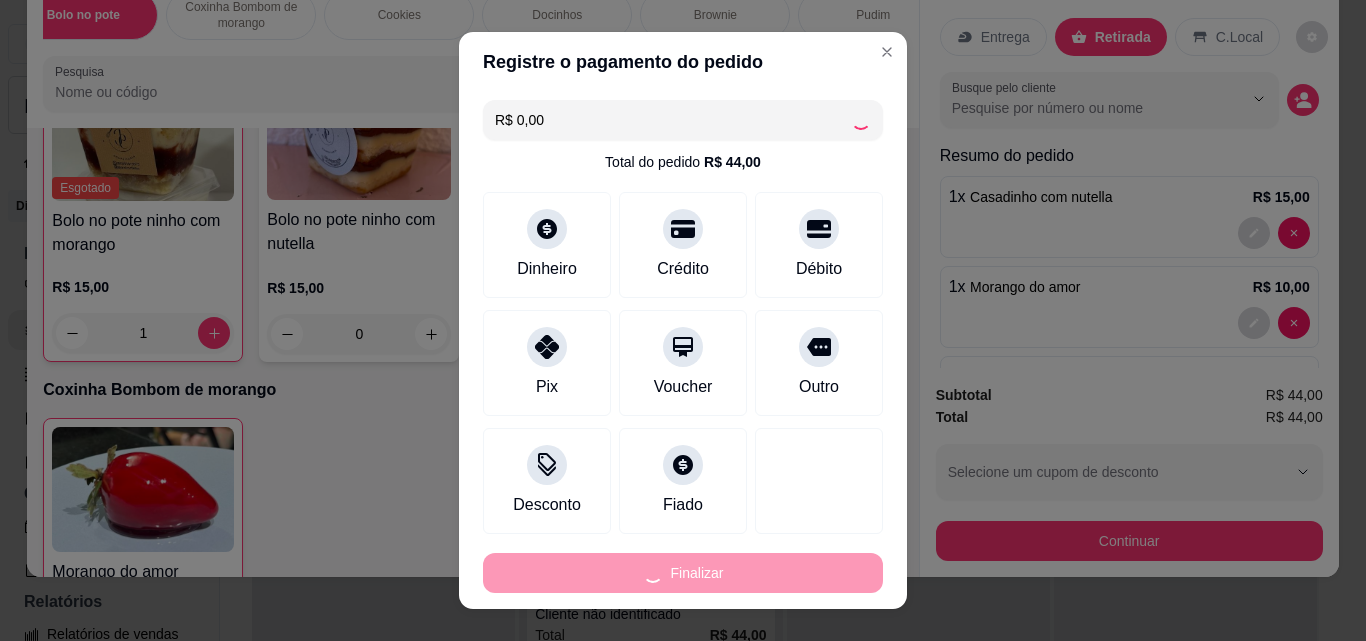 type on "0" 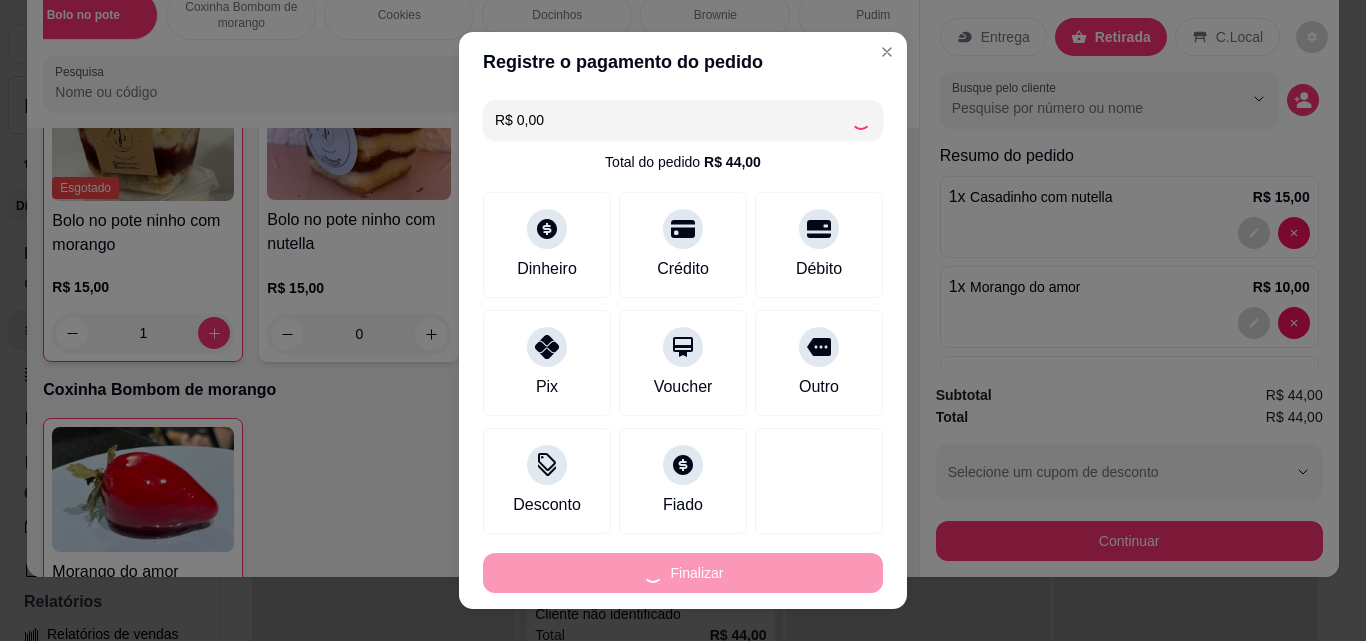type on "0" 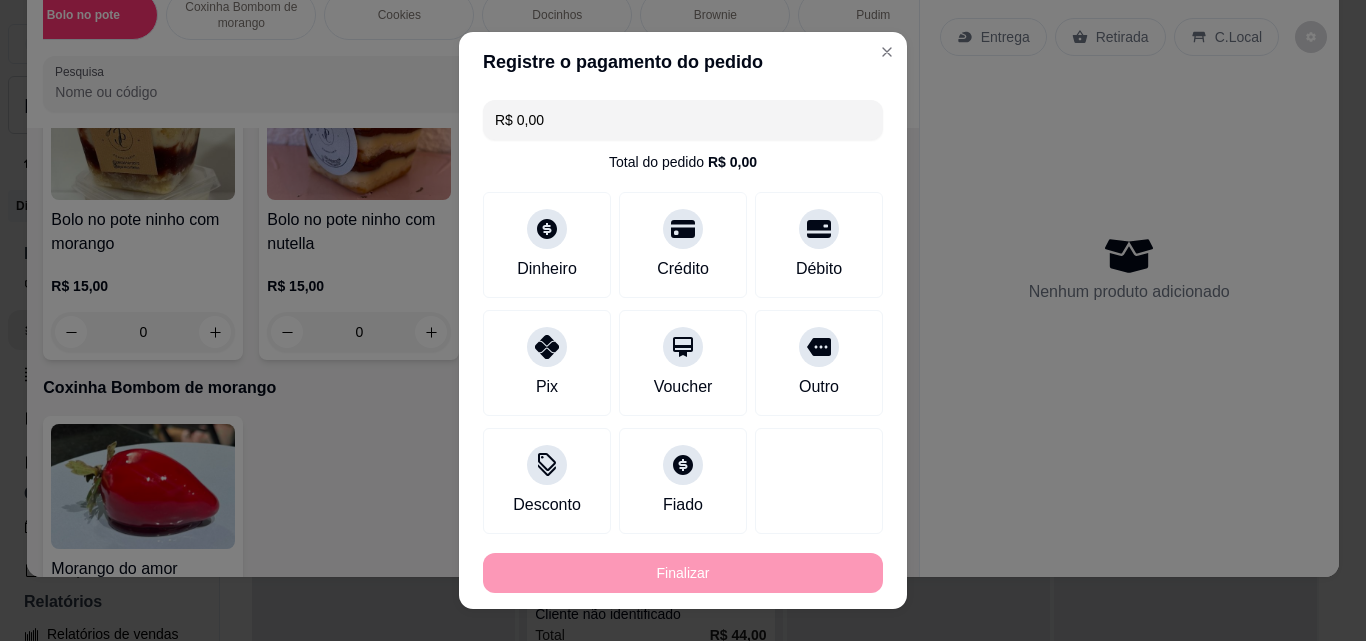 type on "-R$ 44,00" 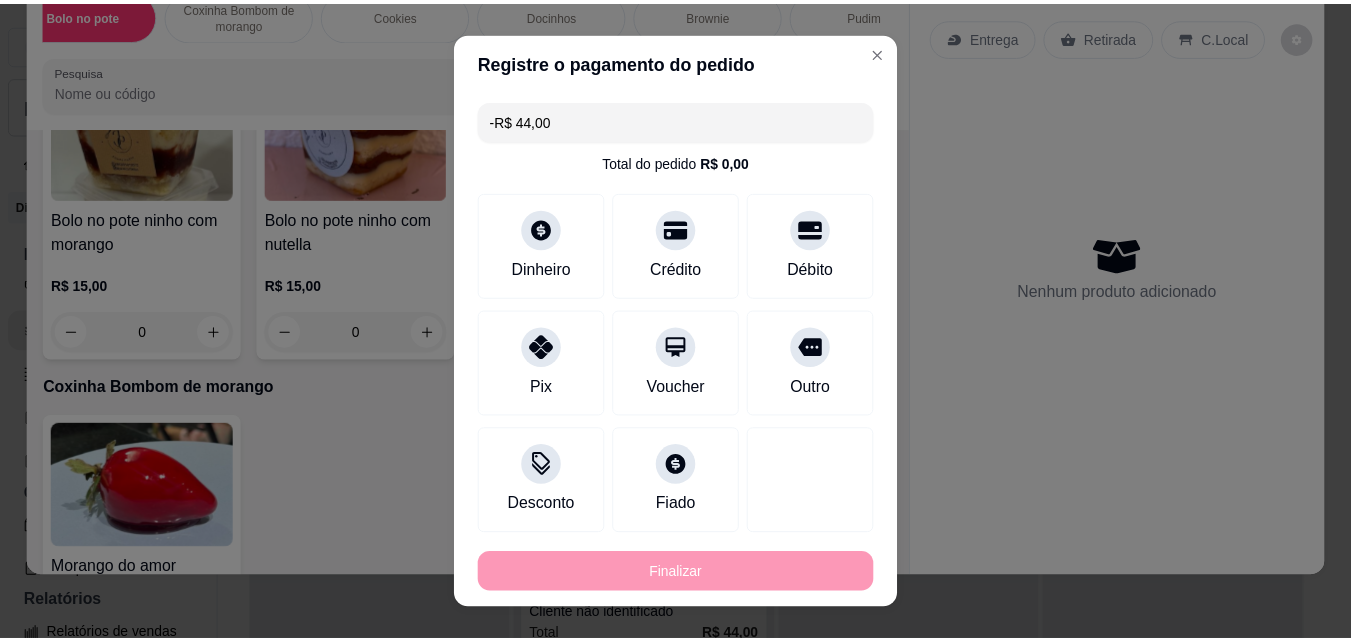 scroll, scrollTop: 539, scrollLeft: 0, axis: vertical 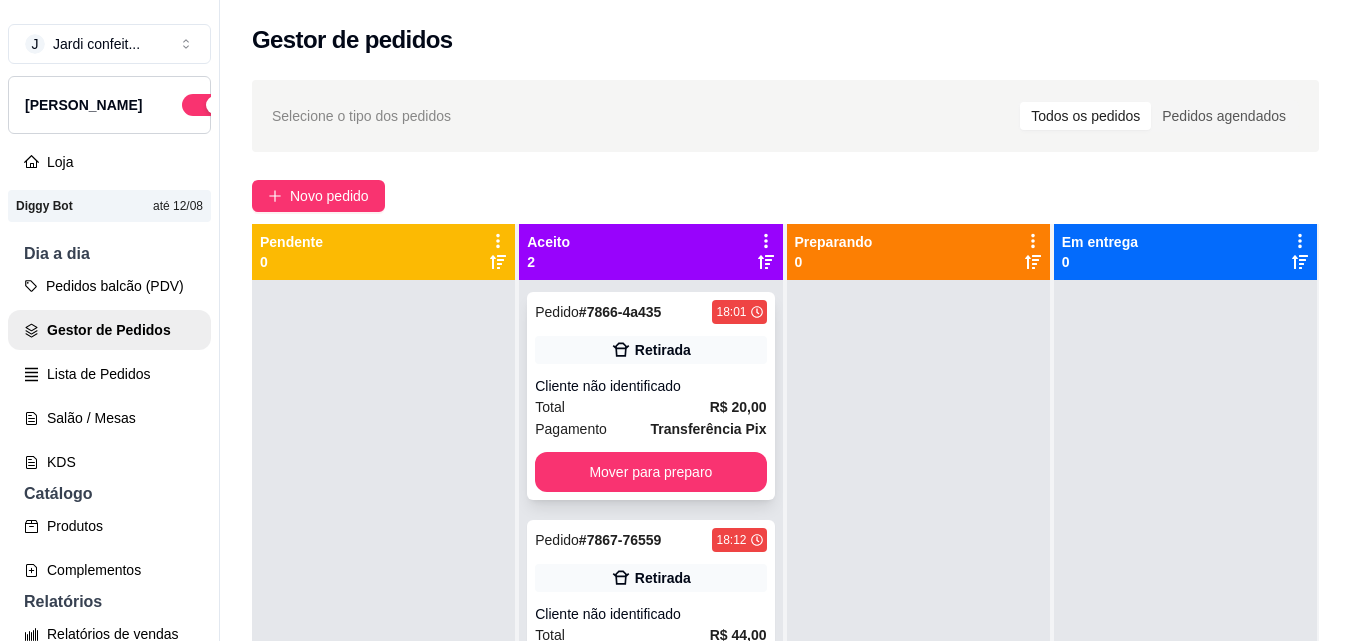 click on "Pedido  # 7866-4a435 18:01 Retirada Cliente não identificado Total R$ 20,00 Pagamento Transferência Pix Mover para preparo" at bounding box center (650, 396) 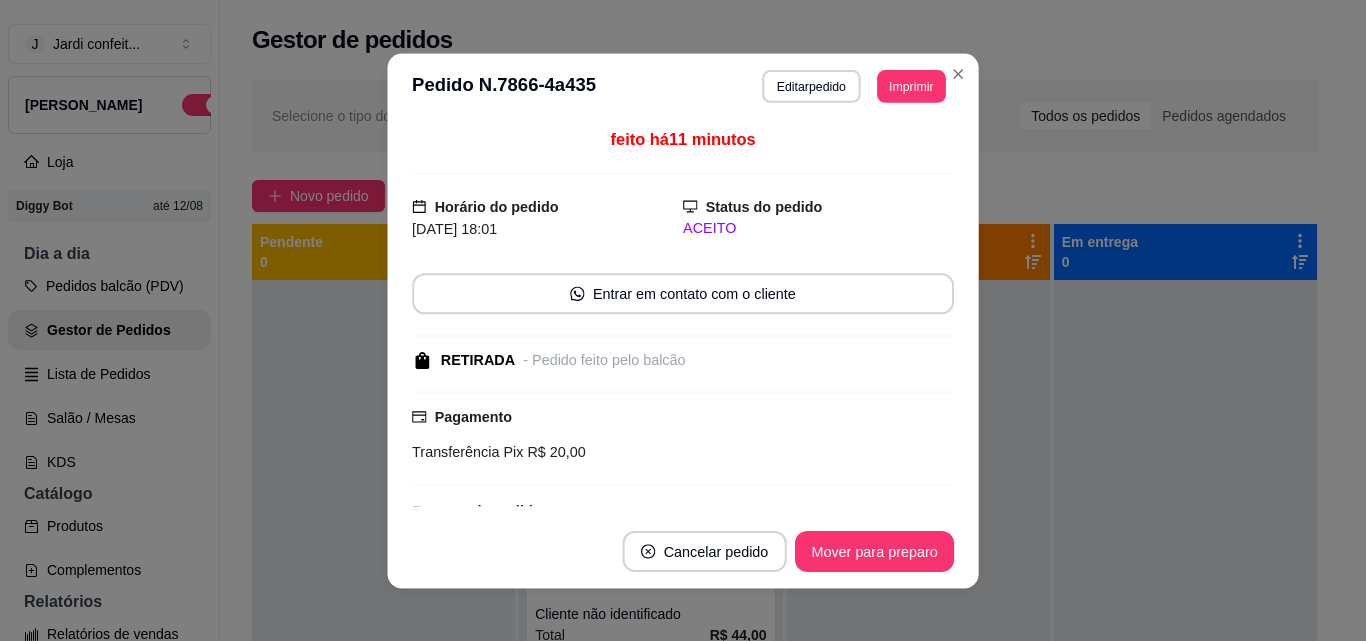 click on "Pagamento Transferência Pix   R$ 20,00" at bounding box center (683, 438) 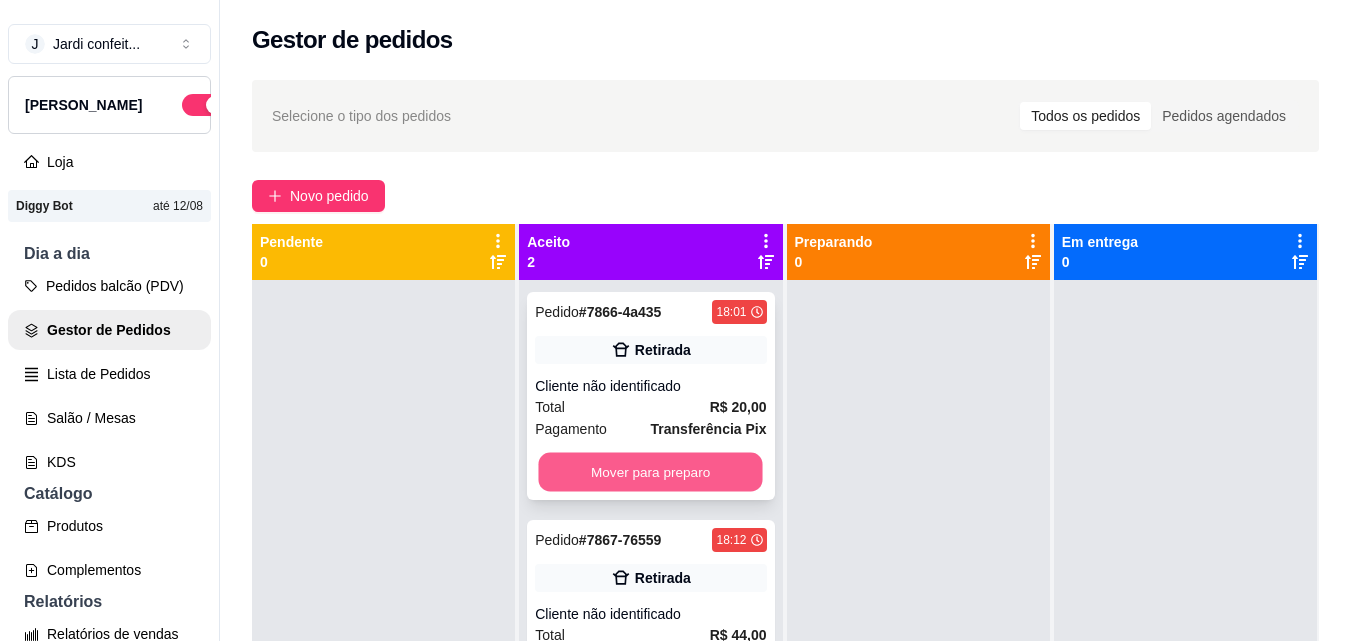 click on "Mover para preparo" at bounding box center [651, 472] 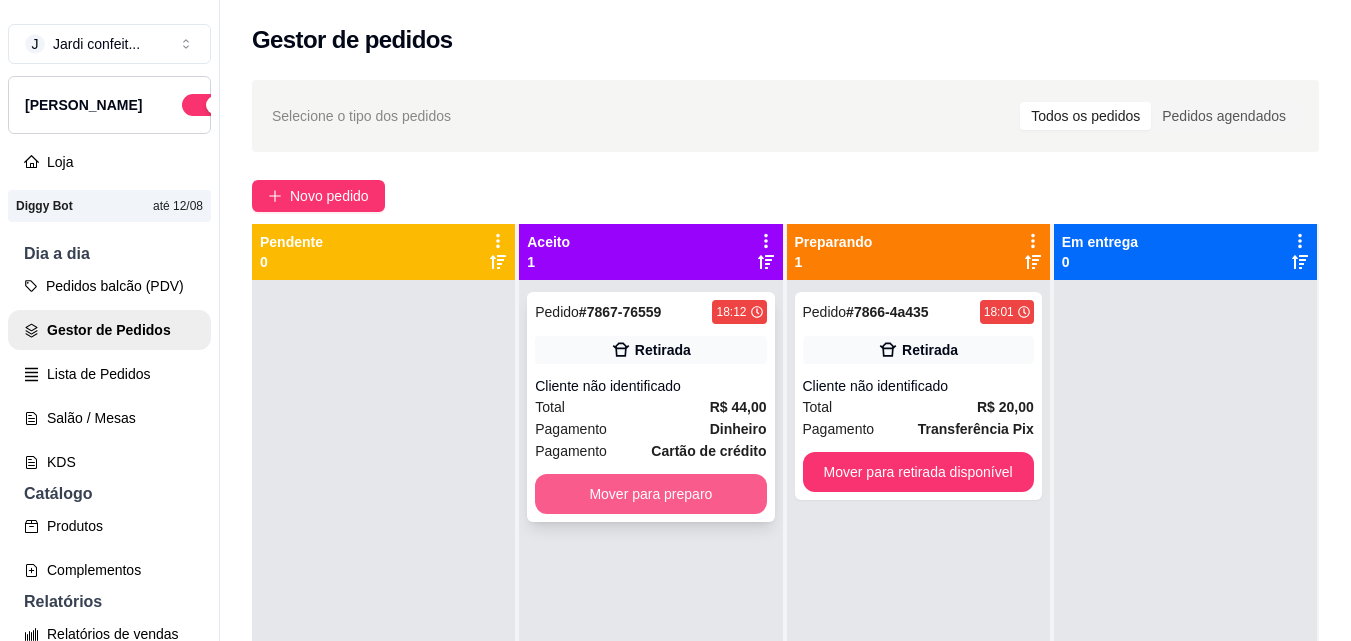 click on "Mover para preparo" at bounding box center [650, 494] 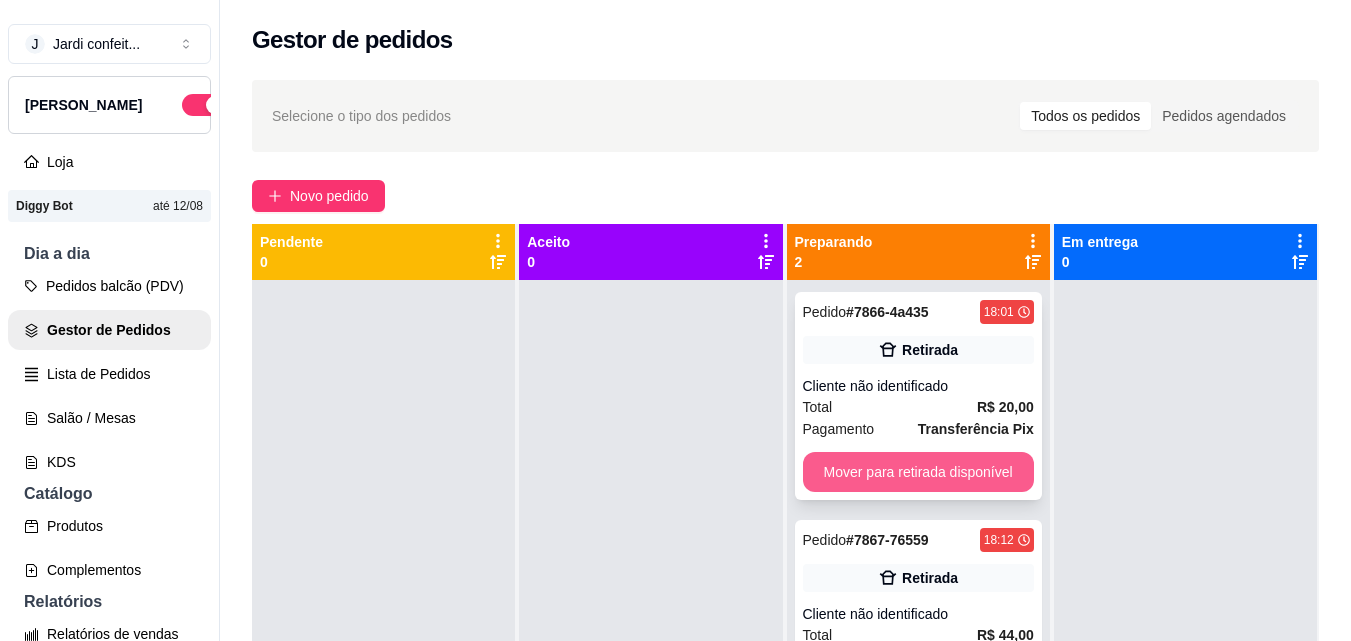 click on "Mover para retirada disponível" at bounding box center (918, 472) 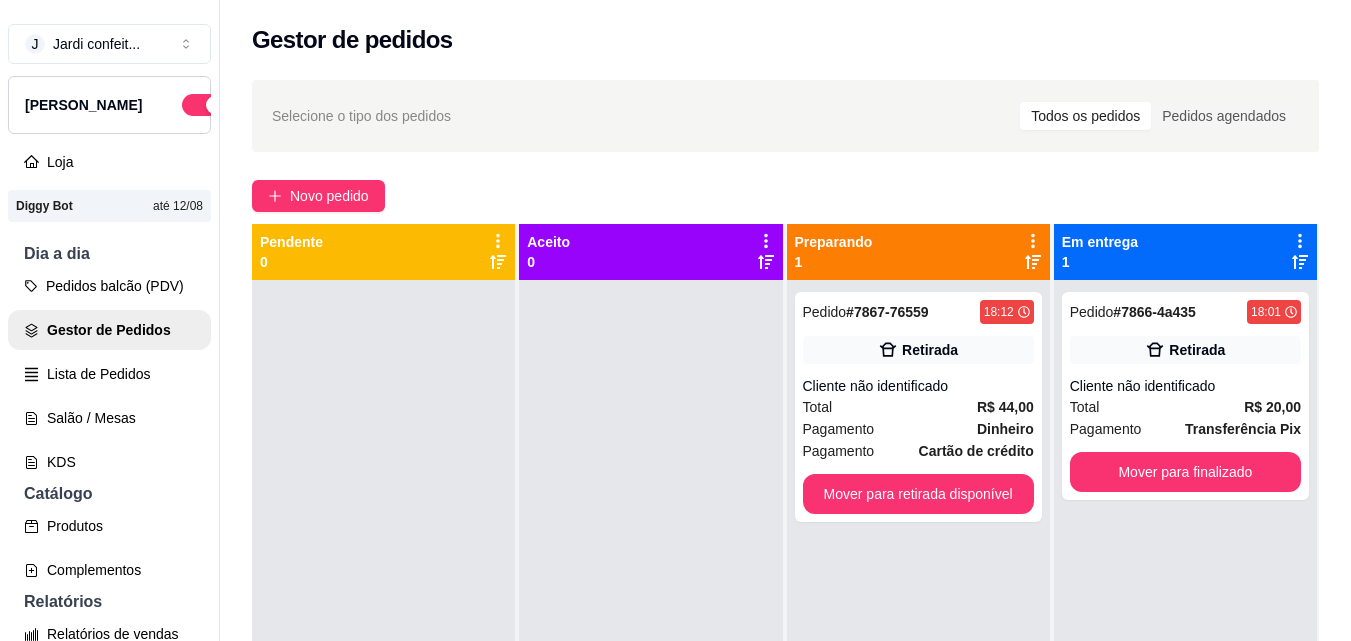 click on "Pedido  # 7867-76559 18:12 Retirada Cliente não identificado Total R$ 44,00 Pagamento Dinheiro Pagamento Cartão de crédito Mover para retirada disponível" at bounding box center [918, 407] 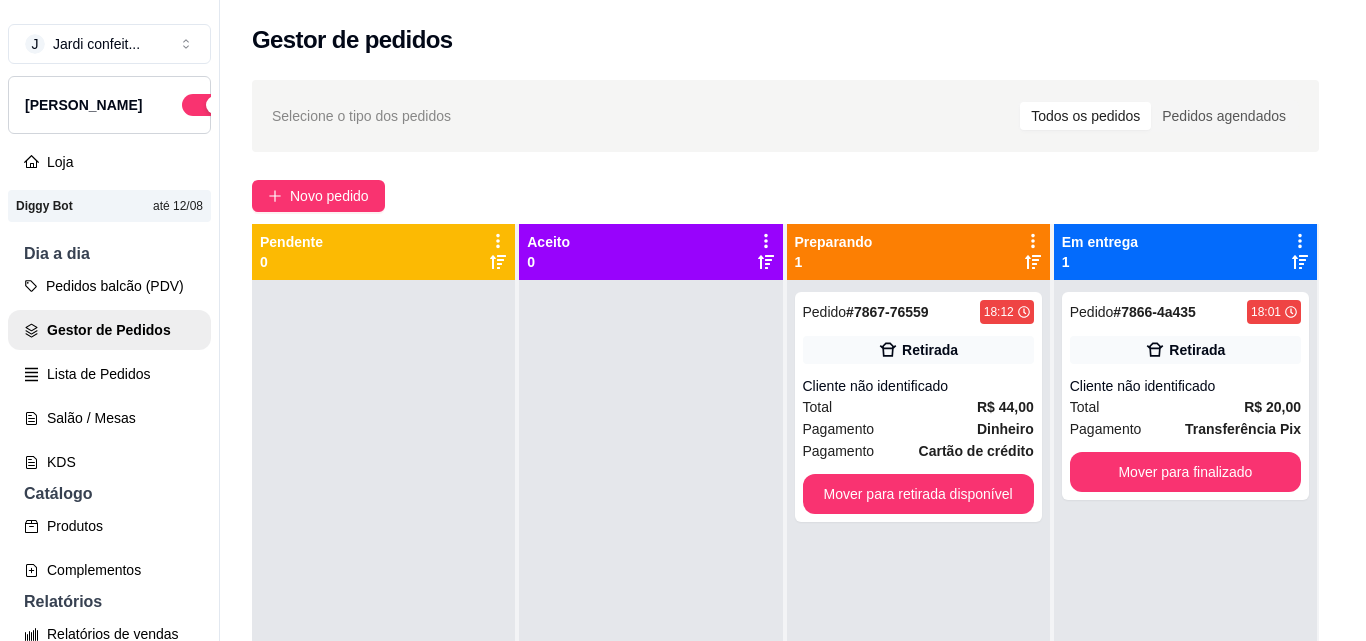 click on "Cartão de crédito   R$ 4,00" at bounding box center (683, 471) 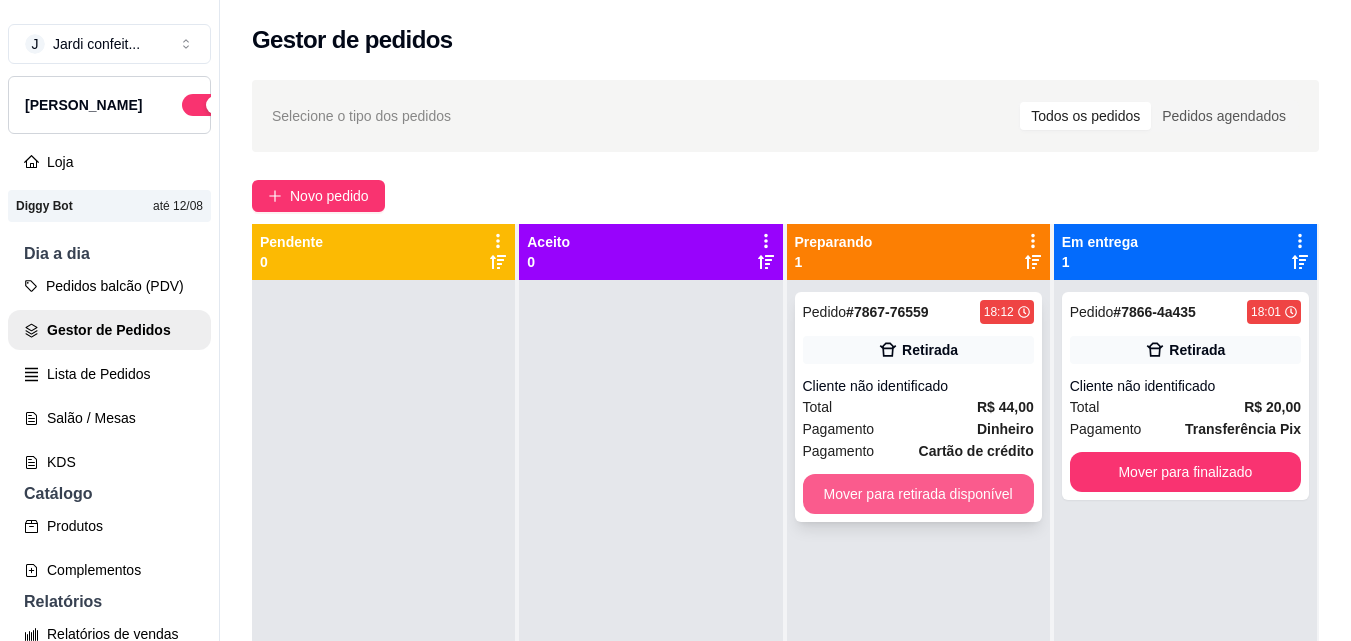 click on "Mover para retirada disponível" at bounding box center (918, 494) 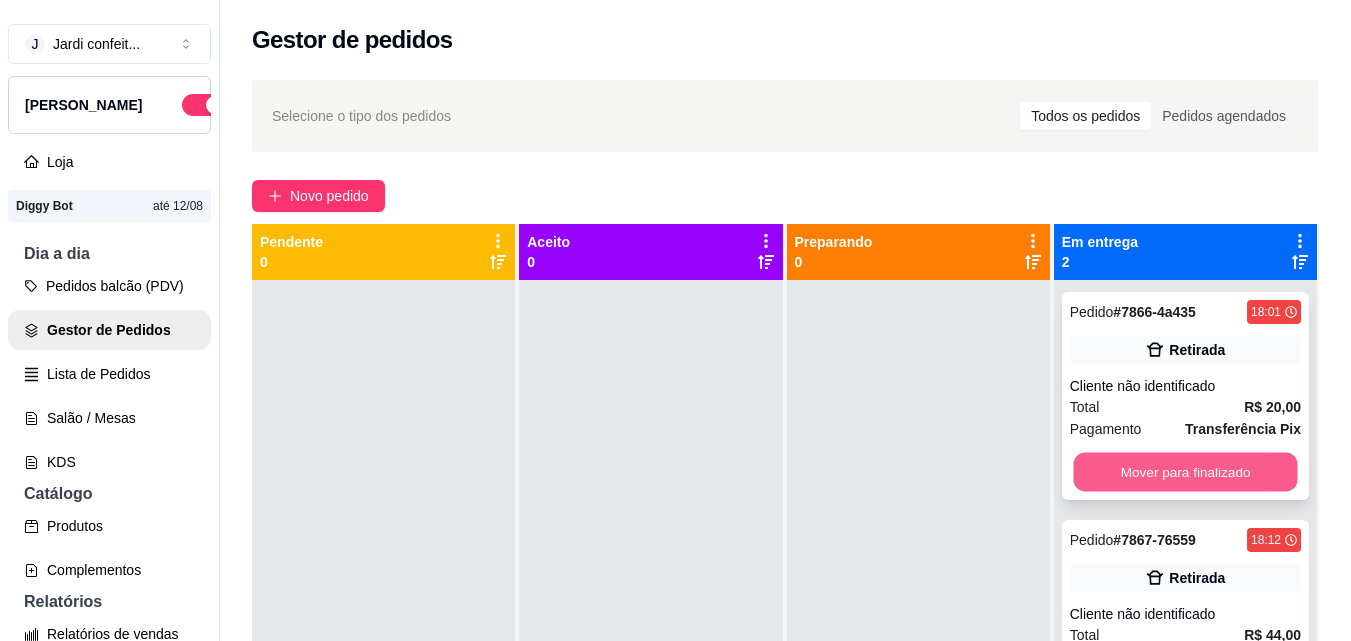 click on "Mover para finalizado" at bounding box center [1185, 472] 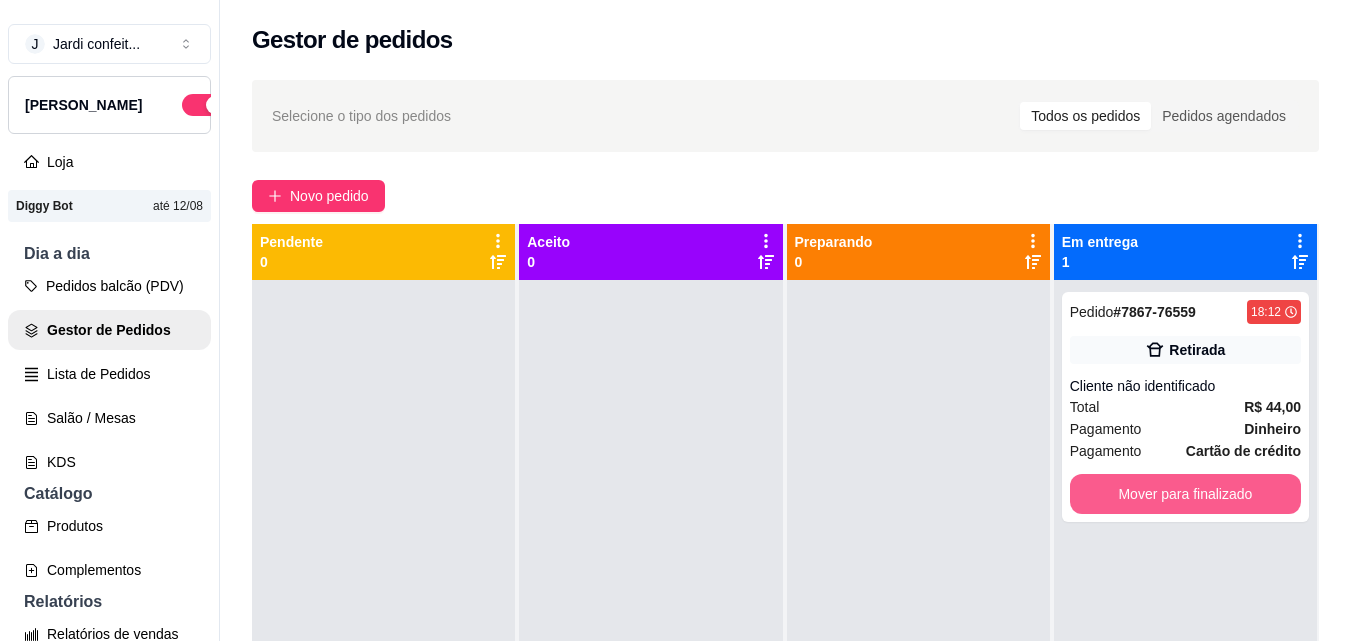 click on "Mover para finalizado" at bounding box center (1185, 494) 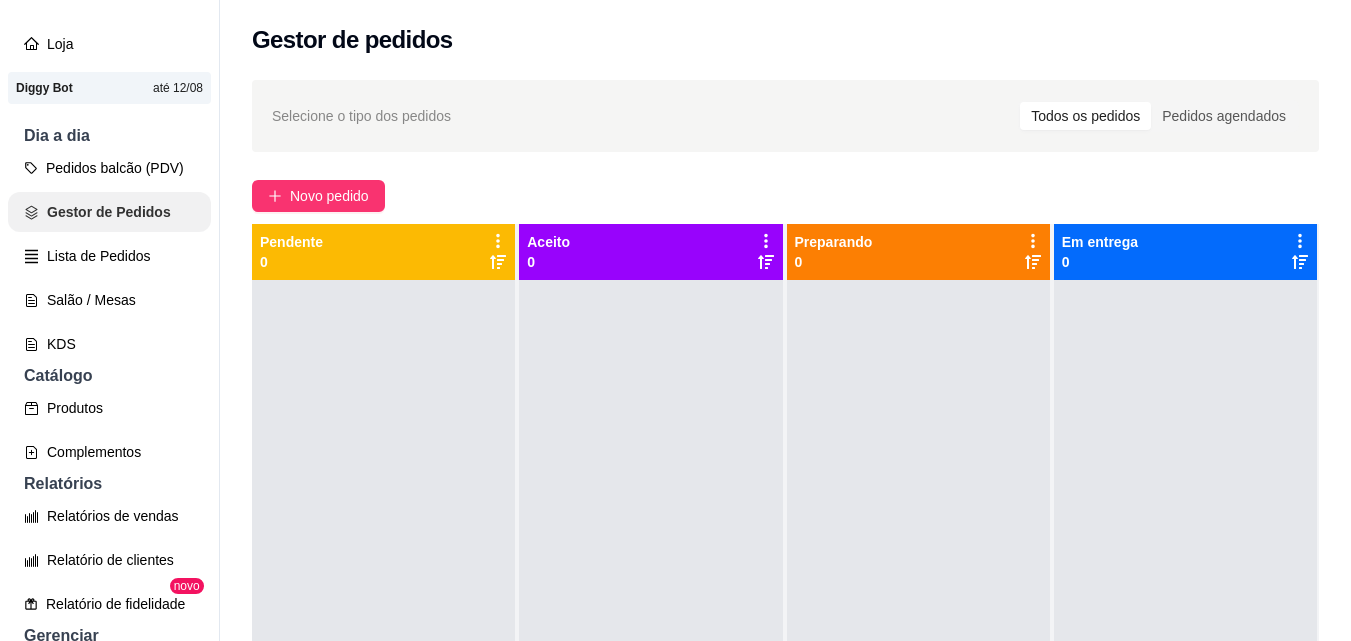 scroll, scrollTop: 300, scrollLeft: 0, axis: vertical 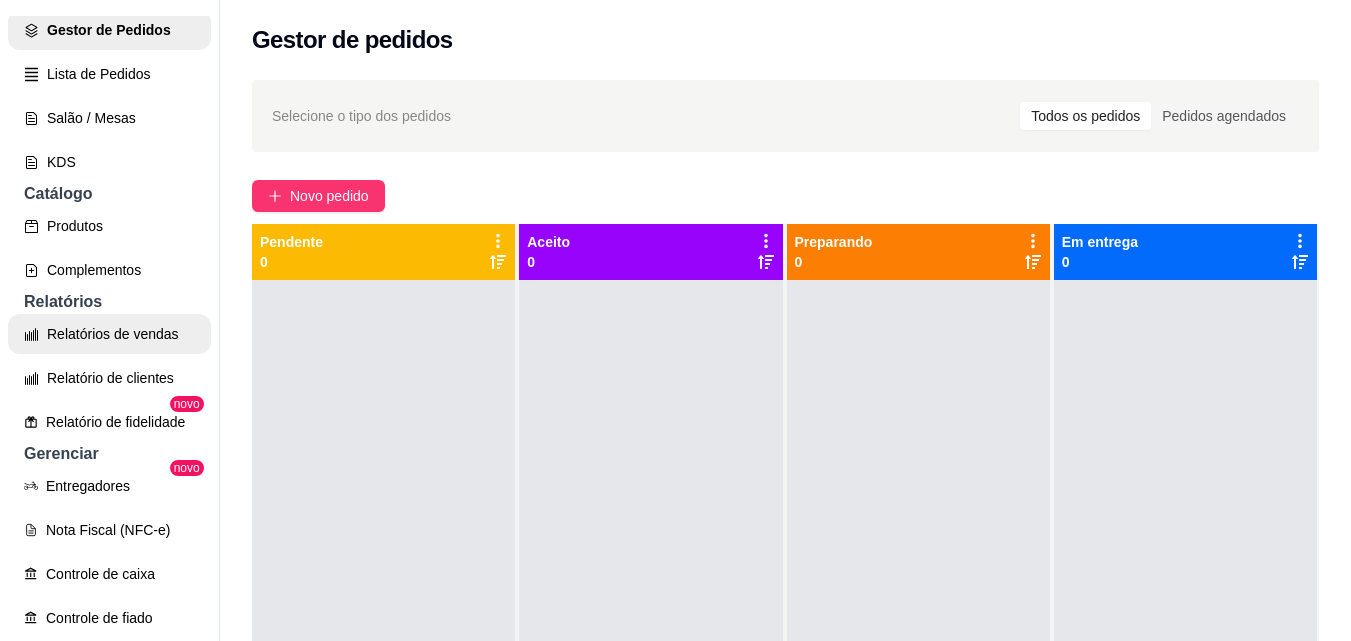 click on "Relatórios de vendas" at bounding box center [109, 334] 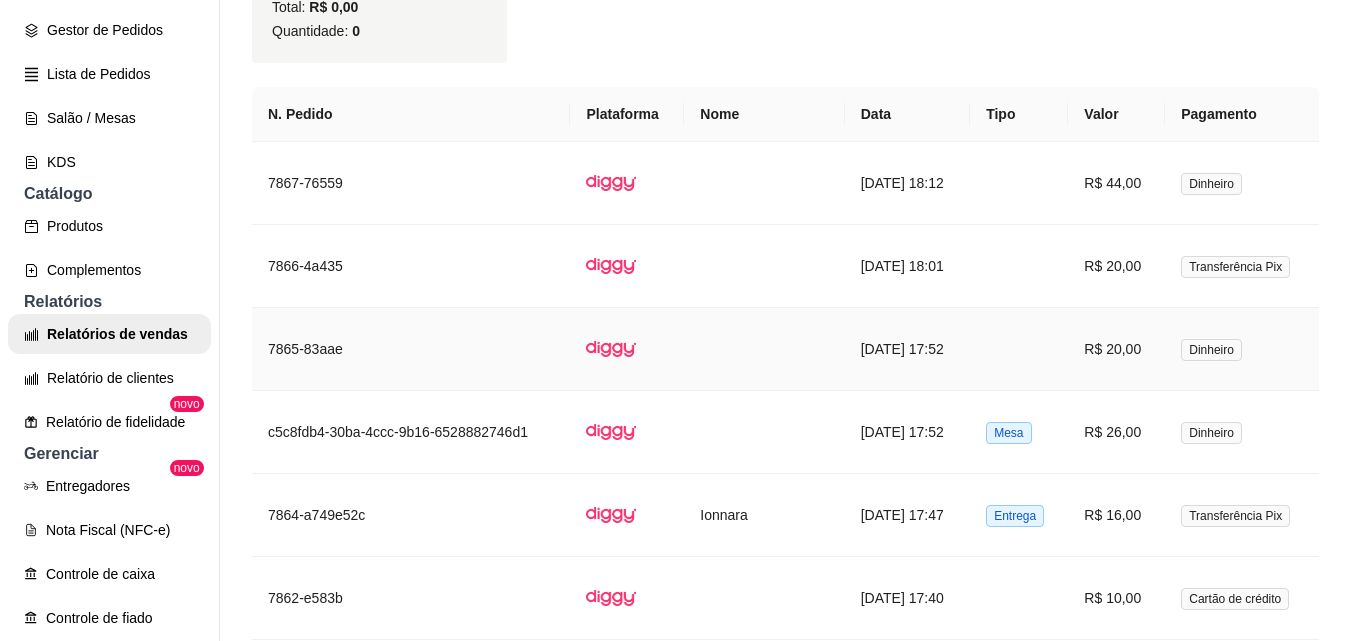 scroll, scrollTop: 2100, scrollLeft: 0, axis: vertical 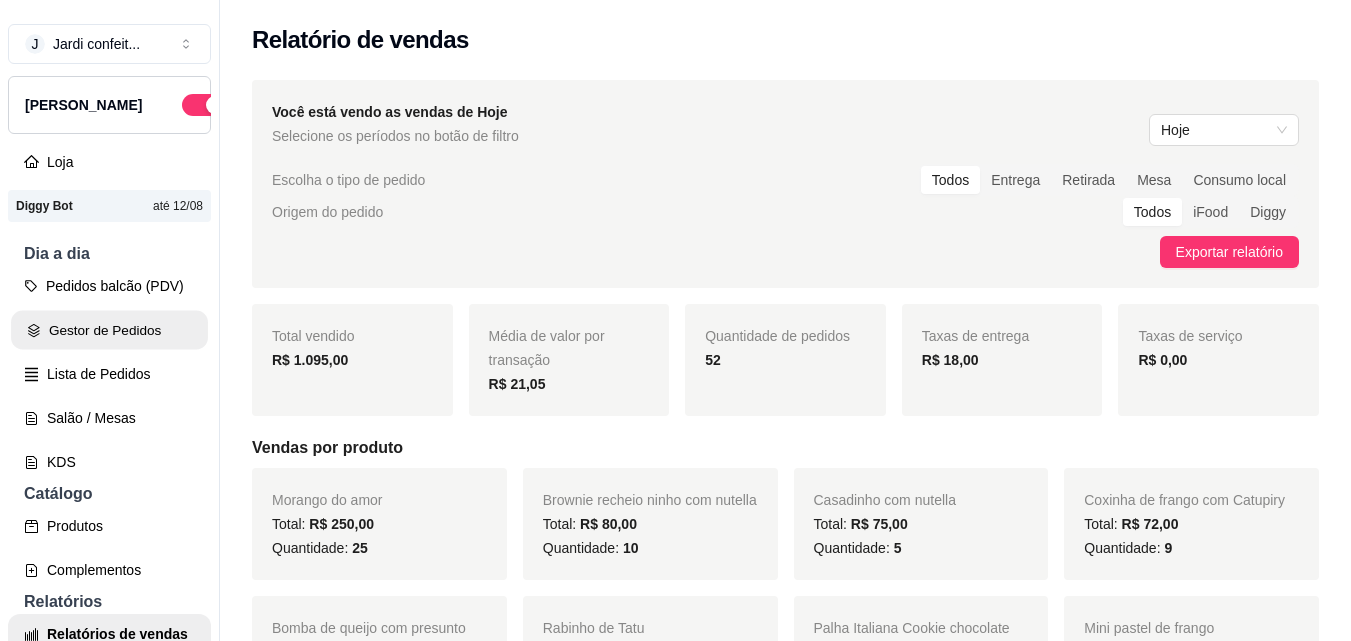 click on "Gestor de Pedidos" at bounding box center [109, 330] 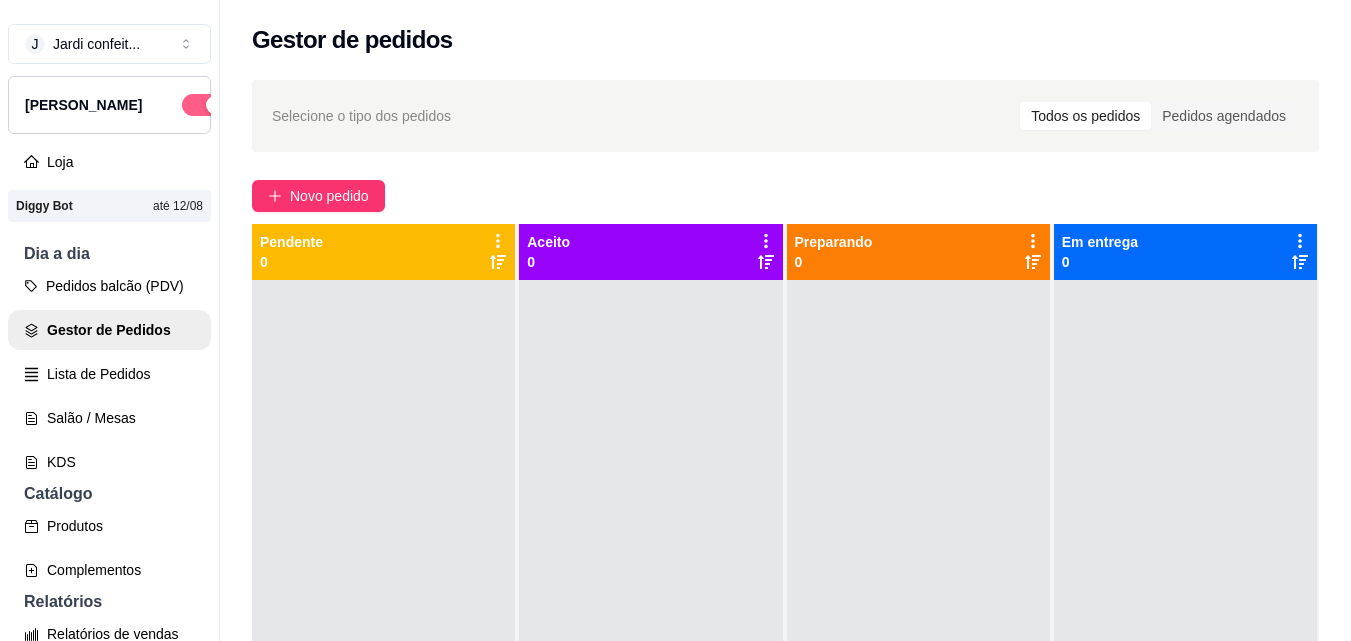click at bounding box center [204, 105] 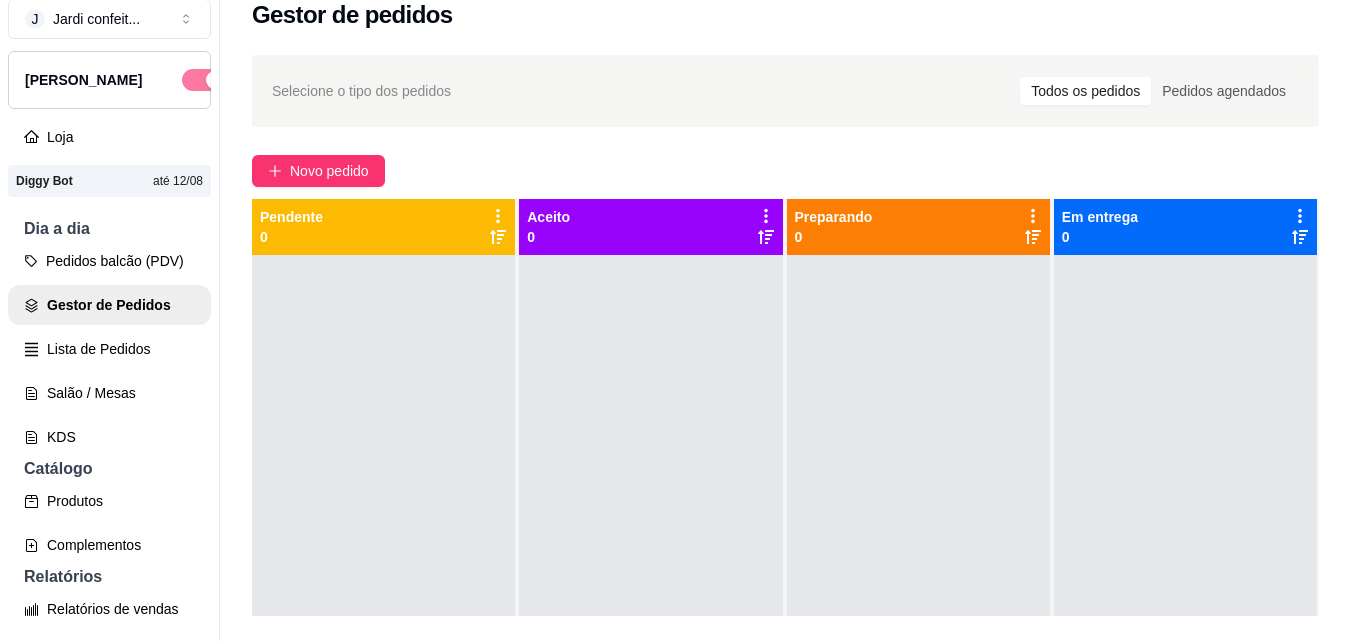 scroll, scrollTop: 32, scrollLeft: 0, axis: vertical 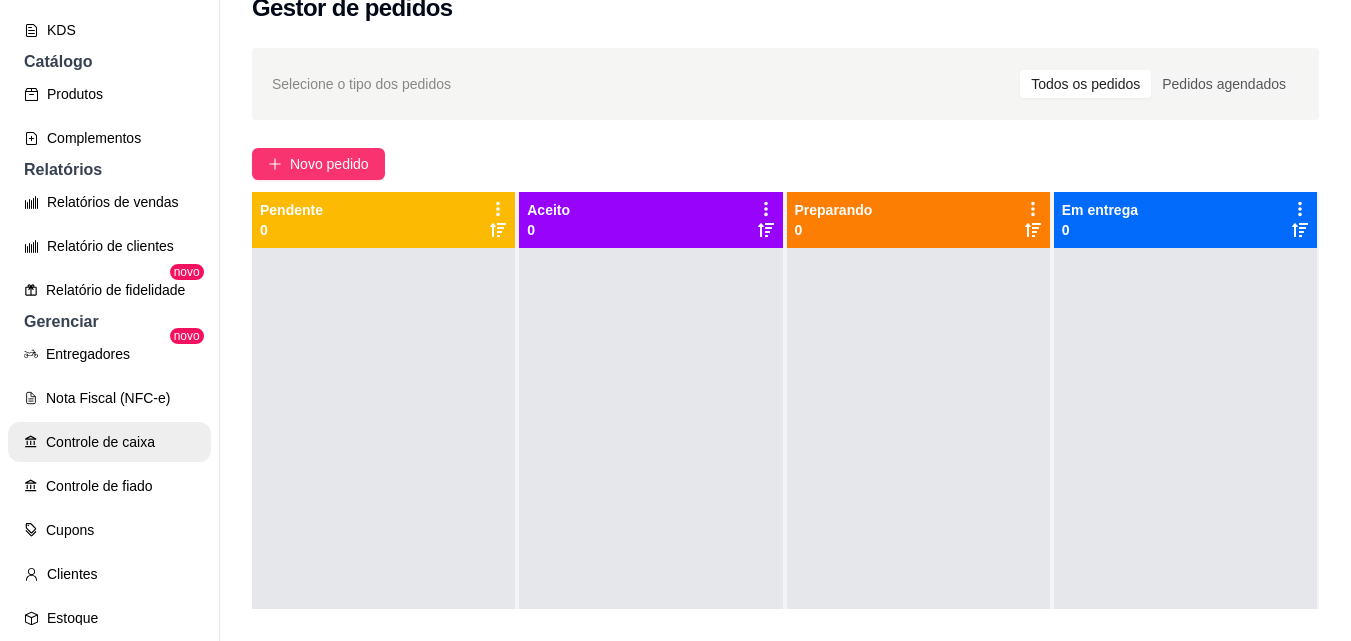 click on "Controle de caixa" at bounding box center (109, 442) 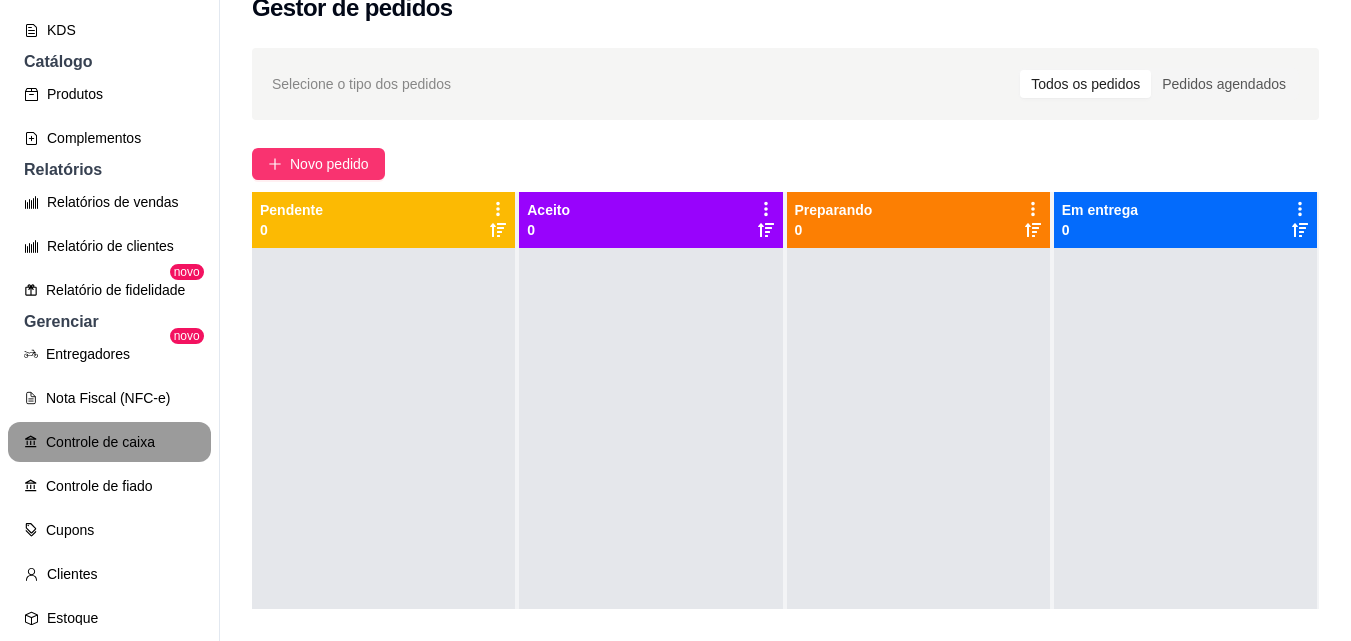 scroll, scrollTop: 0, scrollLeft: 0, axis: both 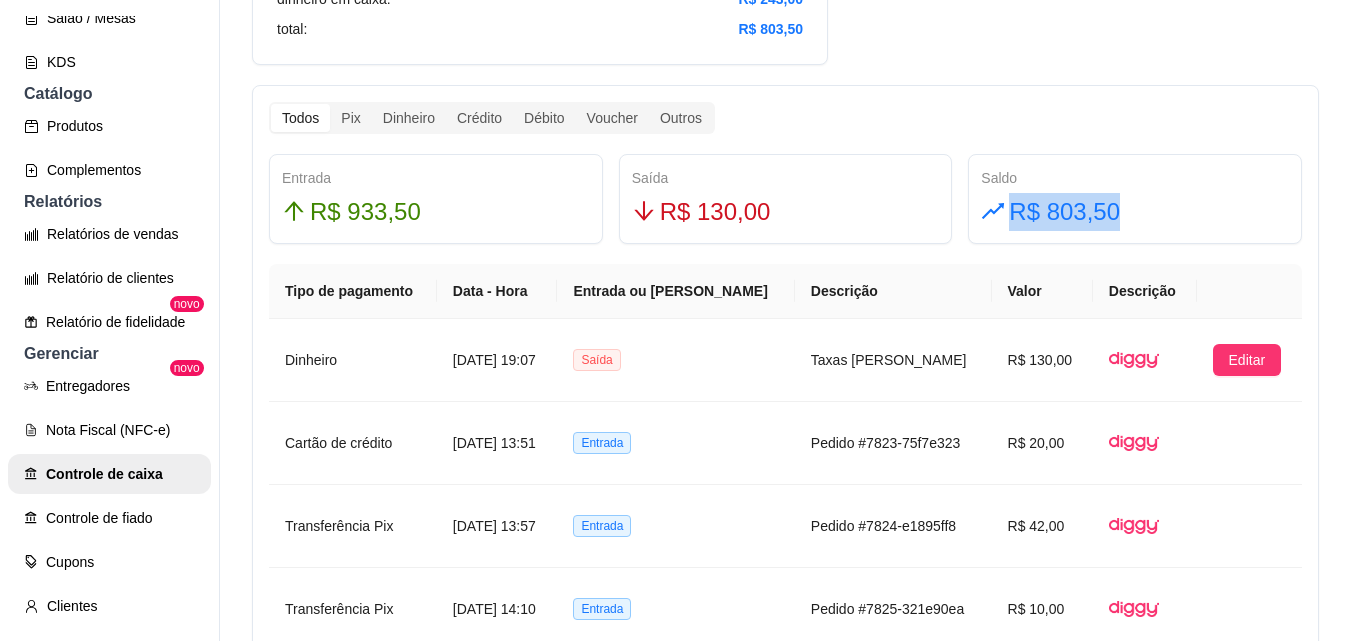 drag, startPoint x: 1103, startPoint y: 206, endPoint x: 967, endPoint y: 221, distance: 136.8247 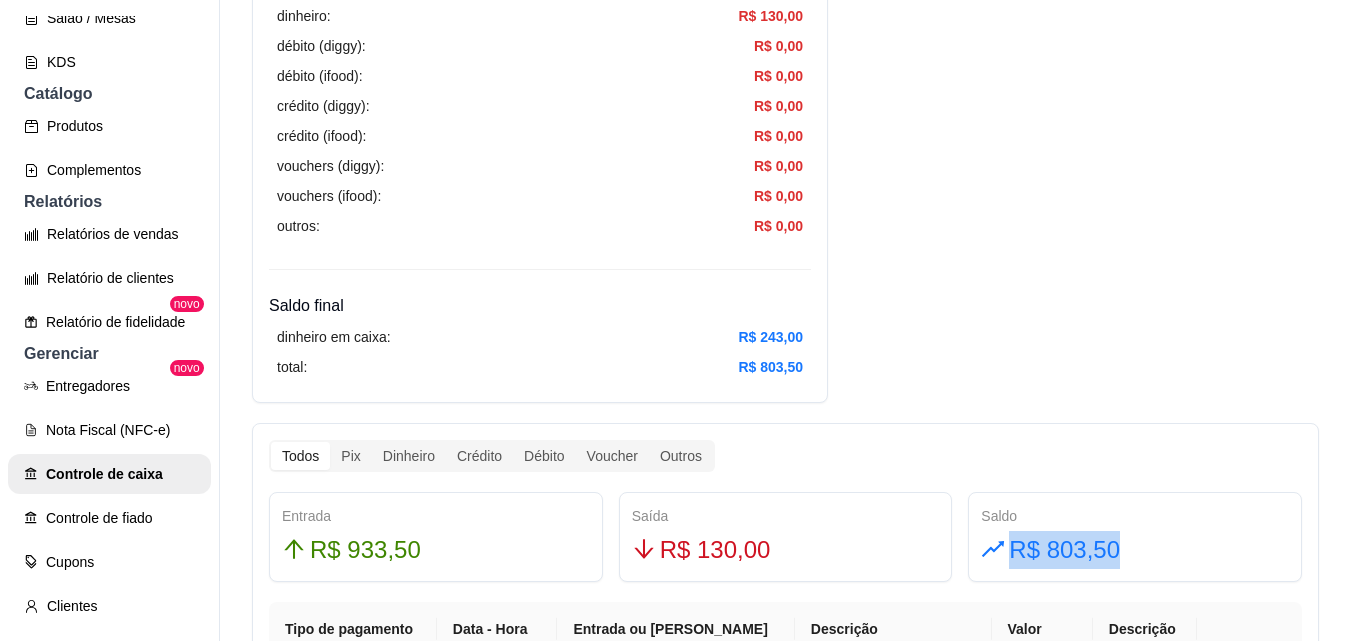 scroll, scrollTop: 1200, scrollLeft: 0, axis: vertical 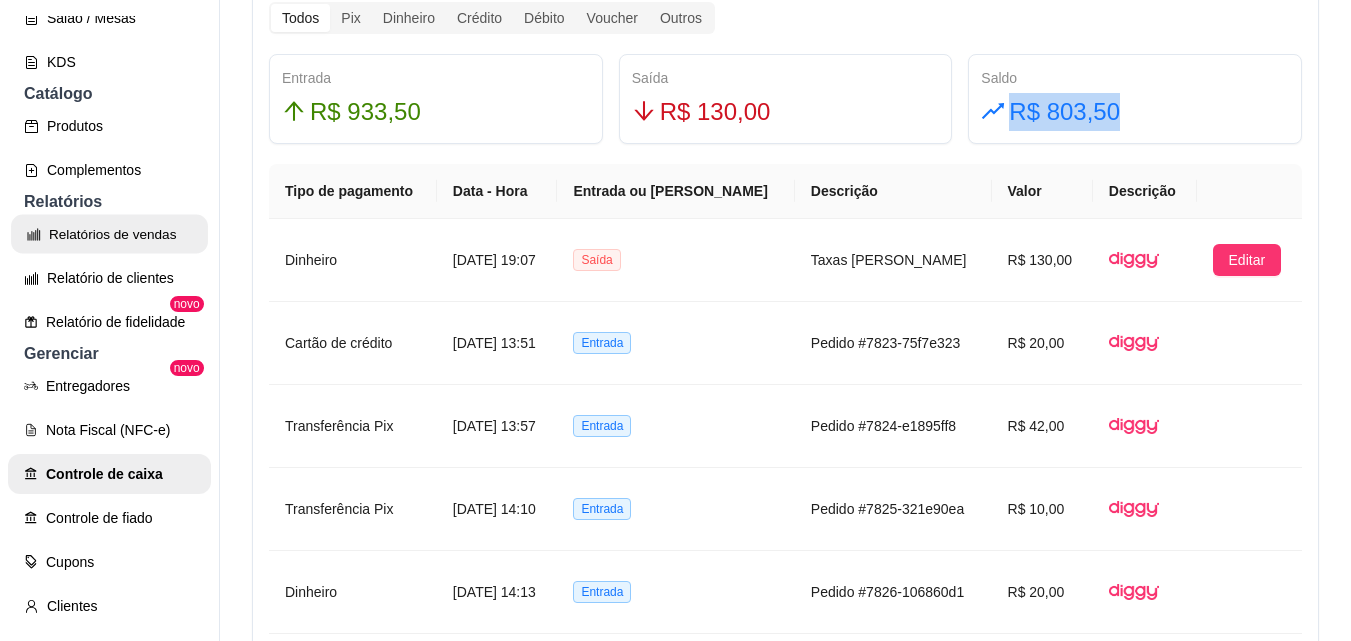 click on "Relatórios de vendas" at bounding box center [109, 234] 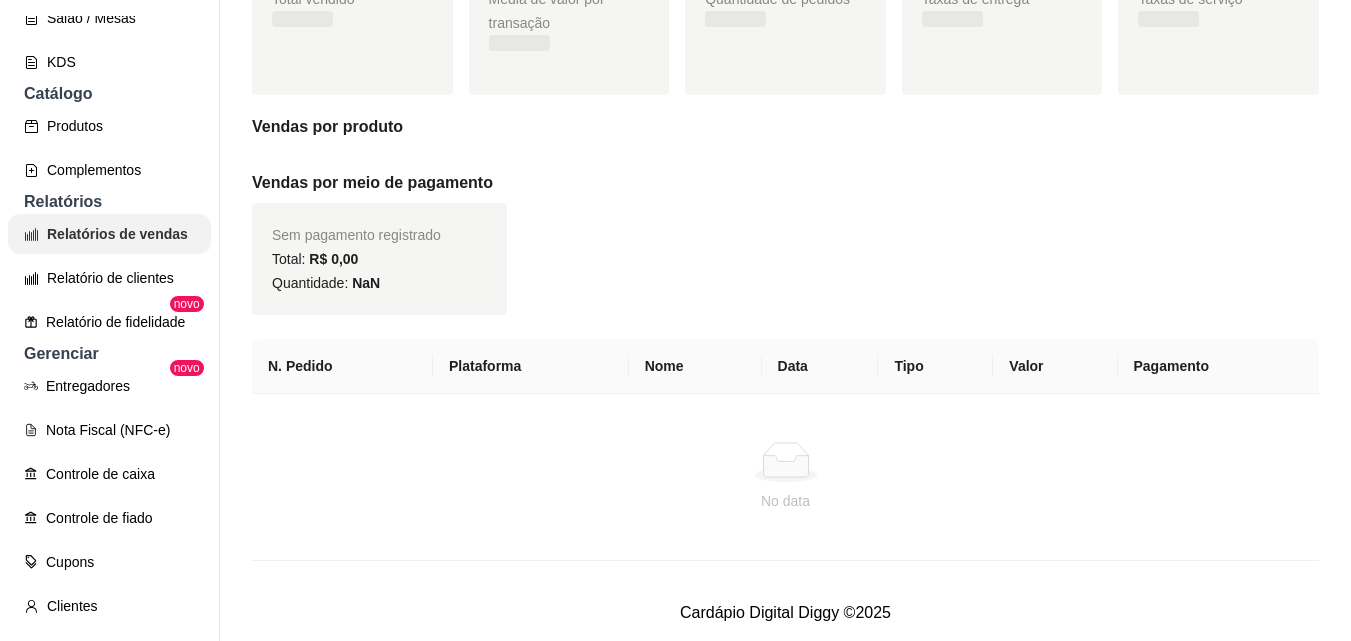 scroll, scrollTop: 0, scrollLeft: 0, axis: both 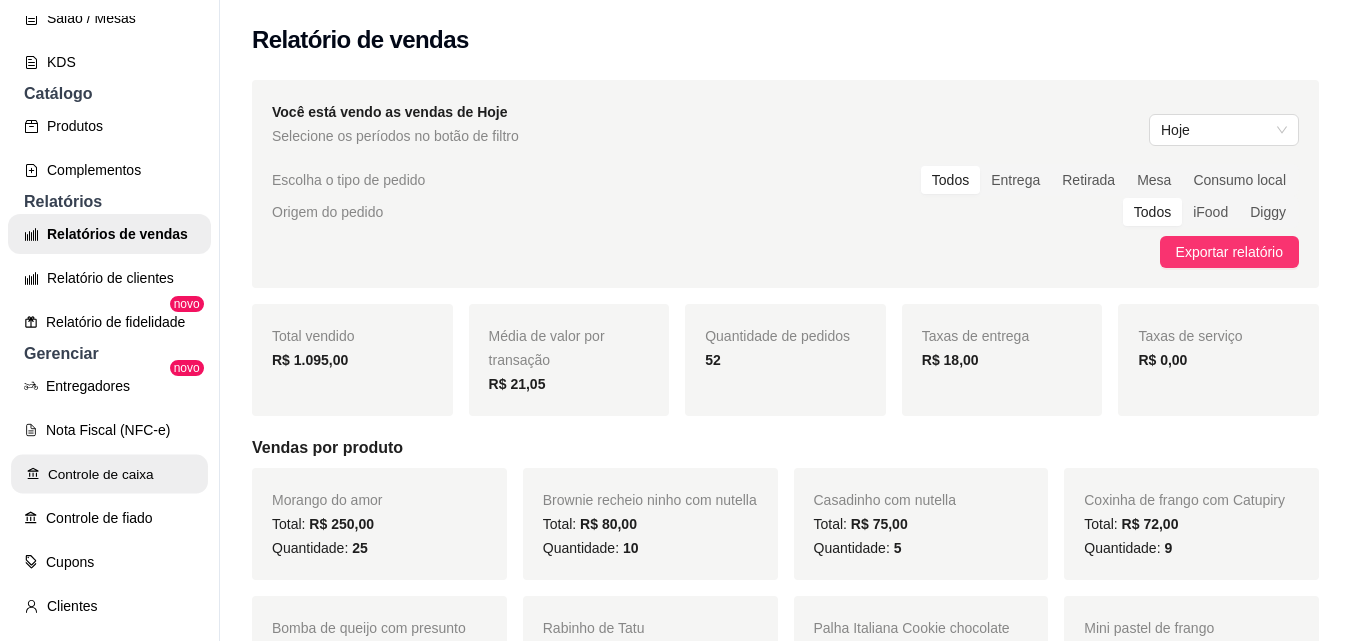 click on "Controle de caixa" at bounding box center (109, 474) 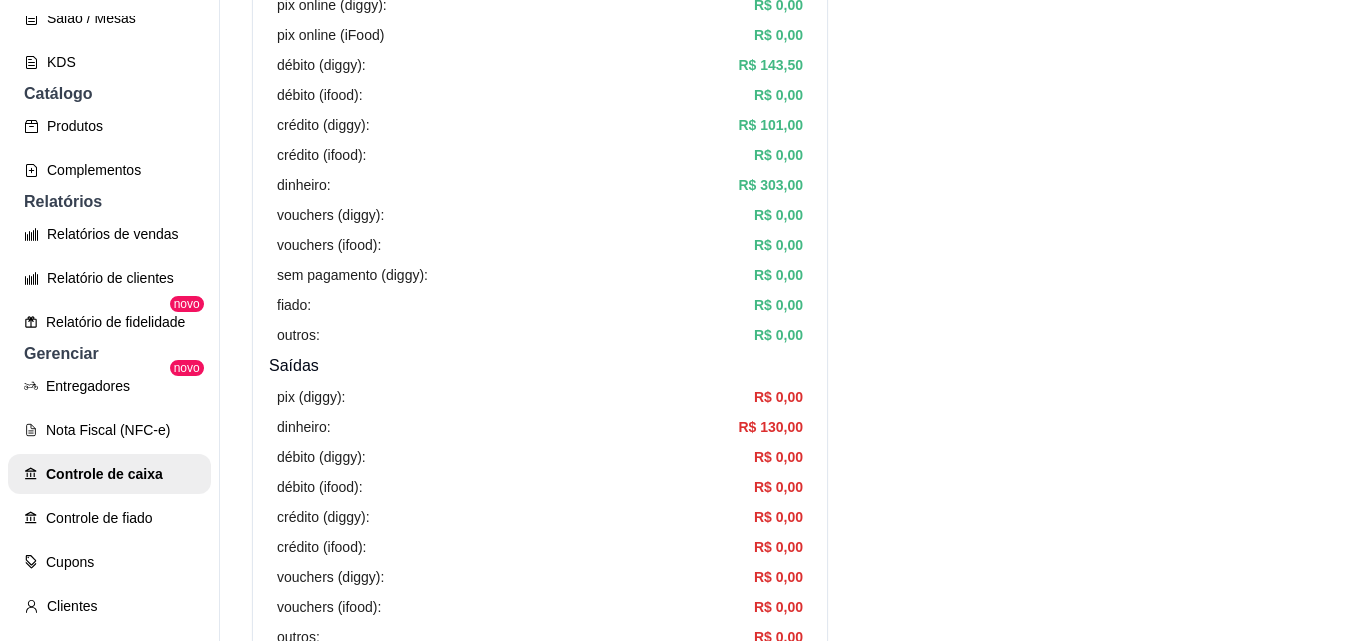 scroll, scrollTop: 1100, scrollLeft: 0, axis: vertical 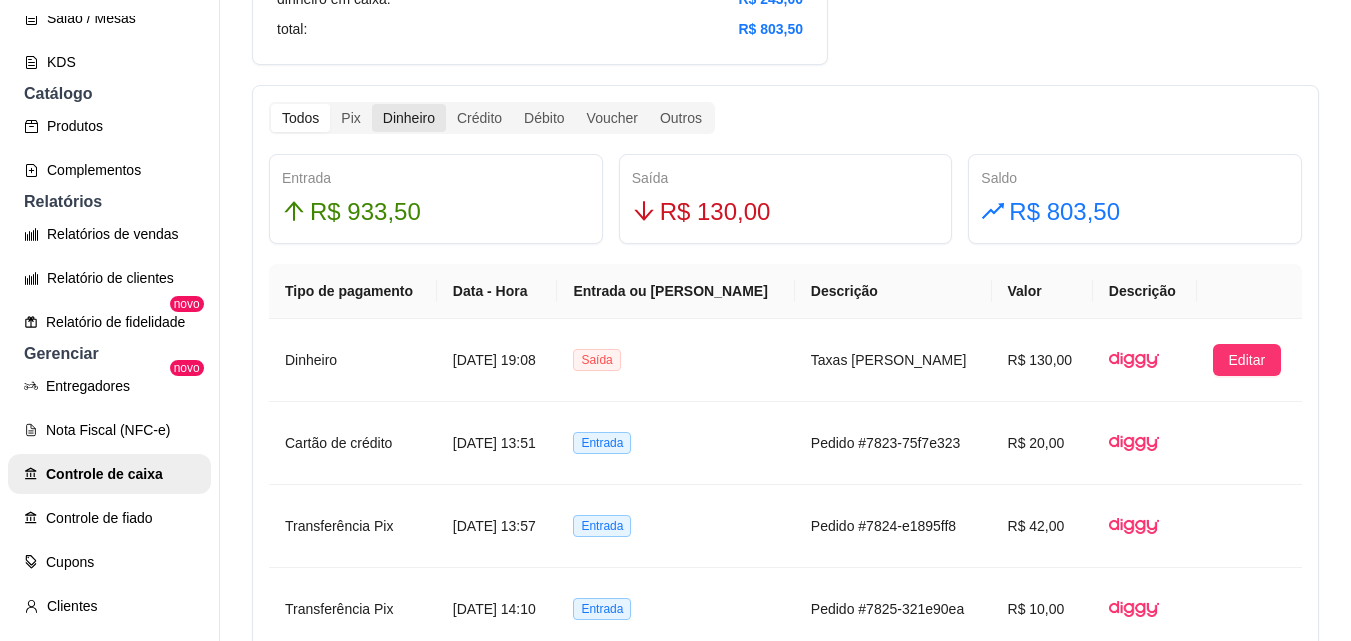 click on "Dinheiro" at bounding box center (409, 118) 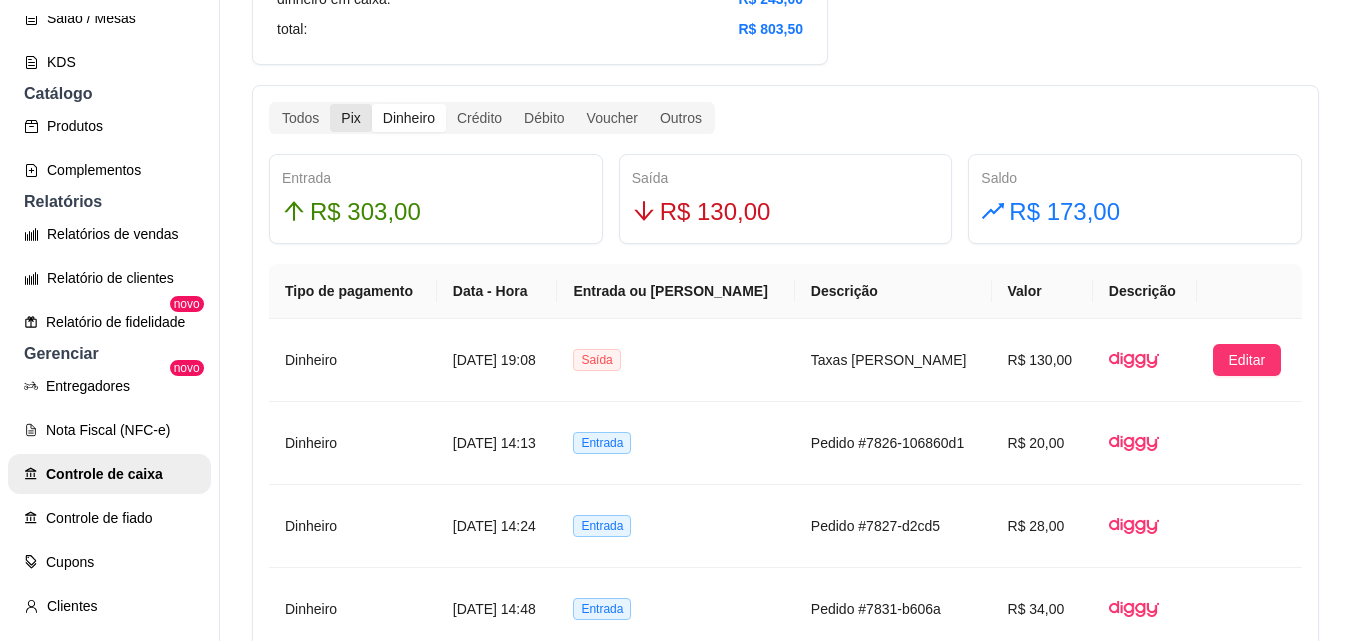 click on "Pix" at bounding box center [350, 118] 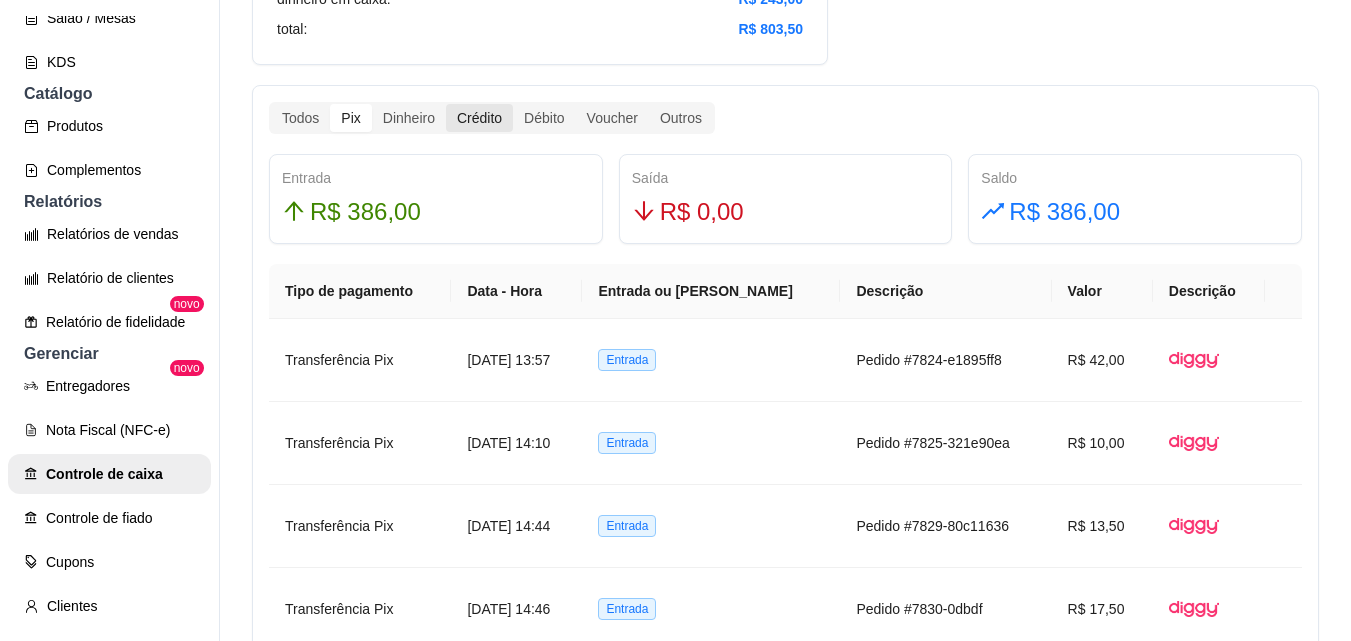 click on "Crédito" at bounding box center [479, 118] 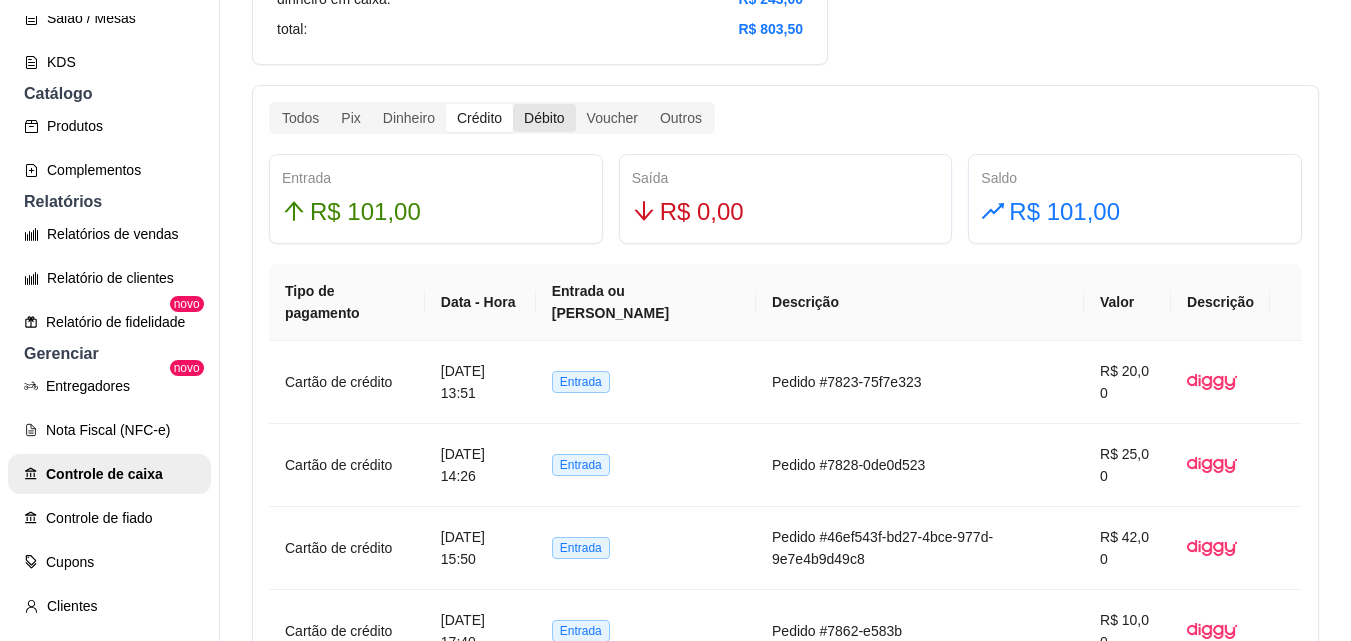 click on "Débito" at bounding box center (544, 118) 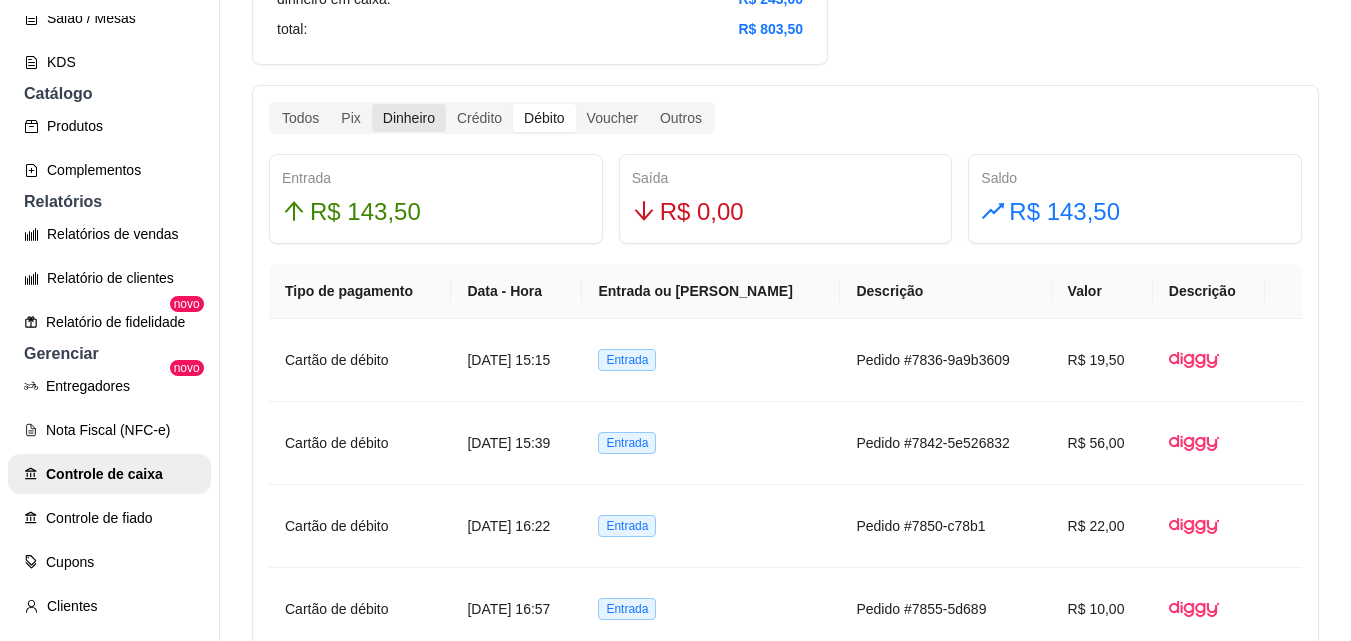click on "Dinheiro" at bounding box center [409, 118] 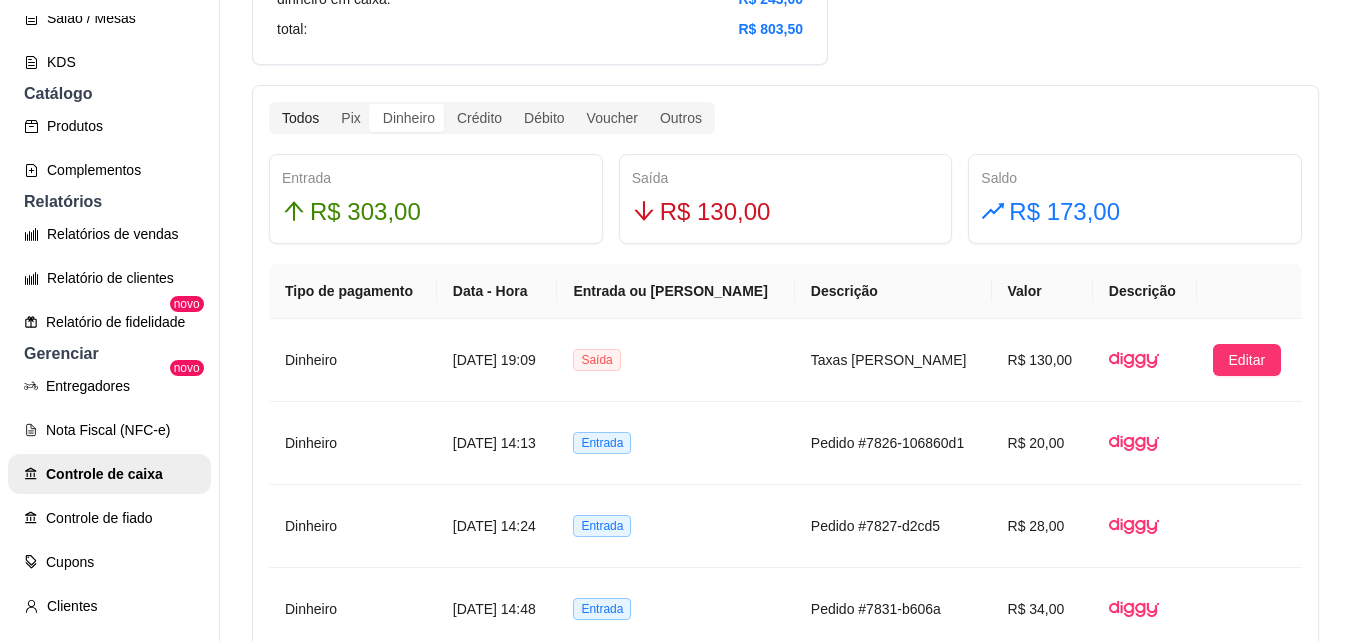 click on "Todos" at bounding box center [300, 118] 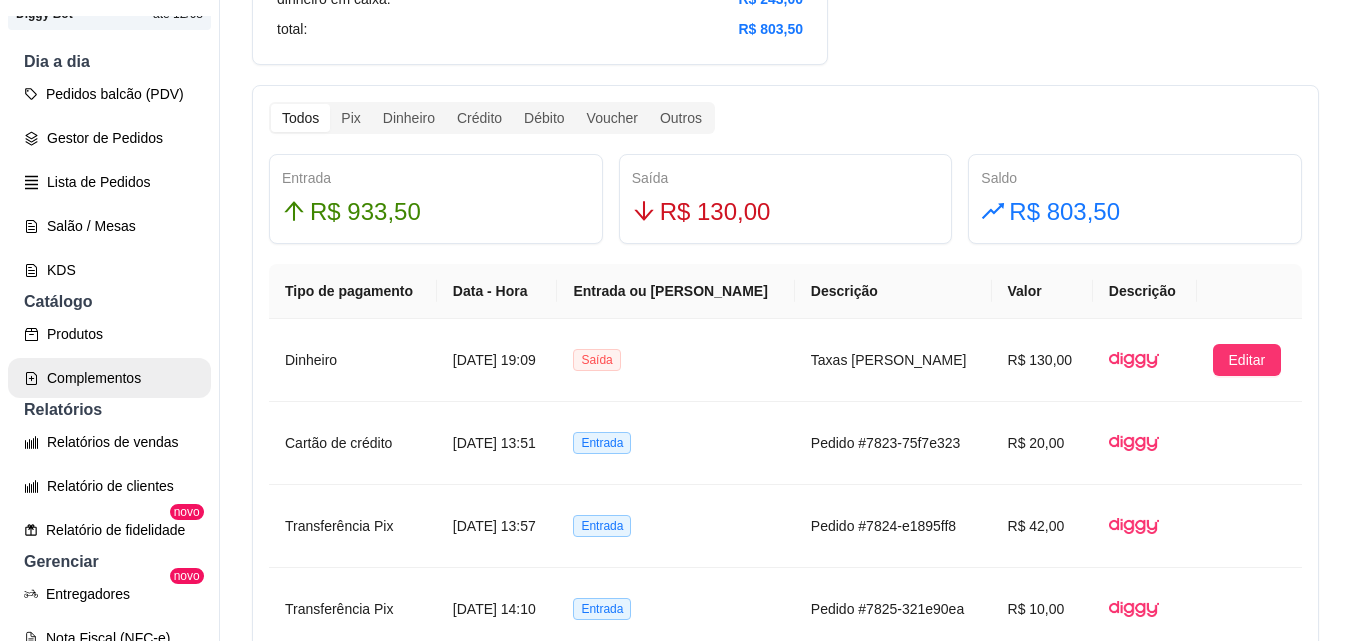 scroll, scrollTop: 200, scrollLeft: 0, axis: vertical 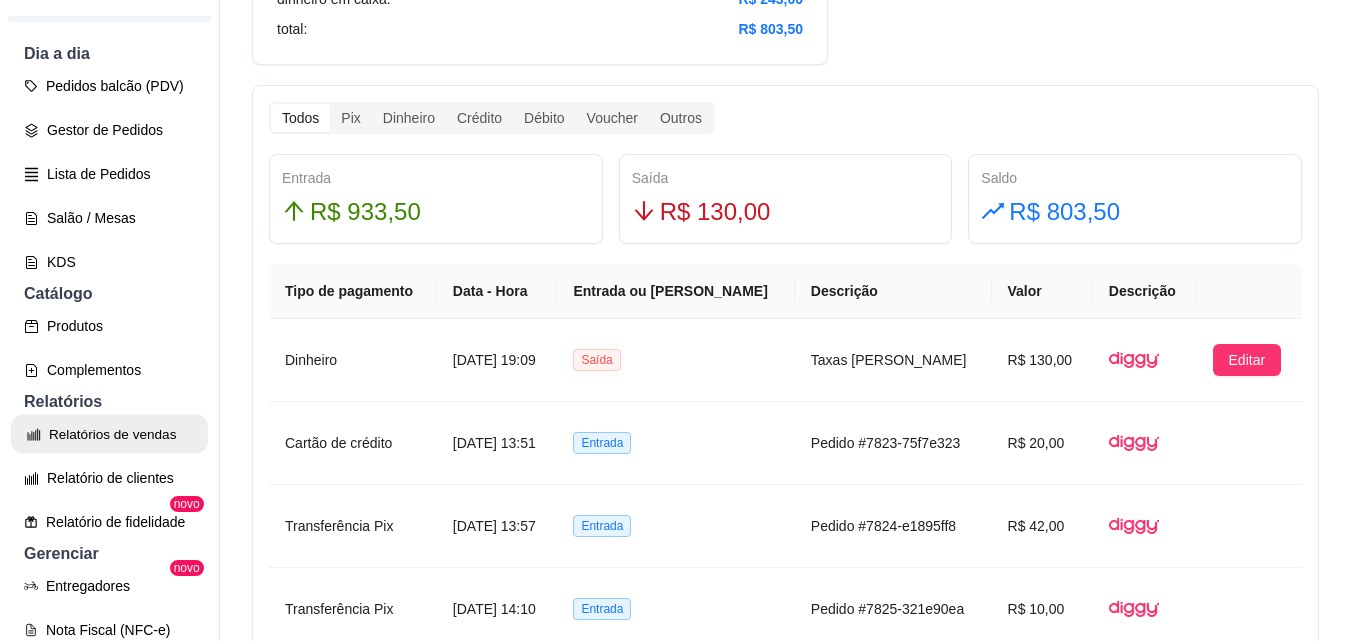 click on "Relatórios de vendas" at bounding box center [109, 434] 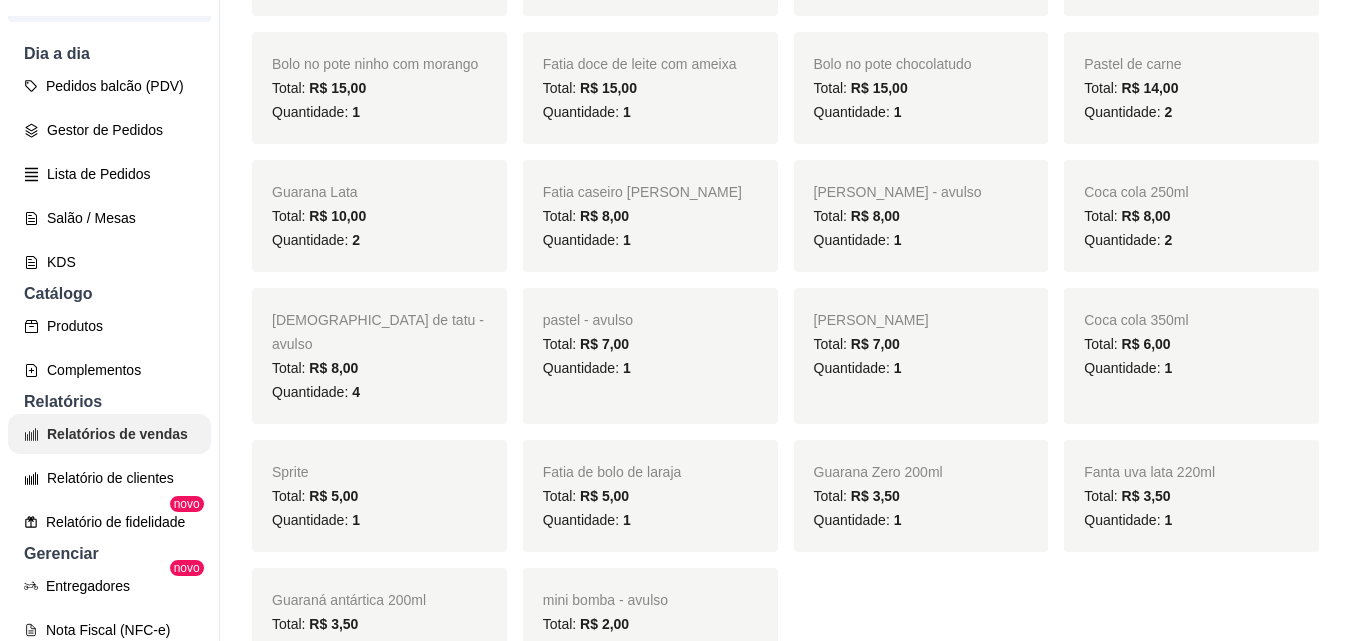 scroll, scrollTop: 0, scrollLeft: 0, axis: both 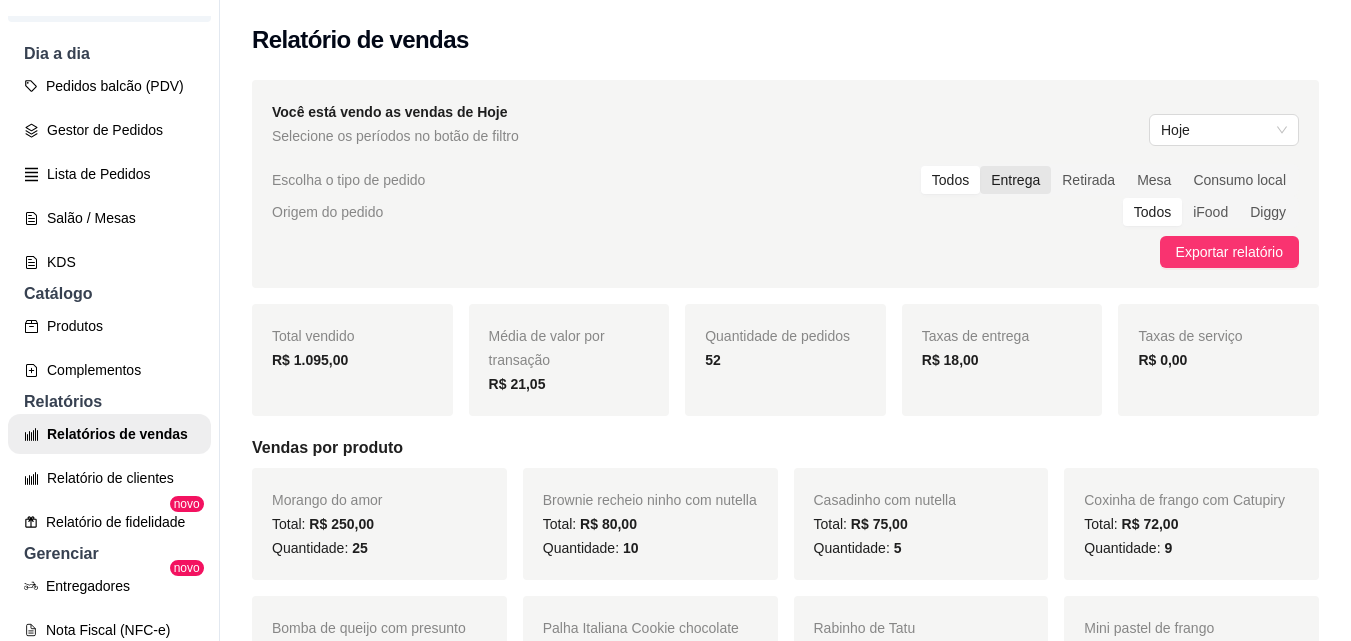 click on "Entrega" at bounding box center [1015, 180] 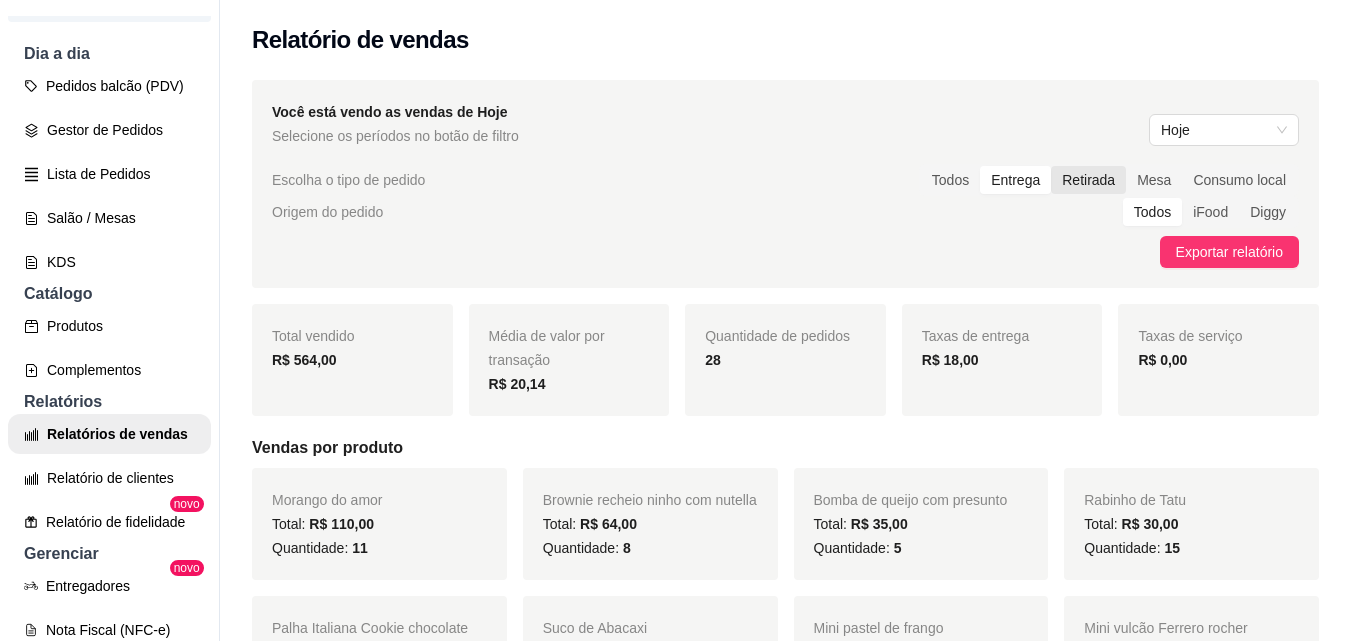 click on "Retirada" at bounding box center [1088, 180] 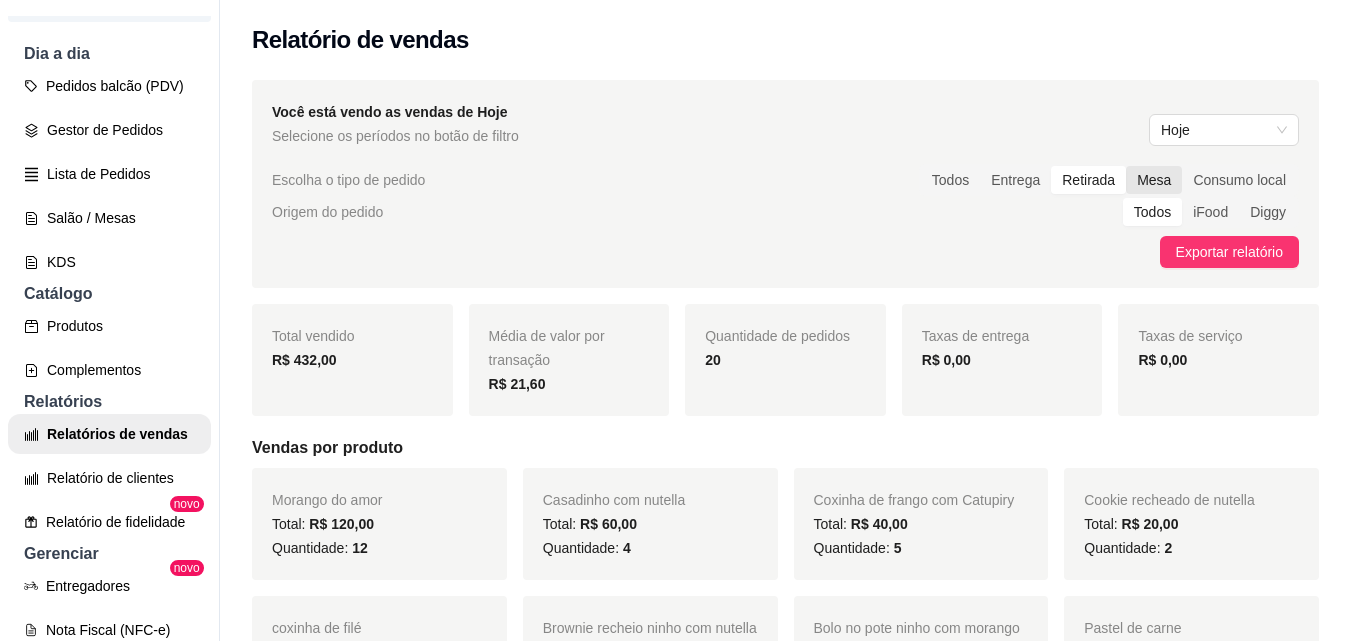 click on "Mesa" at bounding box center (1154, 180) 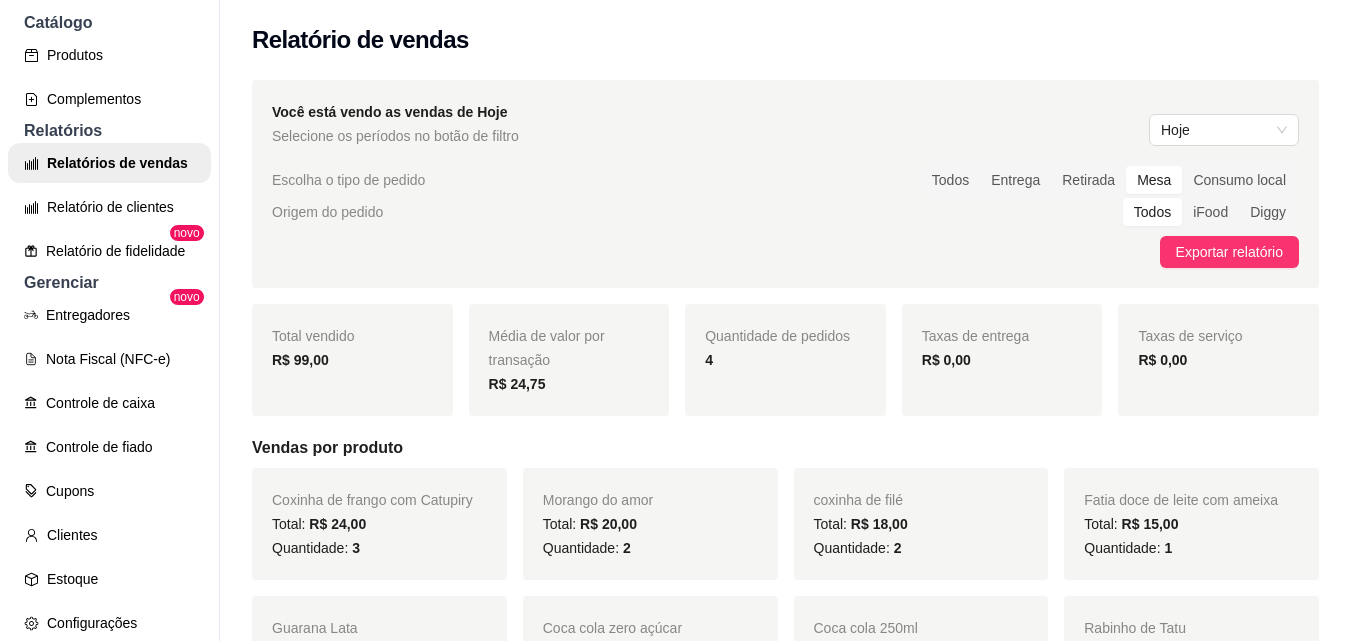 scroll, scrollTop: 500, scrollLeft: 0, axis: vertical 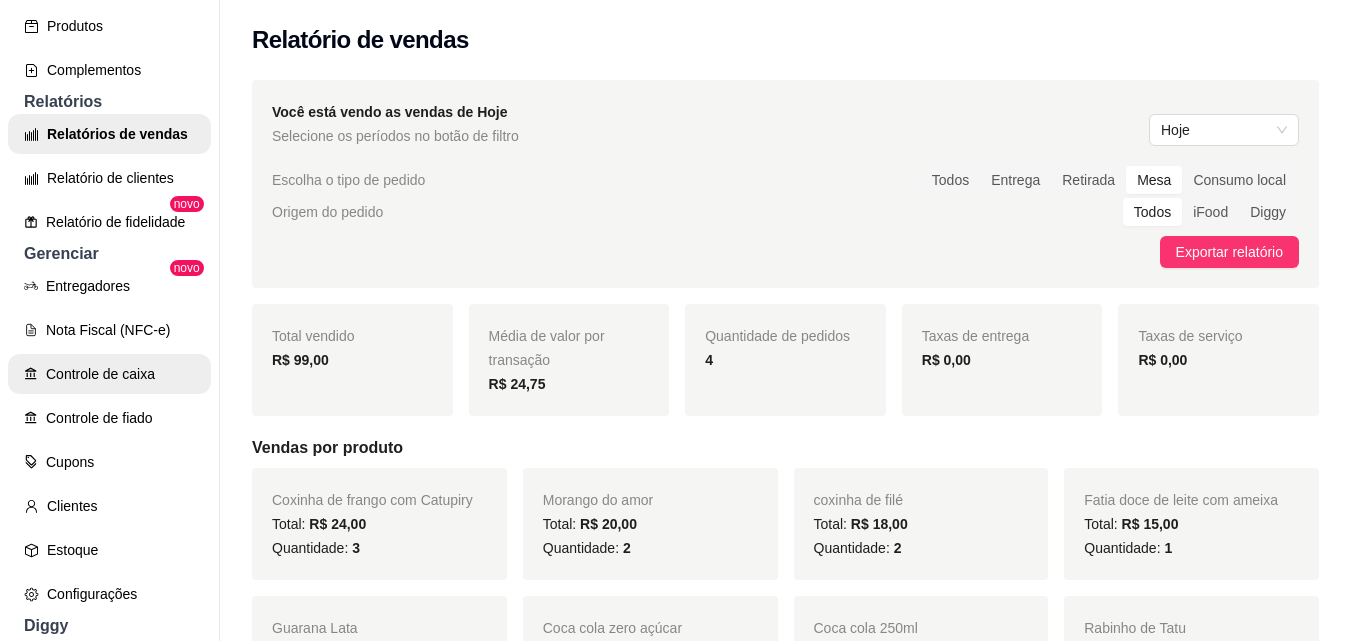 click on "Controle de caixa" at bounding box center [109, 374] 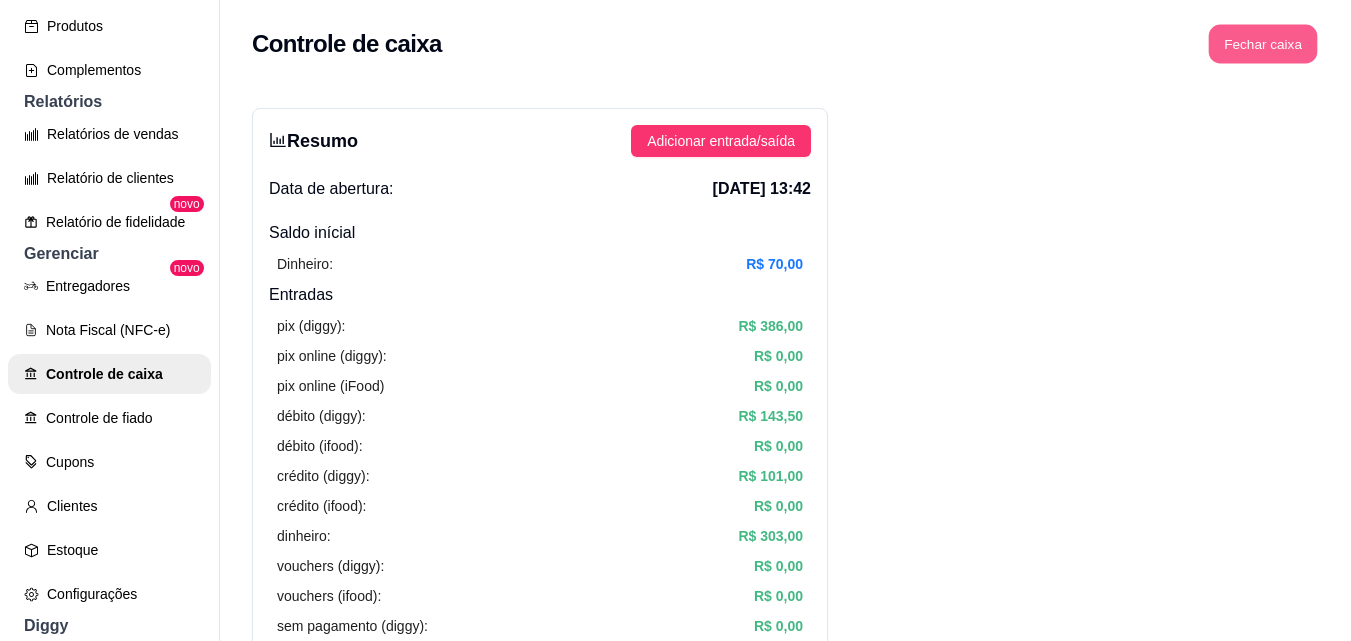 click on "Fechar caixa" at bounding box center (1263, 44) 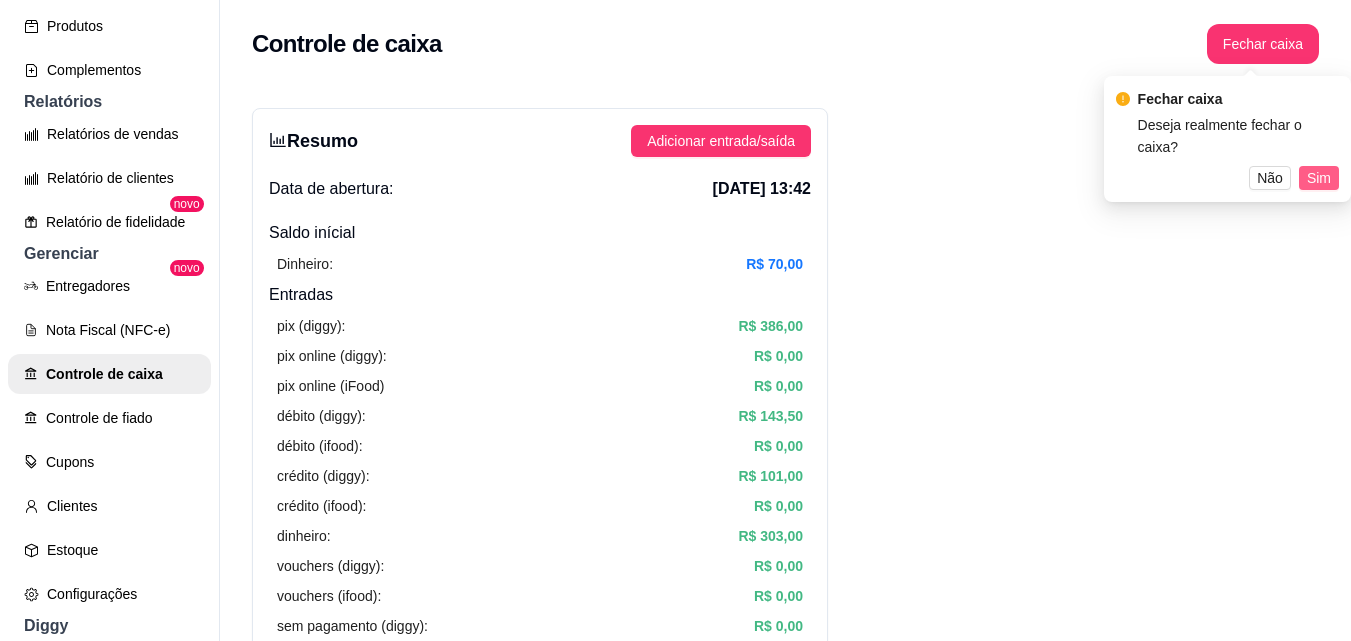 click on "Sim" at bounding box center [1319, 178] 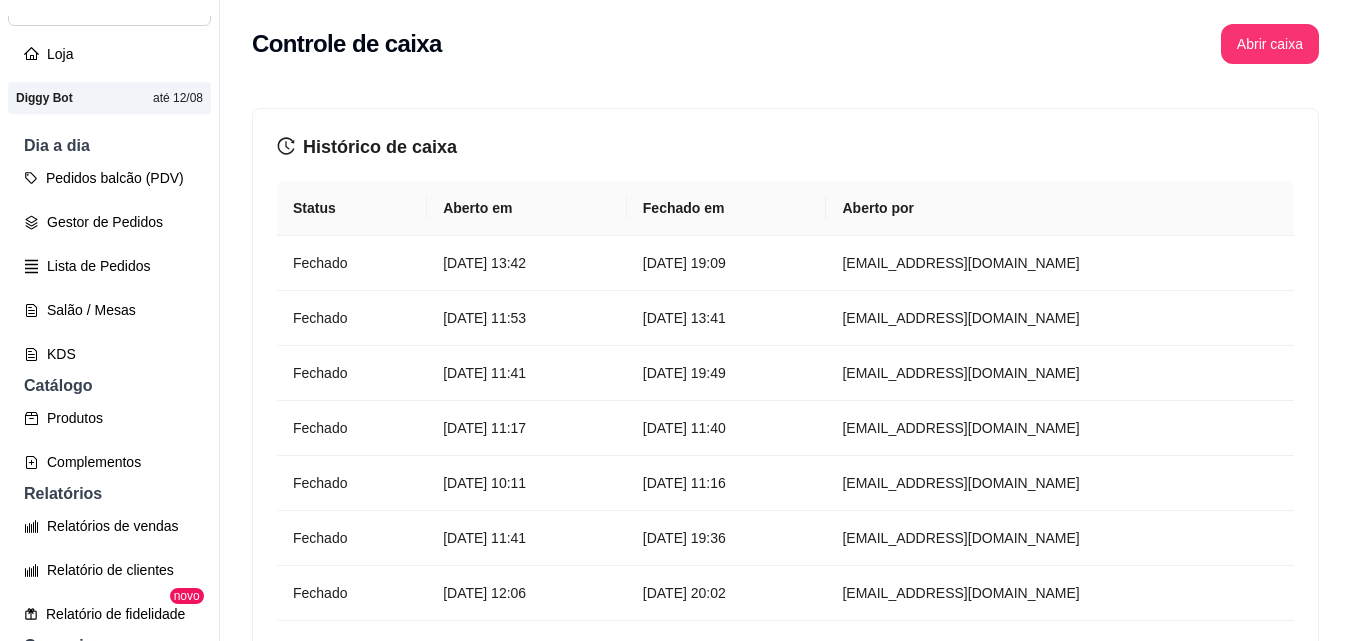 scroll, scrollTop: 0, scrollLeft: 0, axis: both 